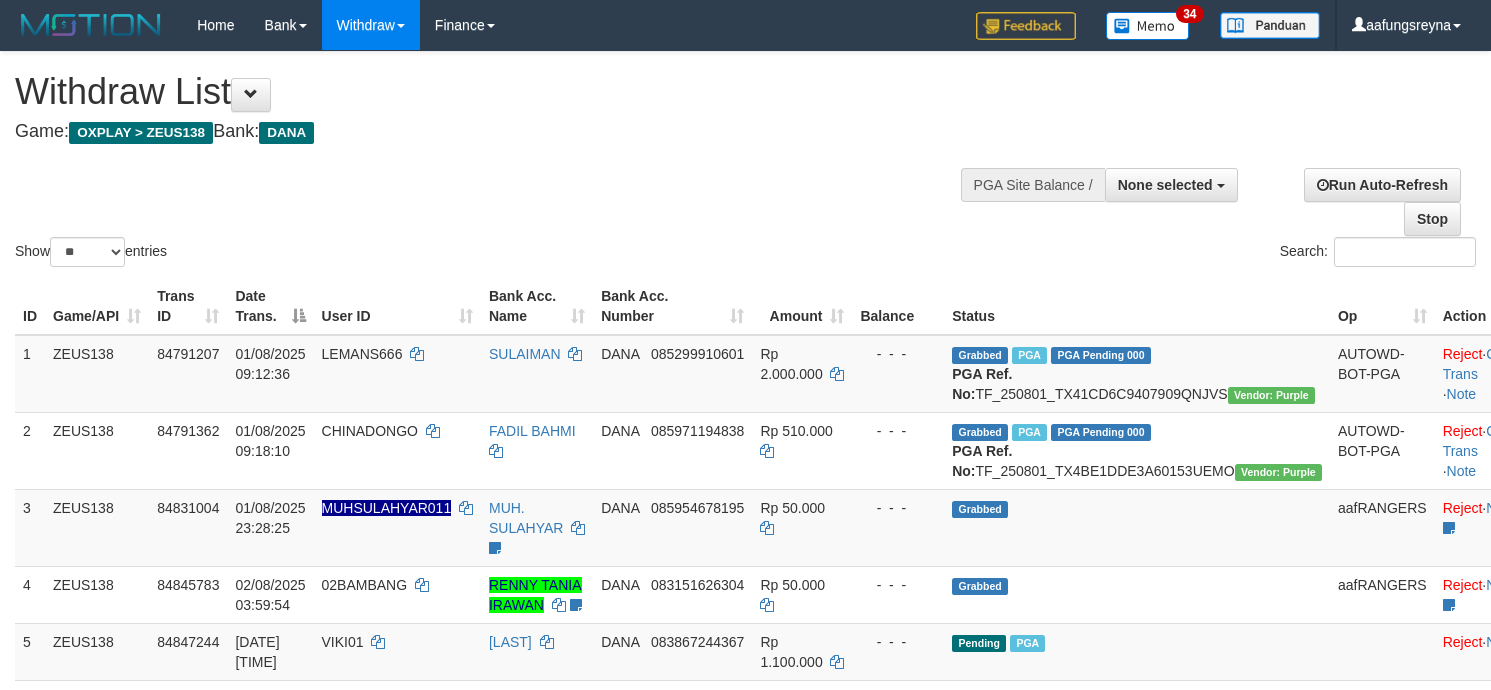select 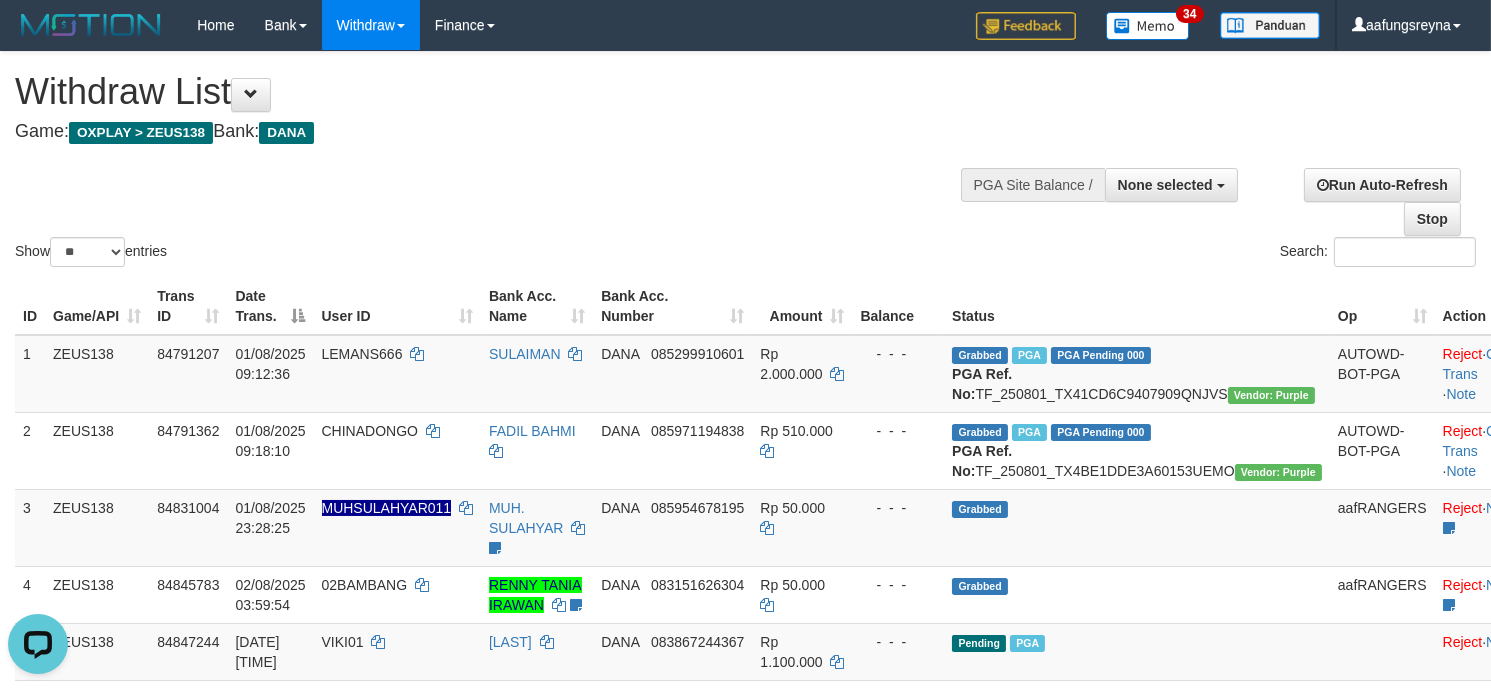 scroll, scrollTop: 0, scrollLeft: 0, axis: both 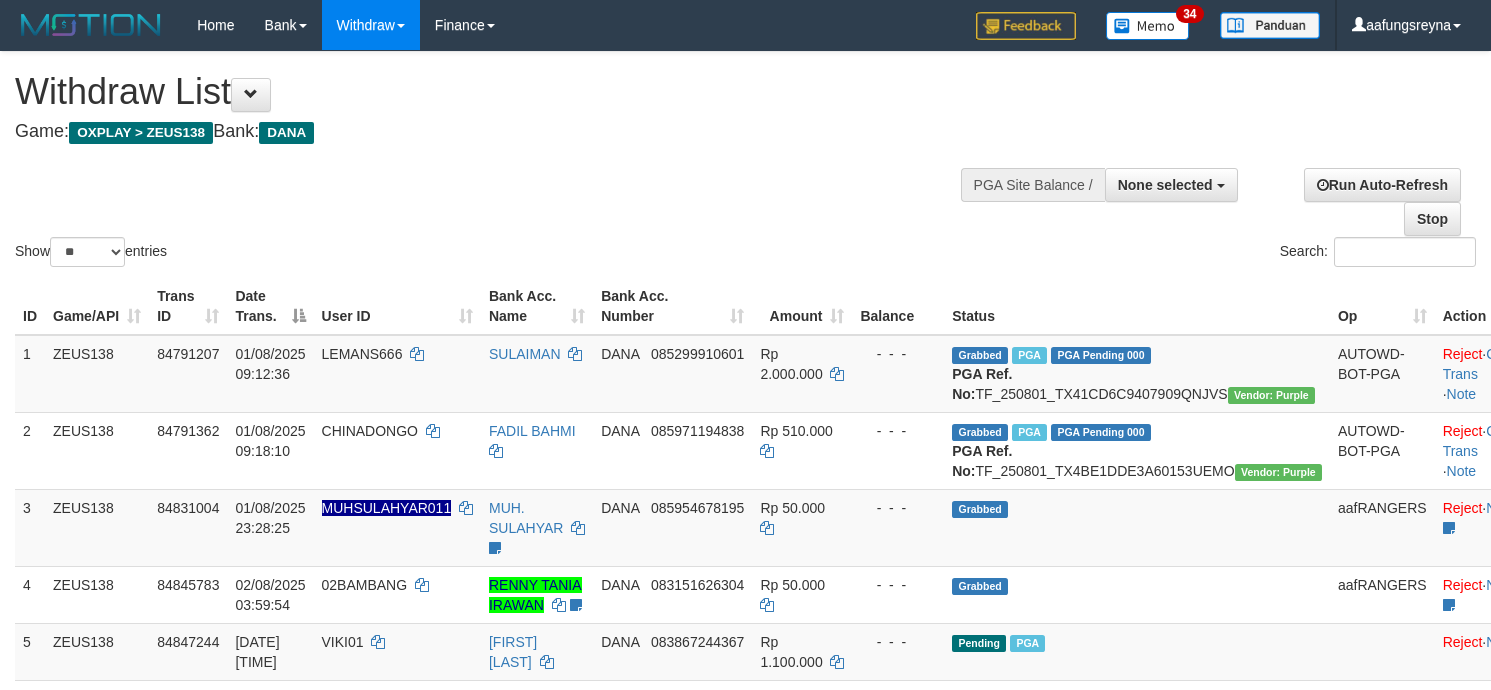 select 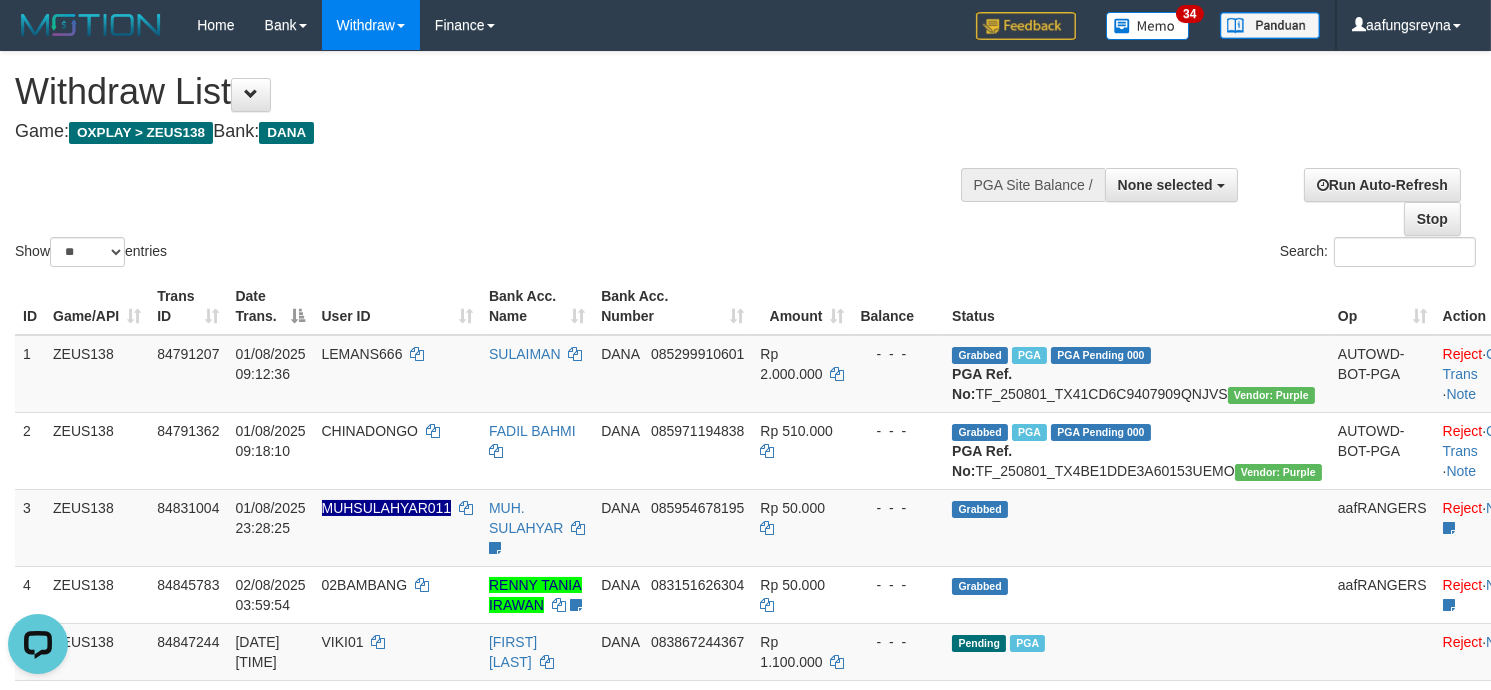 scroll, scrollTop: 0, scrollLeft: 0, axis: both 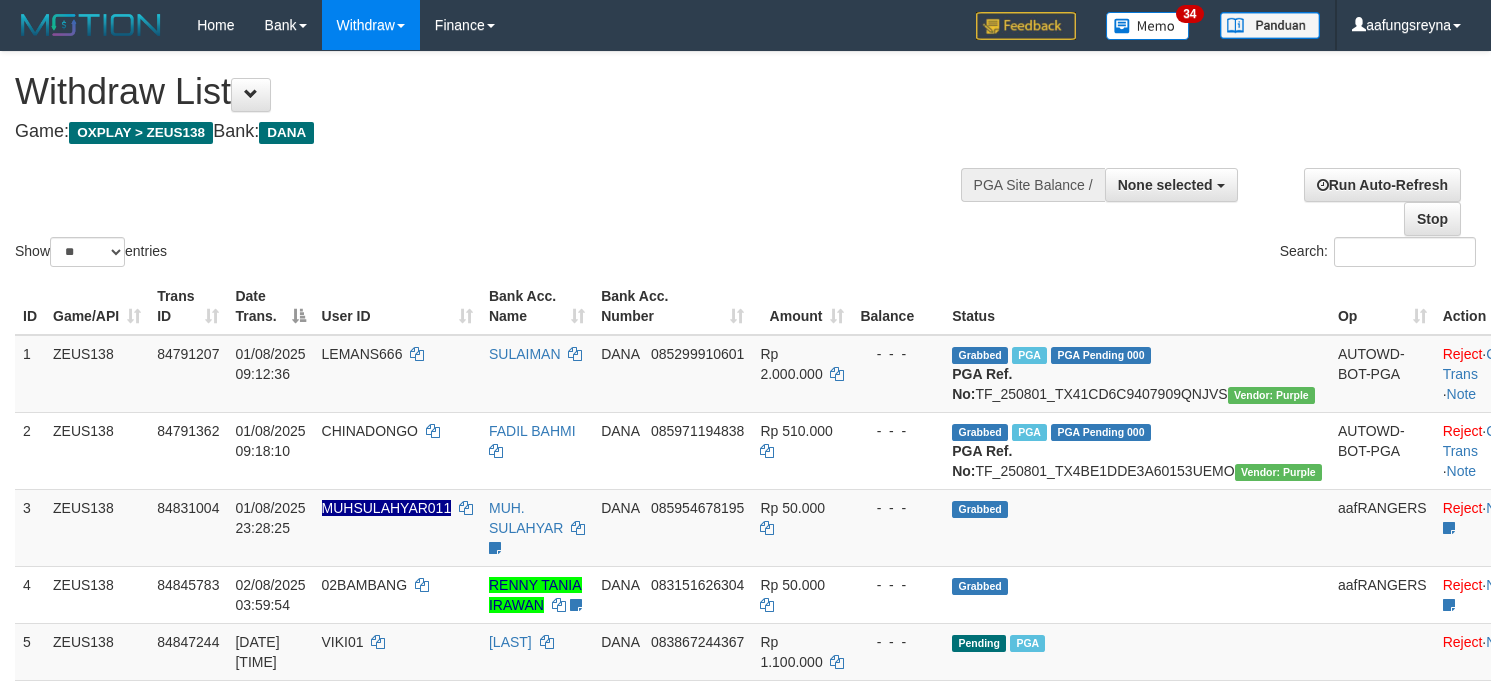 select 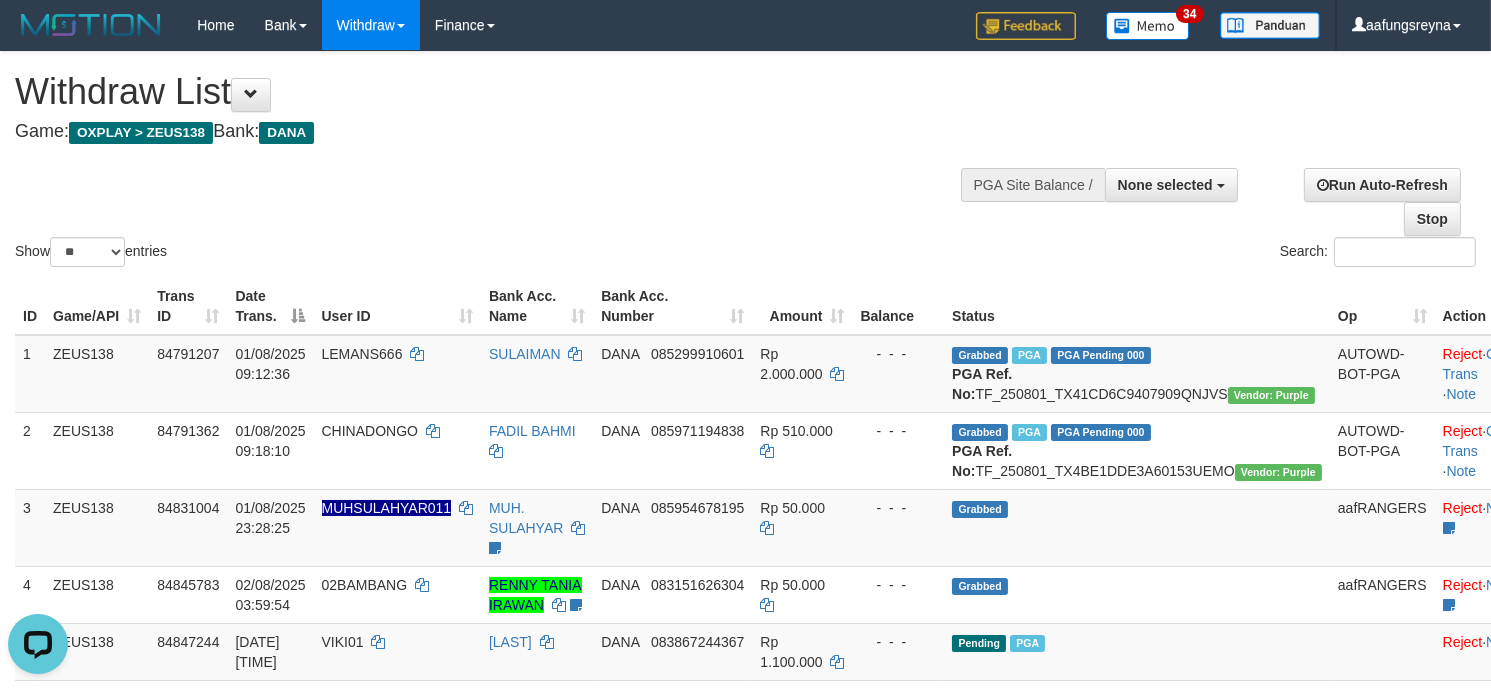 scroll, scrollTop: 0, scrollLeft: 0, axis: both 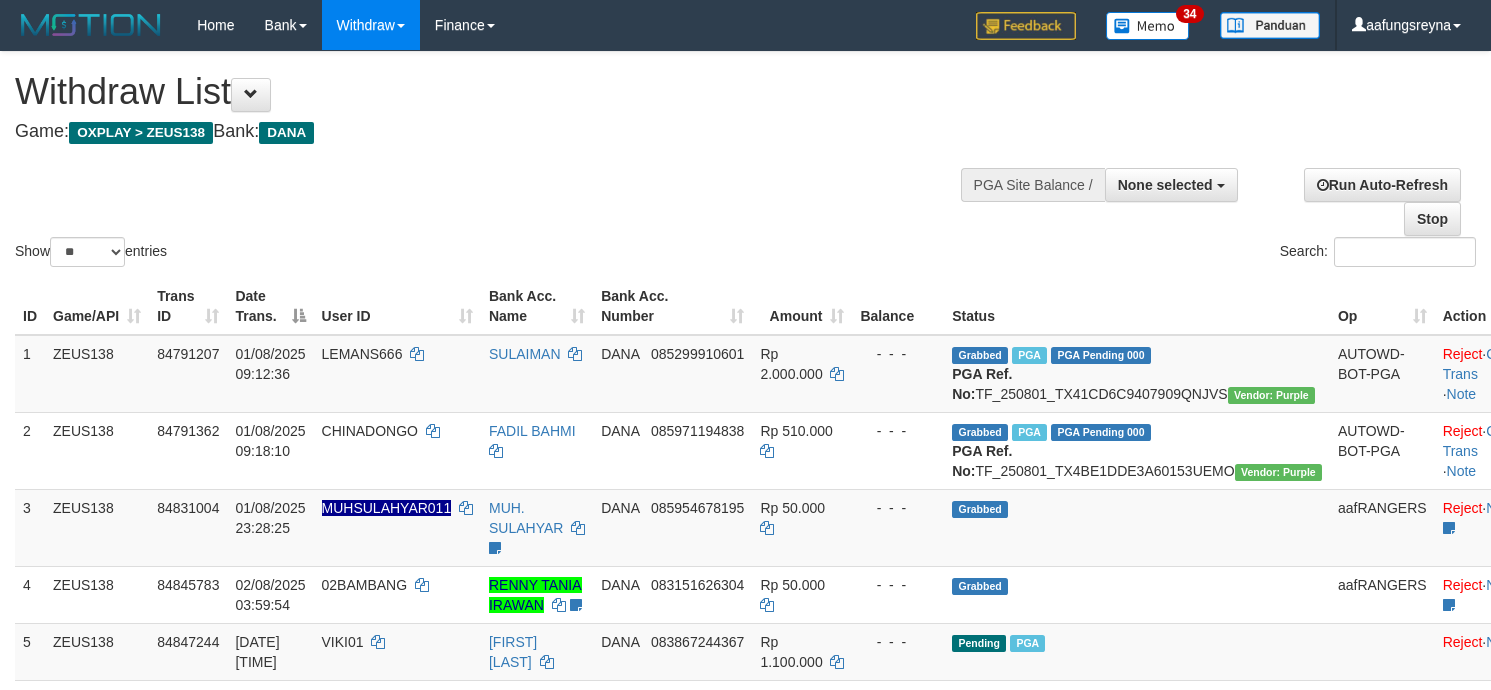 select 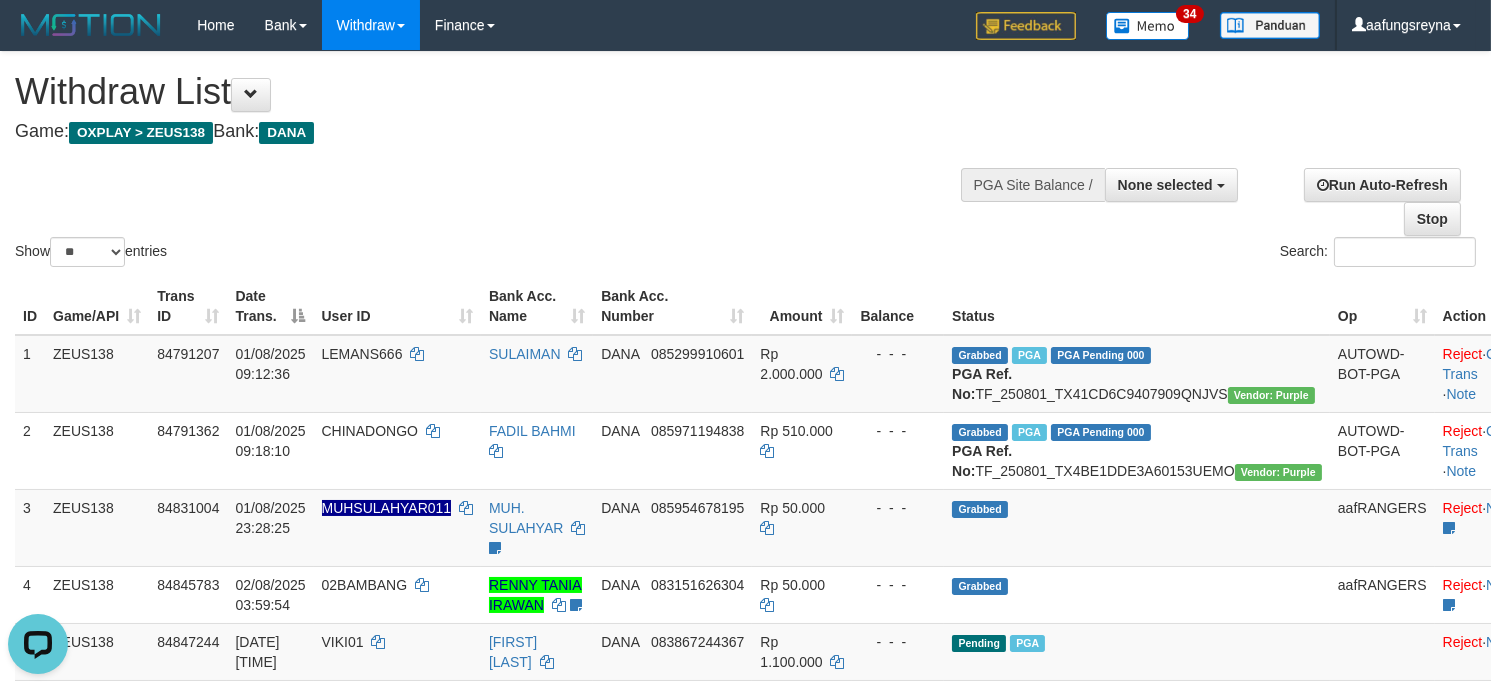 scroll, scrollTop: 0, scrollLeft: 0, axis: both 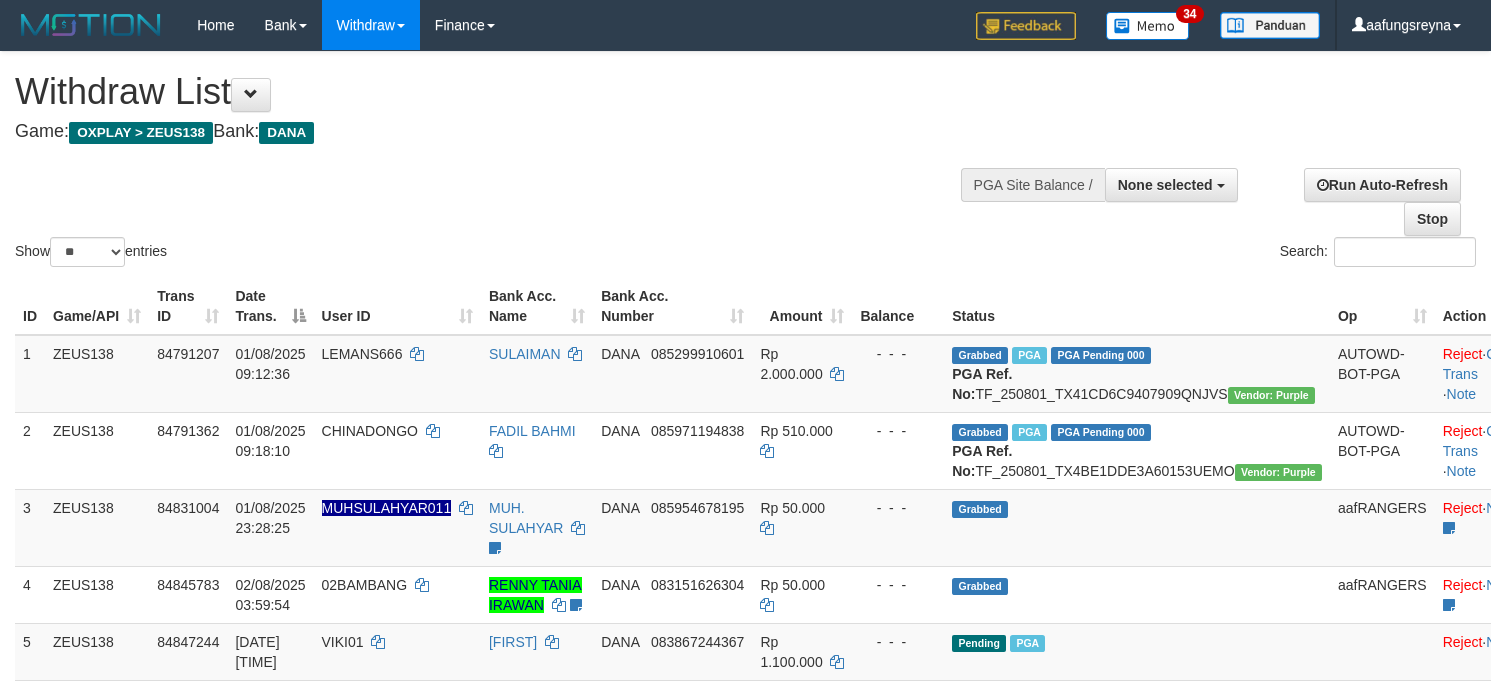 select 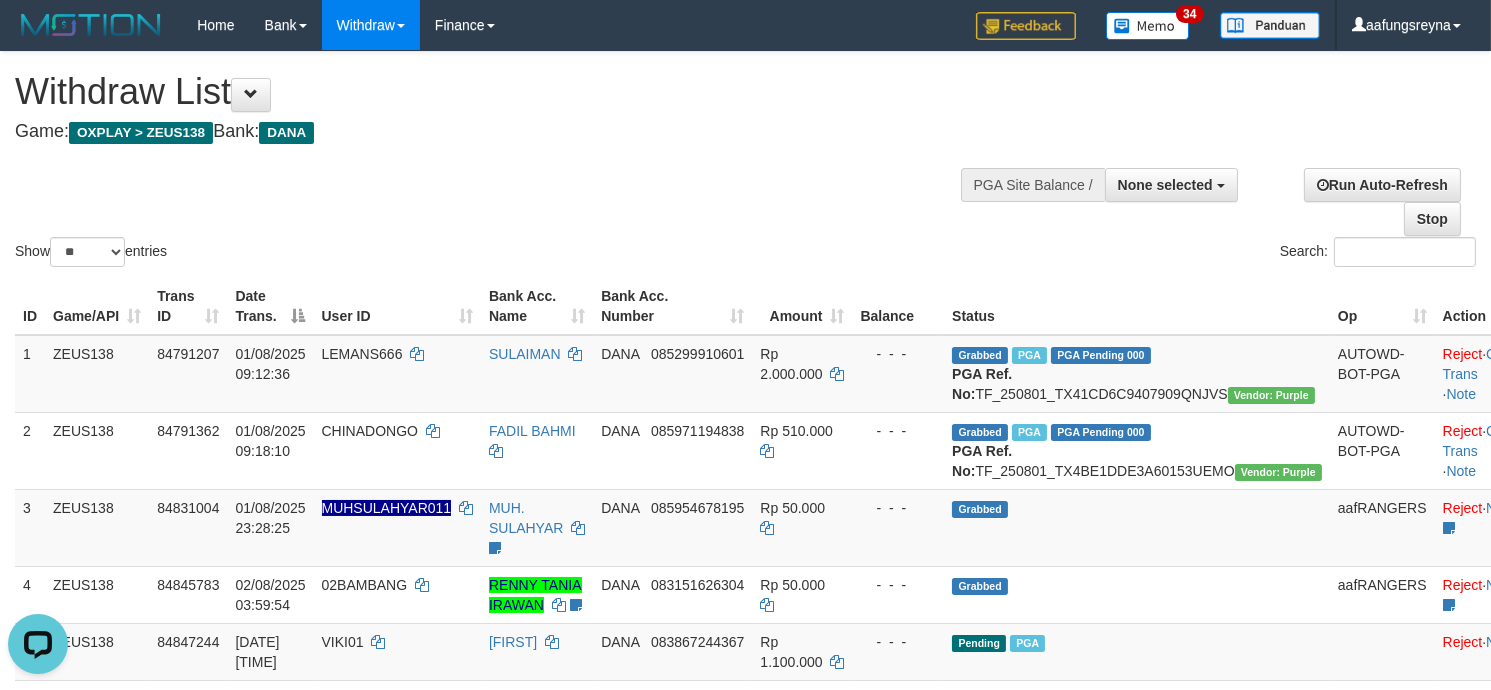scroll, scrollTop: 0, scrollLeft: 0, axis: both 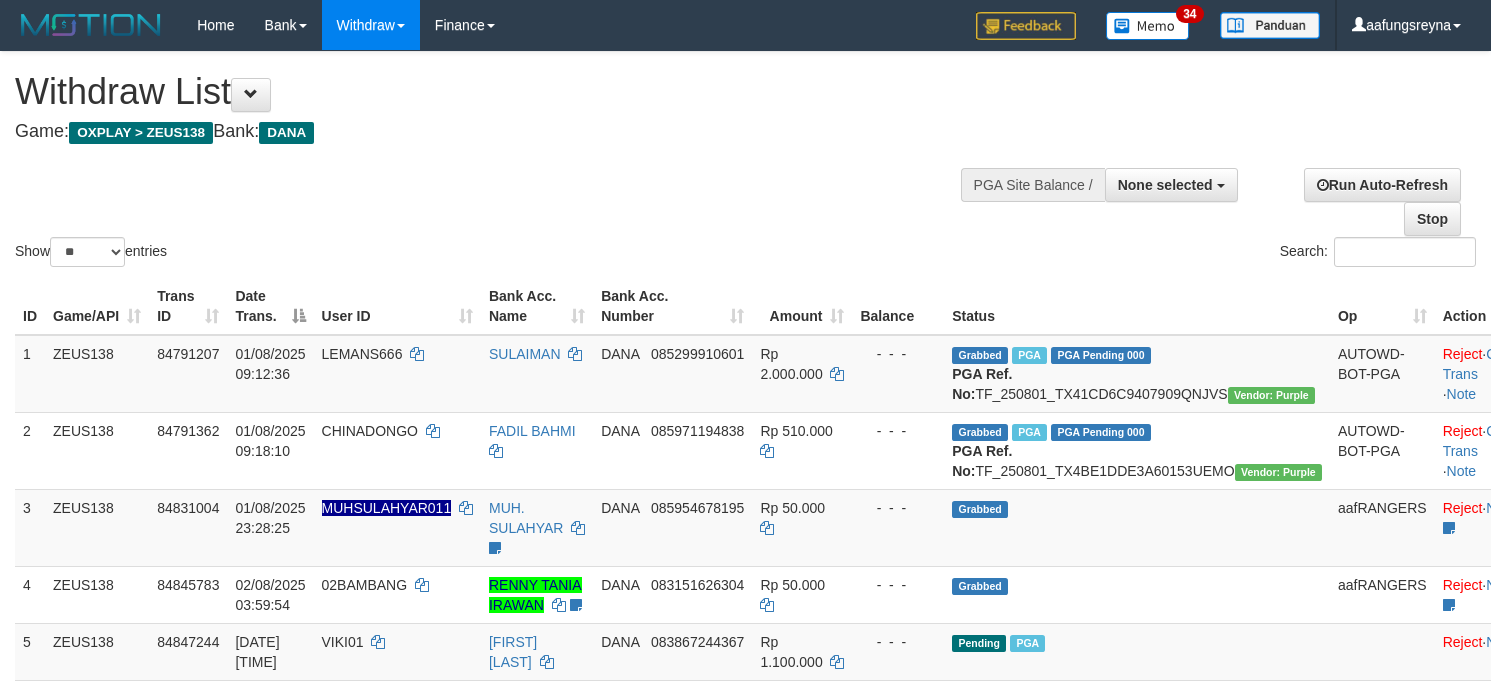 select 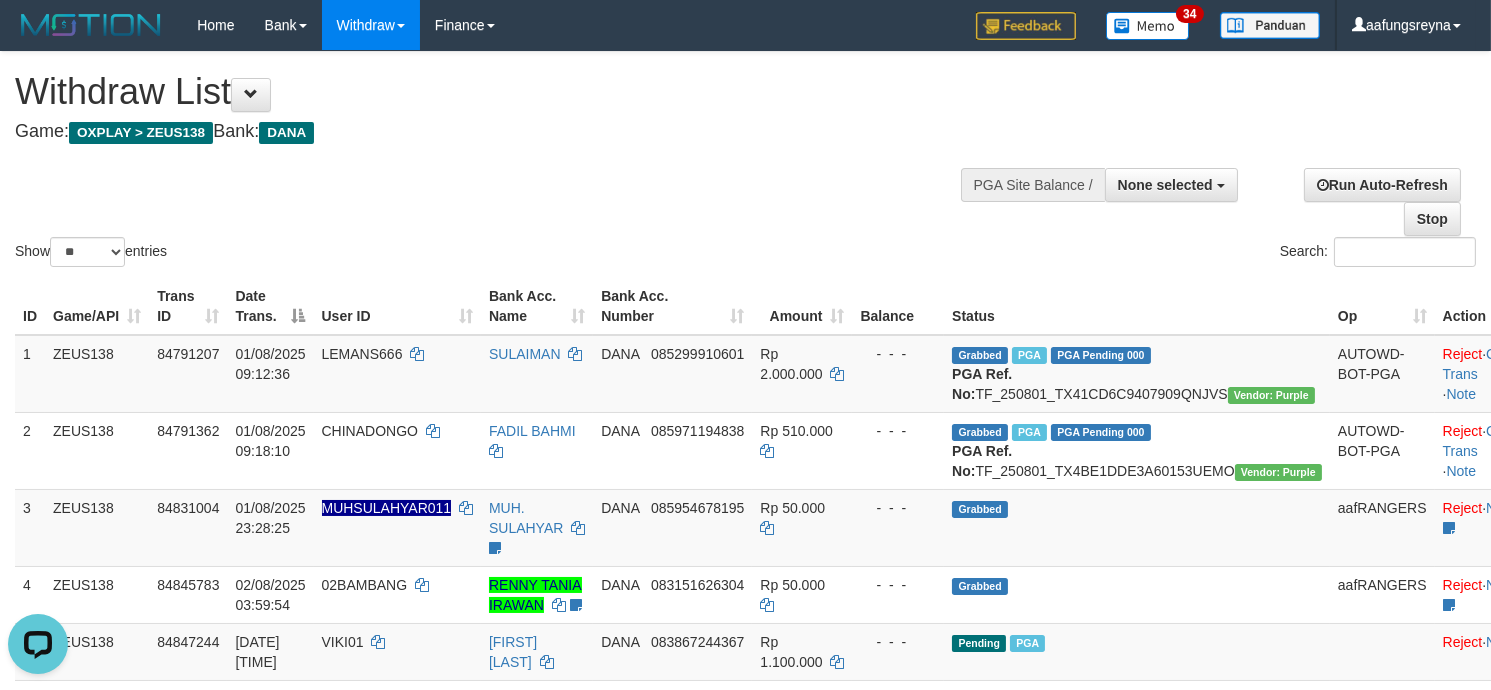 scroll, scrollTop: 0, scrollLeft: 0, axis: both 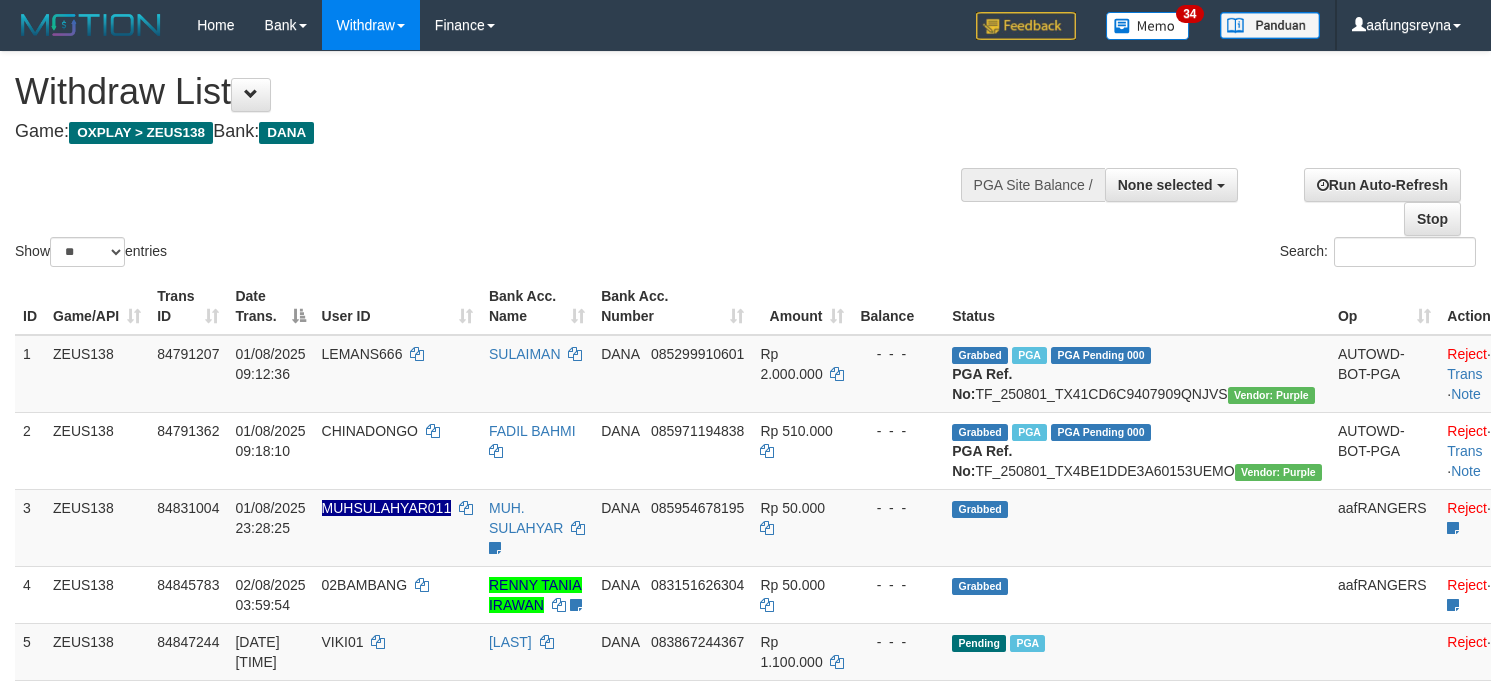 select 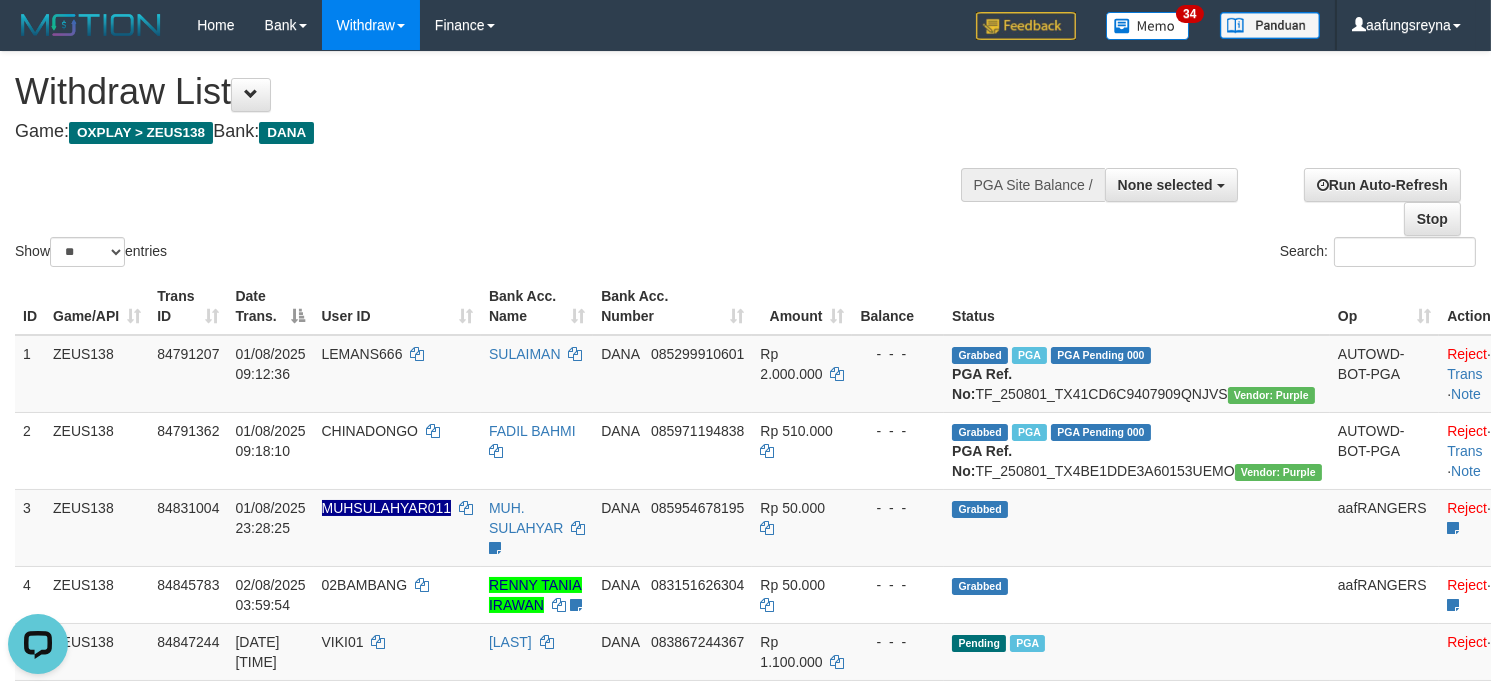 scroll, scrollTop: 0, scrollLeft: 0, axis: both 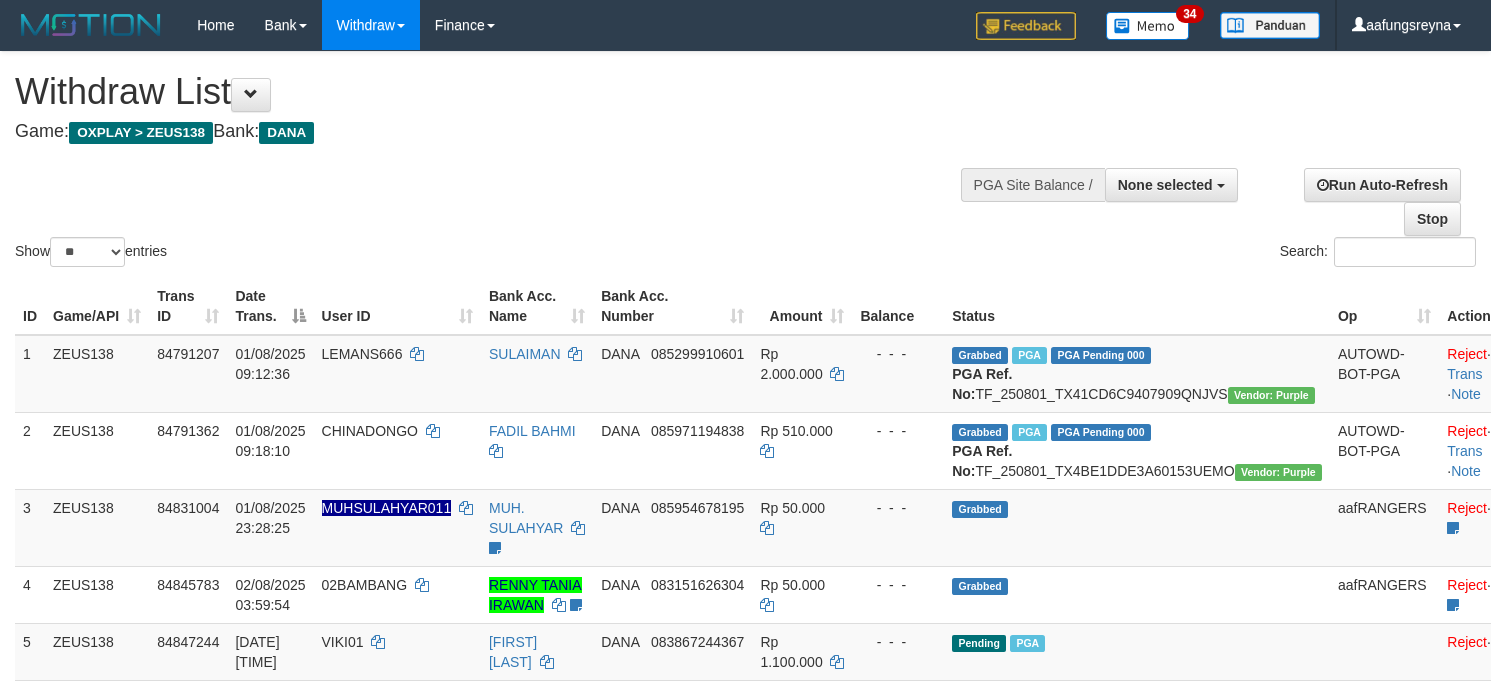 select 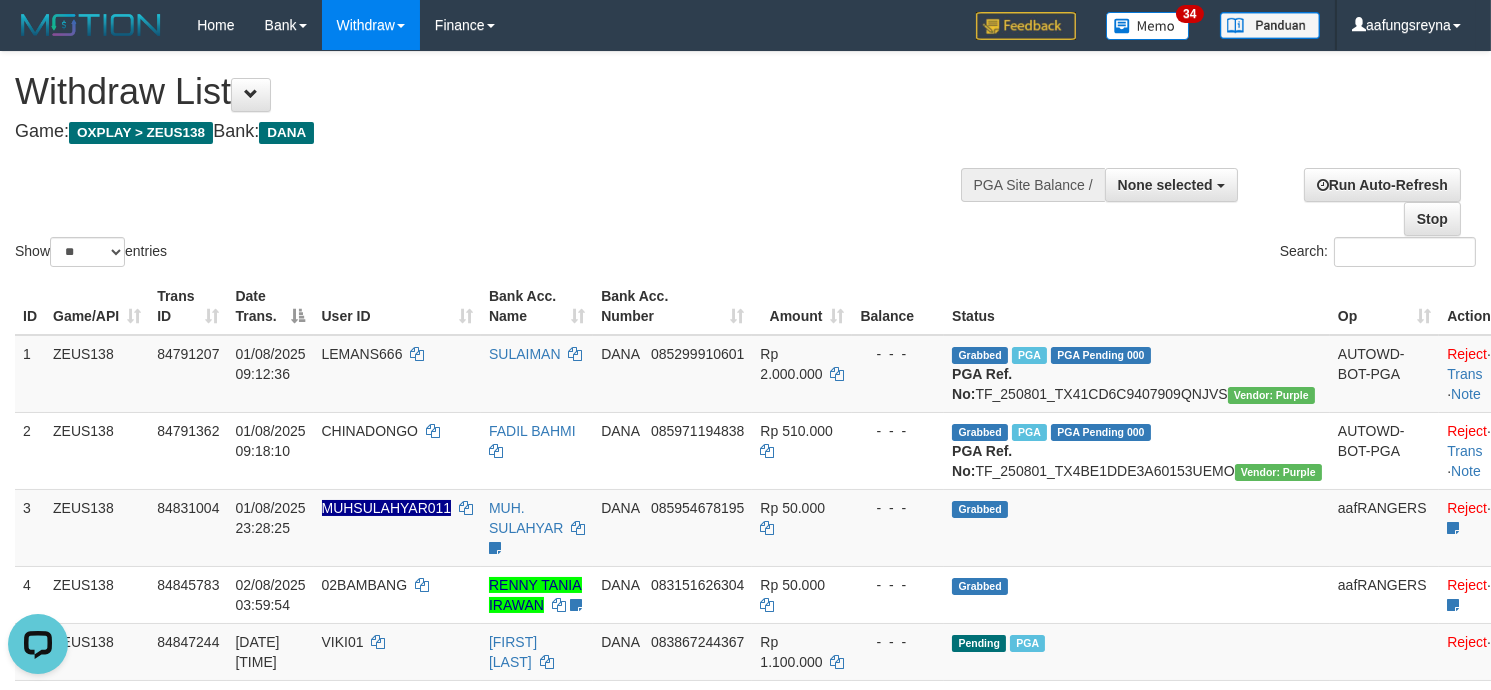 scroll, scrollTop: 0, scrollLeft: 0, axis: both 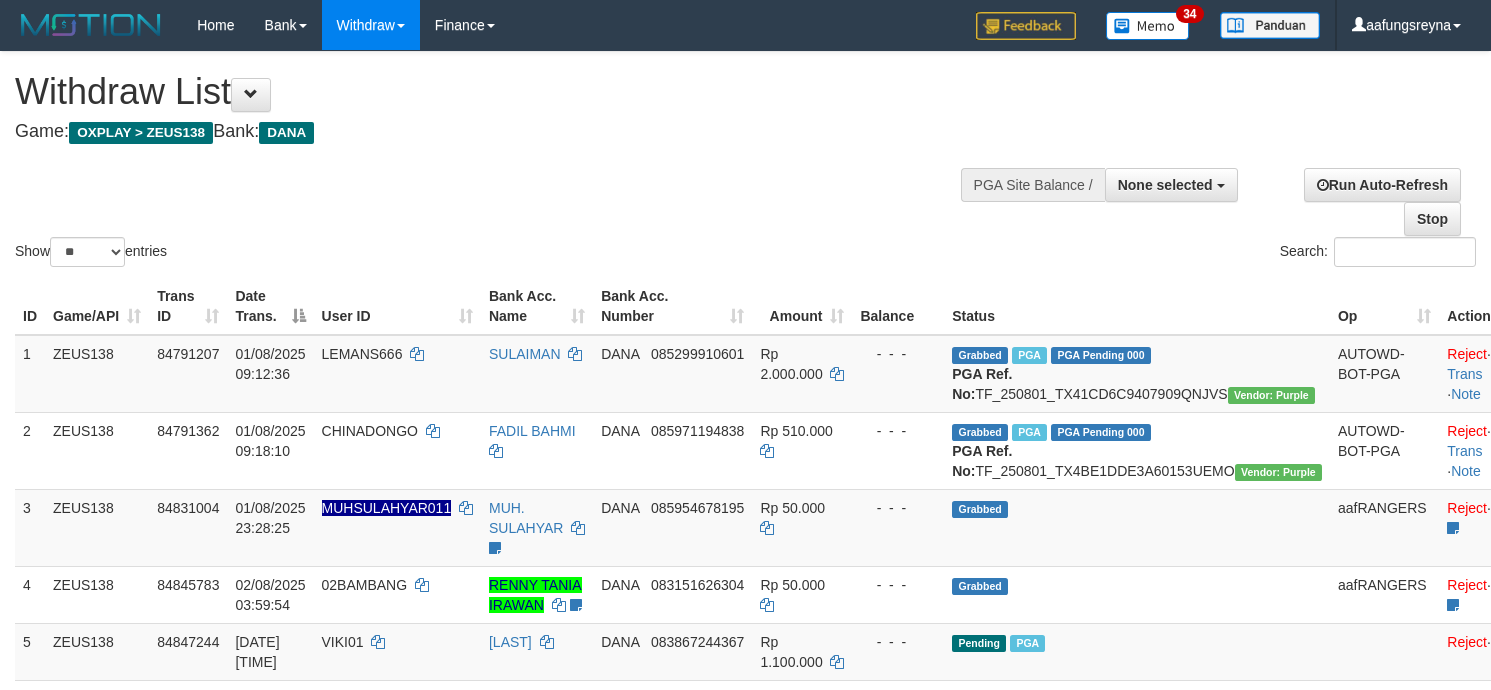 select 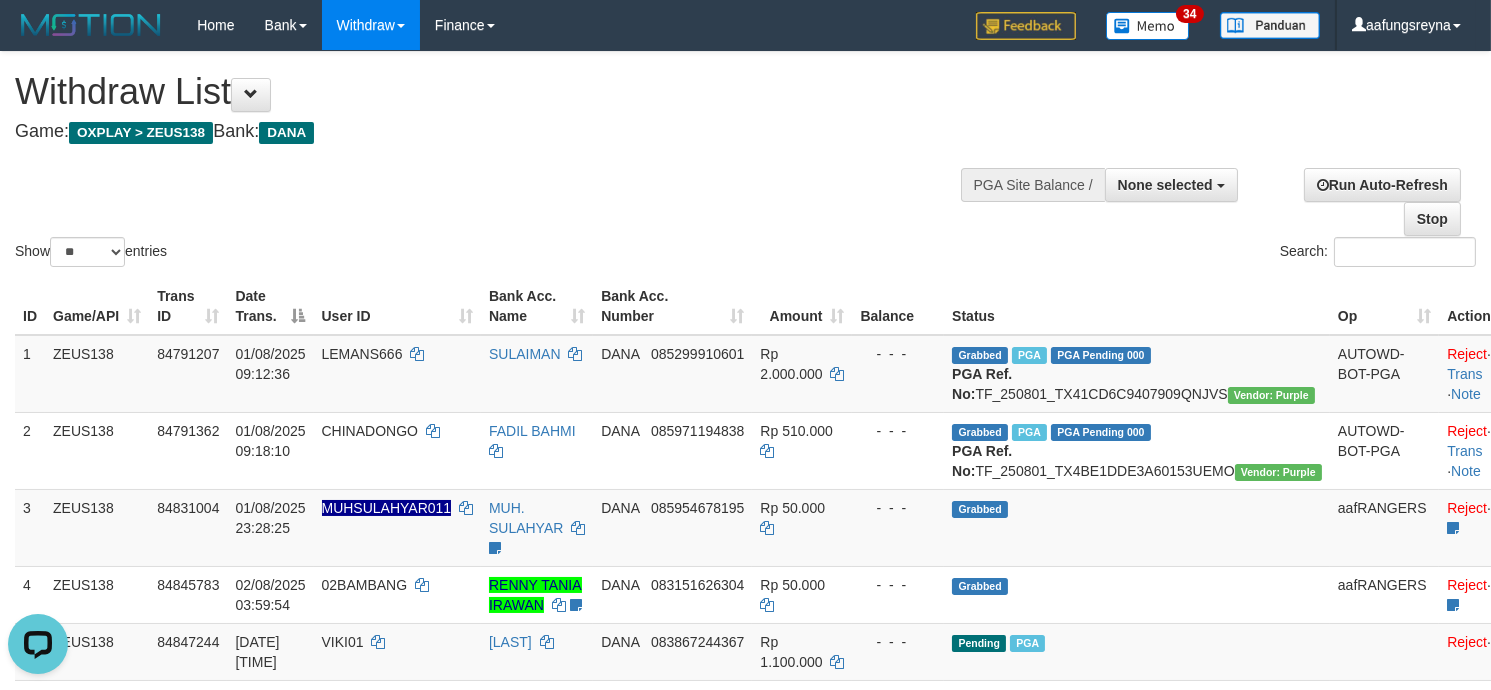 scroll, scrollTop: 0, scrollLeft: 0, axis: both 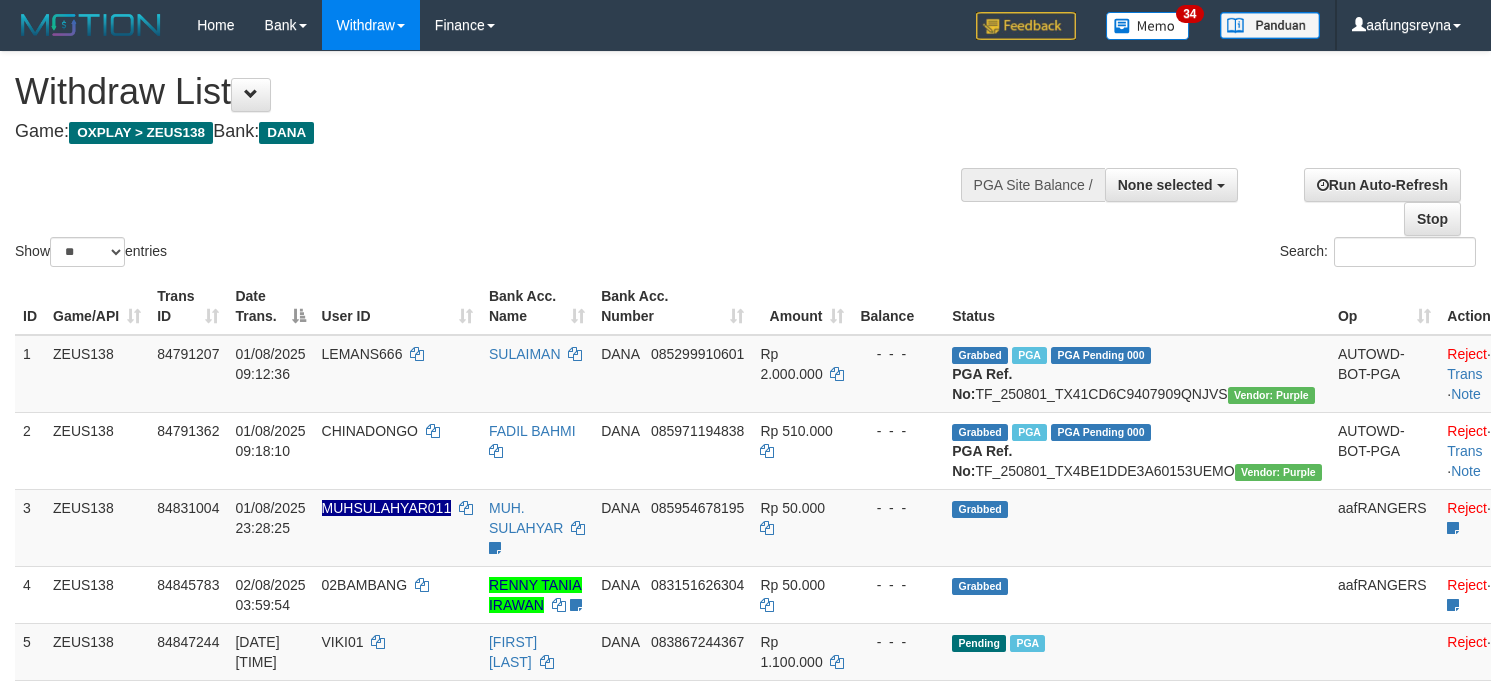 select 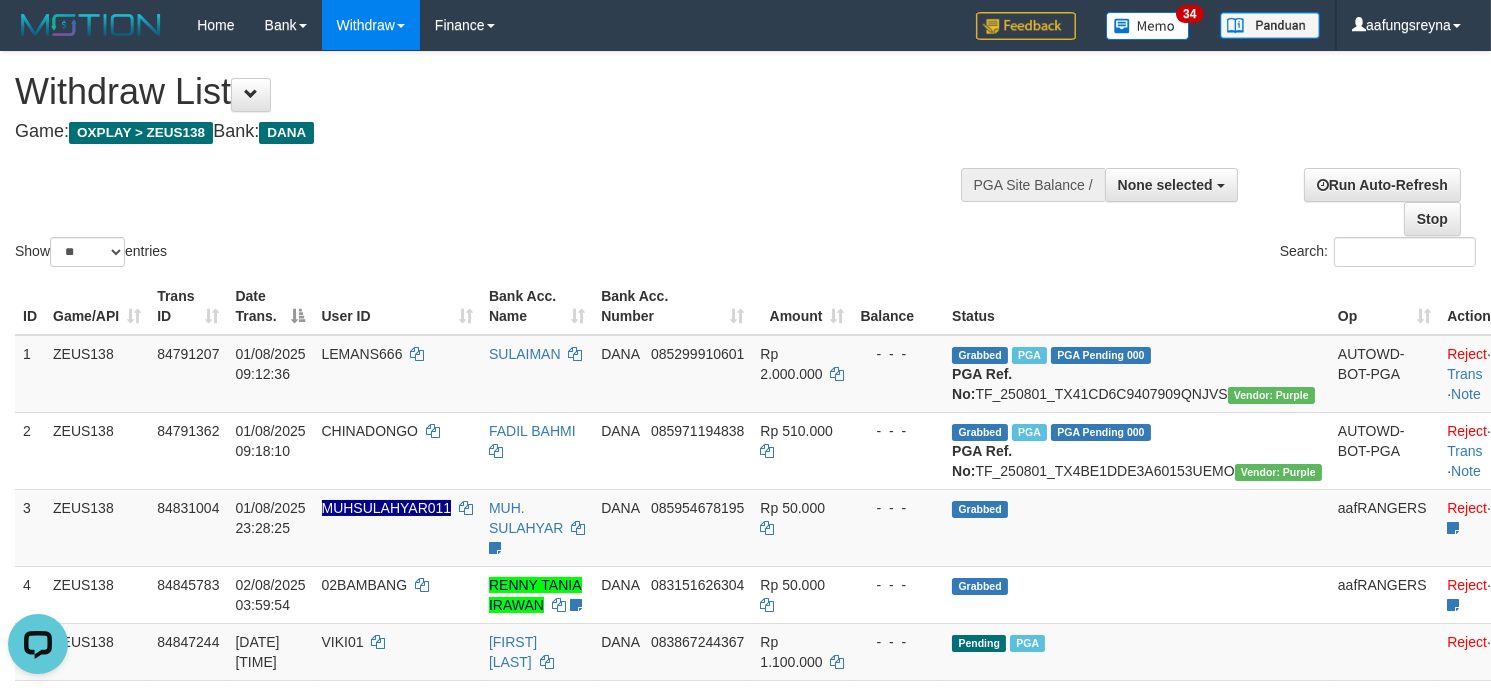 scroll, scrollTop: 0, scrollLeft: 0, axis: both 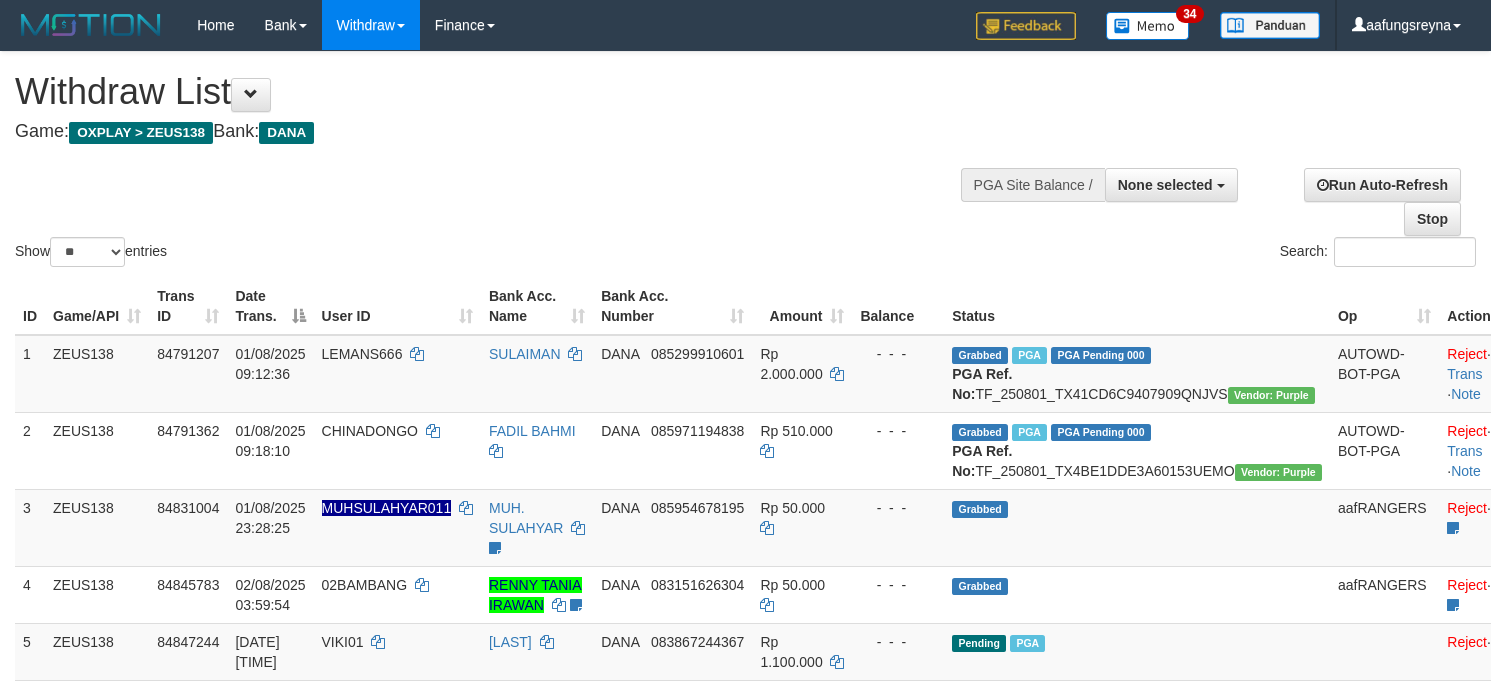 select 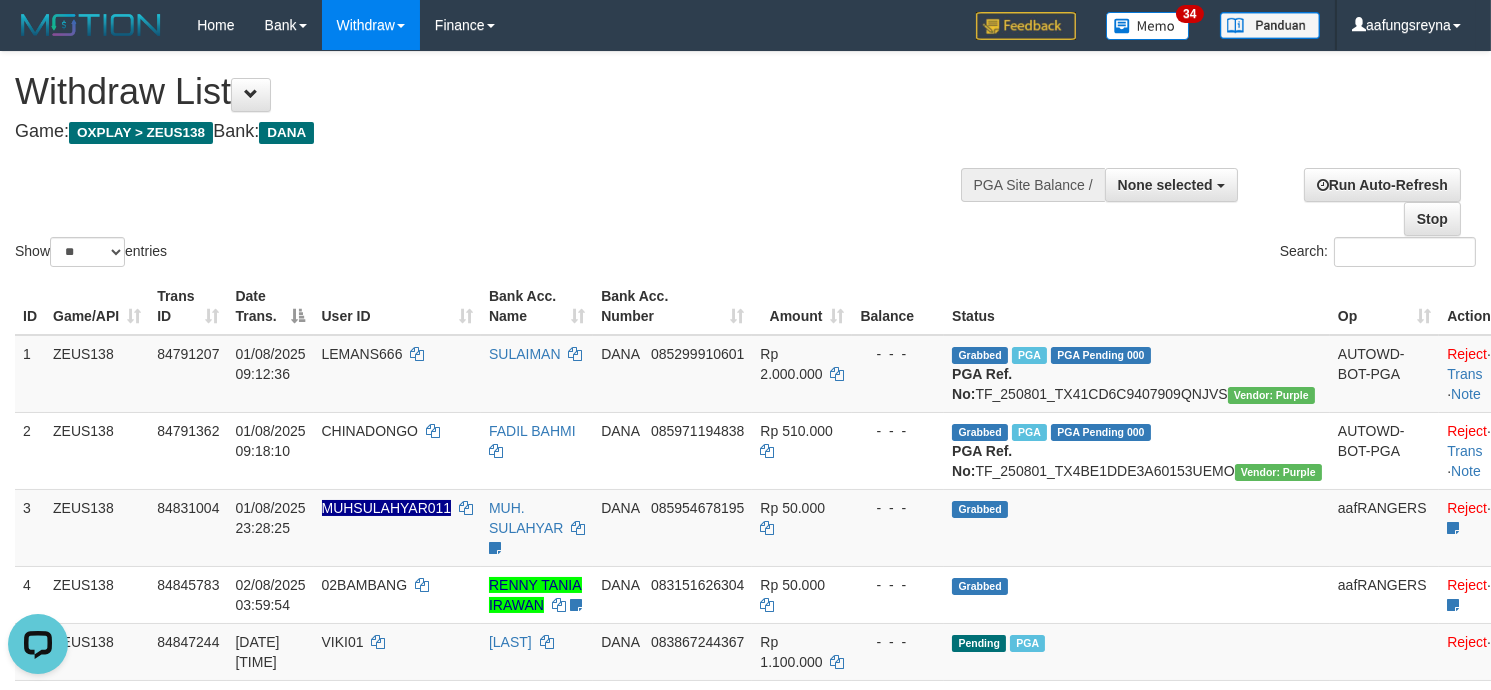 scroll, scrollTop: 0, scrollLeft: 0, axis: both 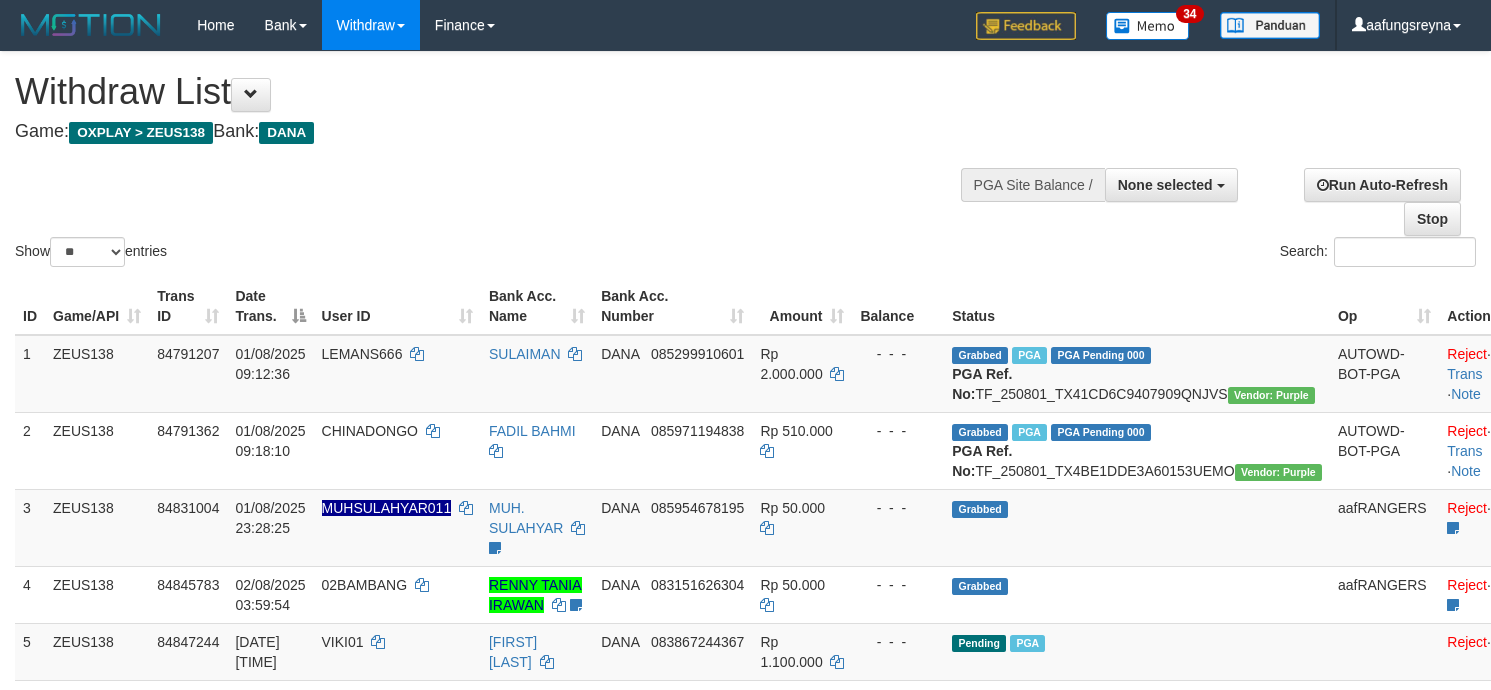 select 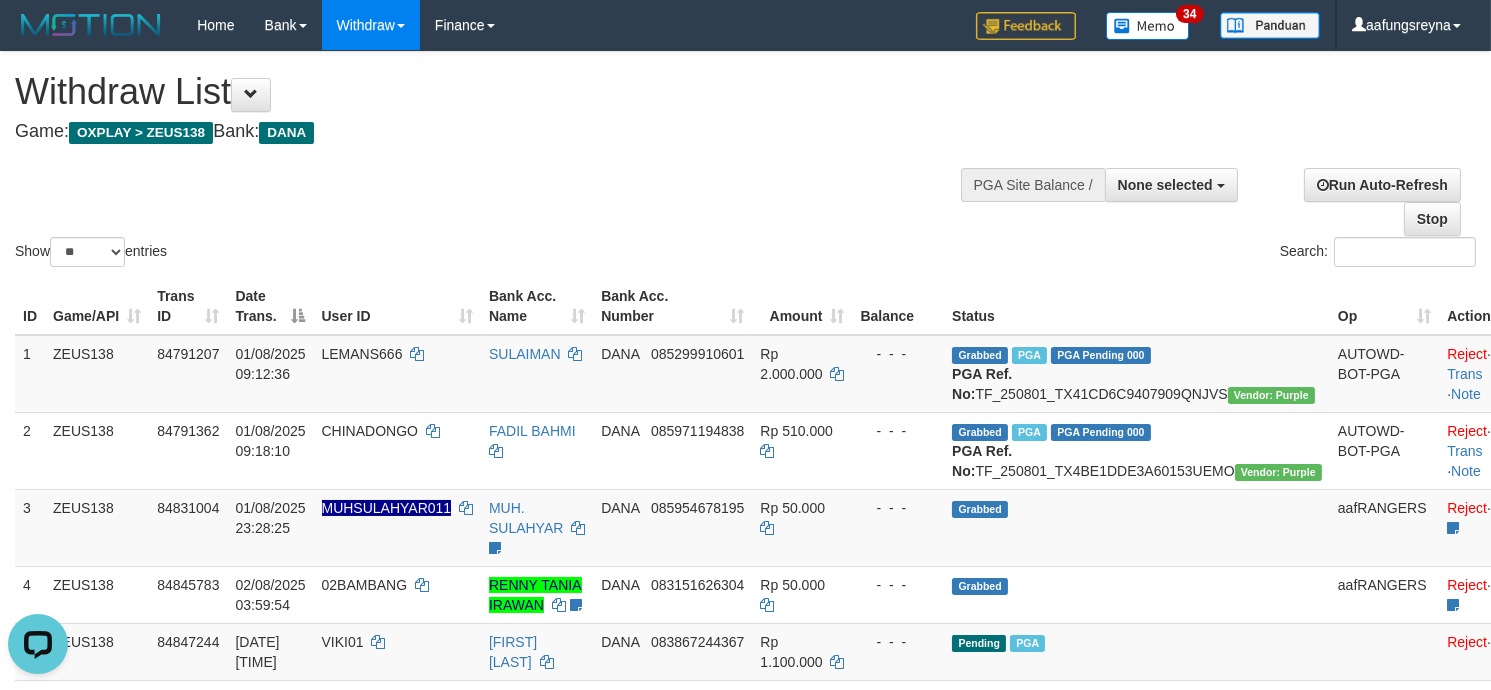 scroll, scrollTop: 0, scrollLeft: 0, axis: both 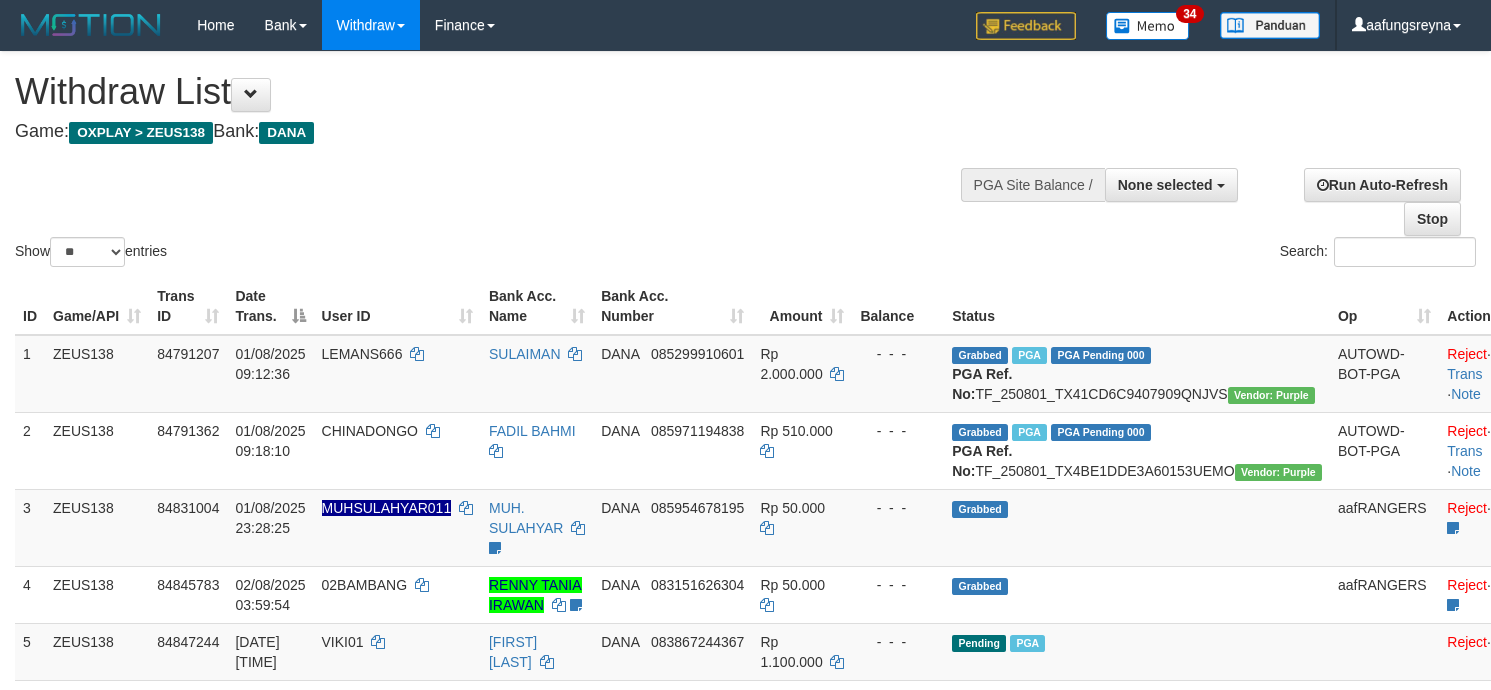 select 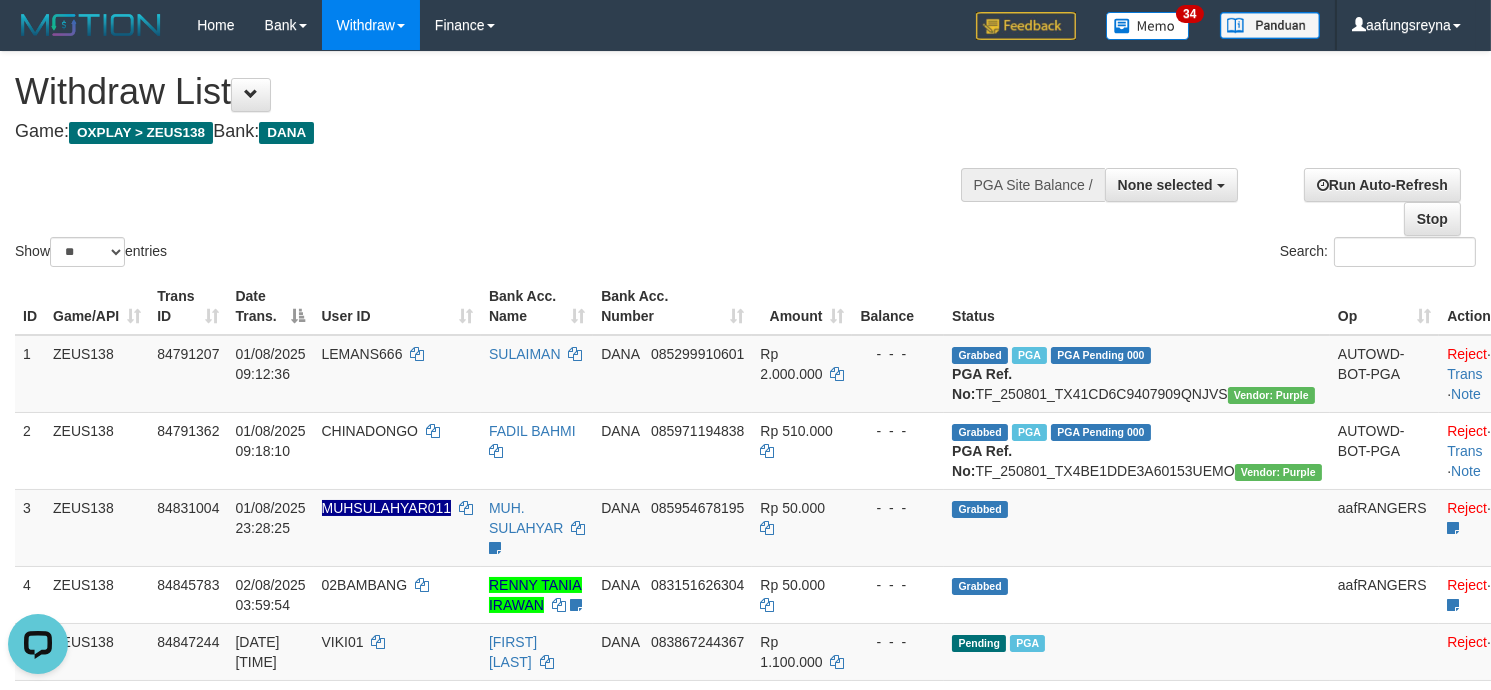 scroll, scrollTop: 0, scrollLeft: 0, axis: both 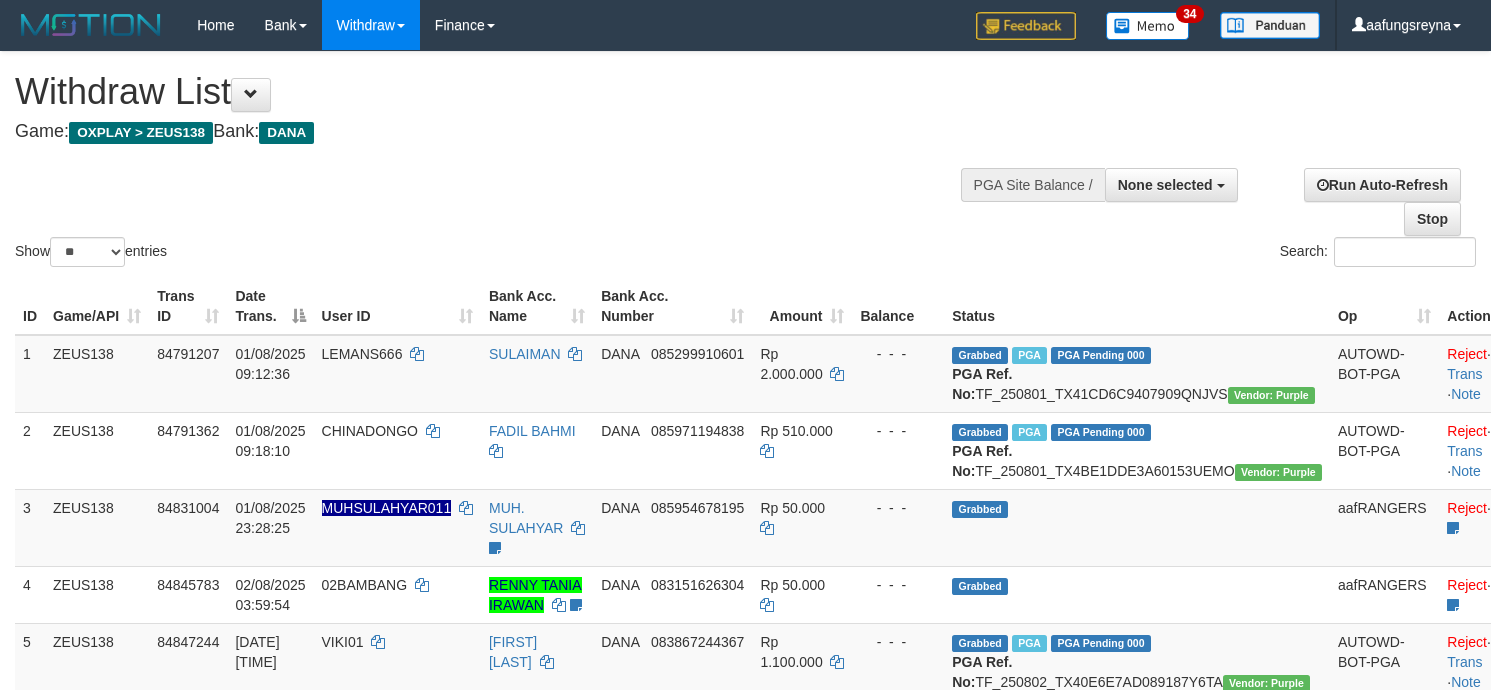 select 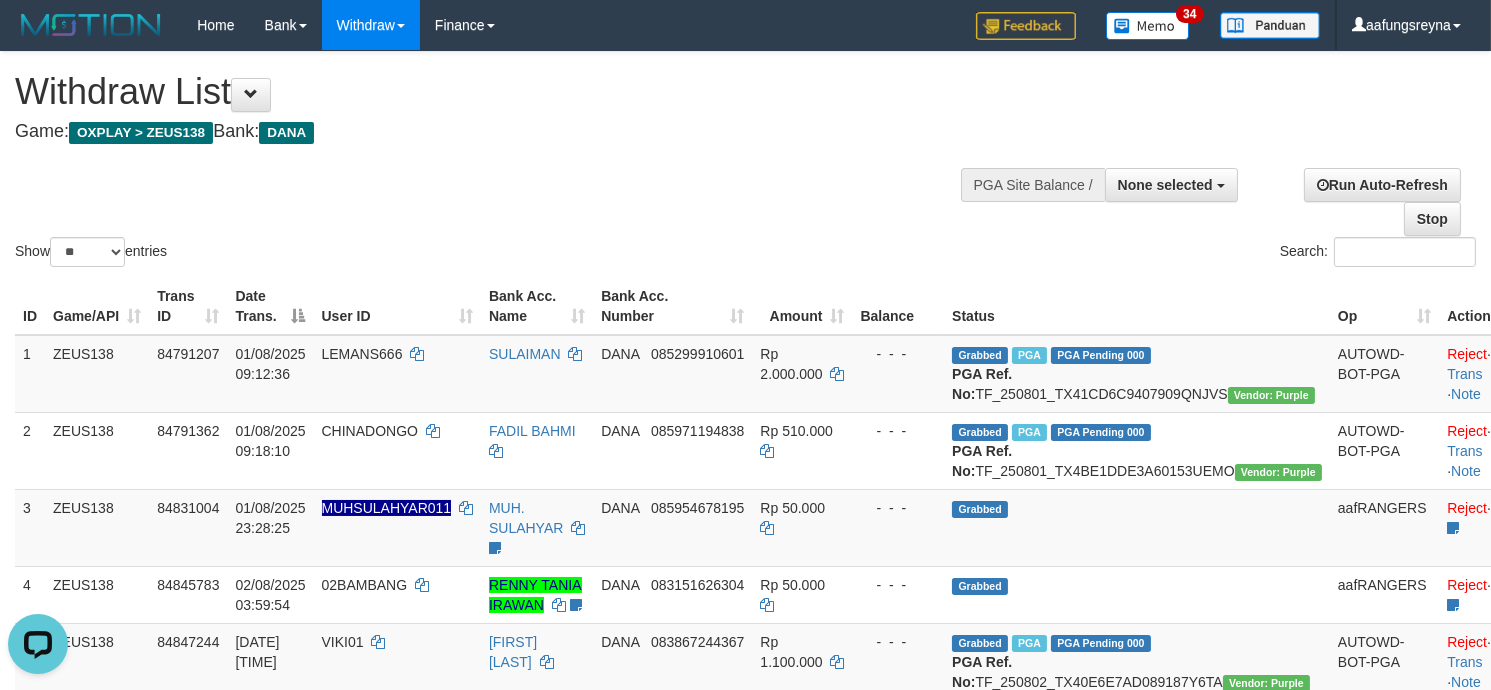 scroll, scrollTop: 0, scrollLeft: 0, axis: both 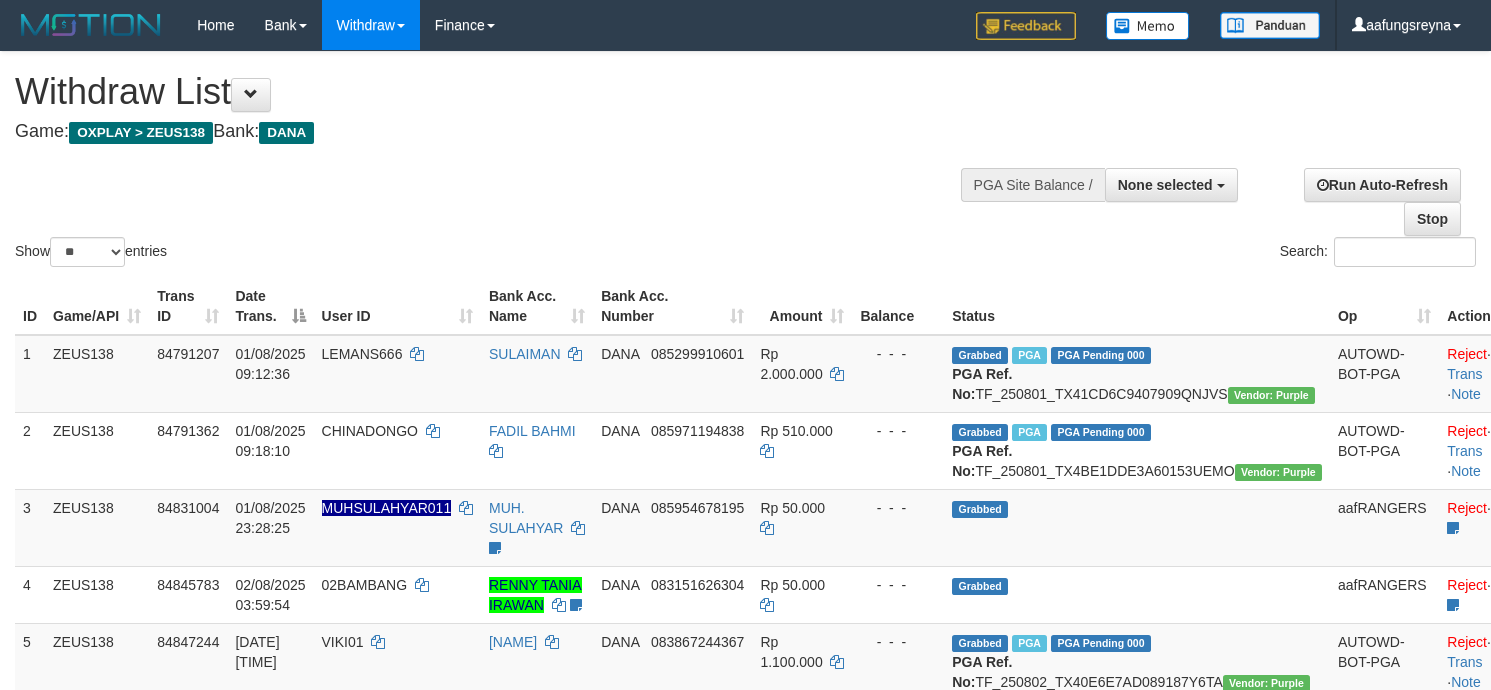 select 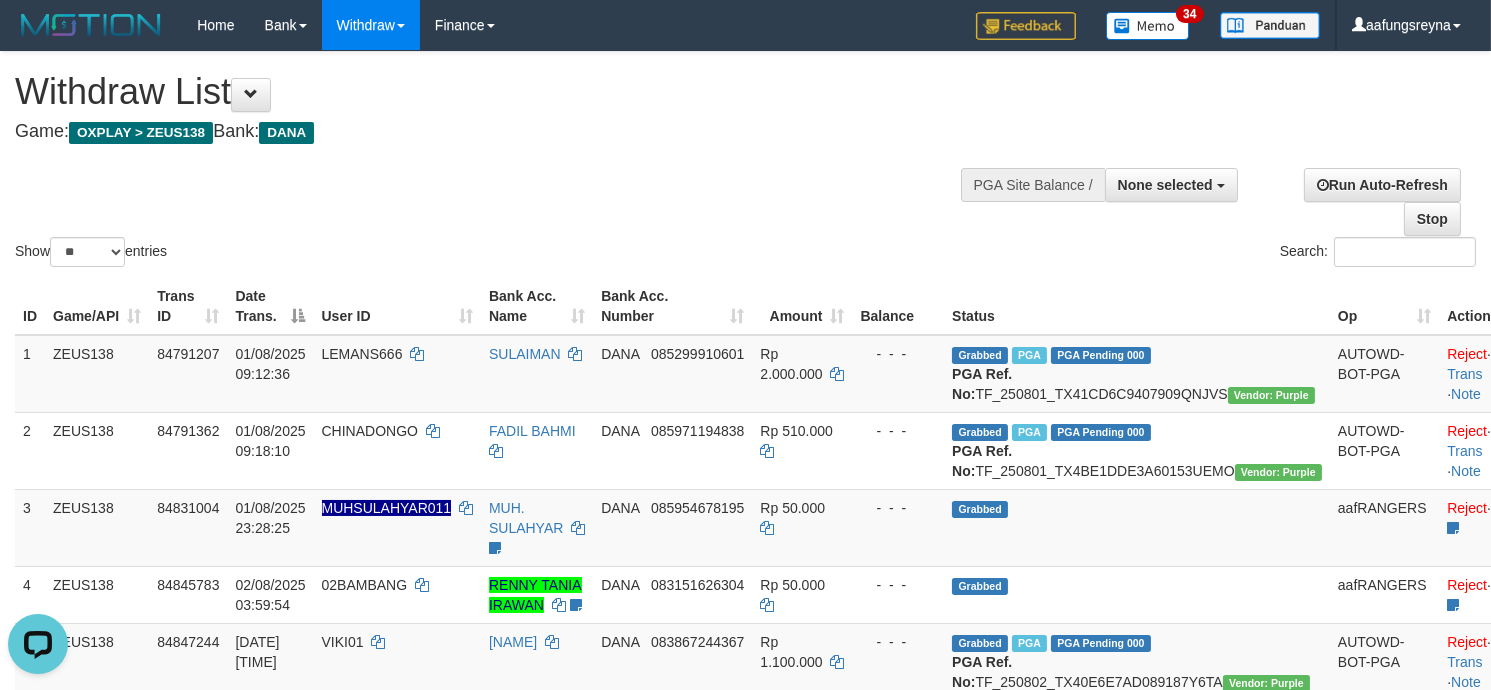 scroll, scrollTop: 0, scrollLeft: 0, axis: both 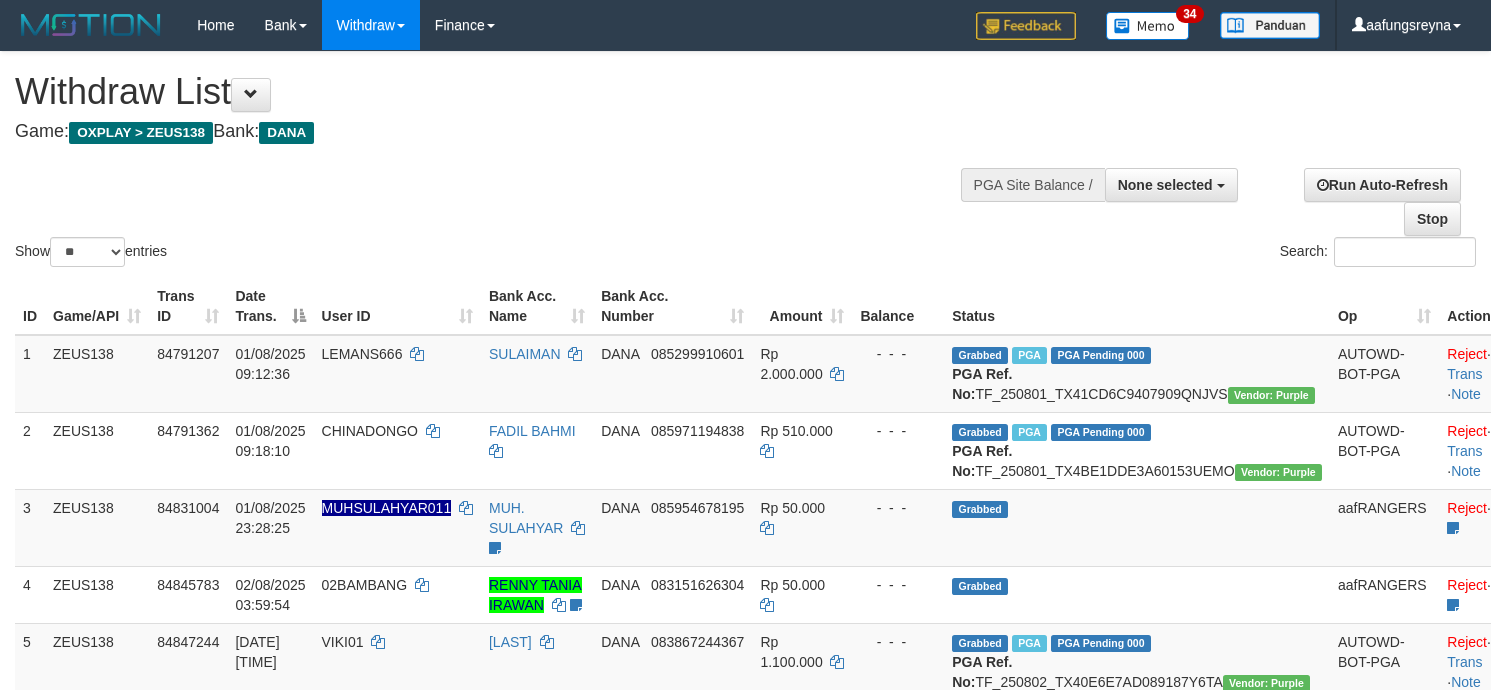 select 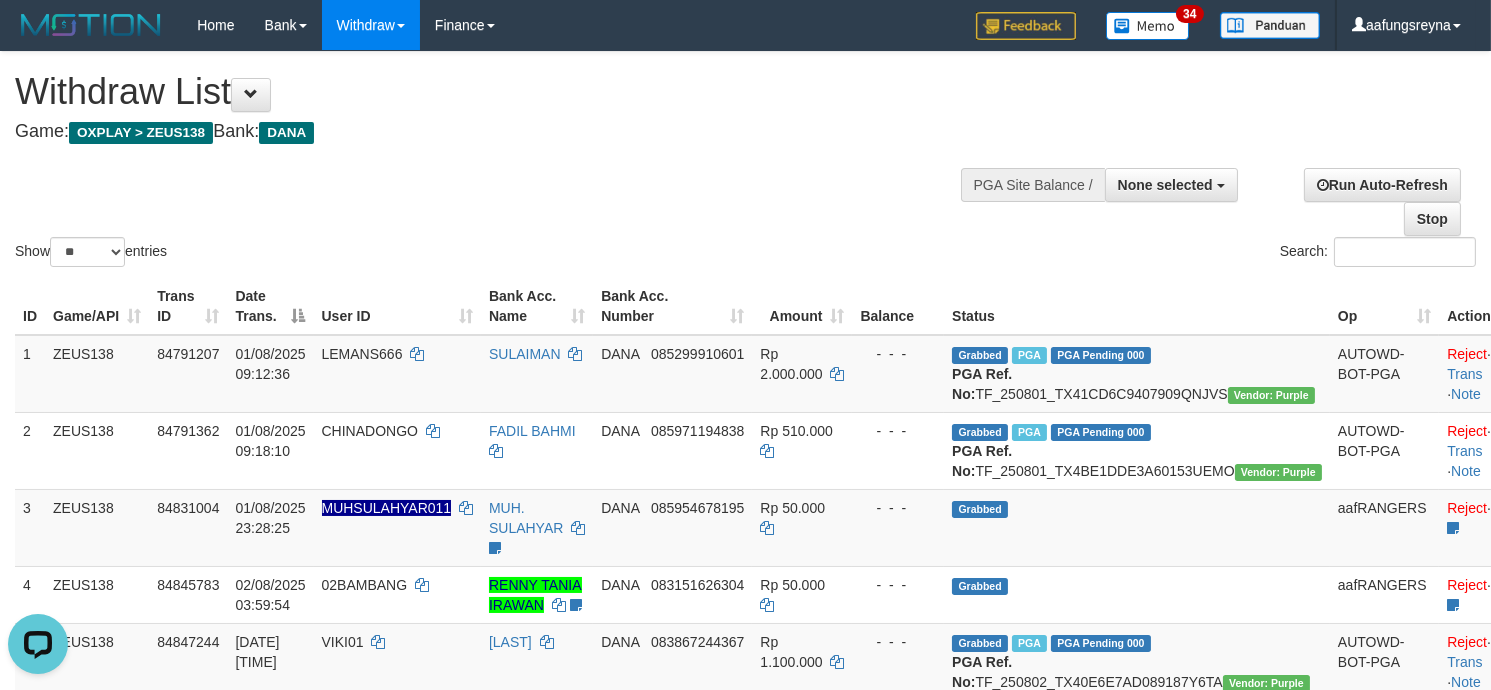scroll, scrollTop: 0, scrollLeft: 0, axis: both 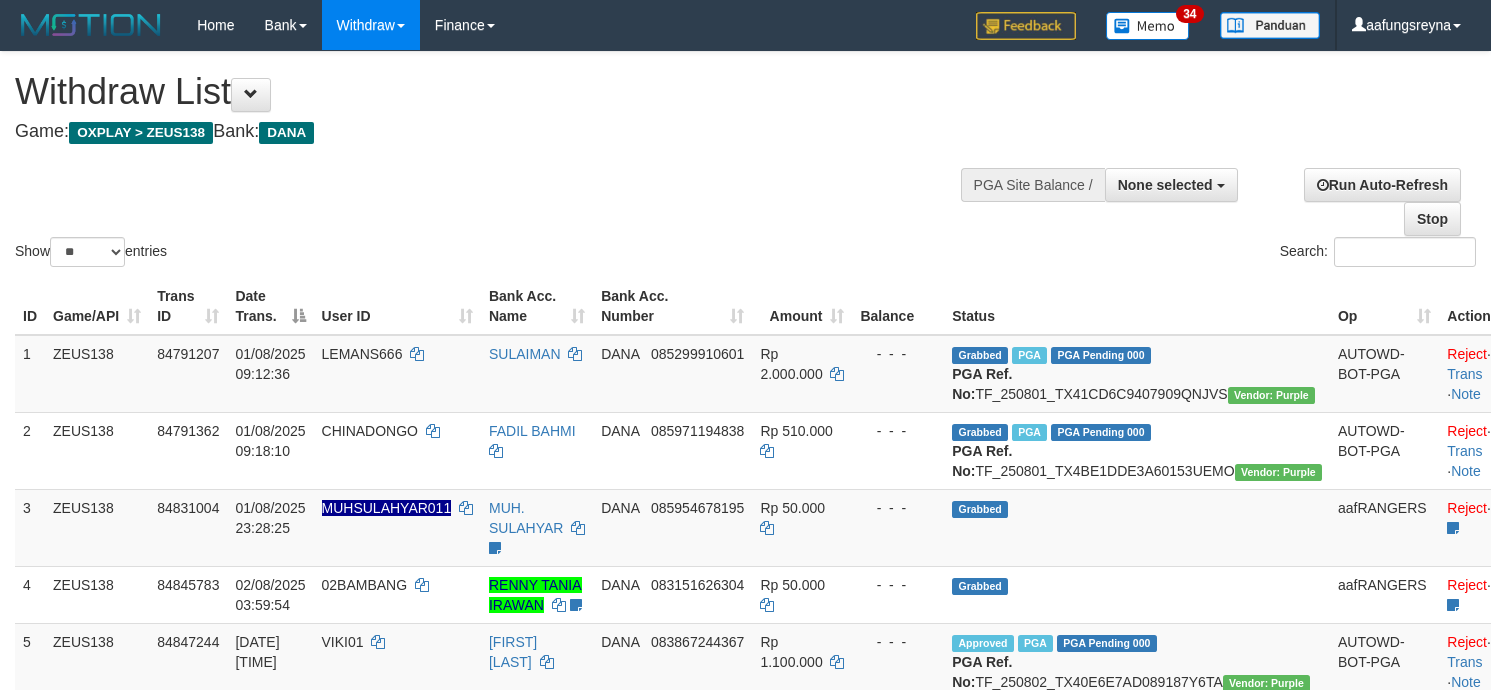 select 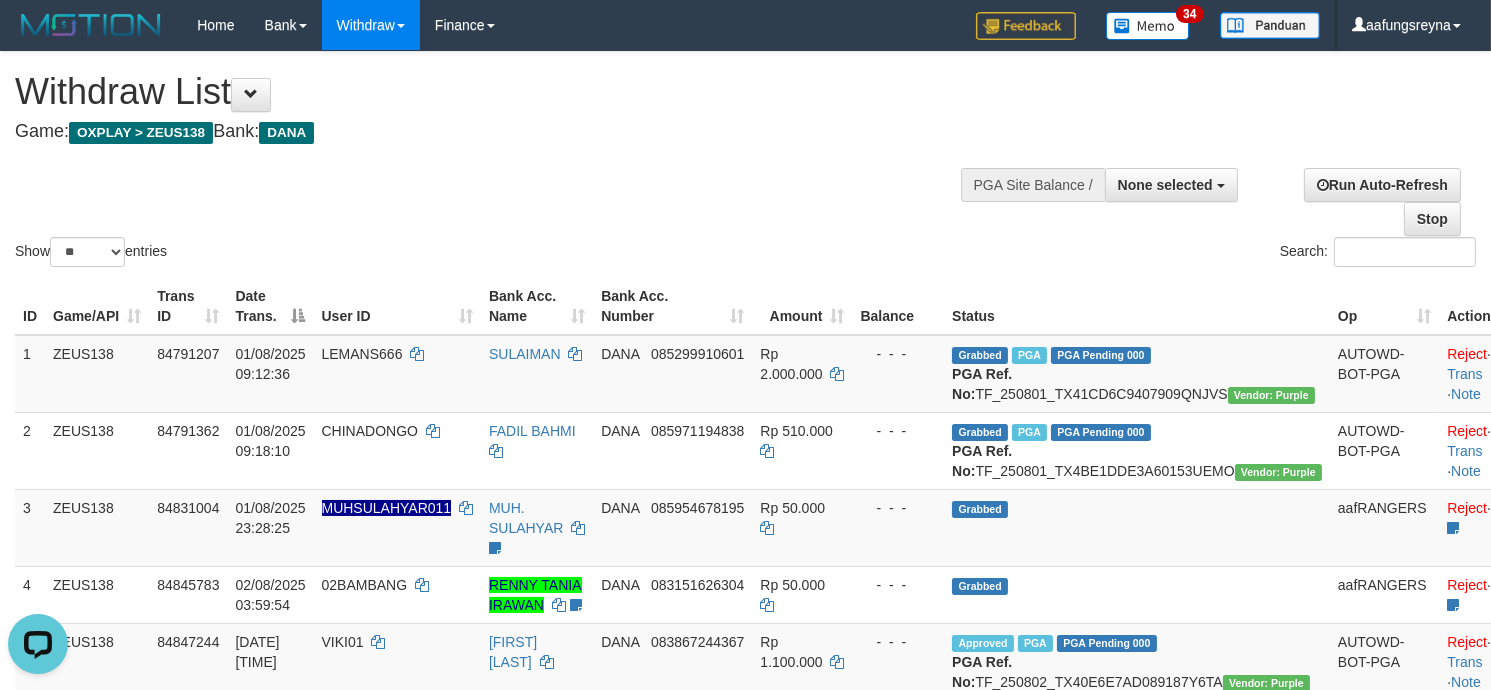 scroll, scrollTop: 0, scrollLeft: 0, axis: both 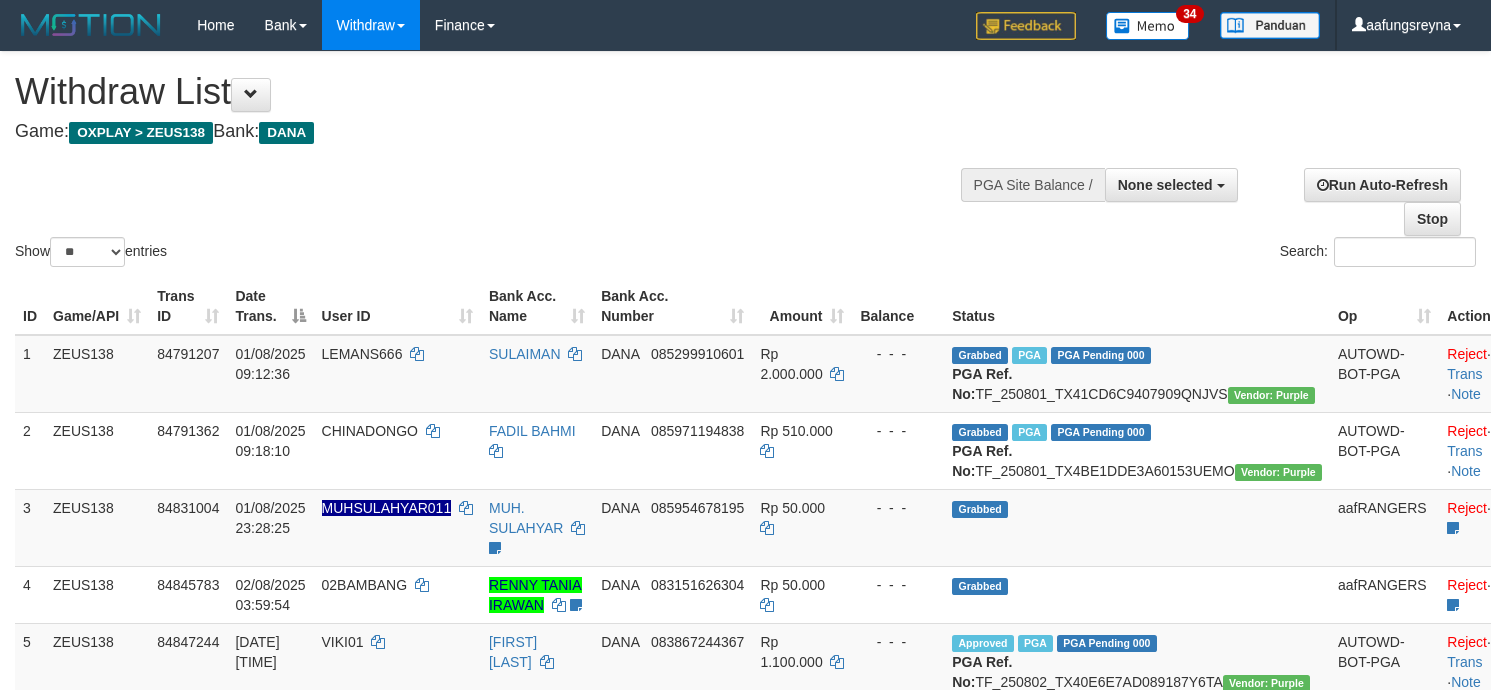 select 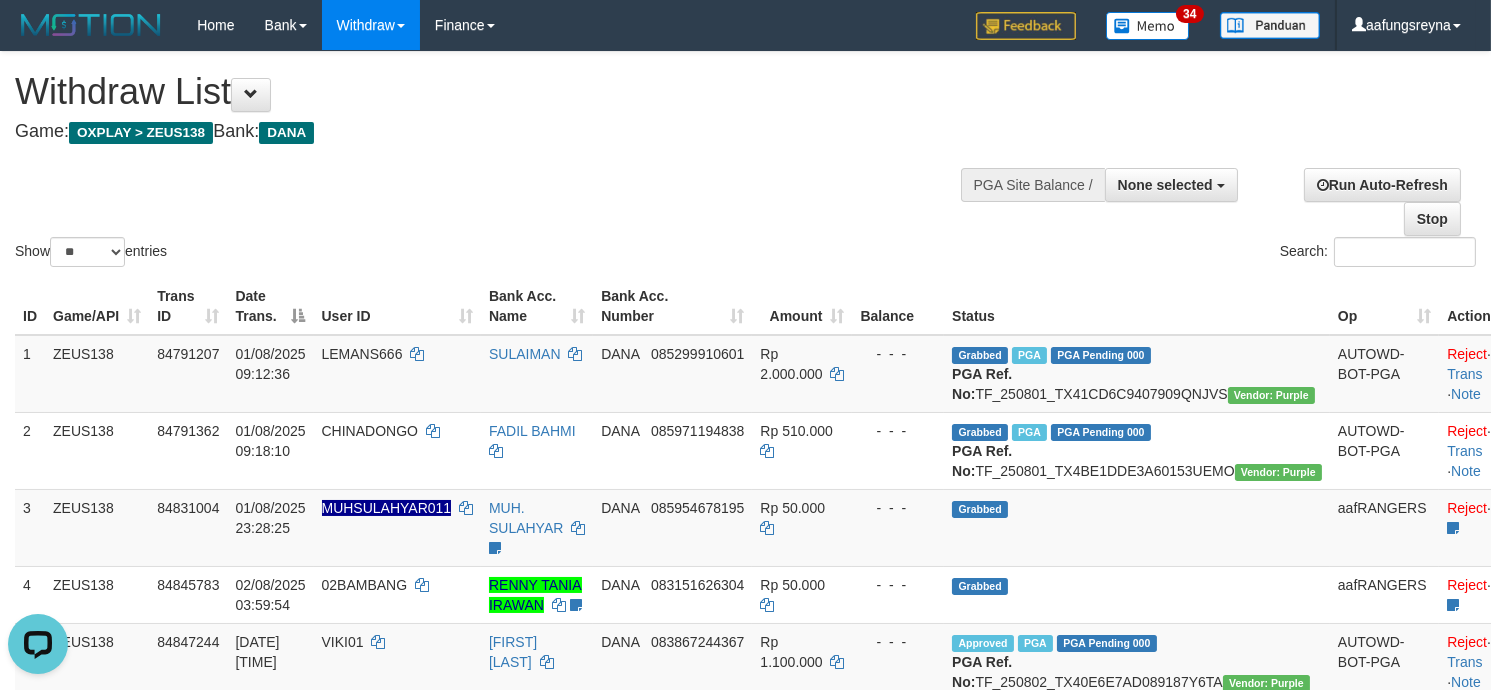 scroll, scrollTop: 0, scrollLeft: 0, axis: both 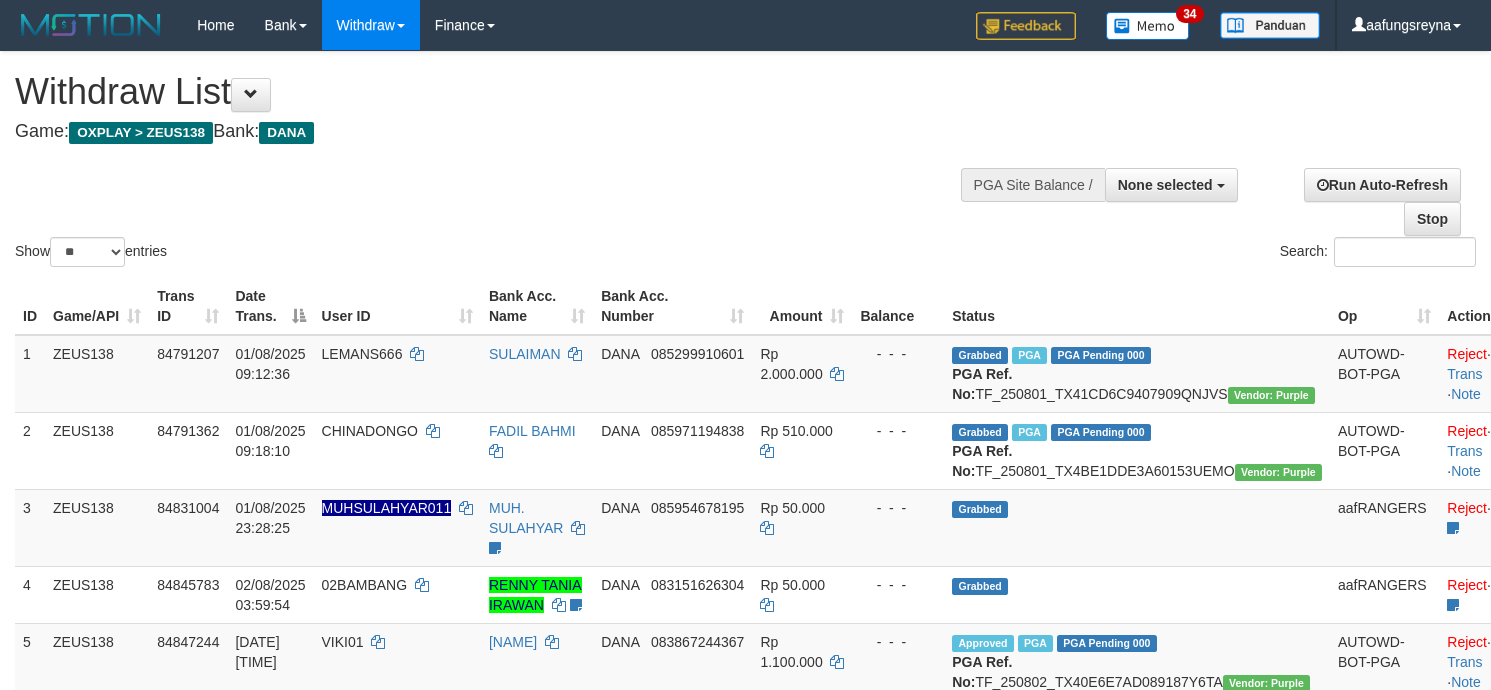 select 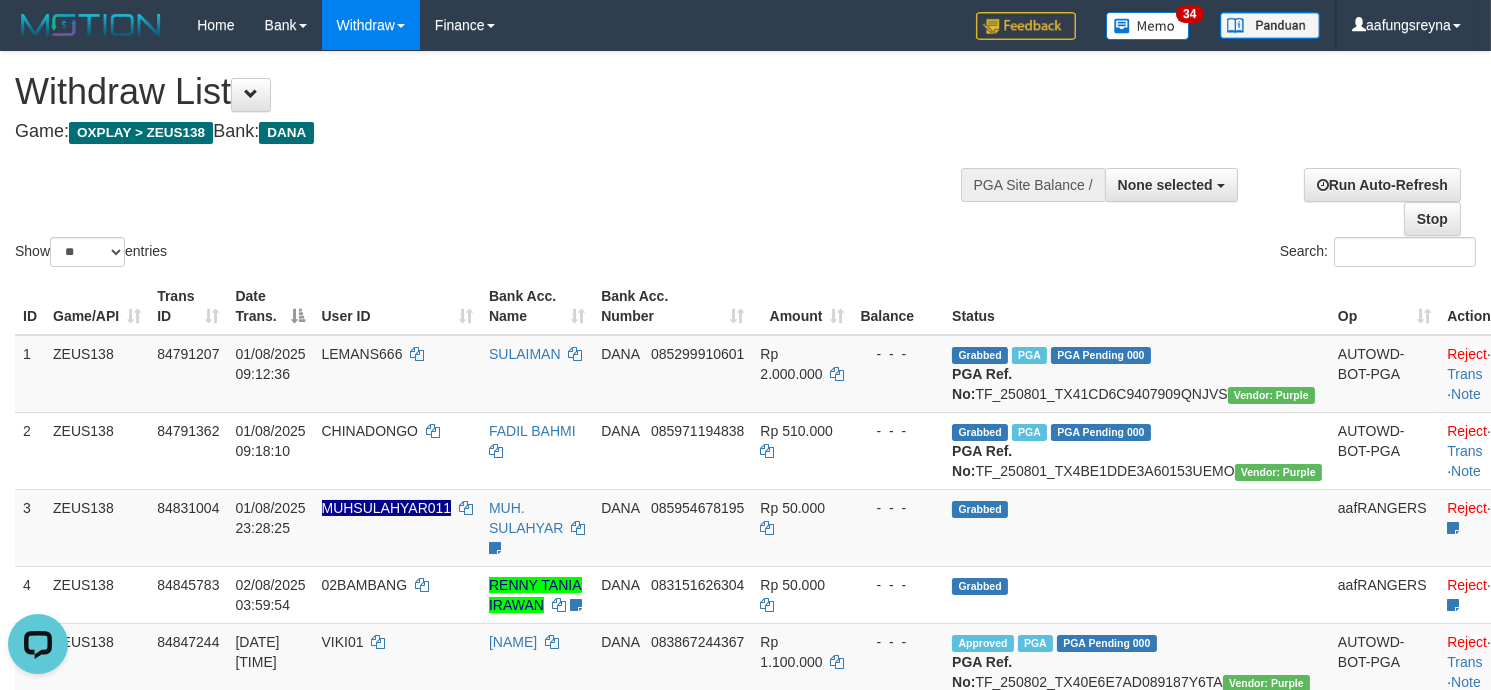 scroll, scrollTop: 0, scrollLeft: 0, axis: both 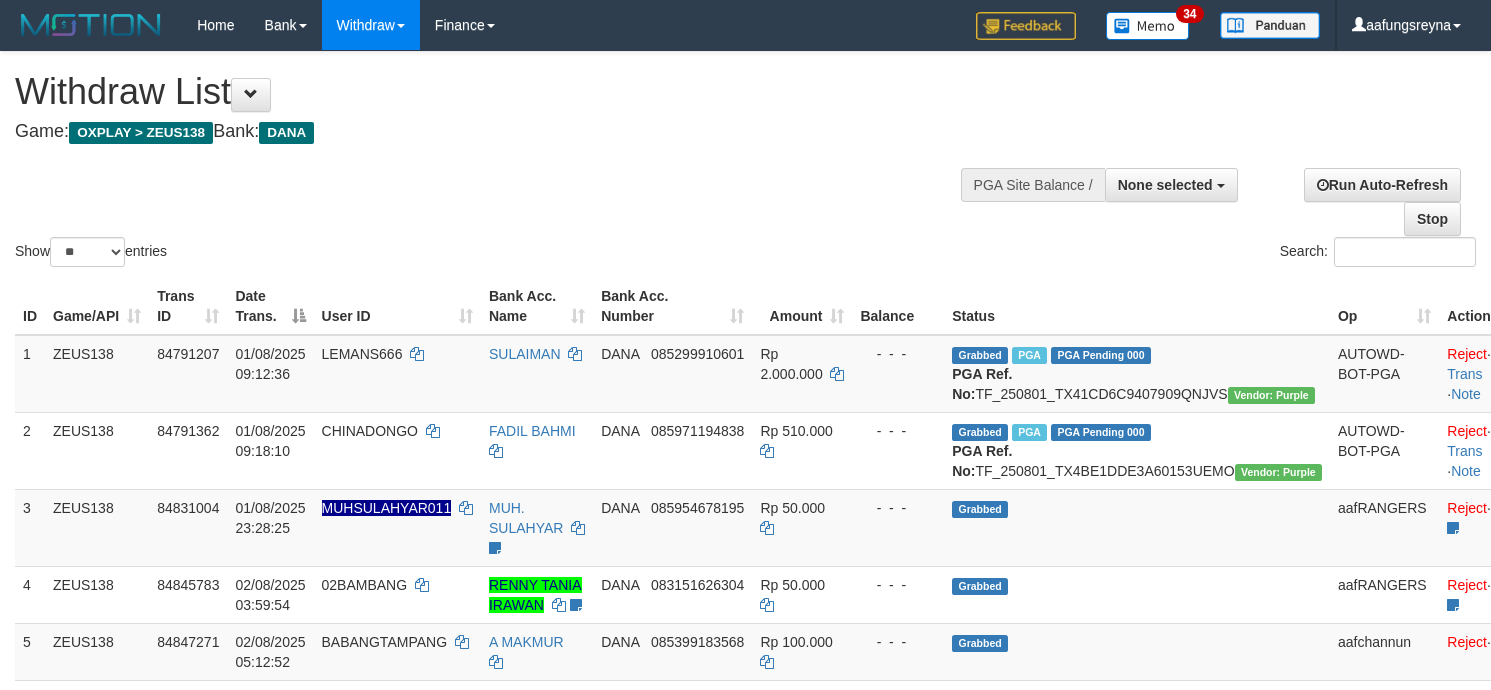 select 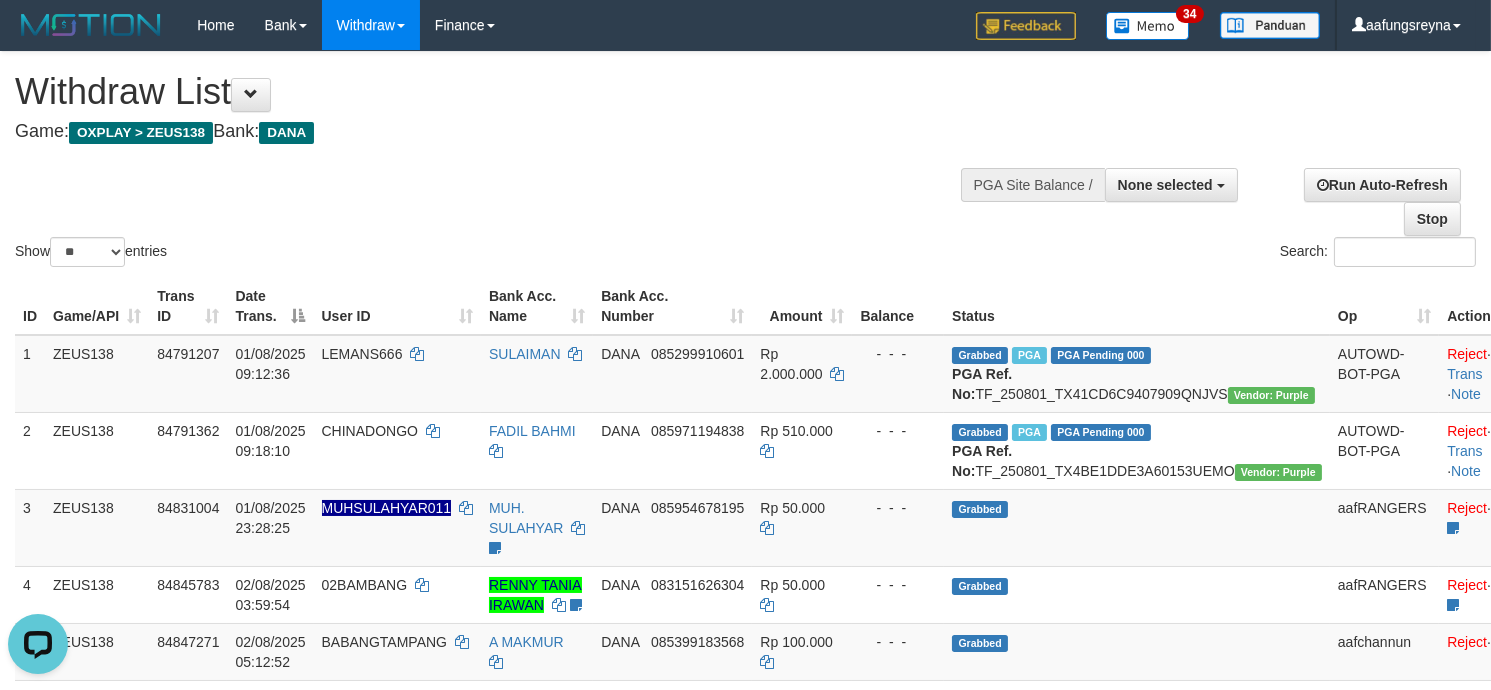 scroll, scrollTop: 0, scrollLeft: 0, axis: both 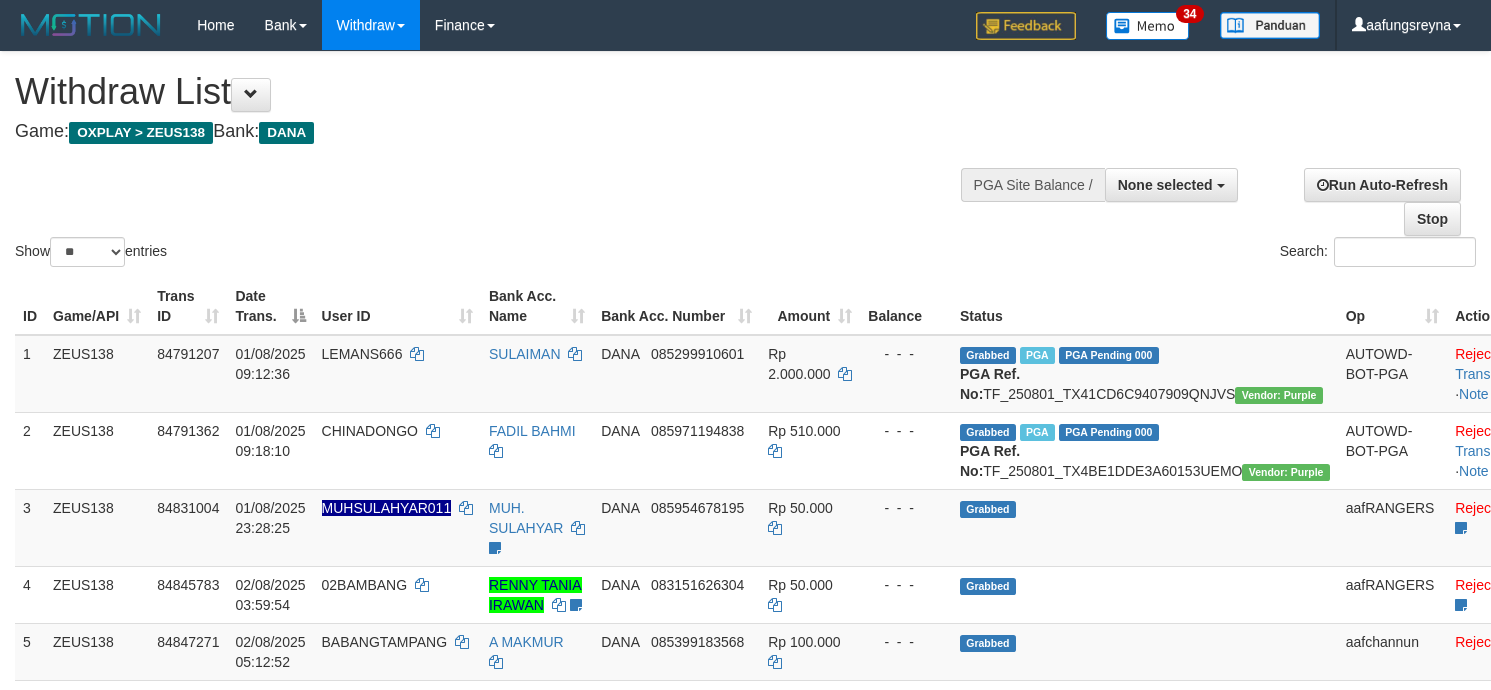 select 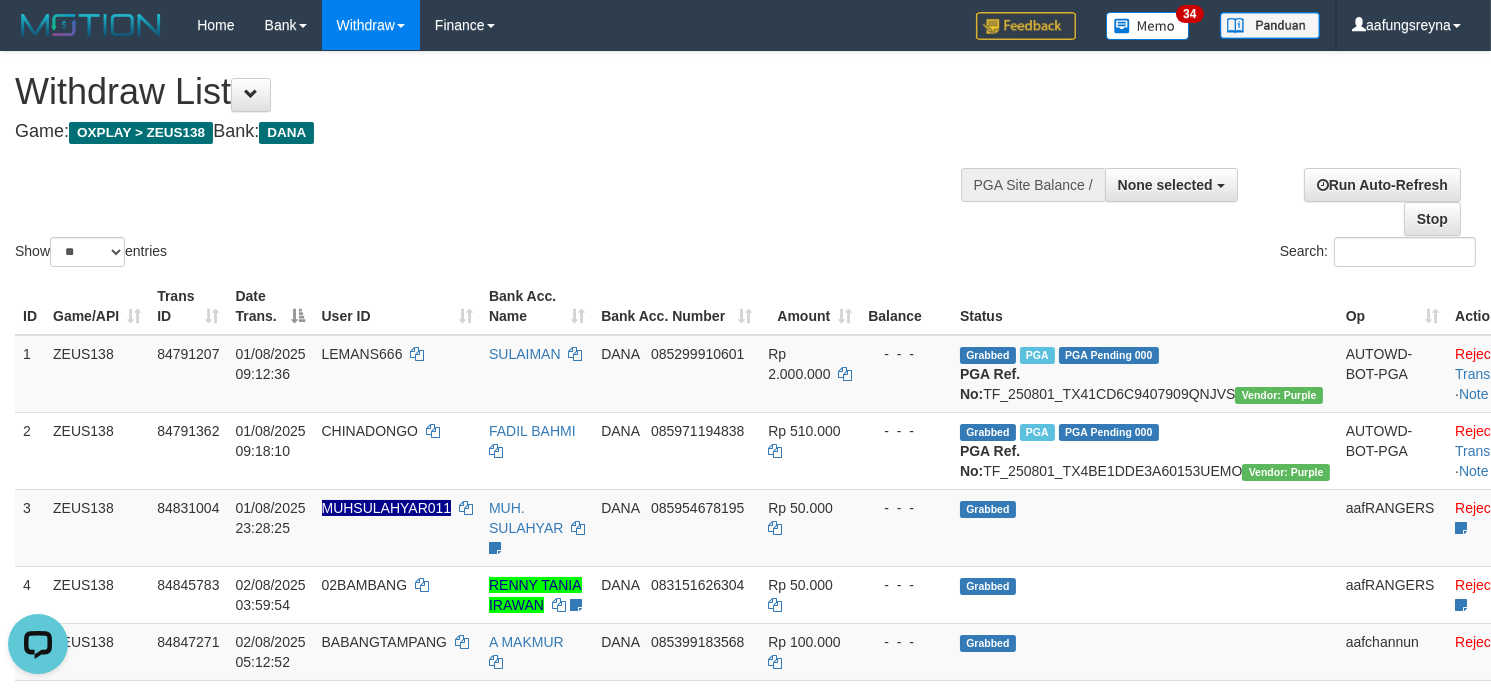 scroll, scrollTop: 0, scrollLeft: 0, axis: both 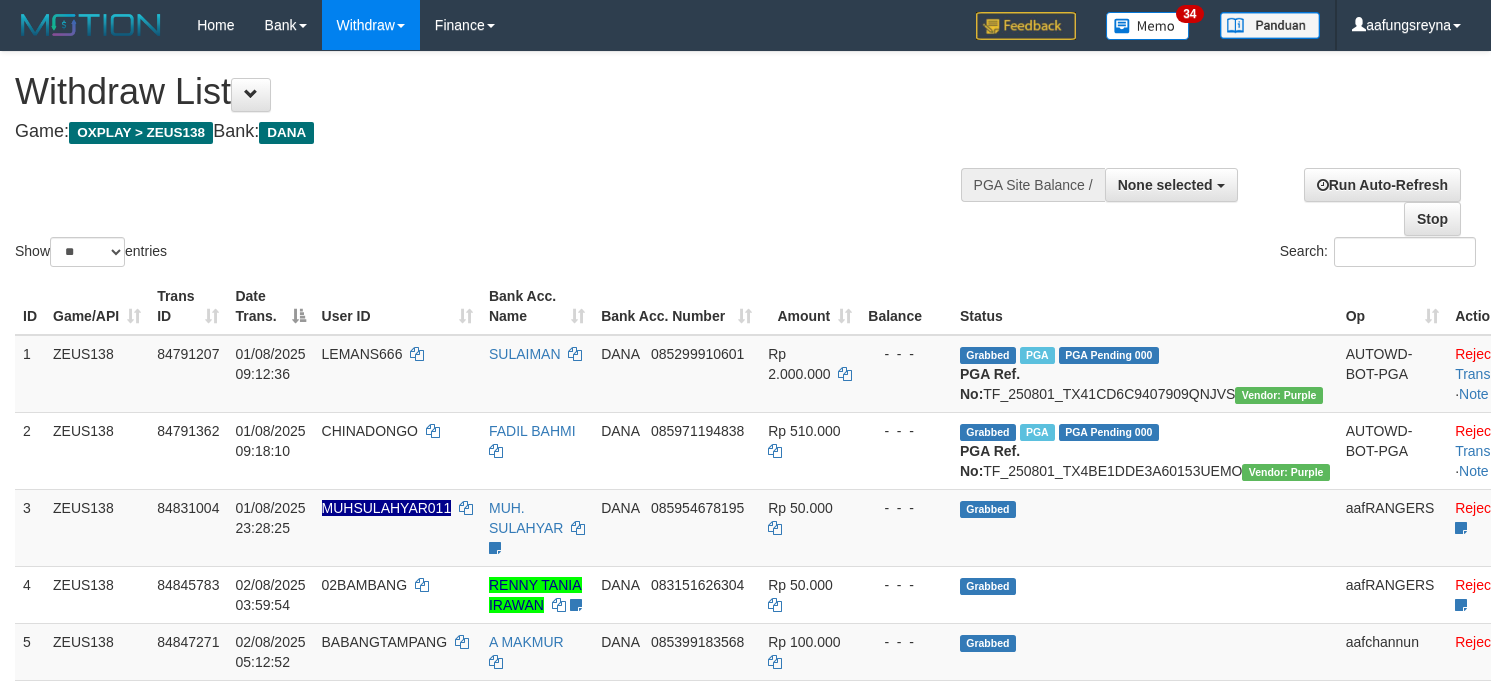 select 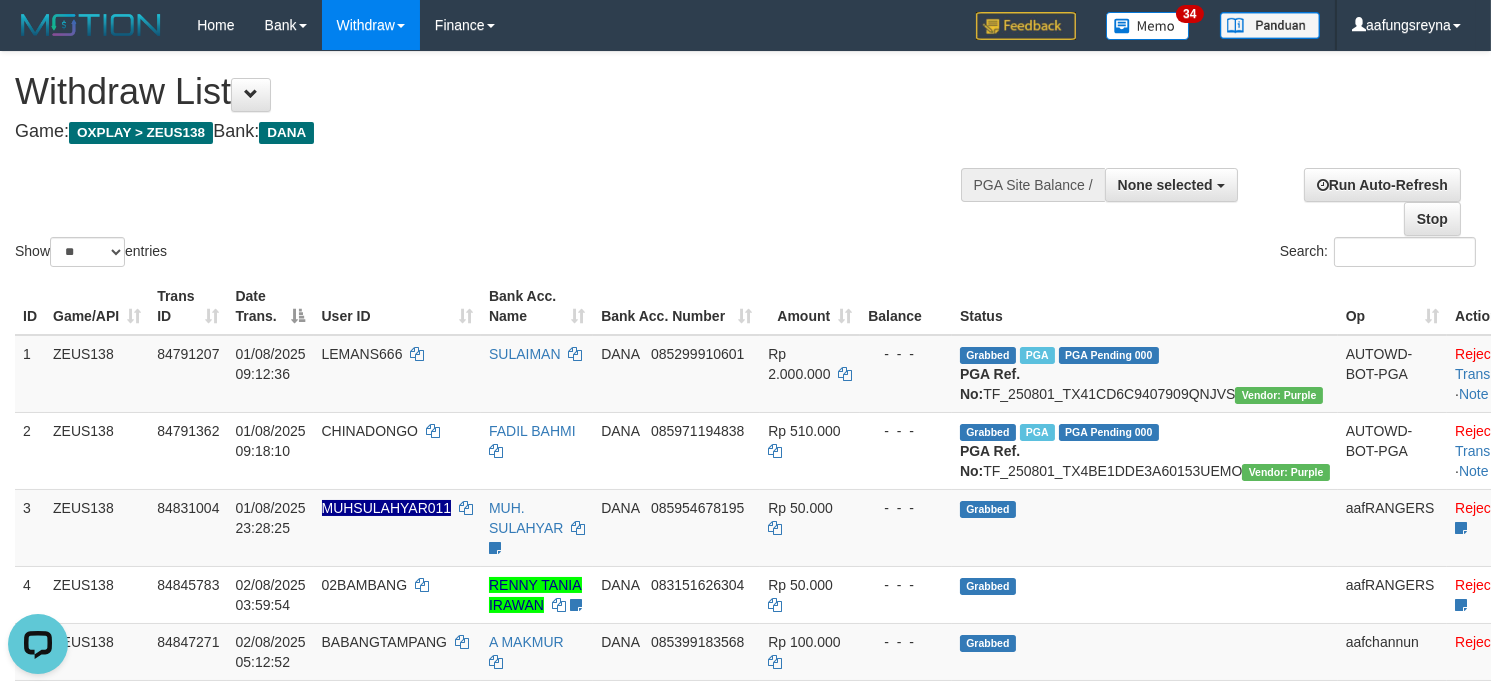 scroll, scrollTop: 0, scrollLeft: 0, axis: both 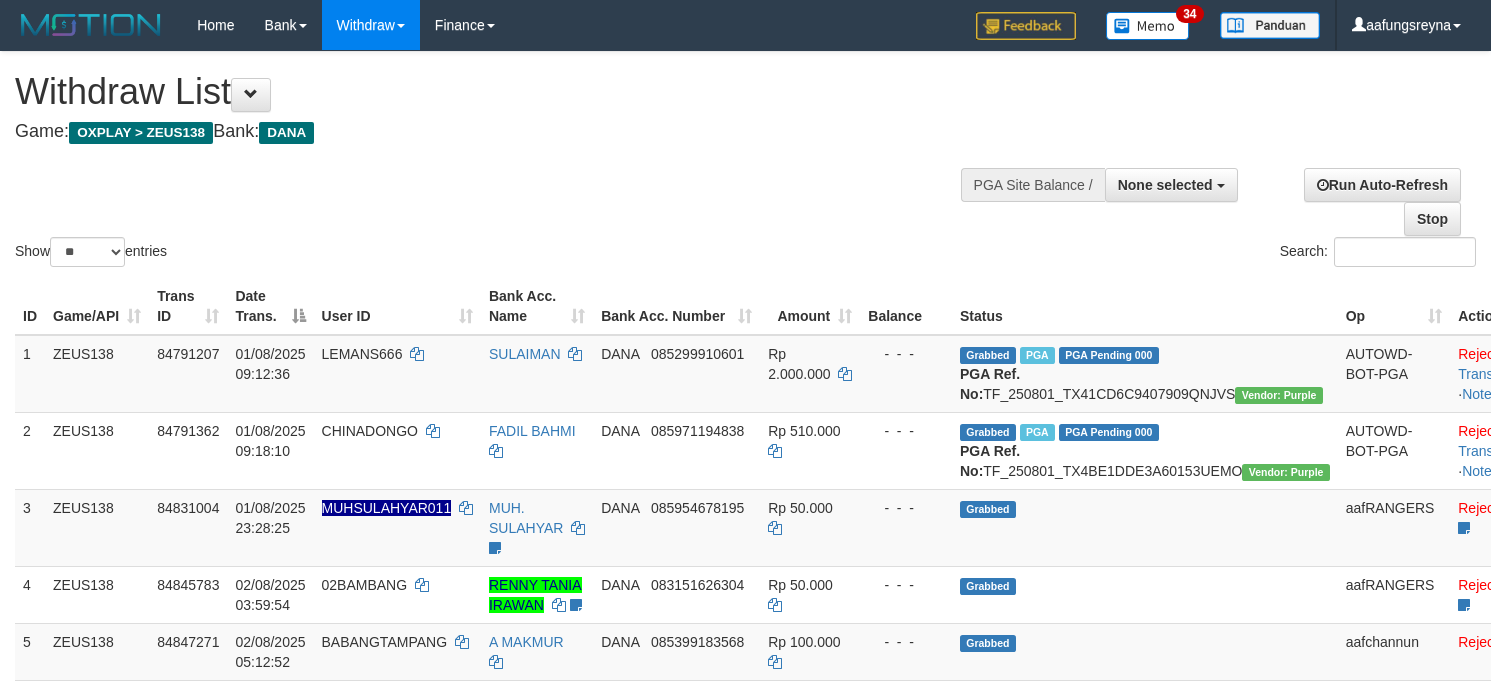 select 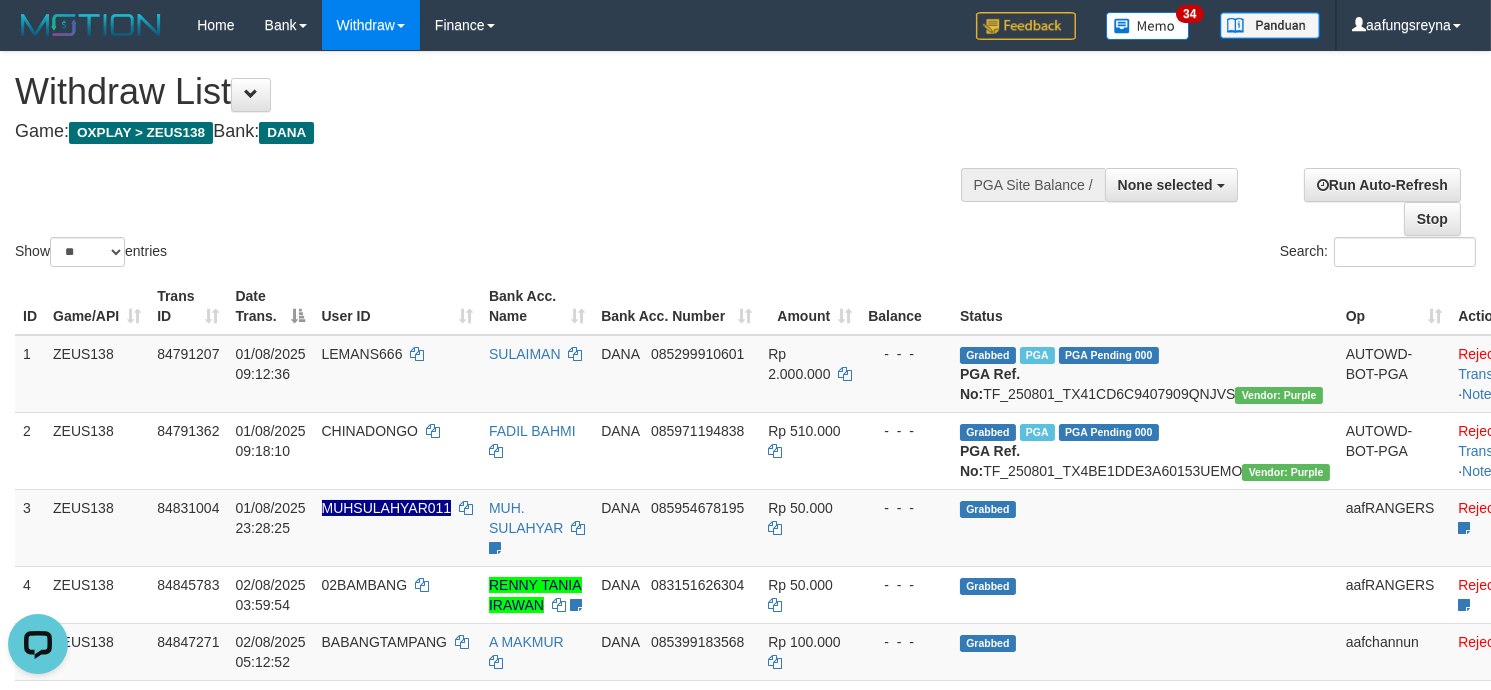 scroll, scrollTop: 0, scrollLeft: 0, axis: both 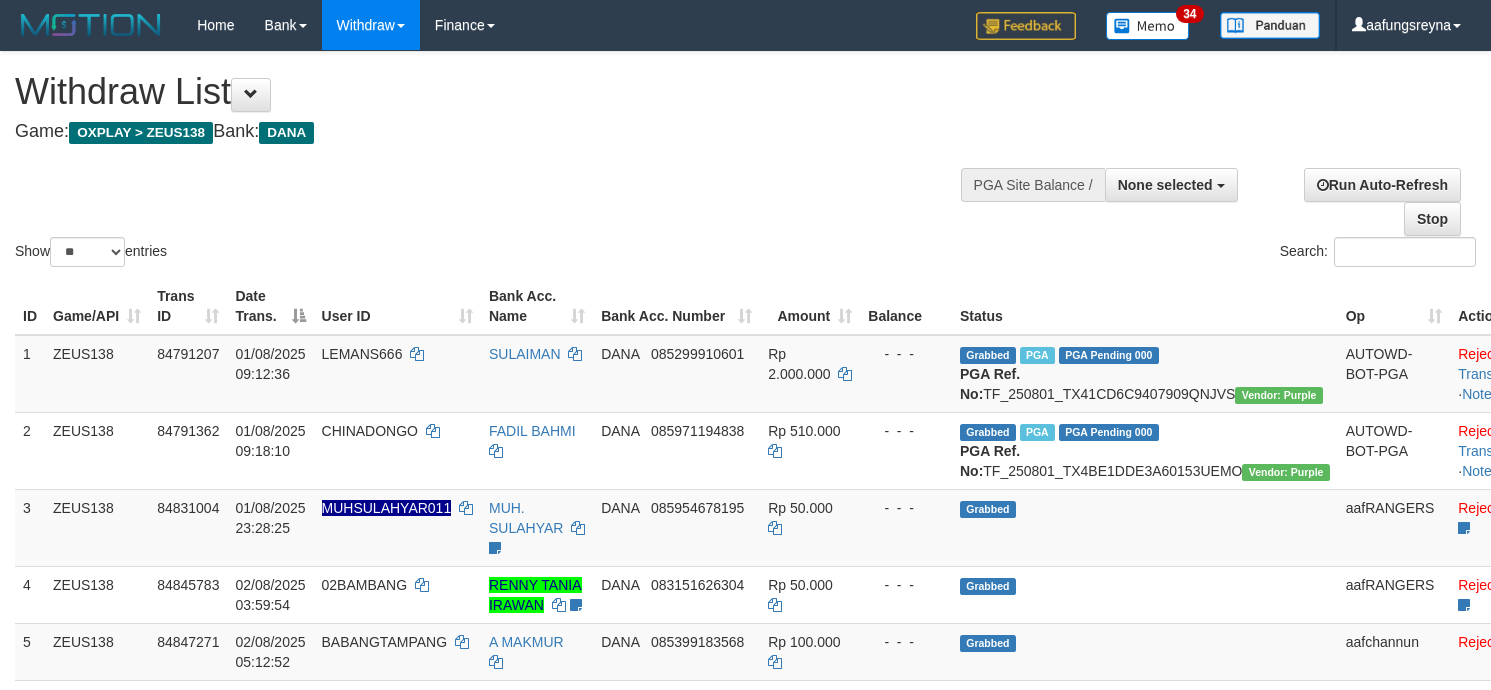 select 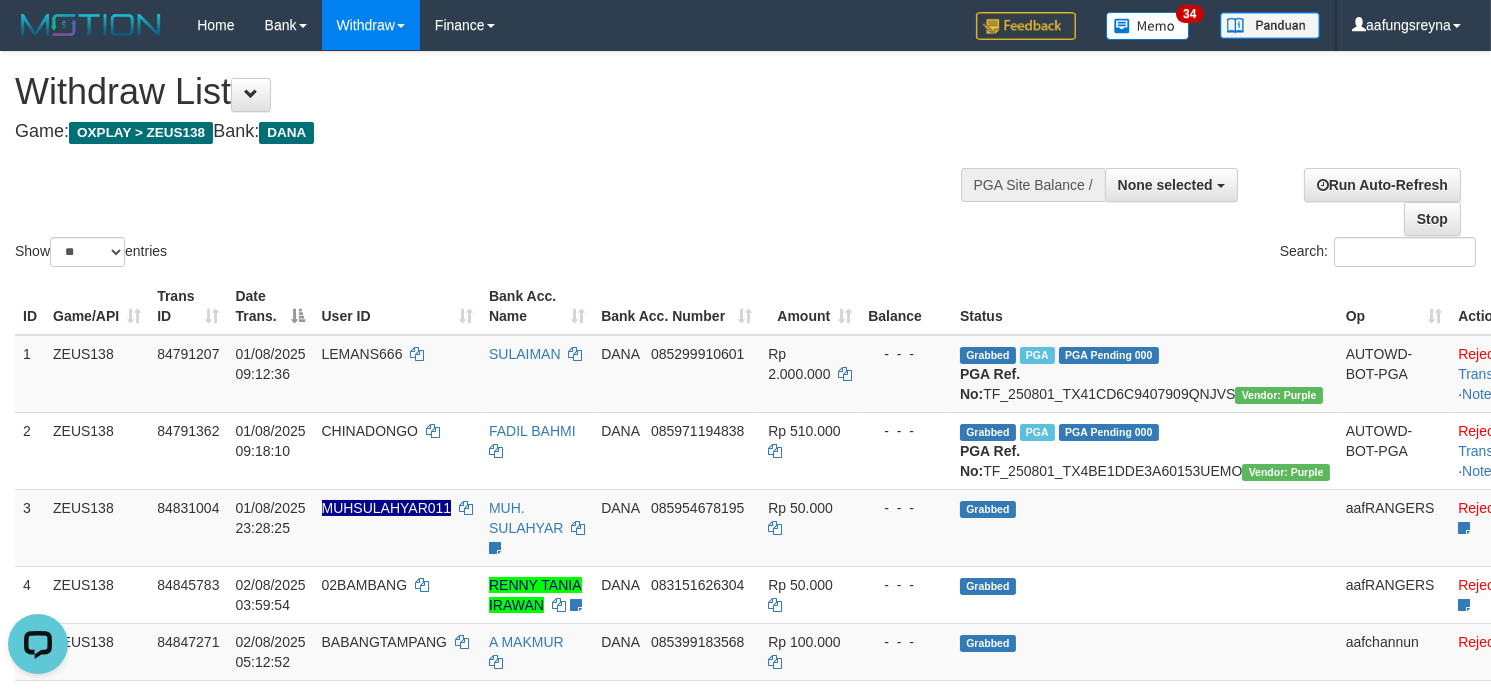 scroll, scrollTop: 0, scrollLeft: 0, axis: both 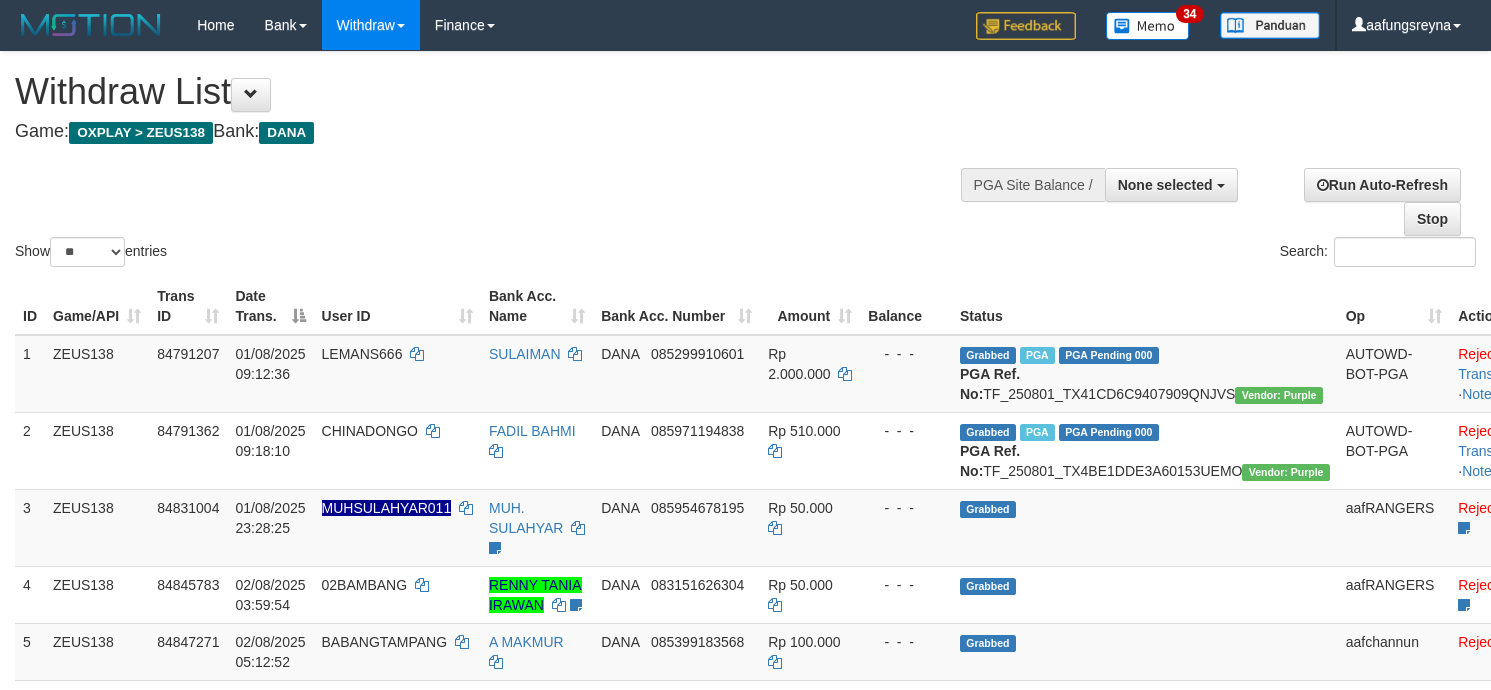 select 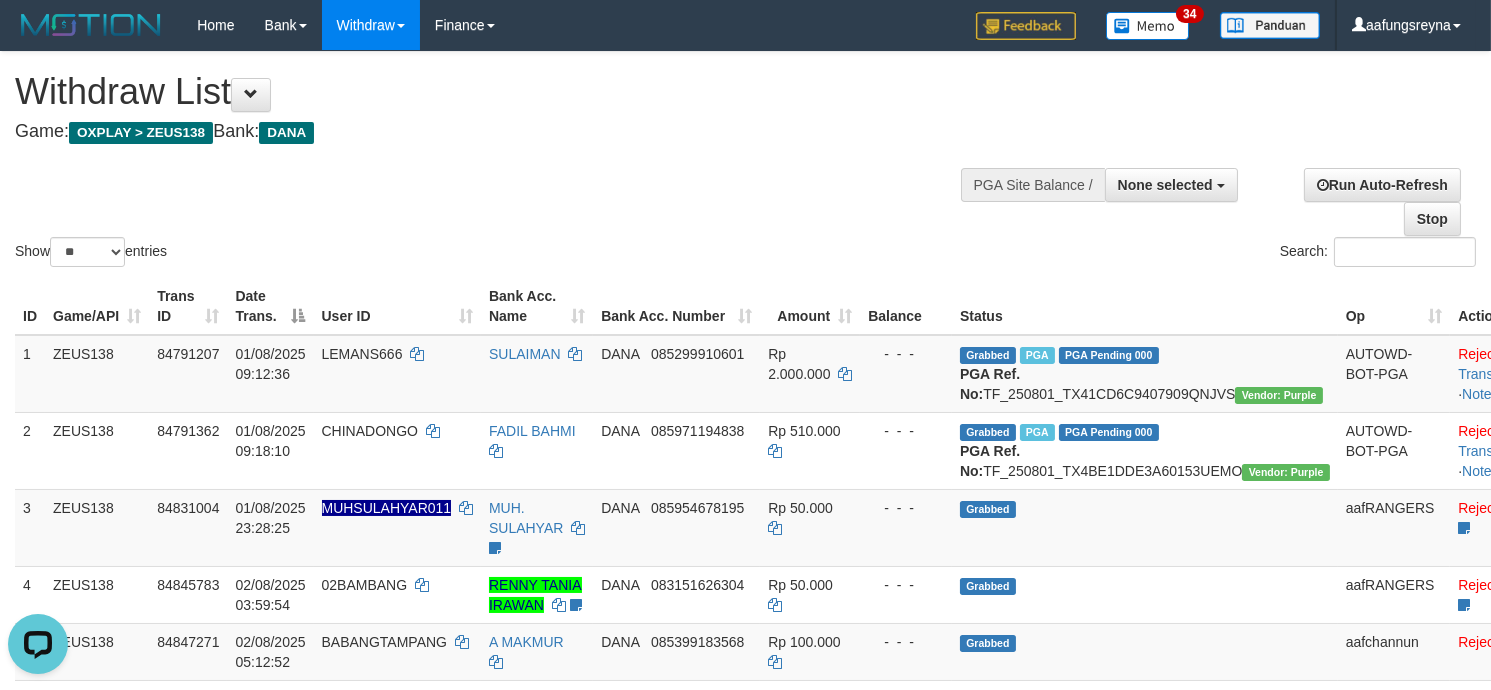 scroll, scrollTop: 0, scrollLeft: 0, axis: both 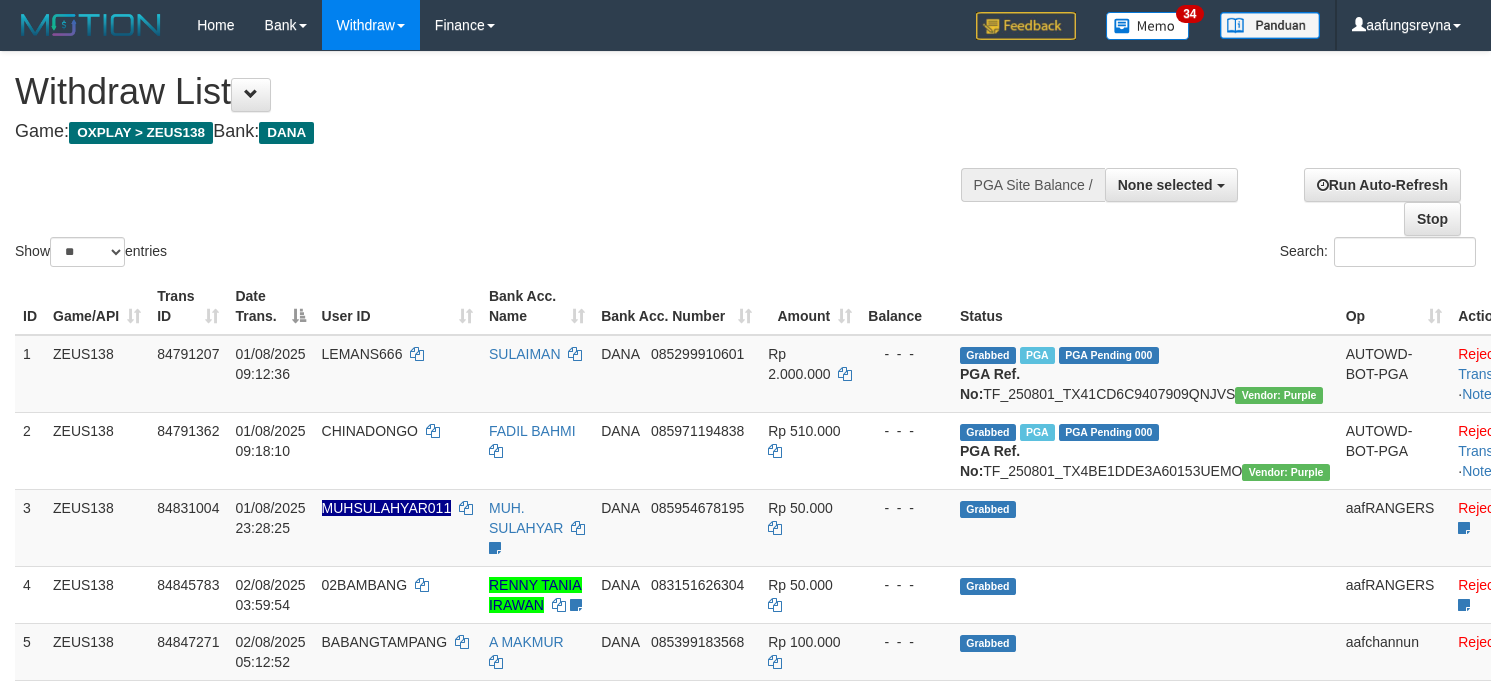select 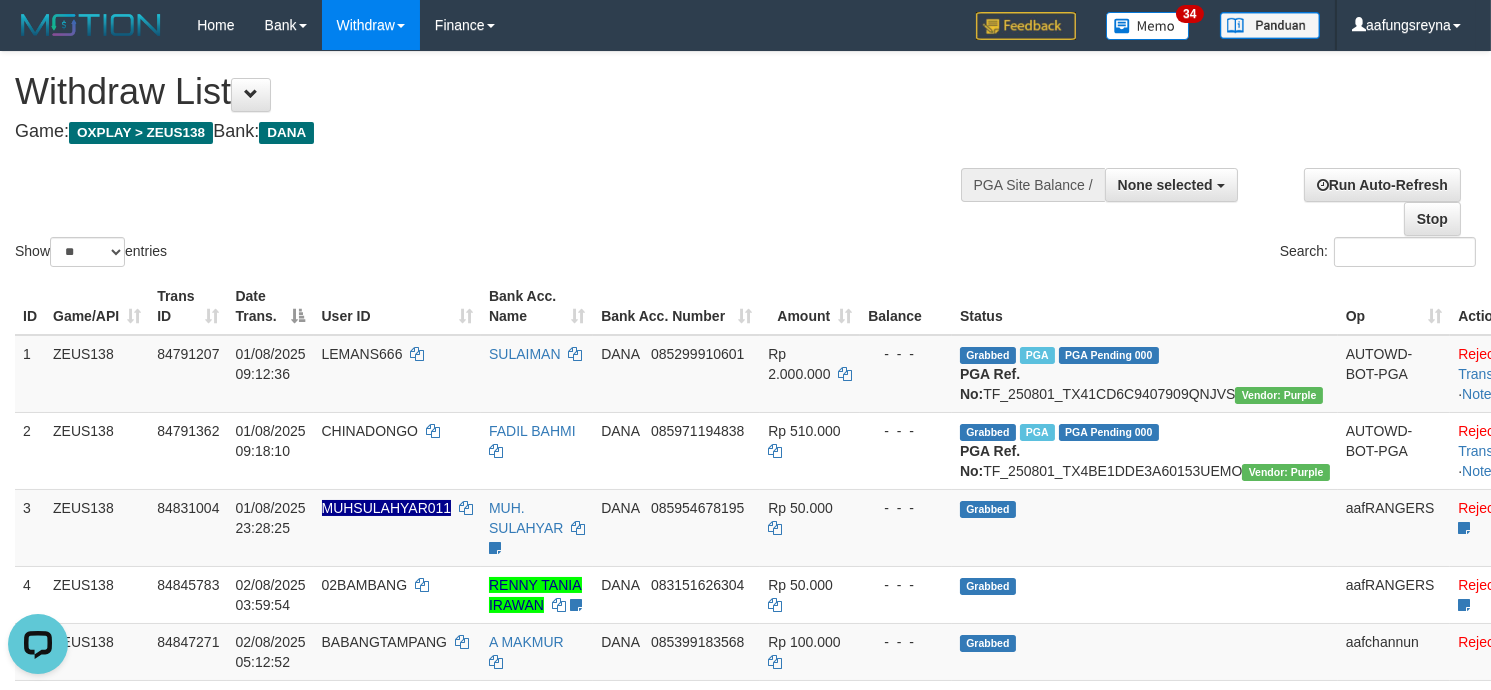 scroll, scrollTop: 0, scrollLeft: 0, axis: both 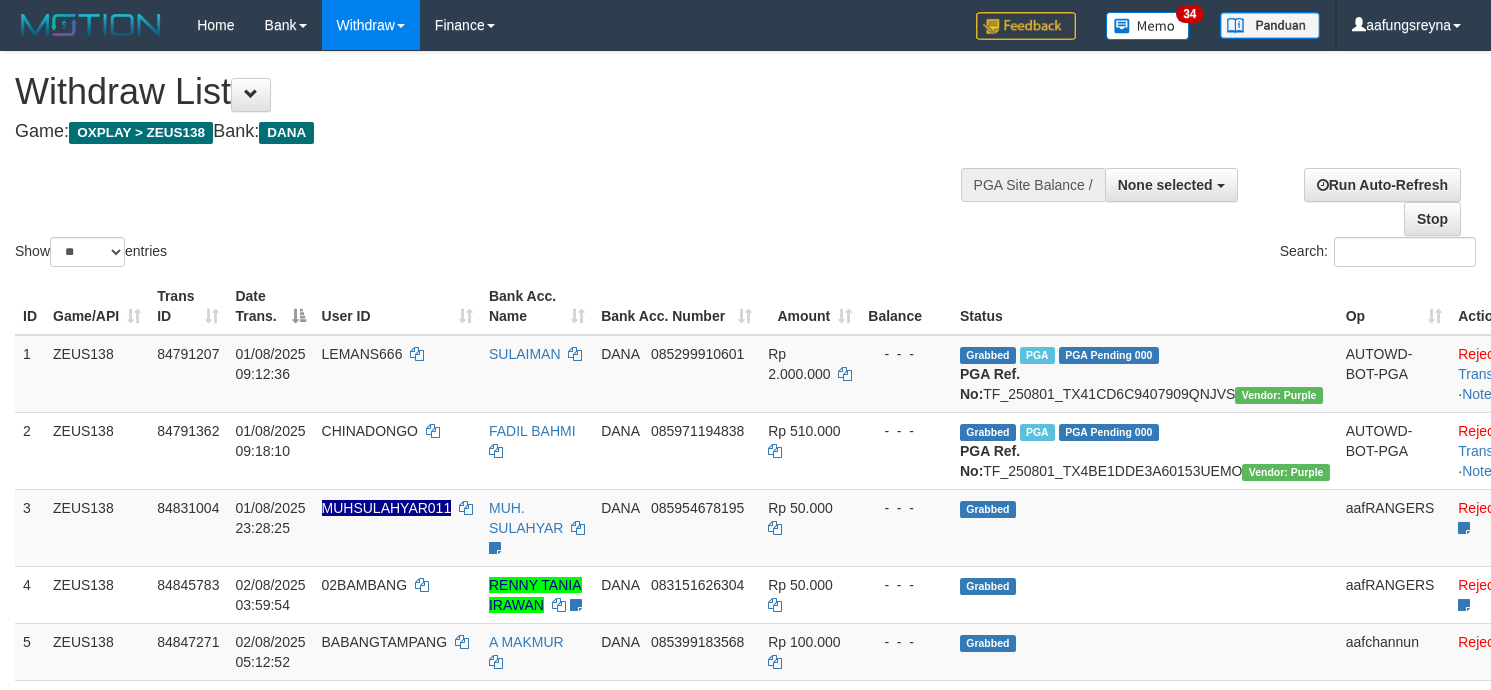 select 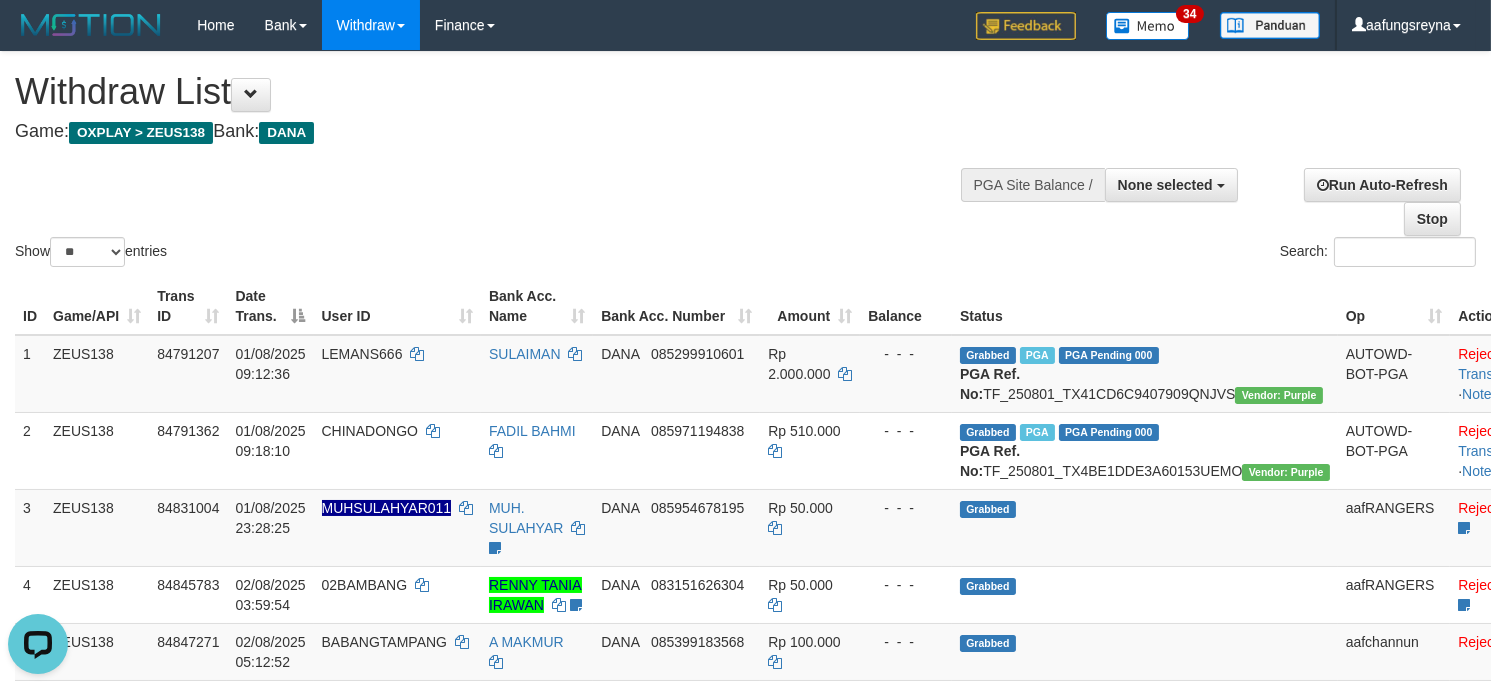 scroll, scrollTop: 0, scrollLeft: 0, axis: both 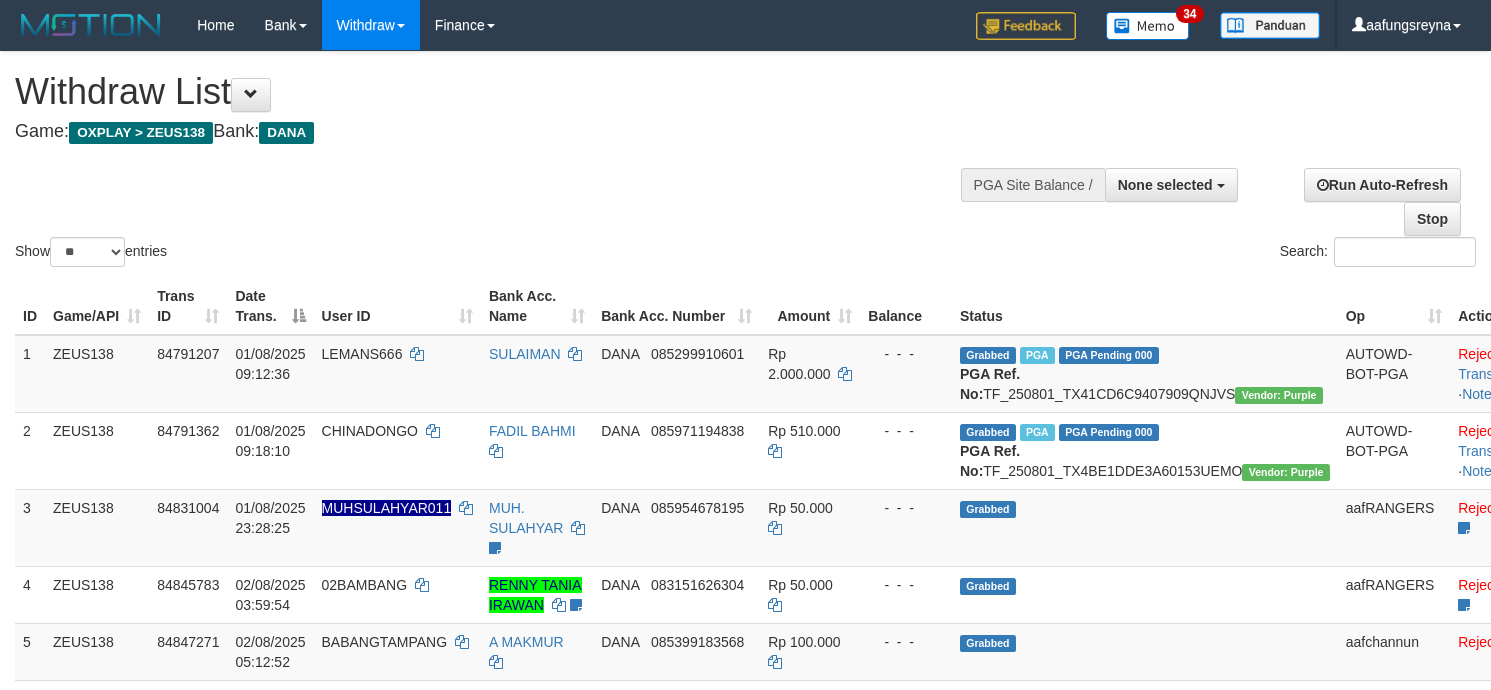 select 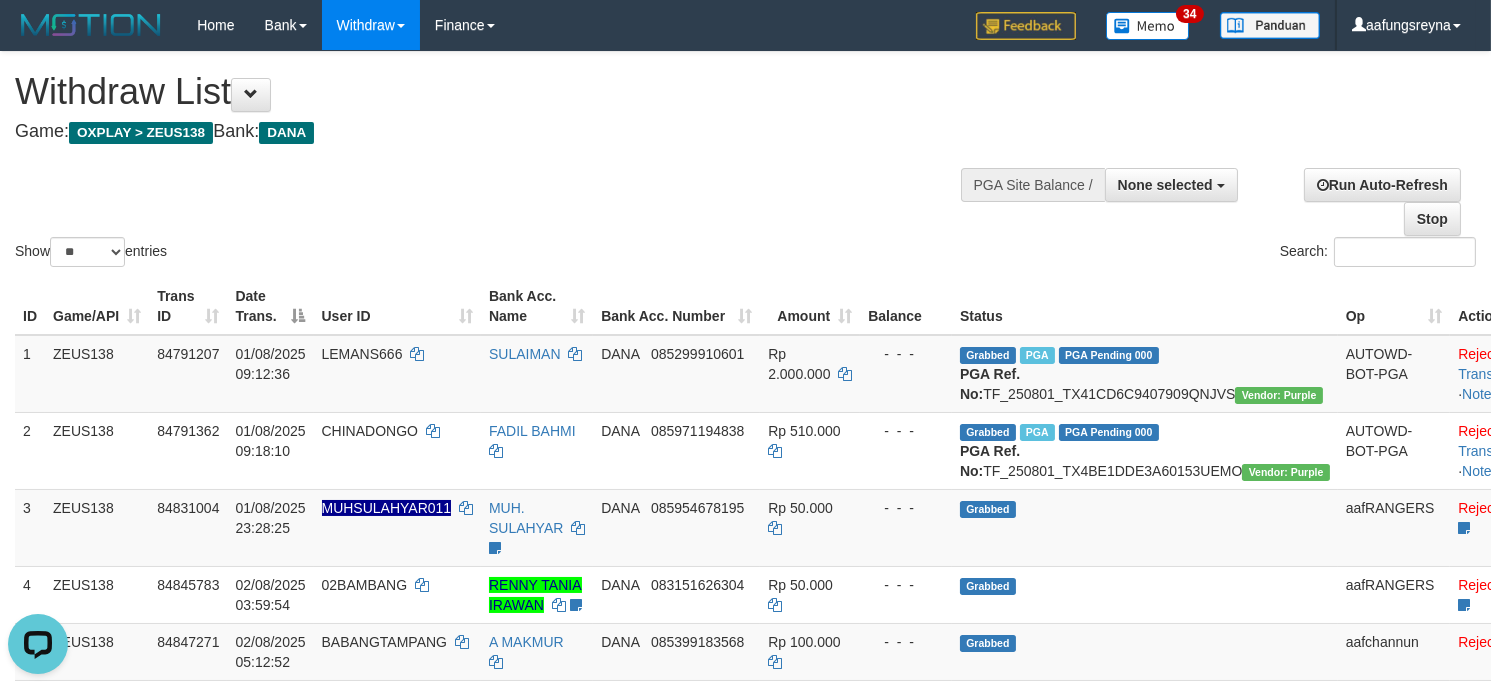 scroll, scrollTop: 0, scrollLeft: 0, axis: both 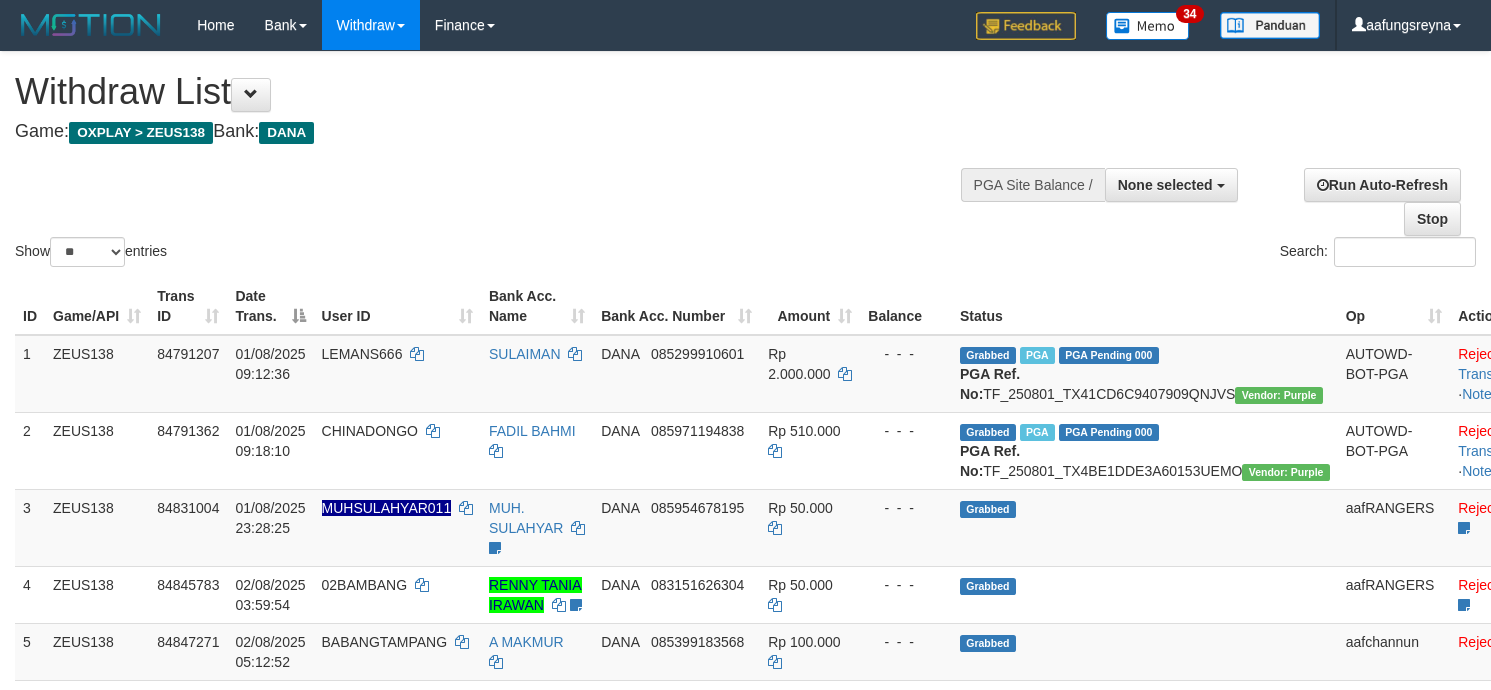 select 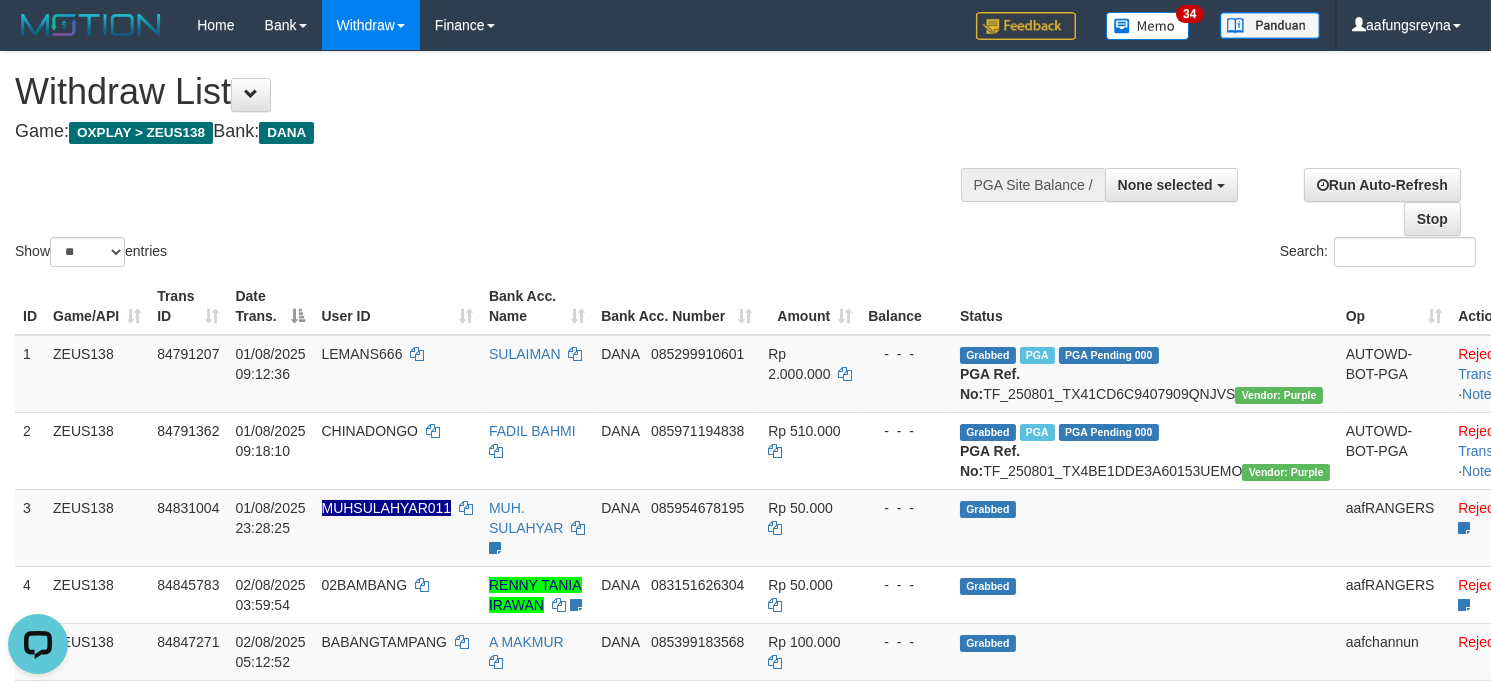 scroll, scrollTop: 0, scrollLeft: 0, axis: both 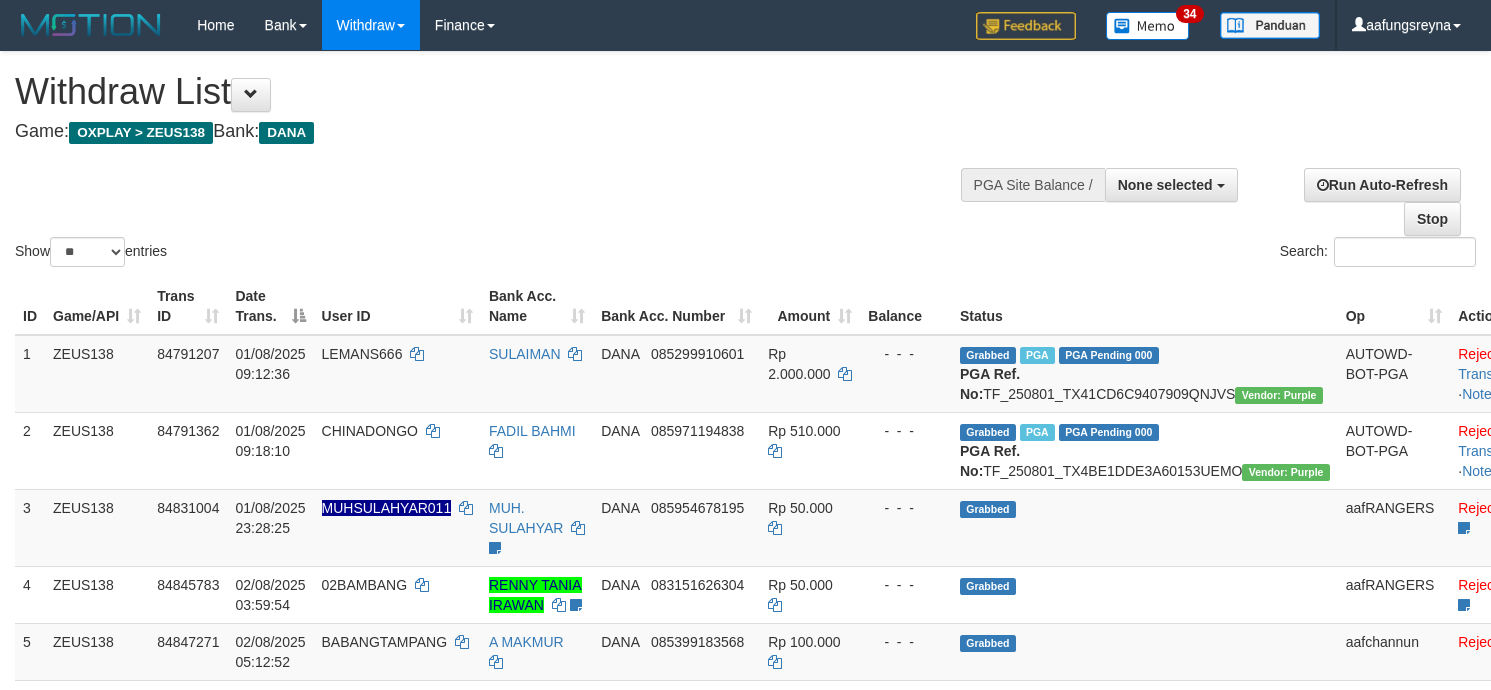 select 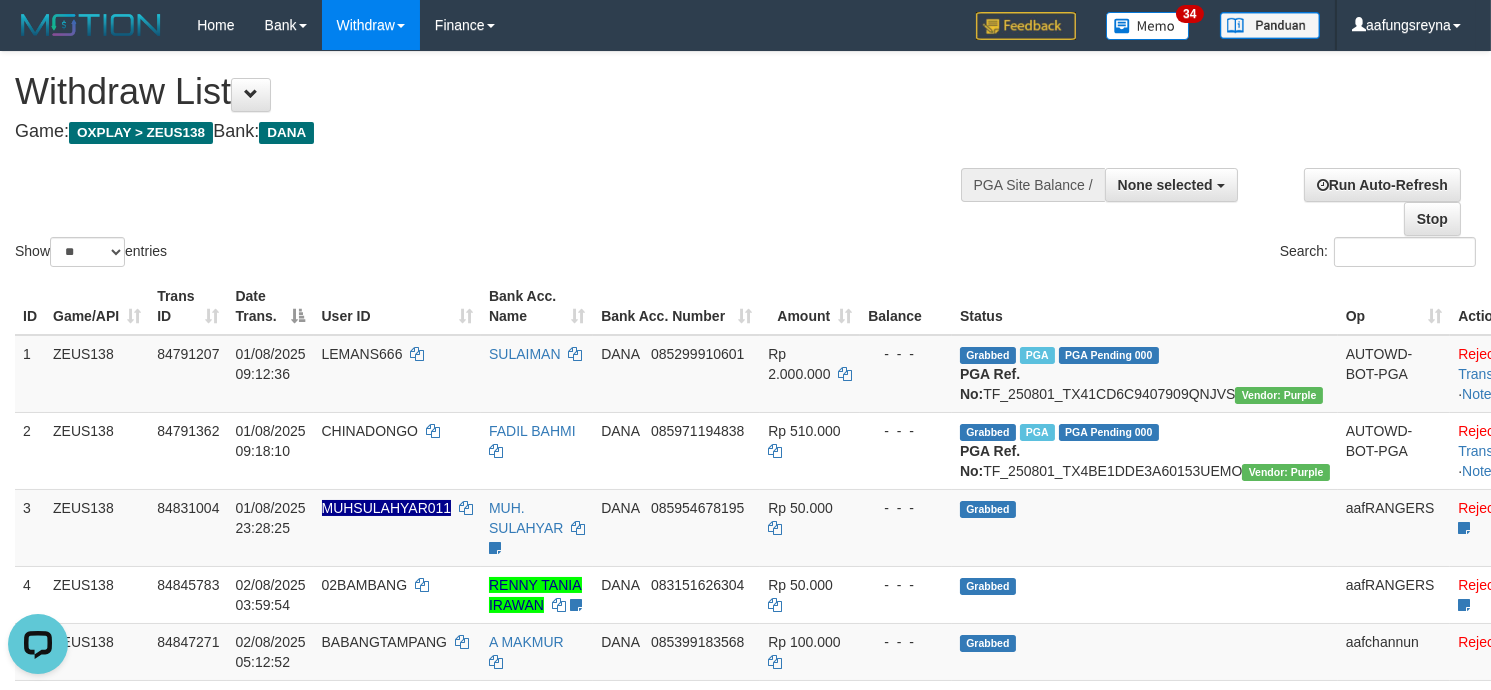 scroll, scrollTop: 0, scrollLeft: 0, axis: both 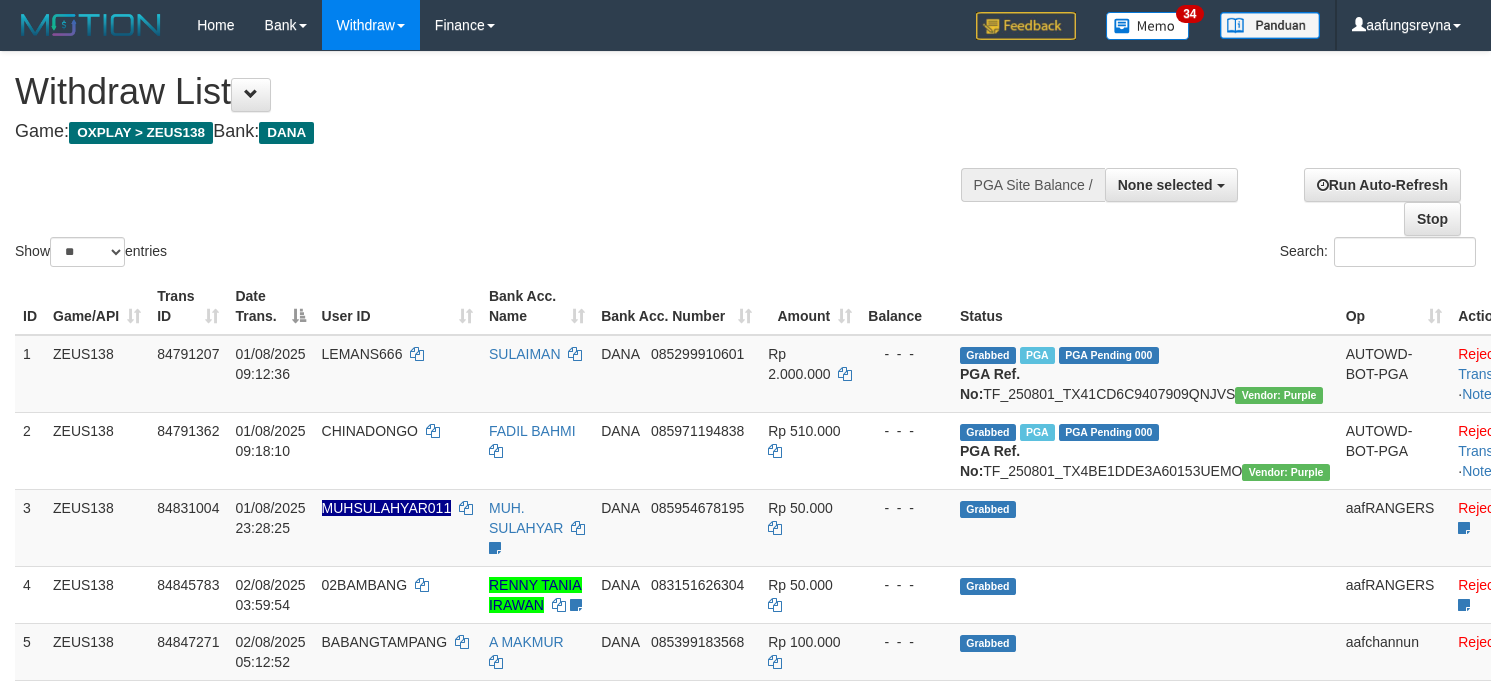 select 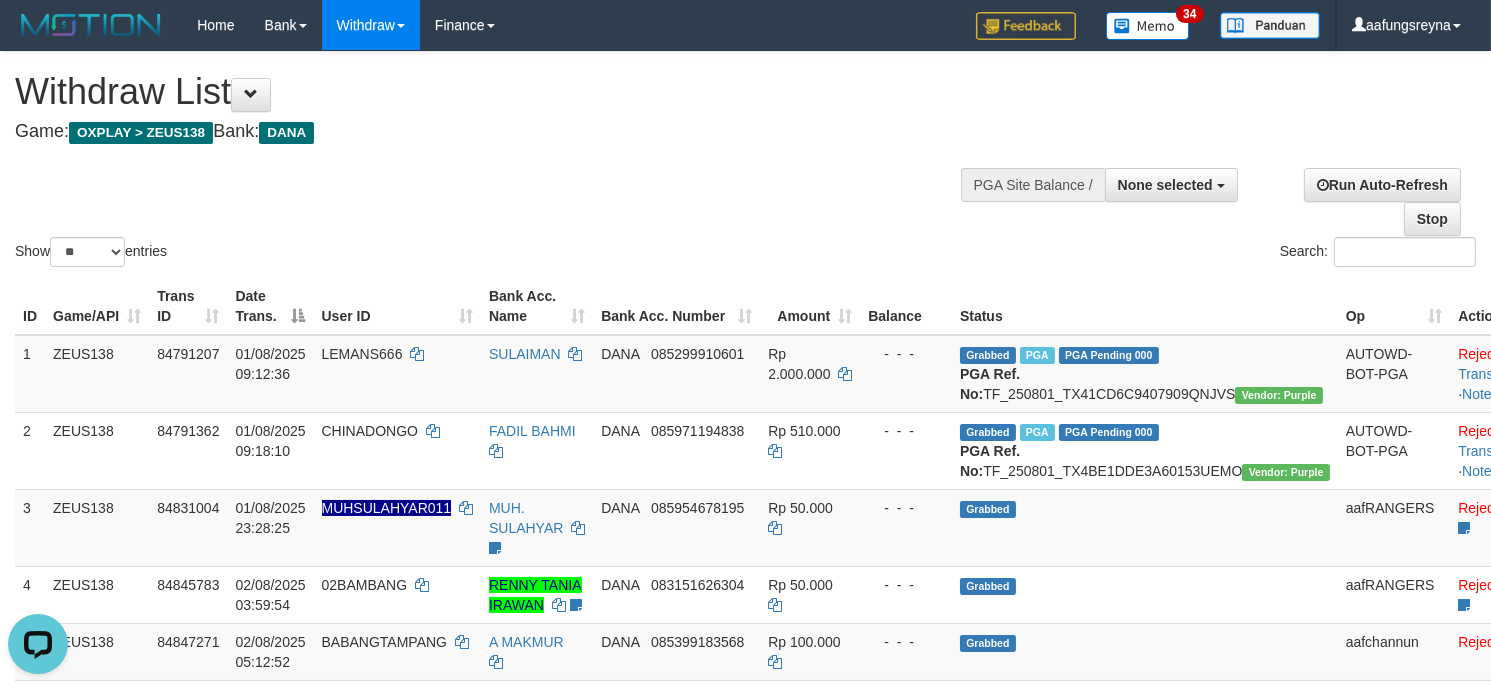 scroll, scrollTop: 0, scrollLeft: 0, axis: both 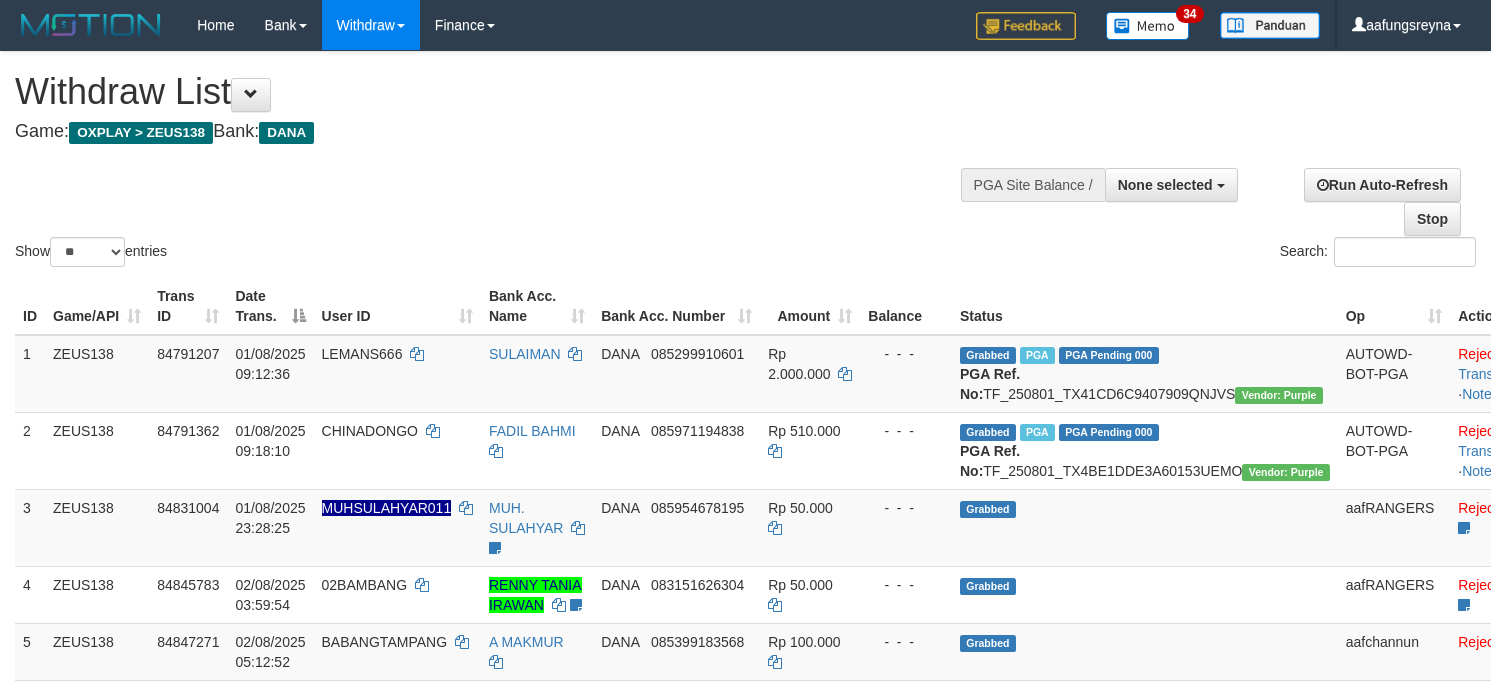 select 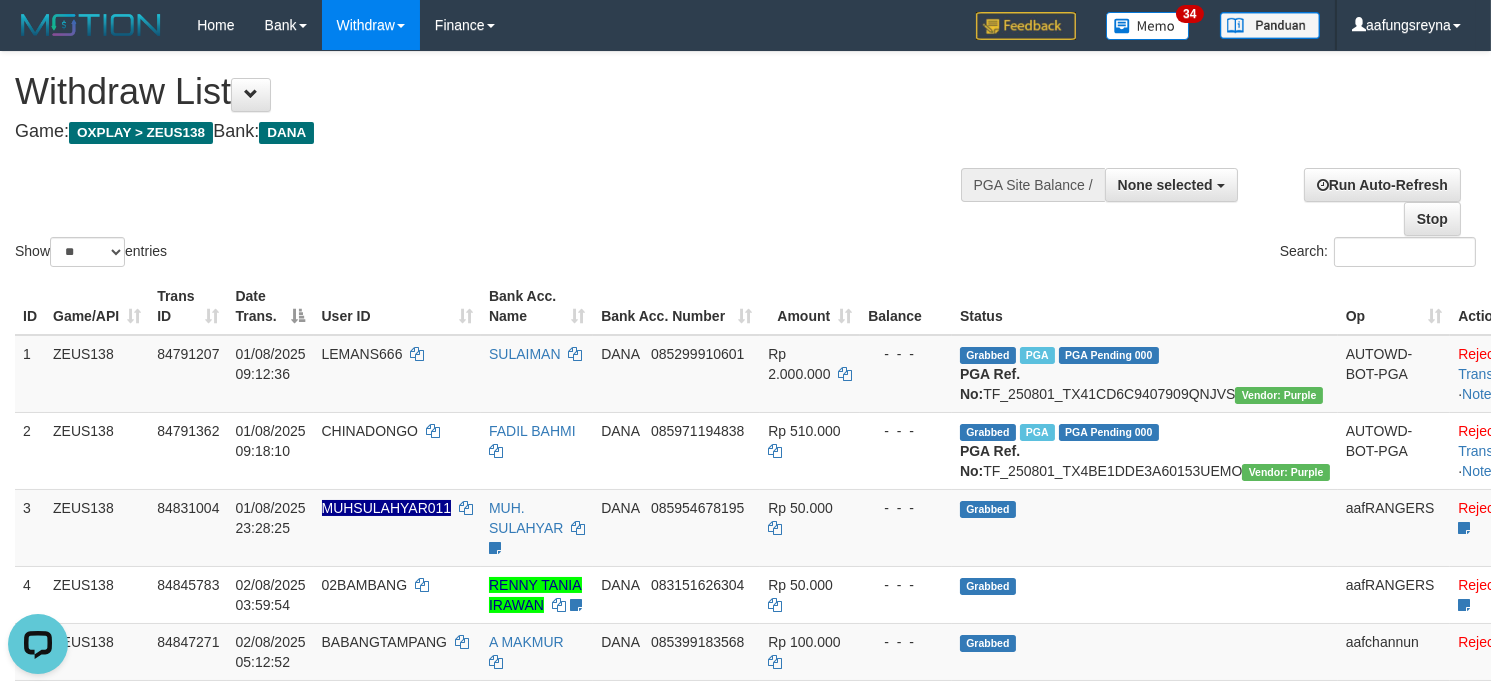 scroll, scrollTop: 0, scrollLeft: 0, axis: both 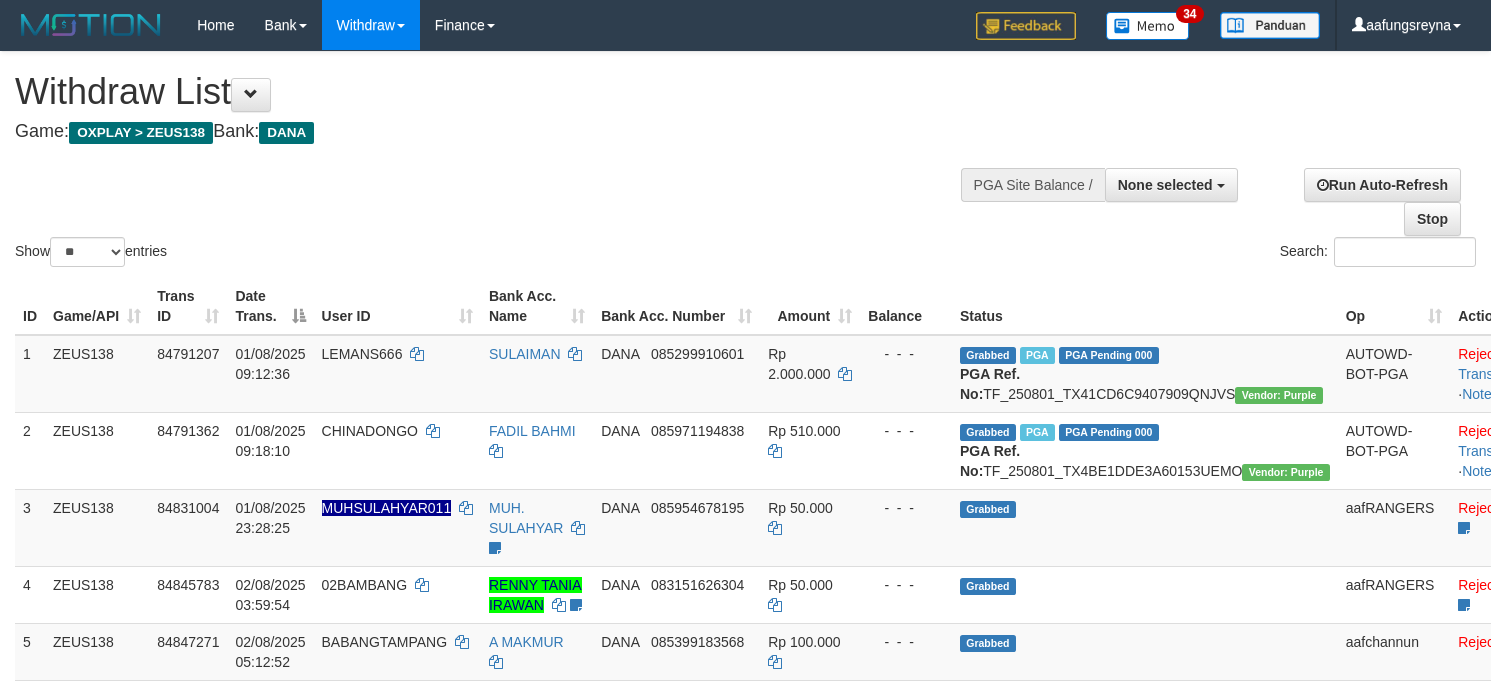 select 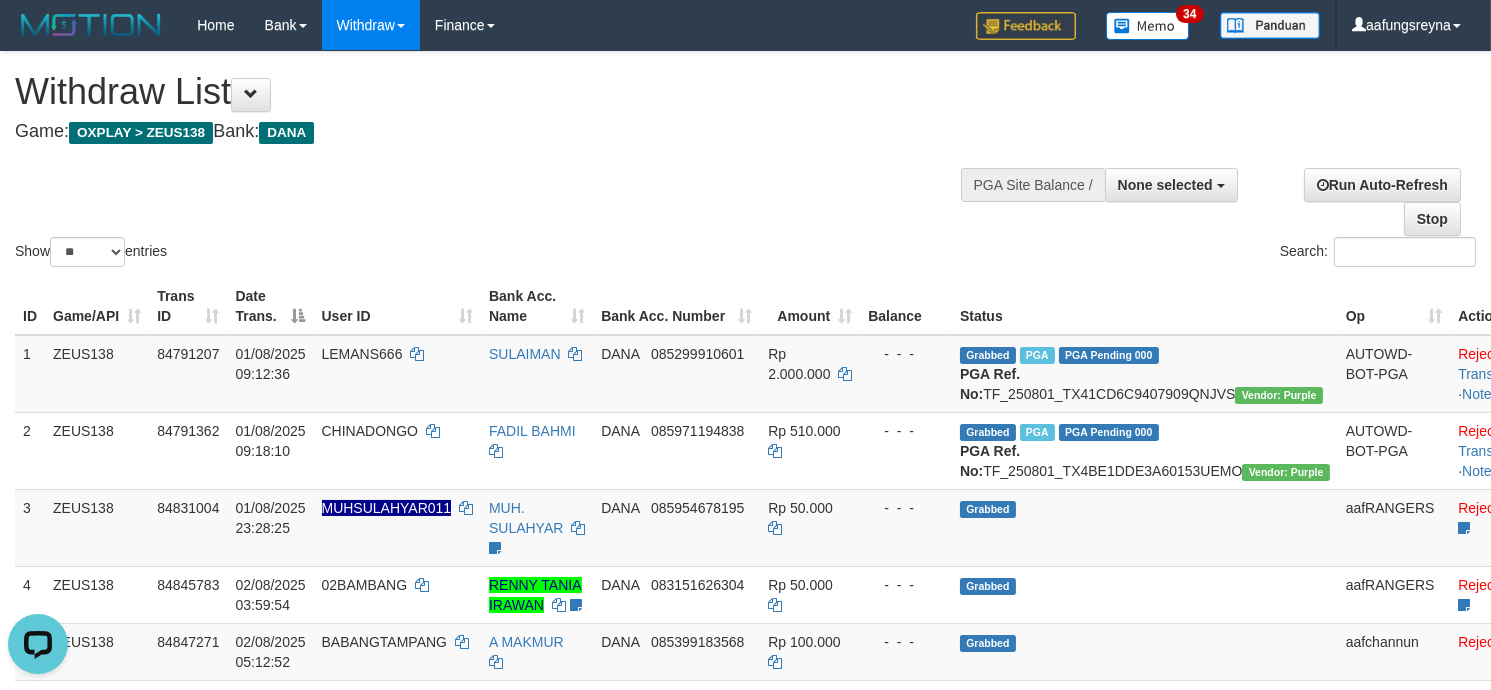 scroll, scrollTop: 0, scrollLeft: 0, axis: both 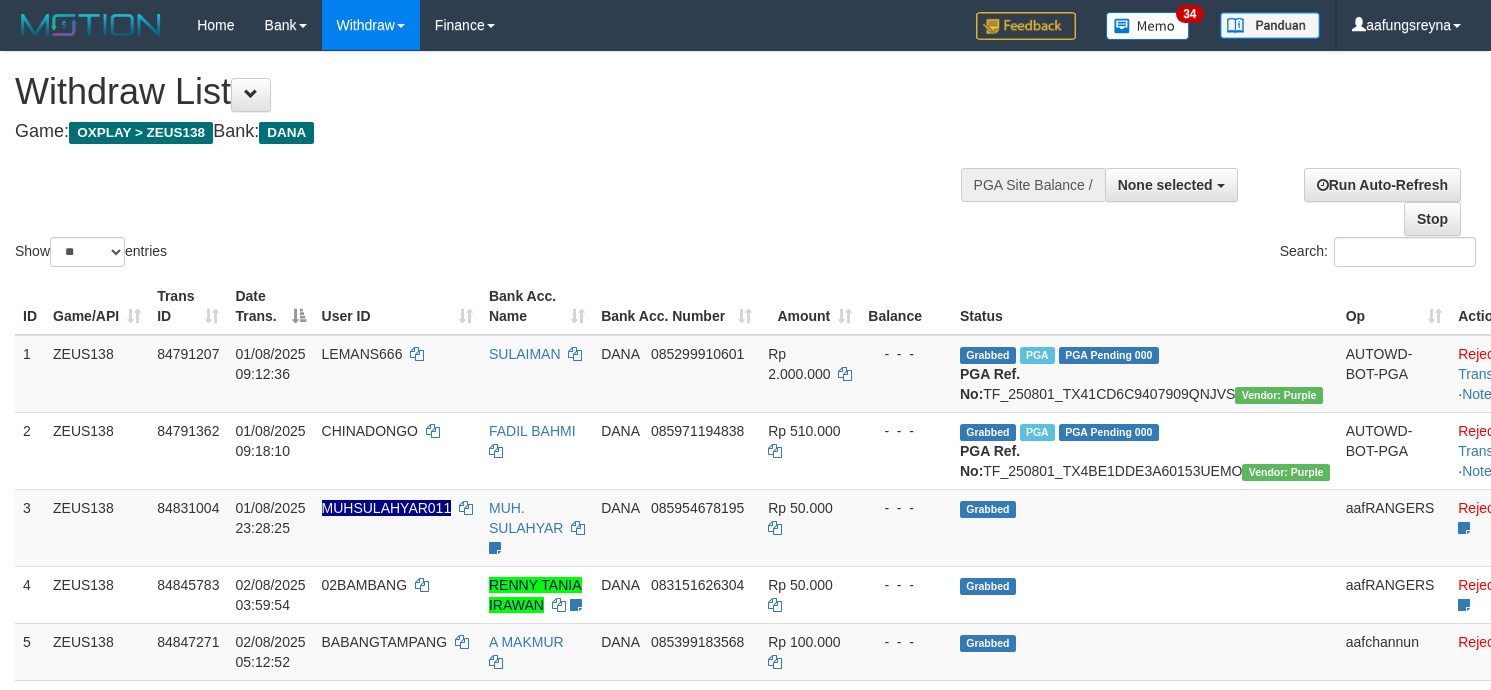select 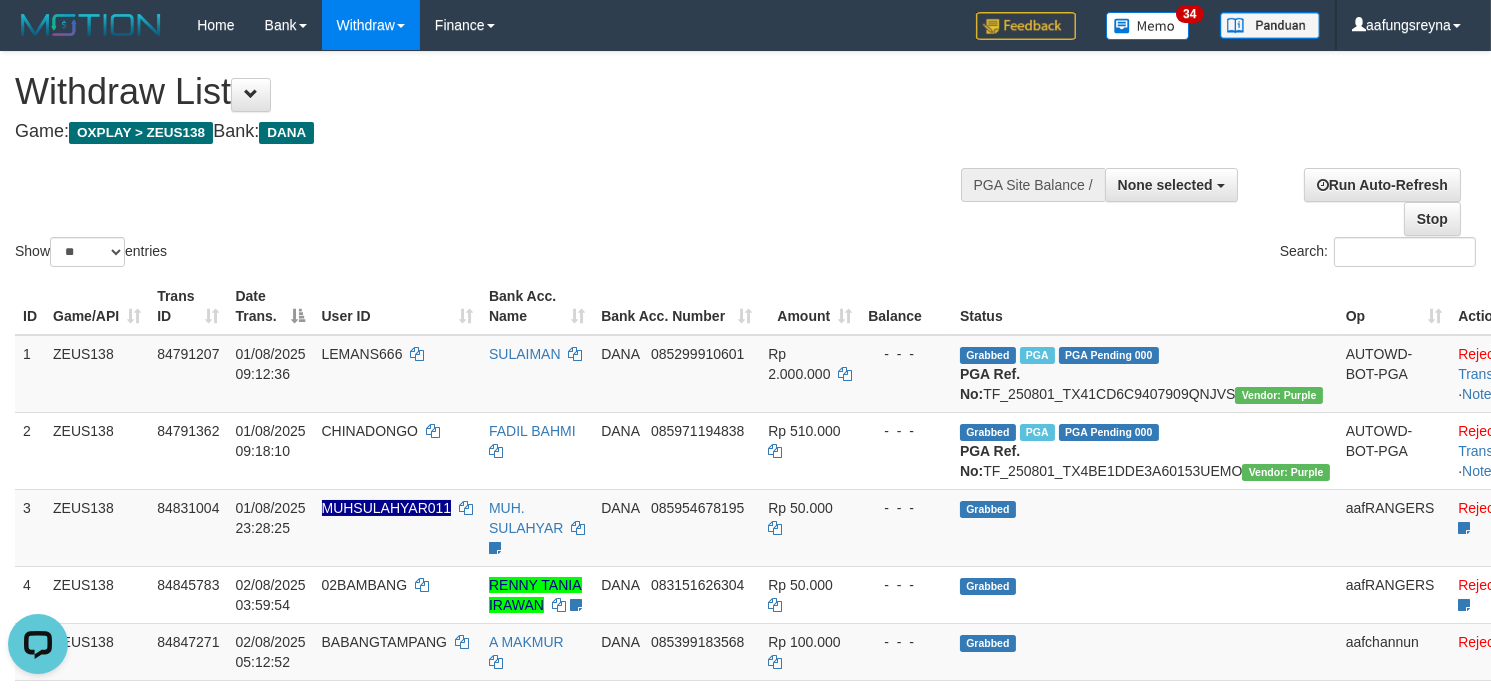 scroll, scrollTop: 0, scrollLeft: 0, axis: both 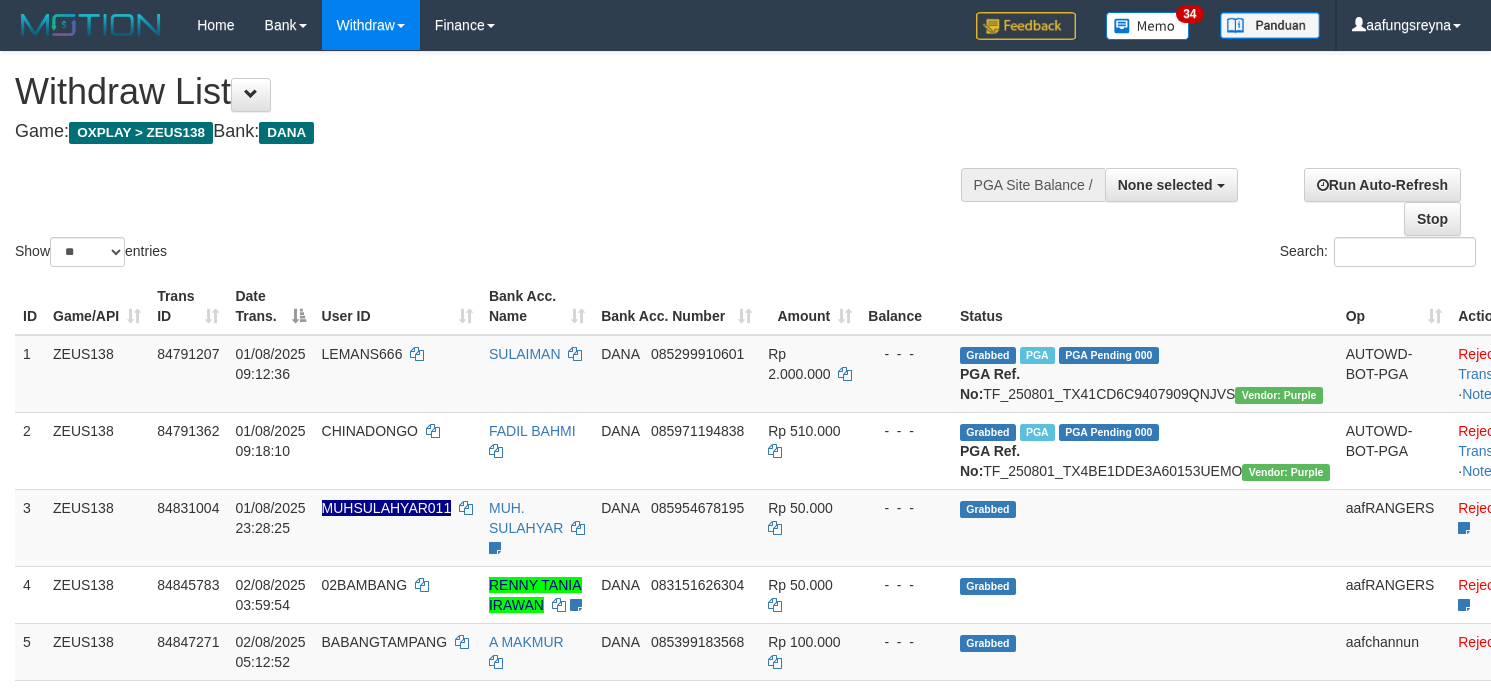 select 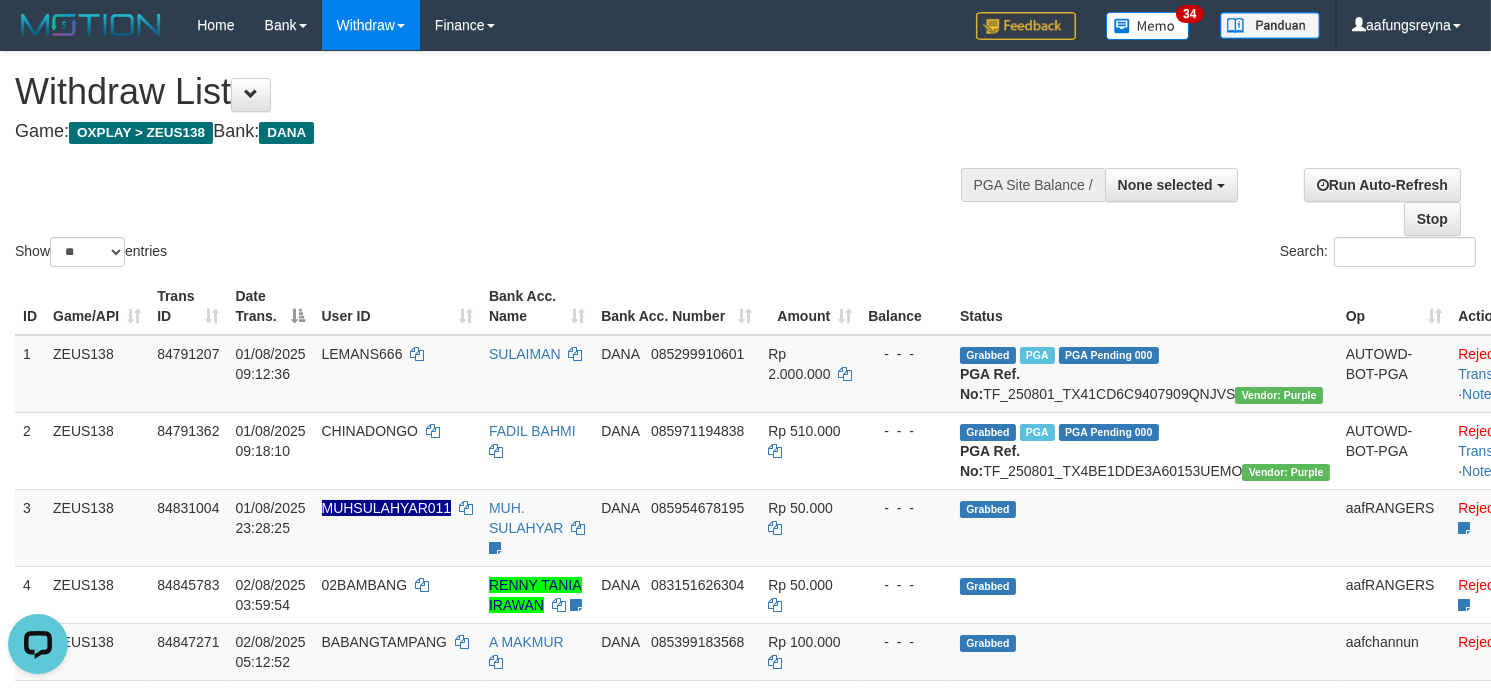 scroll, scrollTop: 0, scrollLeft: 0, axis: both 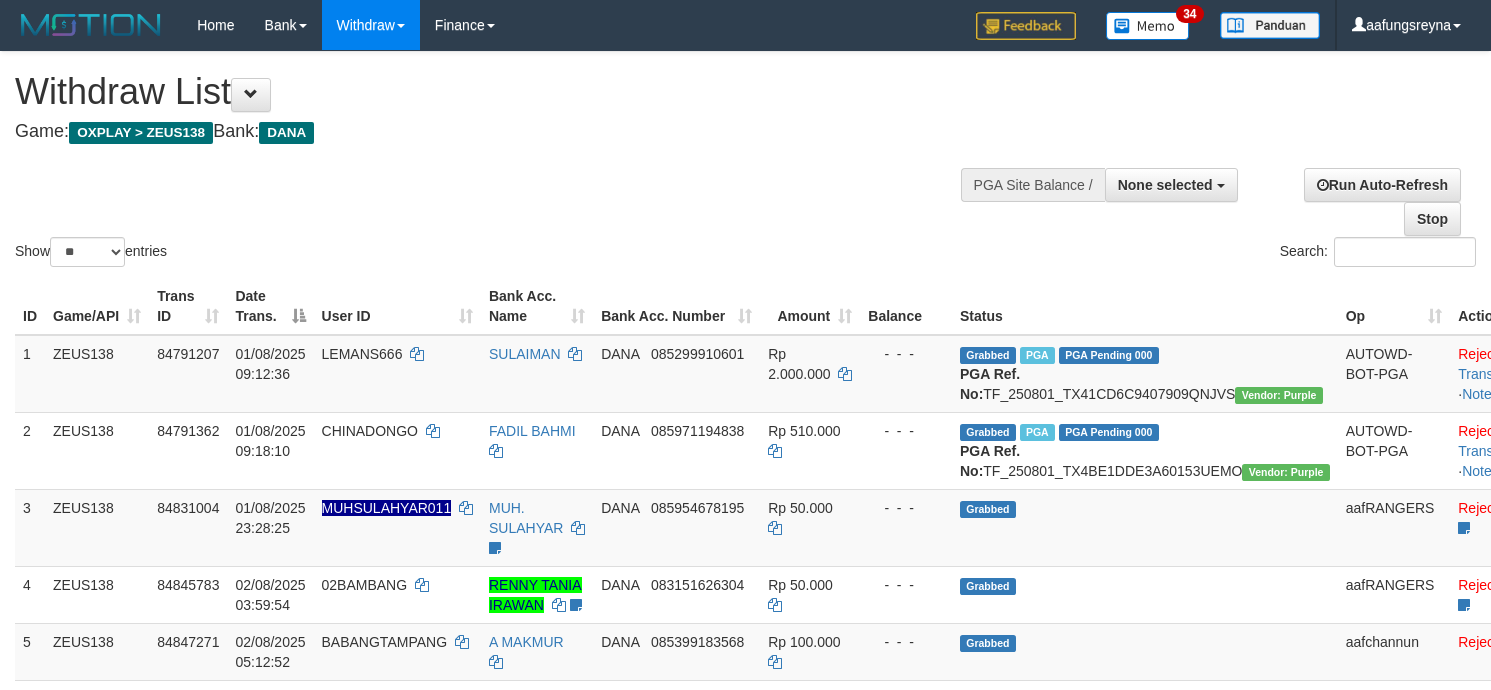 select 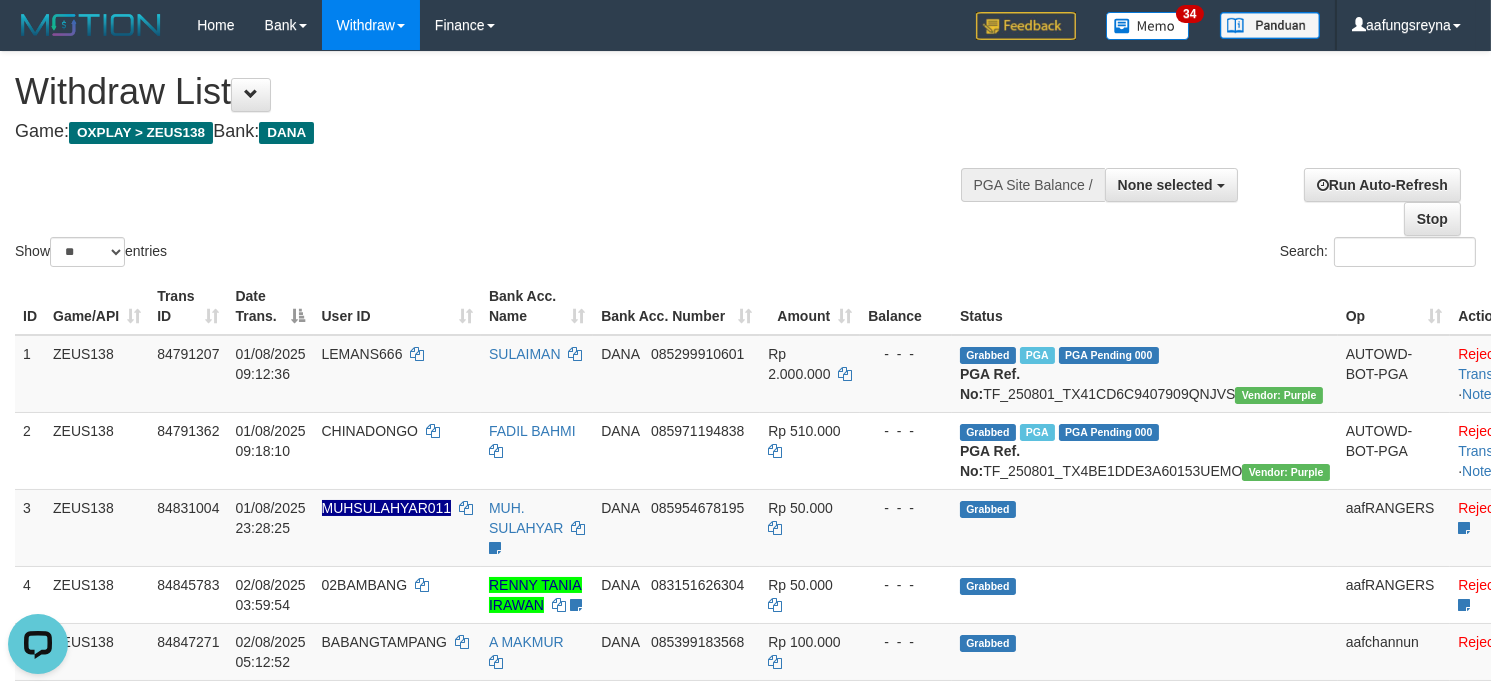 scroll, scrollTop: 0, scrollLeft: 0, axis: both 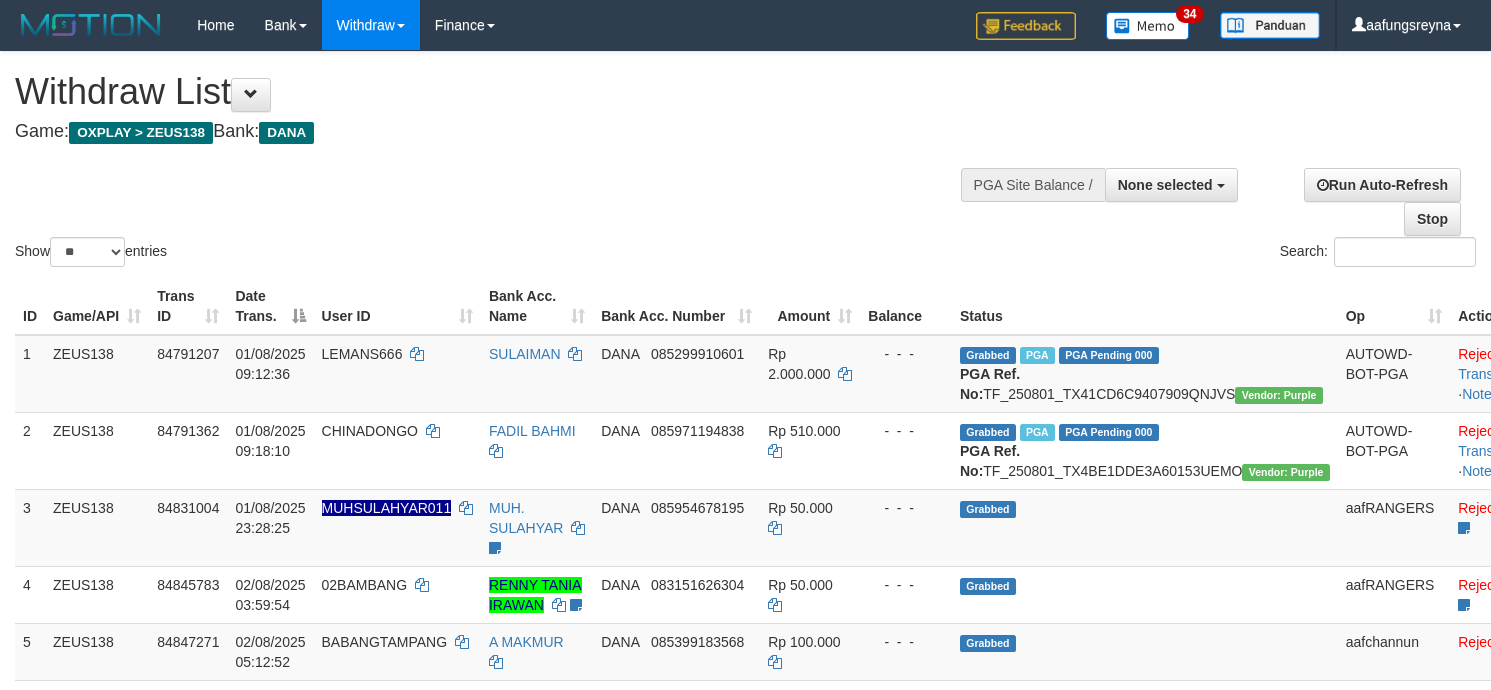 select 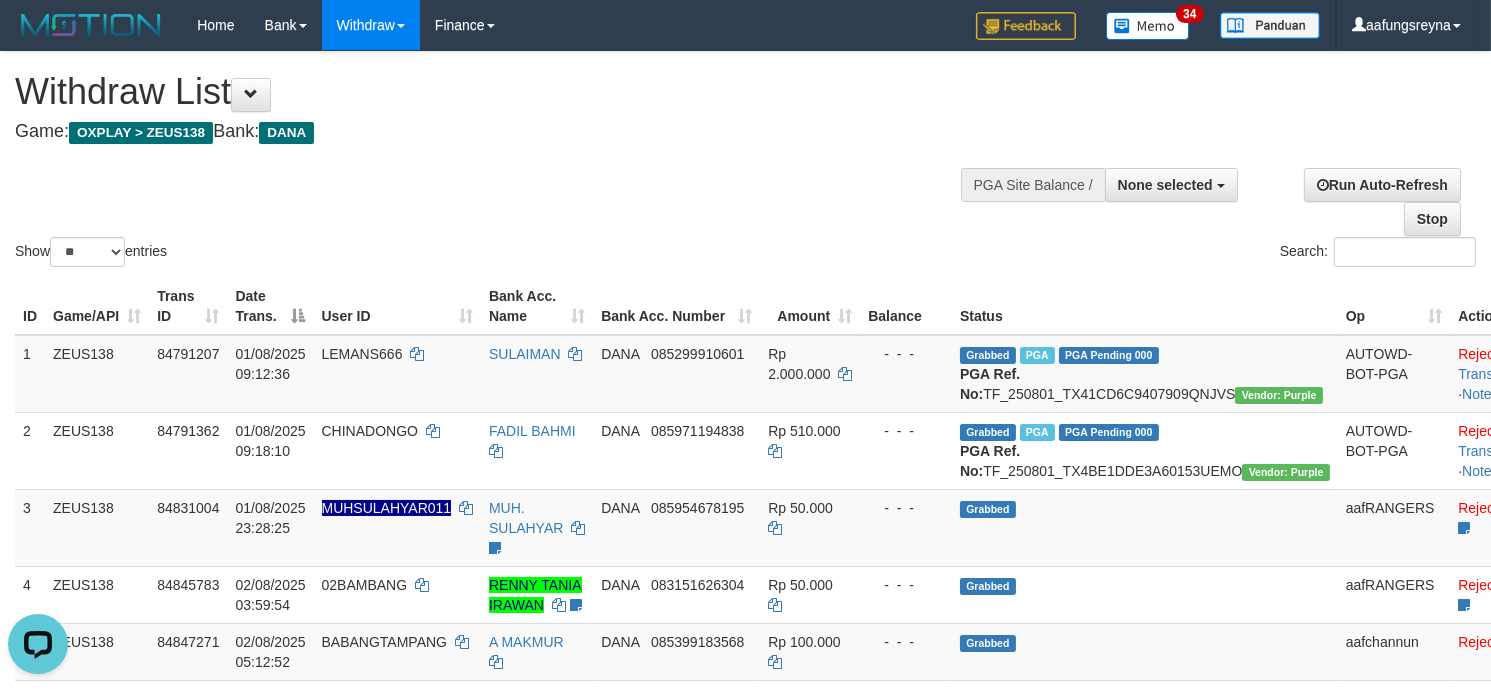 scroll, scrollTop: 0, scrollLeft: 0, axis: both 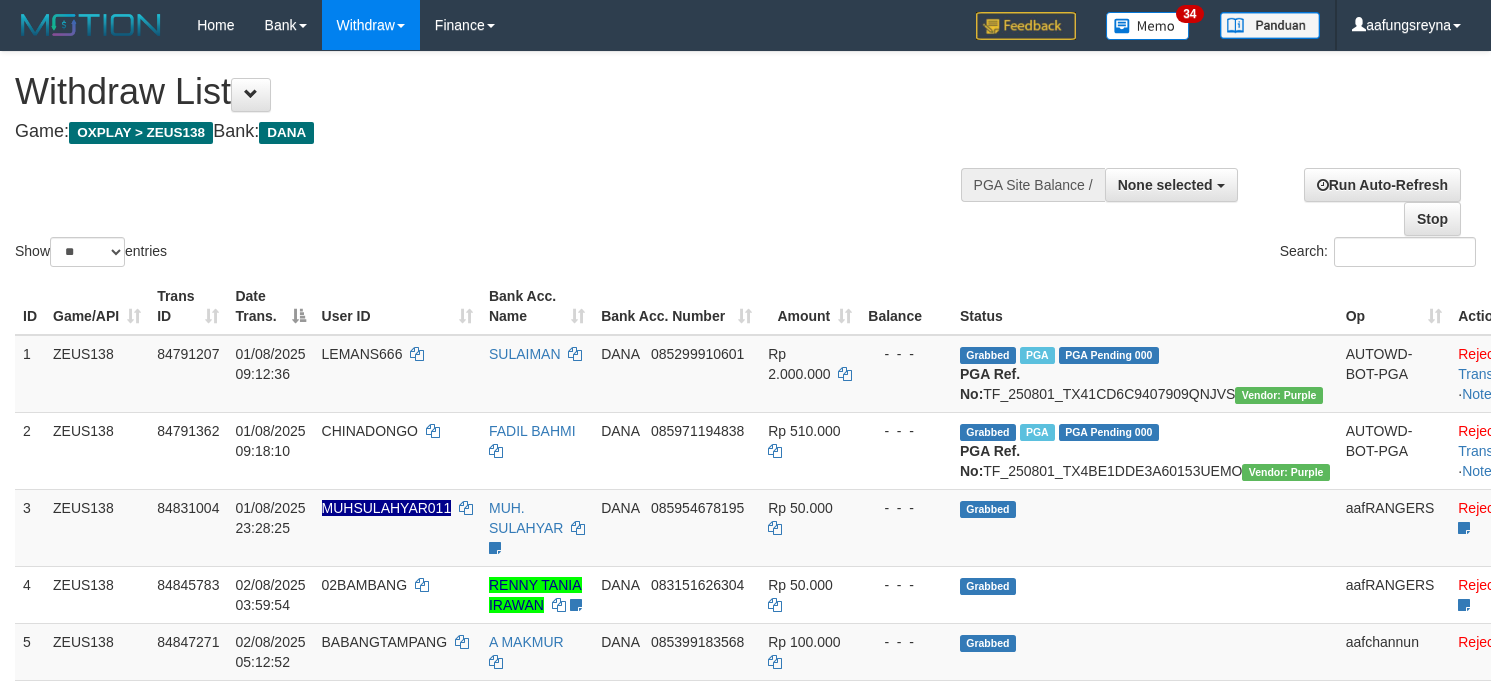 select 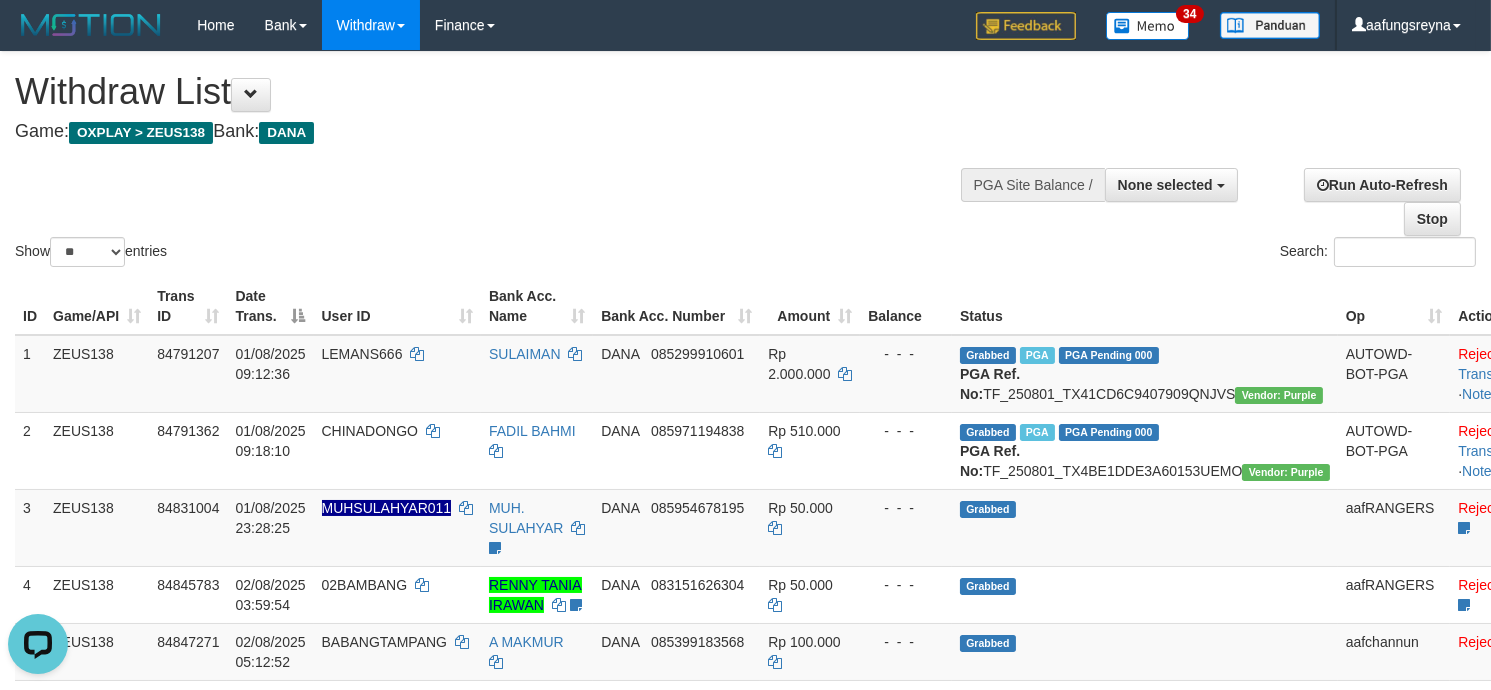 scroll, scrollTop: 0, scrollLeft: 0, axis: both 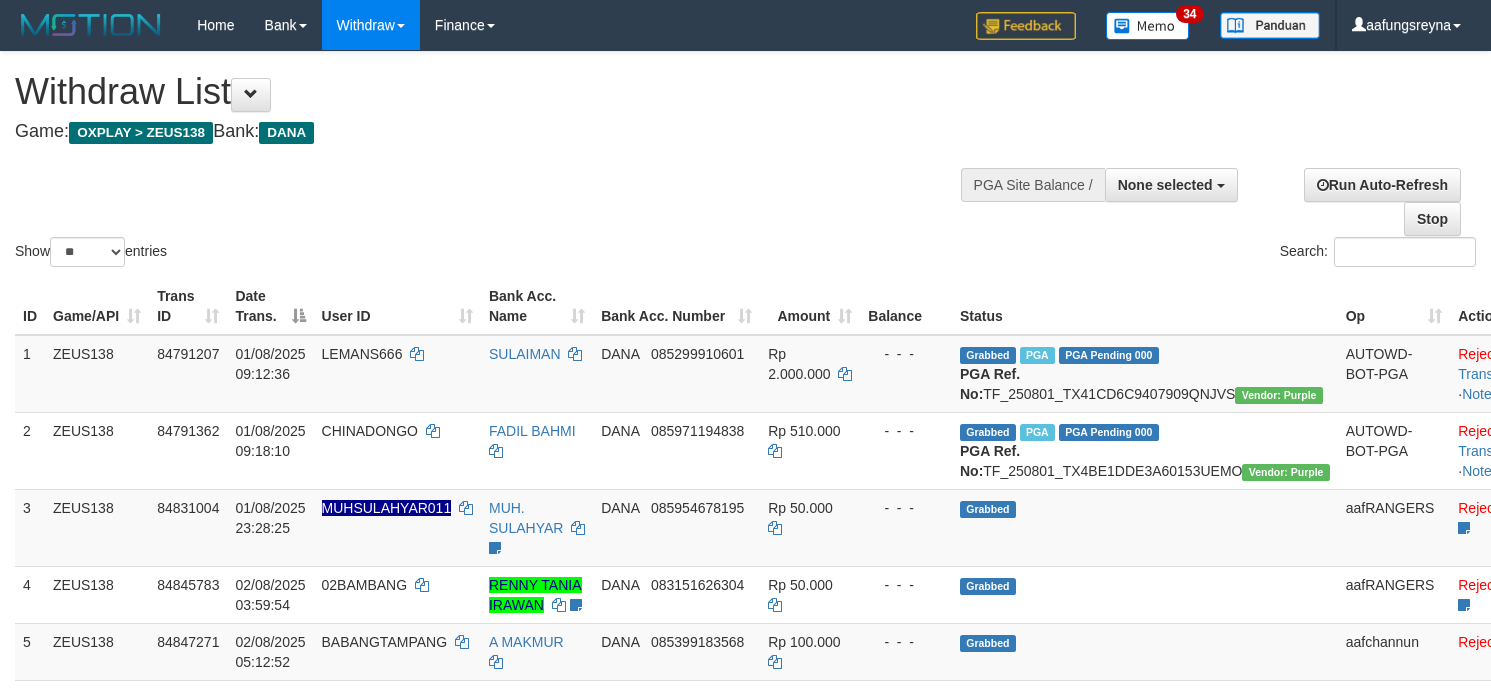 select 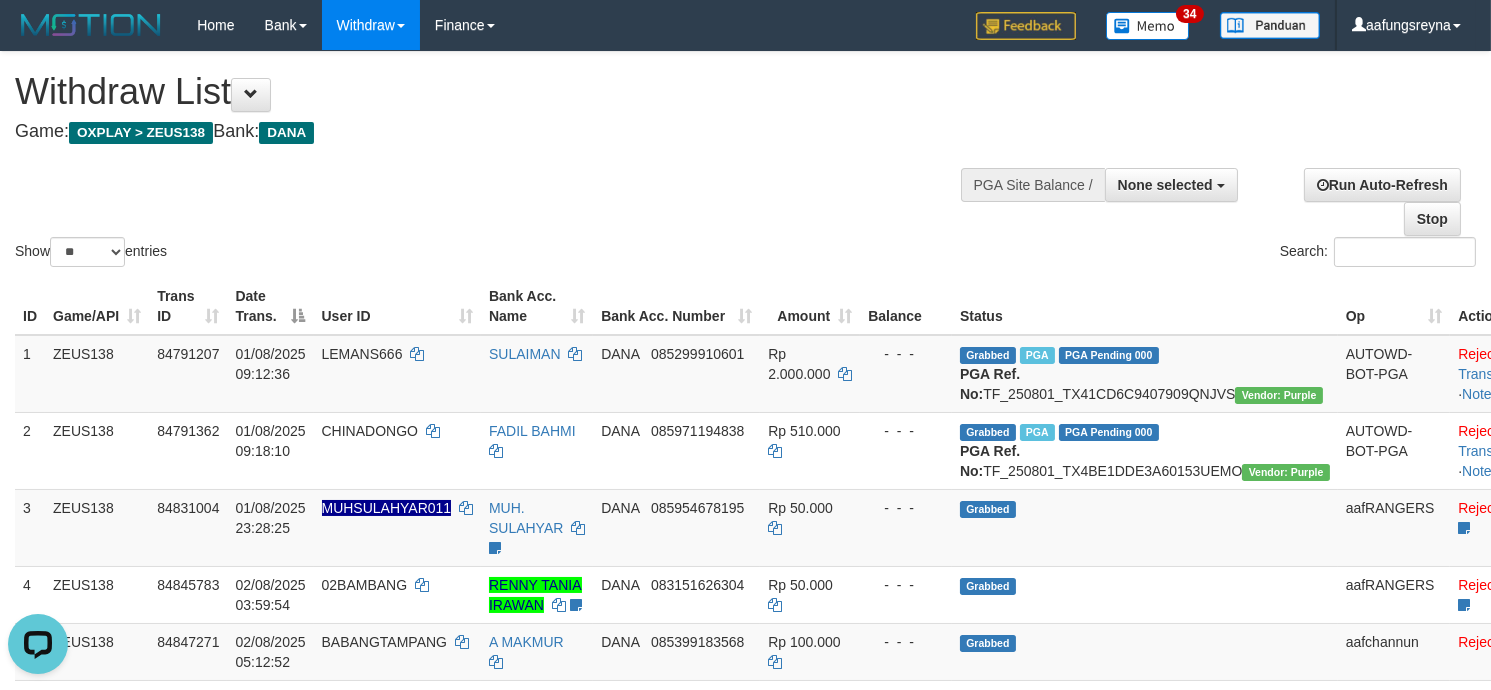 scroll, scrollTop: 0, scrollLeft: 0, axis: both 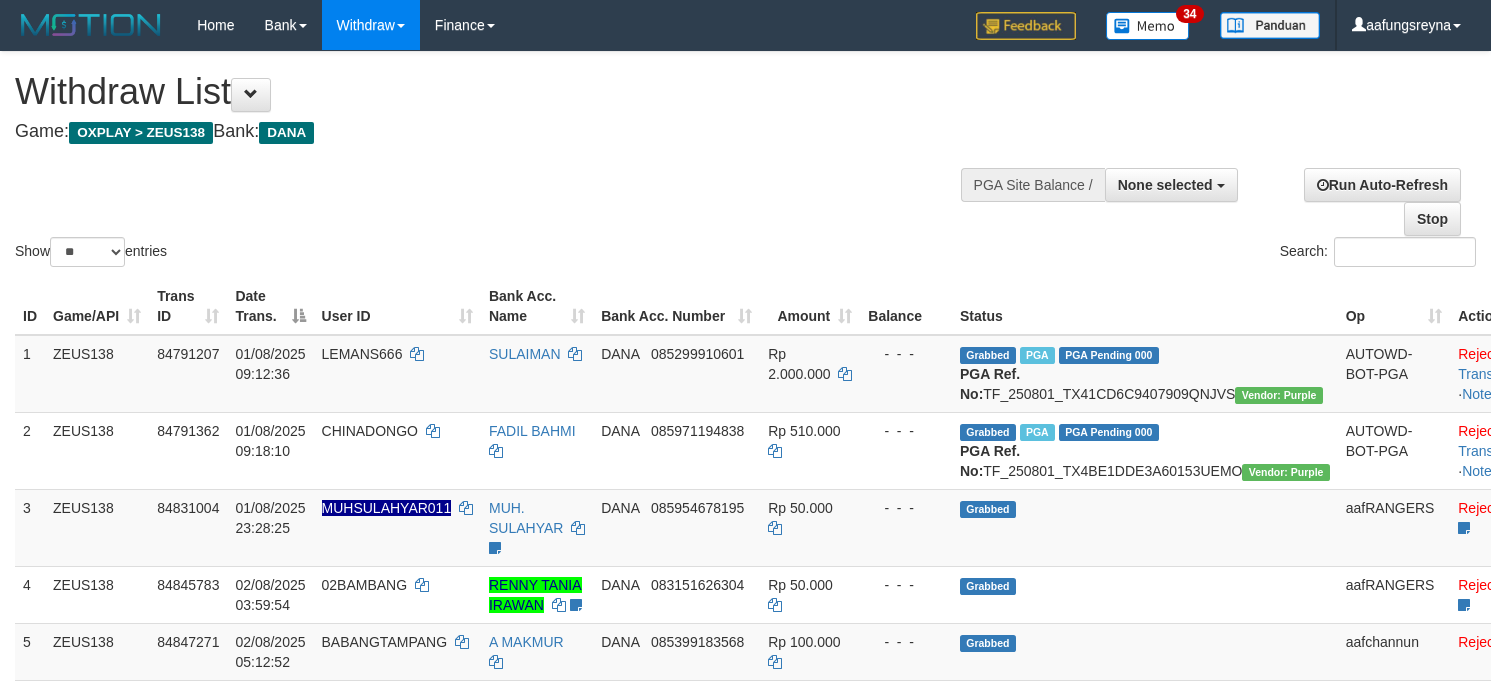select 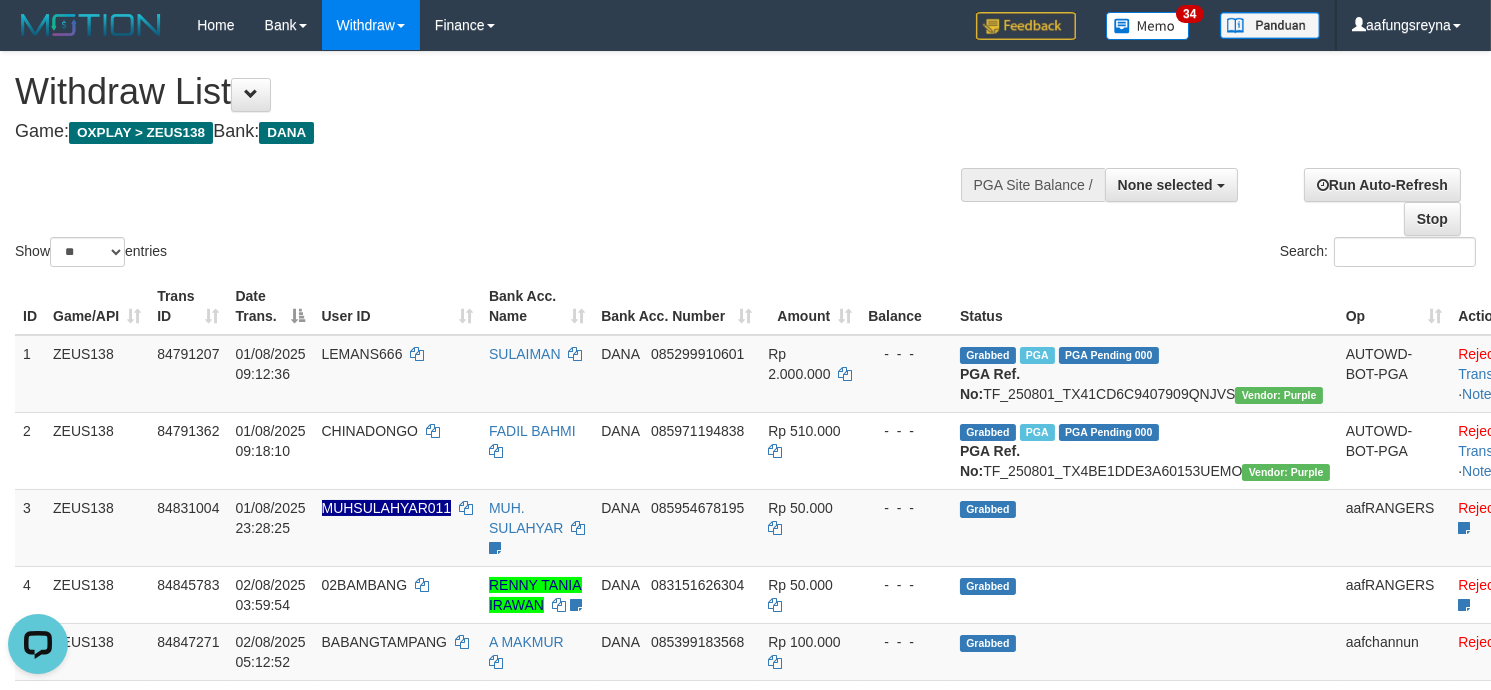 scroll, scrollTop: 0, scrollLeft: 0, axis: both 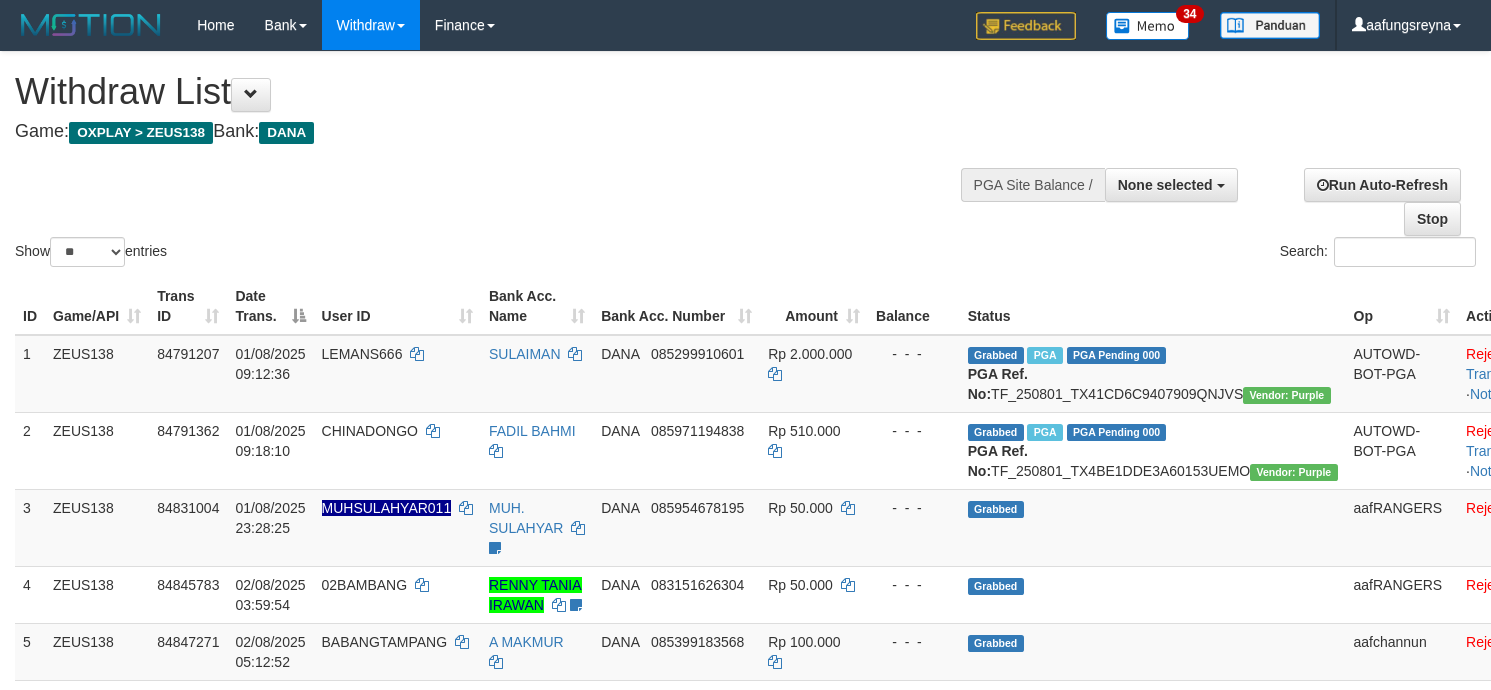 select 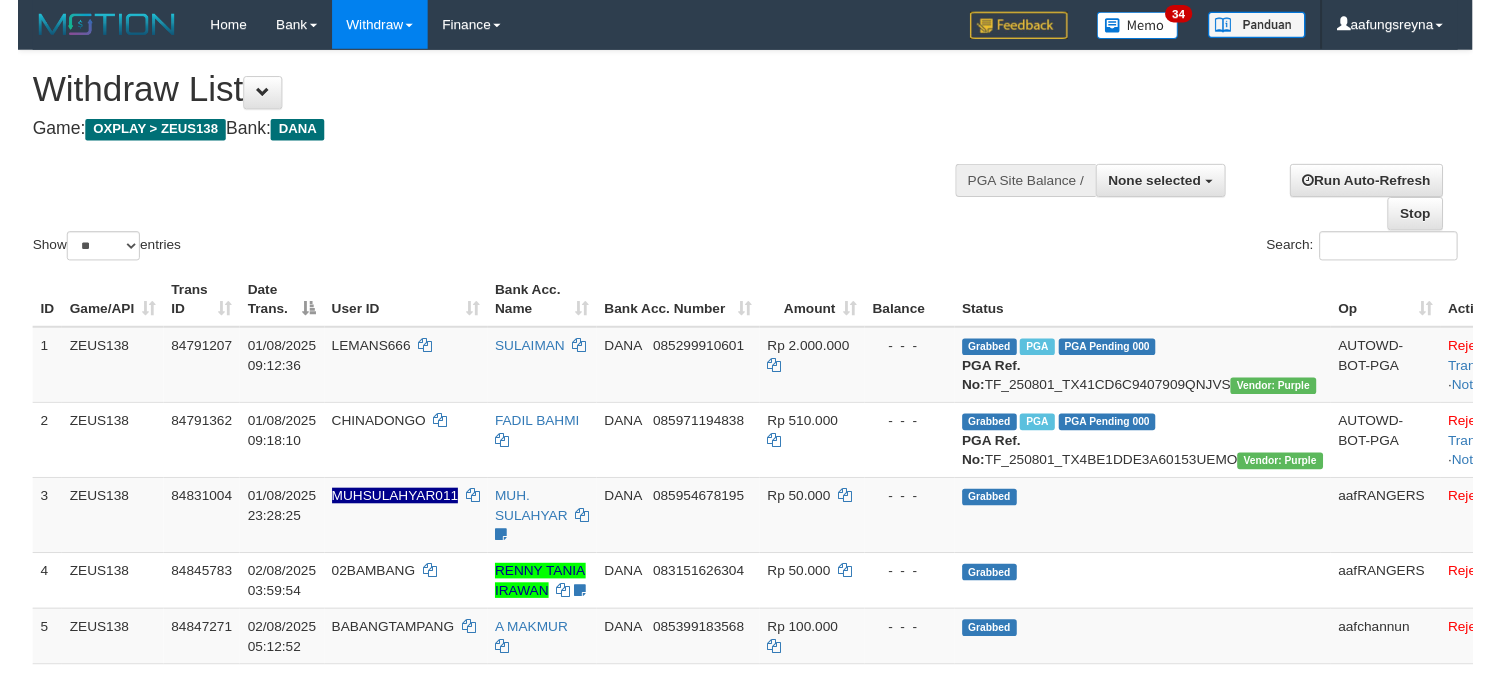 scroll, scrollTop: 0, scrollLeft: 0, axis: both 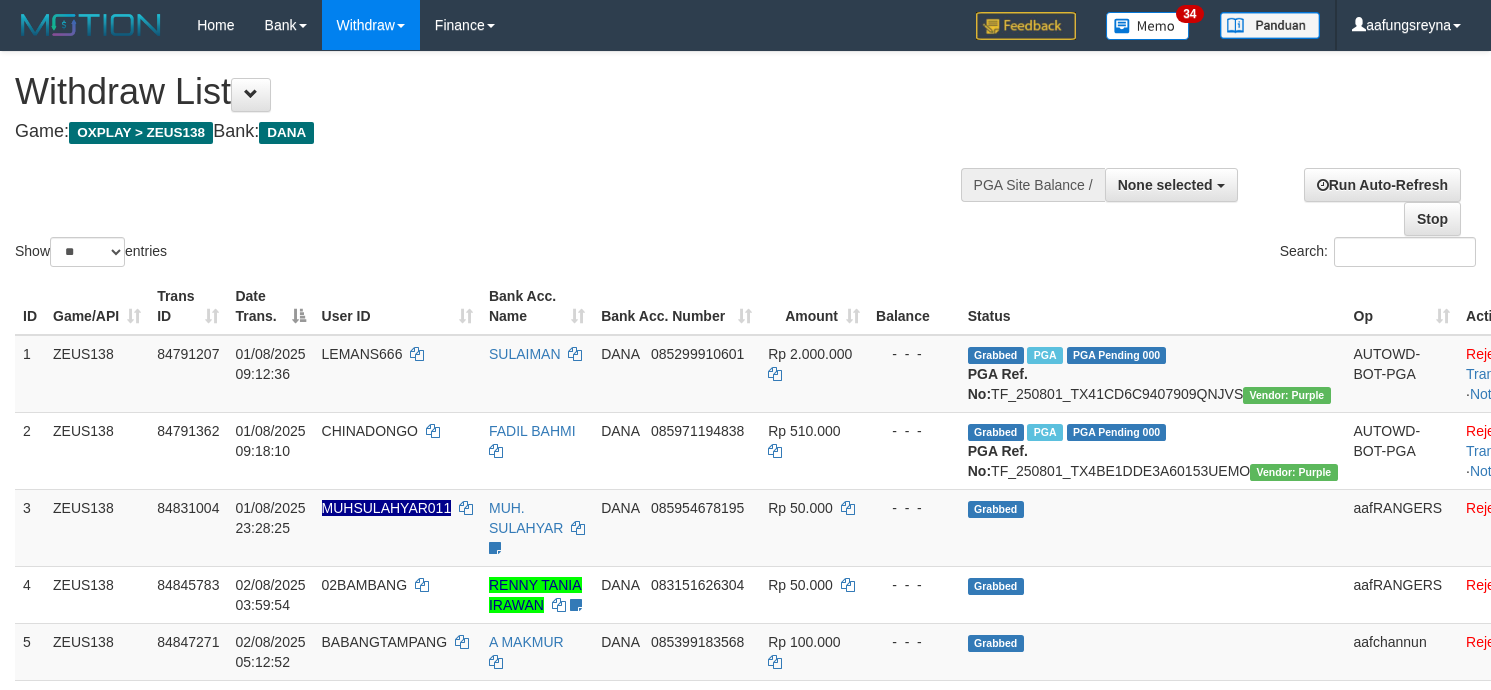 select 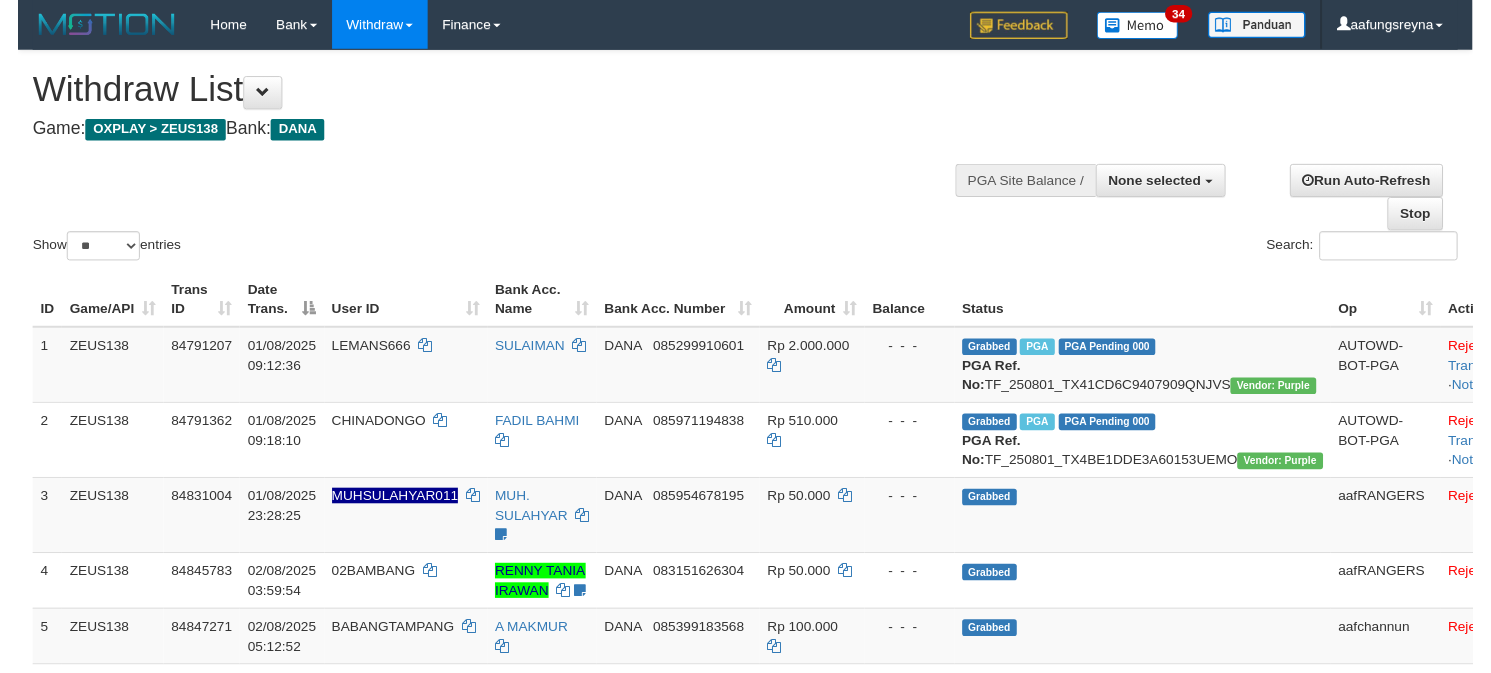 scroll, scrollTop: 0, scrollLeft: 0, axis: both 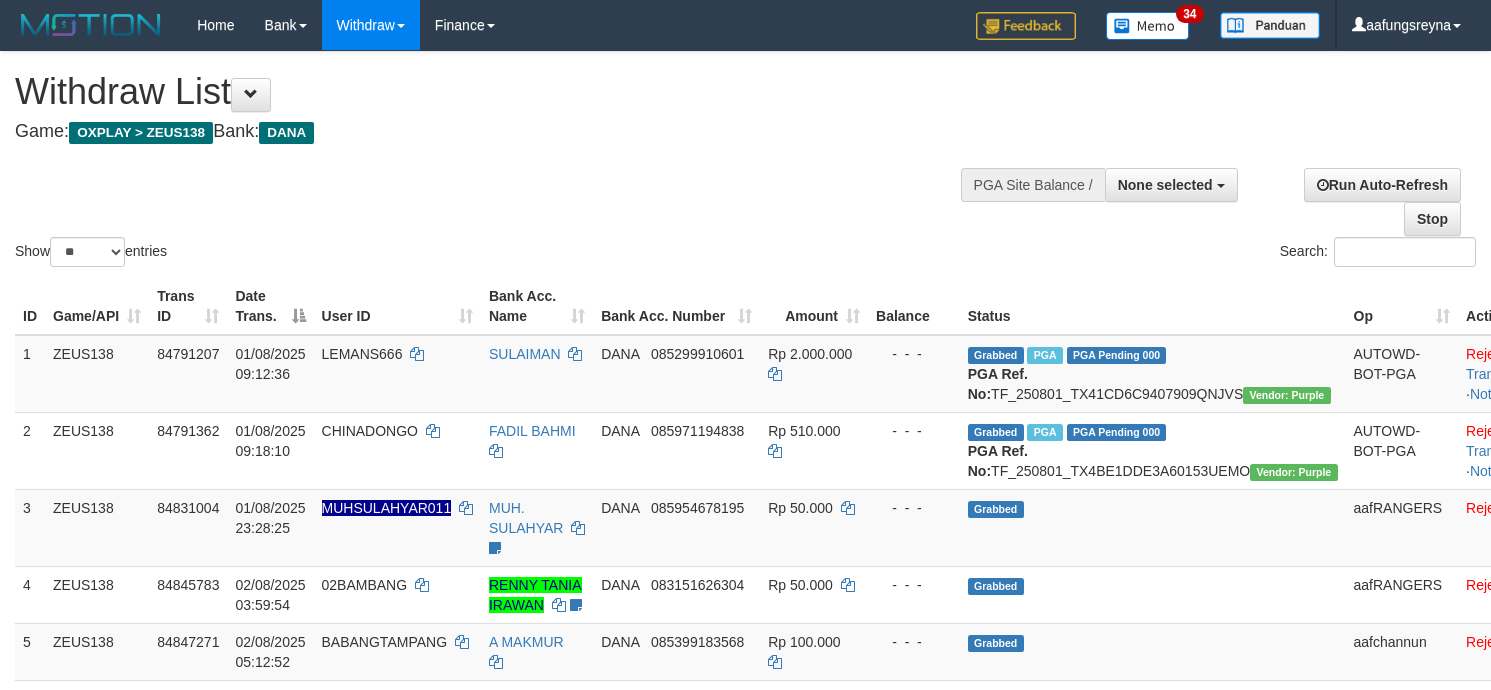 select 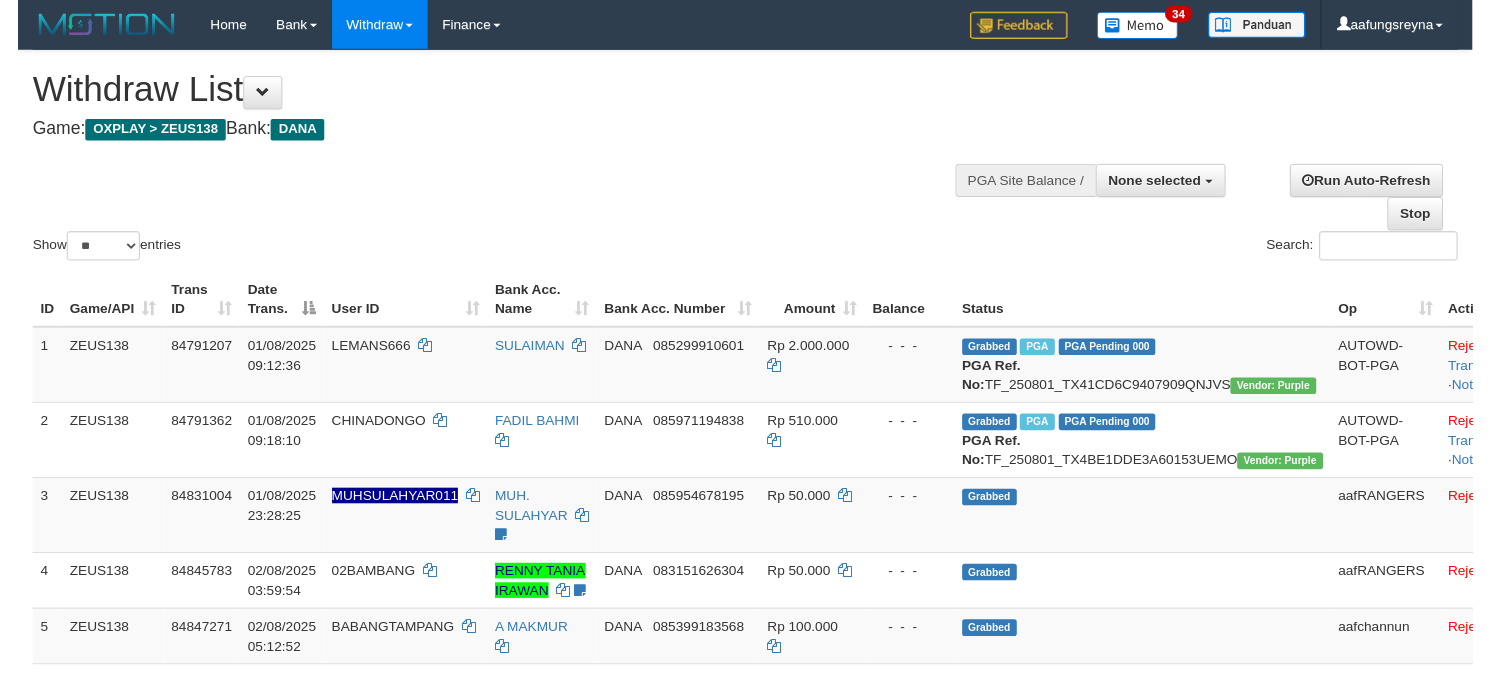 scroll, scrollTop: 0, scrollLeft: 0, axis: both 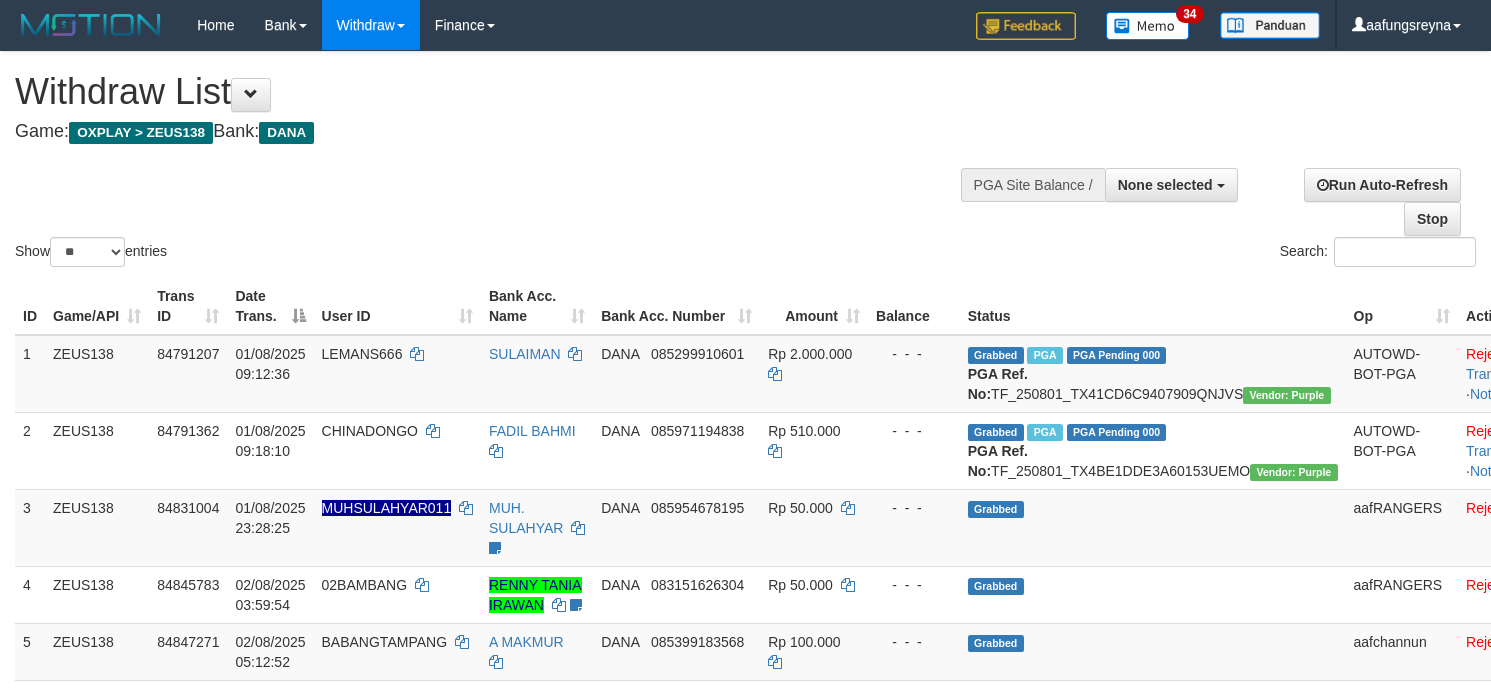 select 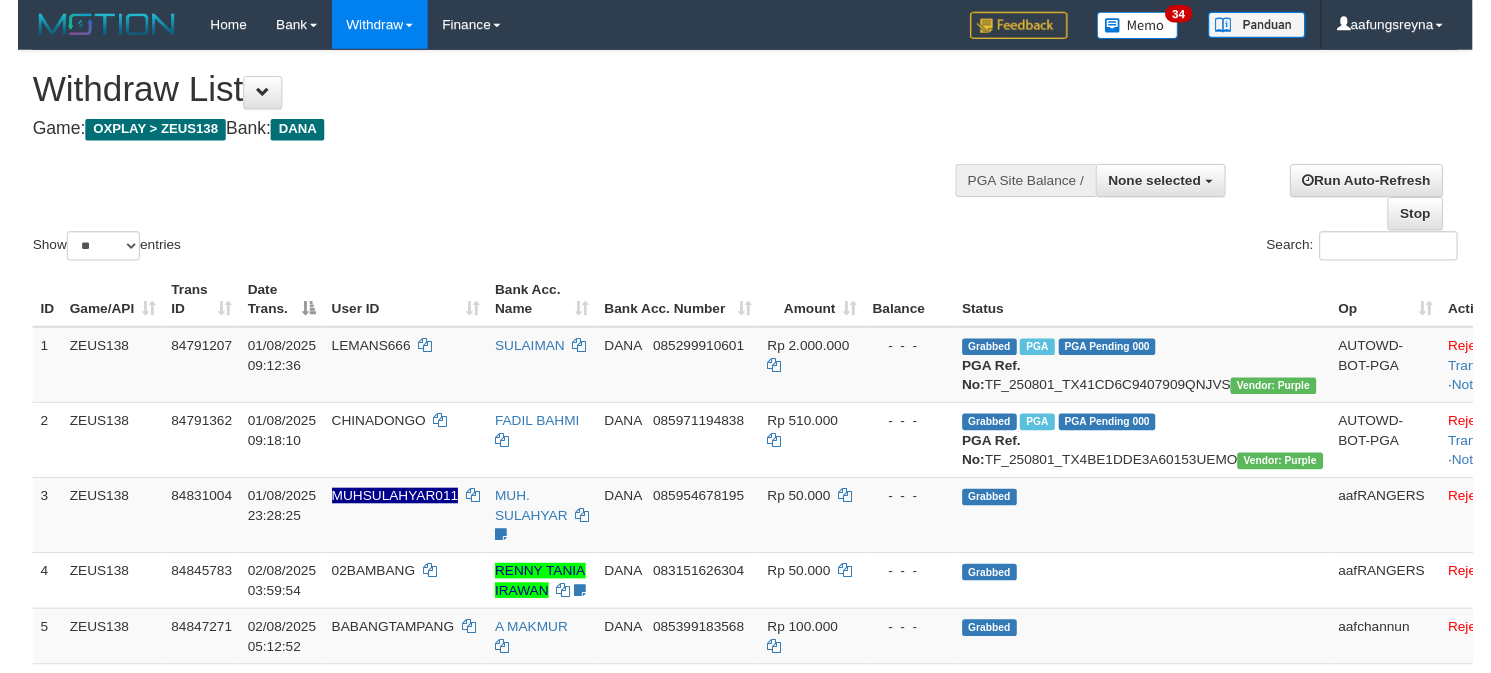 scroll, scrollTop: 0, scrollLeft: 0, axis: both 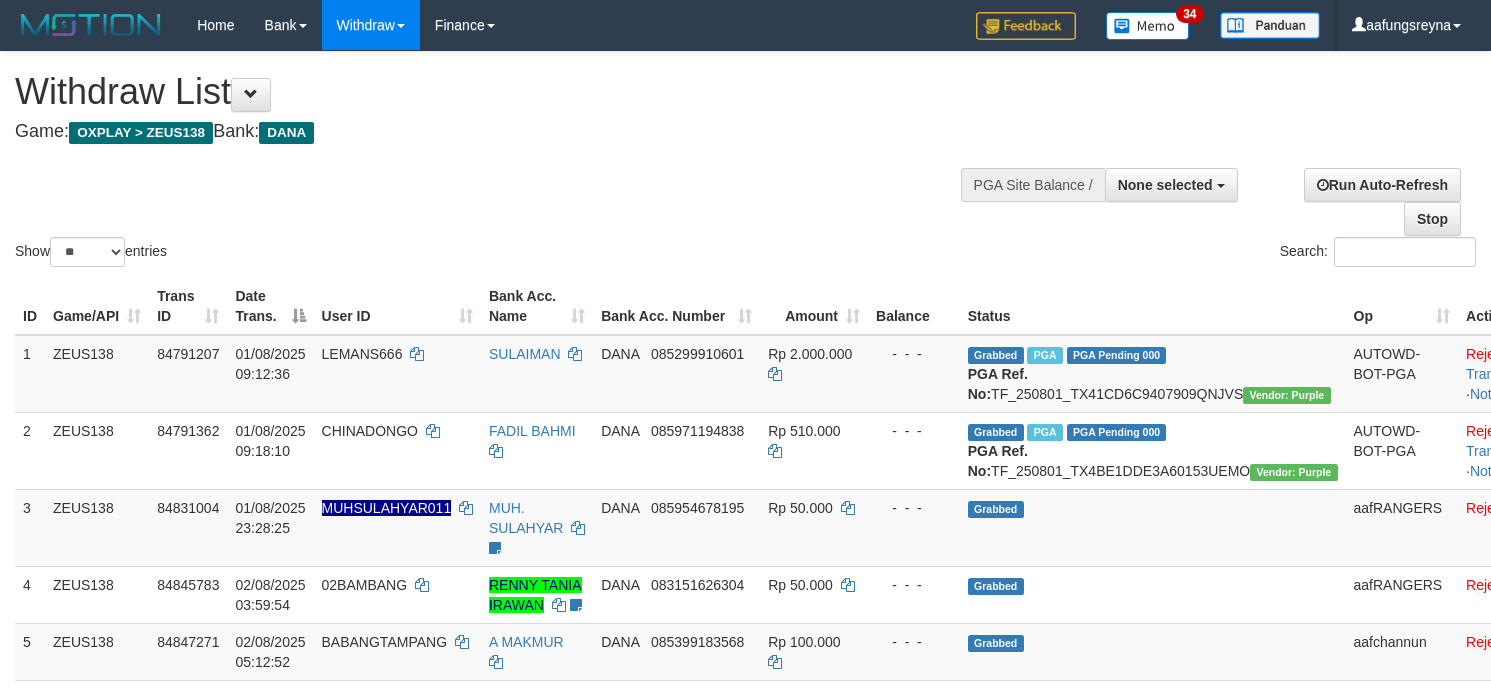 select 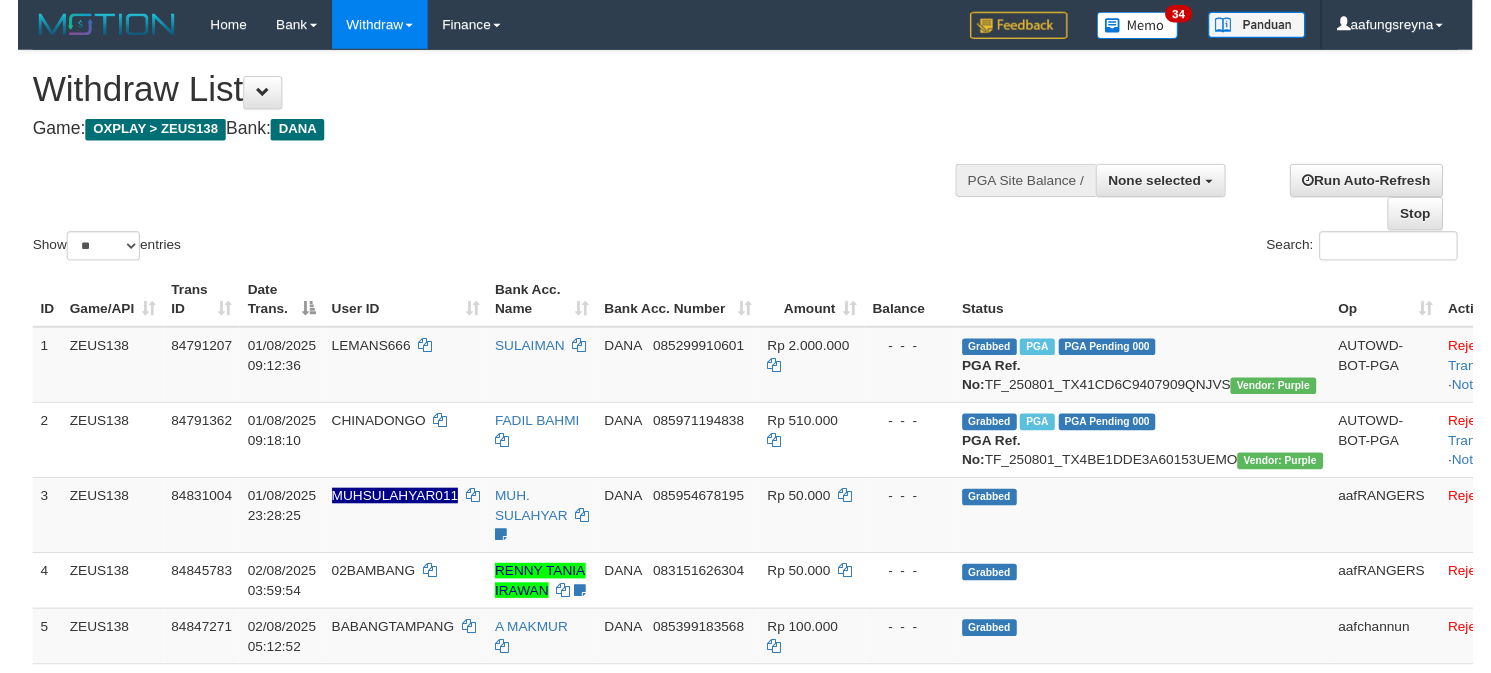 scroll, scrollTop: 0, scrollLeft: 0, axis: both 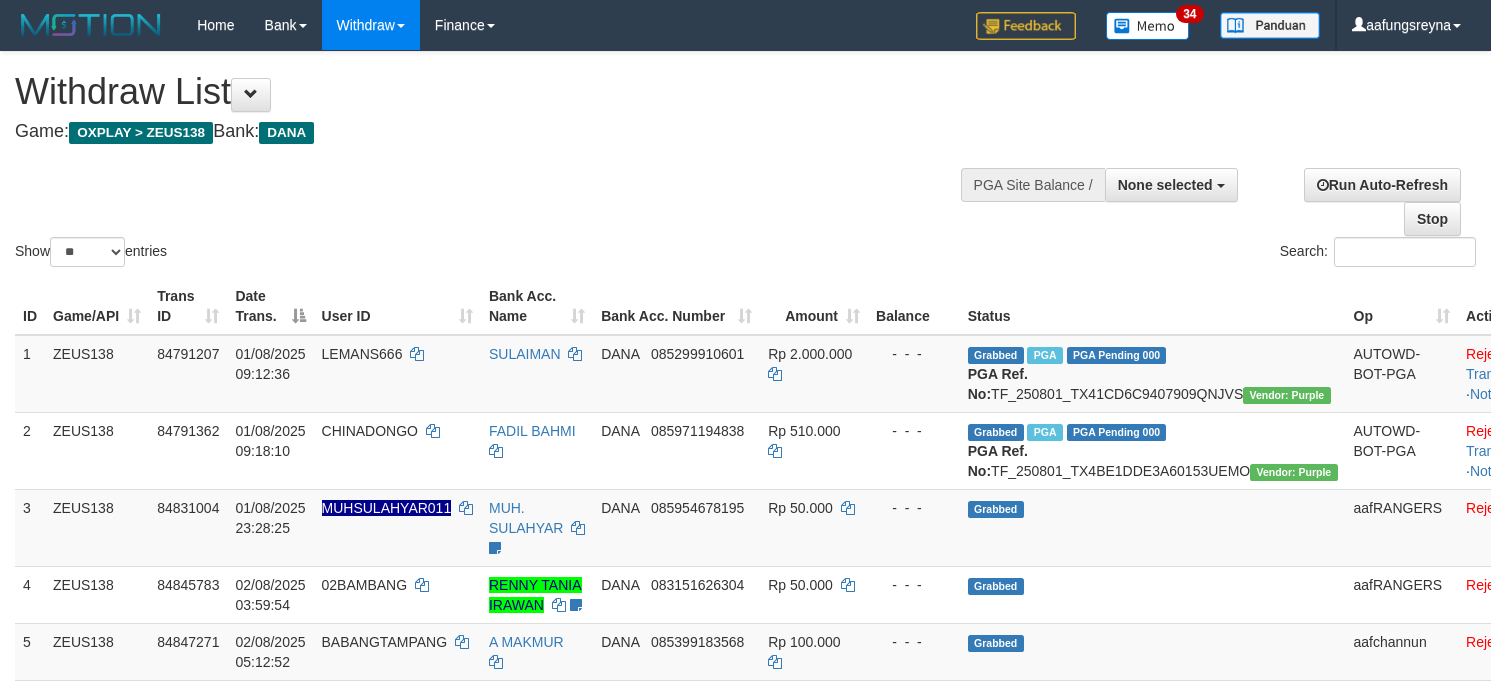 select 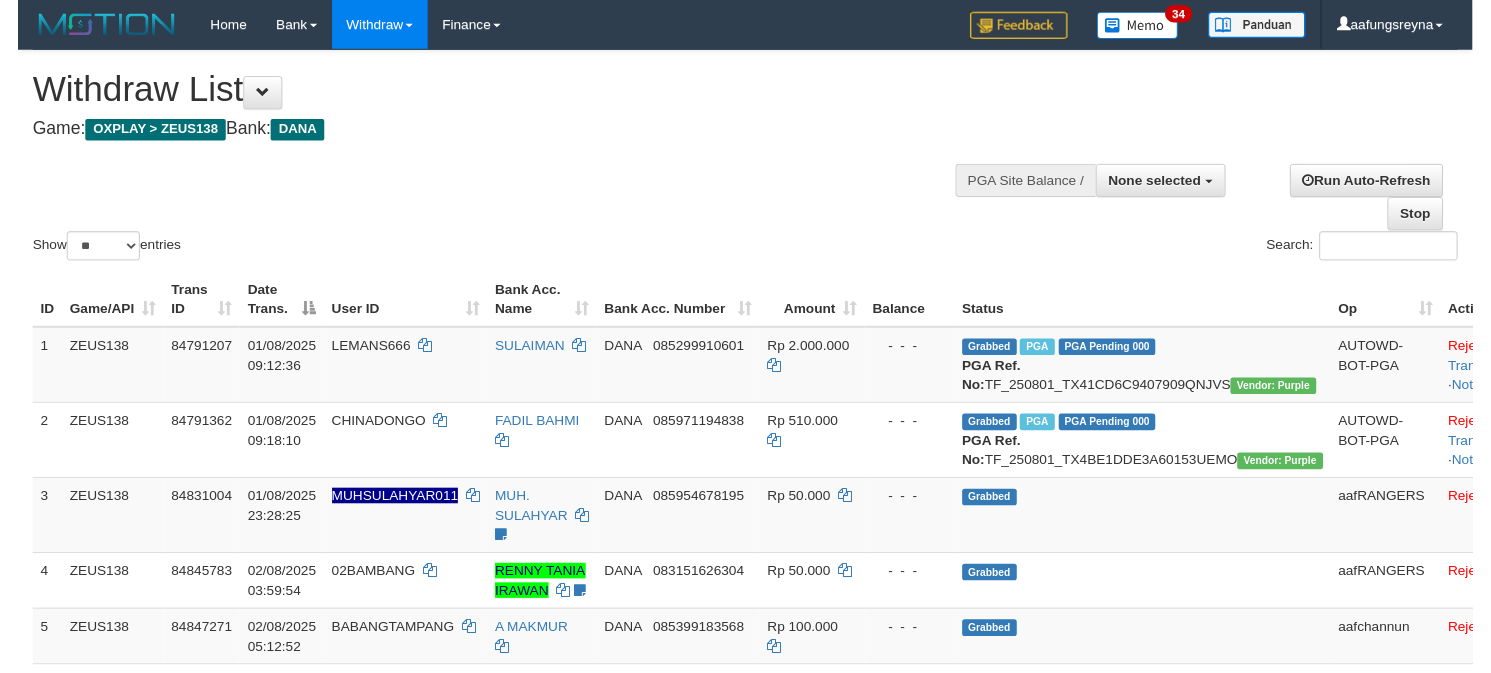 scroll, scrollTop: 0, scrollLeft: 0, axis: both 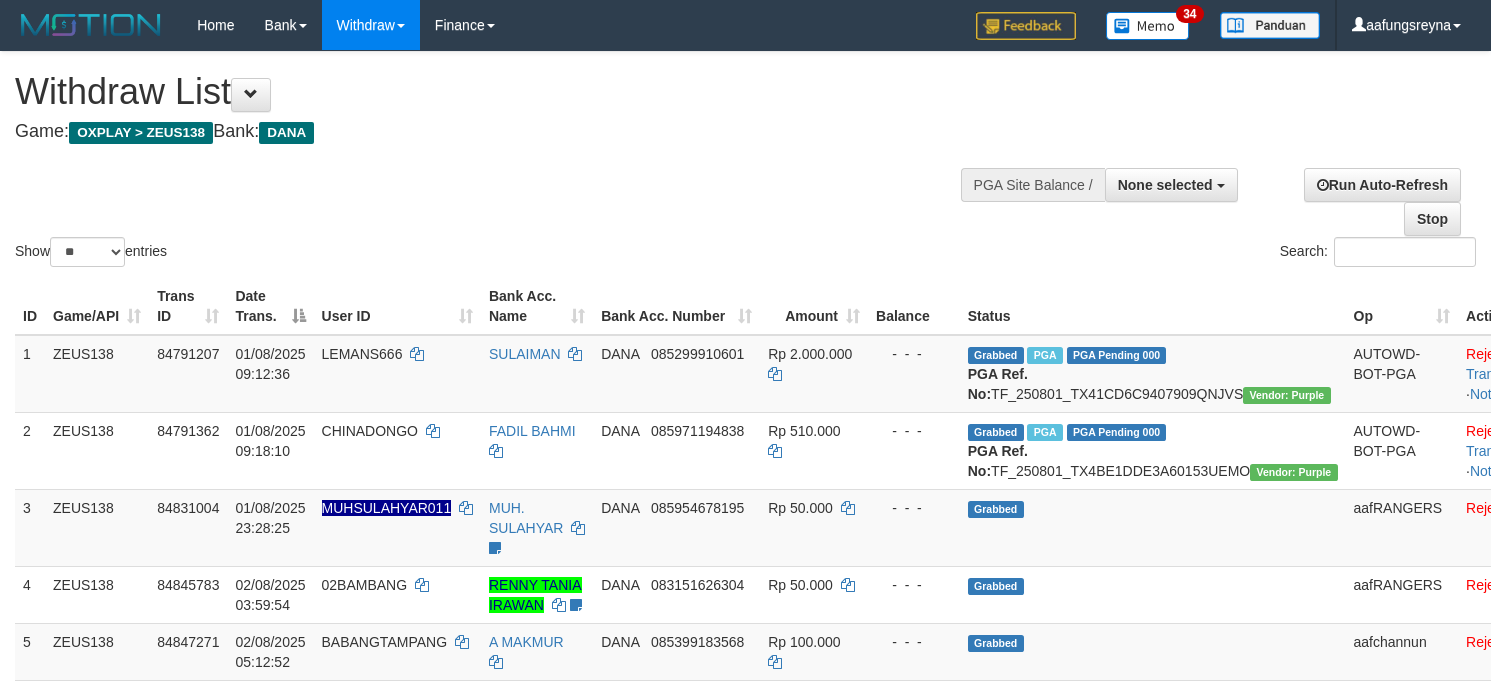 select 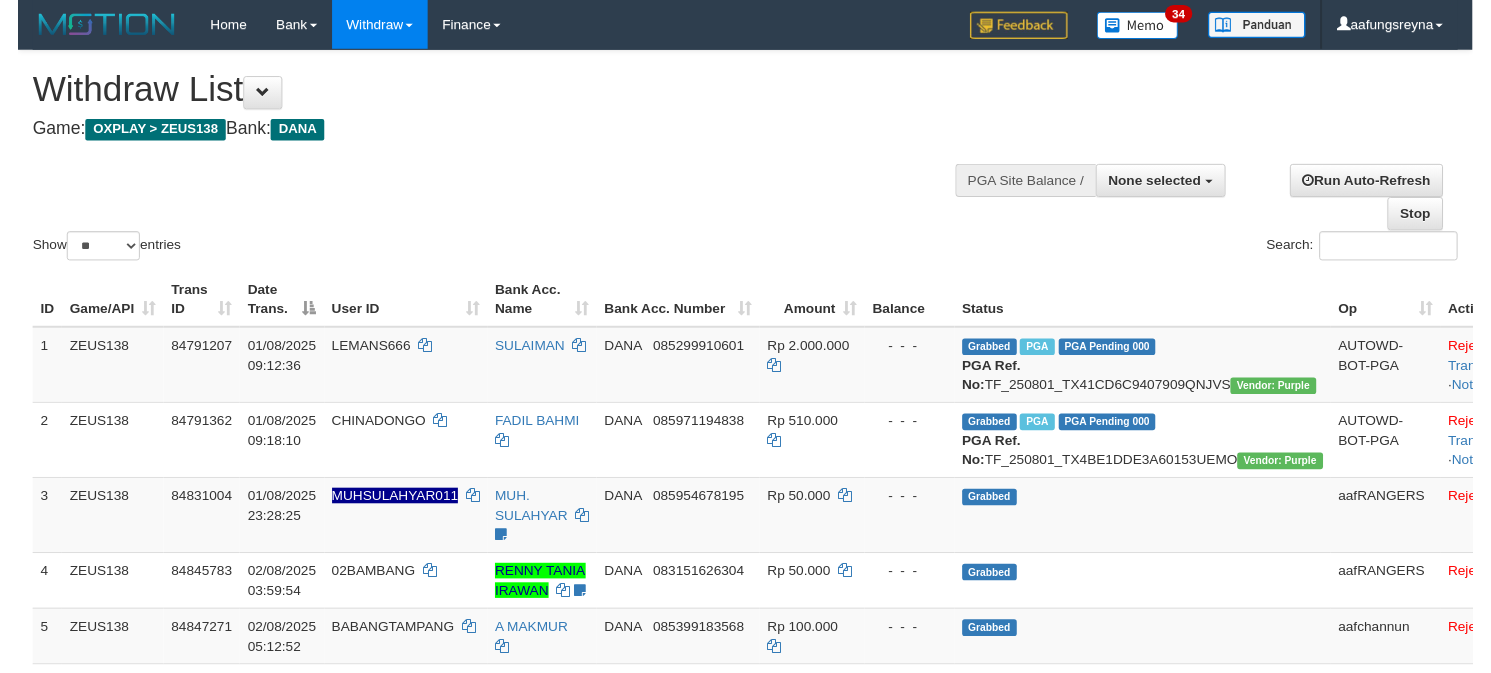 scroll, scrollTop: 0, scrollLeft: 0, axis: both 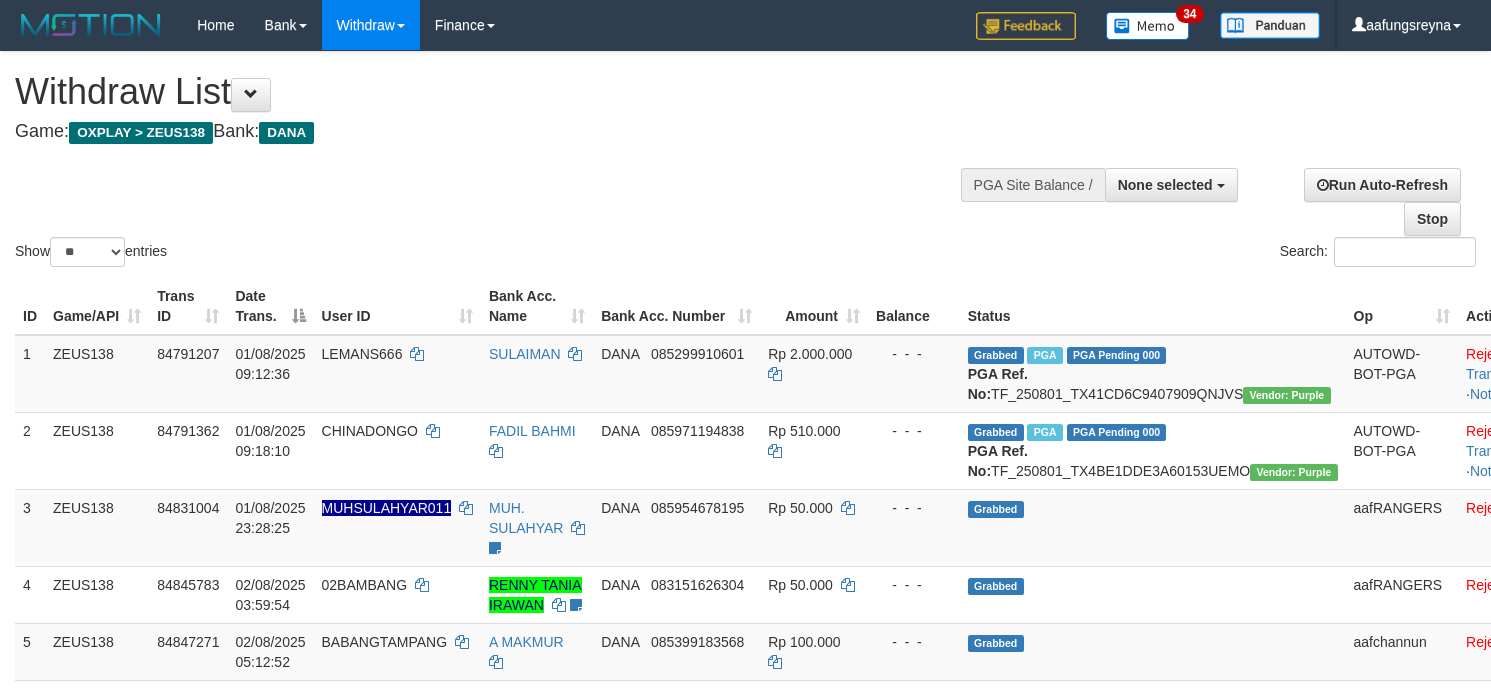 select 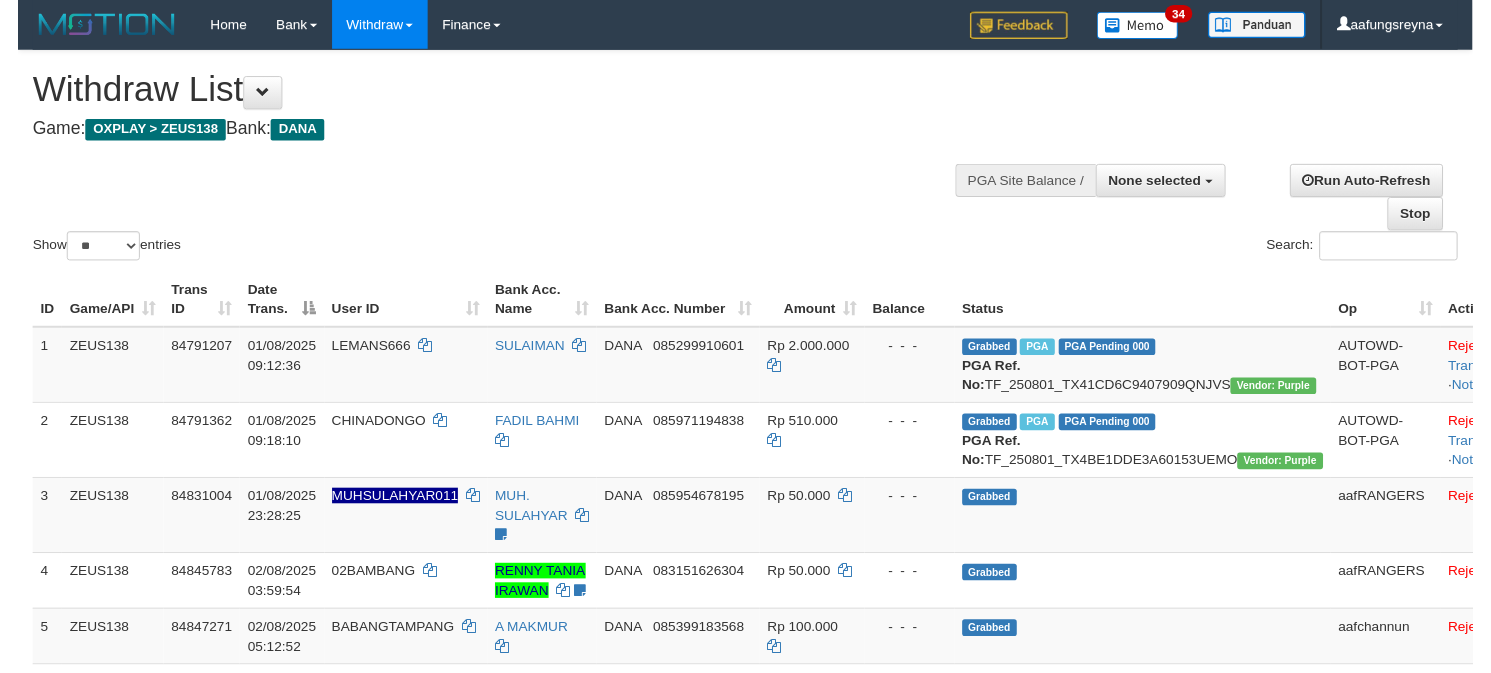 scroll, scrollTop: 0, scrollLeft: 0, axis: both 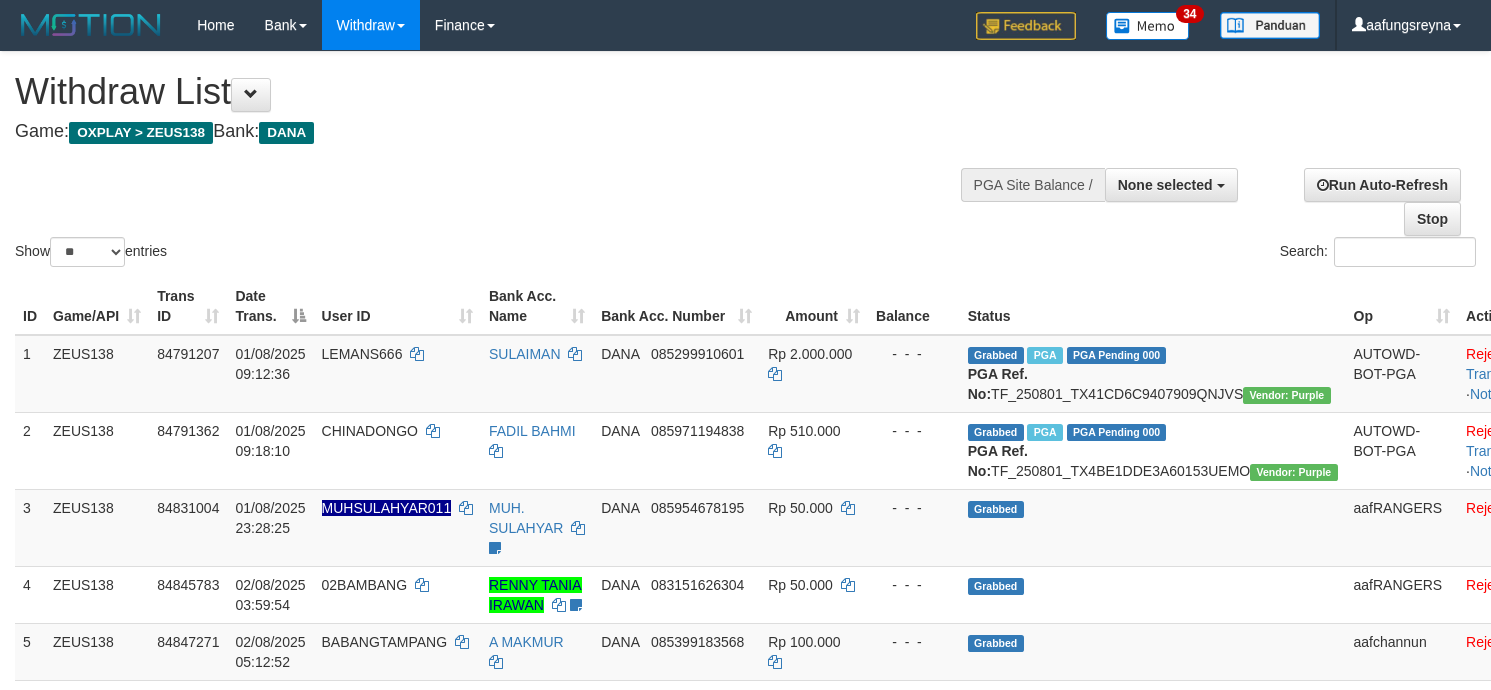 select 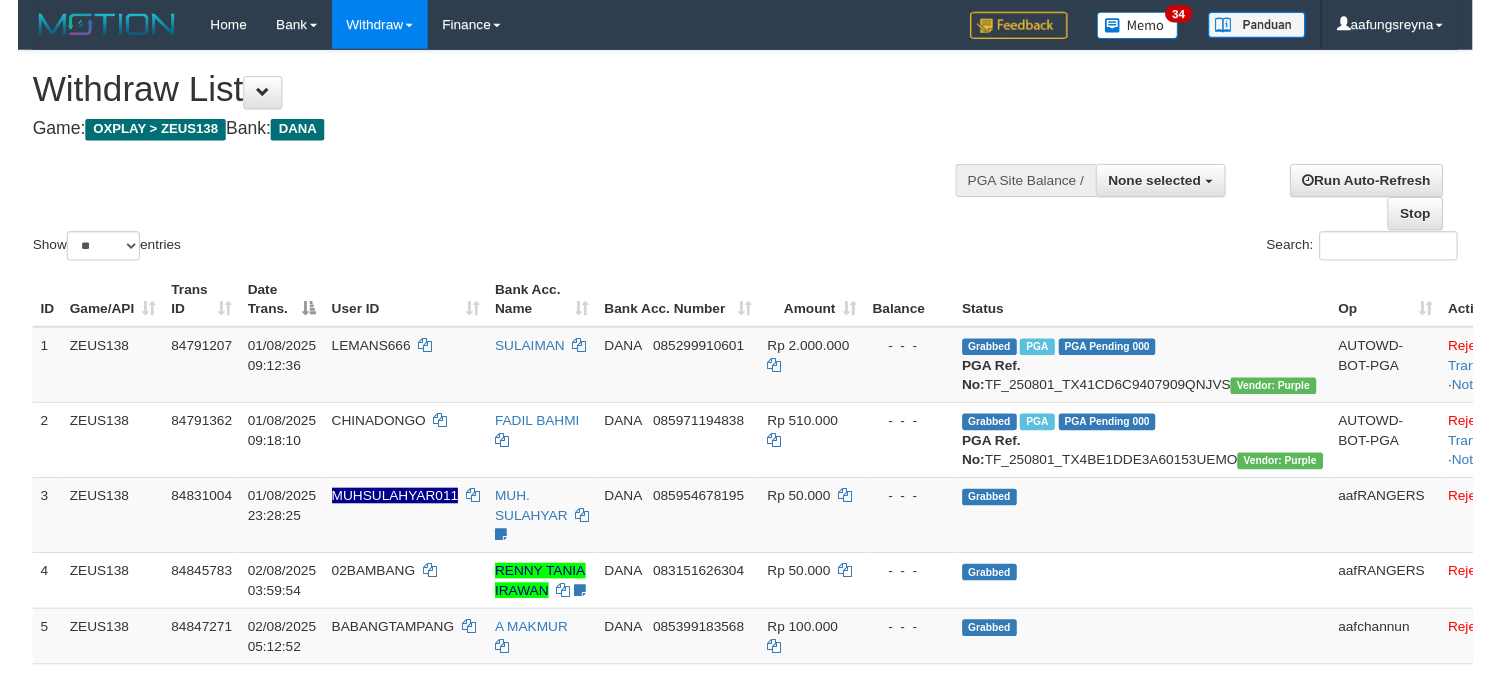 scroll, scrollTop: 0, scrollLeft: 0, axis: both 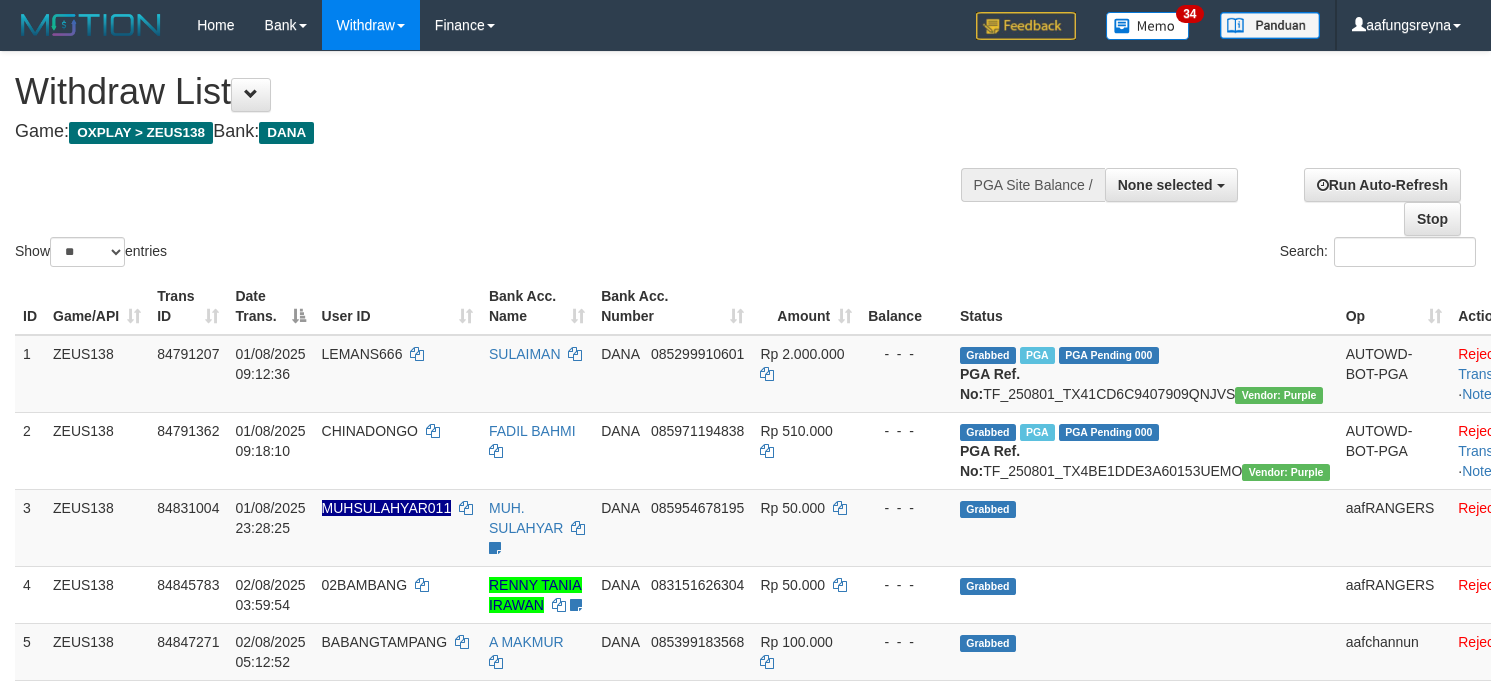 select 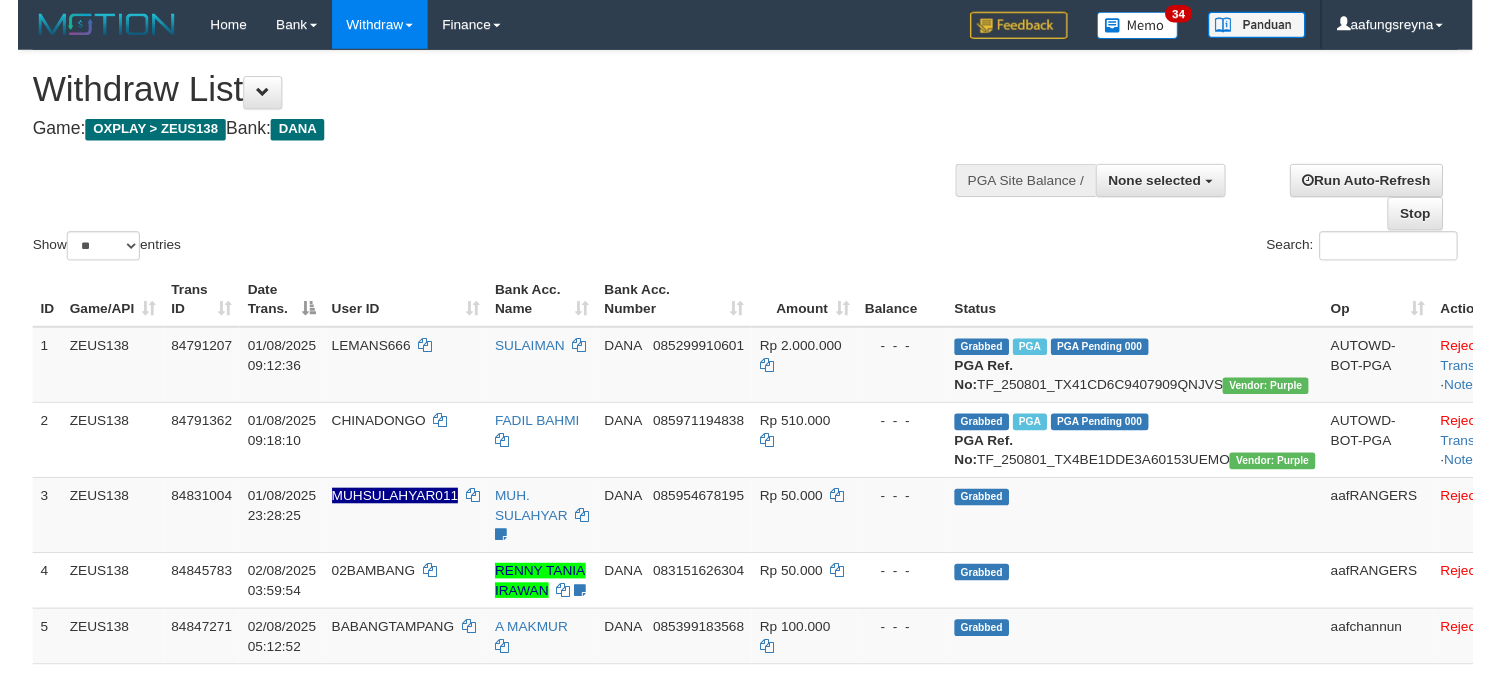 scroll, scrollTop: 0, scrollLeft: 0, axis: both 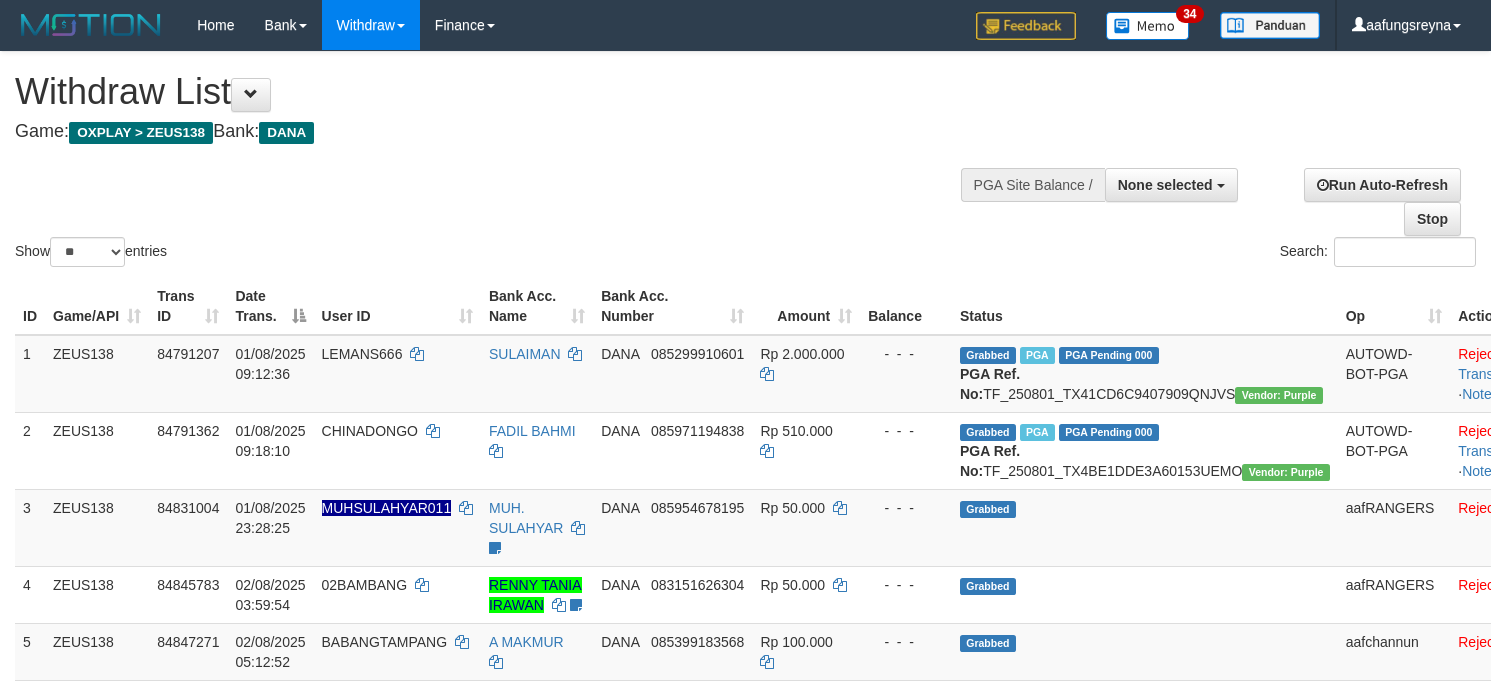 select 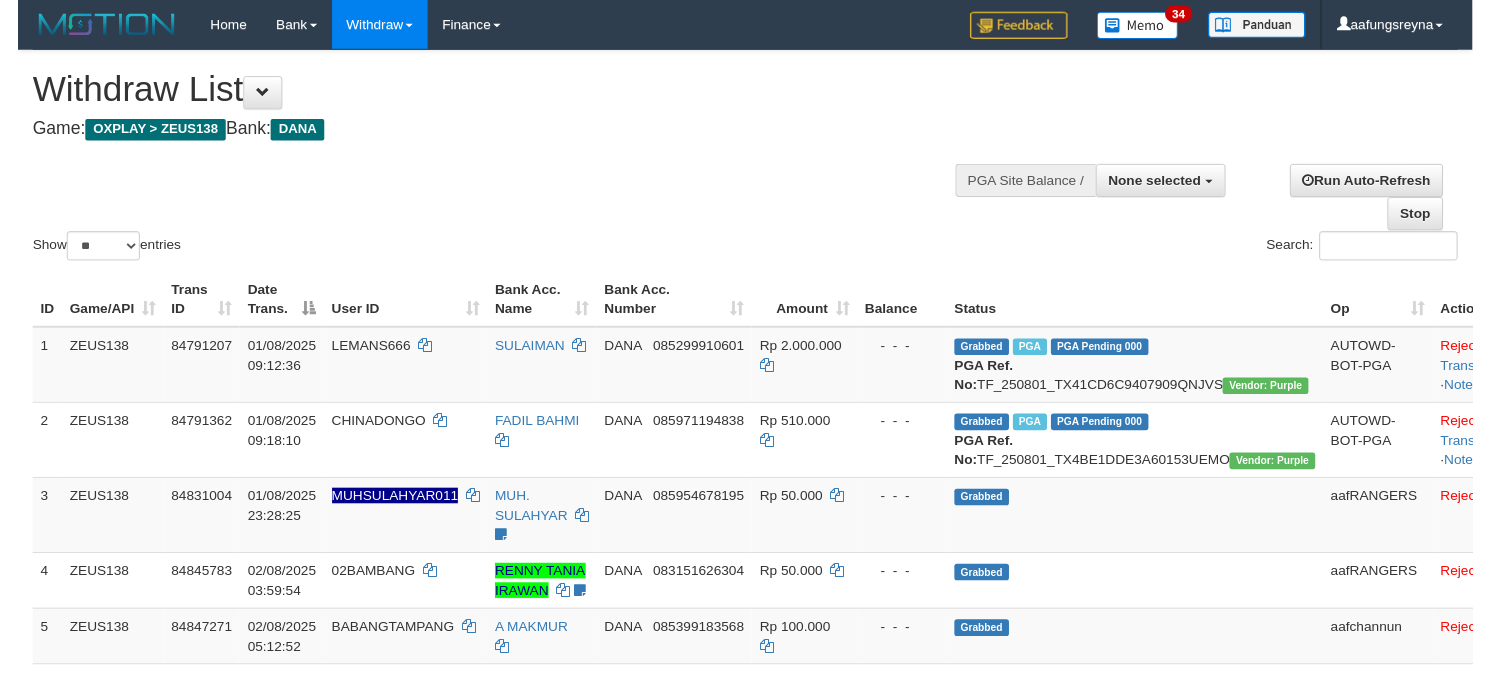 scroll, scrollTop: 0, scrollLeft: 0, axis: both 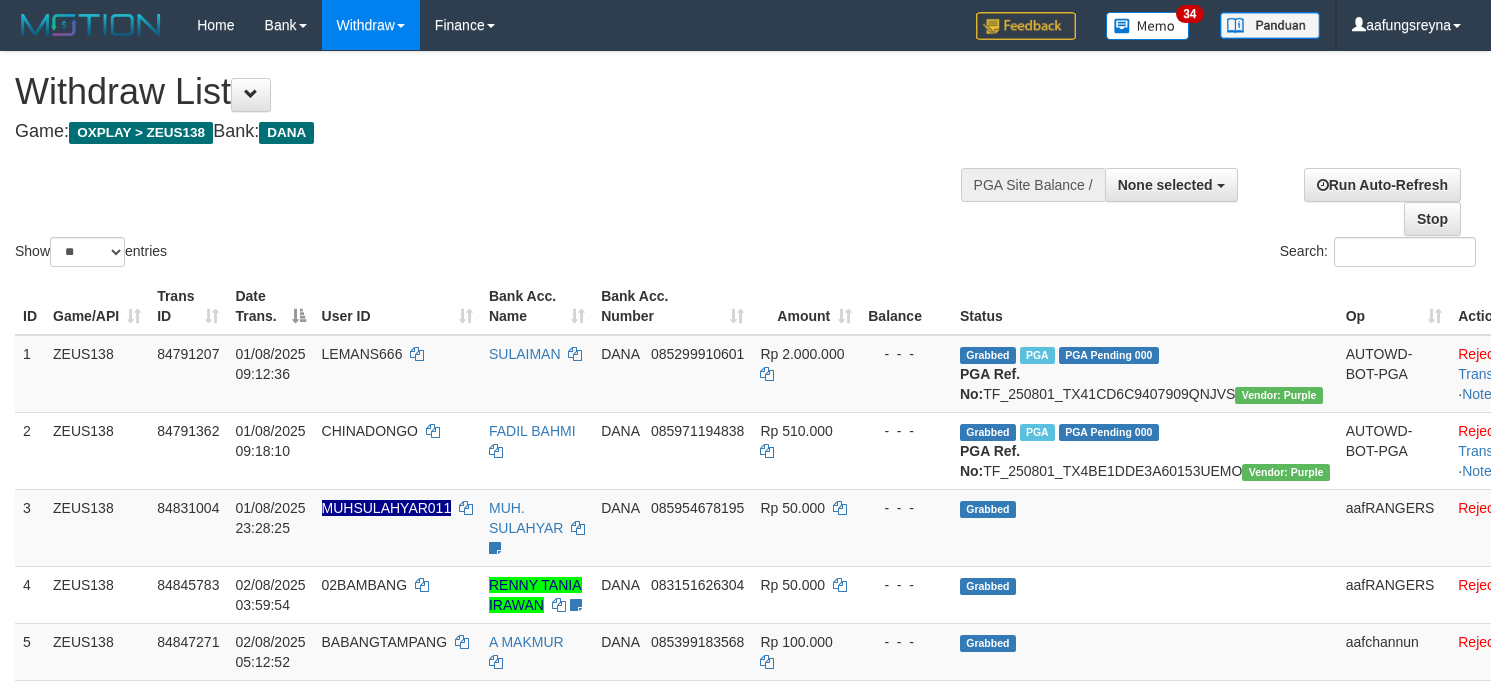 select 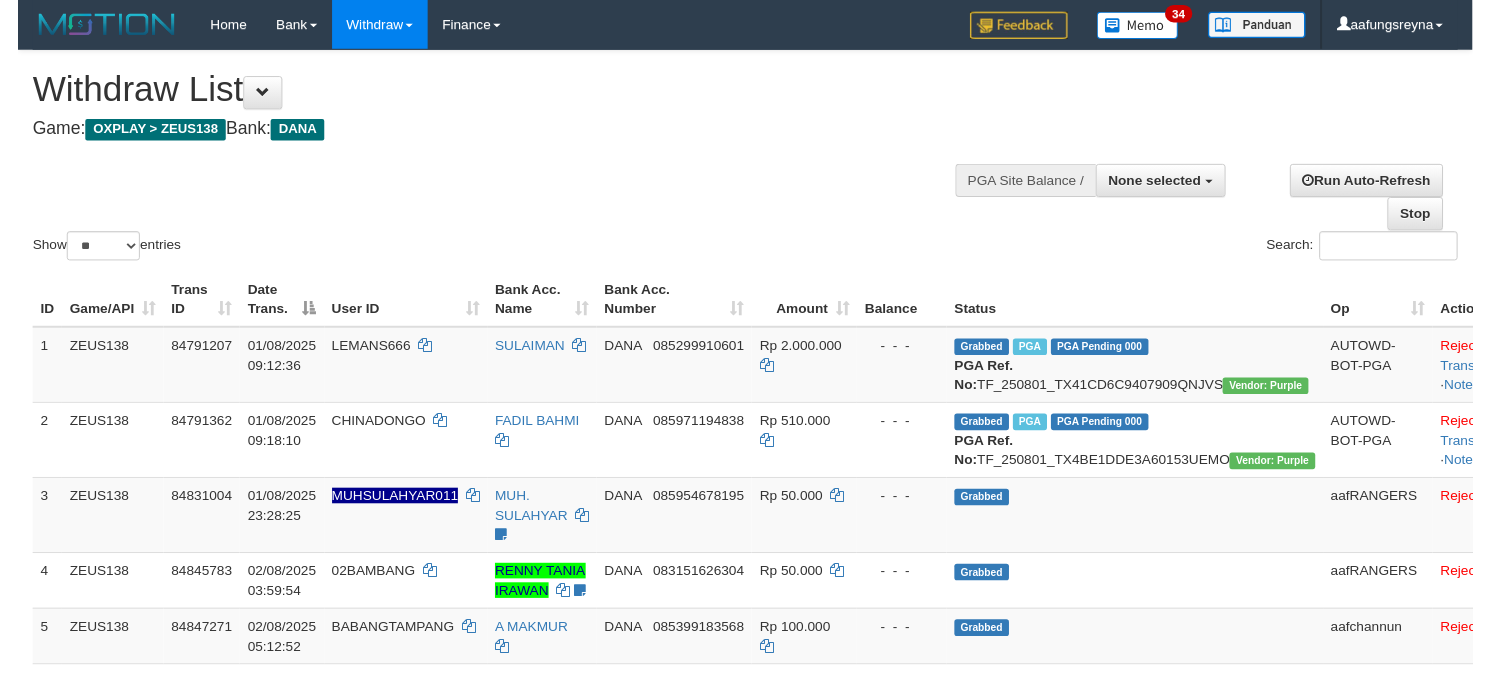 scroll, scrollTop: 0, scrollLeft: 0, axis: both 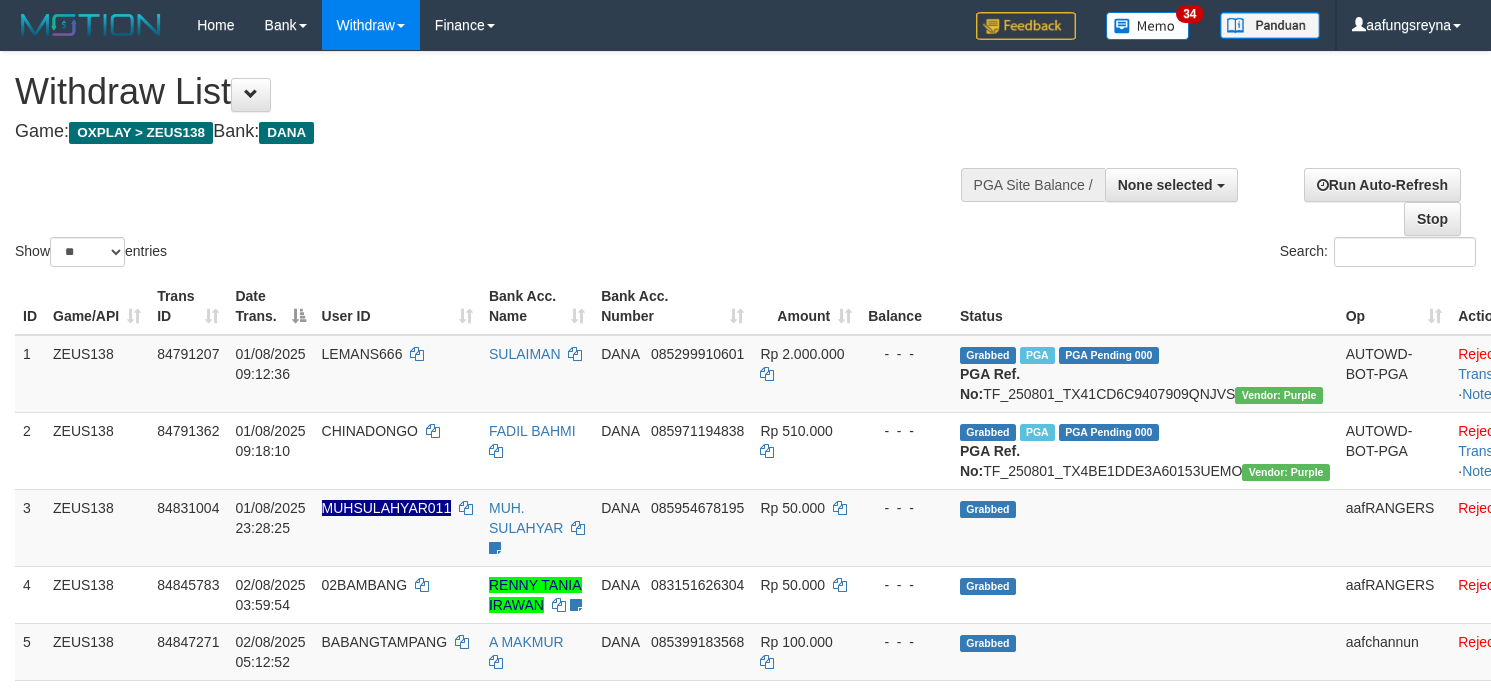 select 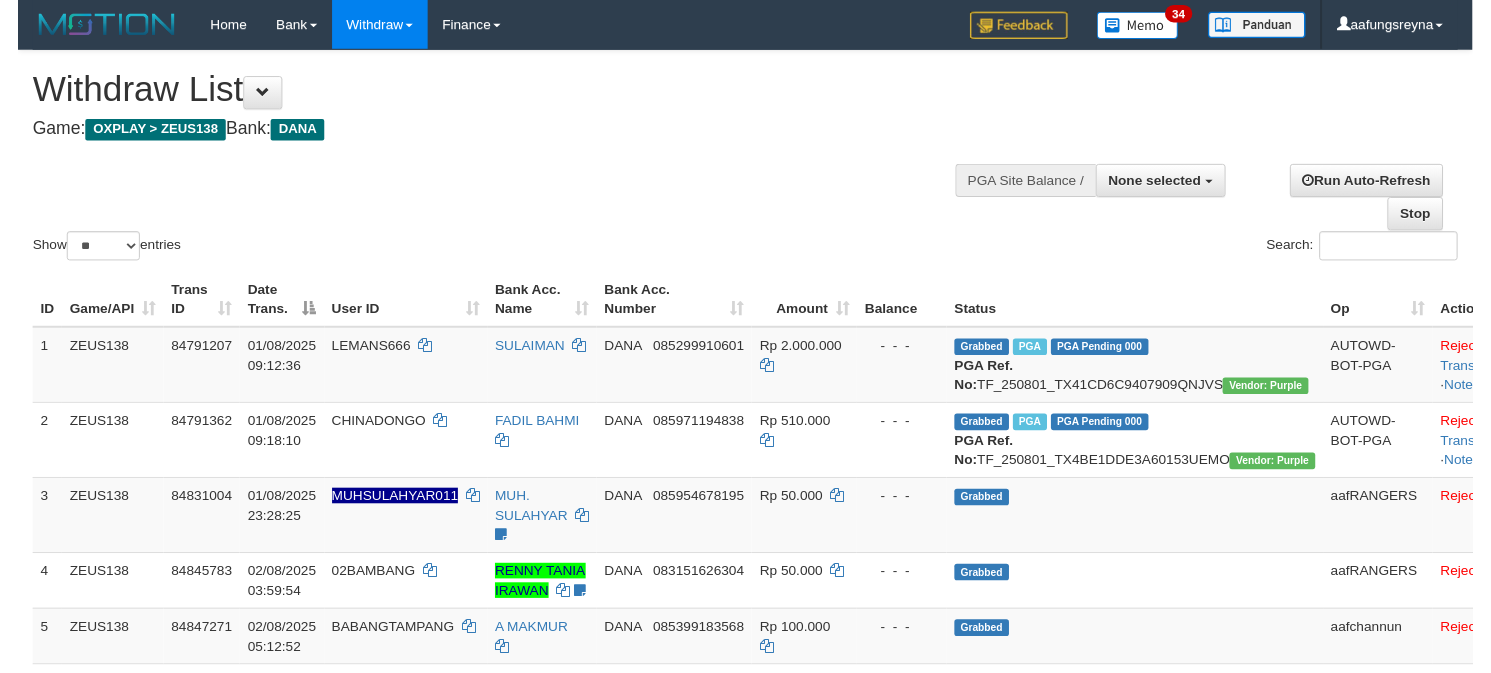 scroll, scrollTop: 0, scrollLeft: 0, axis: both 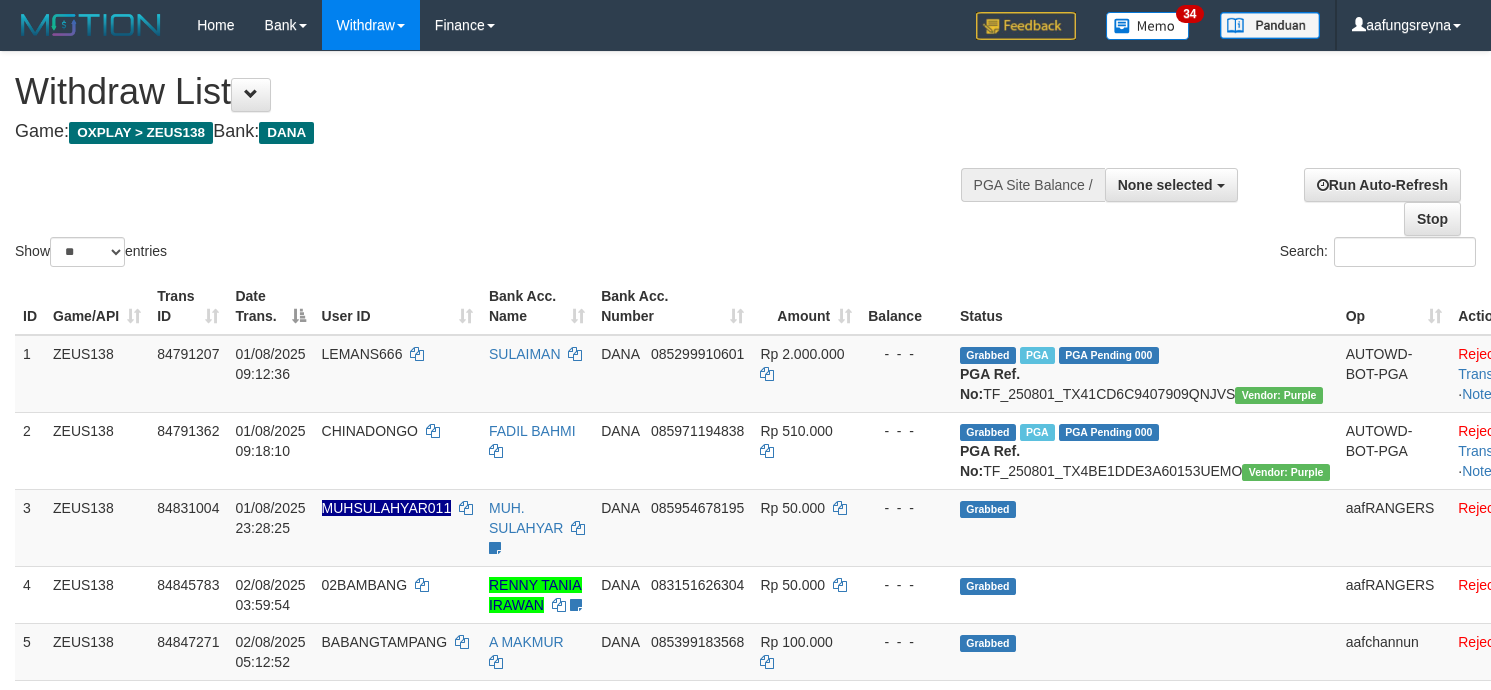 select 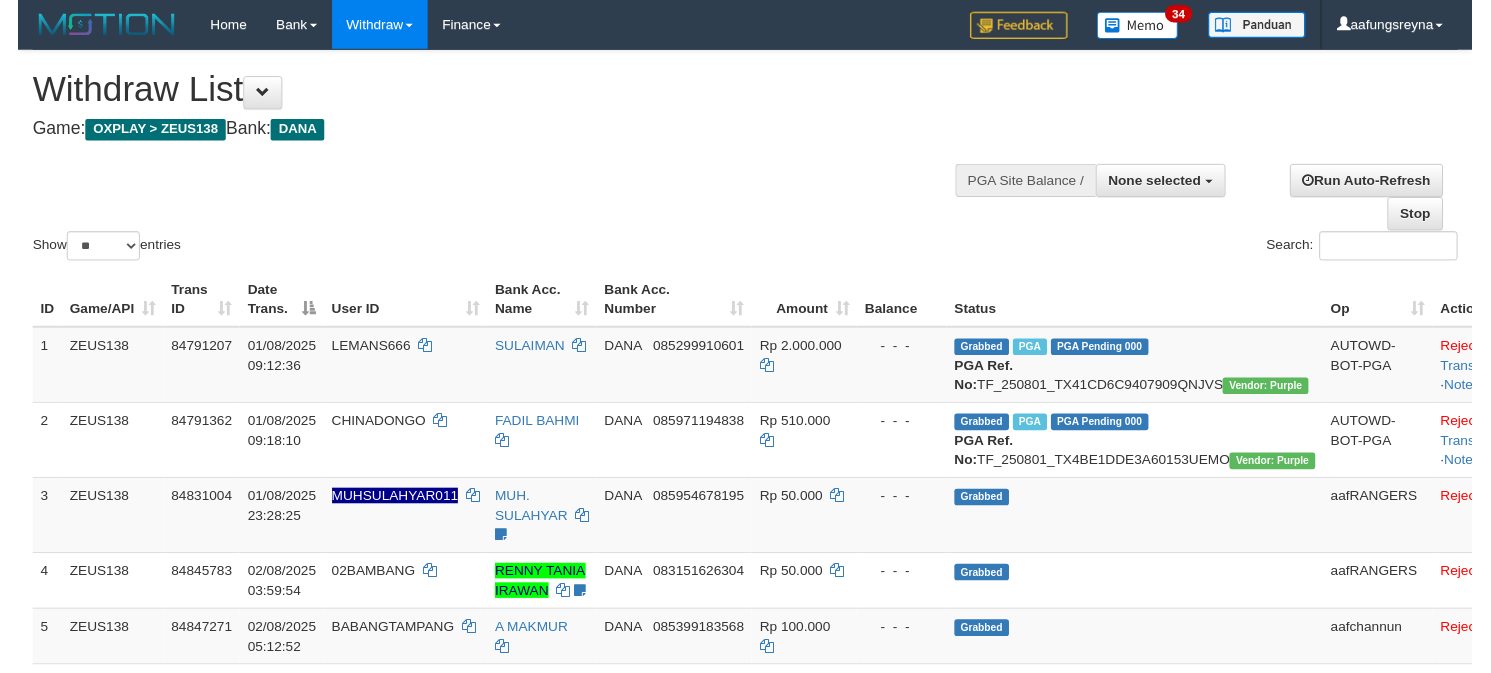scroll, scrollTop: 0, scrollLeft: 0, axis: both 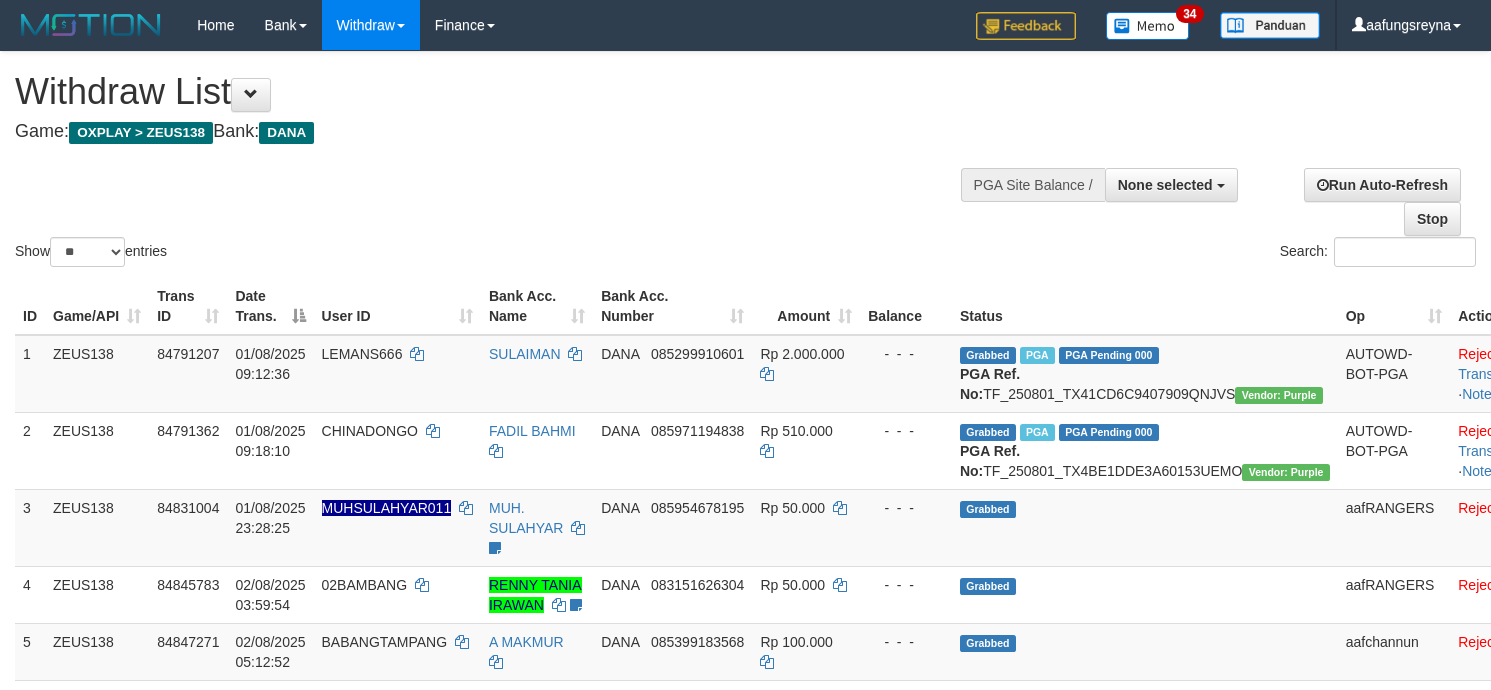 select 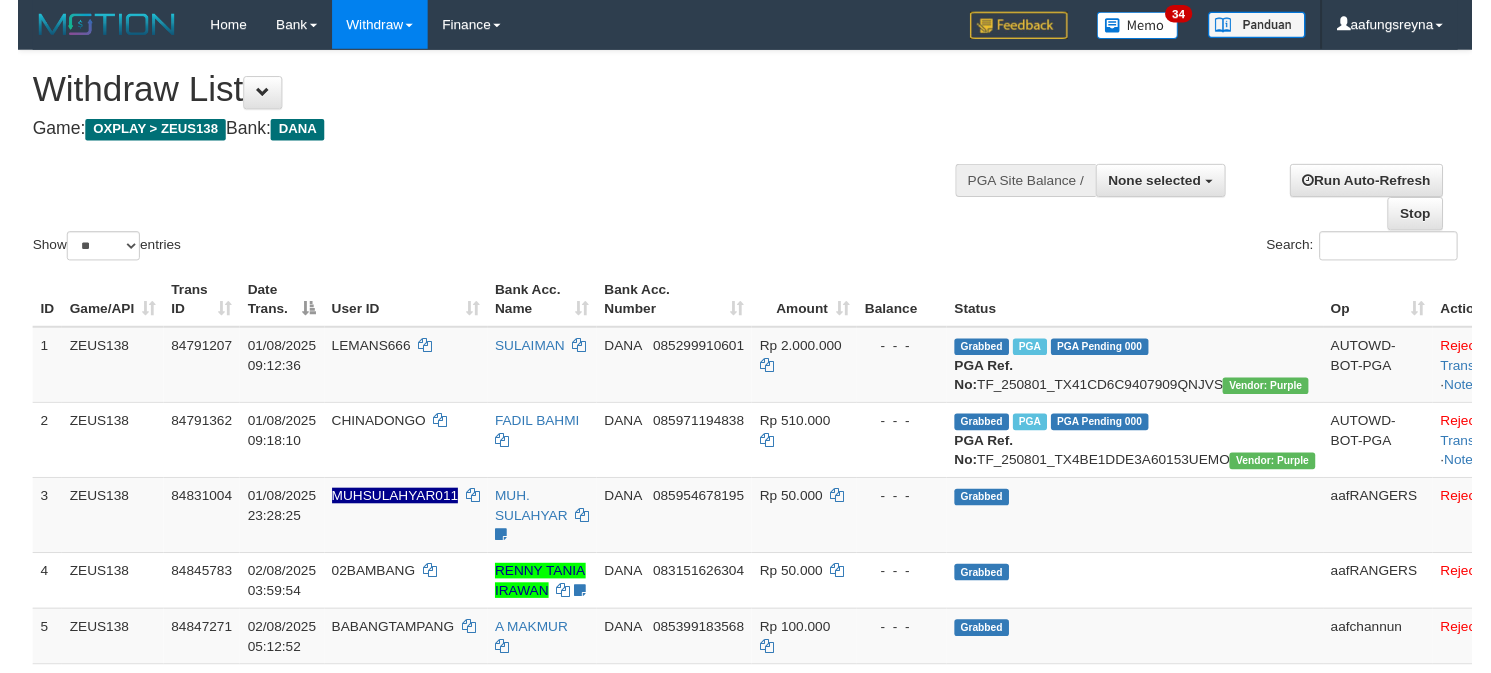 scroll, scrollTop: 0, scrollLeft: 0, axis: both 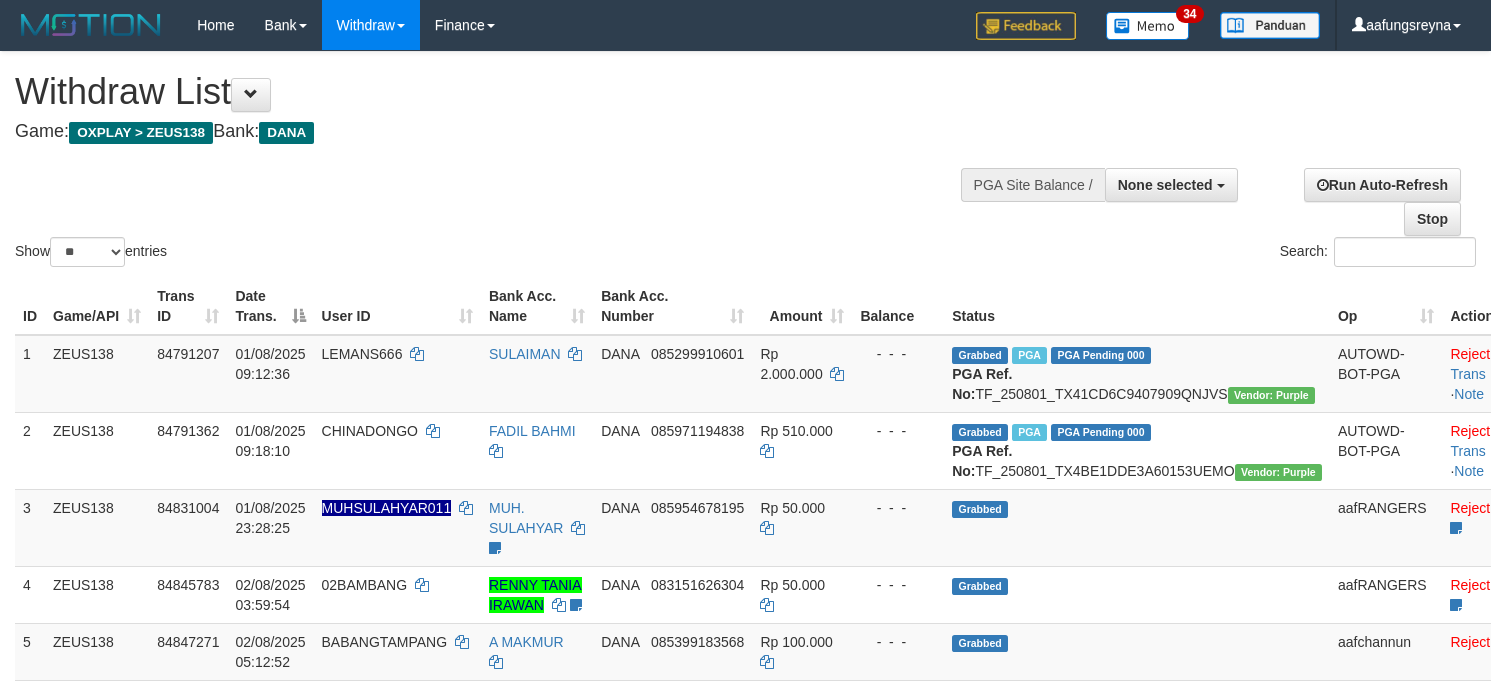 select 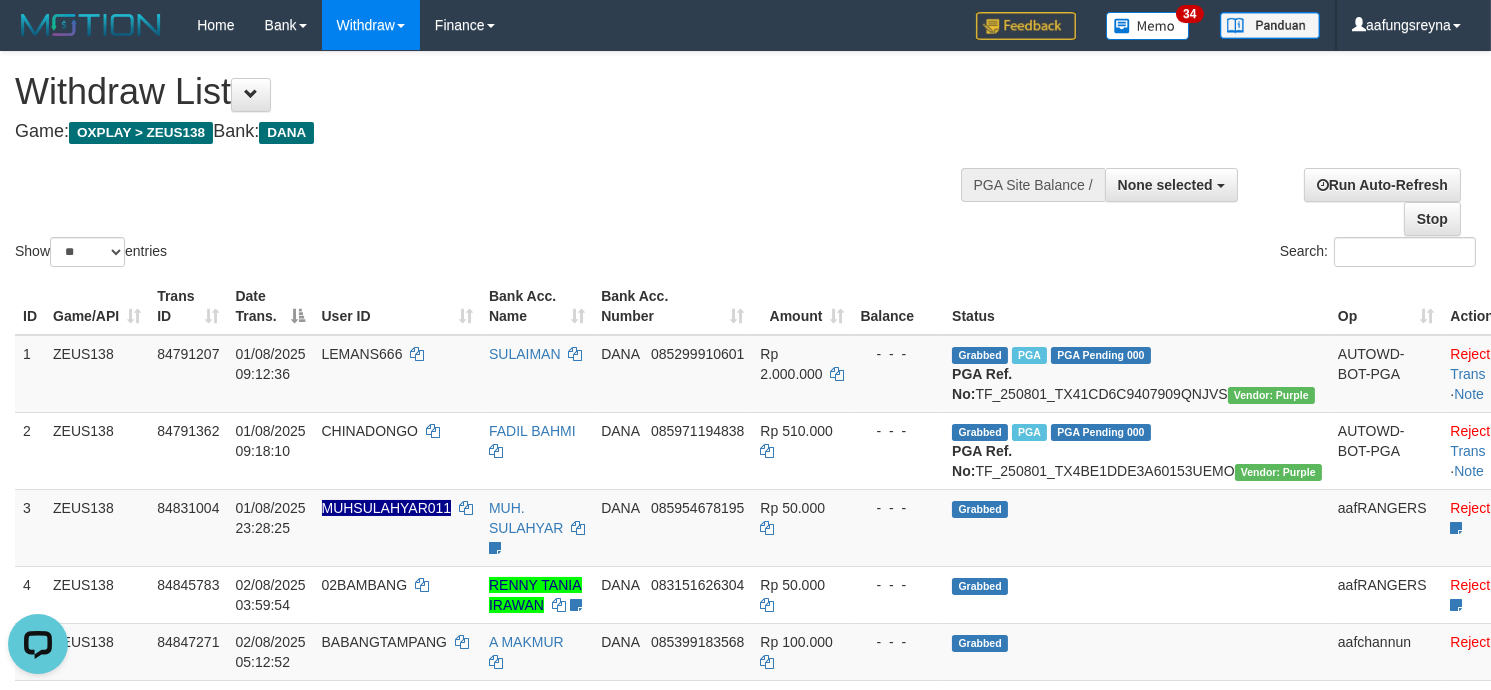 scroll, scrollTop: 0, scrollLeft: 0, axis: both 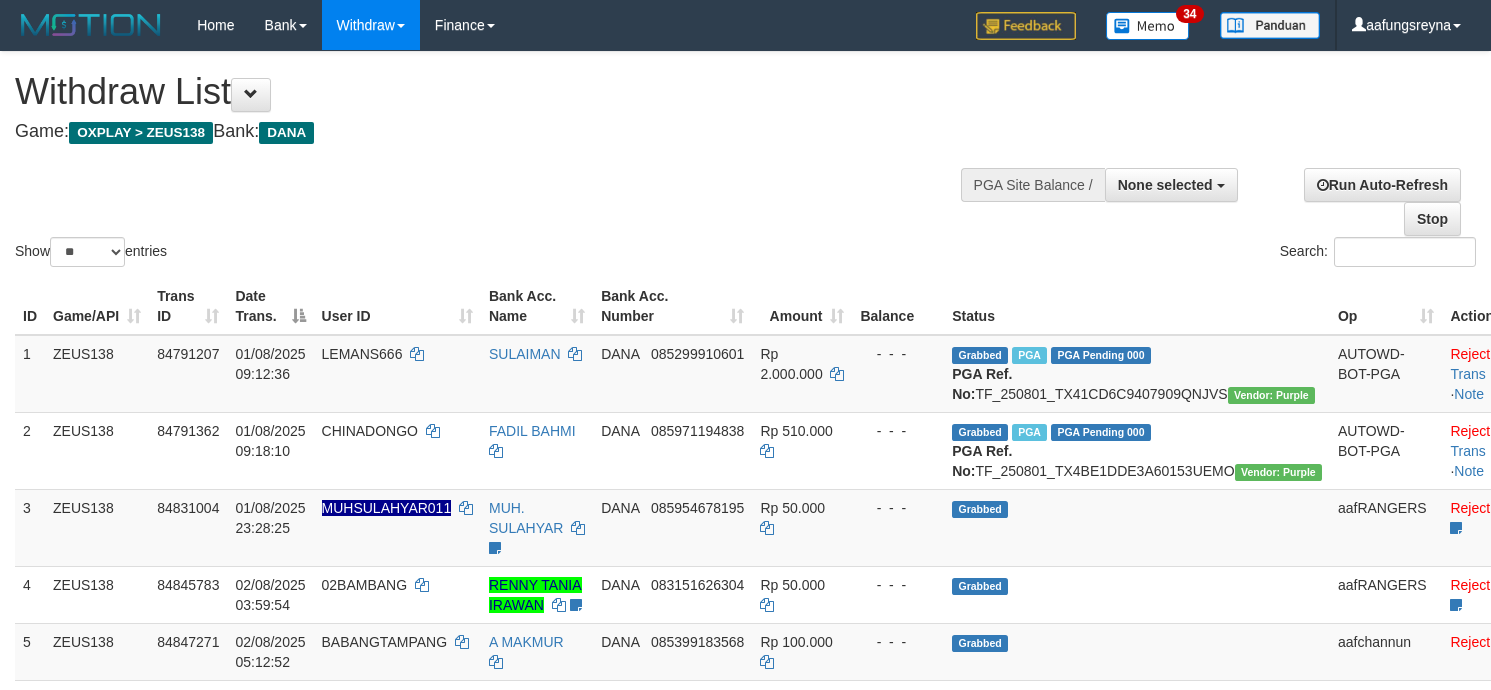 select 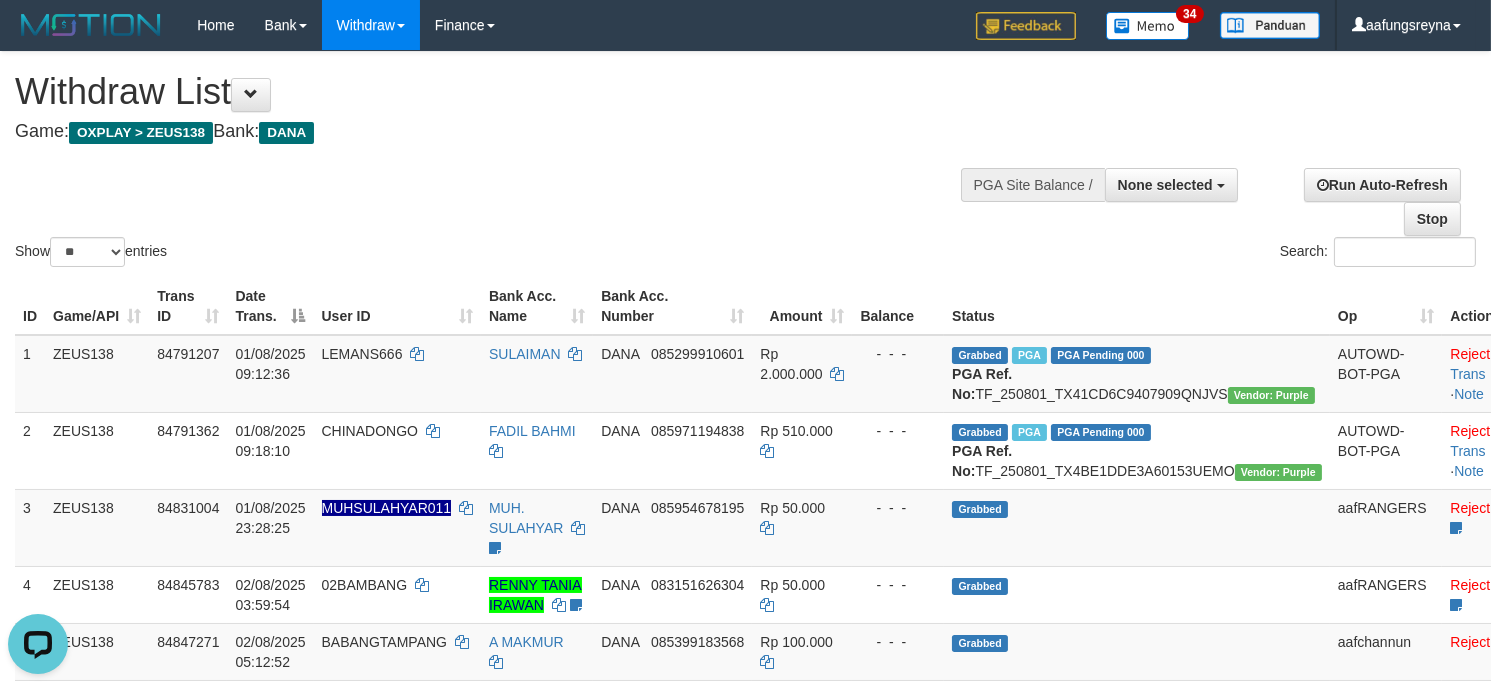 scroll, scrollTop: 0, scrollLeft: 0, axis: both 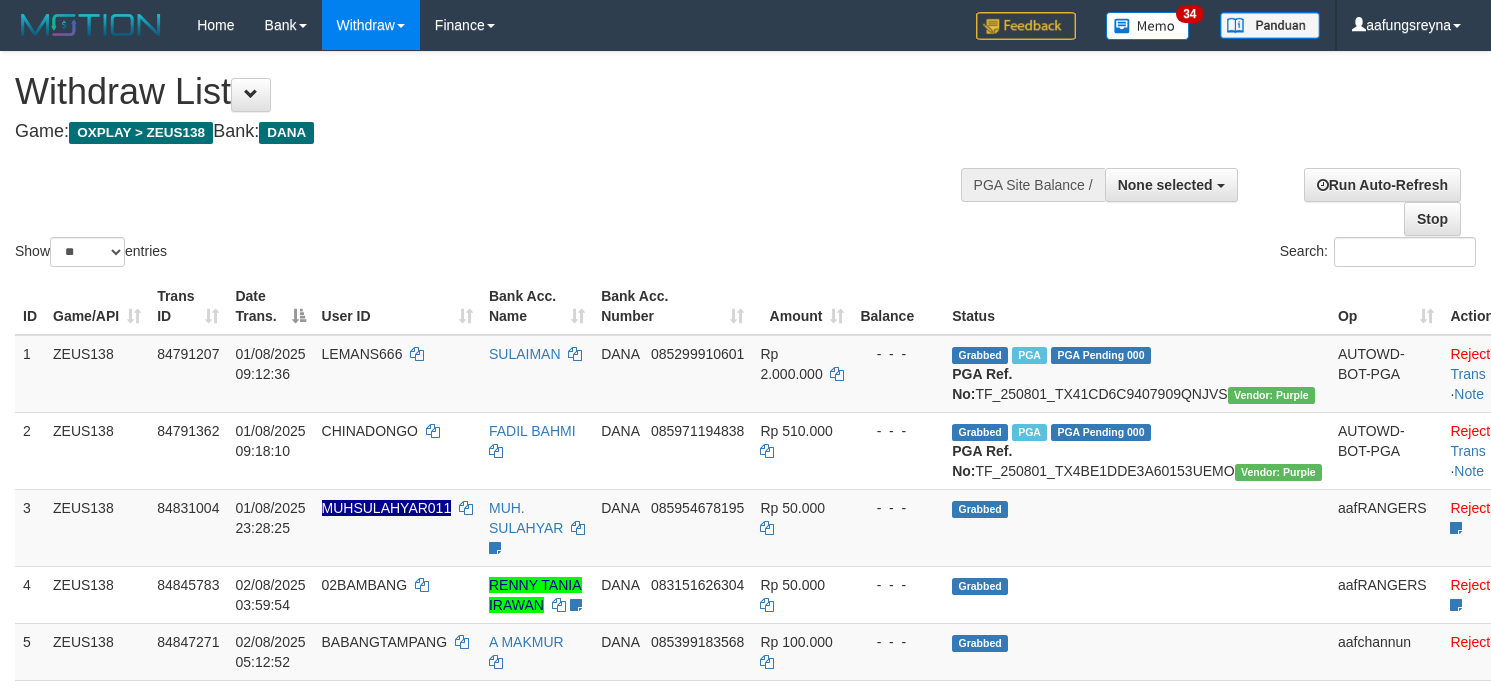 select 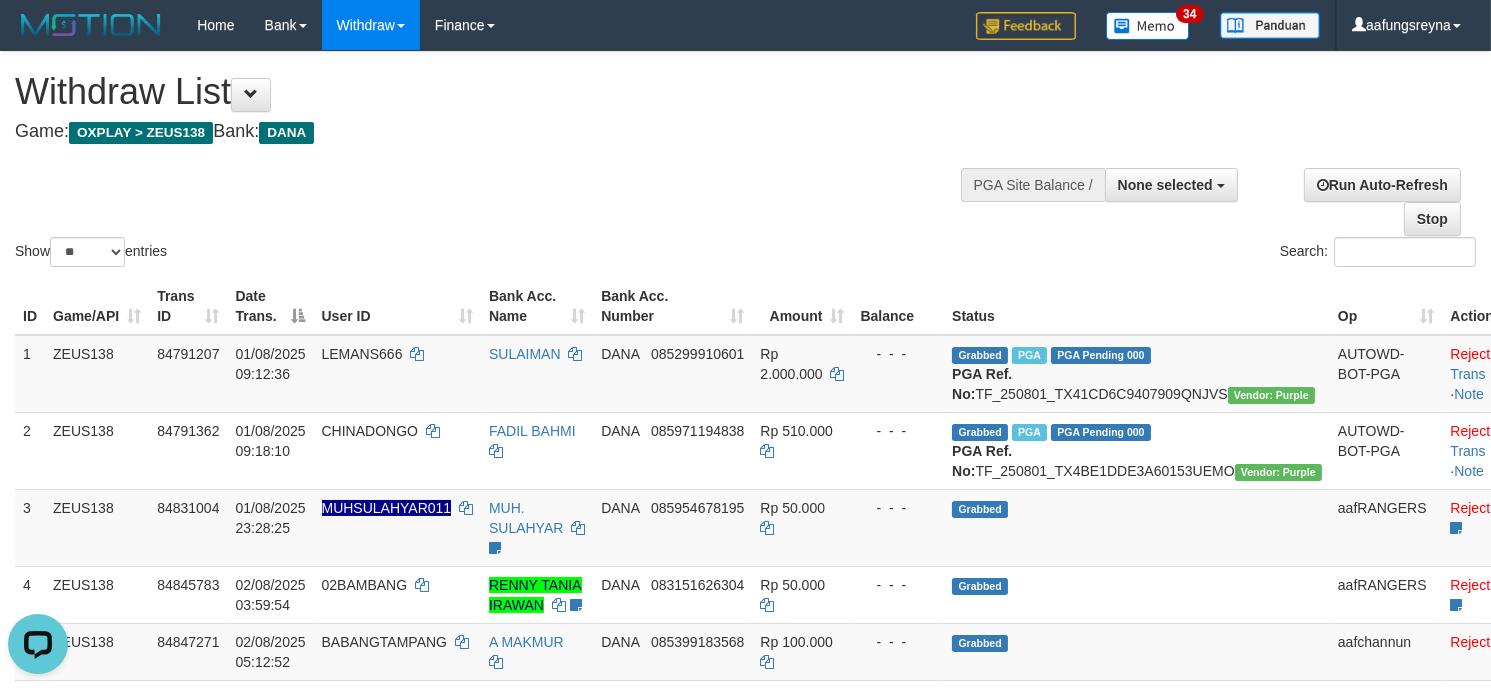 scroll, scrollTop: 0, scrollLeft: 0, axis: both 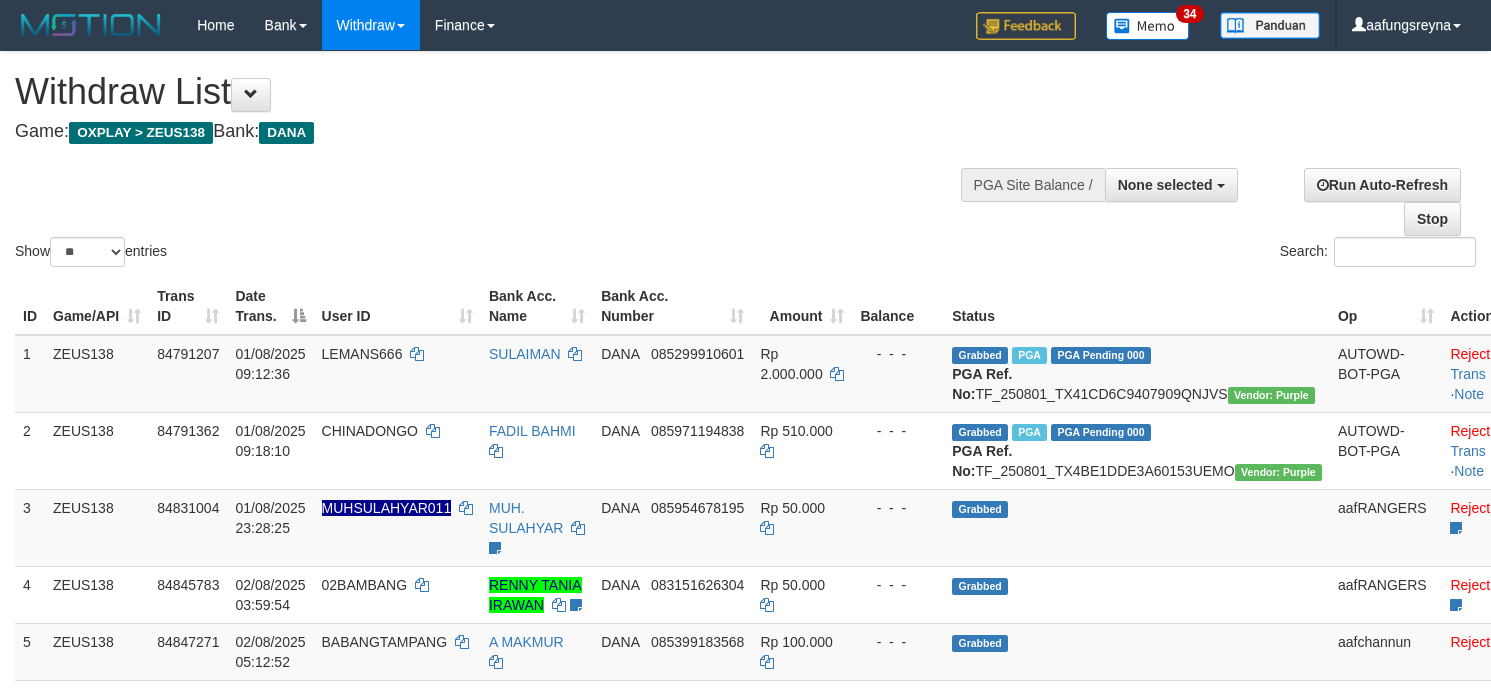 select 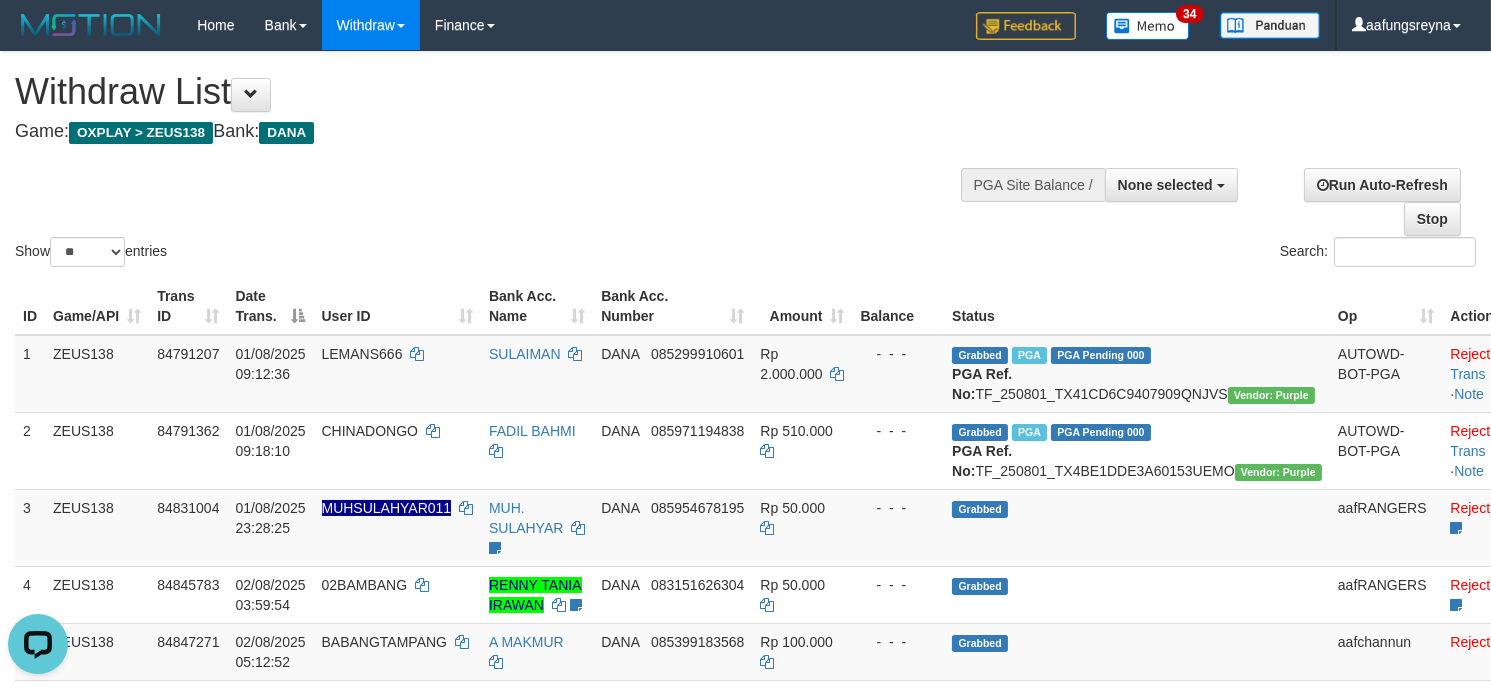 scroll, scrollTop: 0, scrollLeft: 0, axis: both 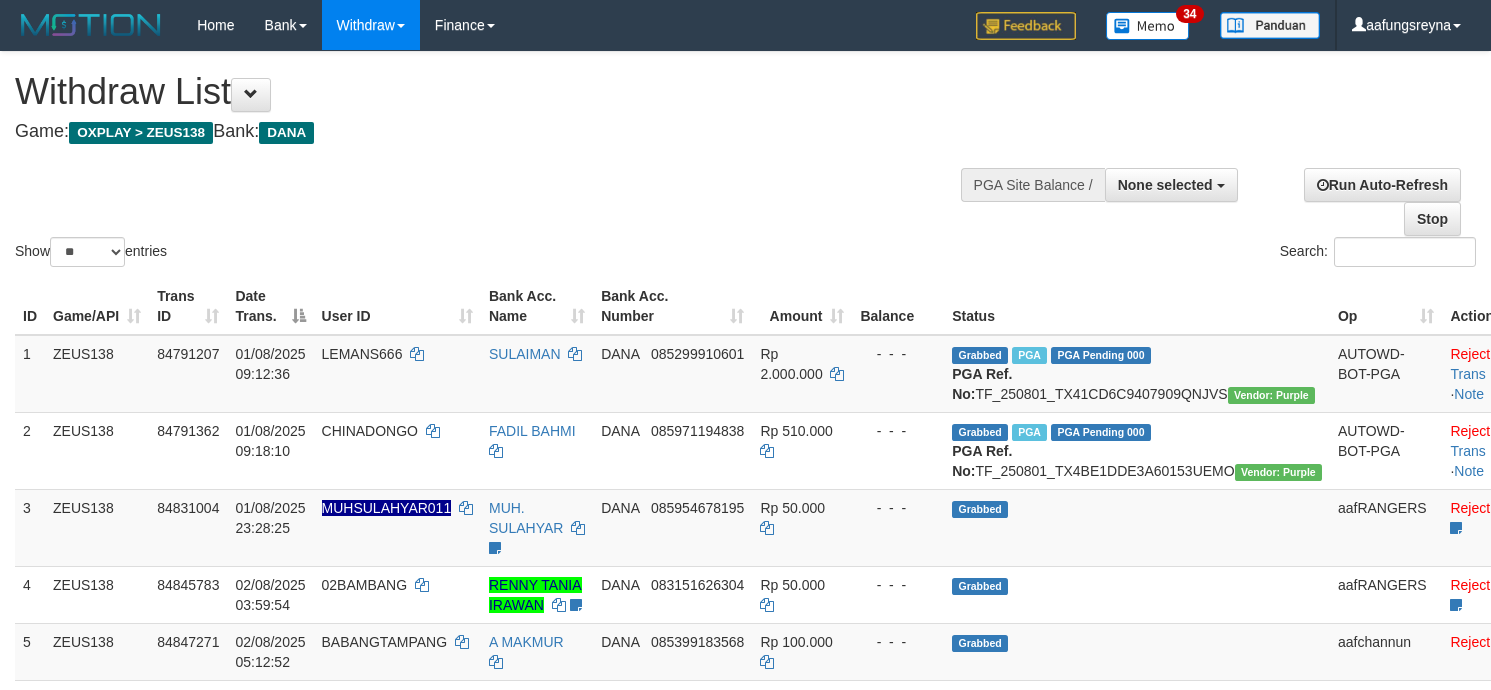 select 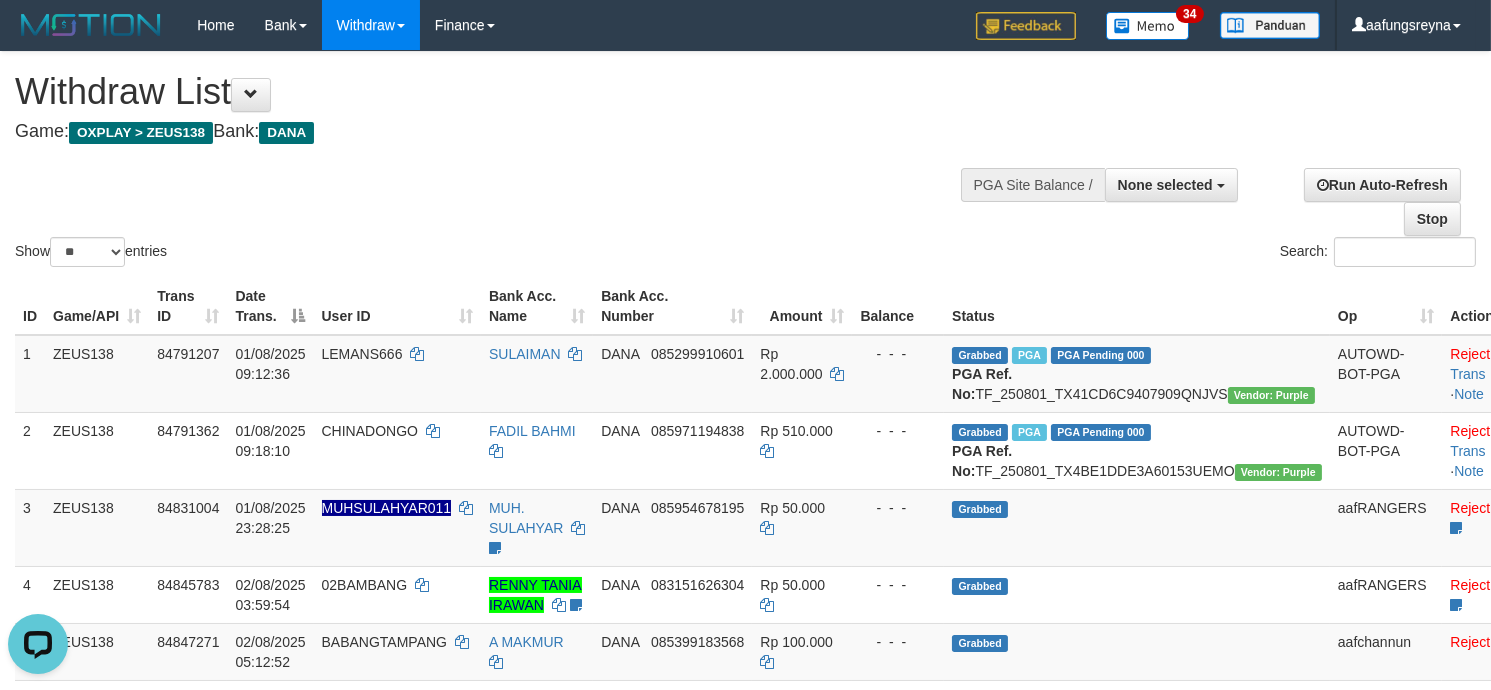 scroll, scrollTop: 0, scrollLeft: 0, axis: both 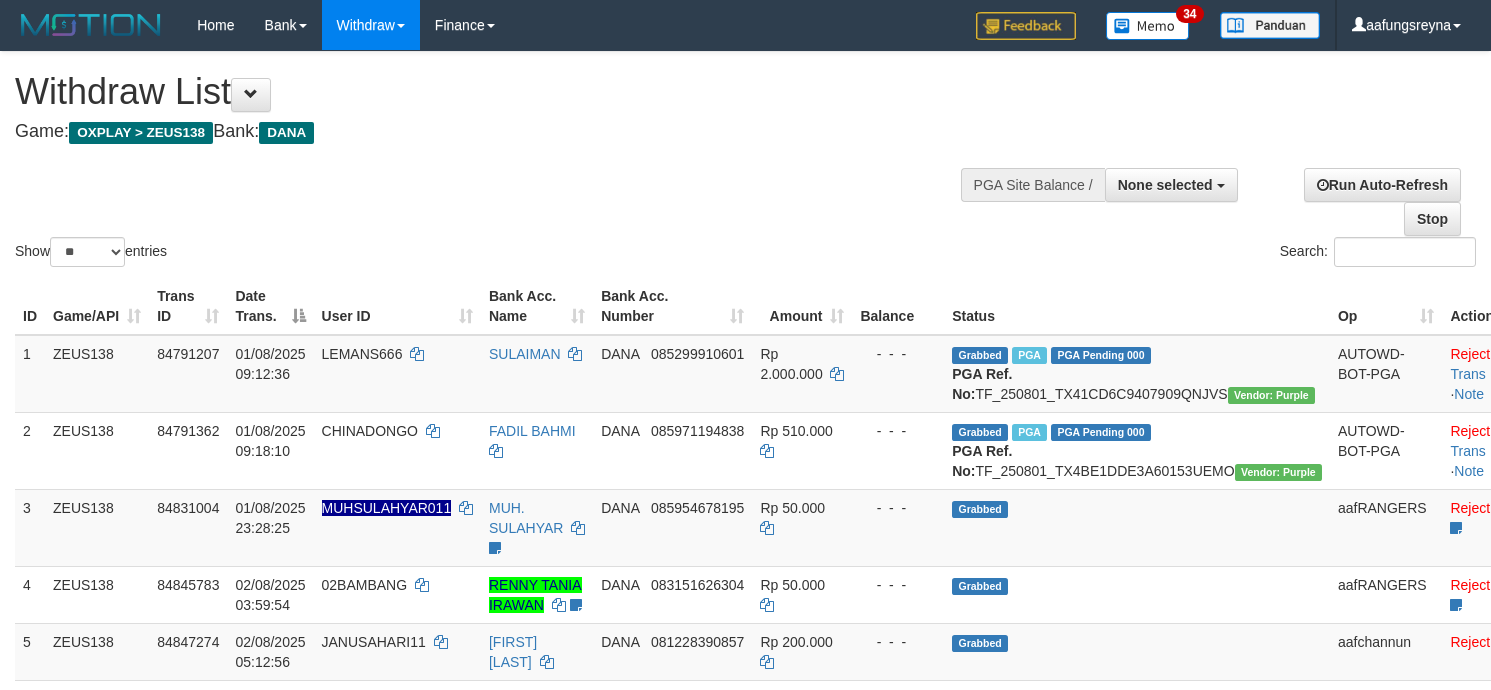 select 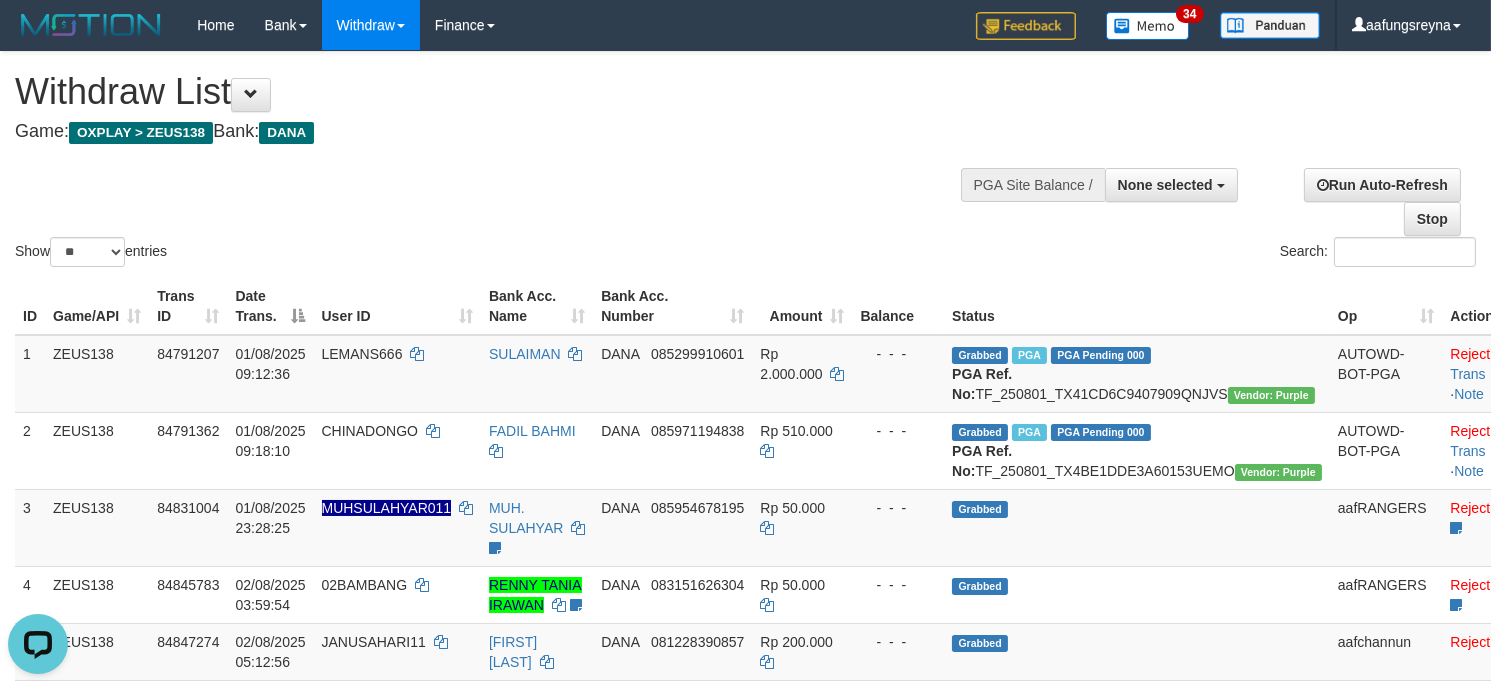 scroll, scrollTop: 0, scrollLeft: 0, axis: both 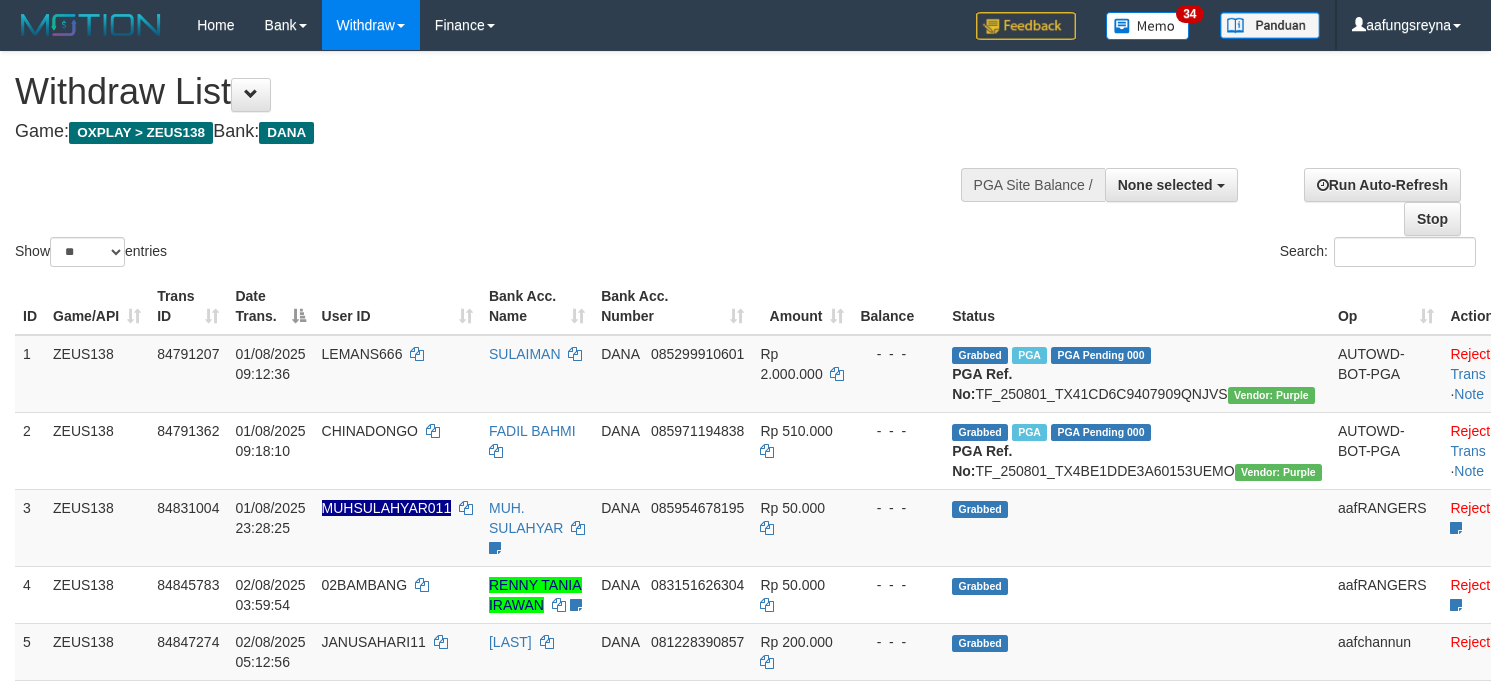 select 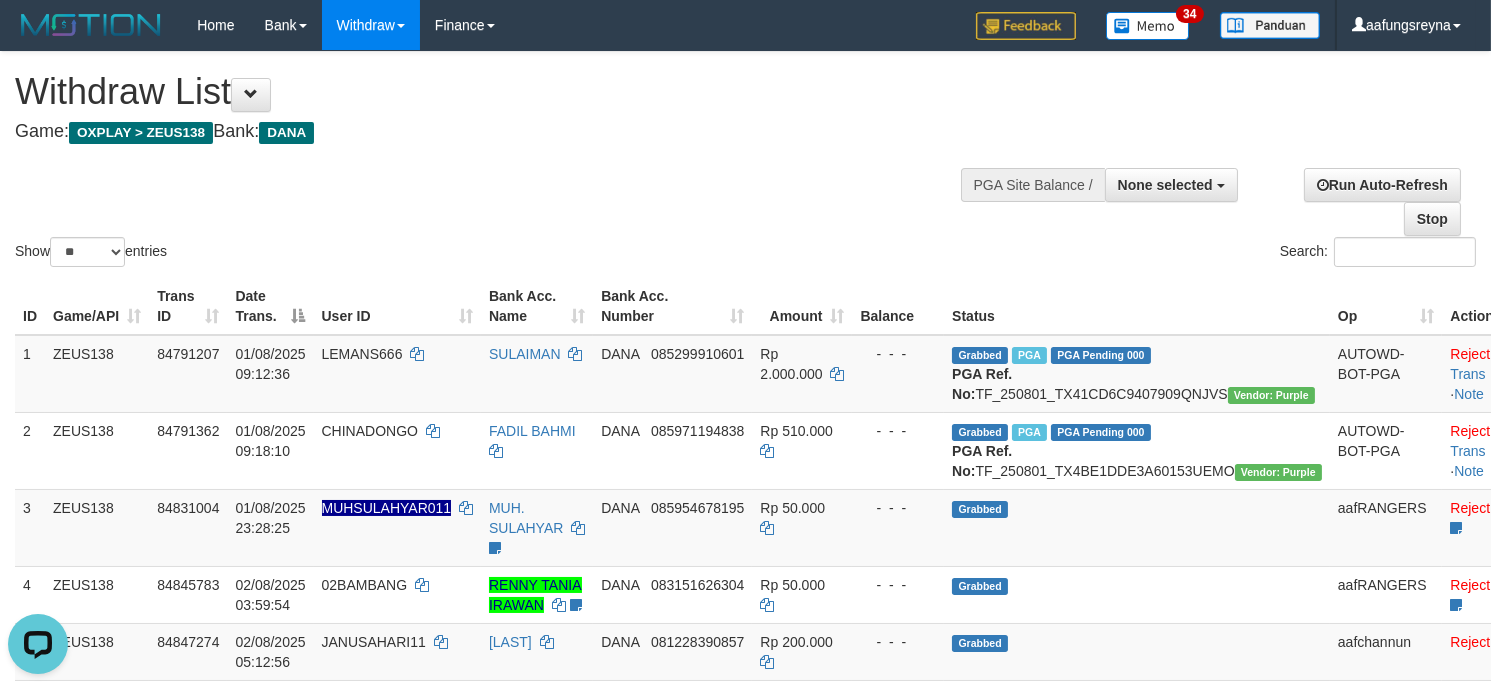 scroll, scrollTop: 0, scrollLeft: 0, axis: both 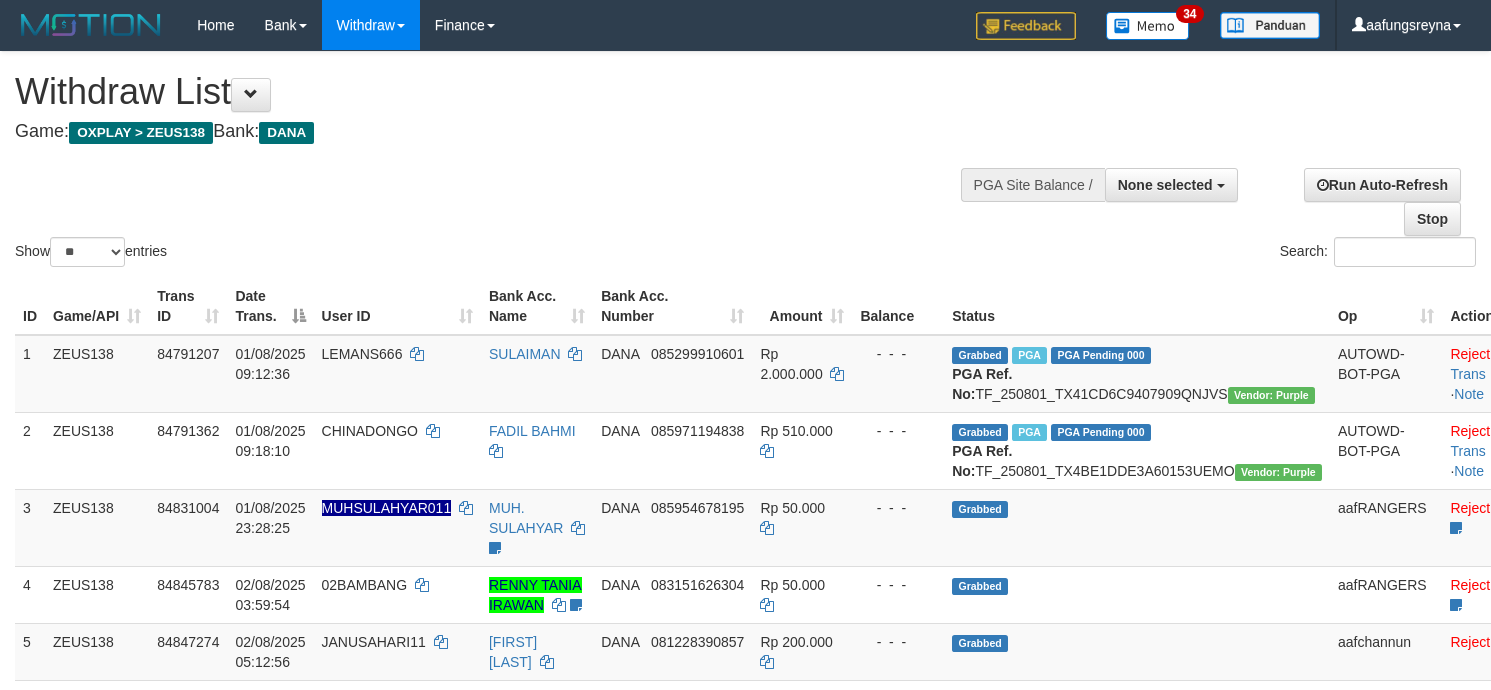 select 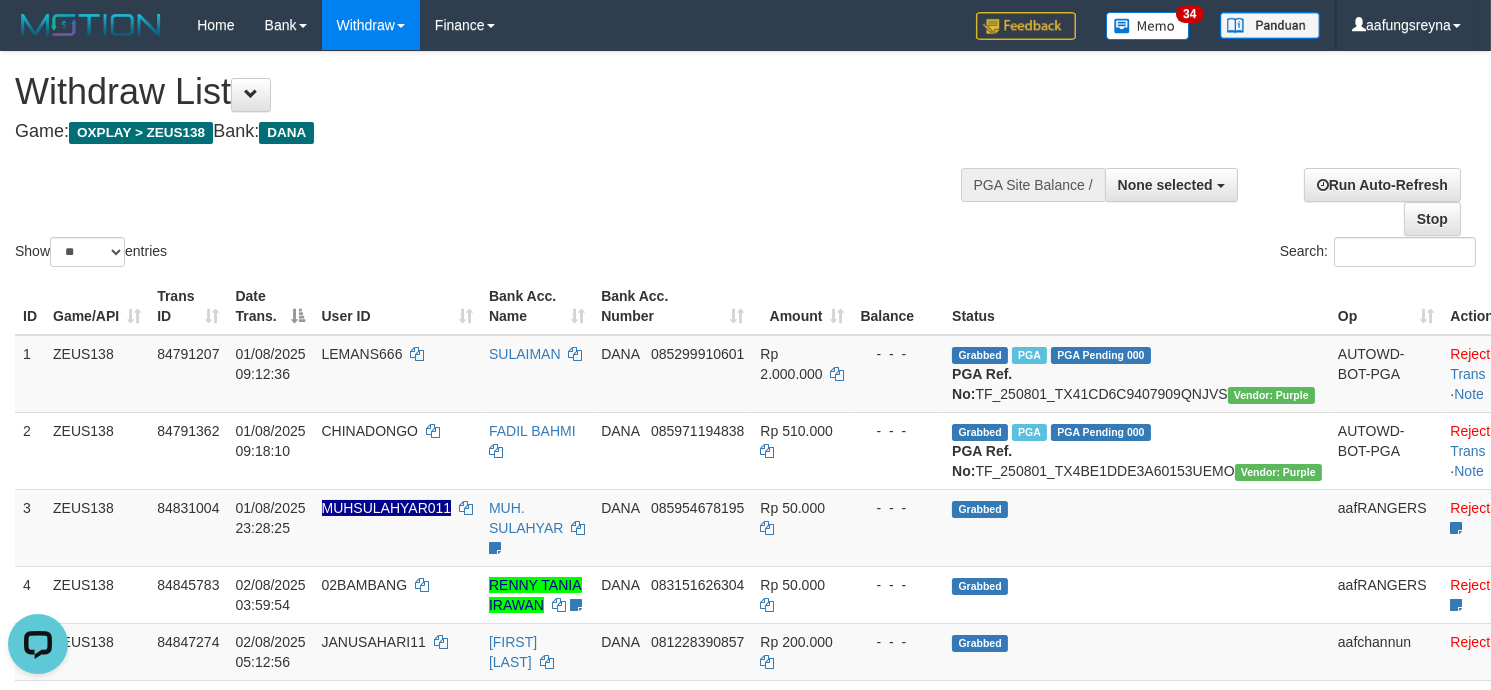 scroll, scrollTop: 0, scrollLeft: 0, axis: both 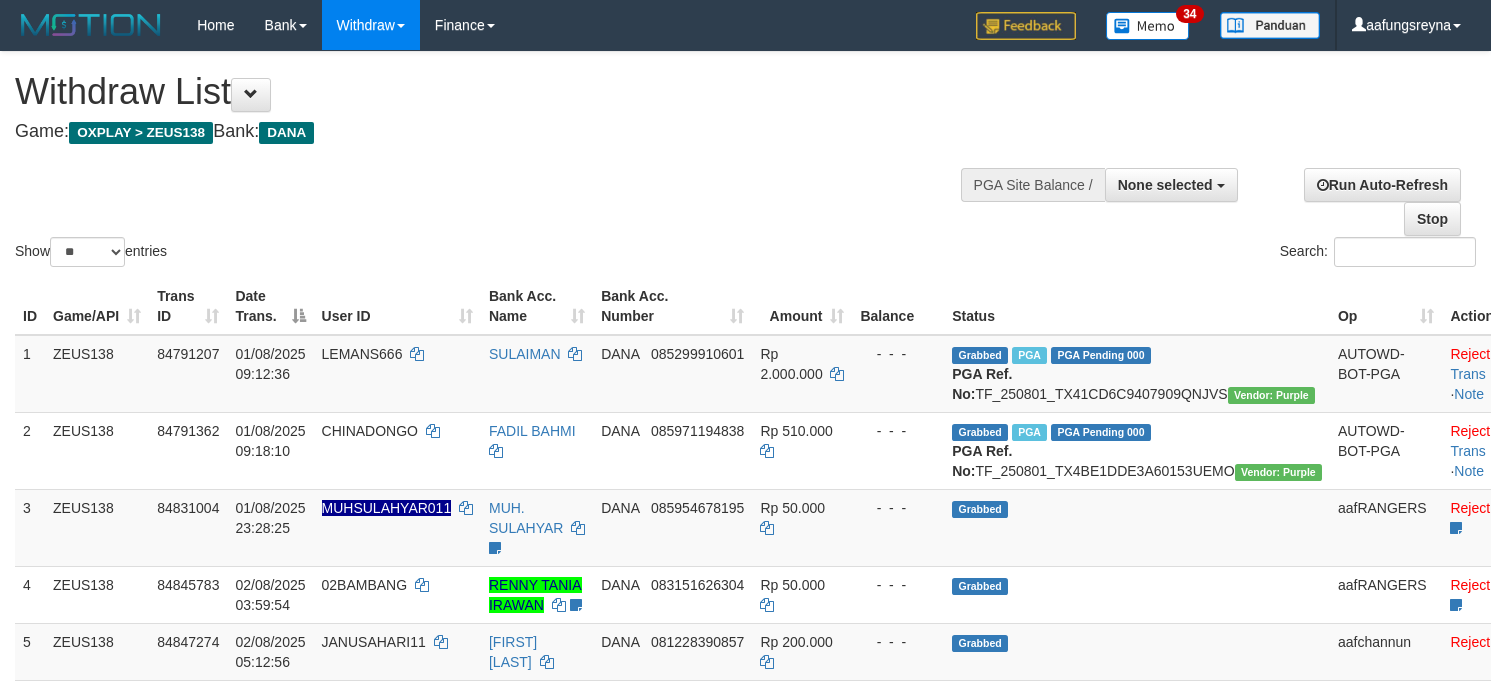 select 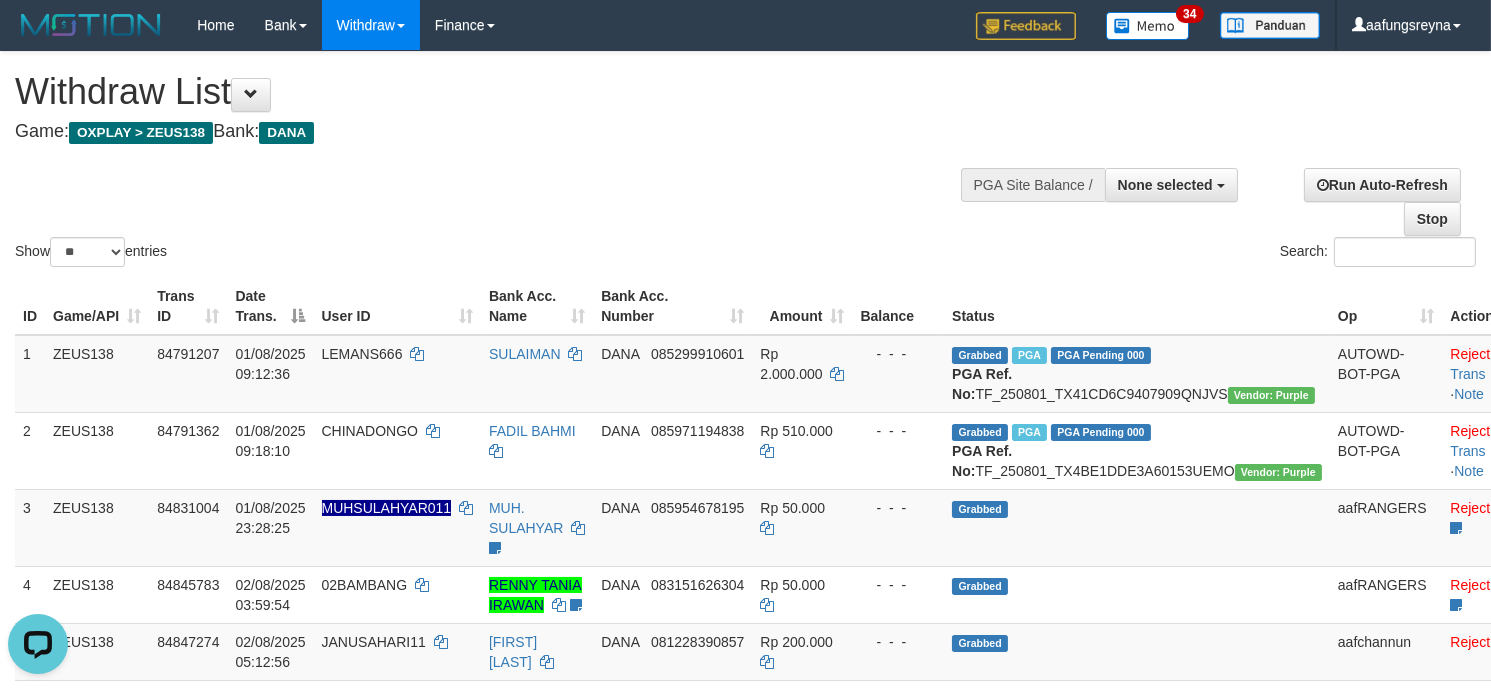 scroll, scrollTop: 0, scrollLeft: 0, axis: both 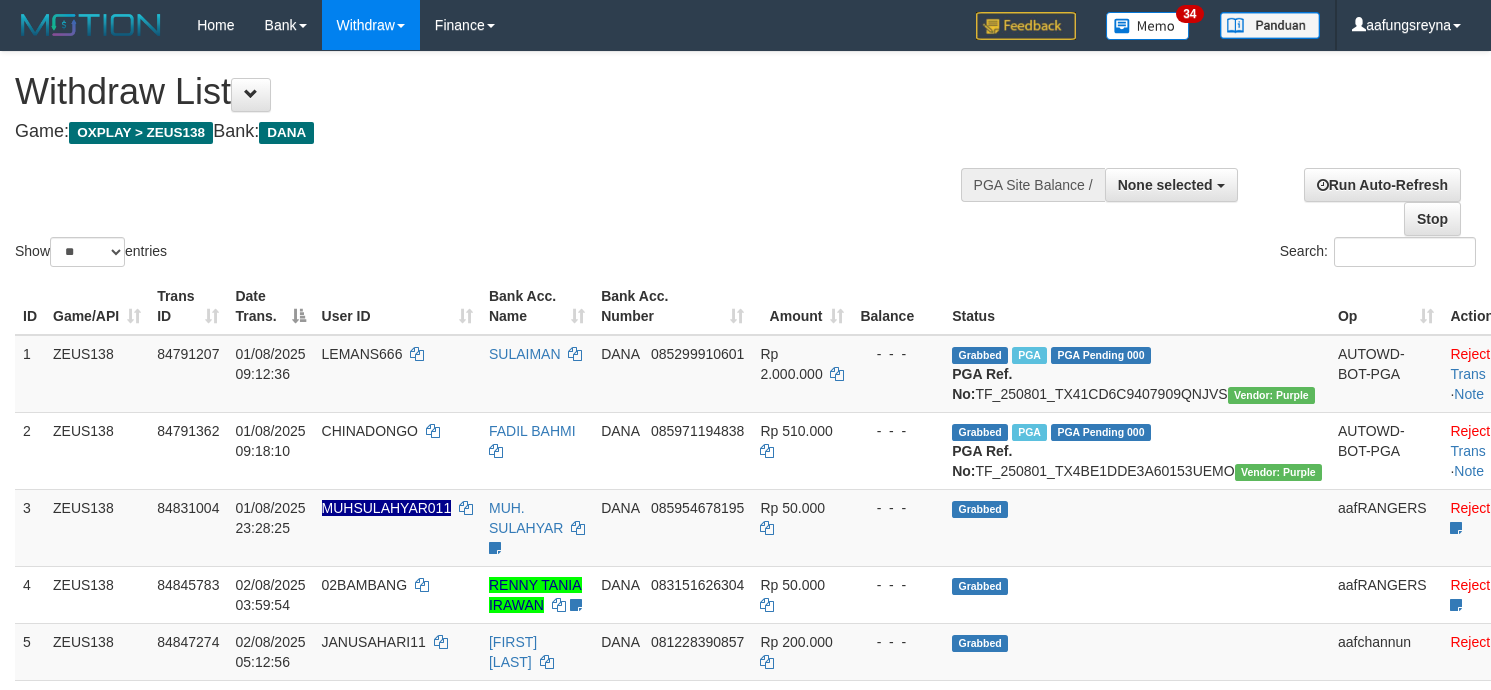 select 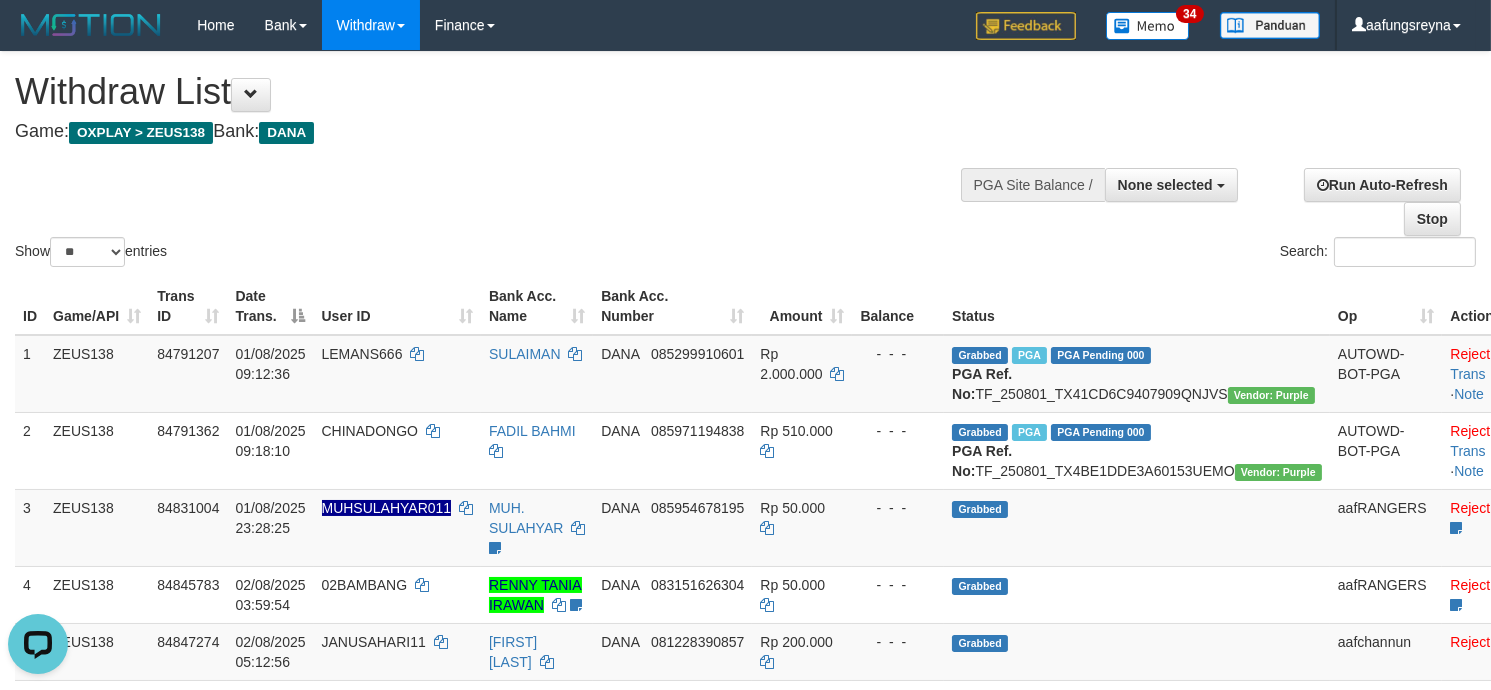 scroll, scrollTop: 0, scrollLeft: 0, axis: both 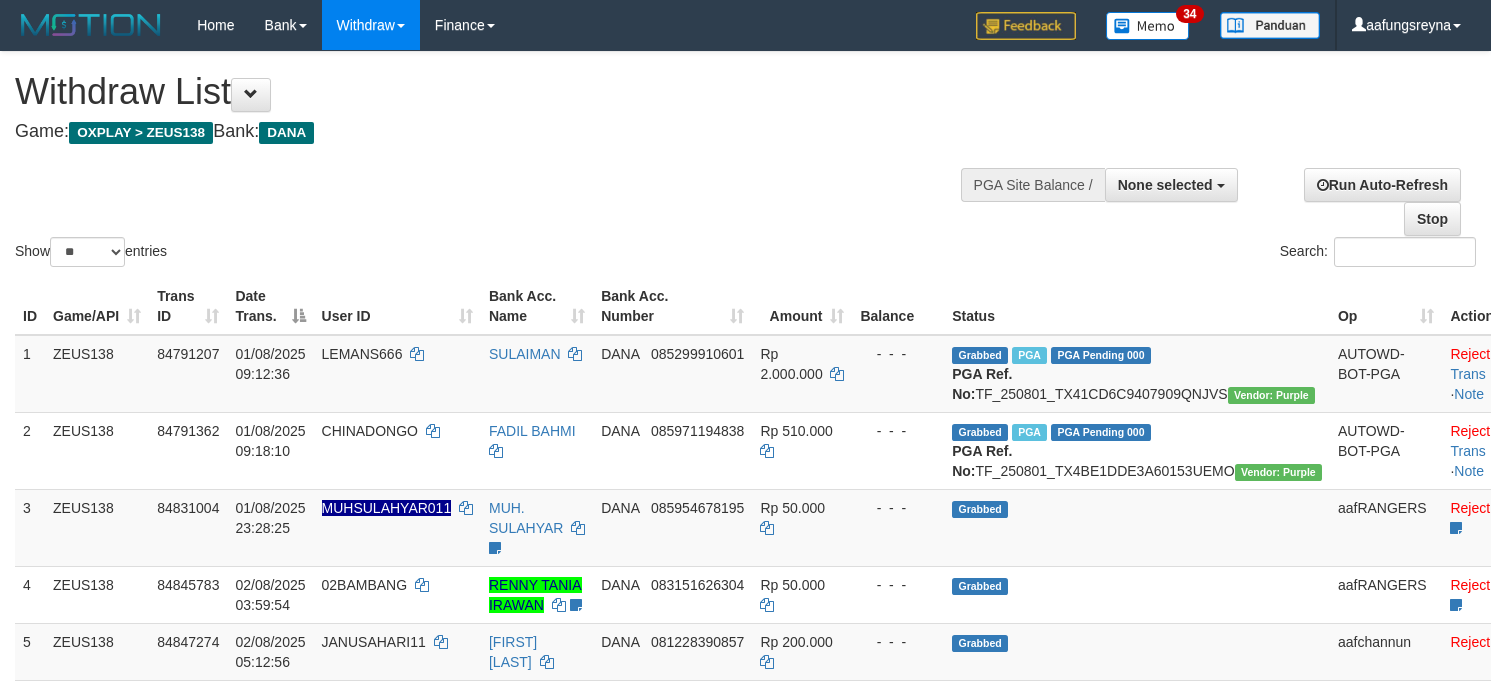 select 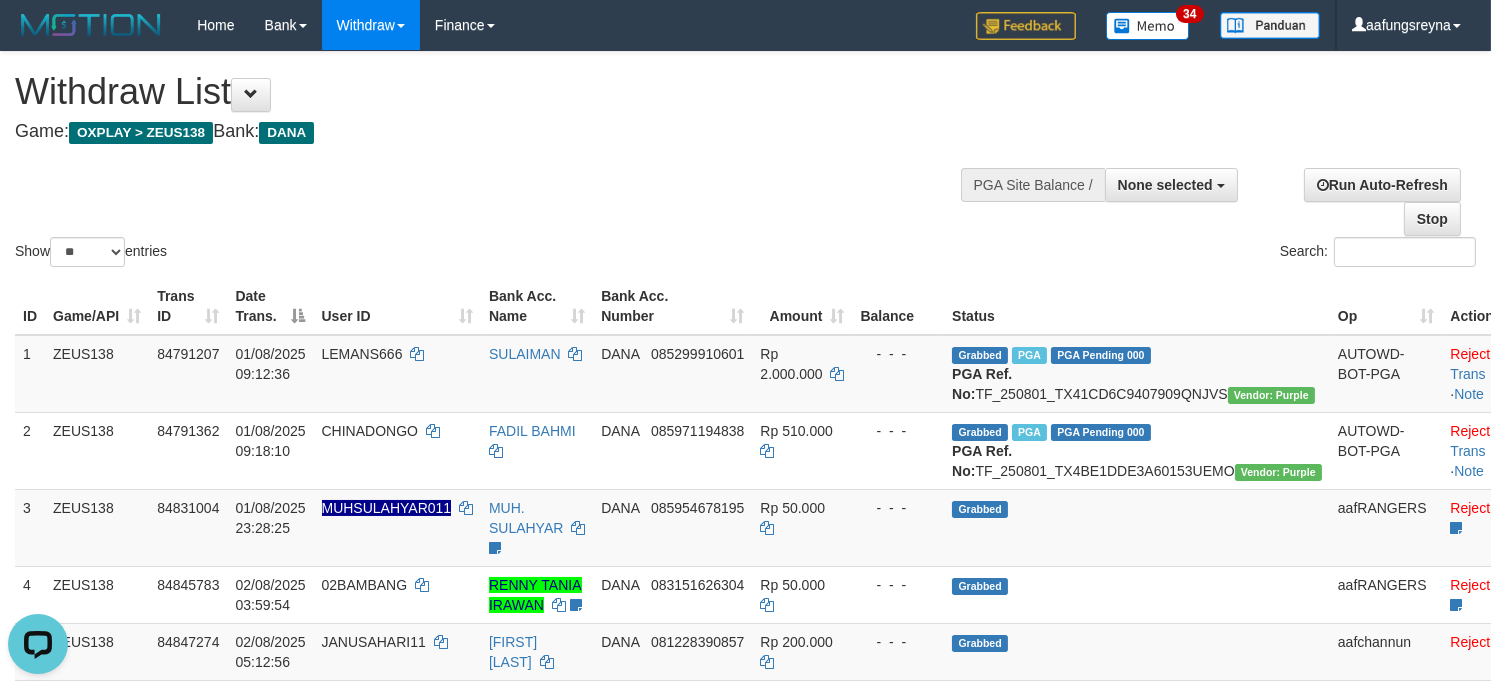 scroll, scrollTop: 0, scrollLeft: 0, axis: both 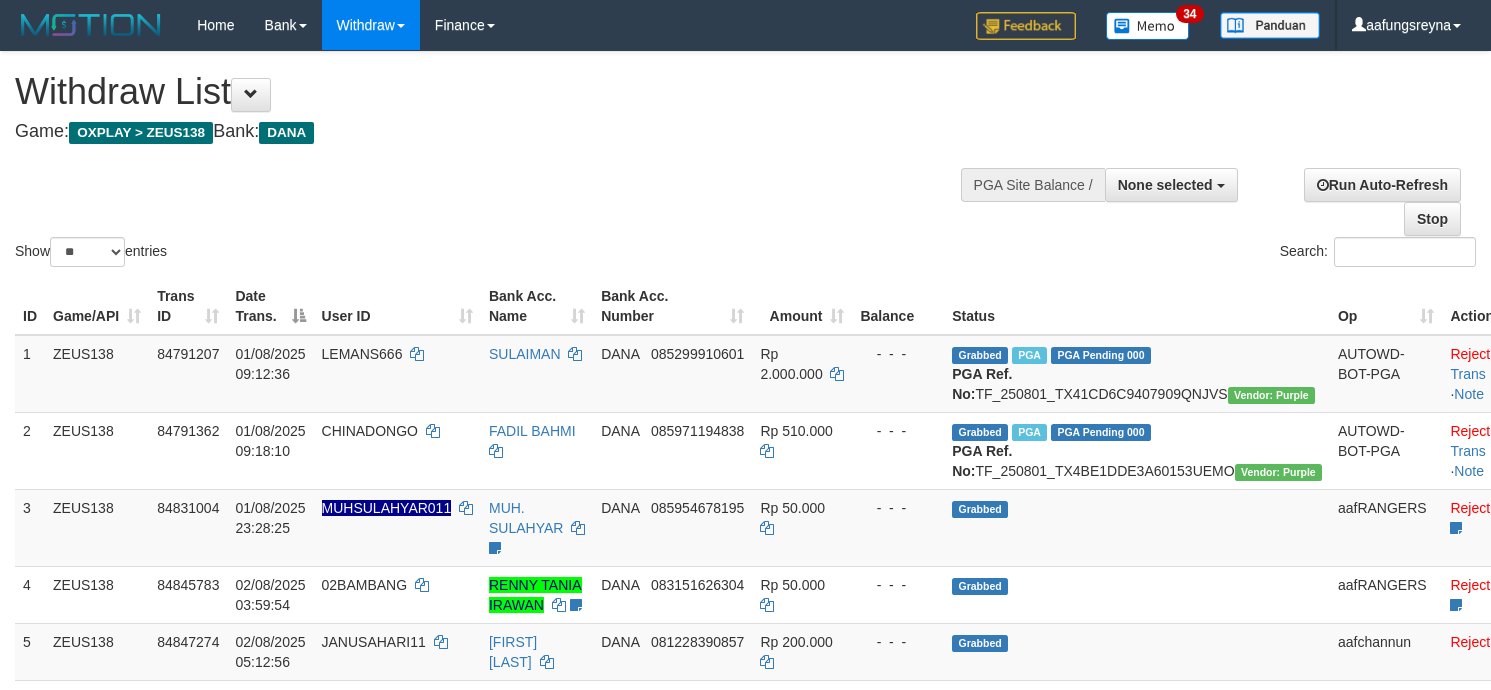 select 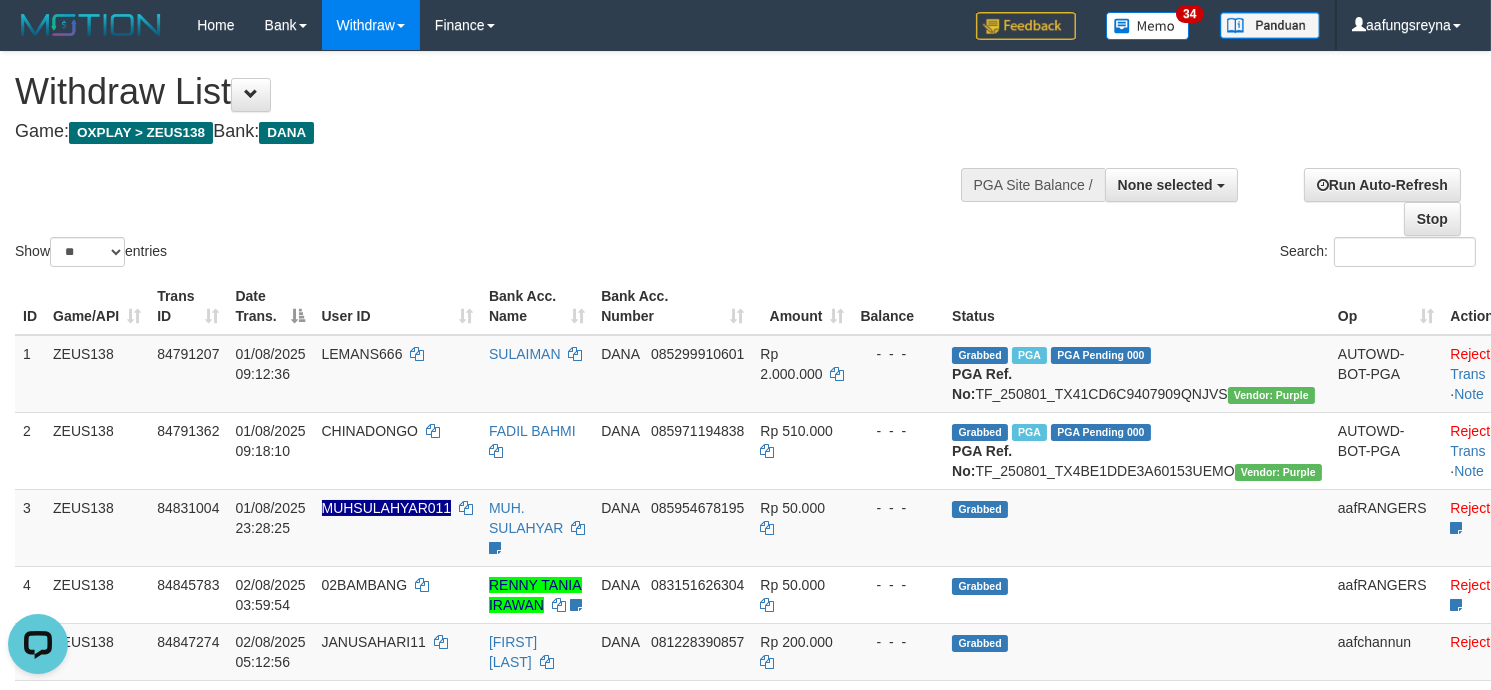 scroll, scrollTop: 0, scrollLeft: 0, axis: both 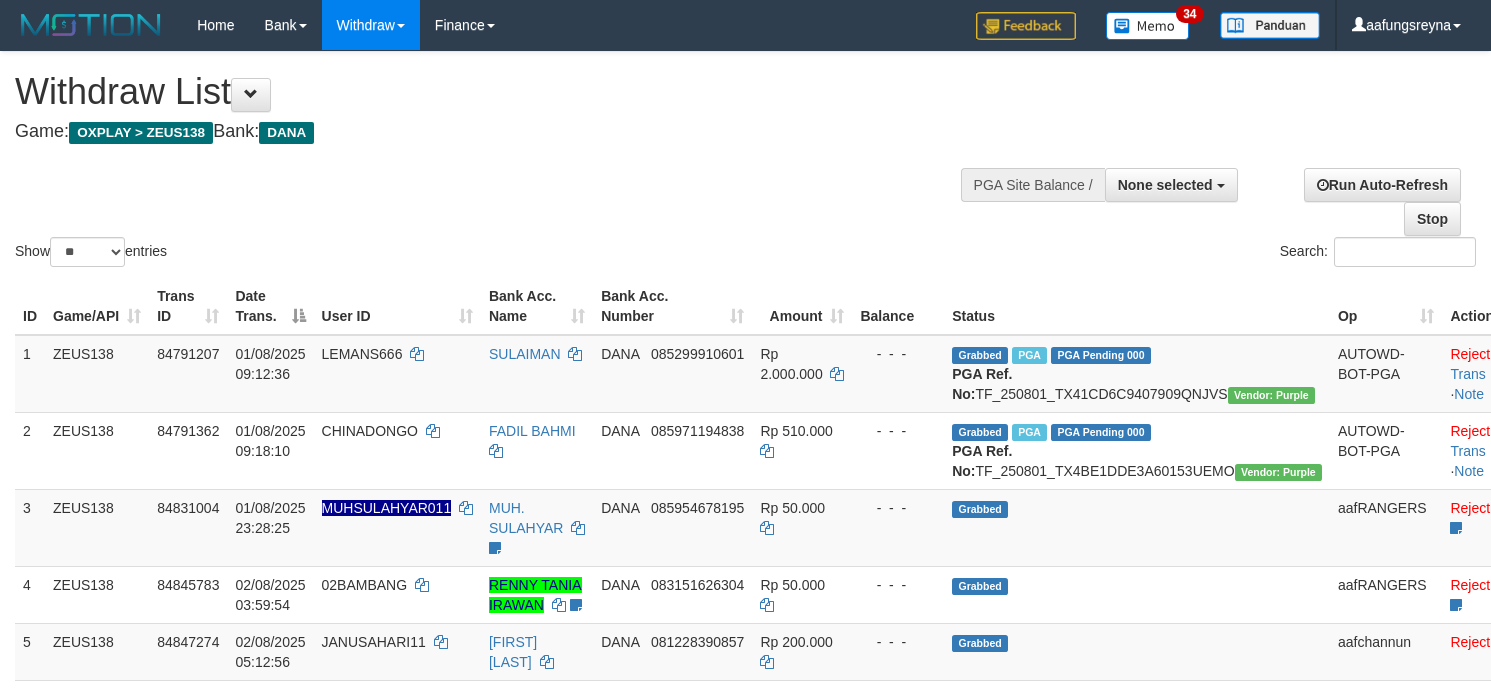 select 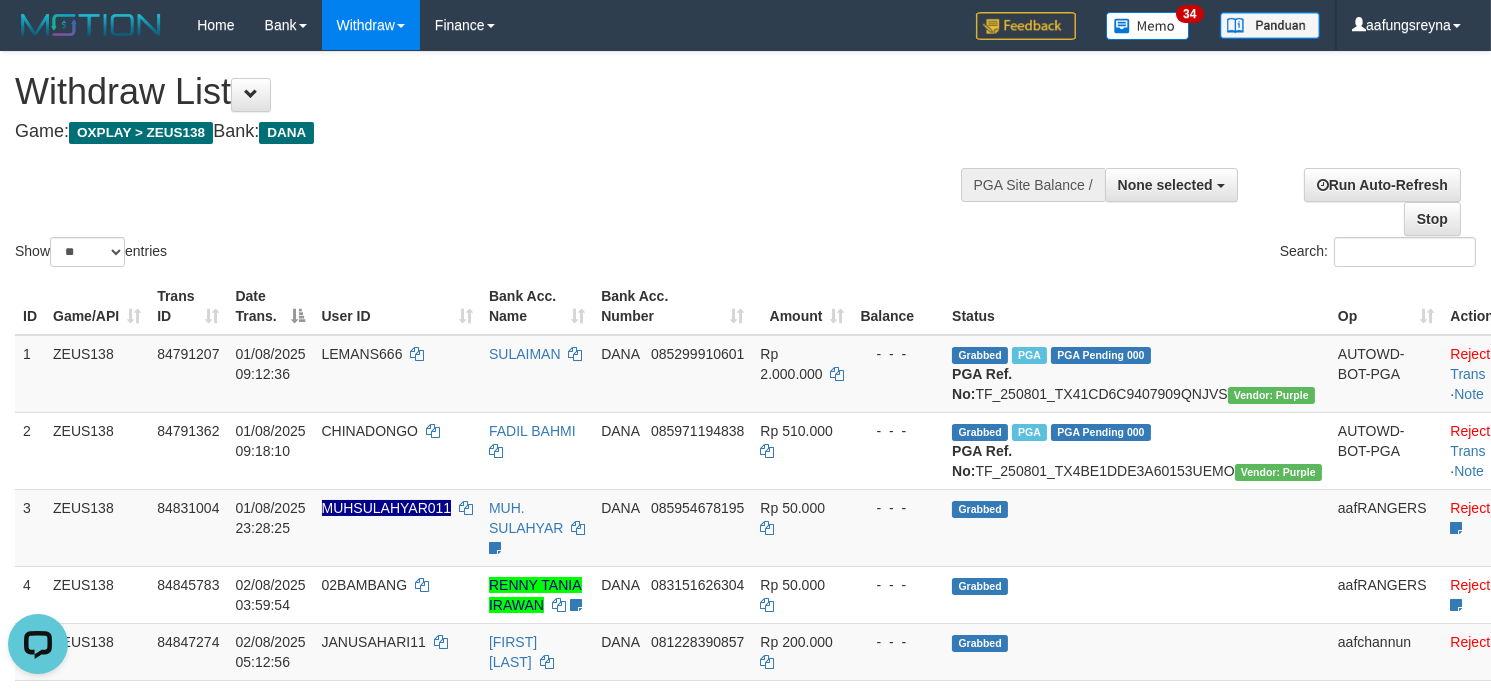 scroll, scrollTop: 0, scrollLeft: 0, axis: both 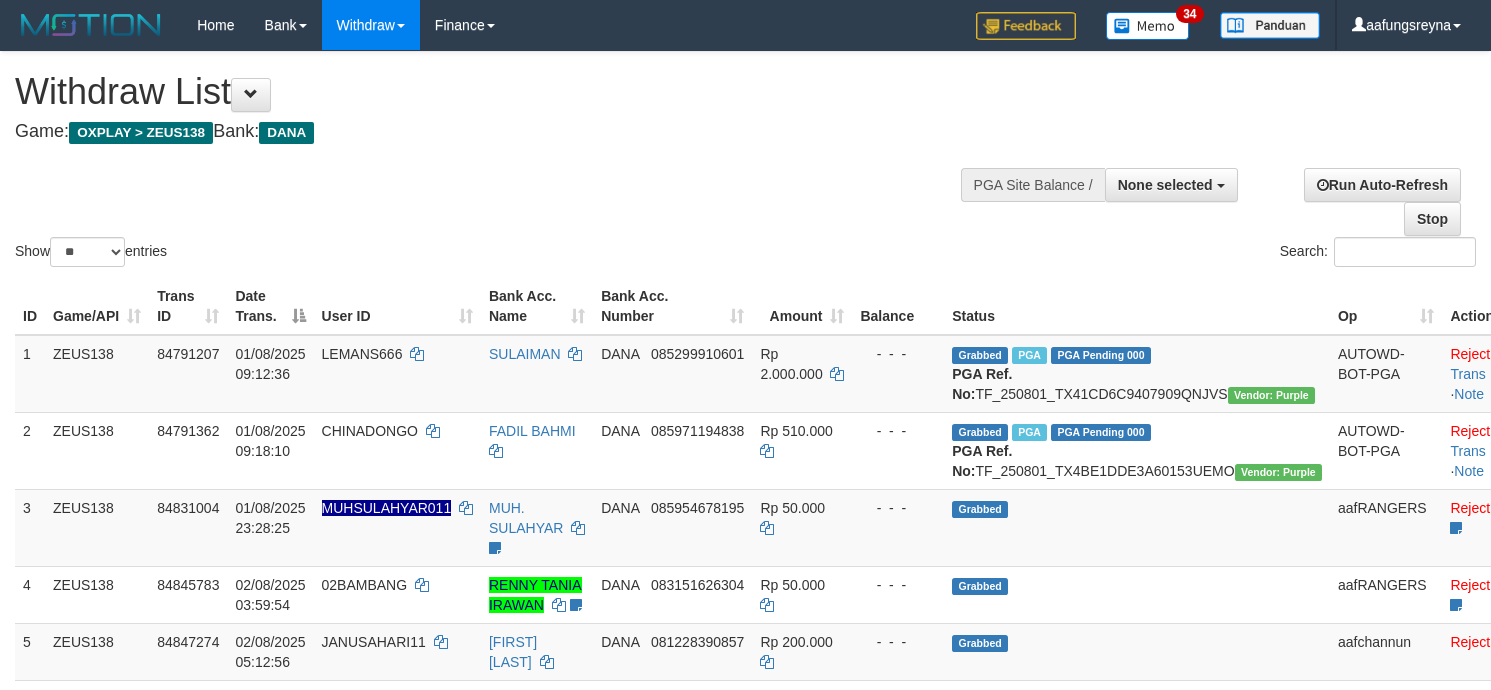 select 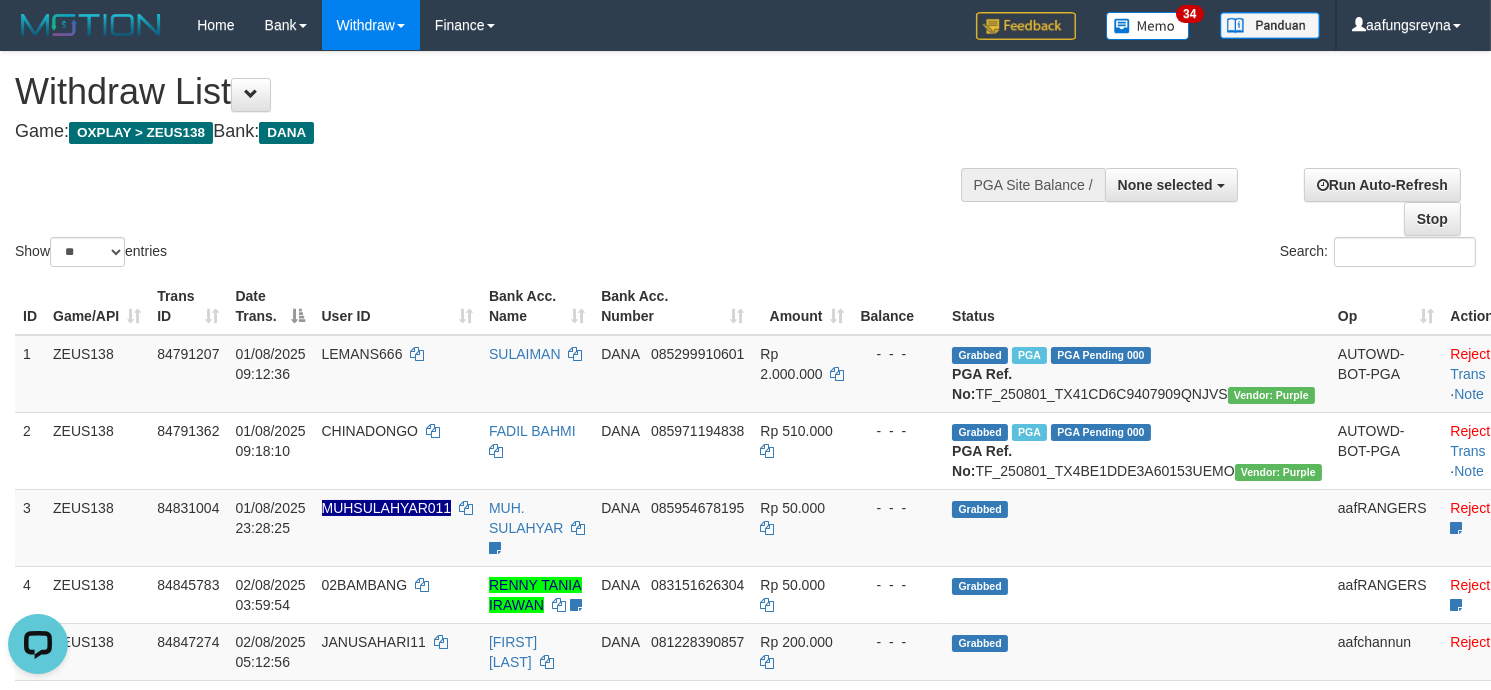 scroll, scrollTop: 0, scrollLeft: 0, axis: both 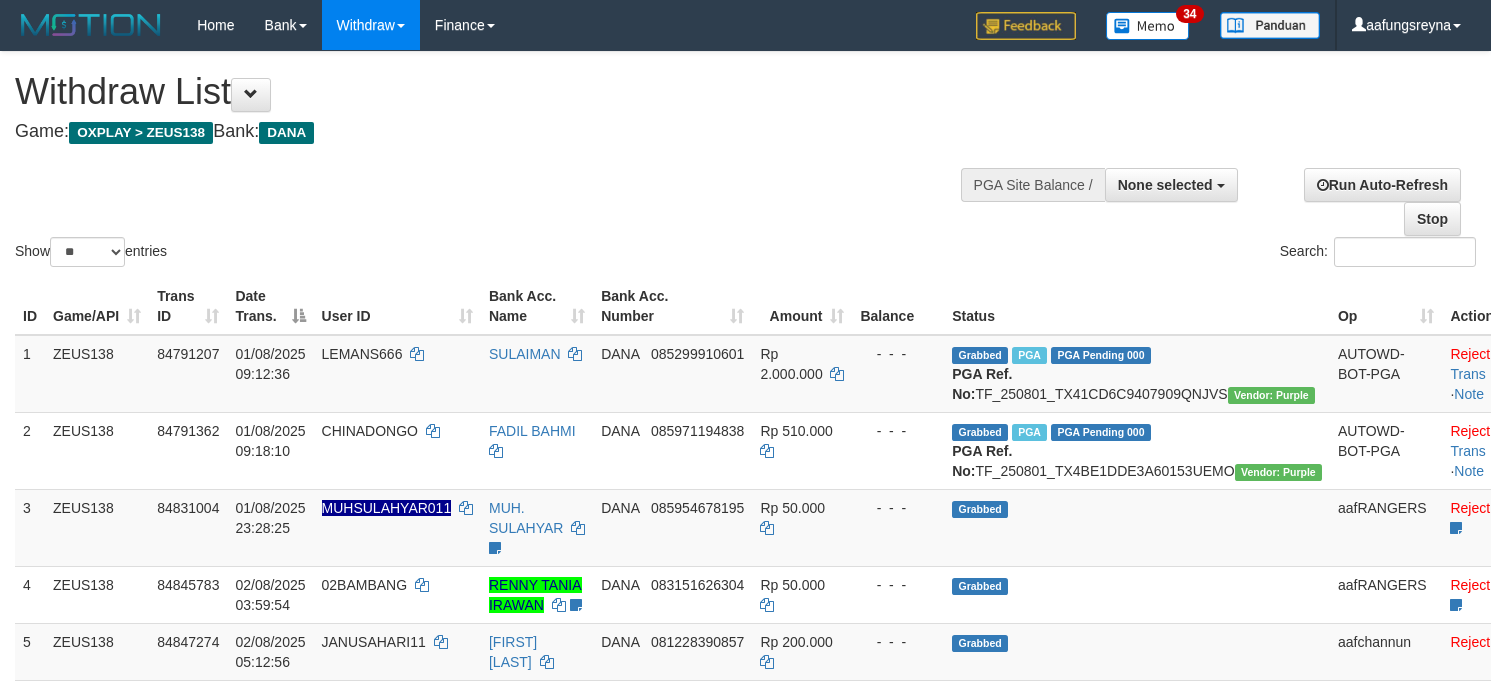 select 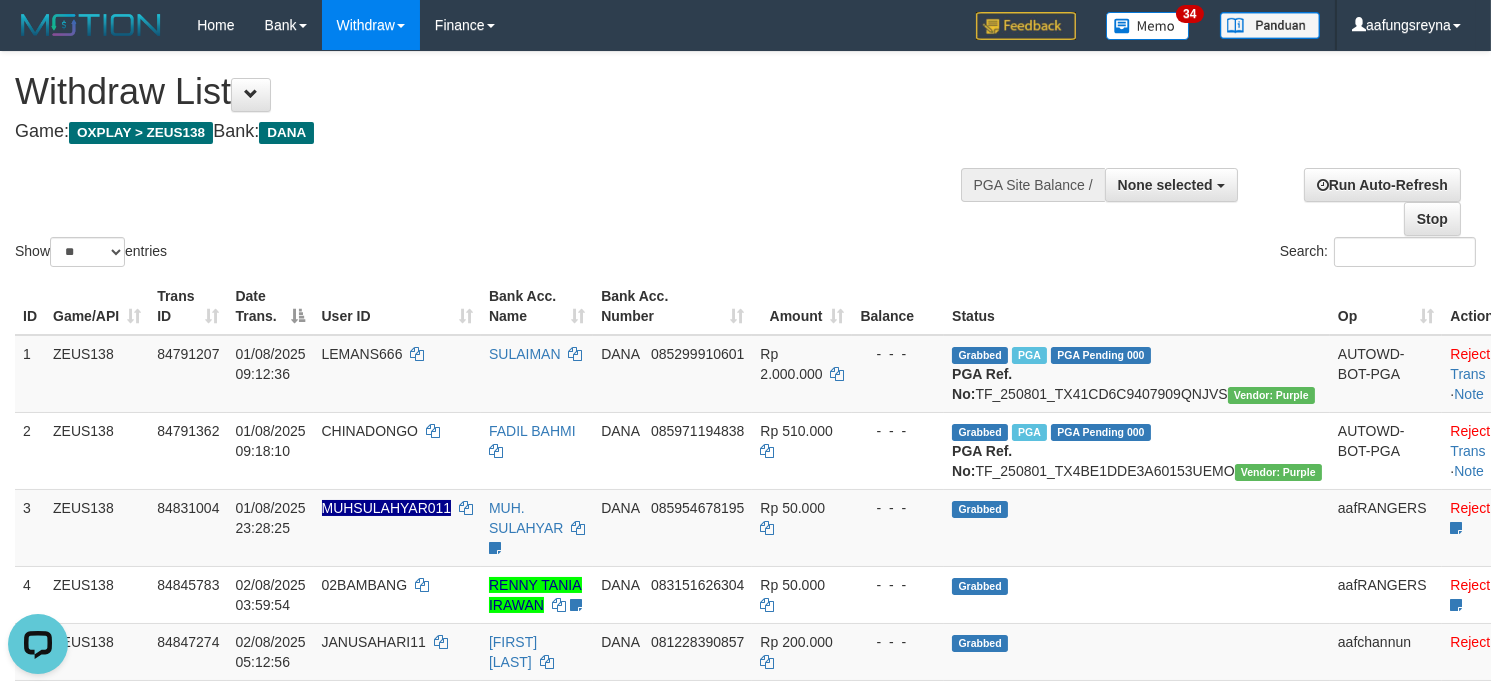 scroll, scrollTop: 0, scrollLeft: 0, axis: both 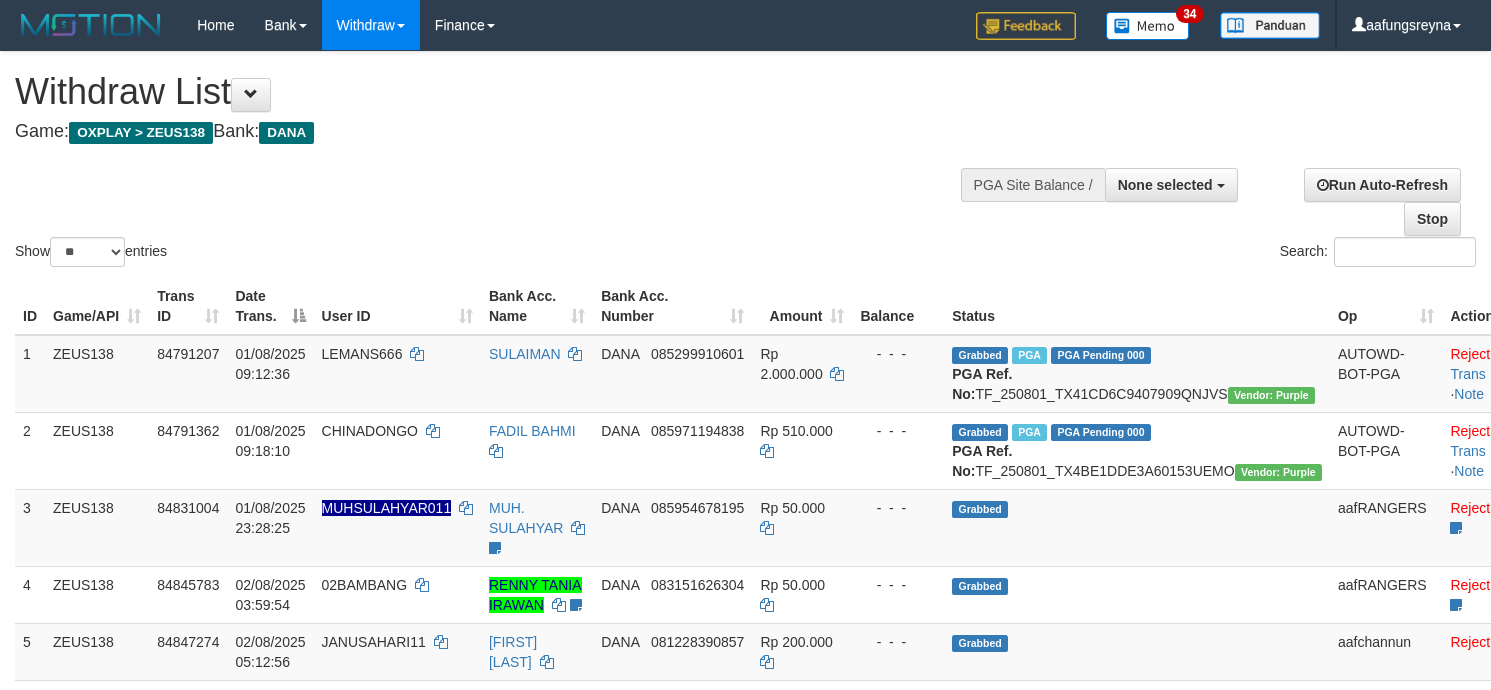 select 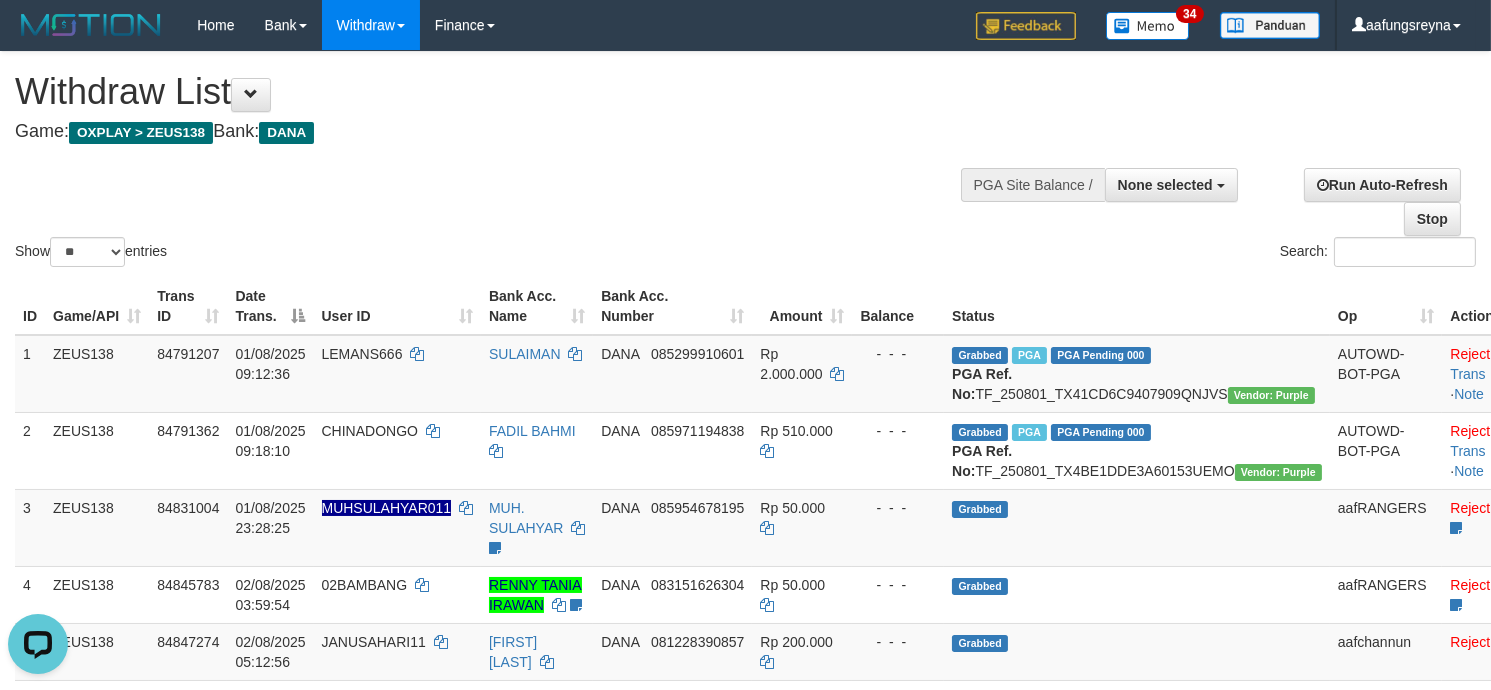 scroll, scrollTop: 0, scrollLeft: 0, axis: both 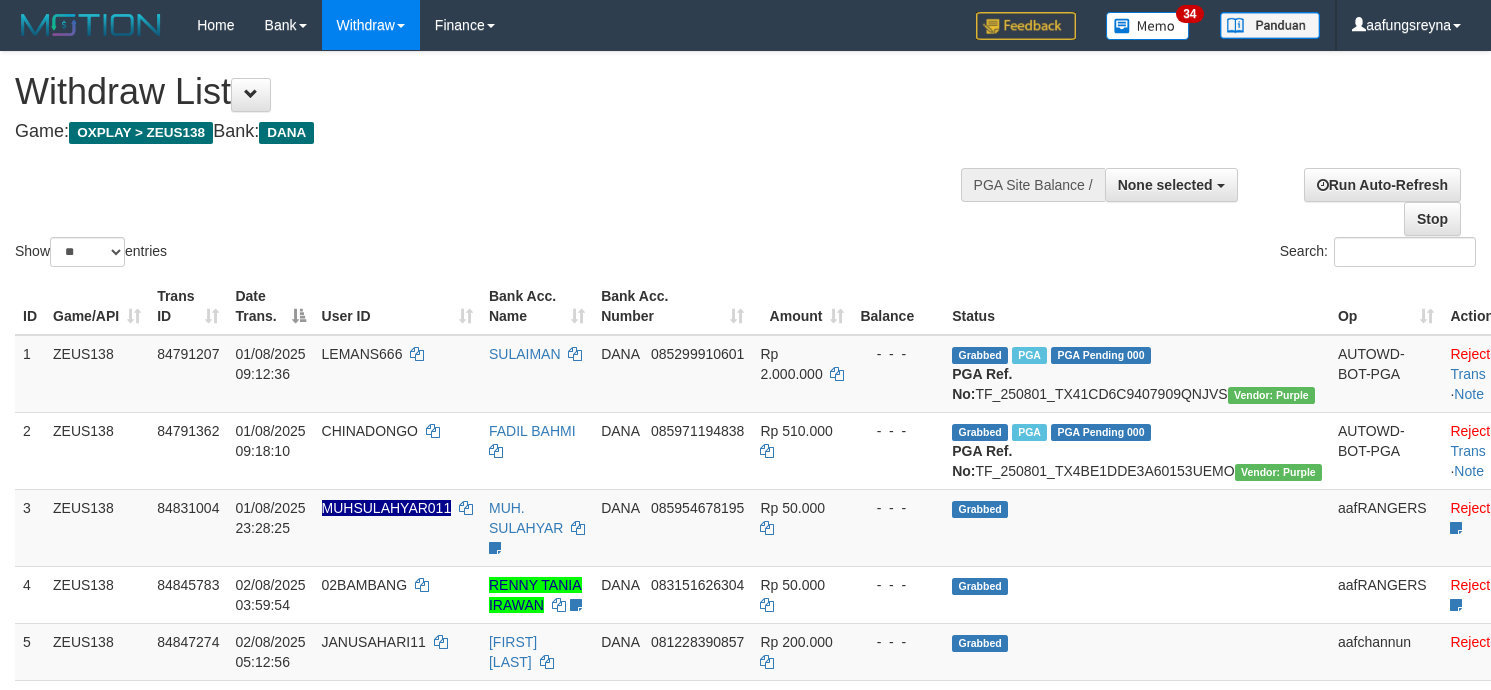 select 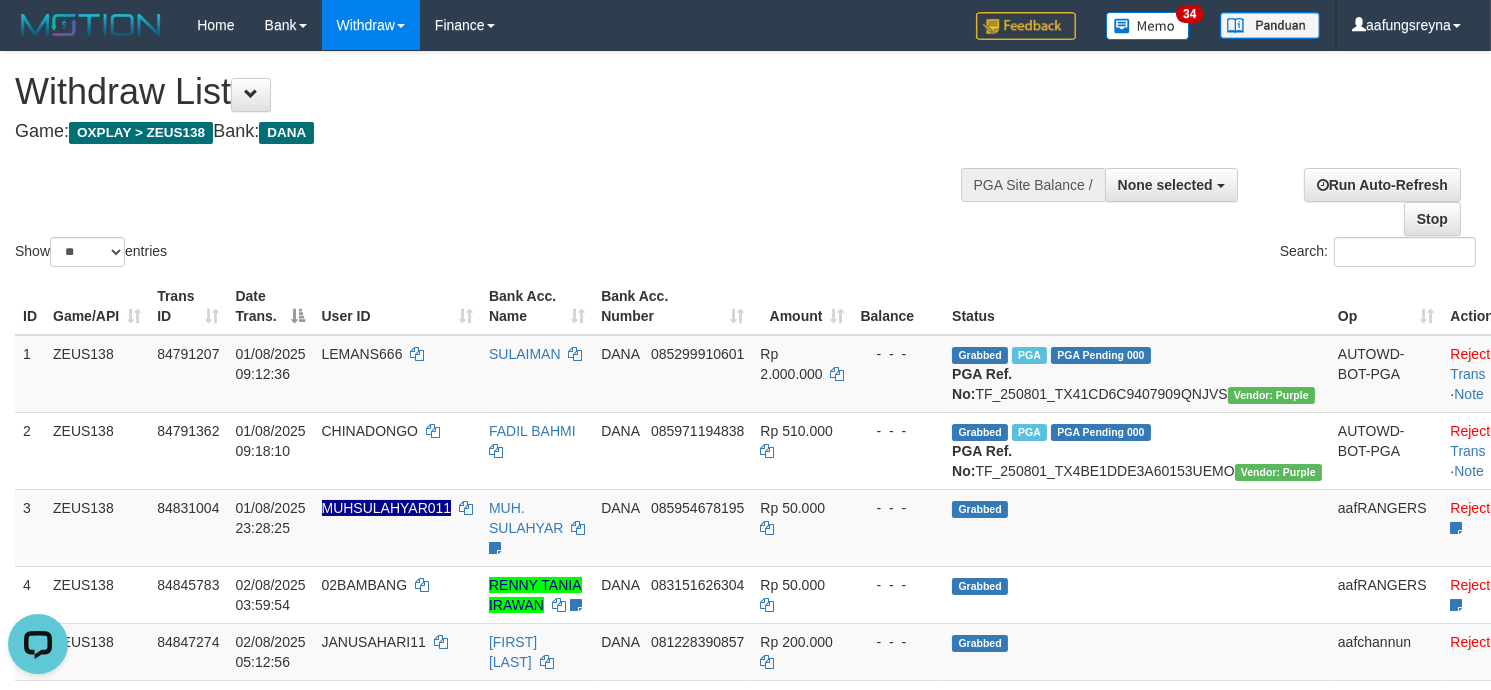 scroll, scrollTop: 0, scrollLeft: 0, axis: both 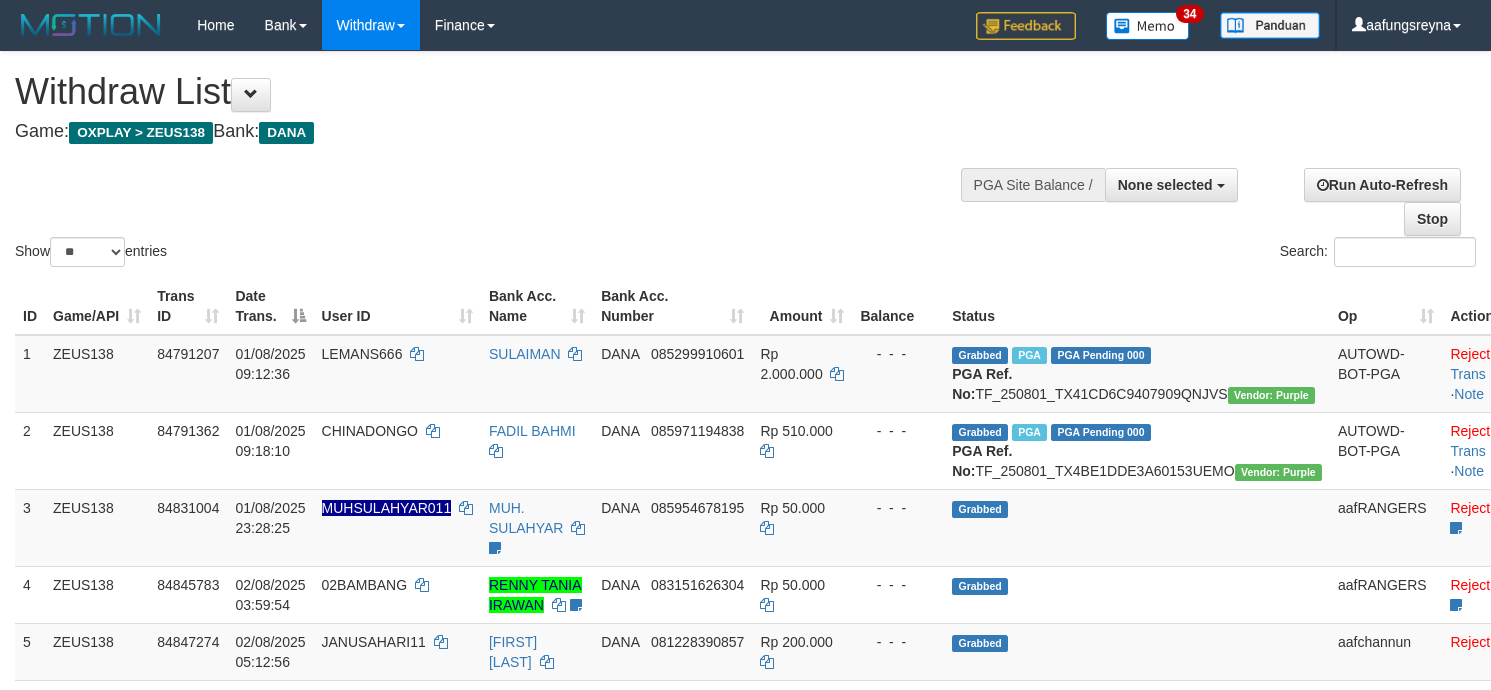 select 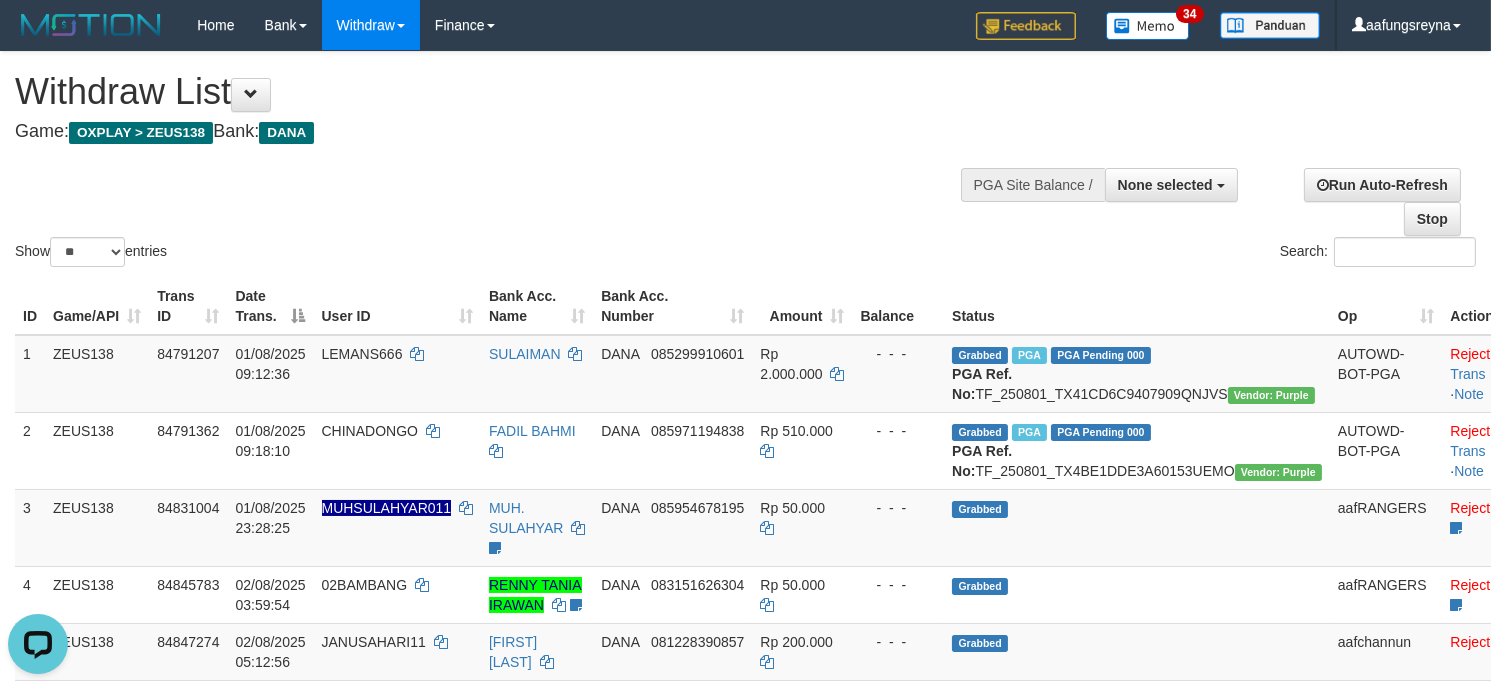 scroll, scrollTop: 0, scrollLeft: 0, axis: both 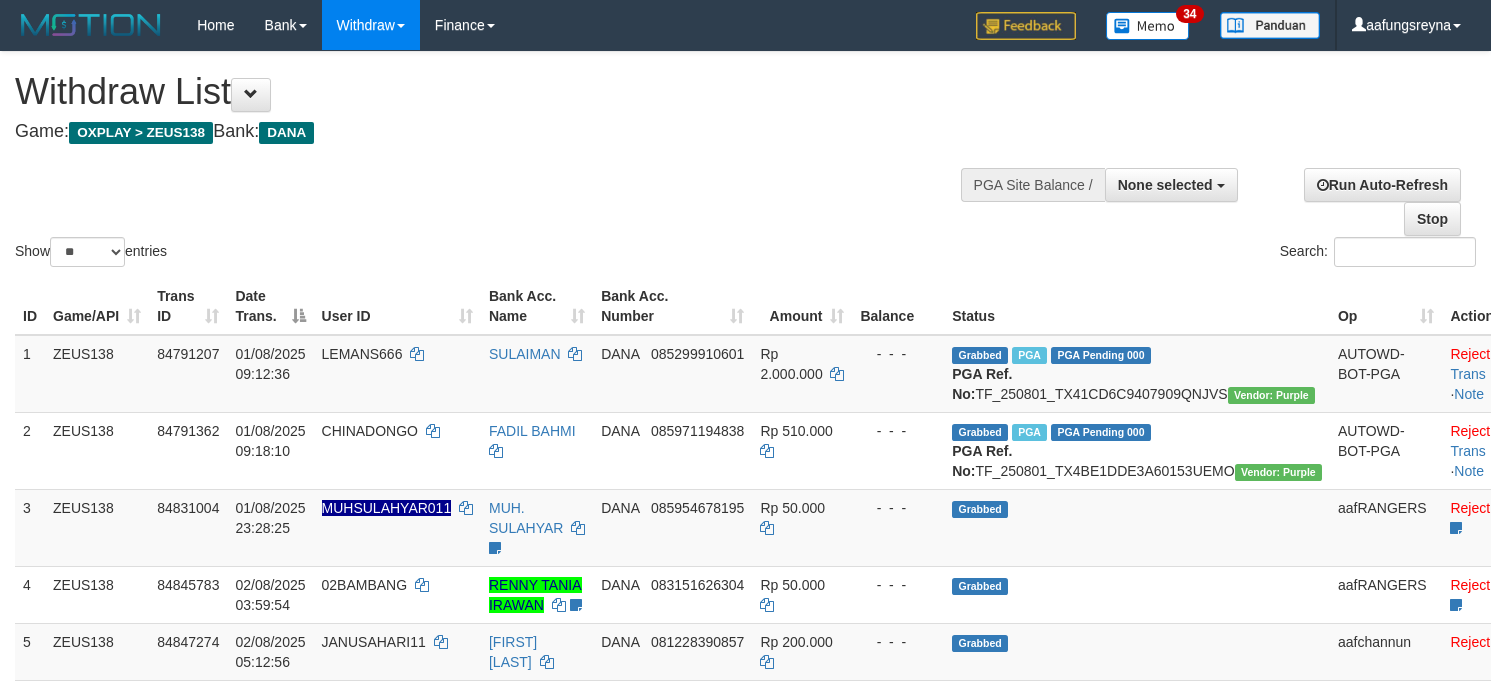 select 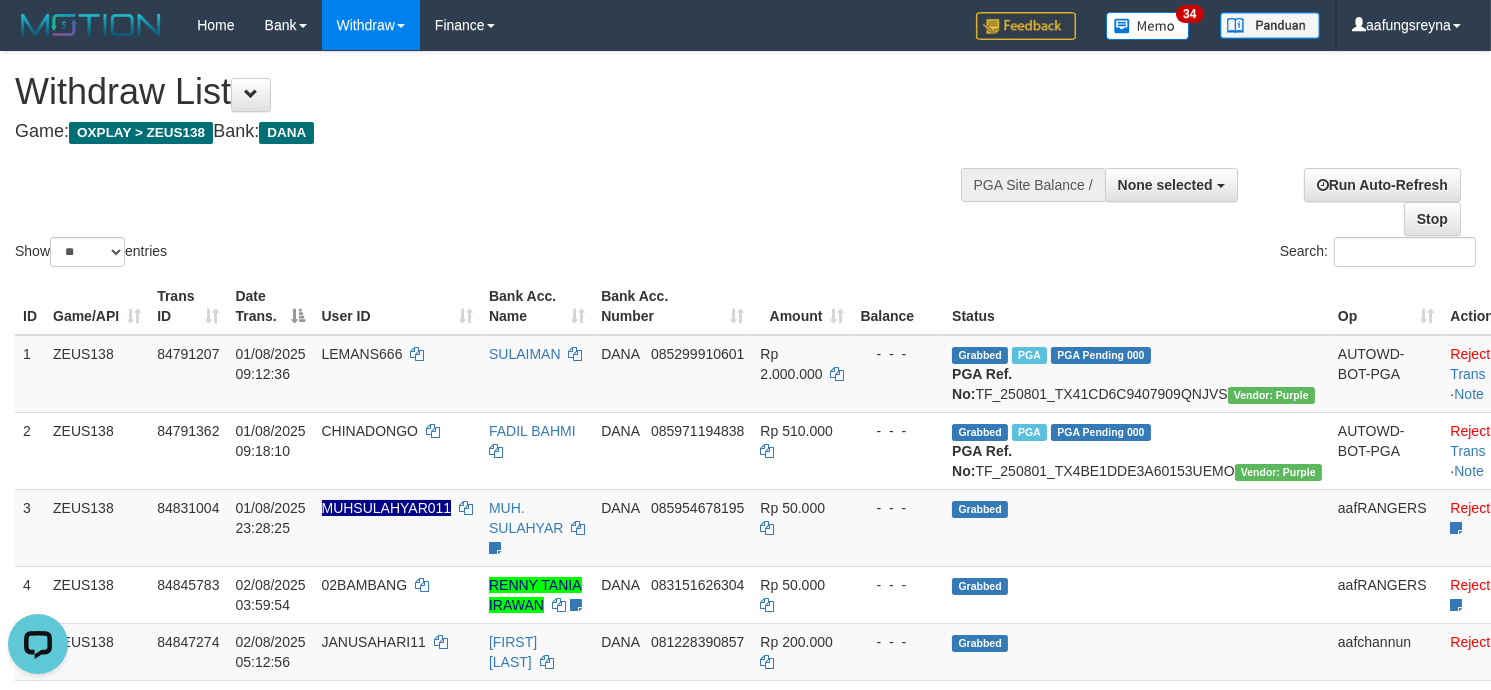 scroll, scrollTop: 0, scrollLeft: 0, axis: both 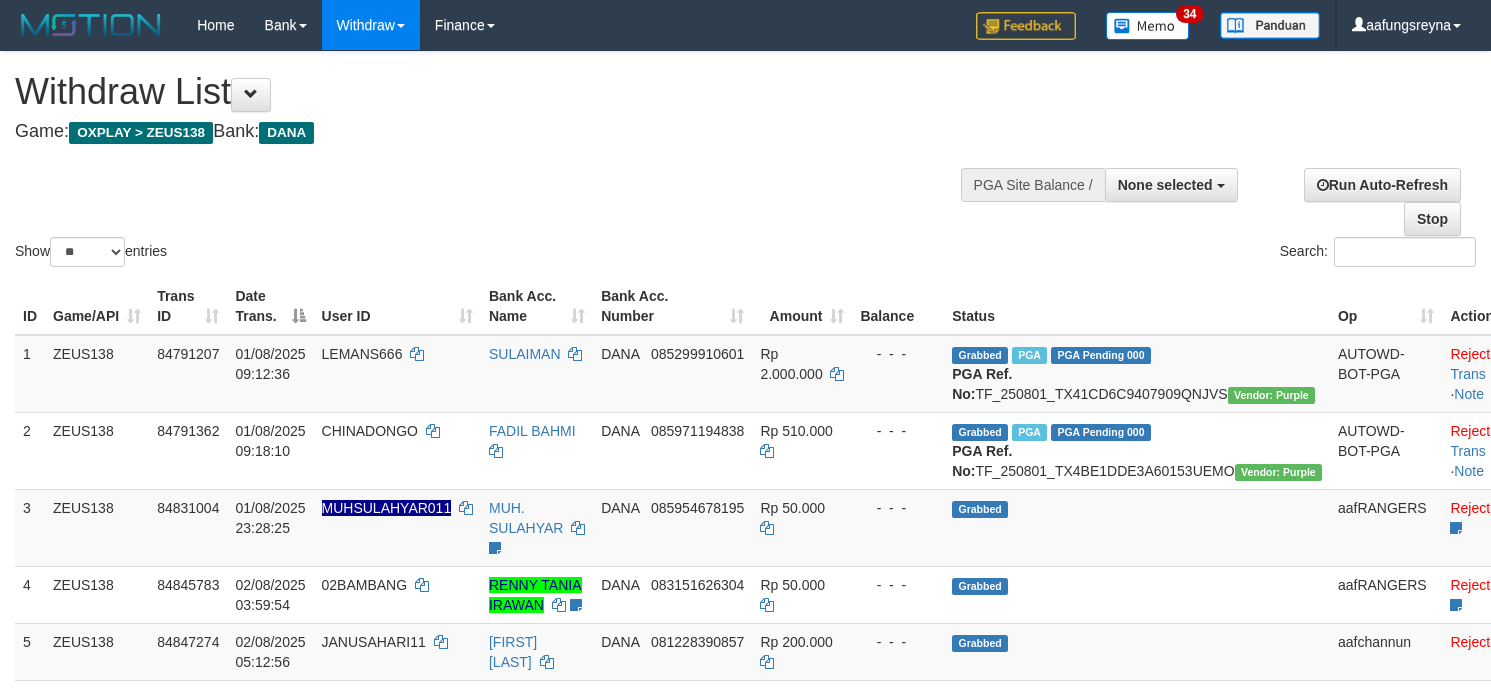 select 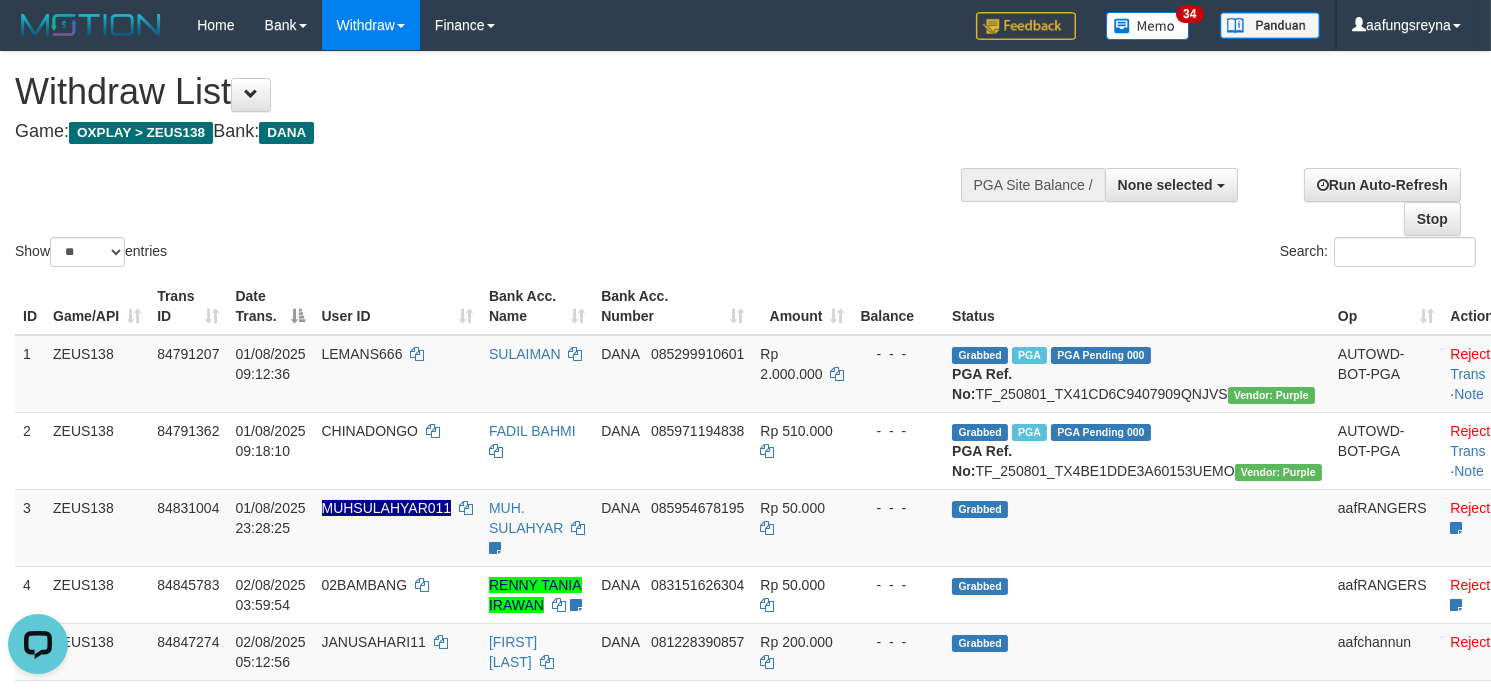 scroll, scrollTop: 0, scrollLeft: 0, axis: both 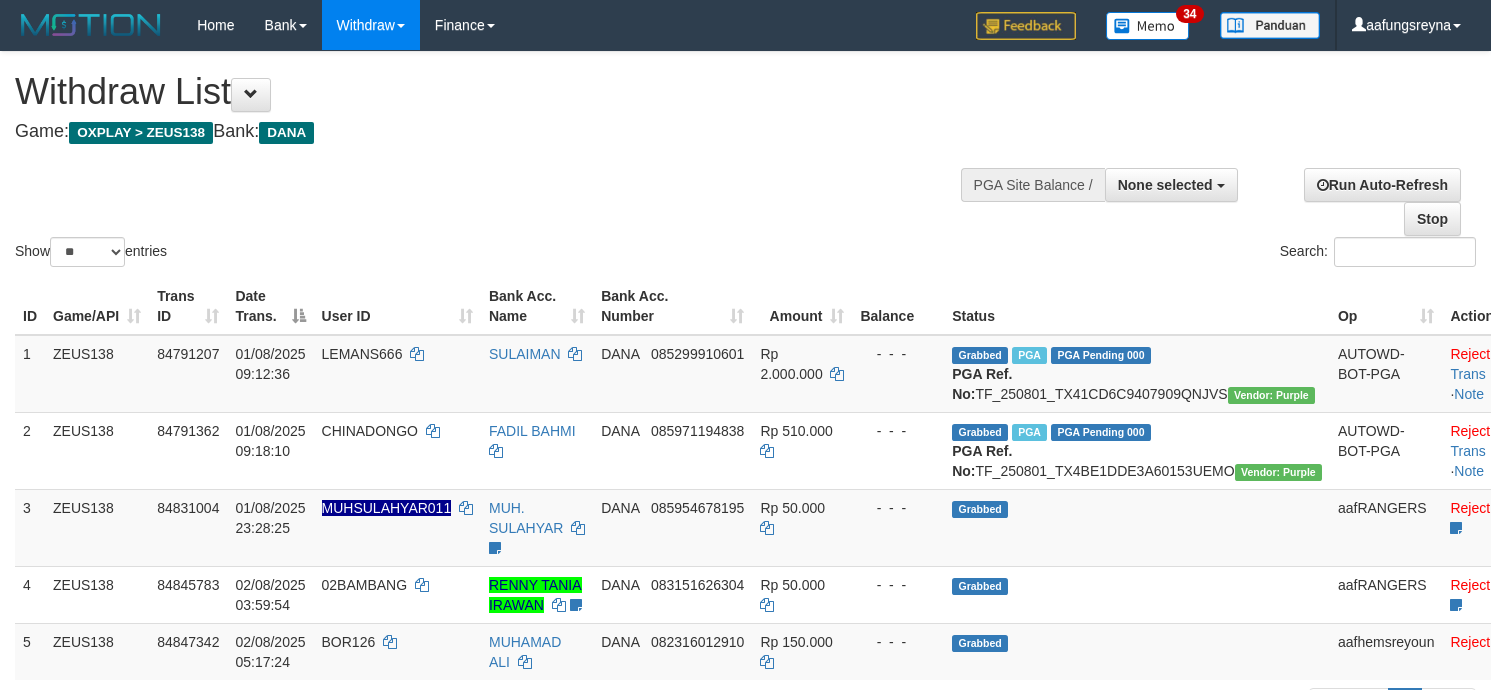 select 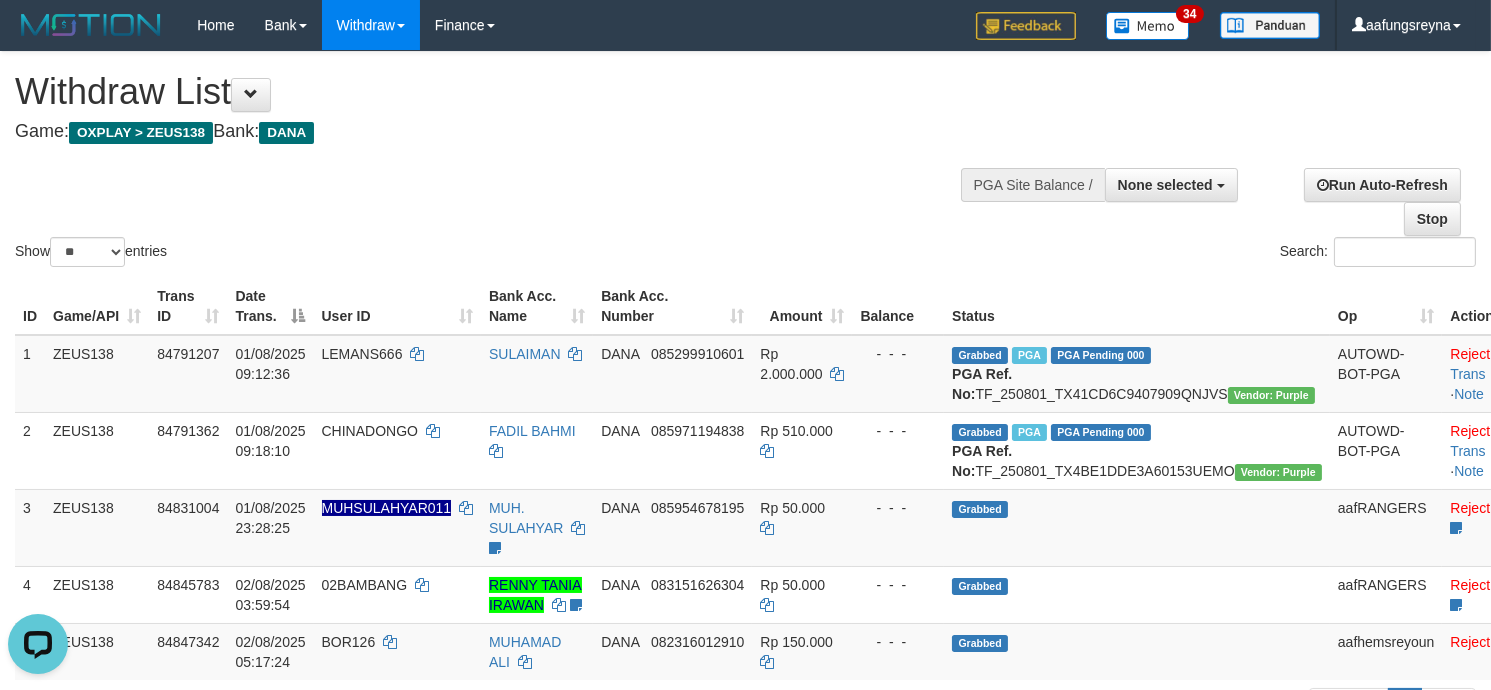 scroll, scrollTop: 0, scrollLeft: 0, axis: both 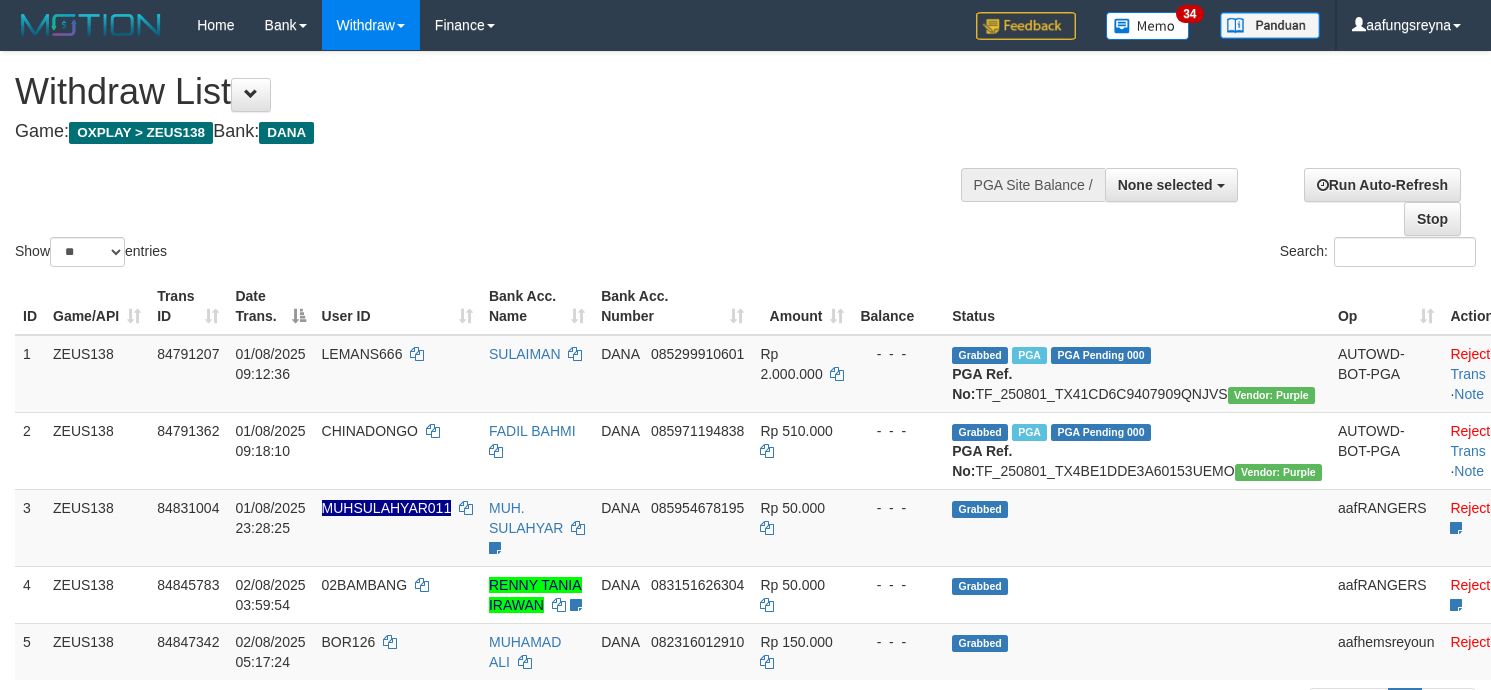 select 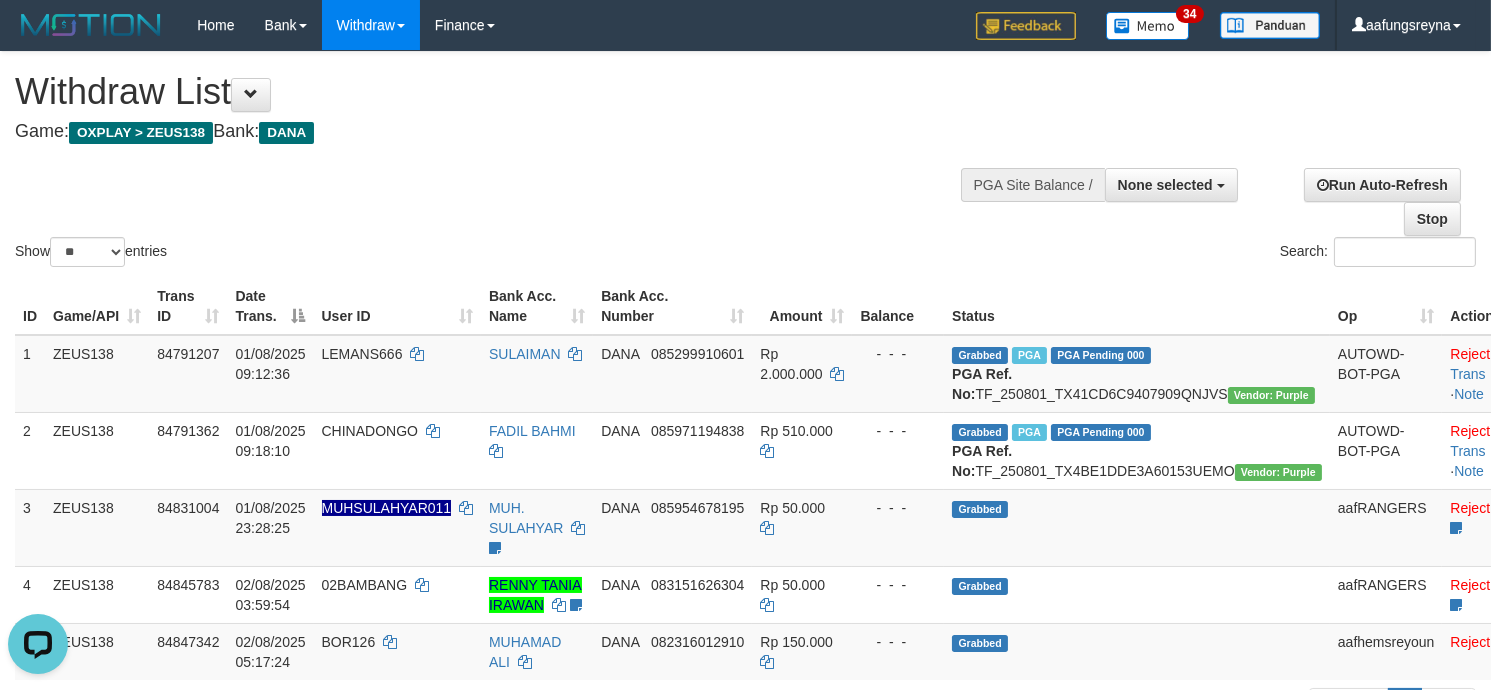 scroll, scrollTop: 0, scrollLeft: 0, axis: both 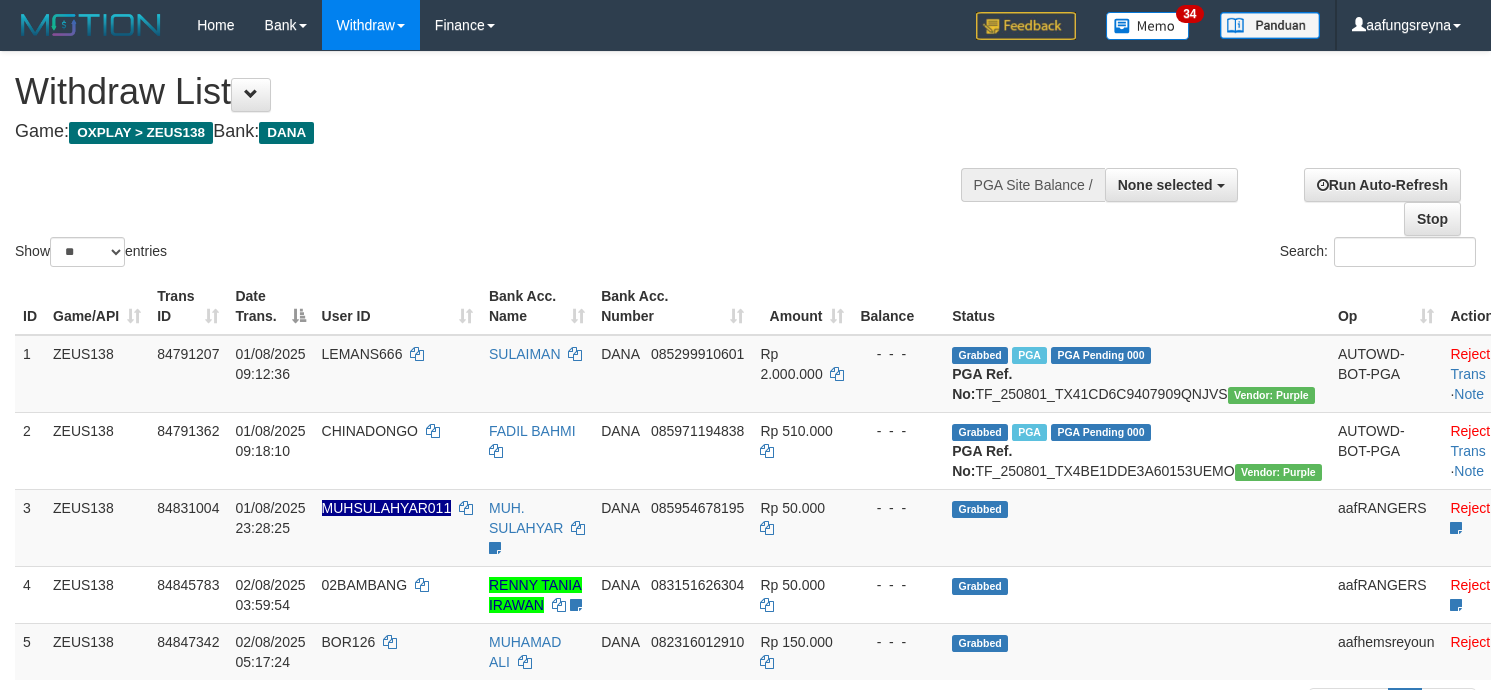select 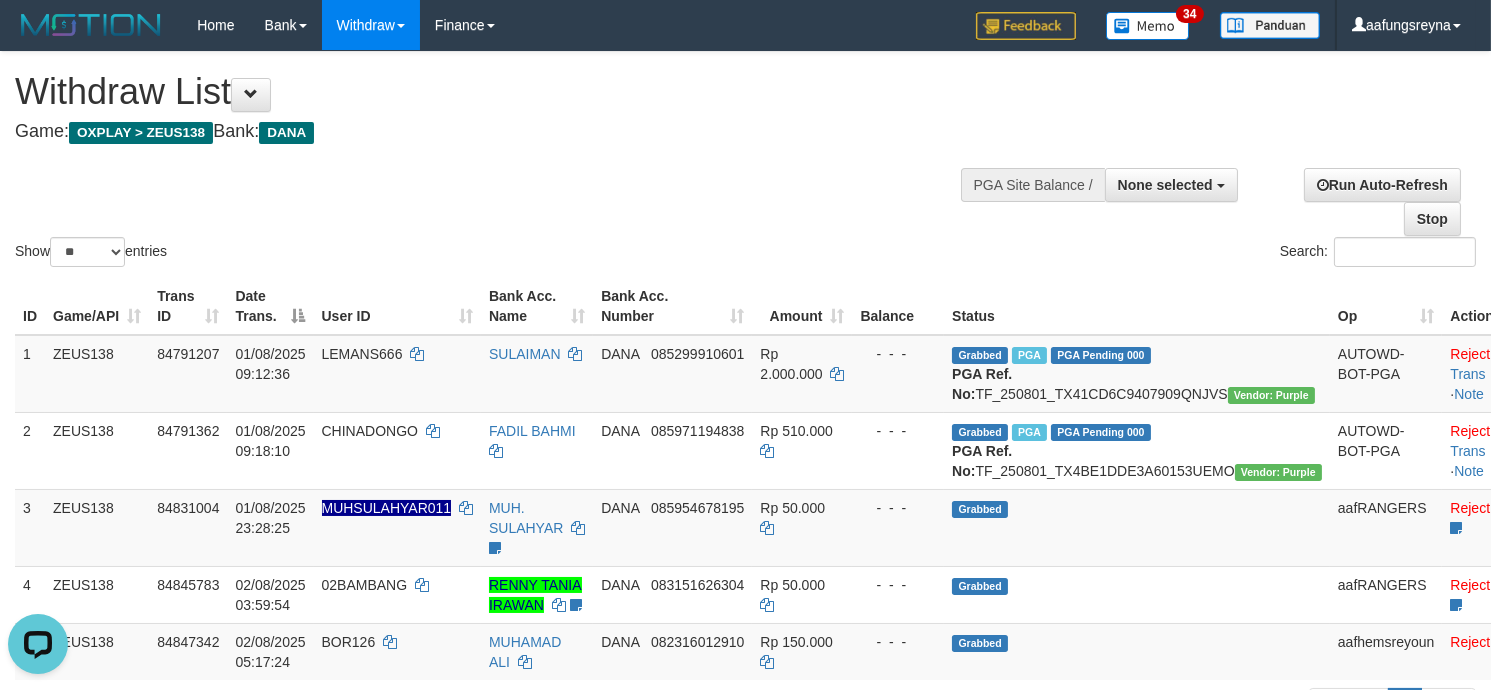 scroll, scrollTop: 0, scrollLeft: 0, axis: both 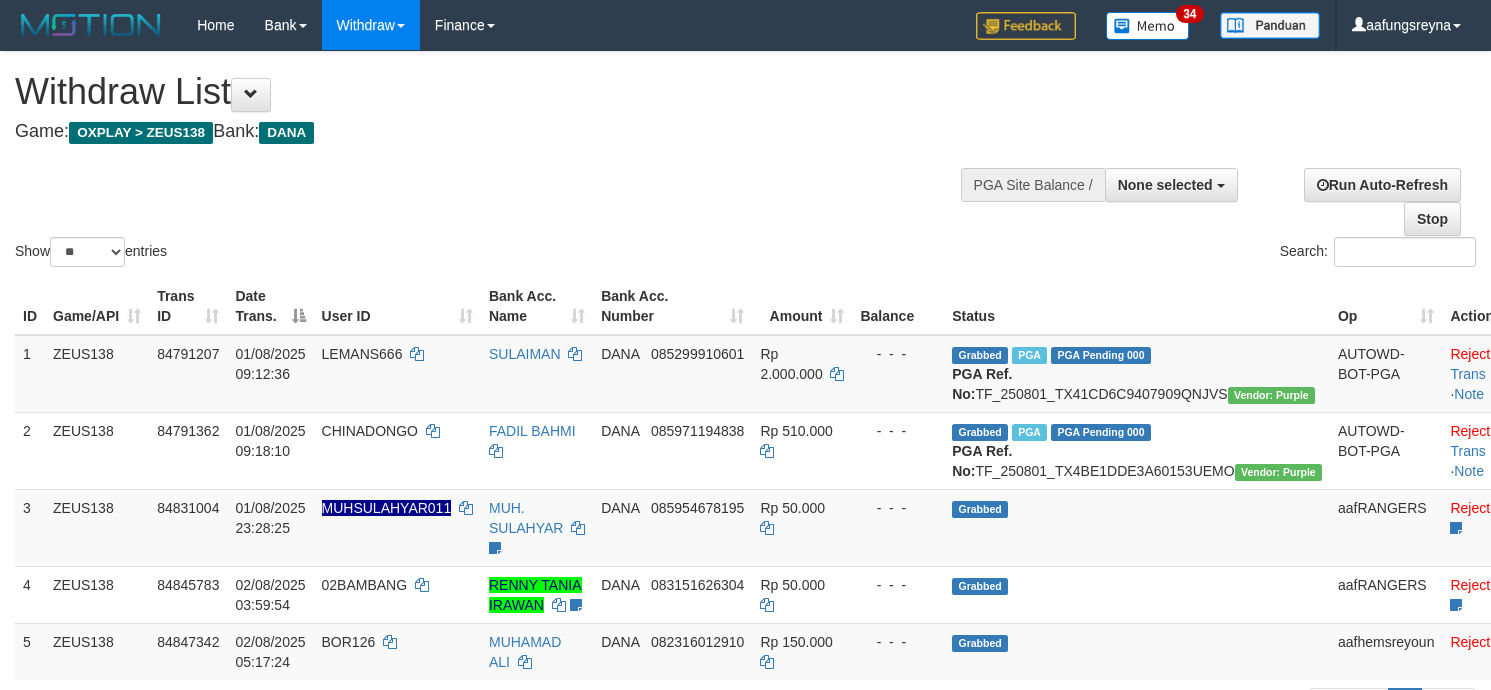 select 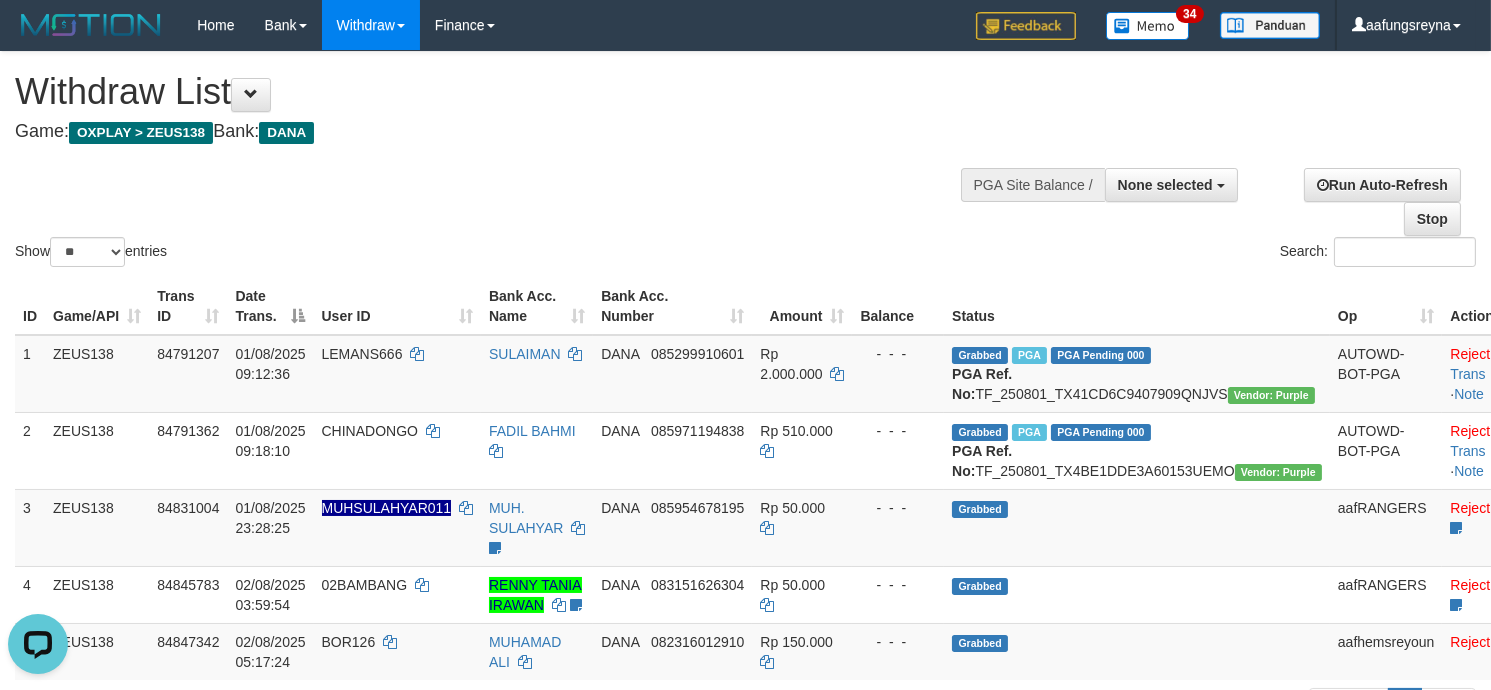scroll, scrollTop: 0, scrollLeft: 0, axis: both 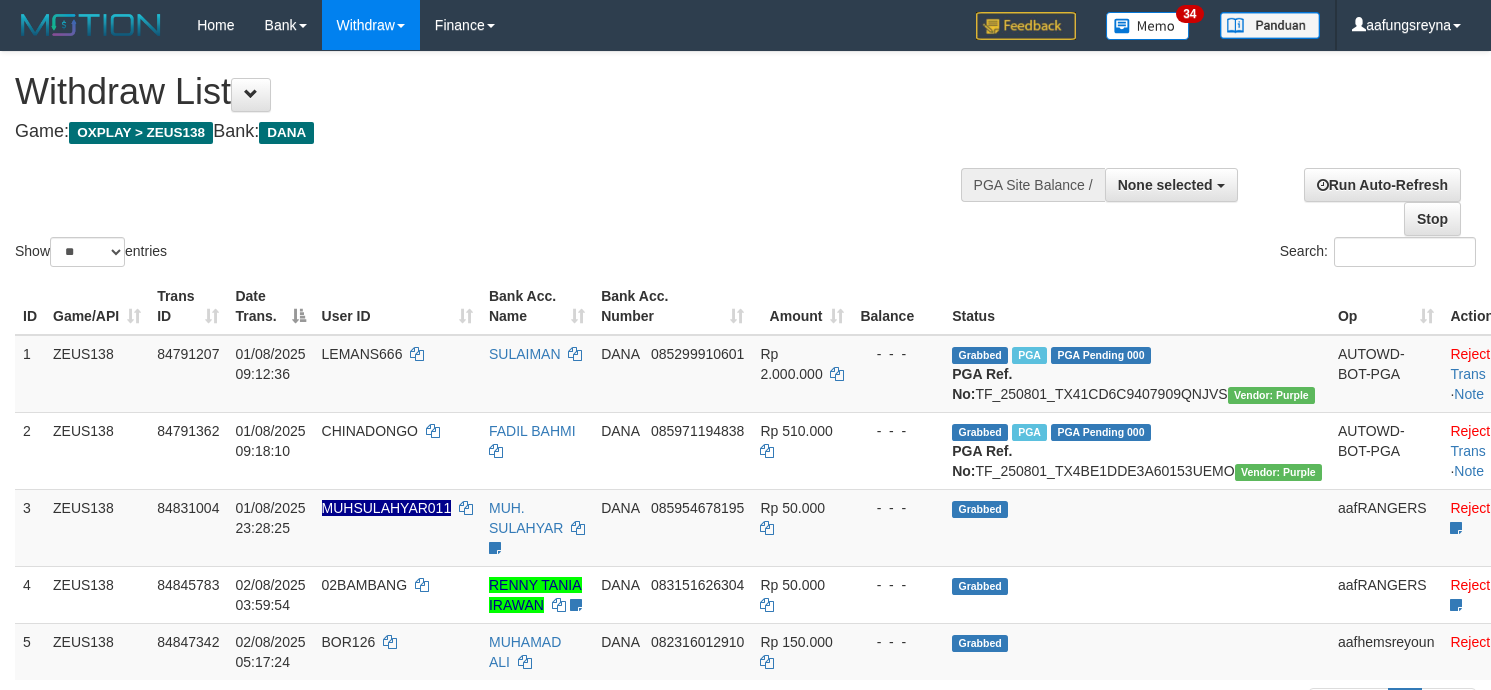 select 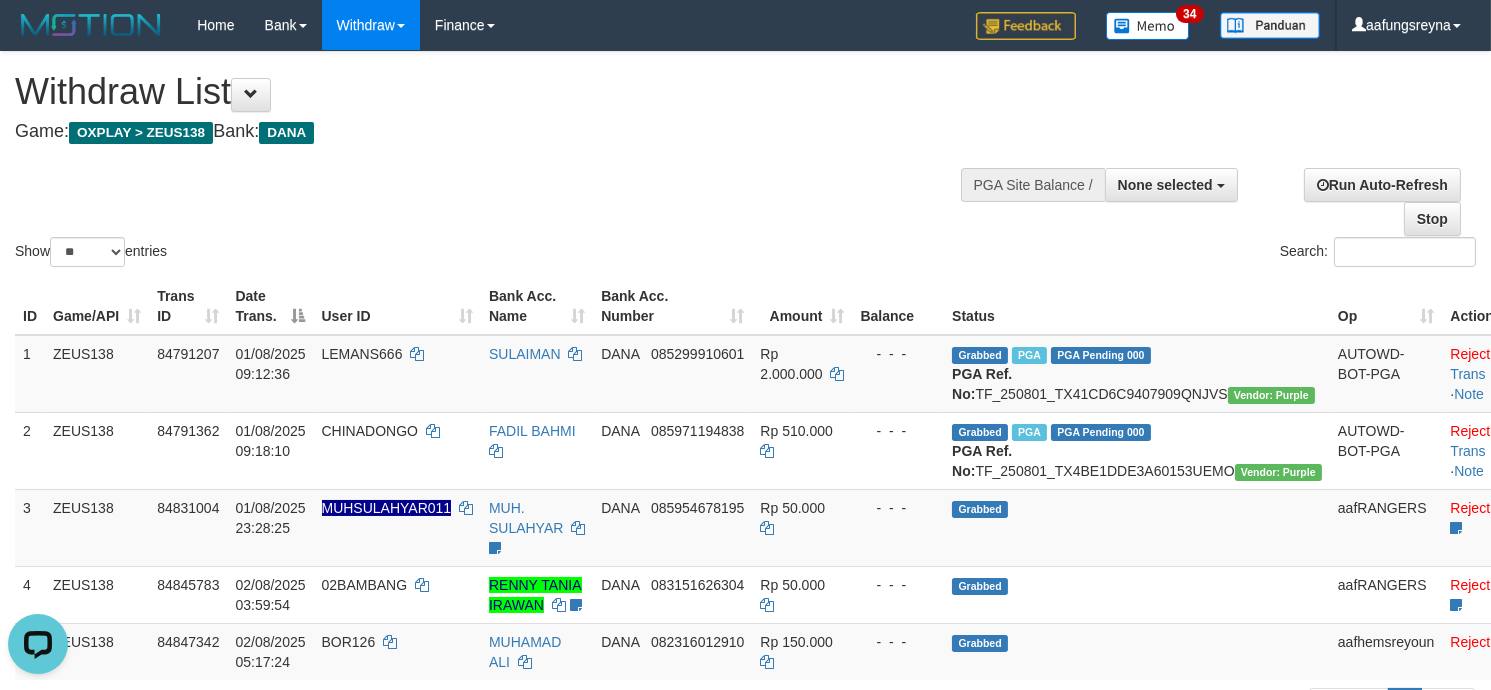 scroll, scrollTop: 0, scrollLeft: 0, axis: both 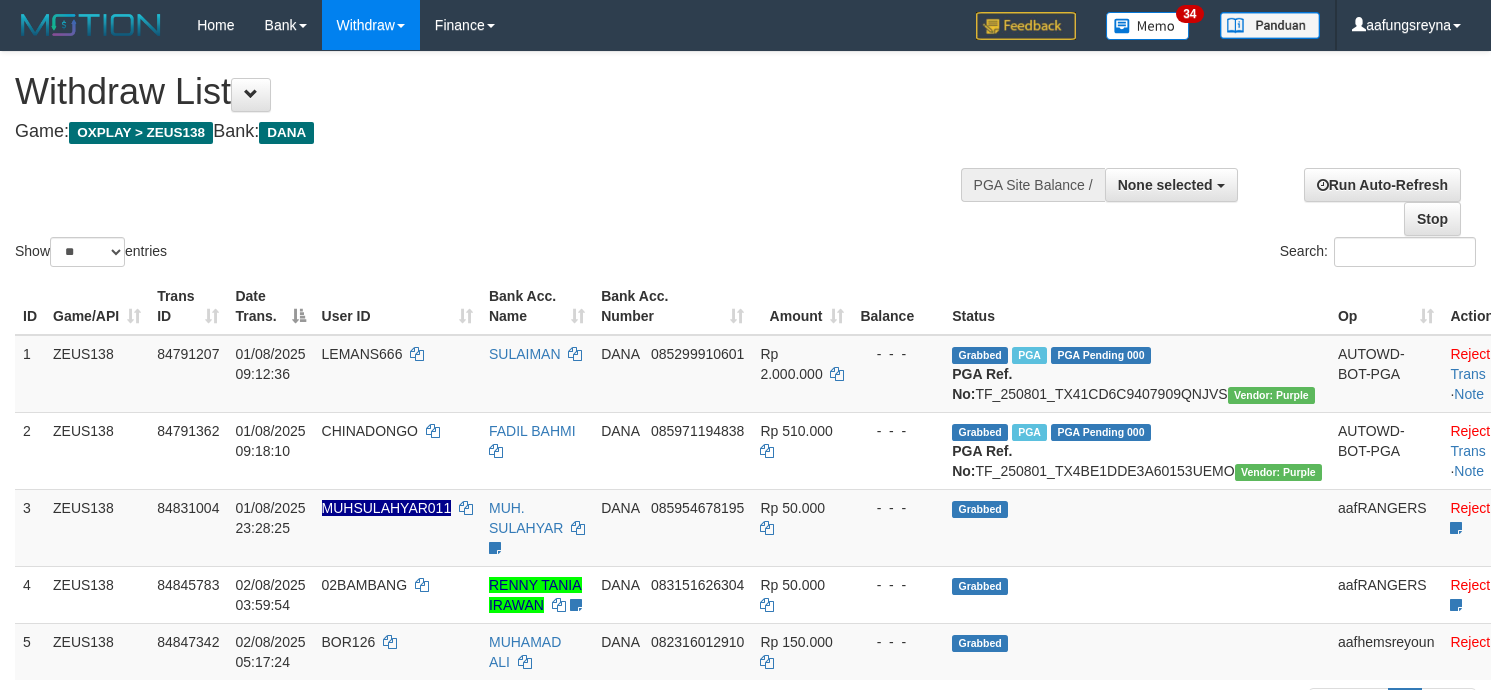 select 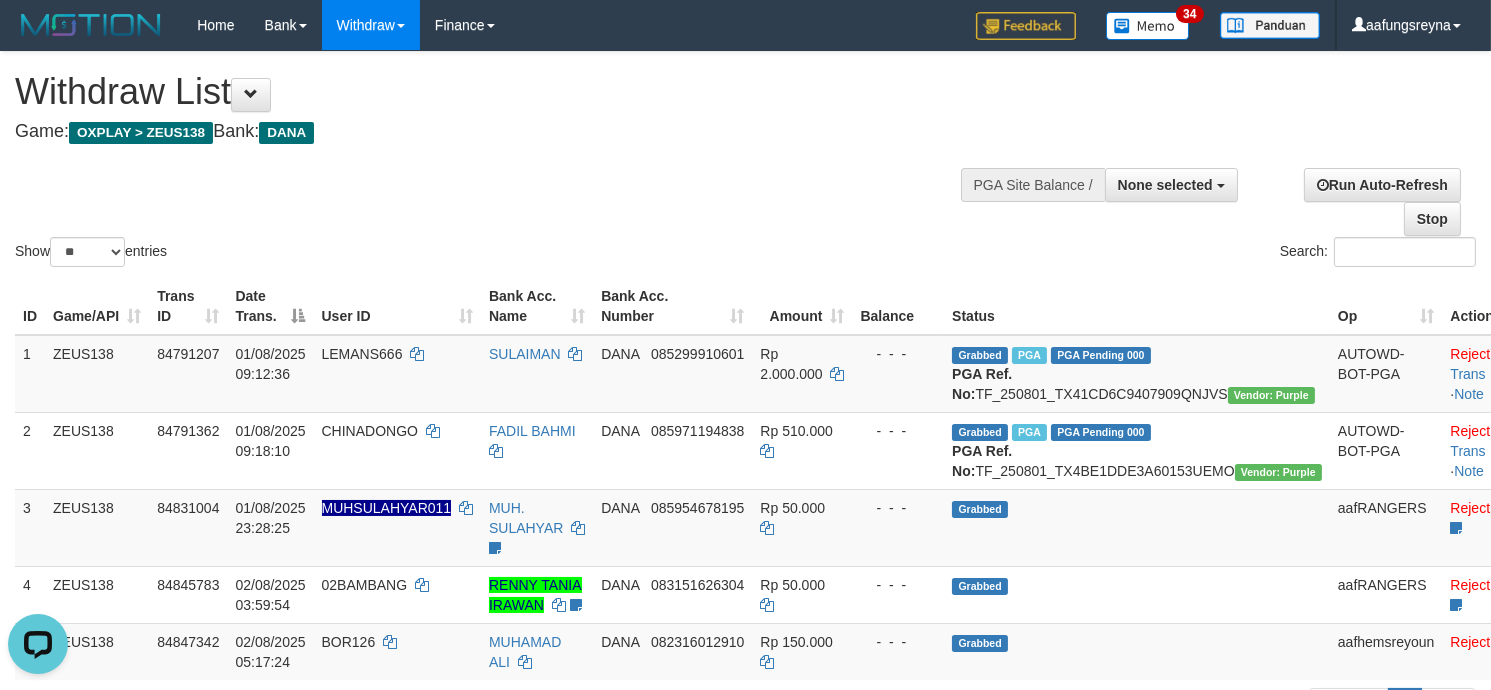 scroll, scrollTop: 0, scrollLeft: 0, axis: both 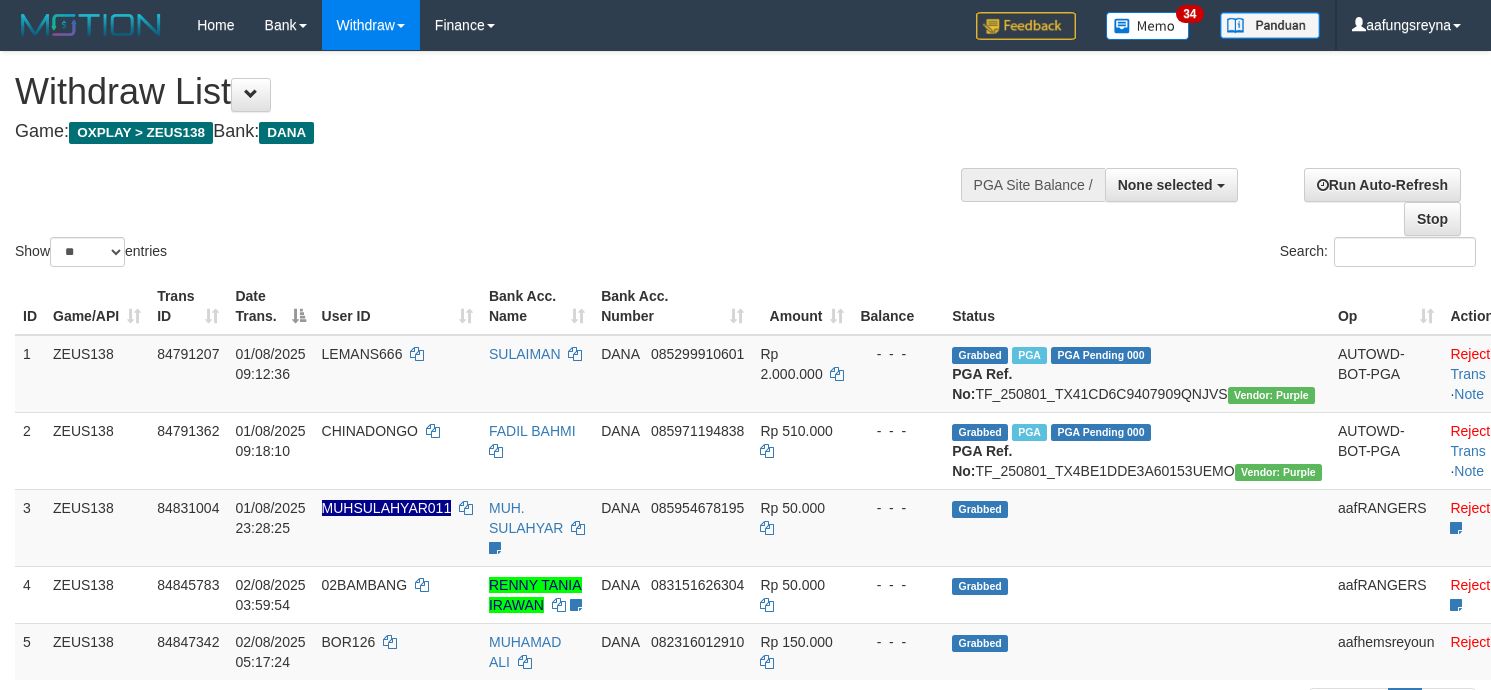 select 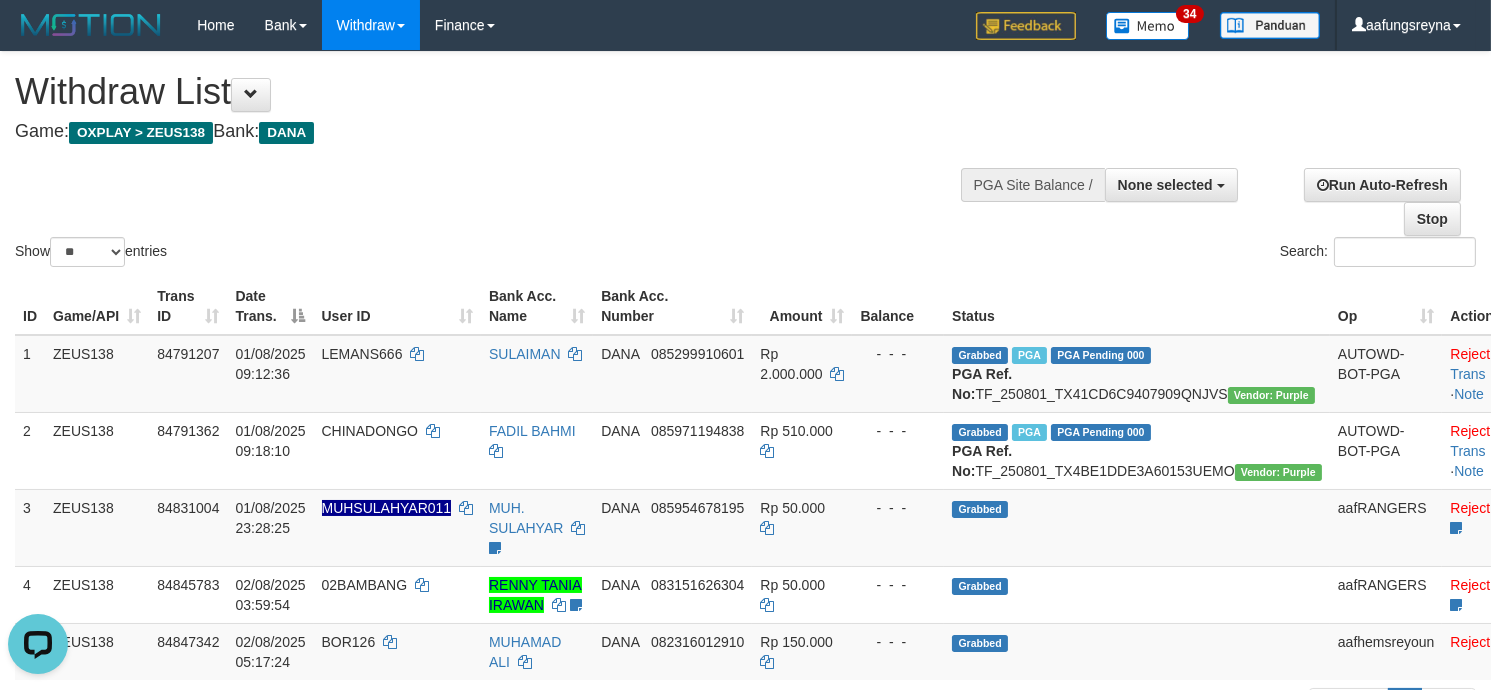 scroll, scrollTop: 0, scrollLeft: 0, axis: both 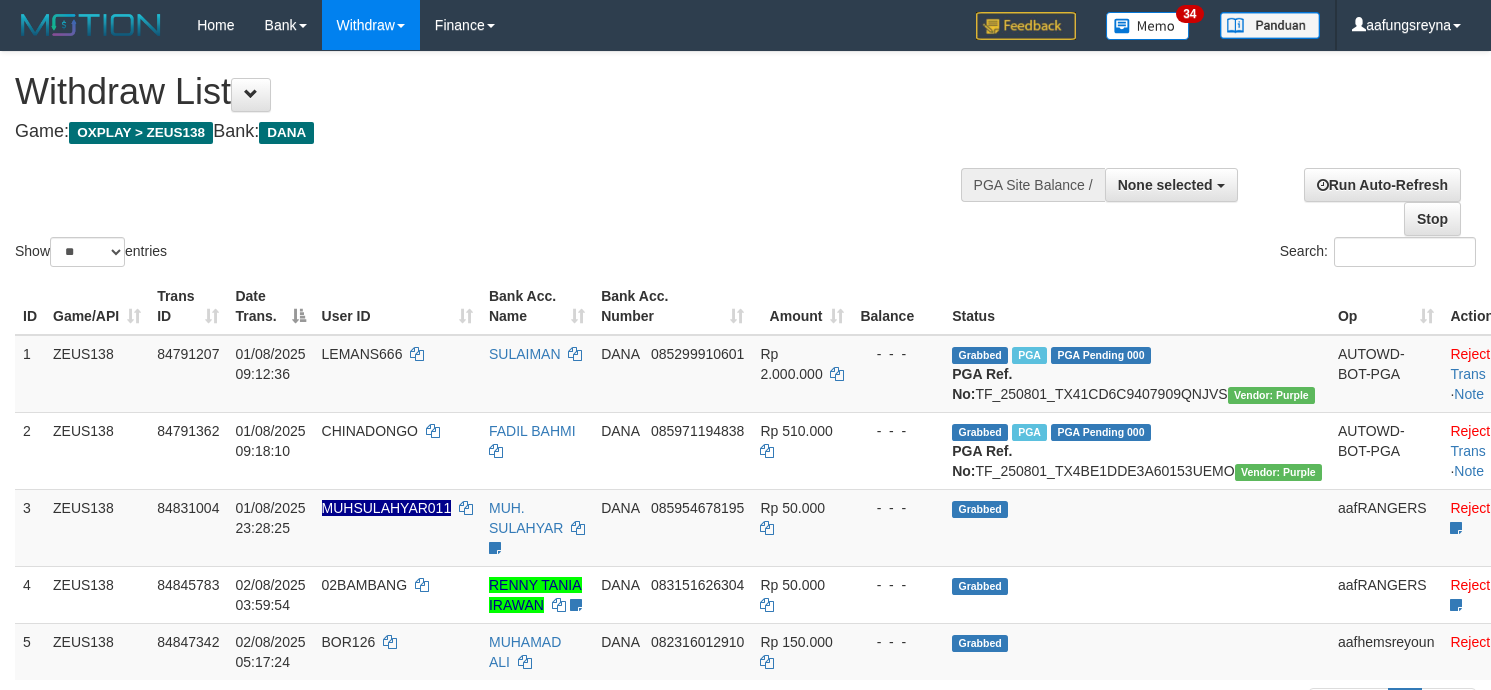select 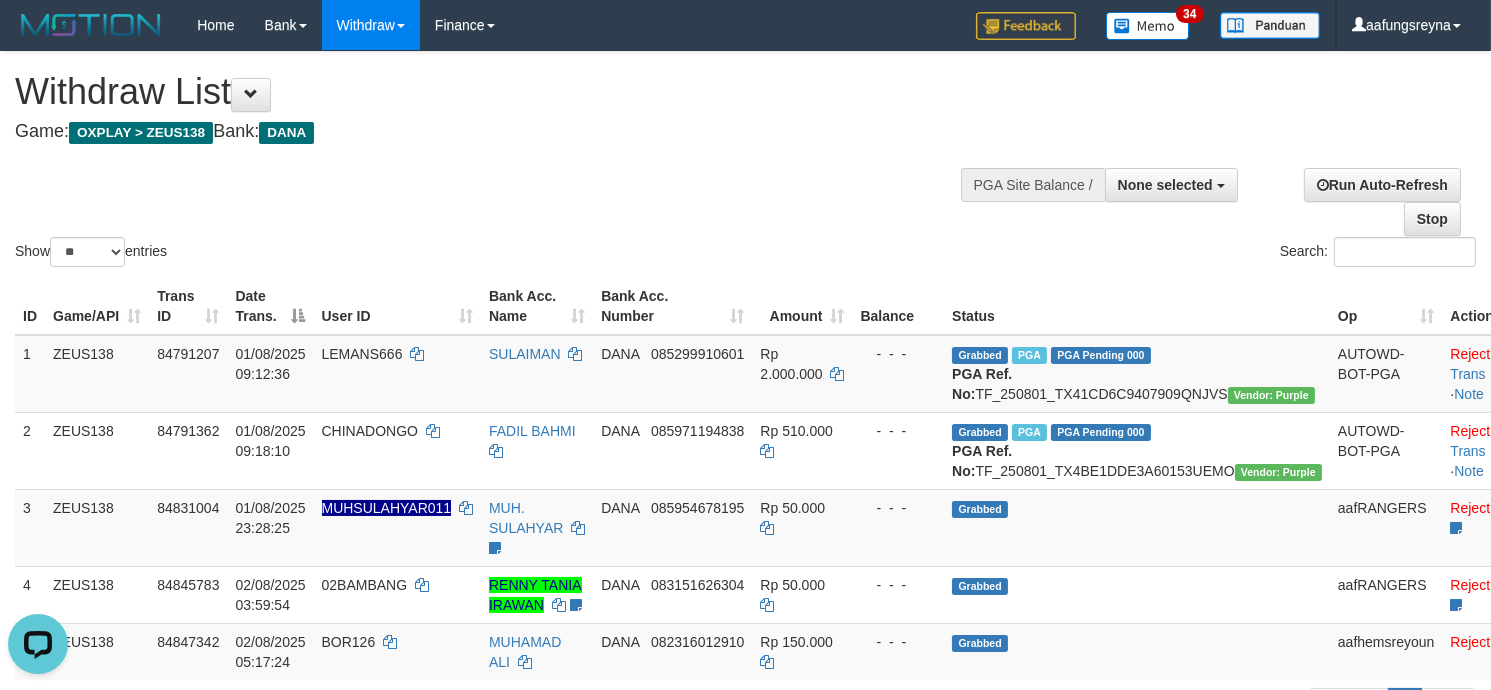 scroll, scrollTop: 0, scrollLeft: 0, axis: both 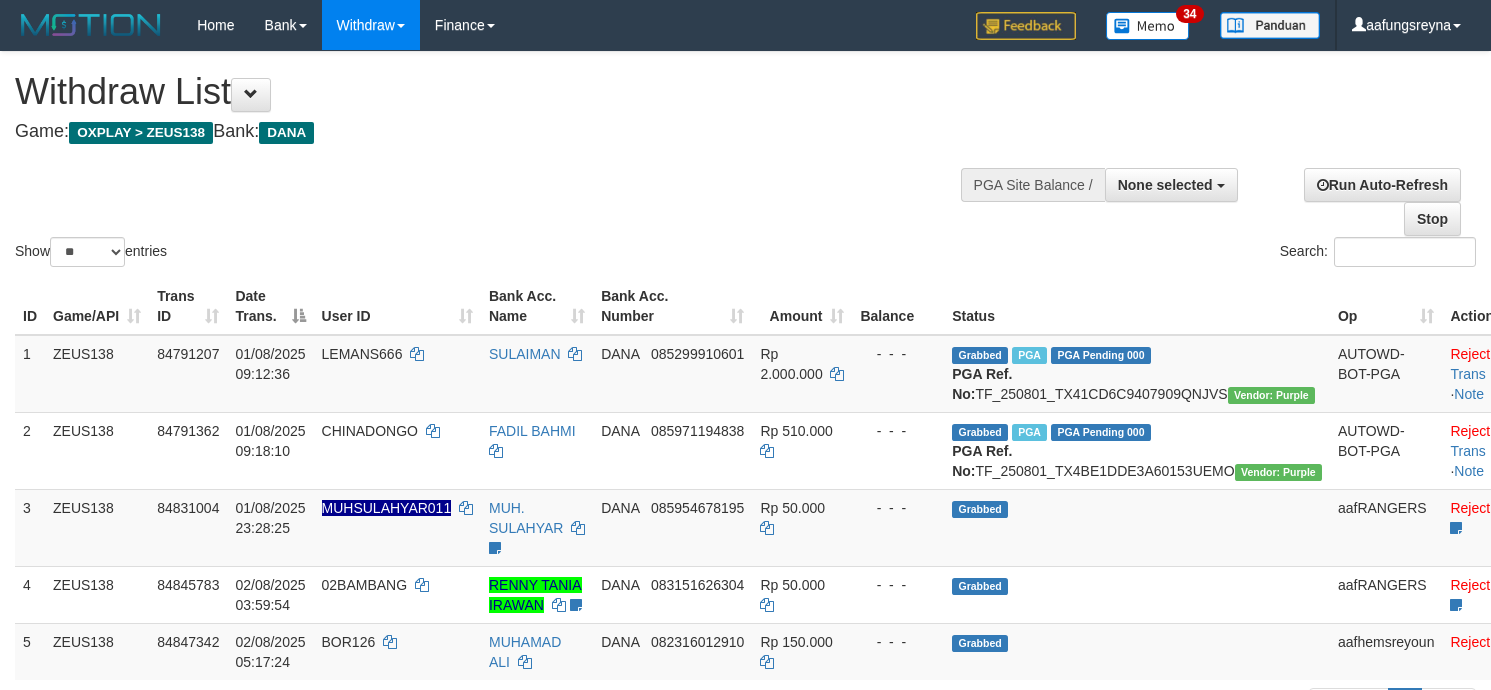 select 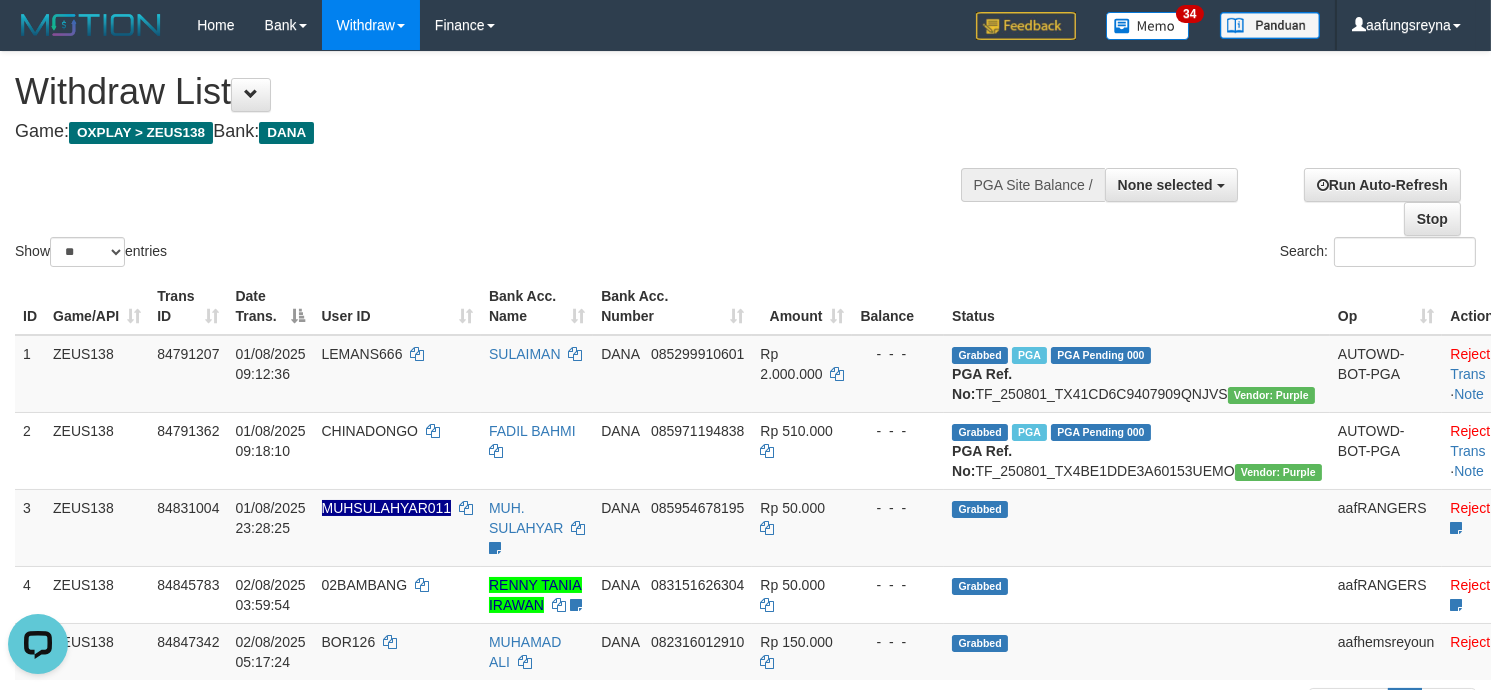 scroll, scrollTop: 0, scrollLeft: 0, axis: both 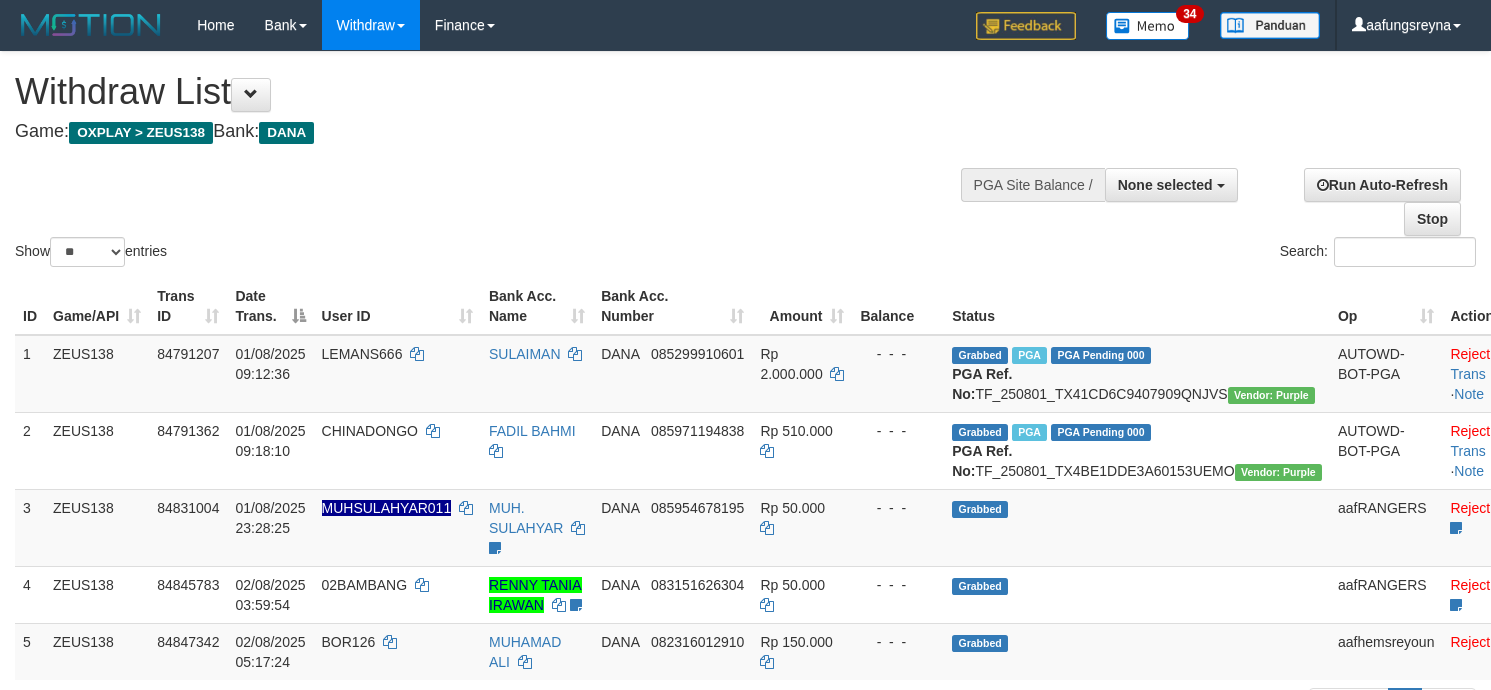 select 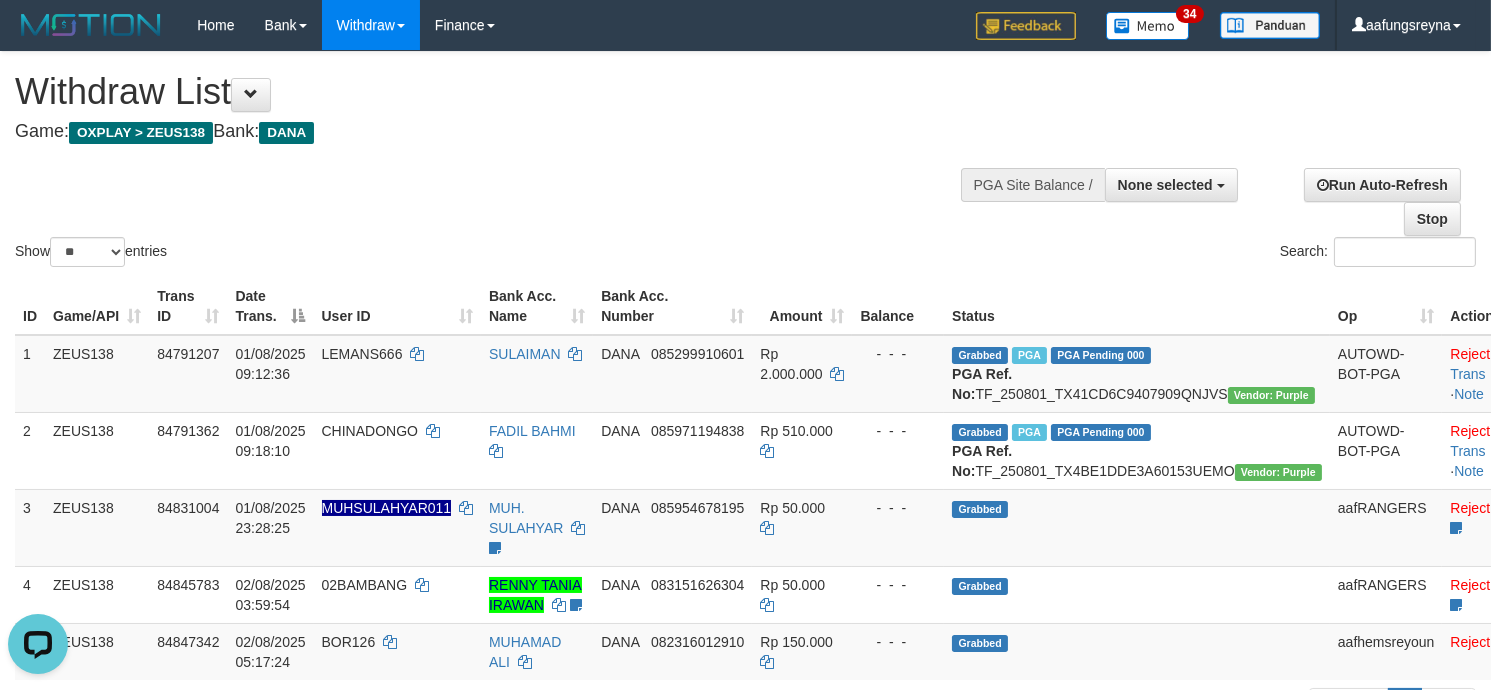 scroll, scrollTop: 0, scrollLeft: 0, axis: both 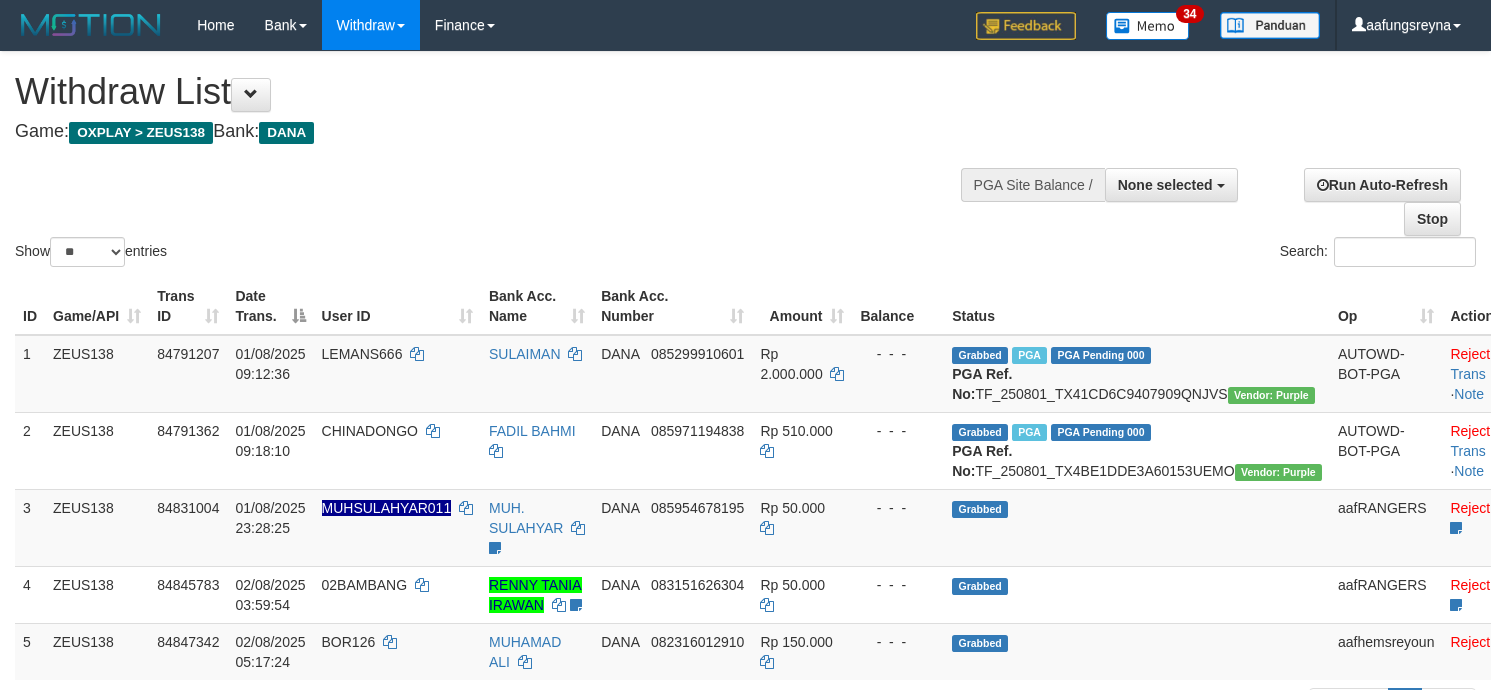 select 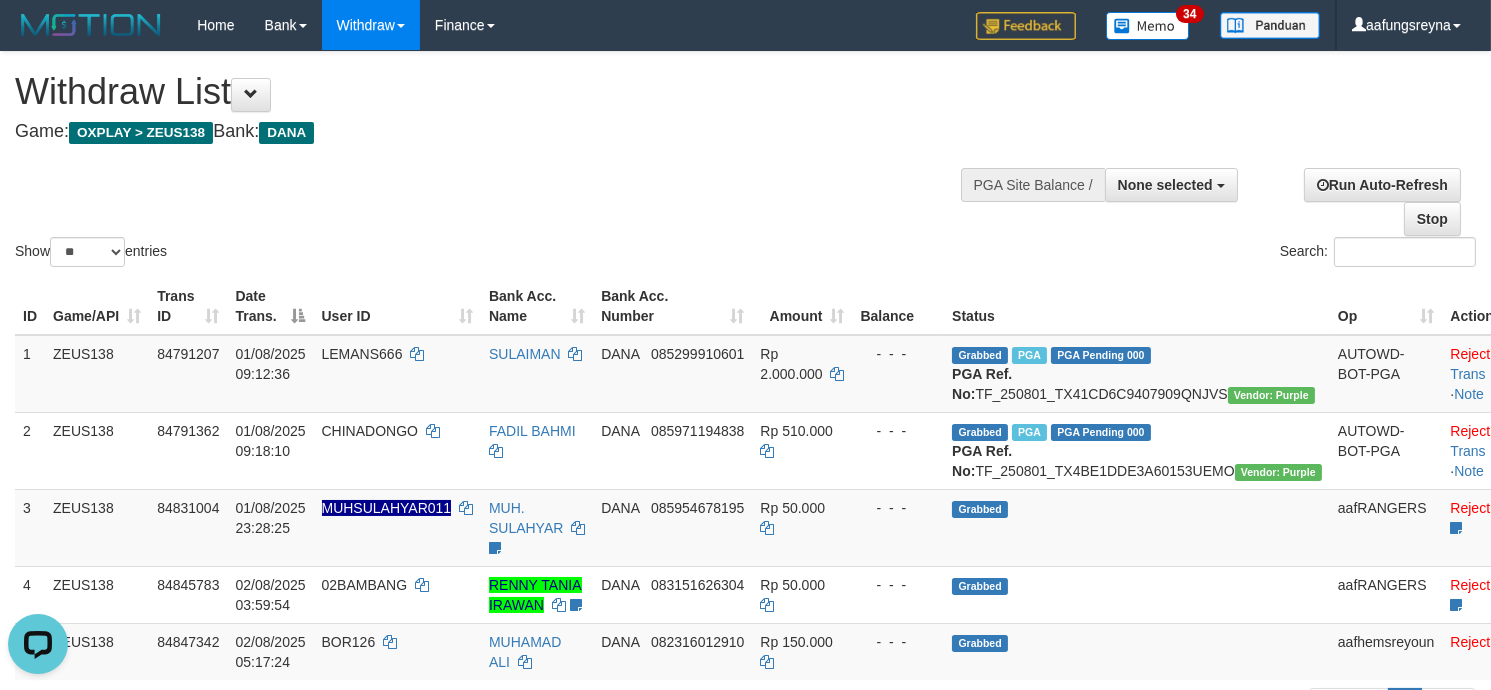 scroll, scrollTop: 0, scrollLeft: 0, axis: both 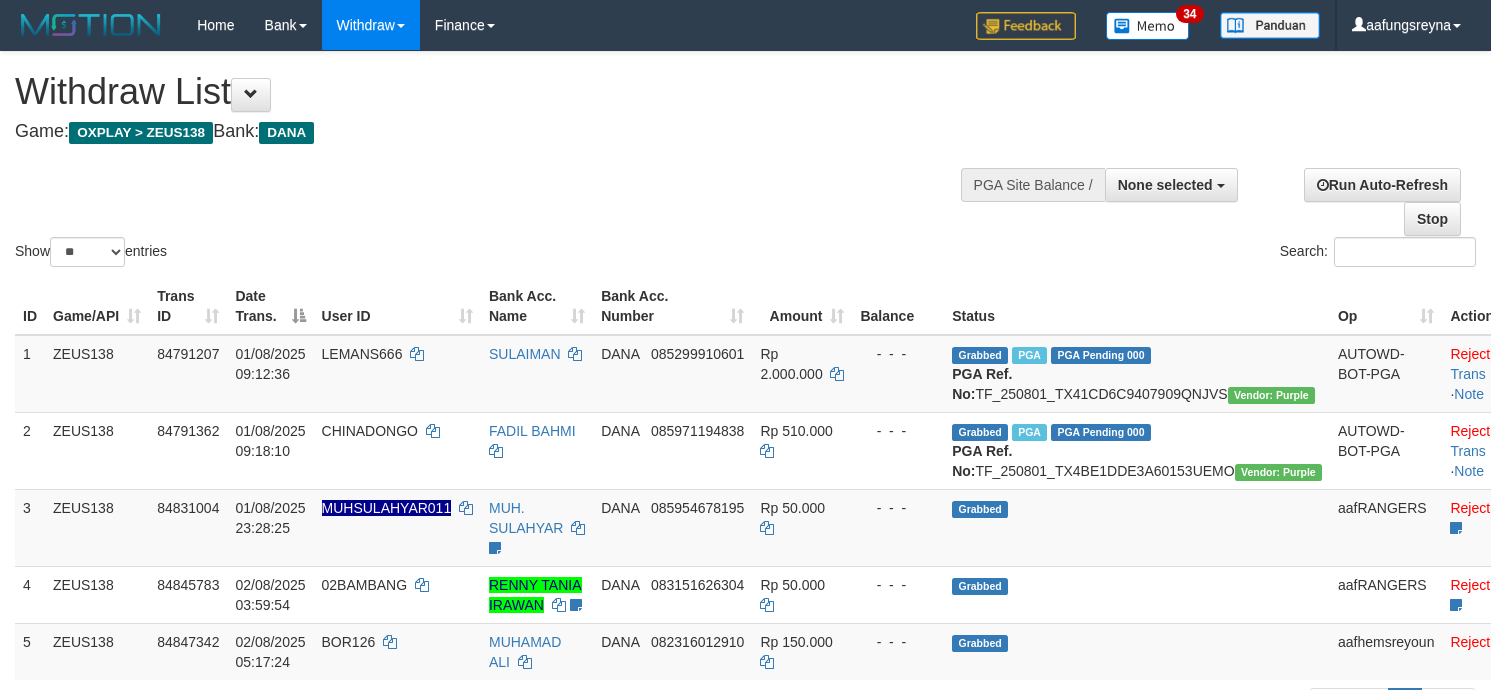 select 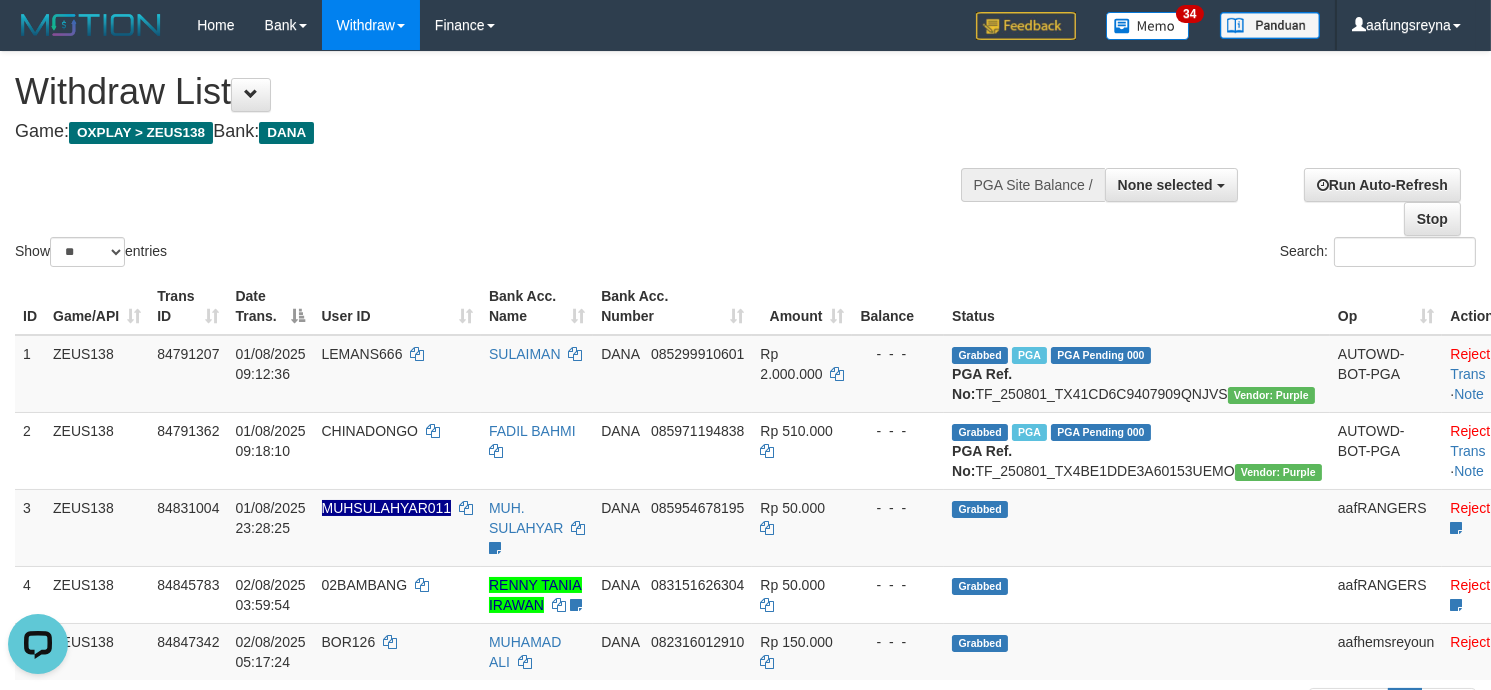 scroll, scrollTop: 0, scrollLeft: 0, axis: both 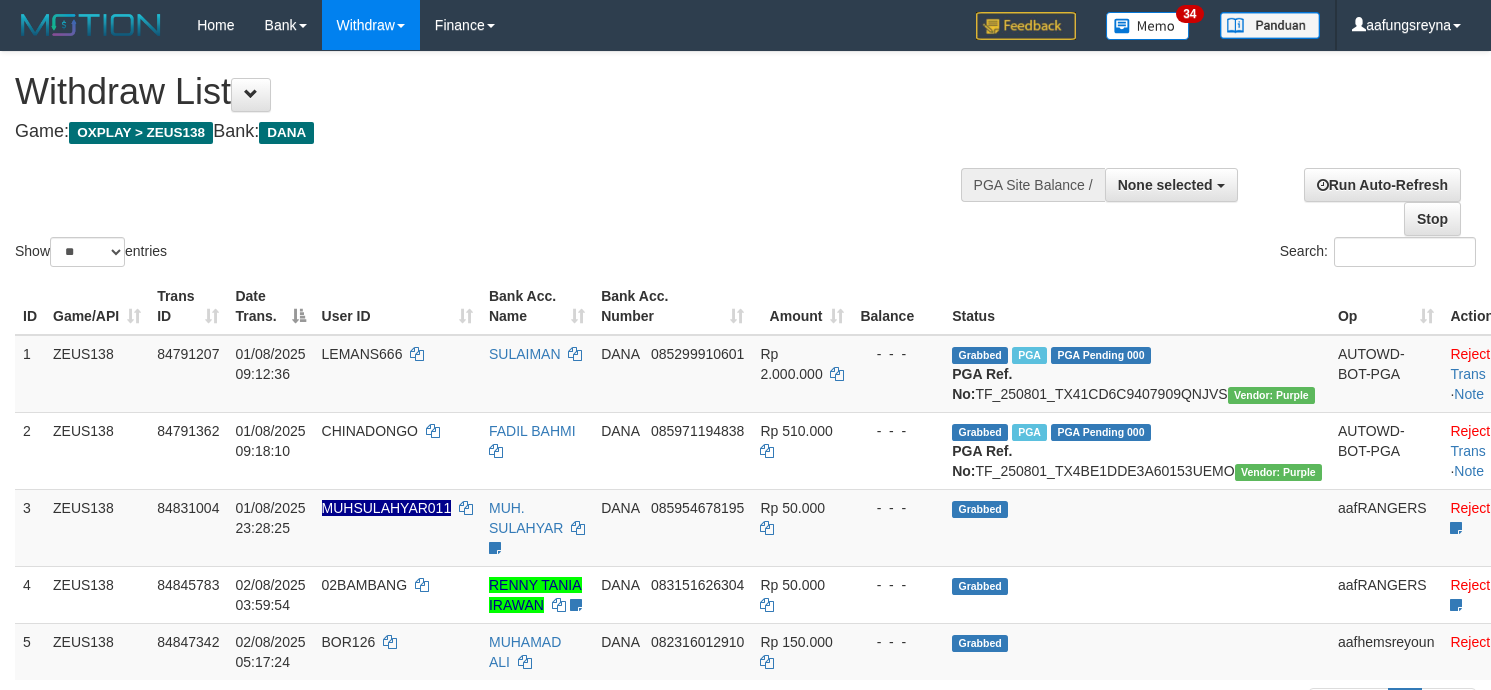 select 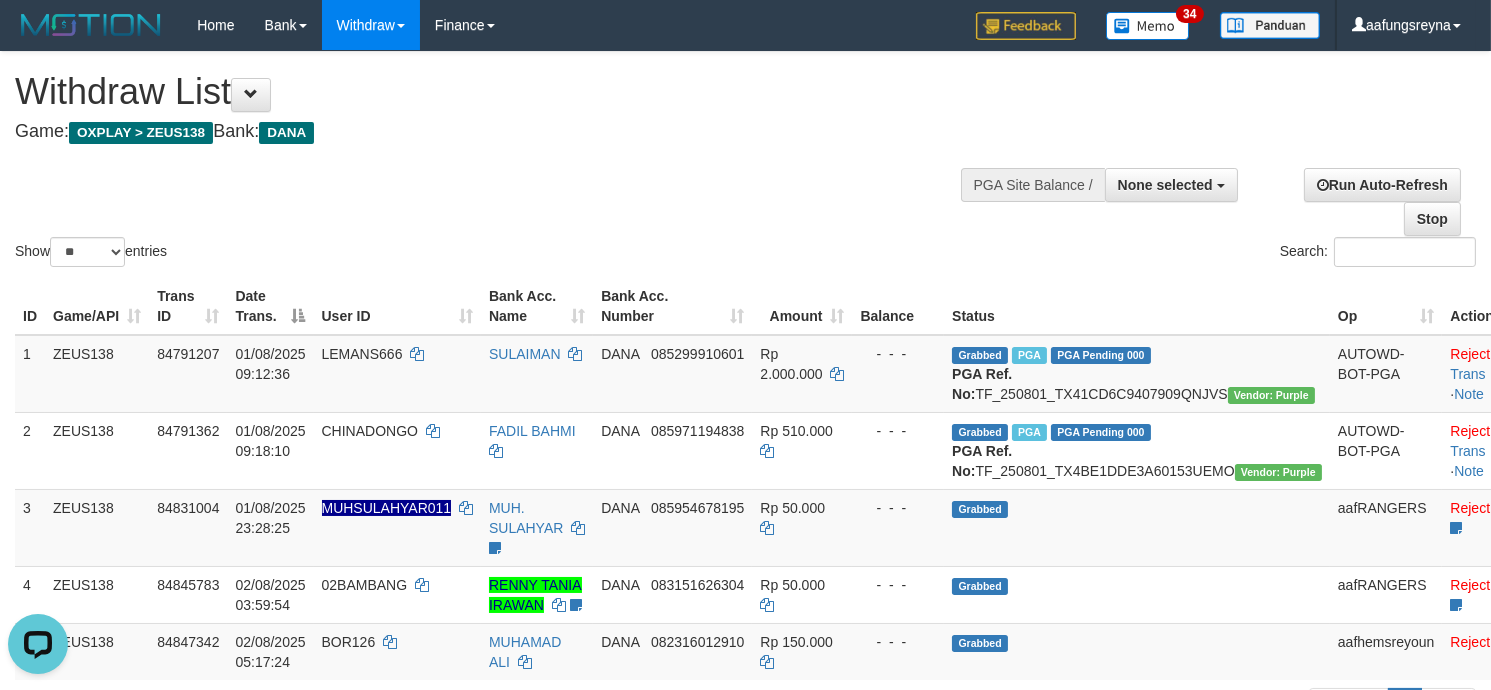 scroll, scrollTop: 0, scrollLeft: 0, axis: both 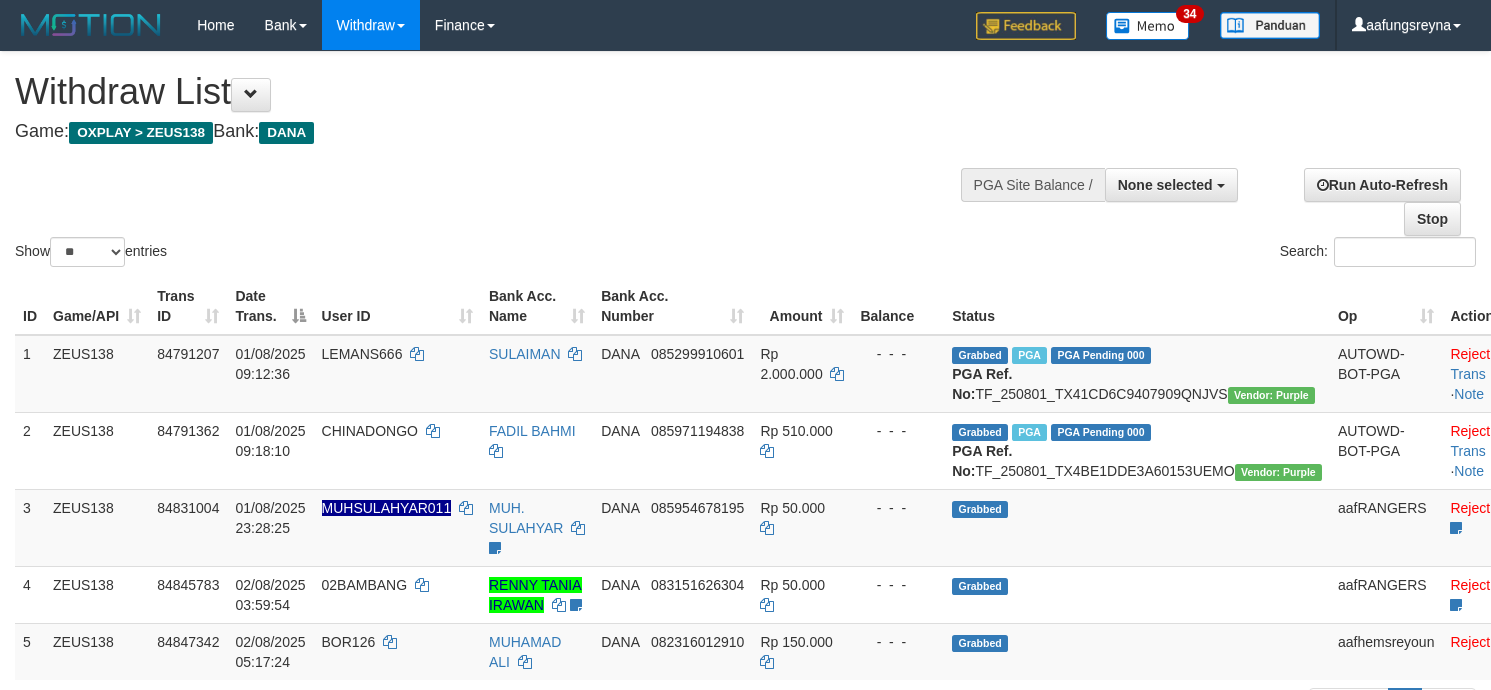 select 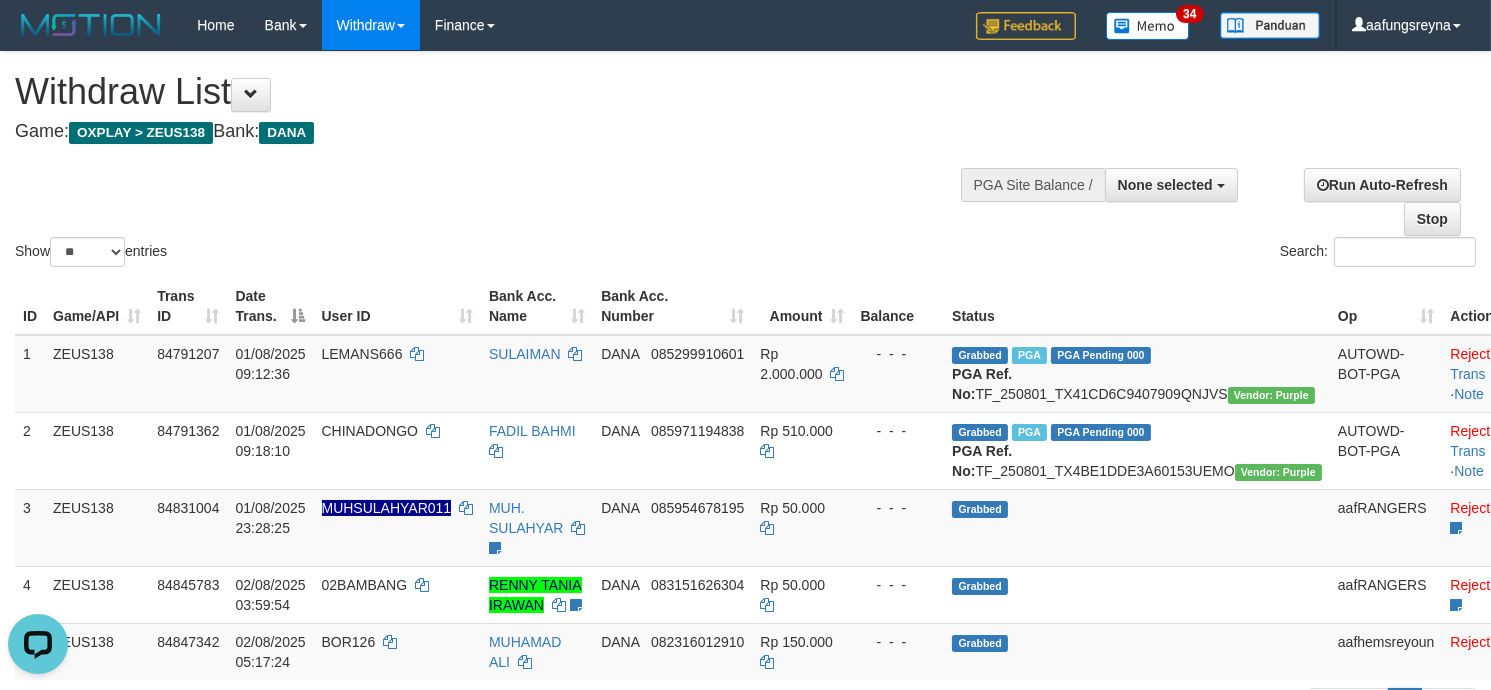 scroll, scrollTop: 0, scrollLeft: 0, axis: both 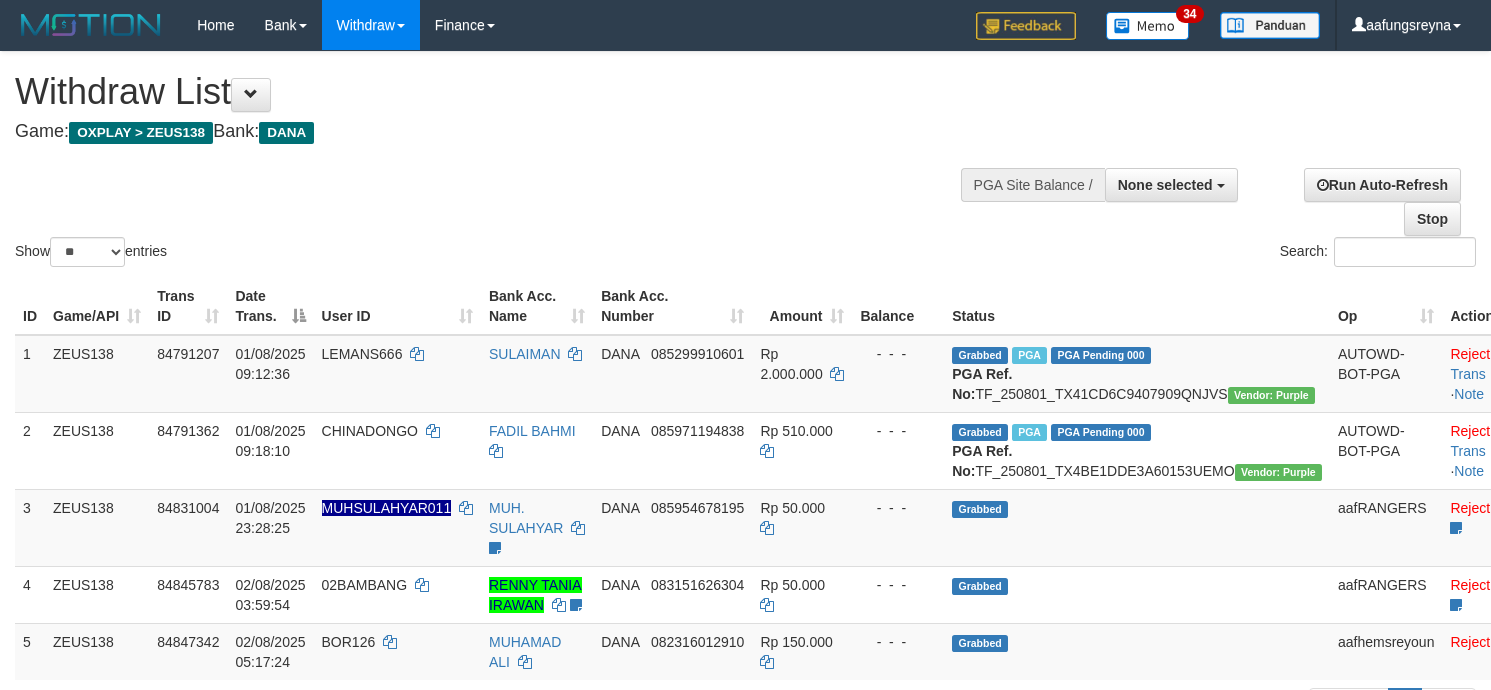 select 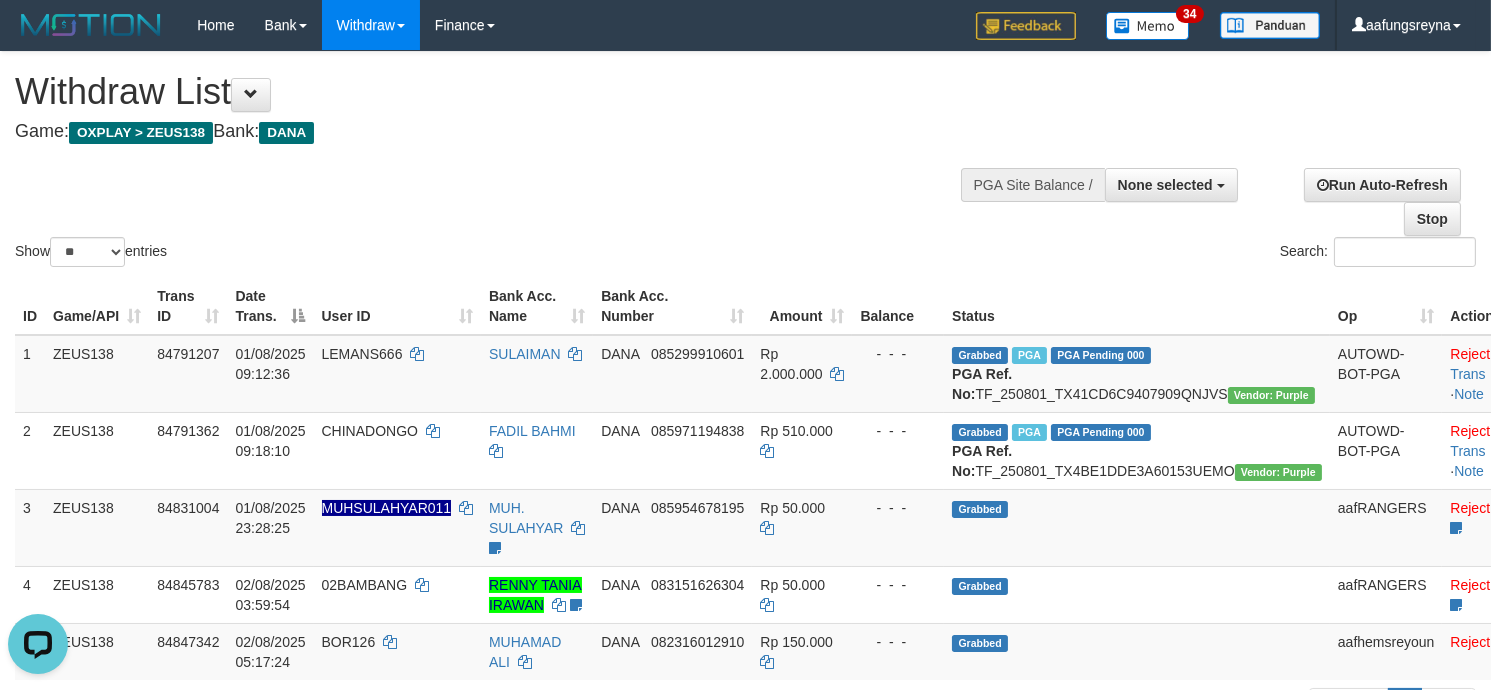 scroll, scrollTop: 0, scrollLeft: 0, axis: both 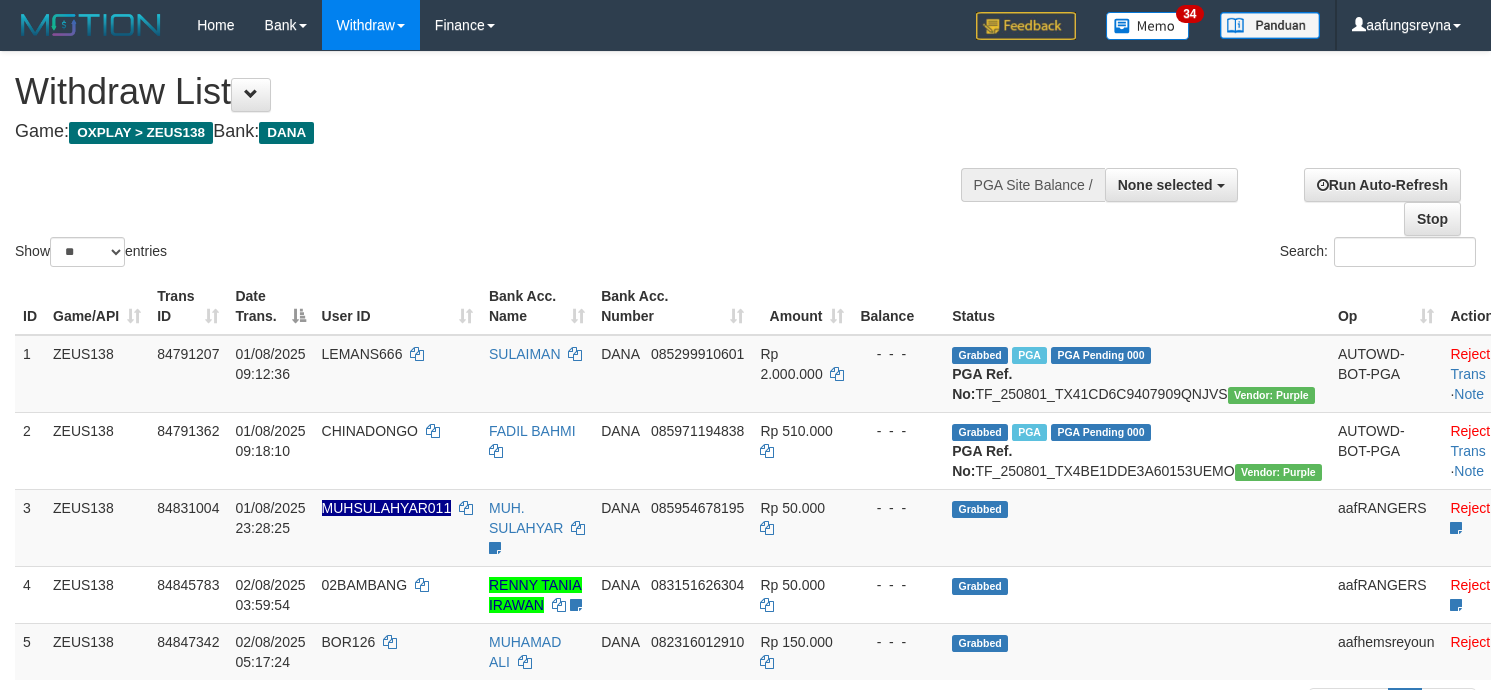 select 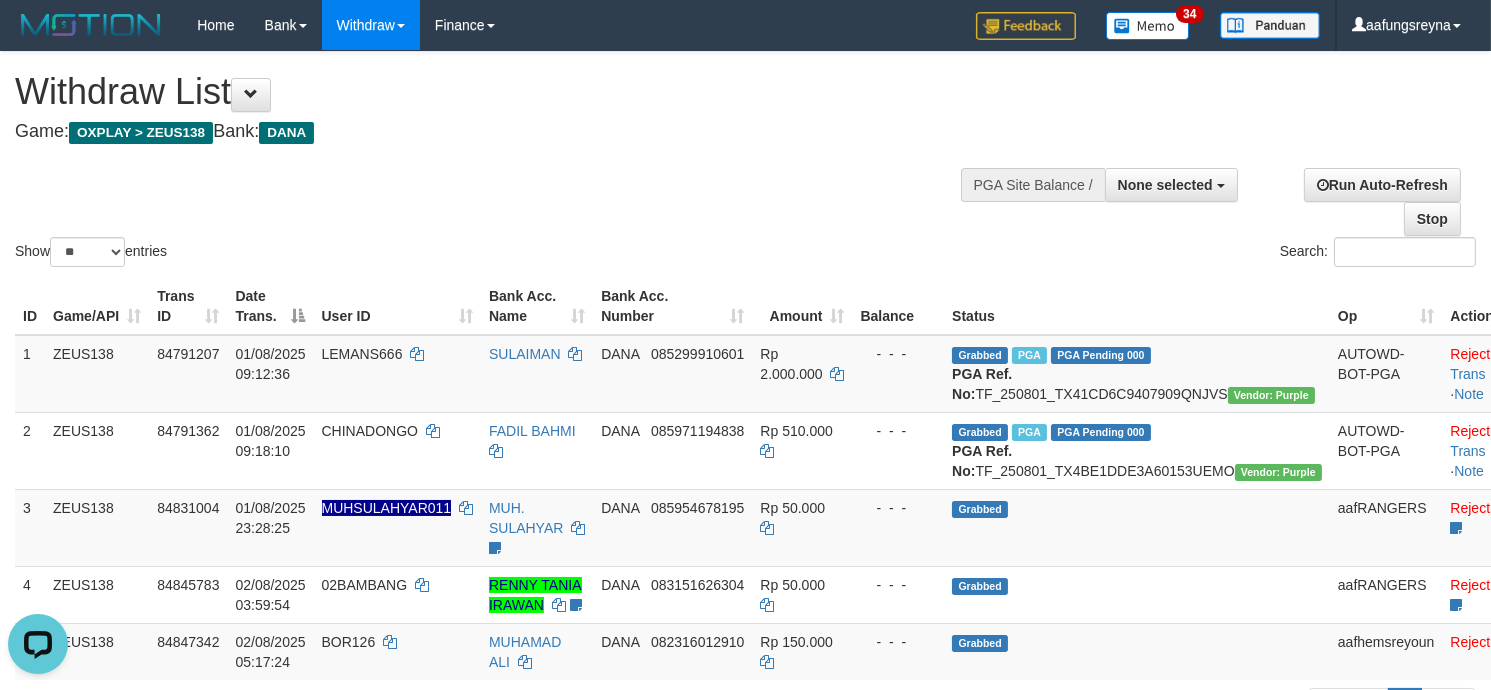 scroll, scrollTop: 0, scrollLeft: 0, axis: both 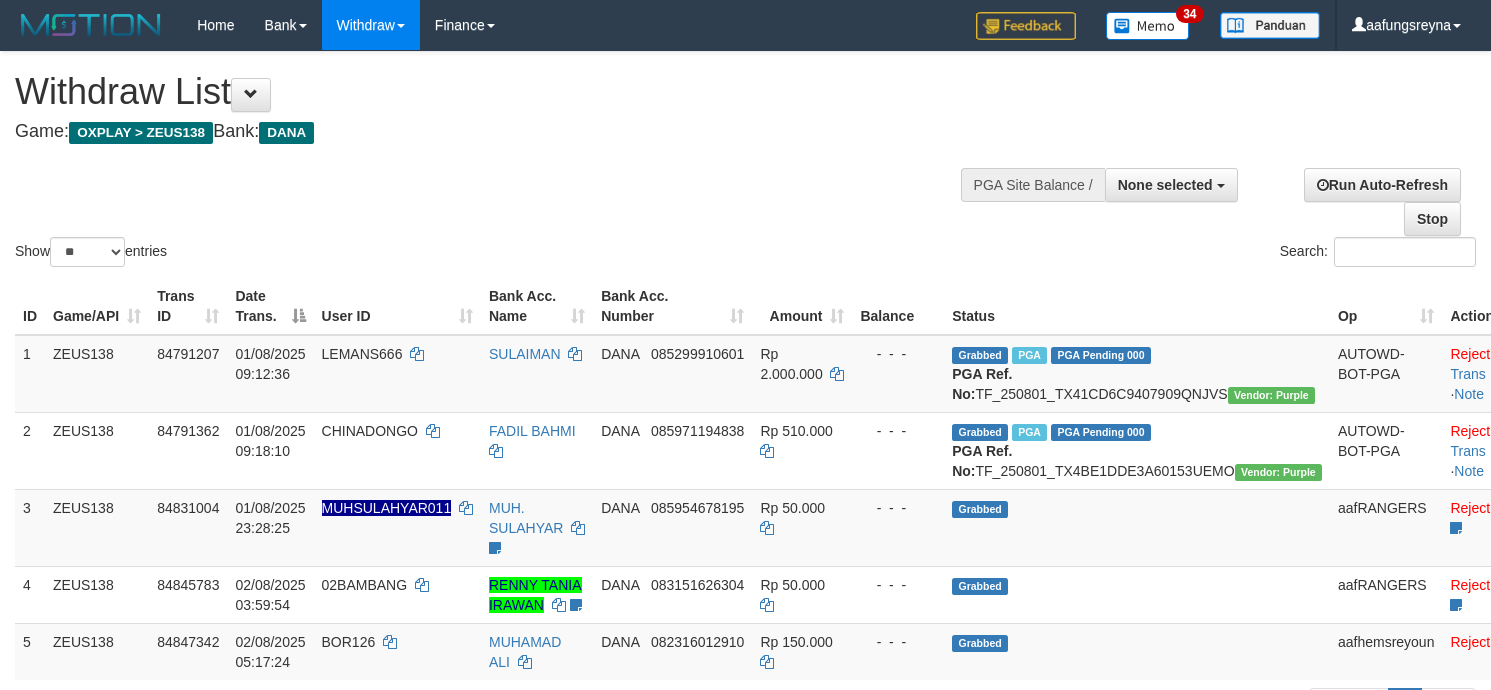 select 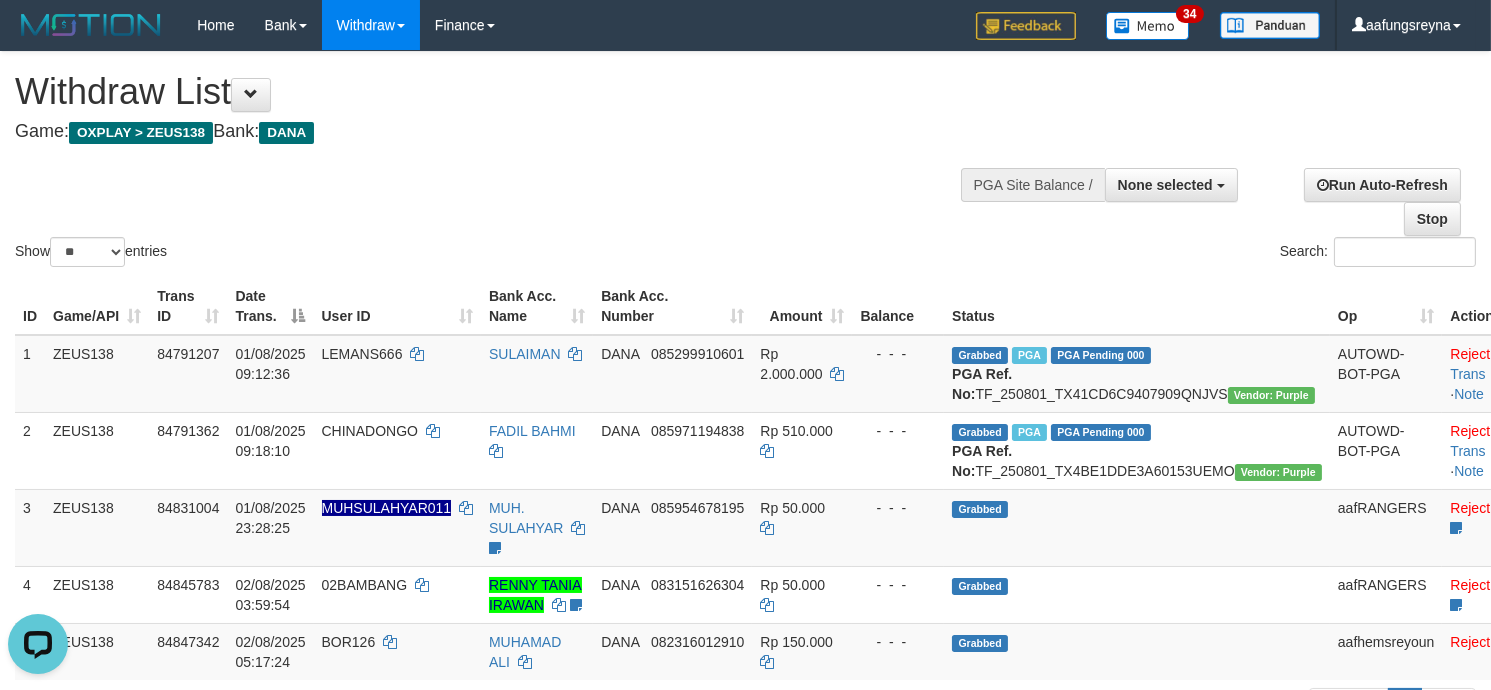scroll, scrollTop: 0, scrollLeft: 0, axis: both 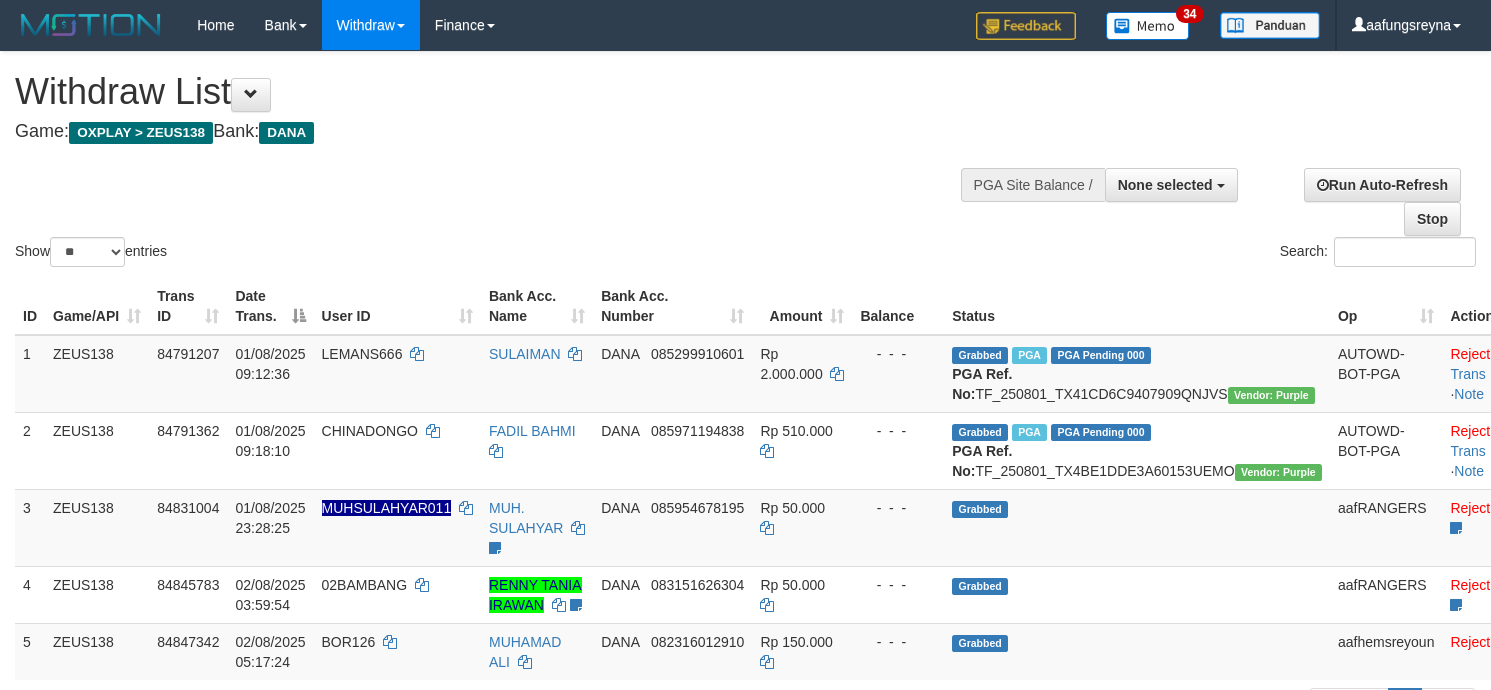 select 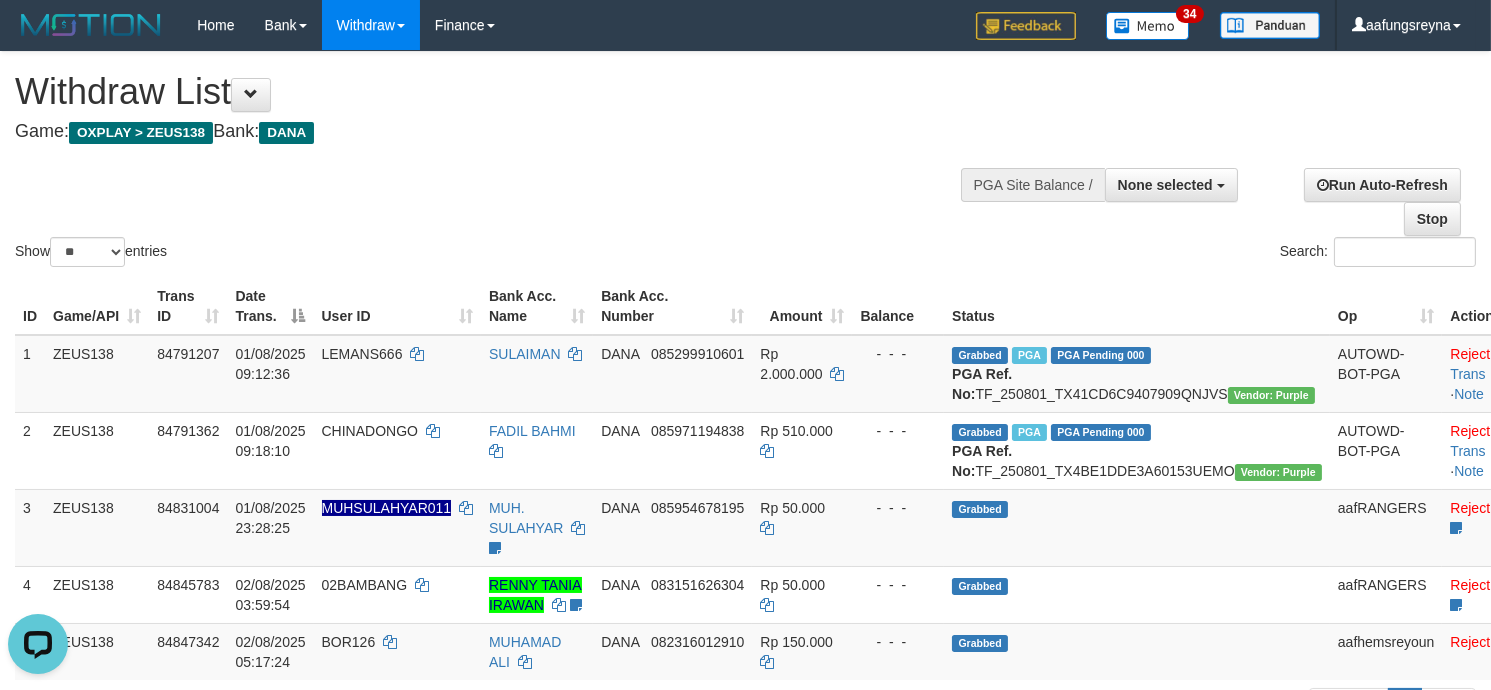 scroll, scrollTop: 0, scrollLeft: 0, axis: both 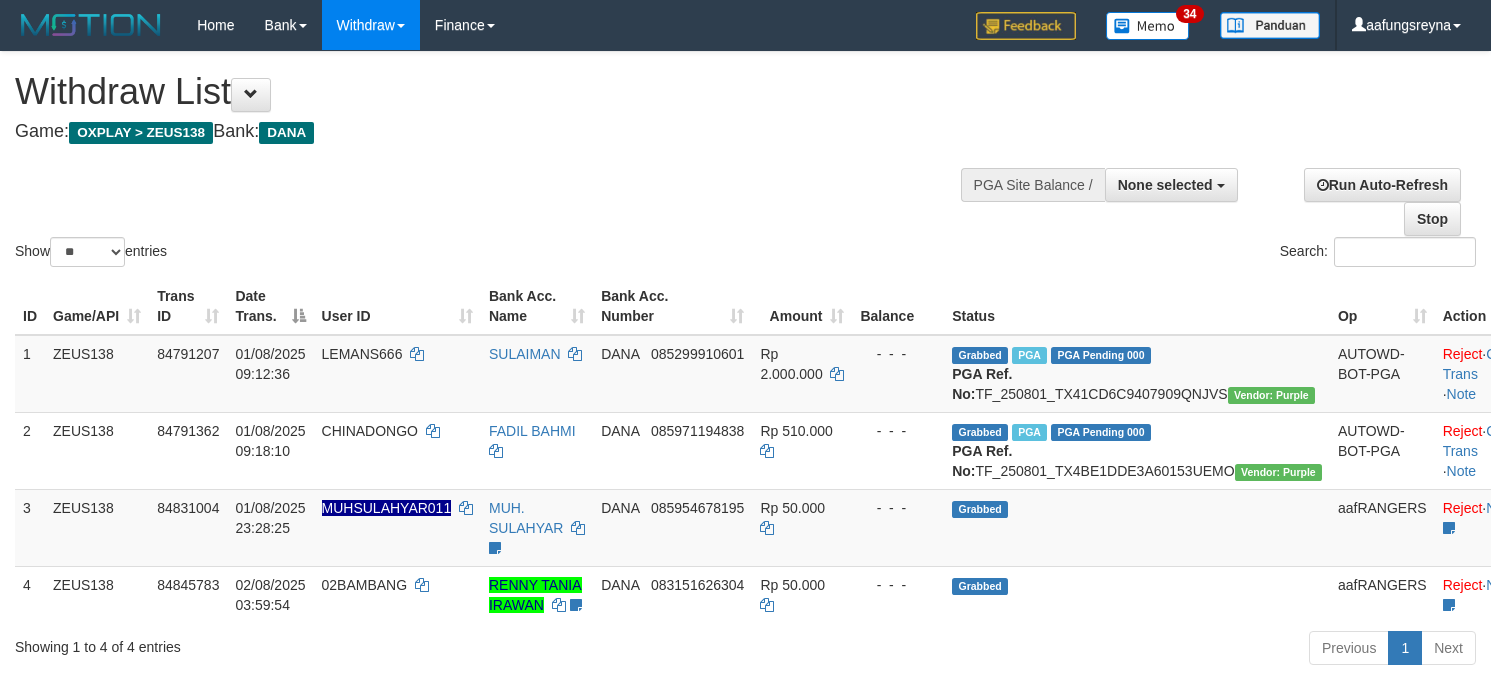 select 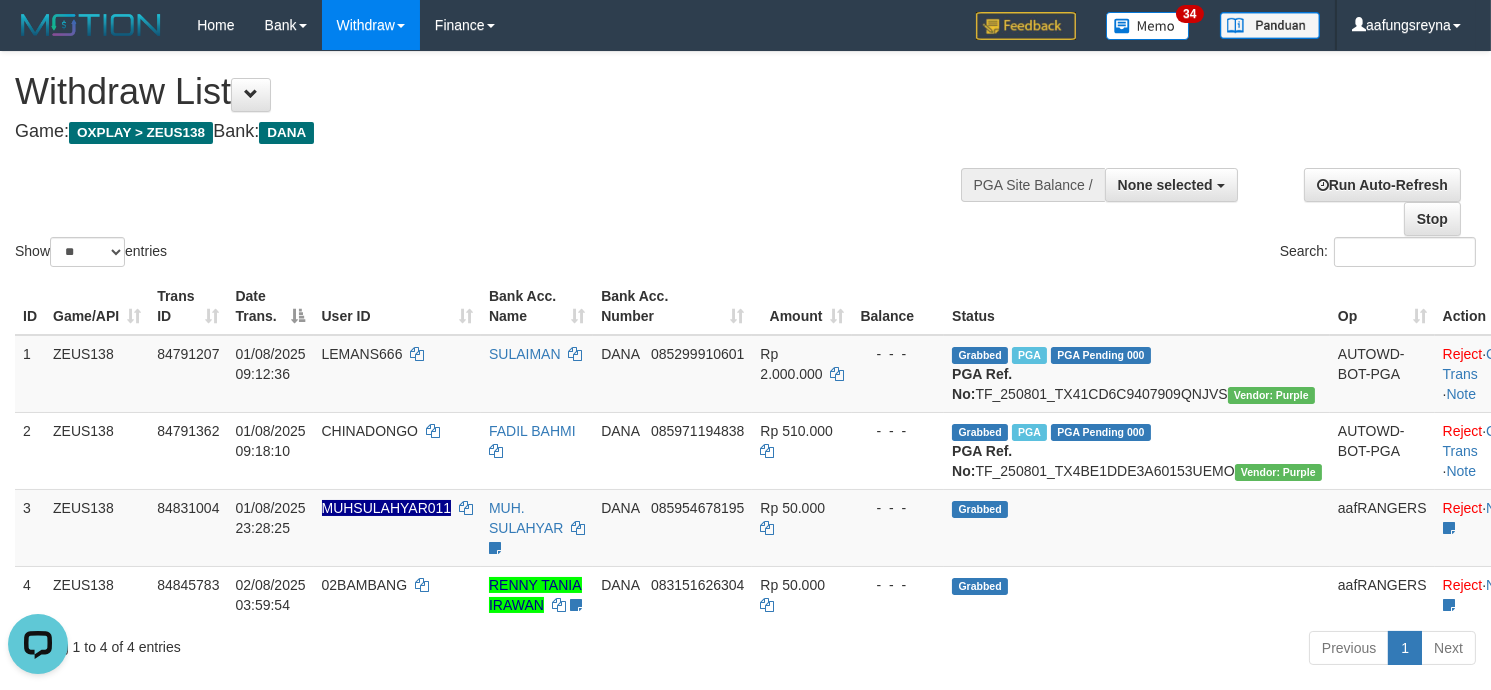 scroll, scrollTop: 0, scrollLeft: 0, axis: both 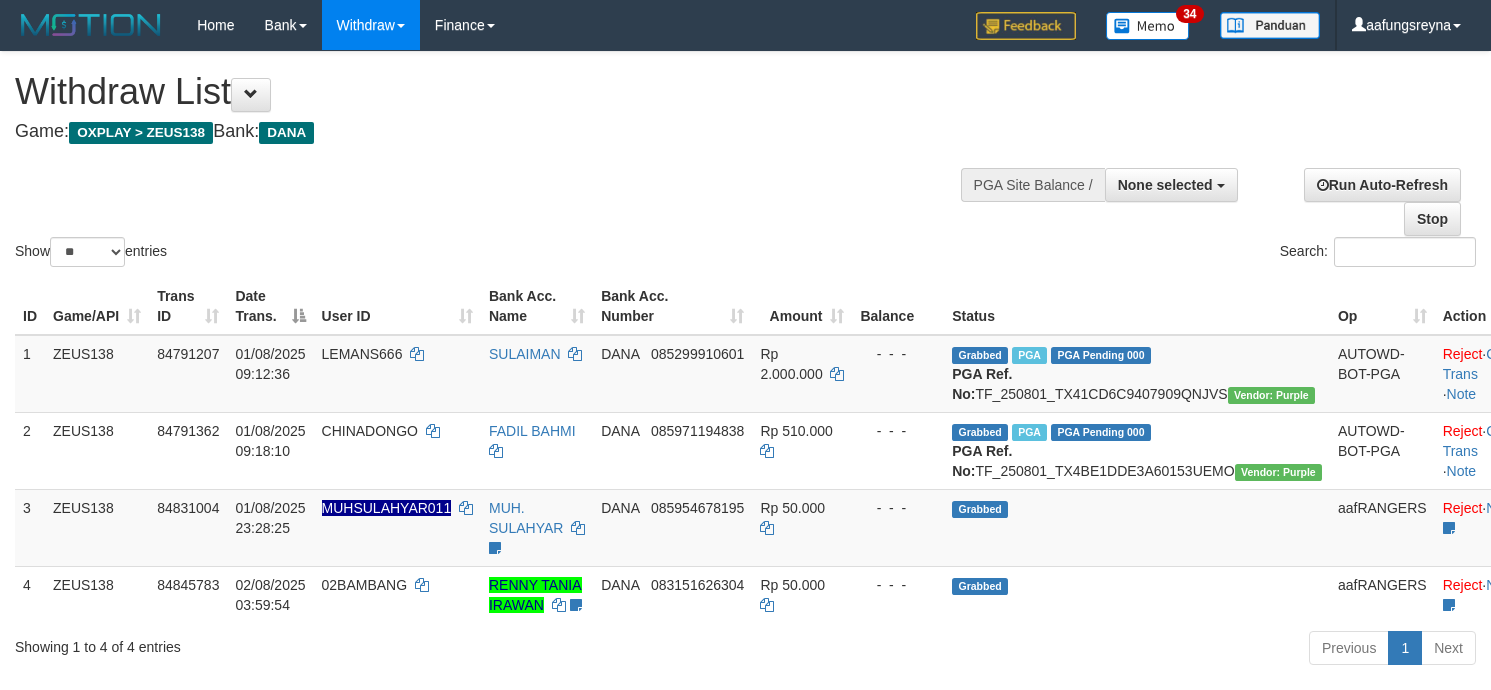 select 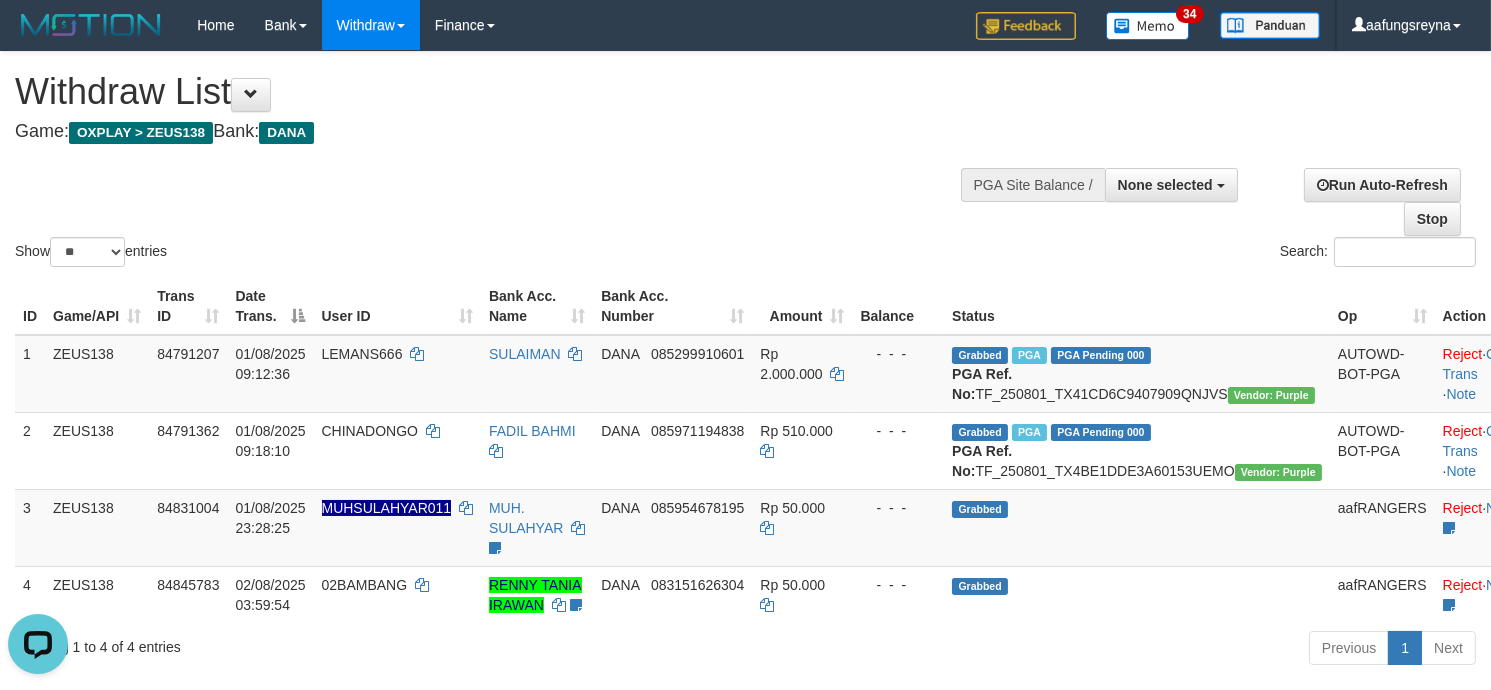 scroll, scrollTop: 0, scrollLeft: 0, axis: both 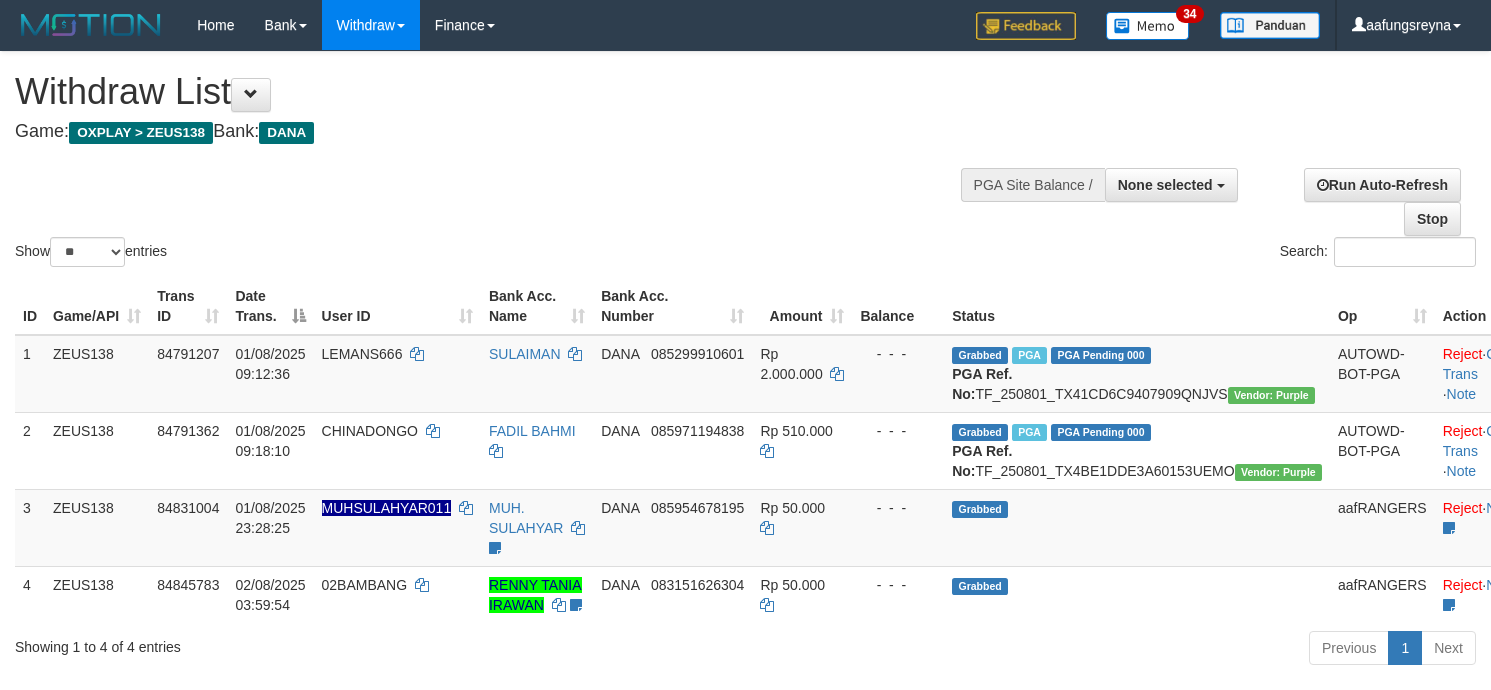 select 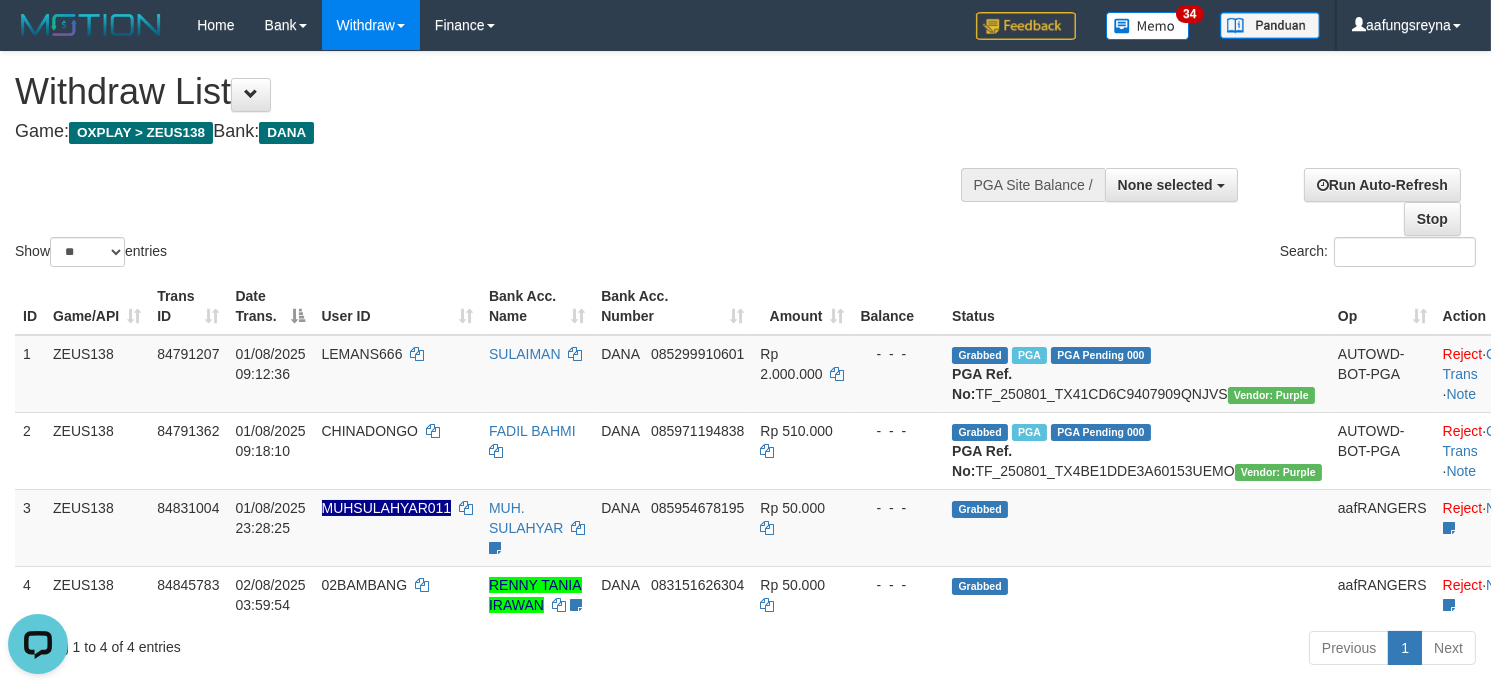 scroll, scrollTop: 0, scrollLeft: 0, axis: both 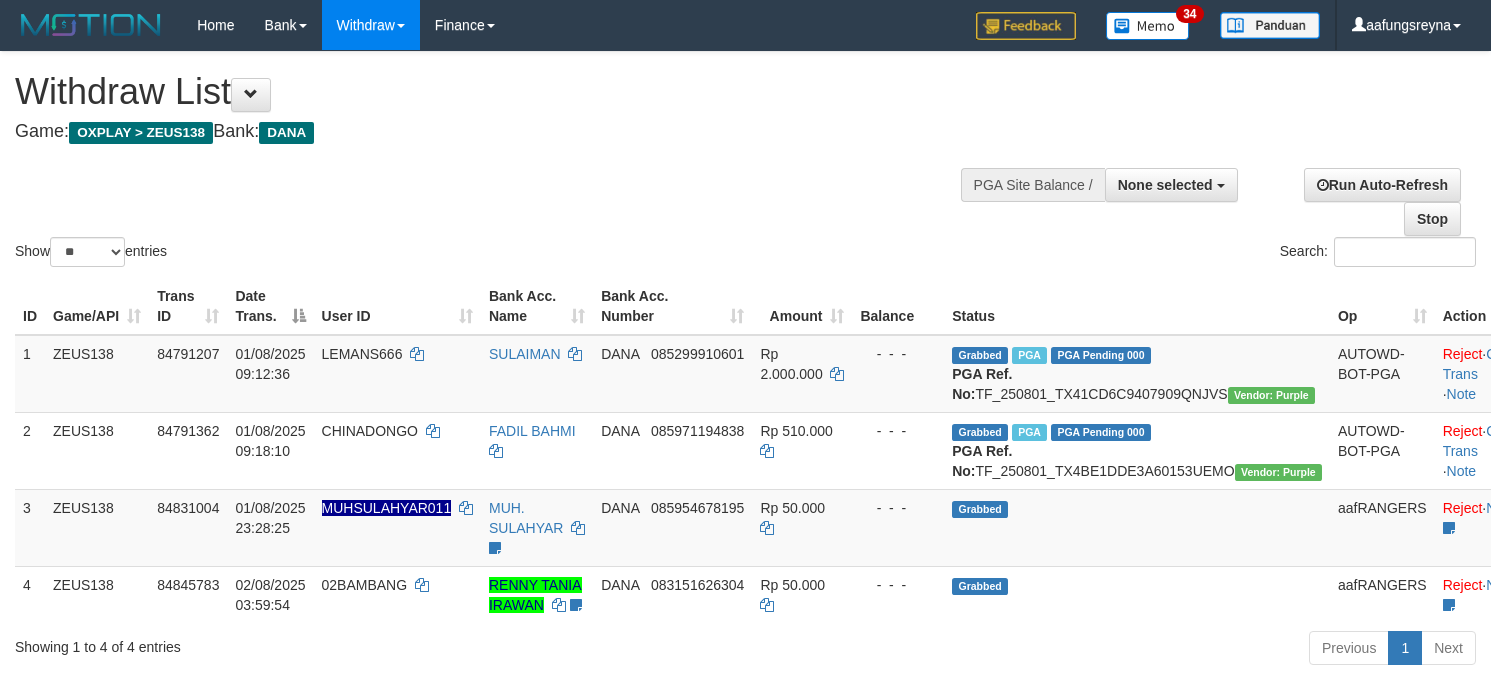select 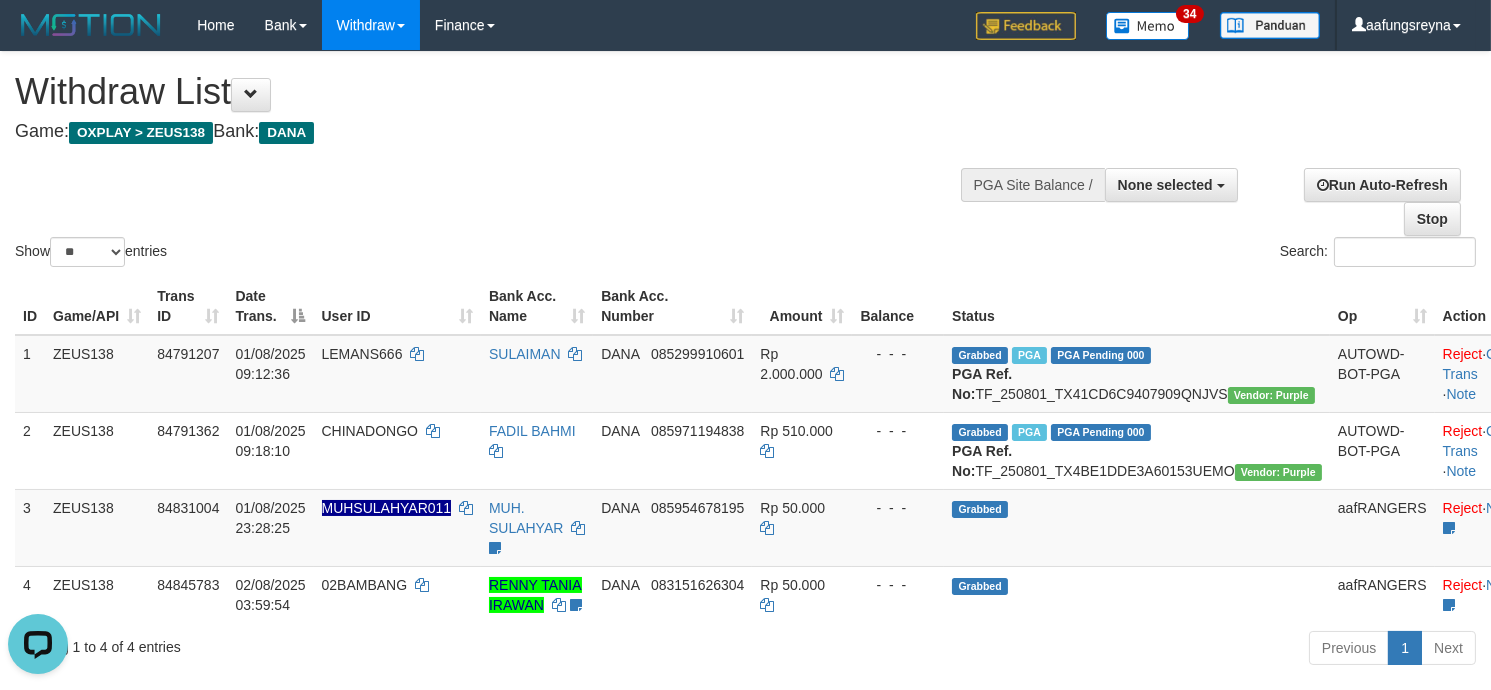 scroll, scrollTop: 0, scrollLeft: 0, axis: both 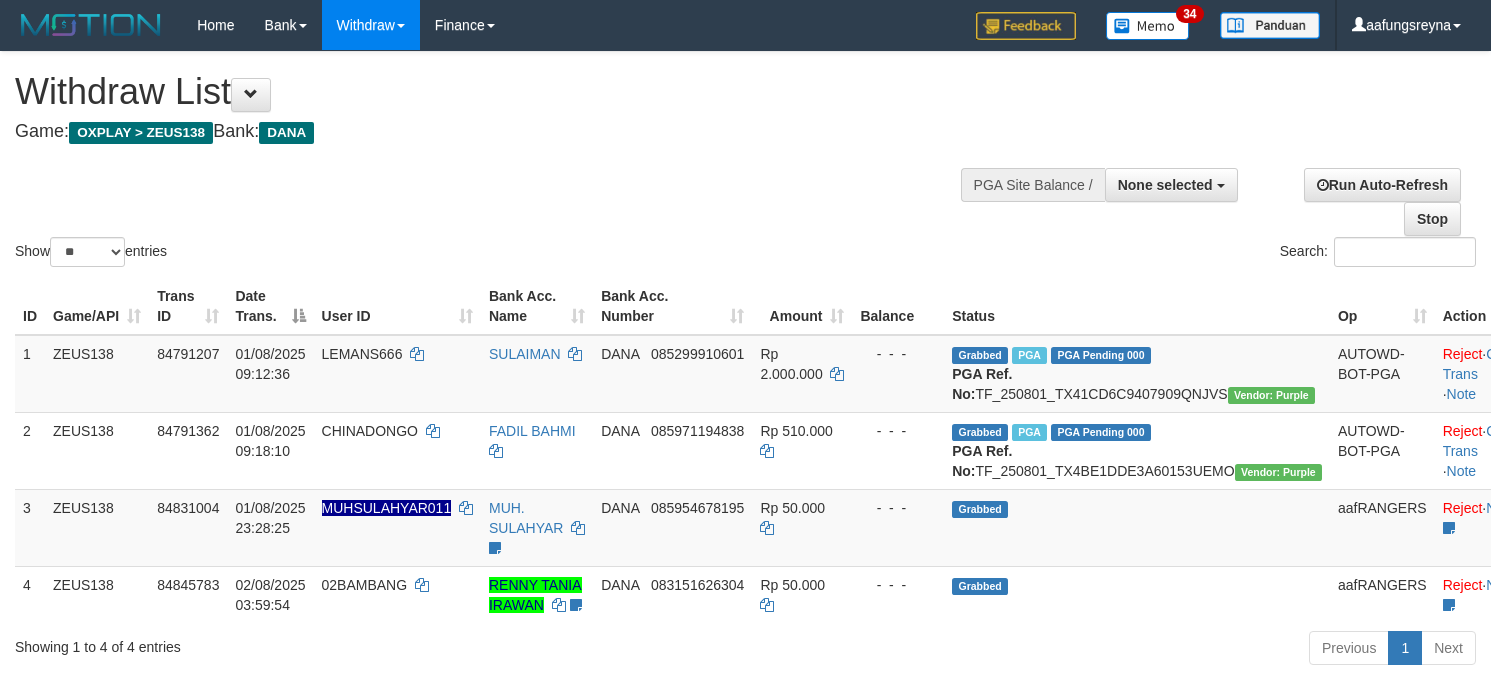 select 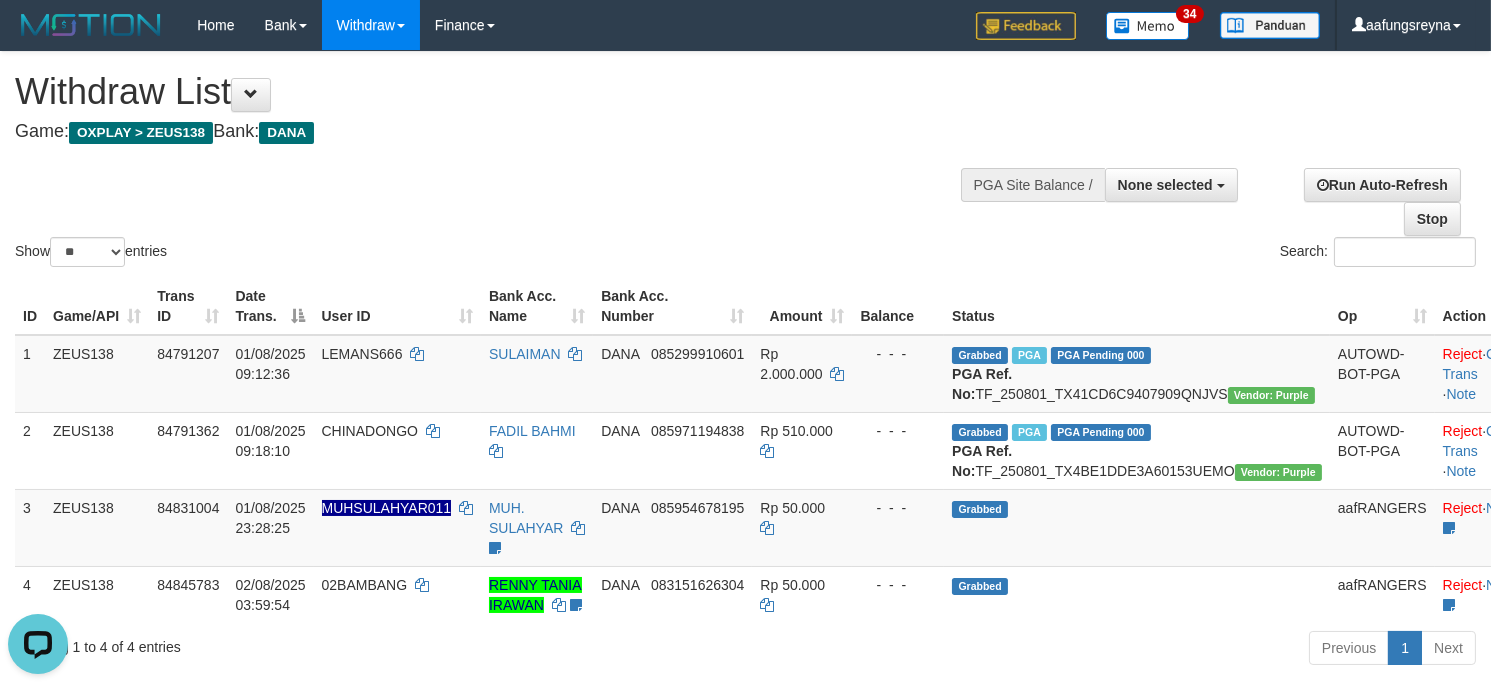 scroll, scrollTop: 0, scrollLeft: 0, axis: both 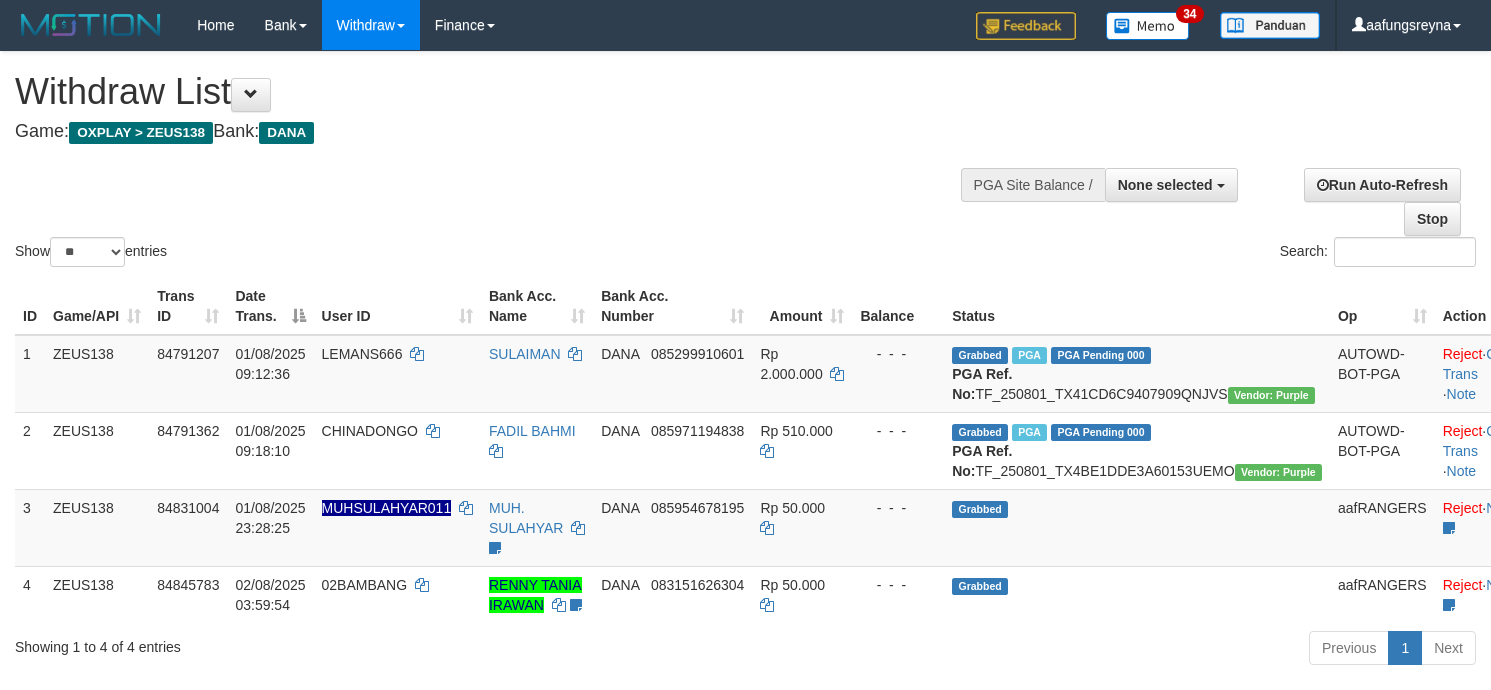 select 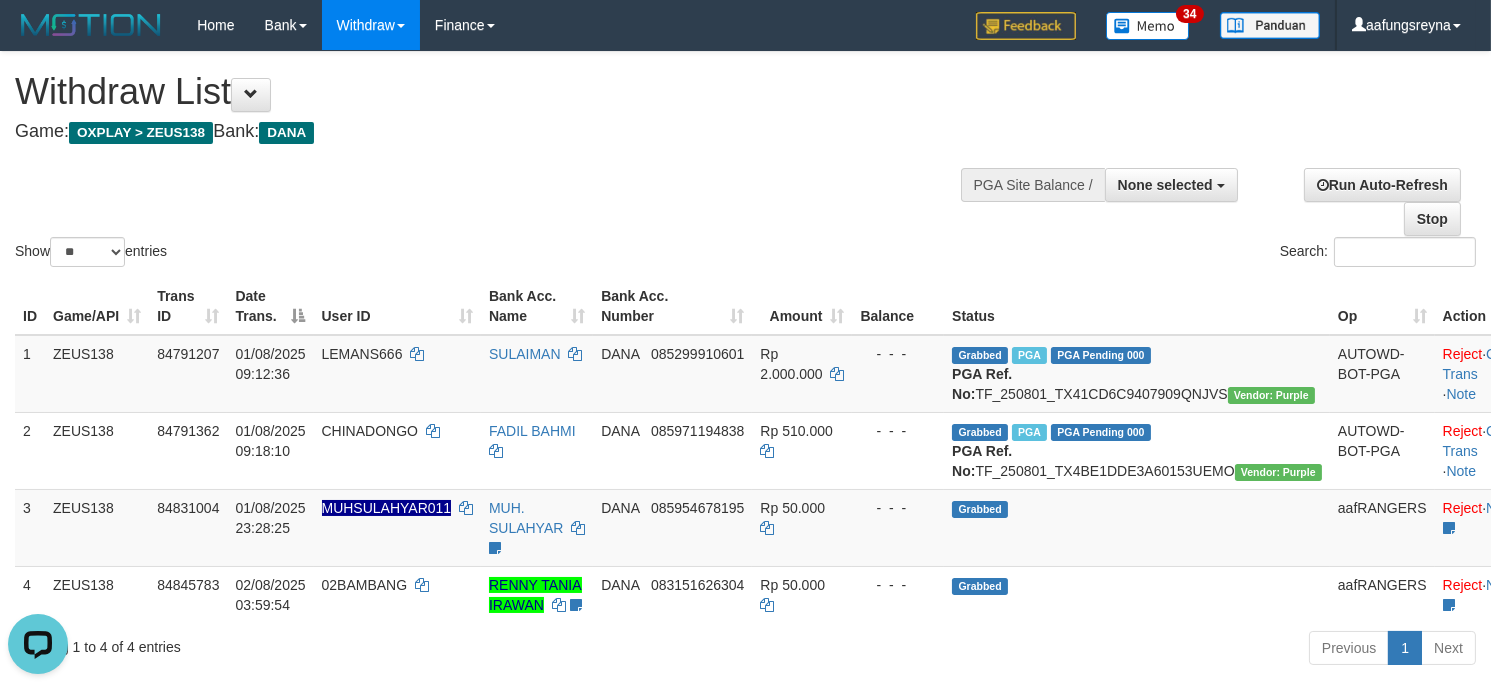 scroll, scrollTop: 0, scrollLeft: 0, axis: both 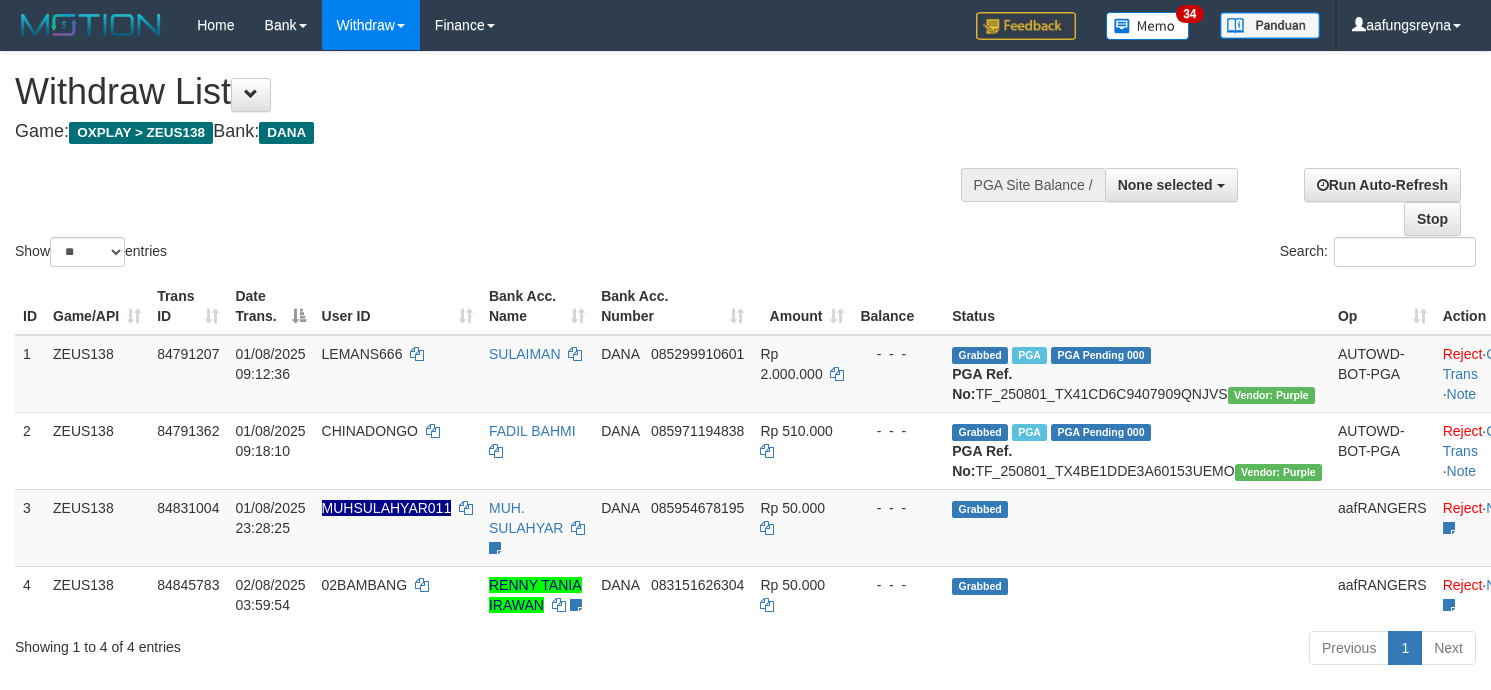 select 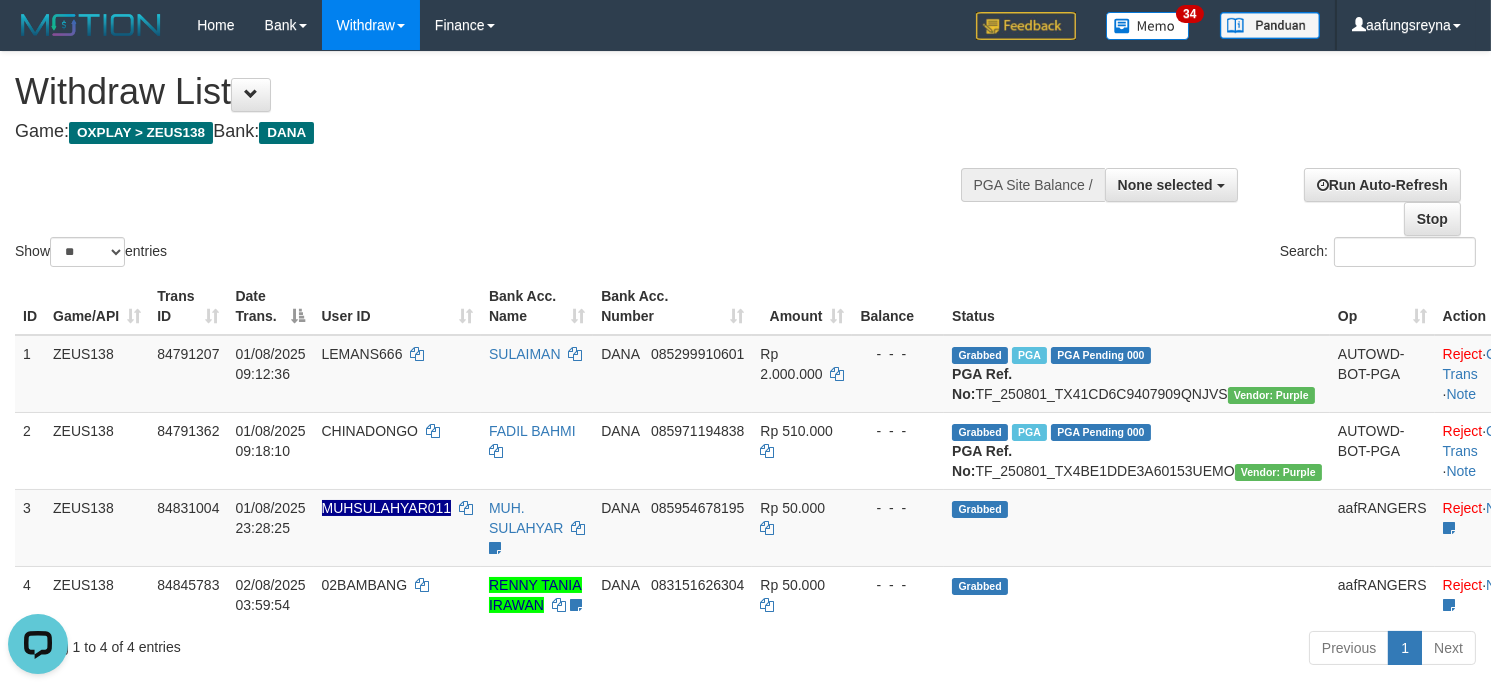 scroll, scrollTop: 0, scrollLeft: 0, axis: both 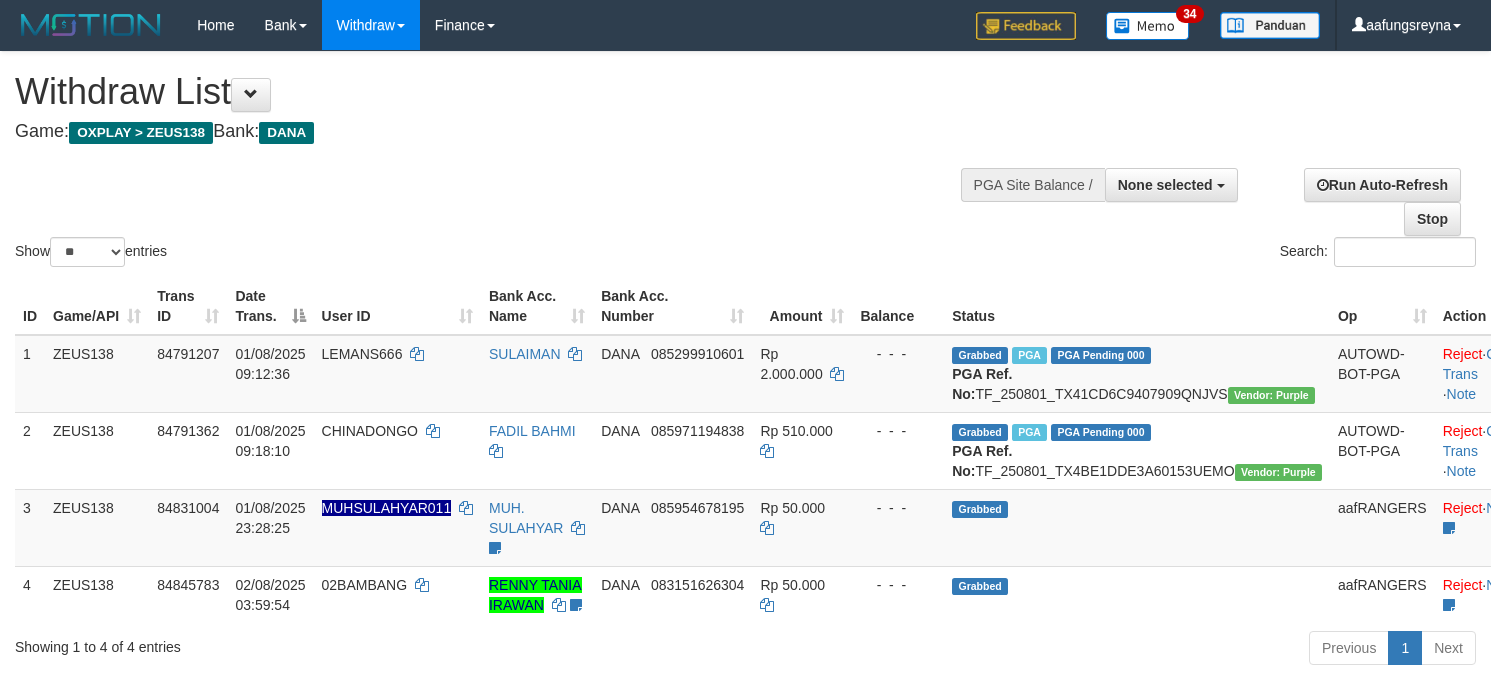 select 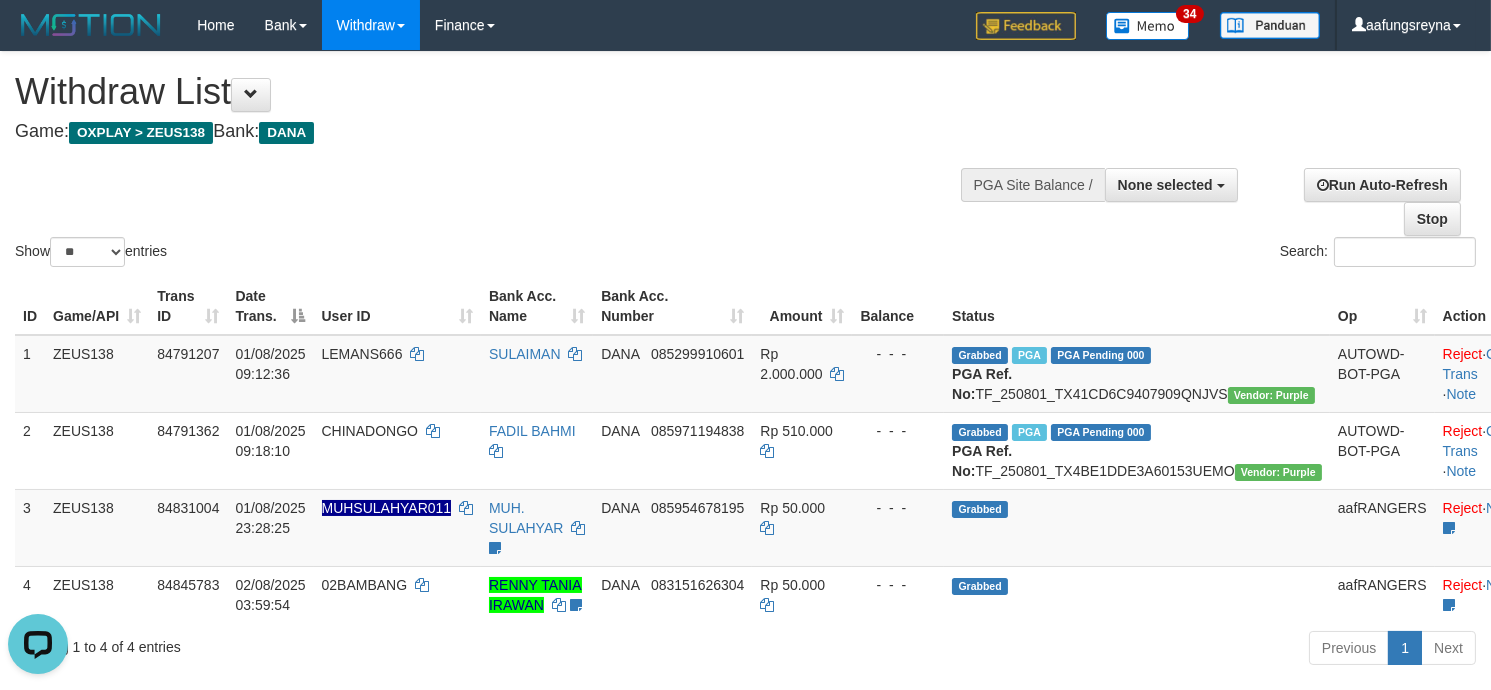 scroll, scrollTop: 0, scrollLeft: 0, axis: both 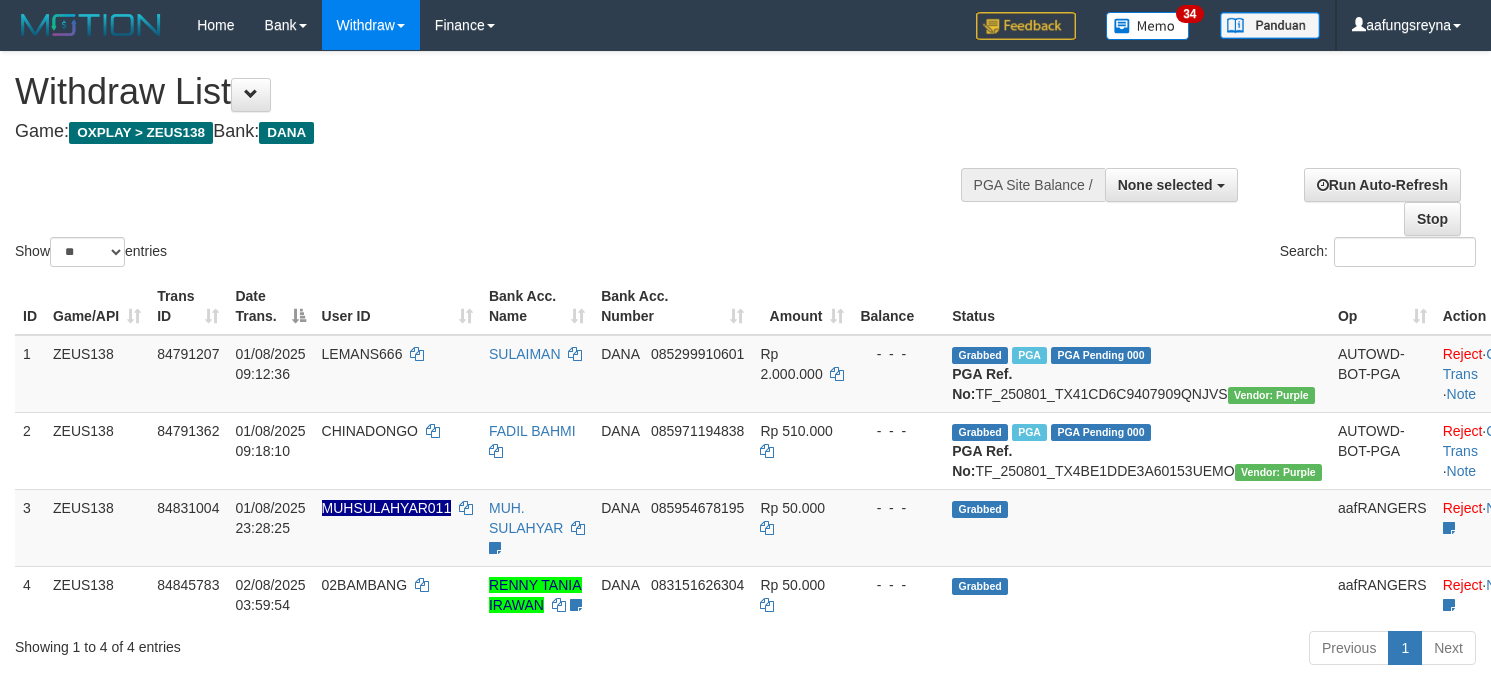 select 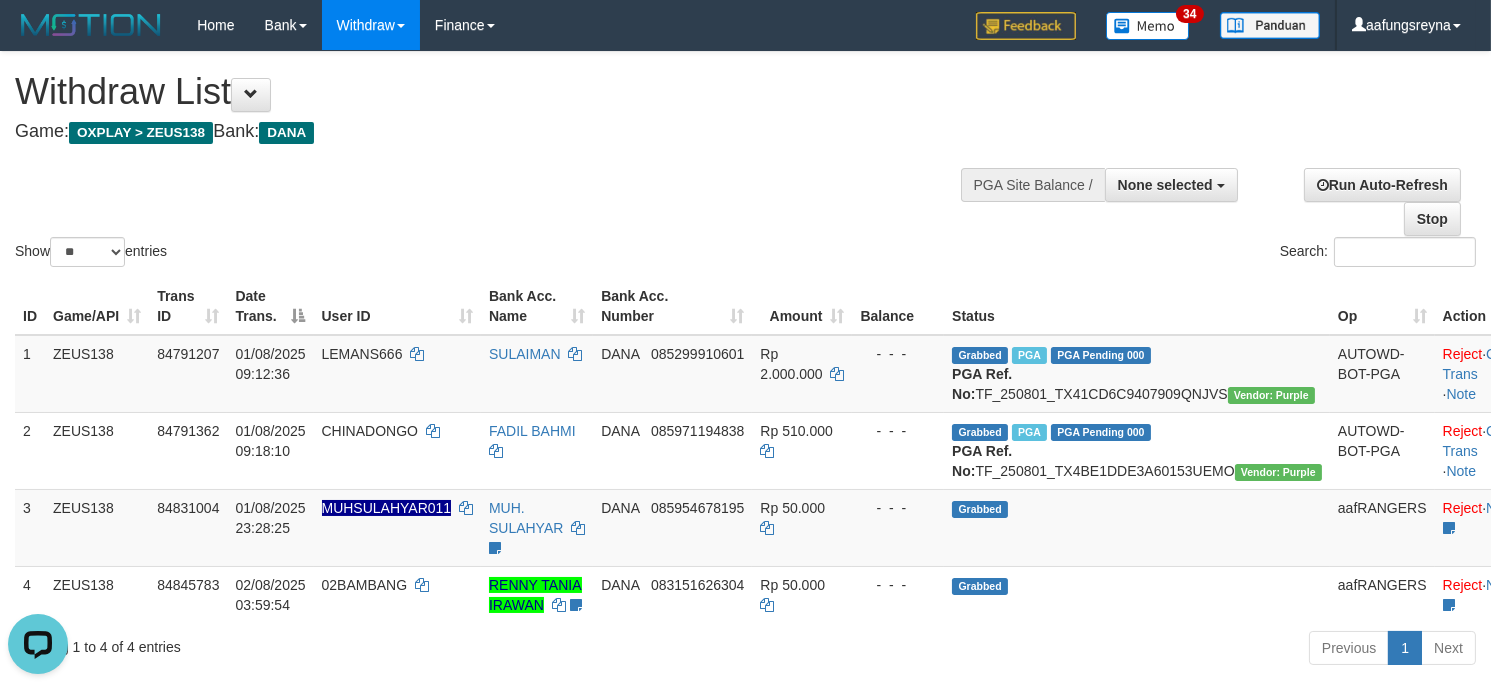 scroll, scrollTop: 0, scrollLeft: 0, axis: both 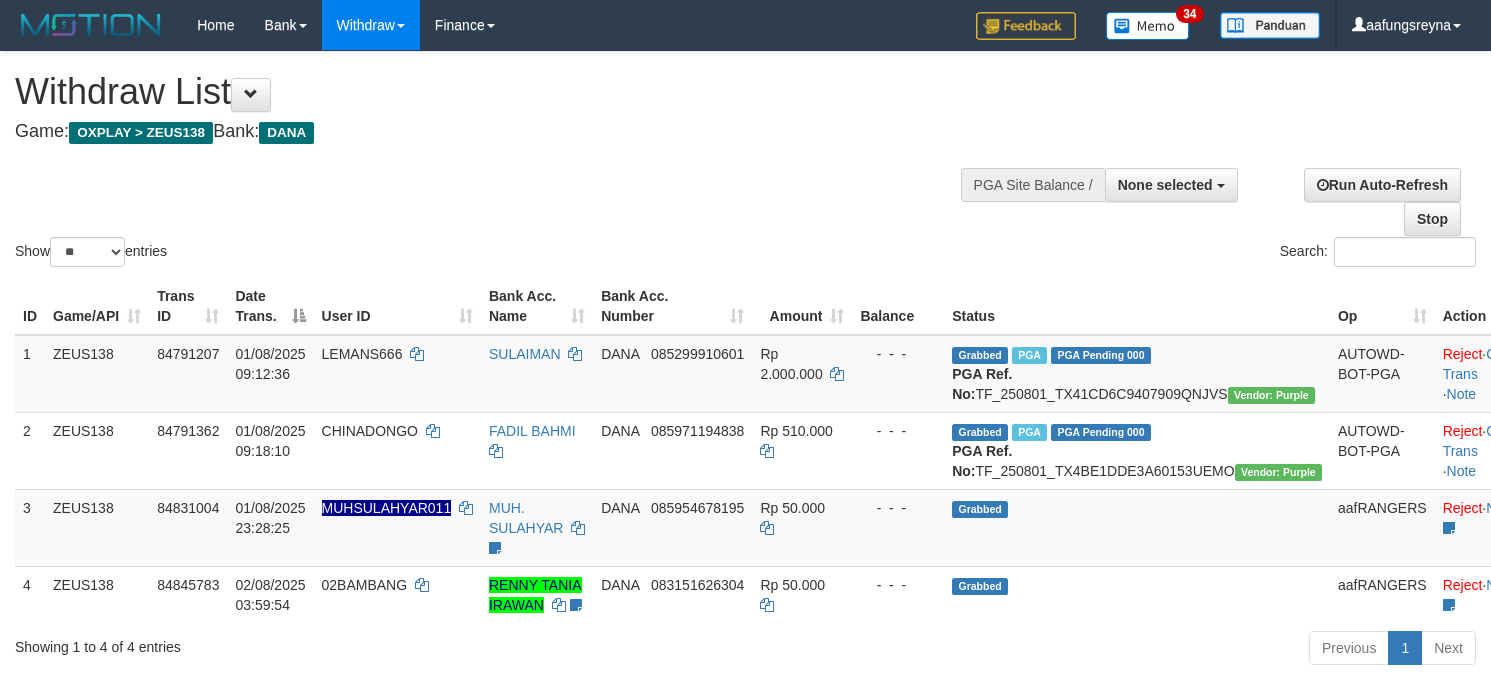 select 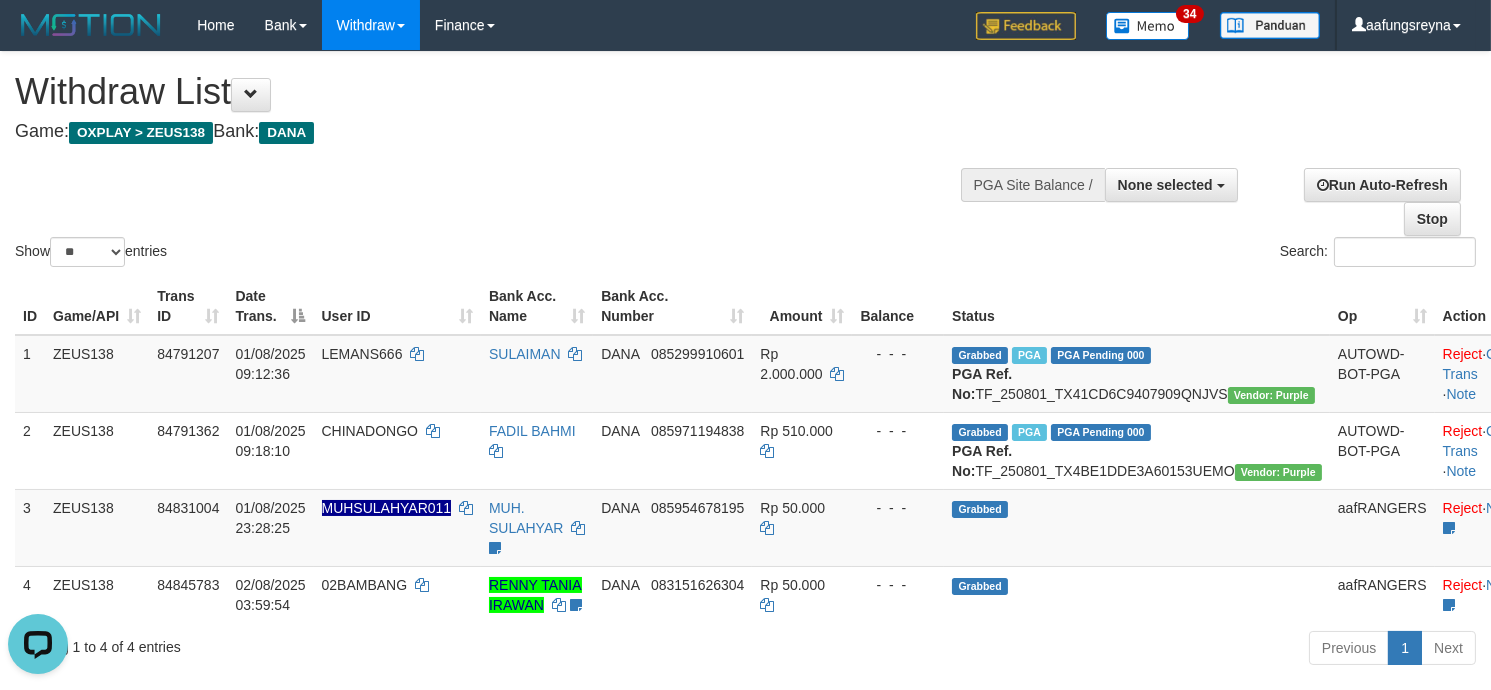 scroll, scrollTop: 0, scrollLeft: 0, axis: both 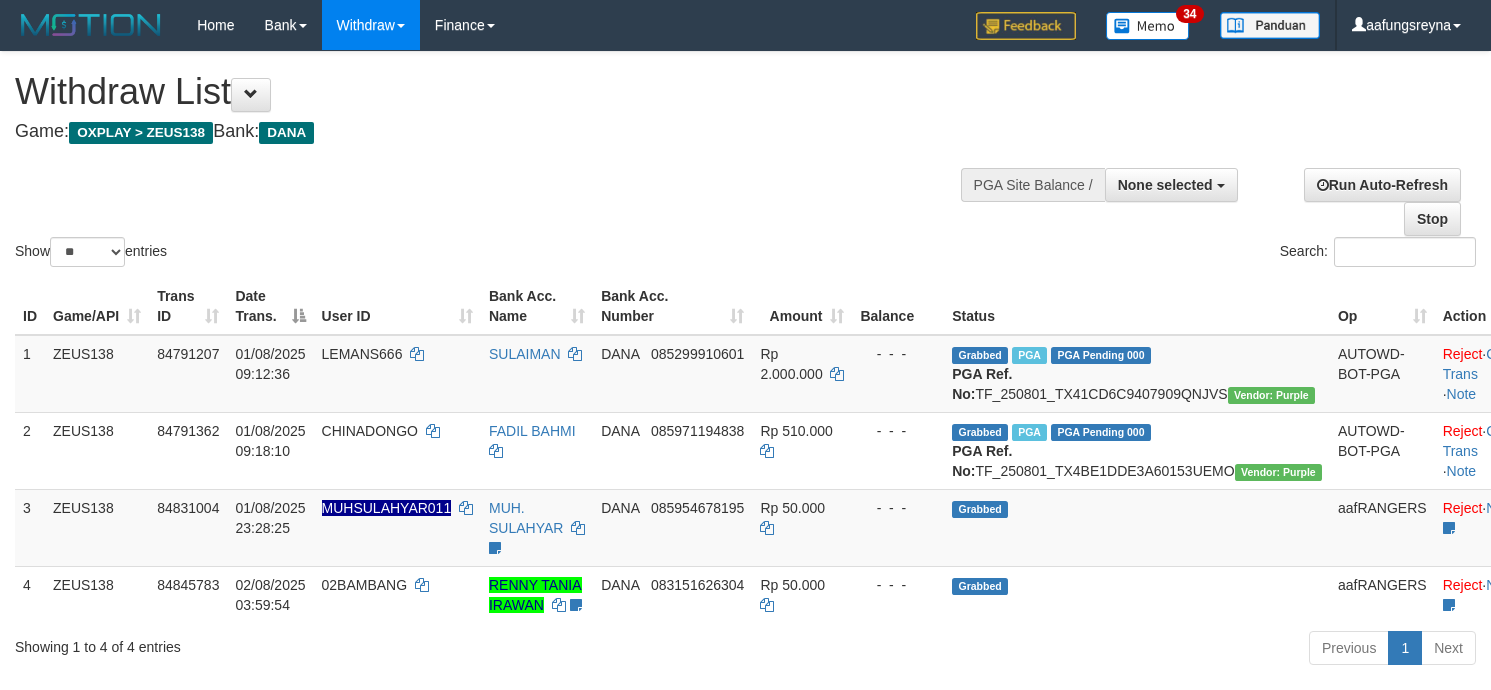 select 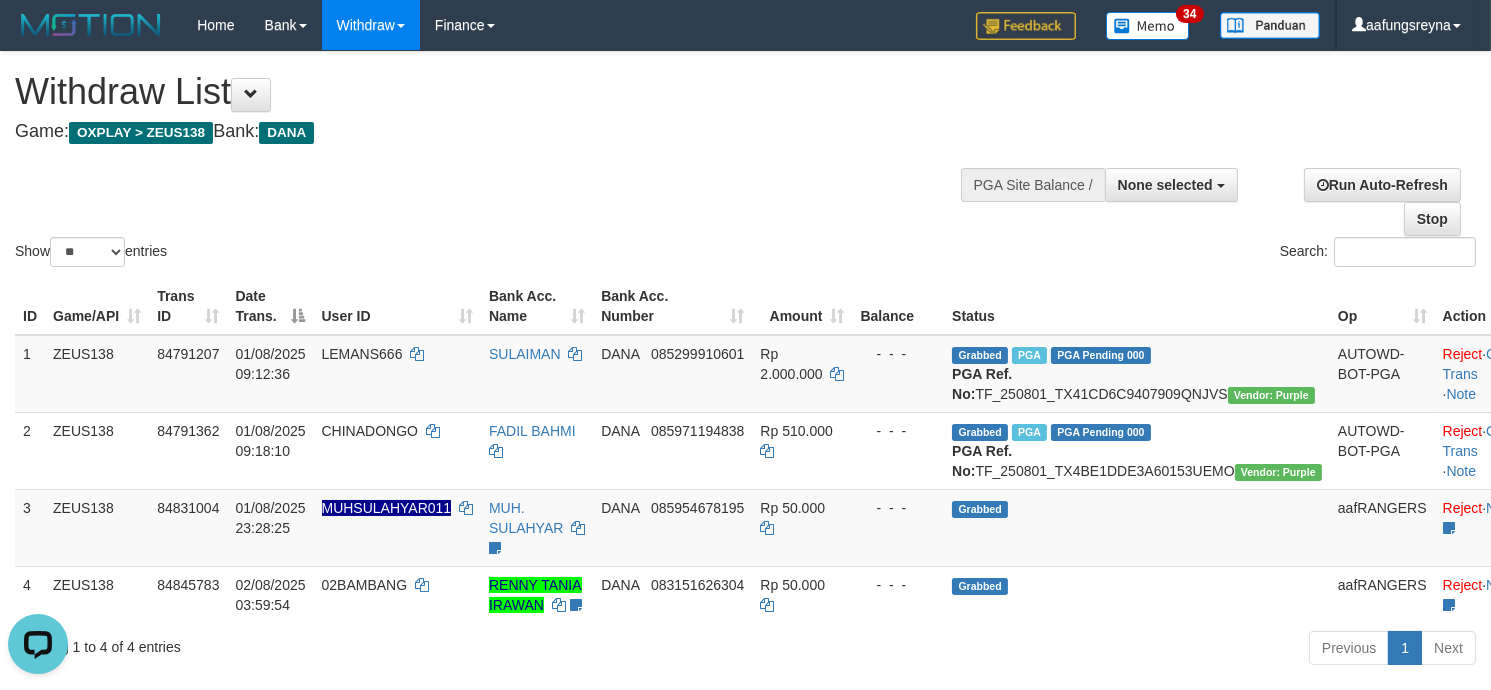 scroll, scrollTop: 0, scrollLeft: 0, axis: both 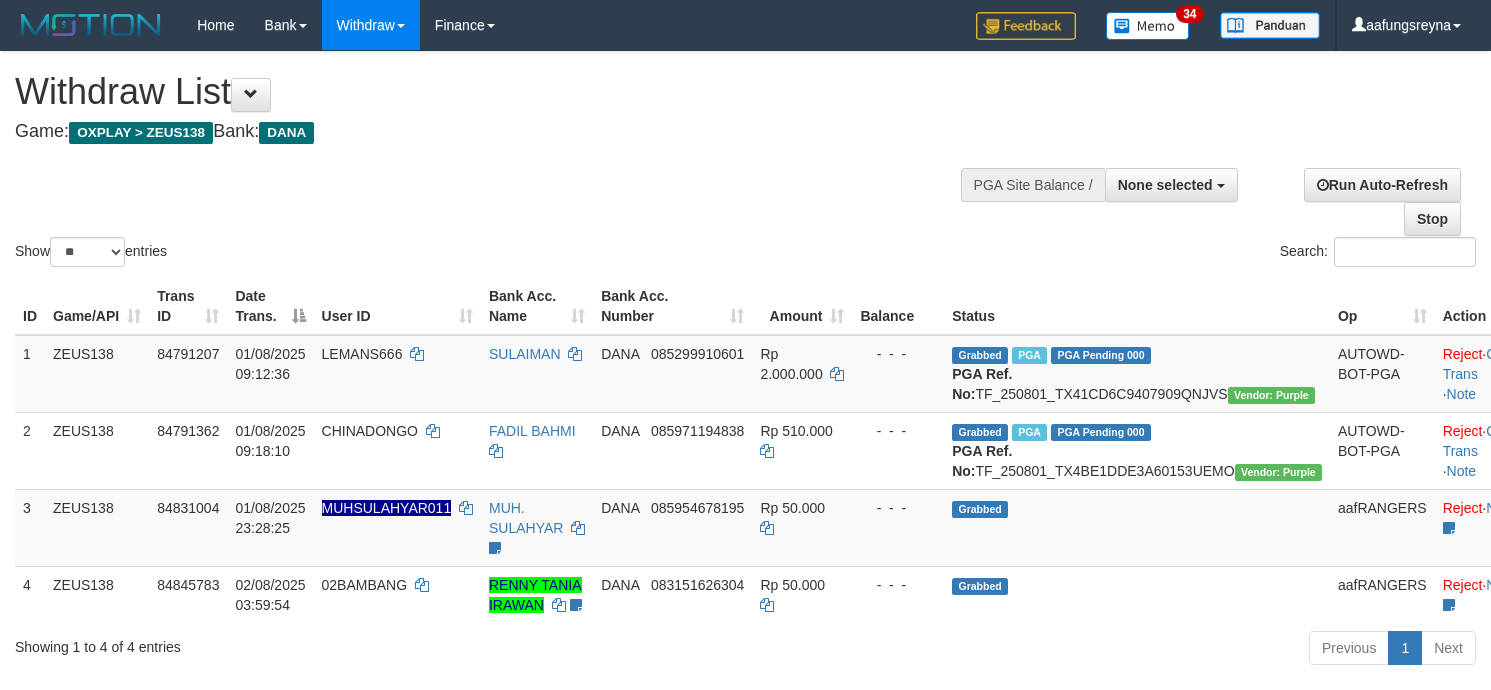 select 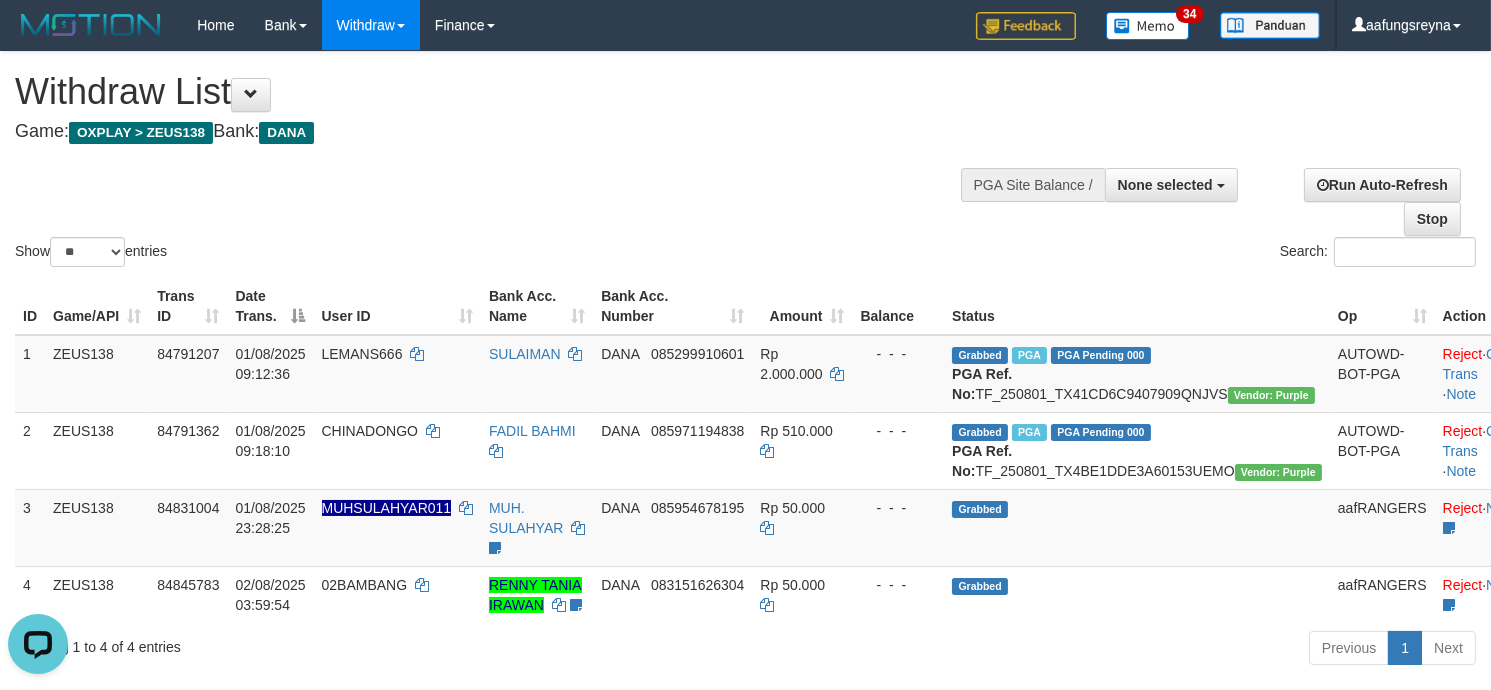 scroll, scrollTop: 0, scrollLeft: 0, axis: both 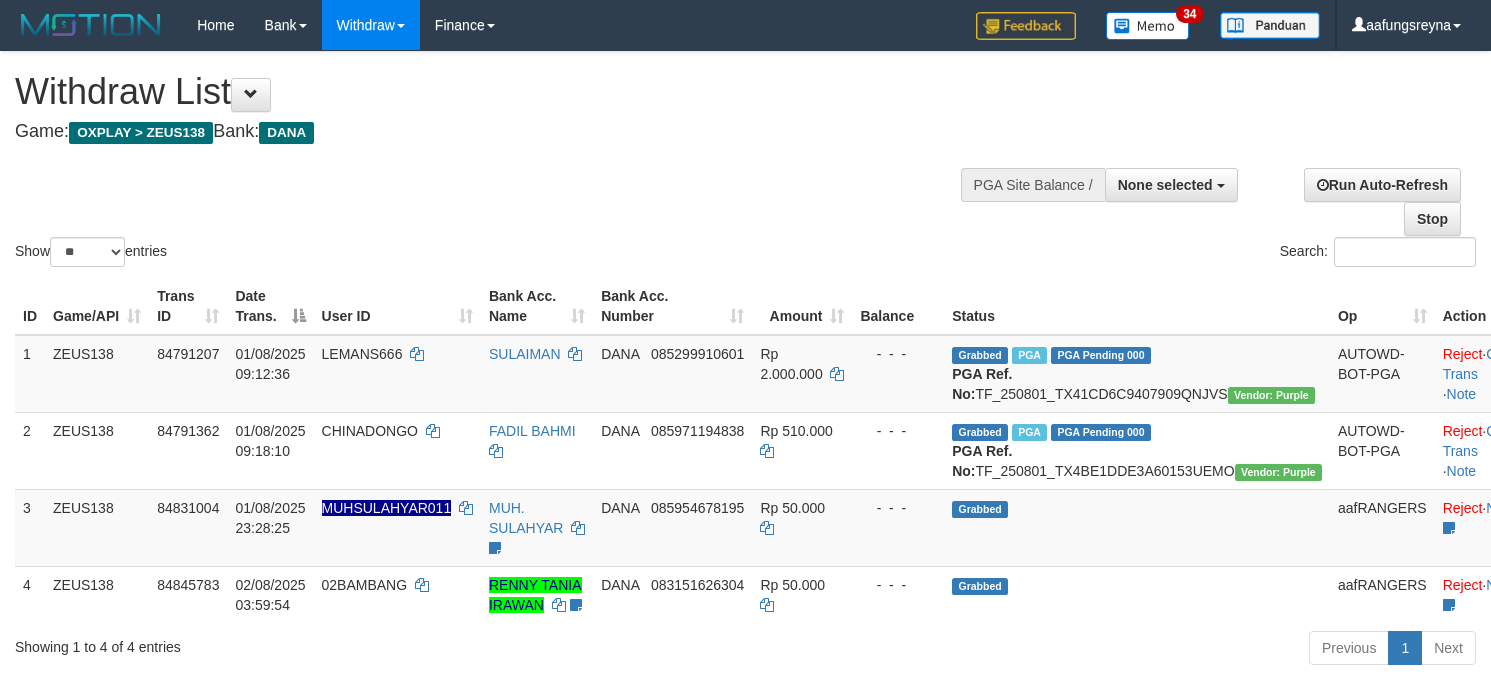 select 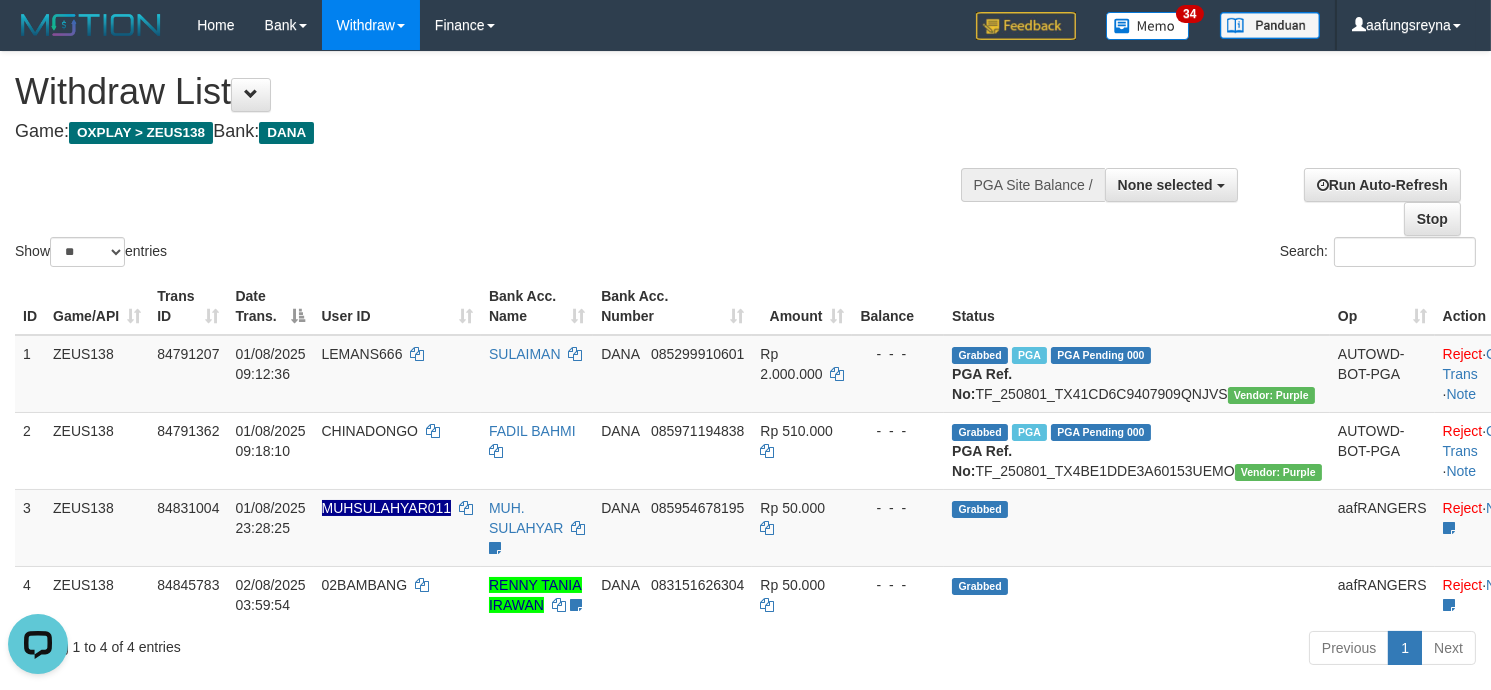 scroll, scrollTop: 0, scrollLeft: 0, axis: both 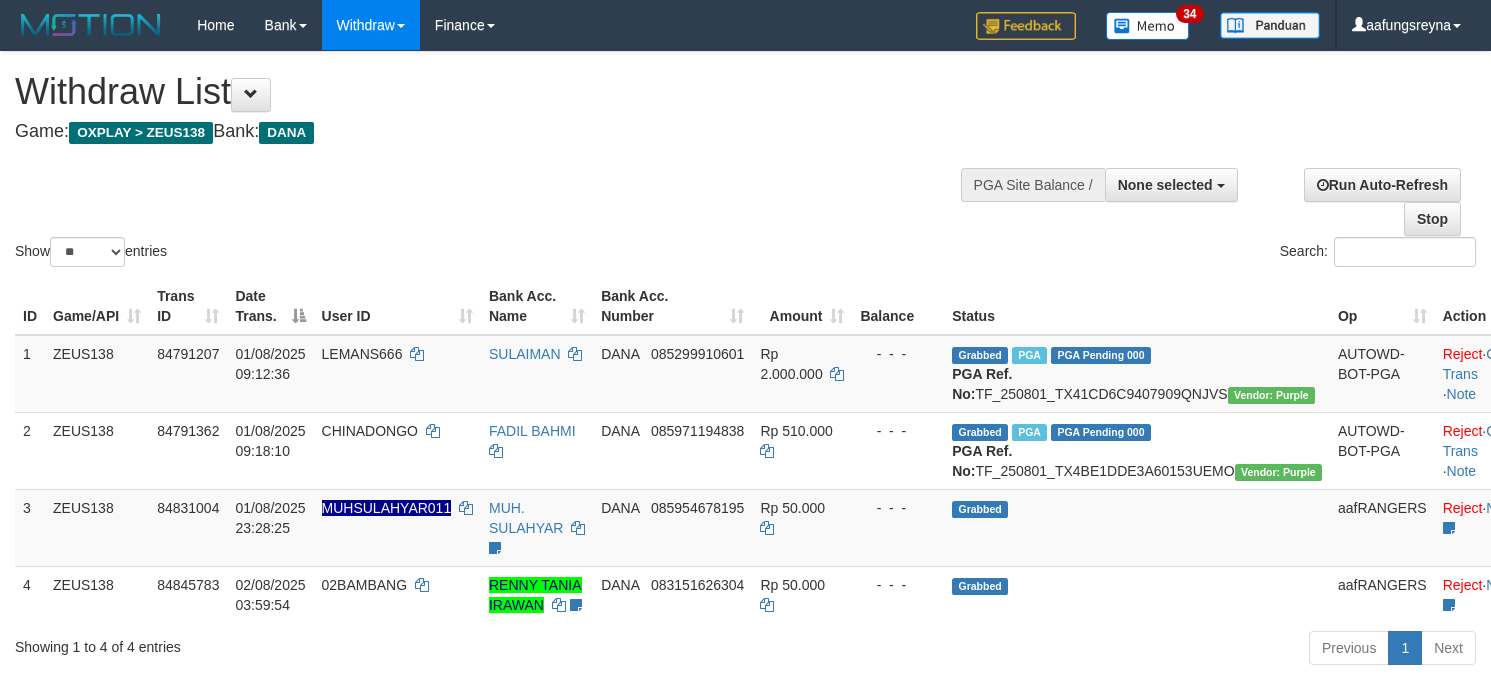 select 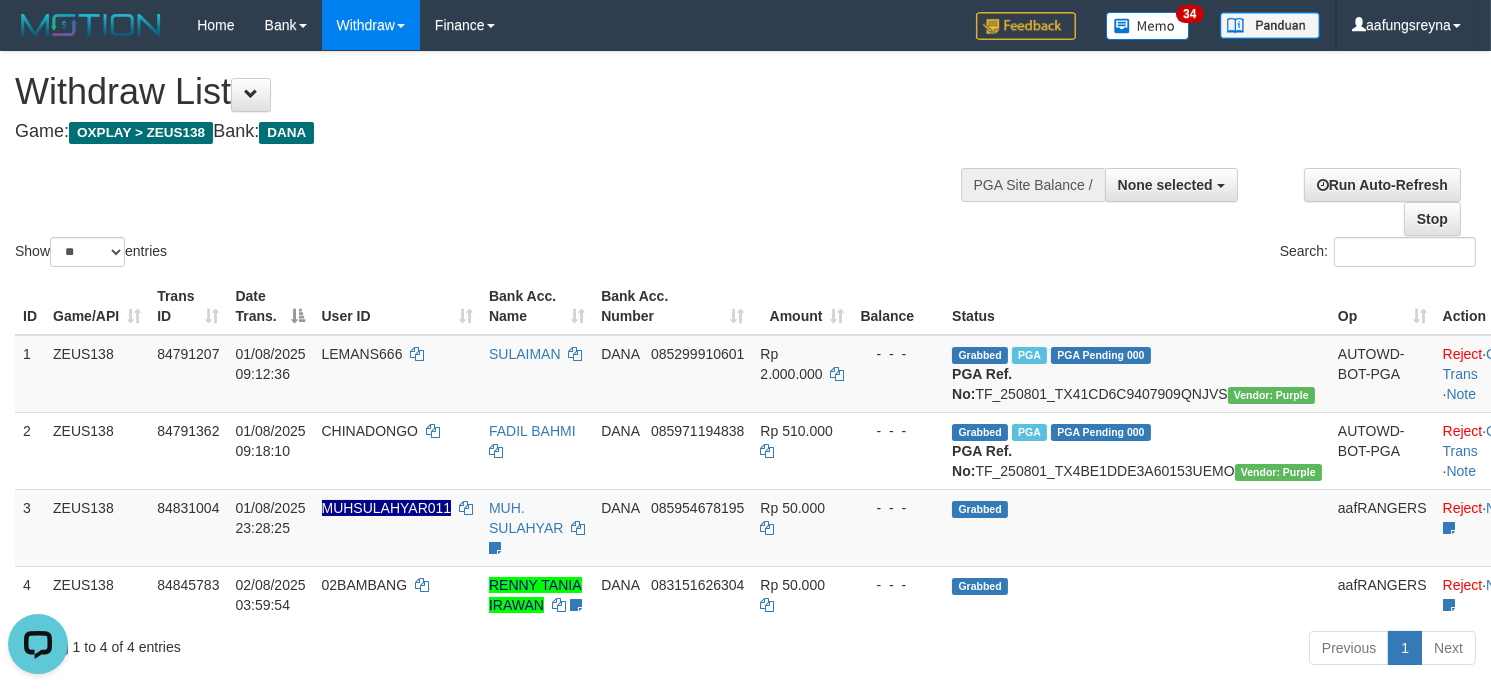 scroll, scrollTop: 0, scrollLeft: 0, axis: both 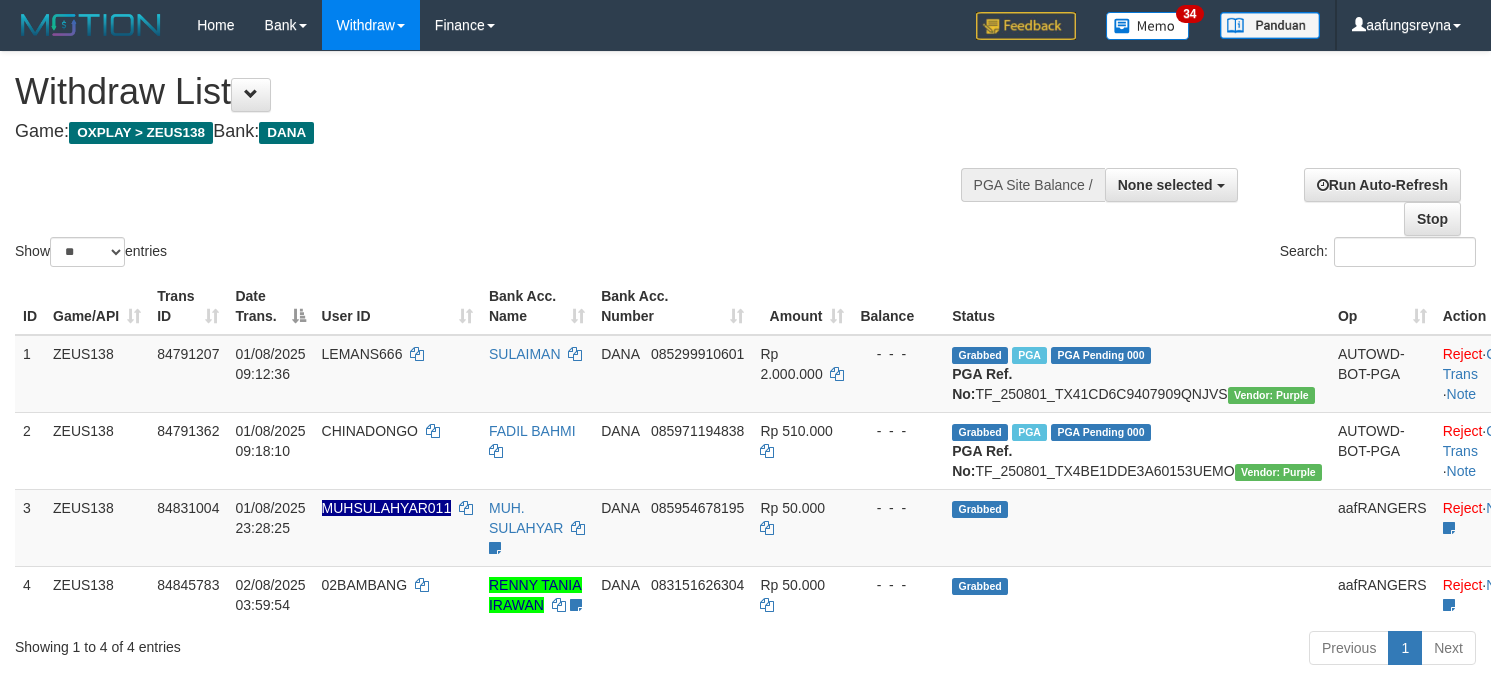 select 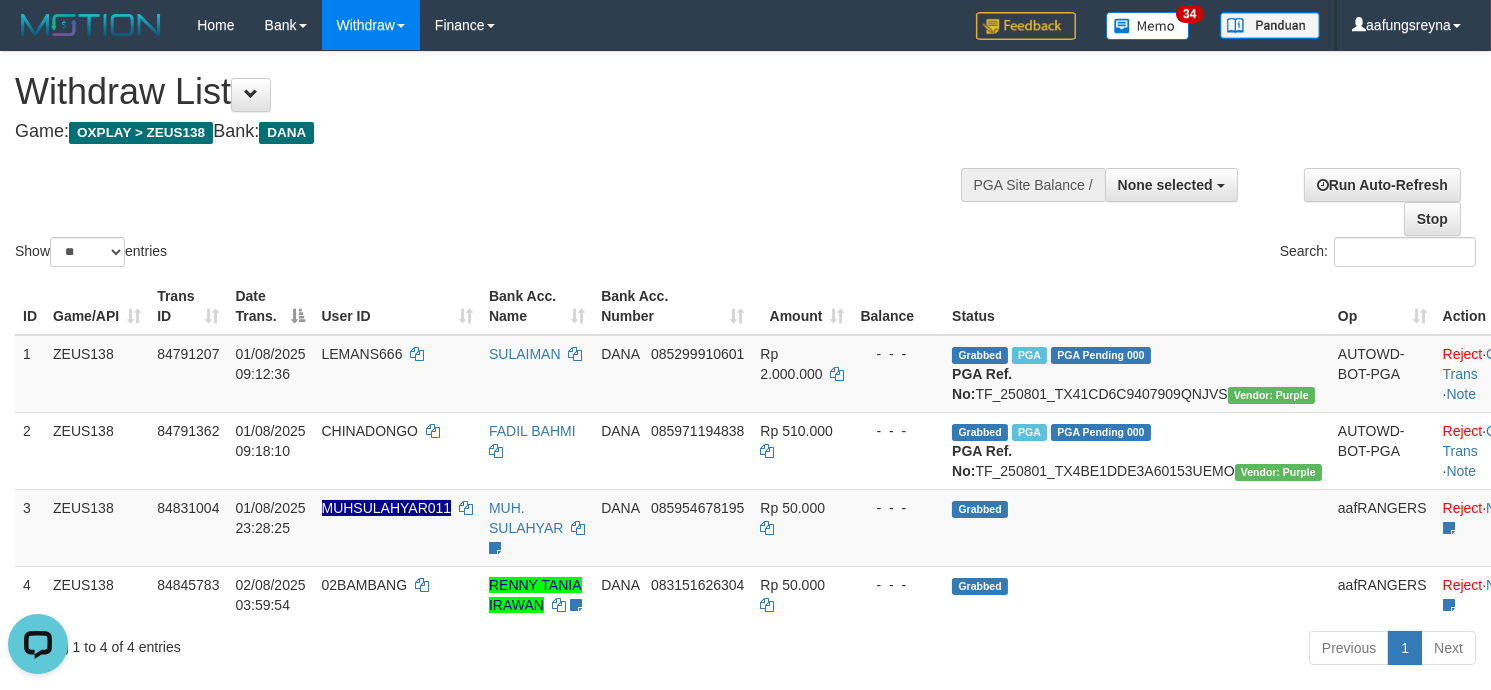 scroll, scrollTop: 0, scrollLeft: 0, axis: both 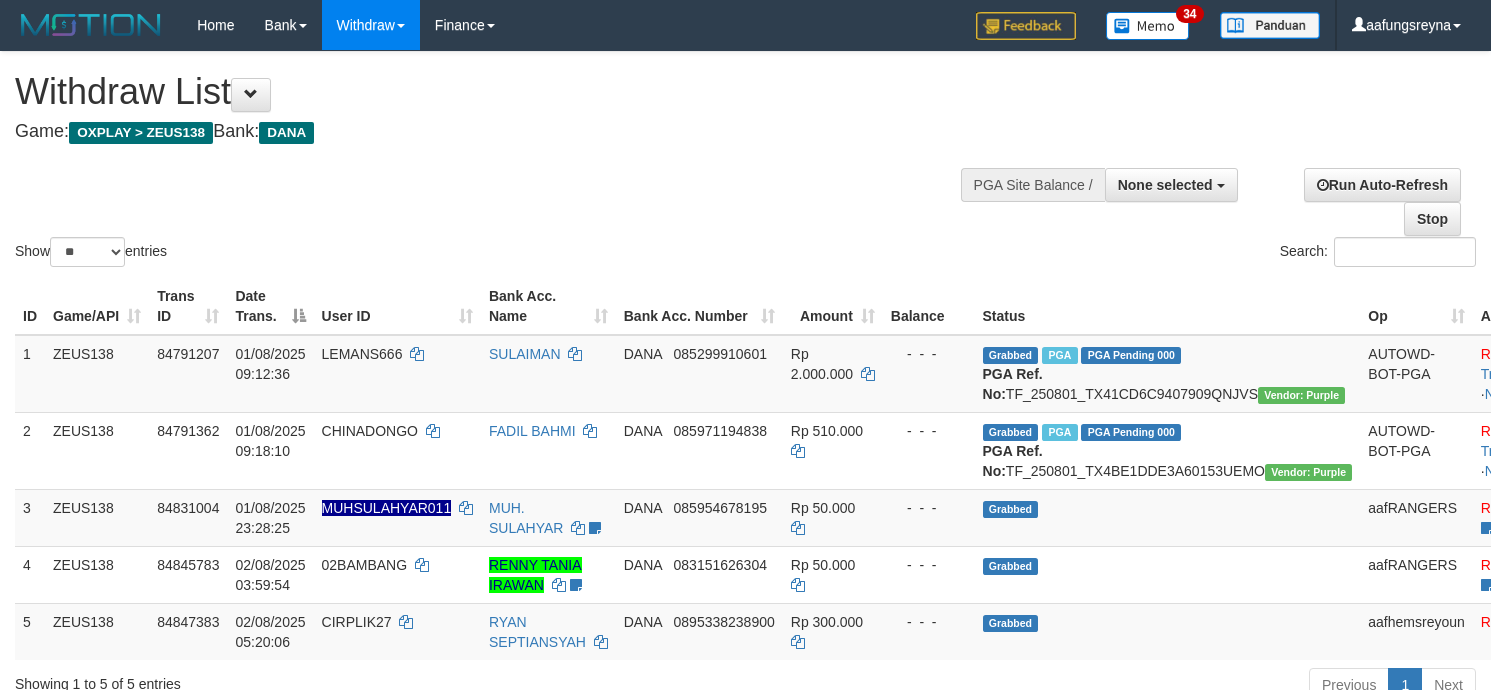 select 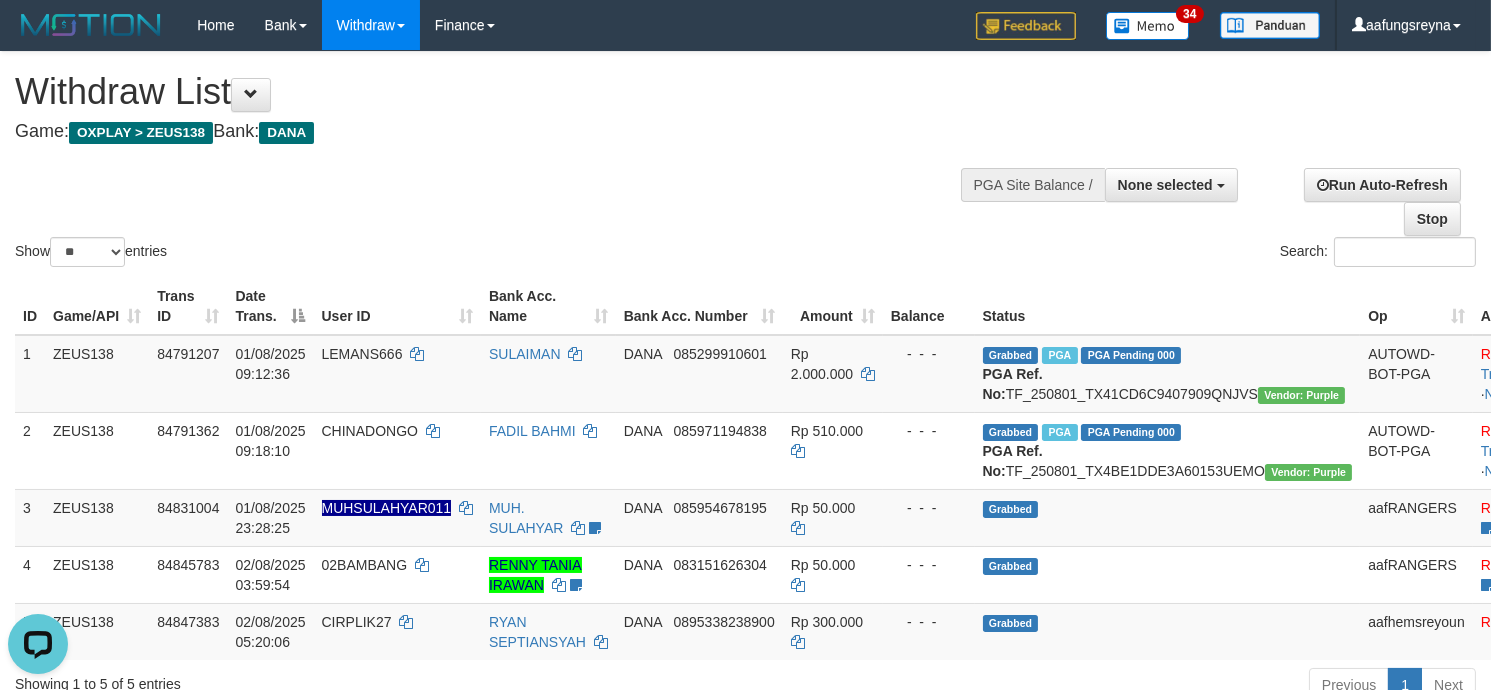 scroll, scrollTop: 0, scrollLeft: 0, axis: both 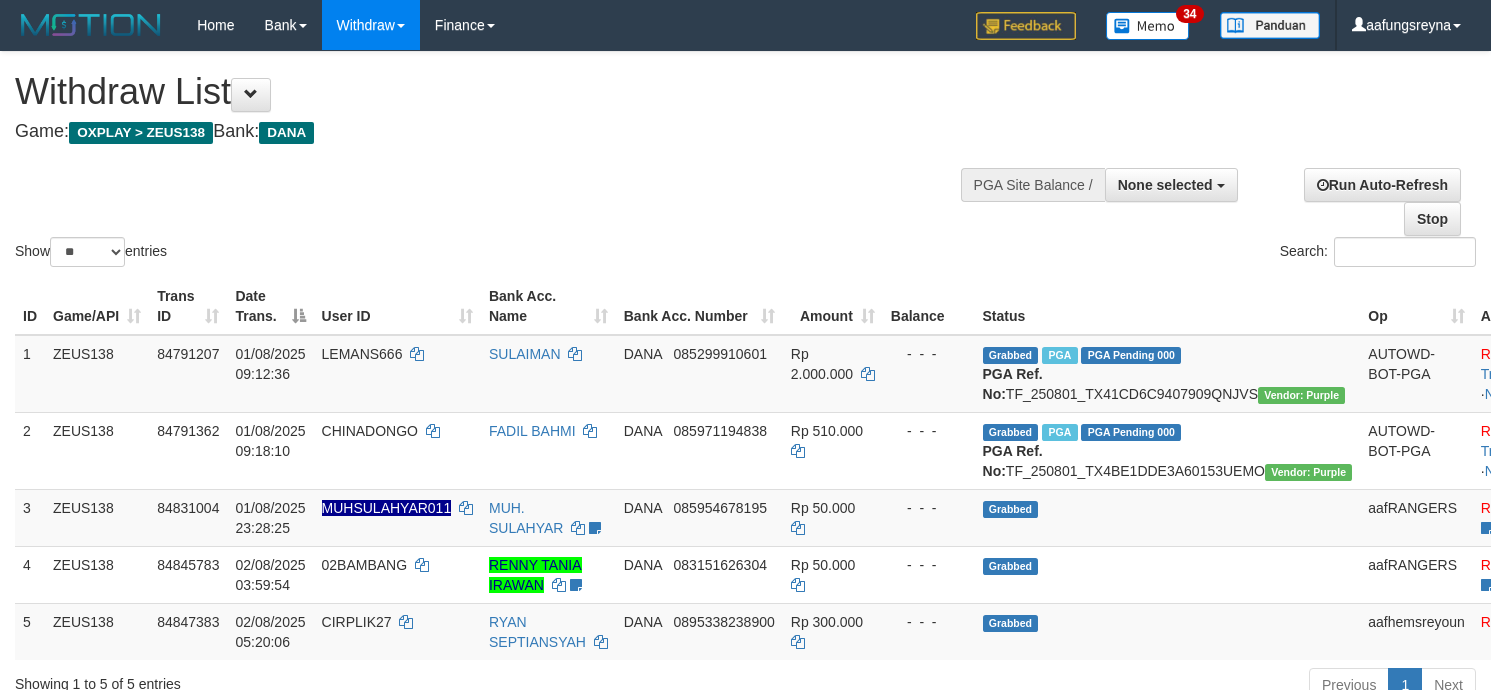 select 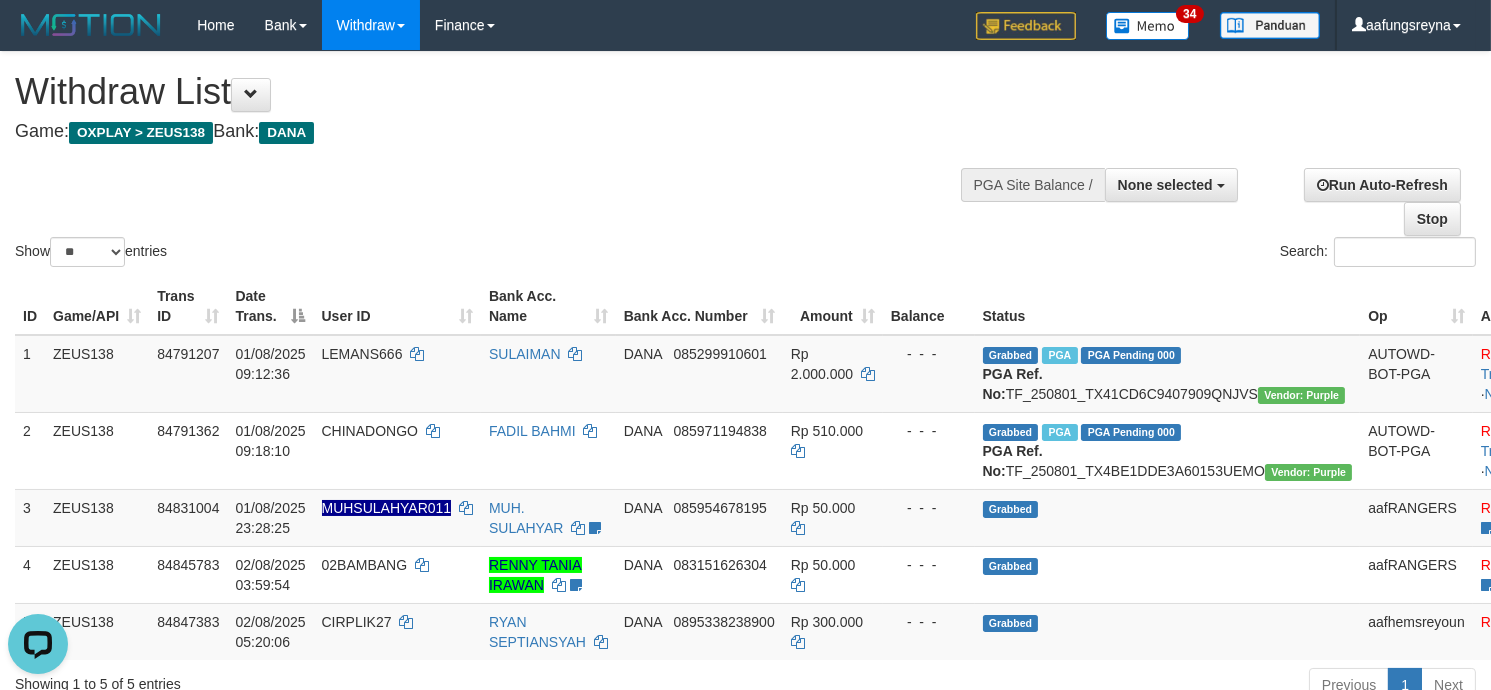 scroll, scrollTop: 0, scrollLeft: 0, axis: both 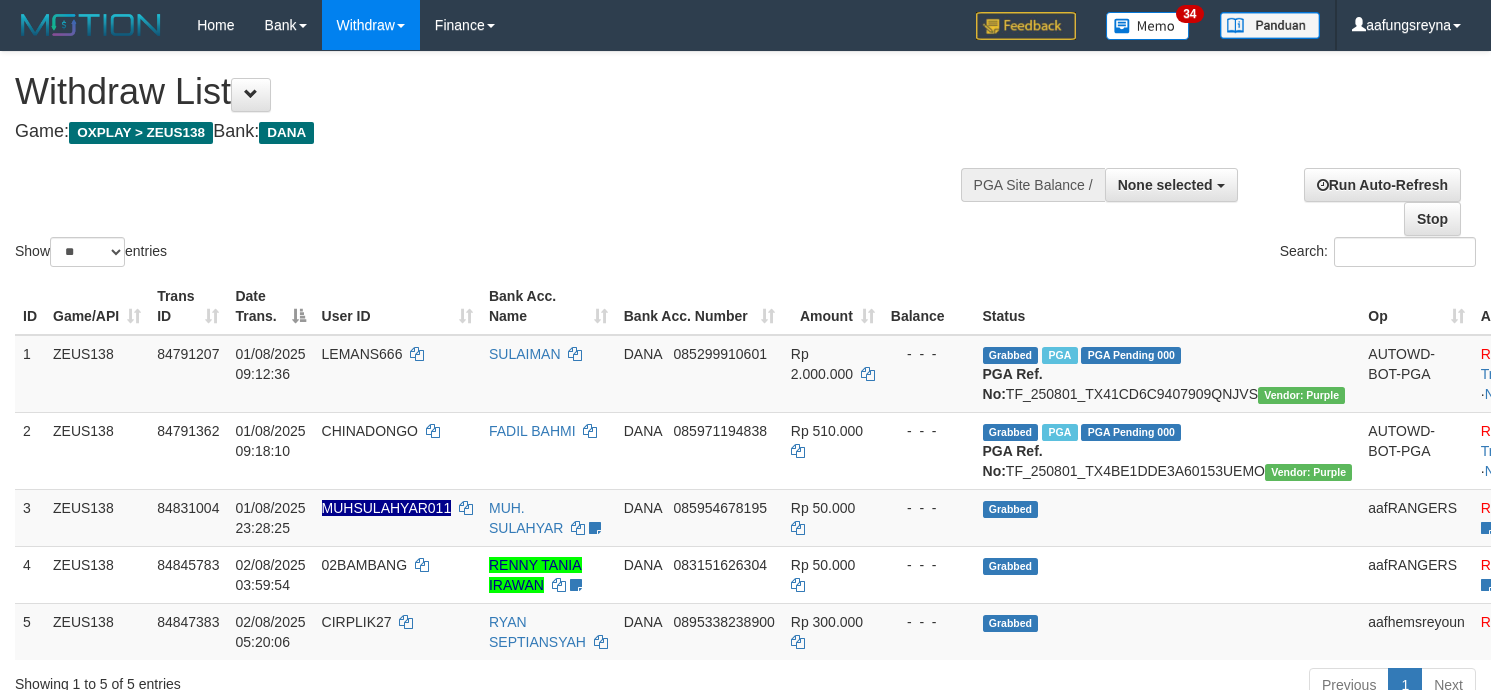 select 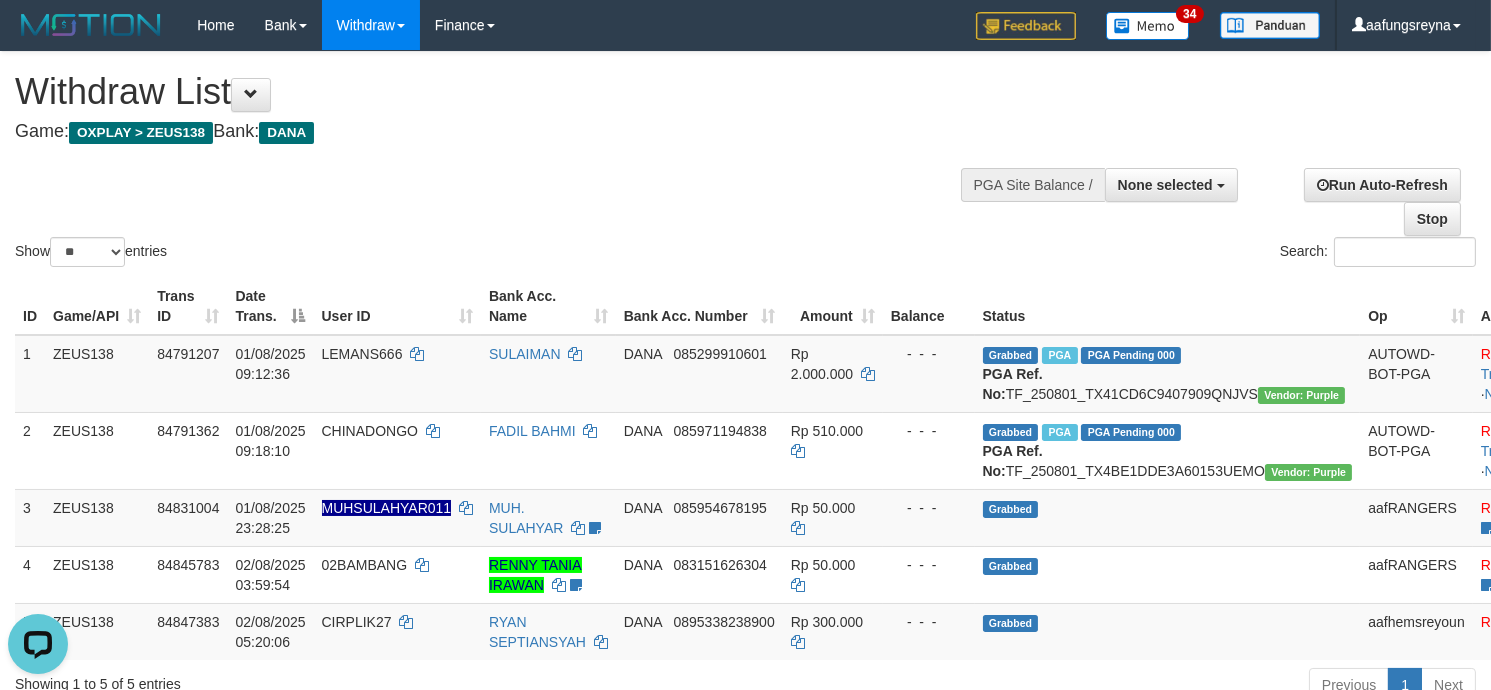 scroll, scrollTop: 0, scrollLeft: 0, axis: both 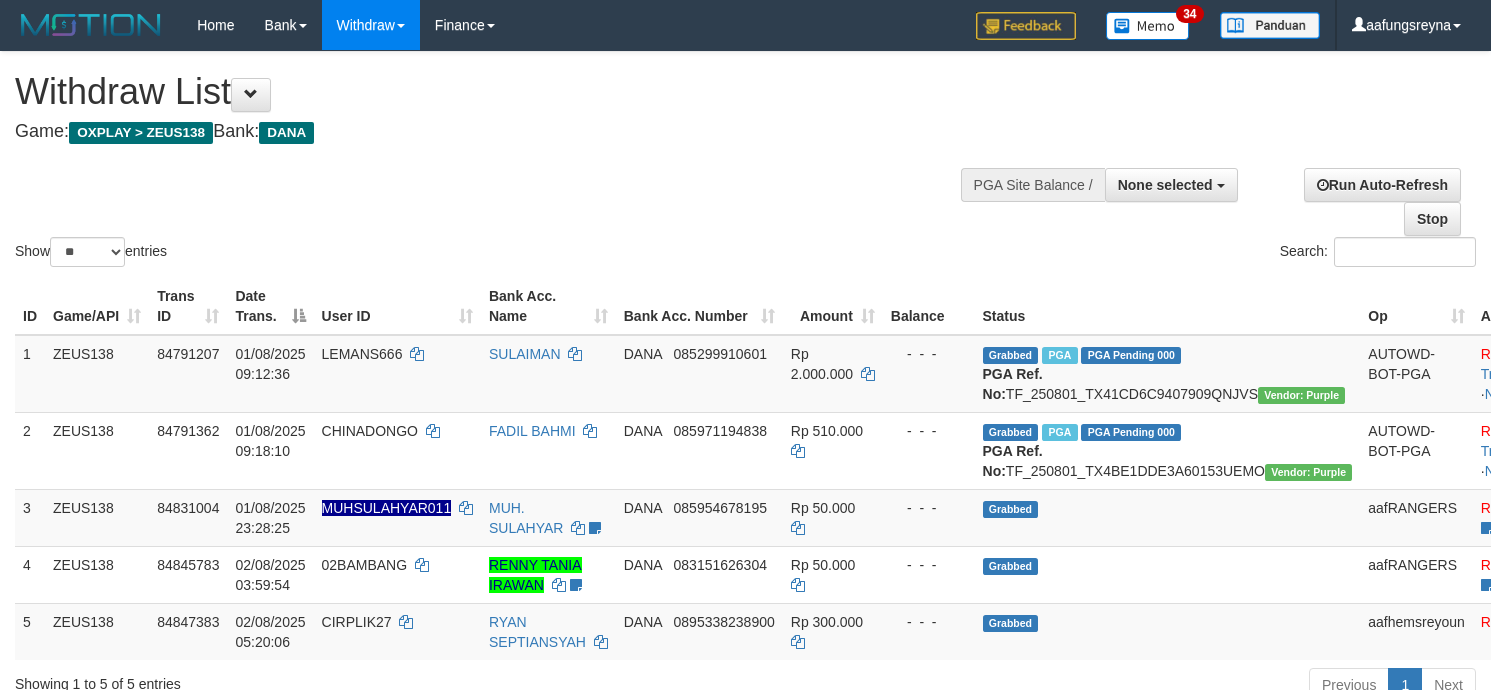 select 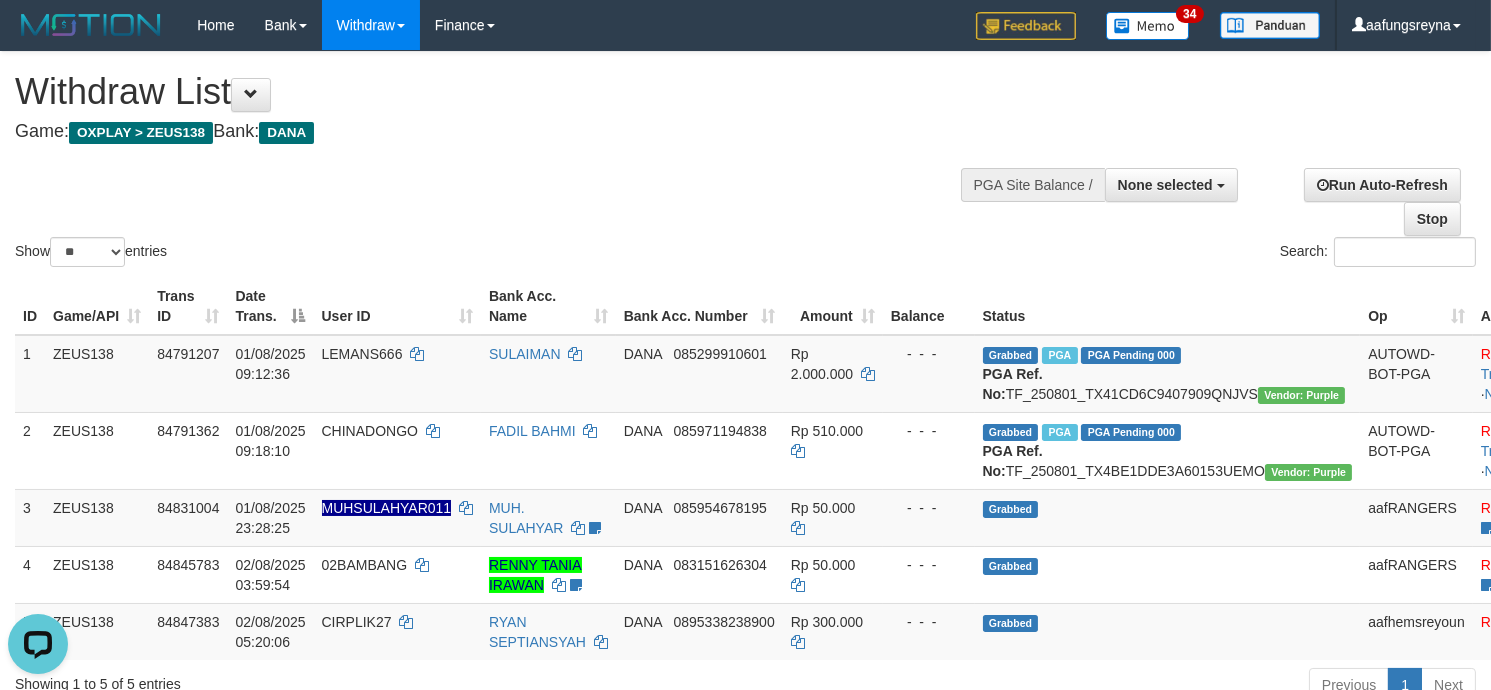 scroll, scrollTop: 0, scrollLeft: 0, axis: both 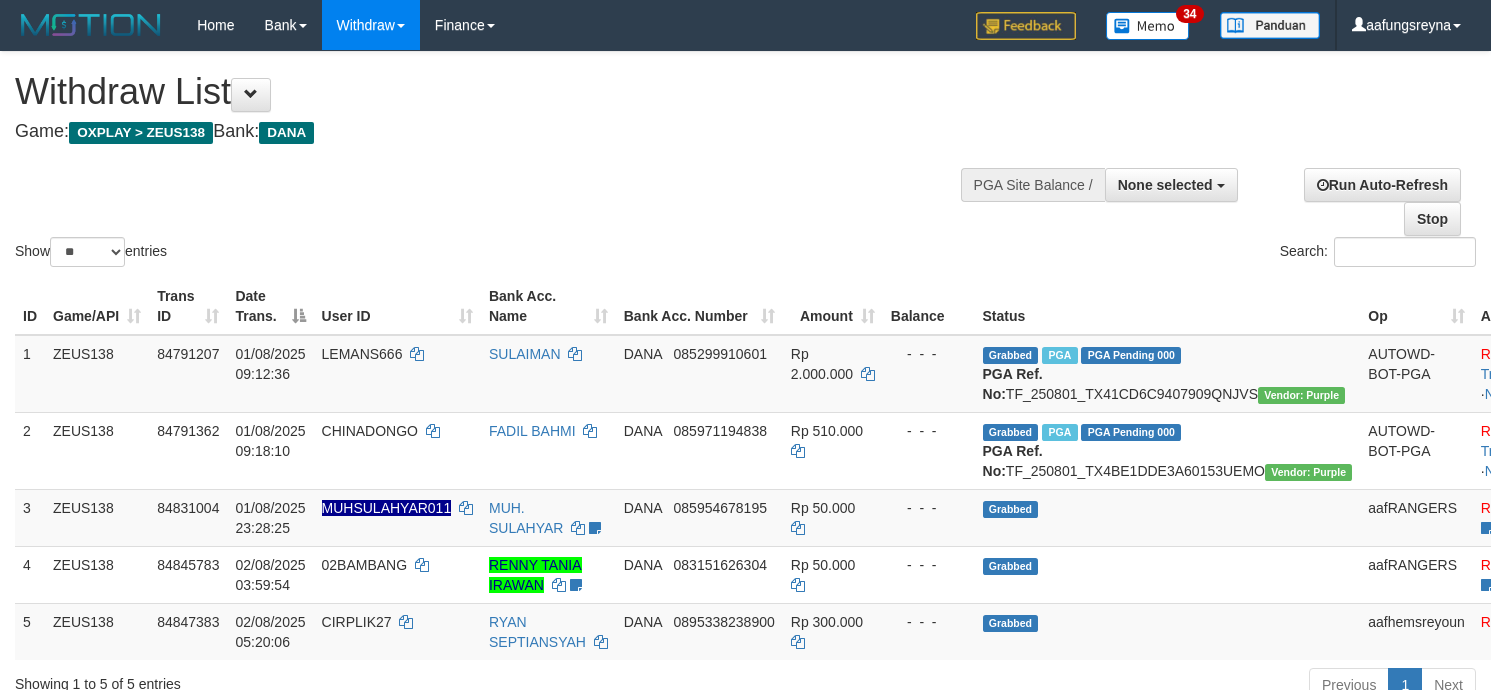 select 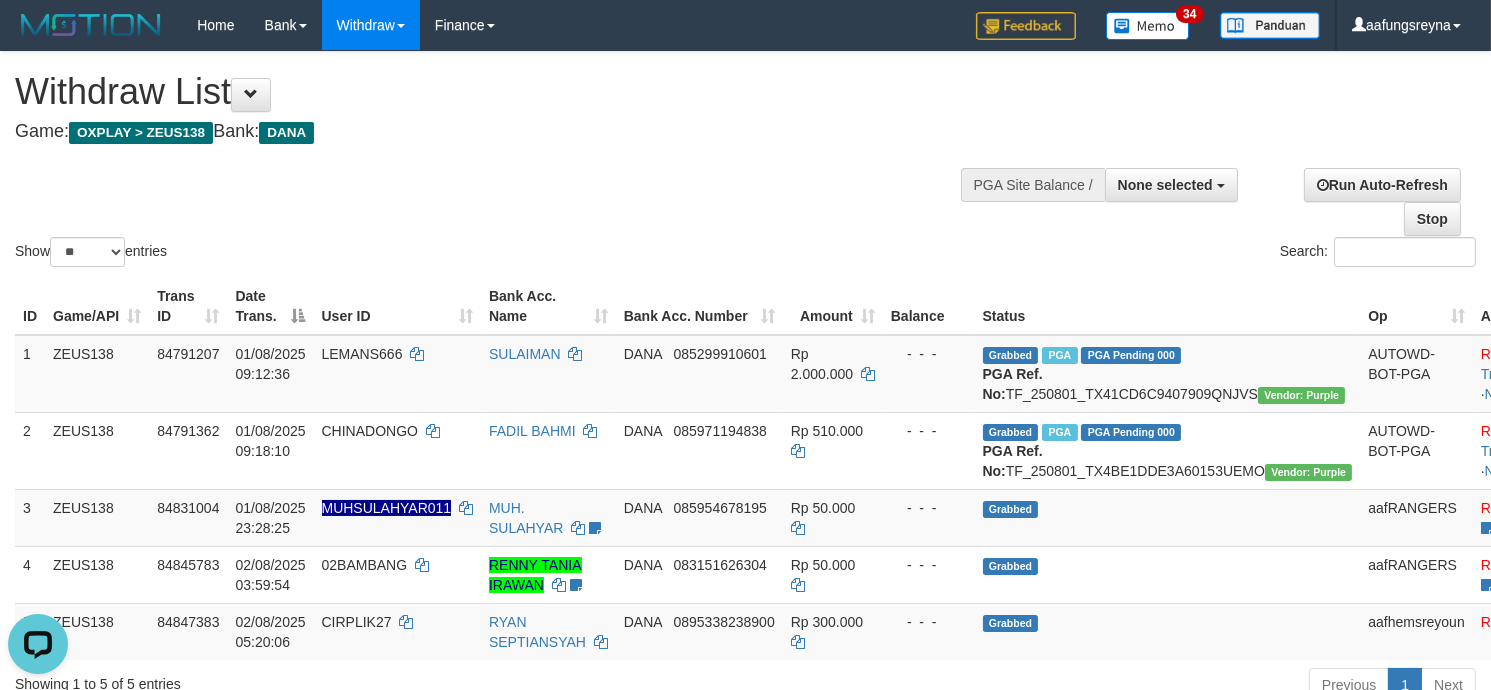 scroll, scrollTop: 0, scrollLeft: 0, axis: both 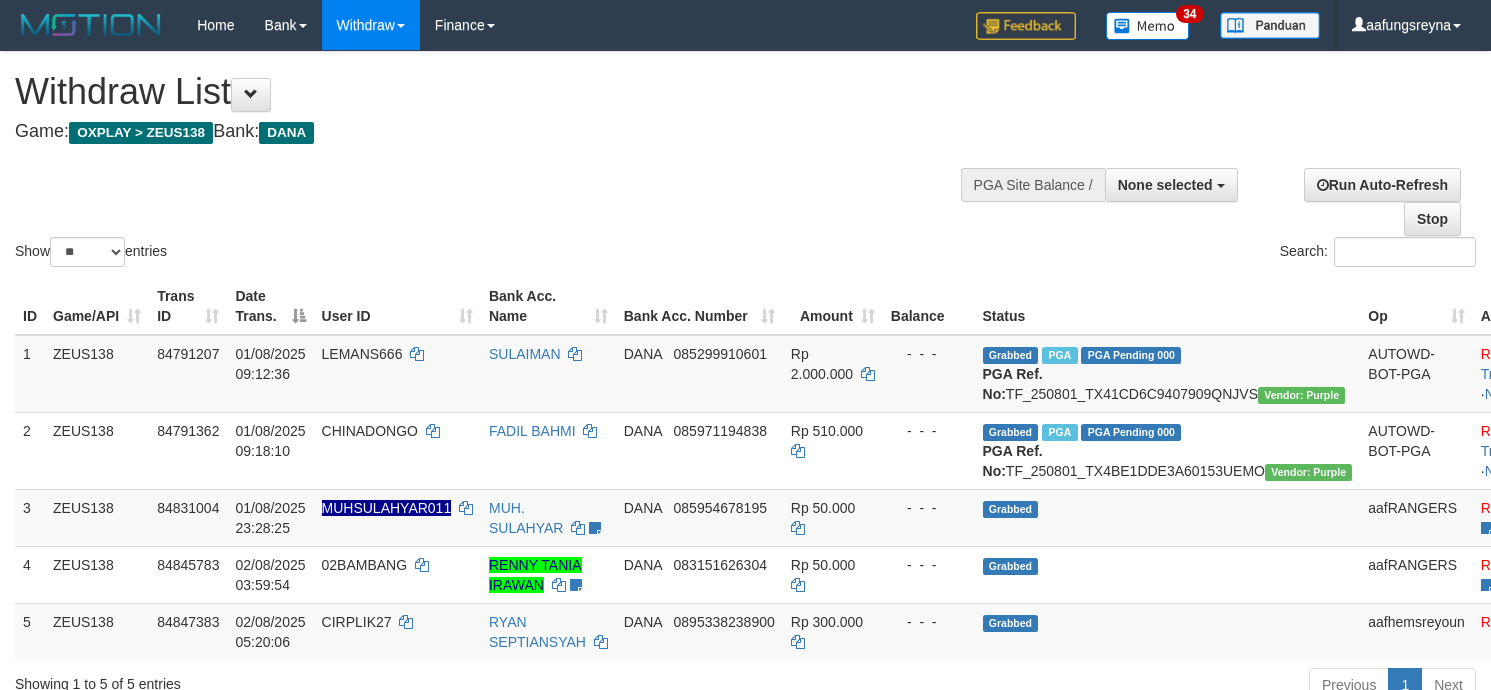 select 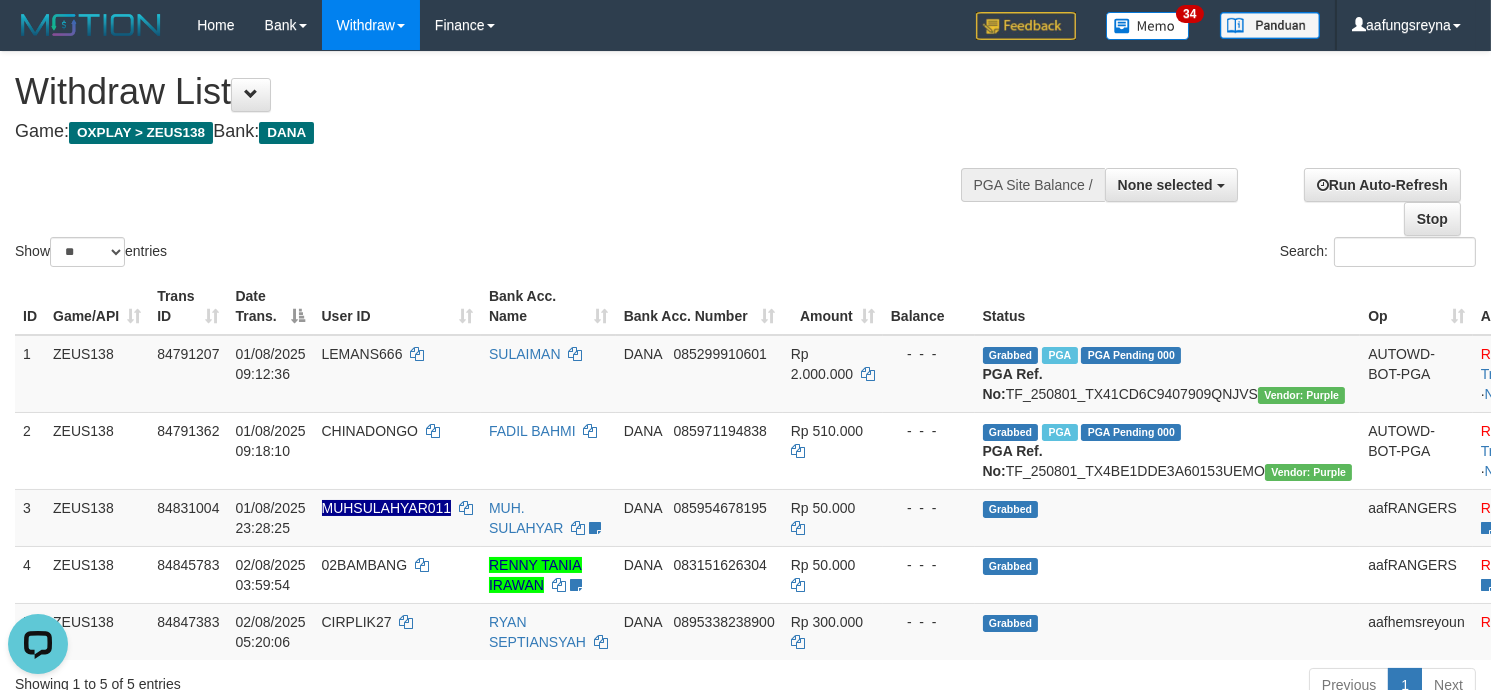 scroll, scrollTop: 0, scrollLeft: 0, axis: both 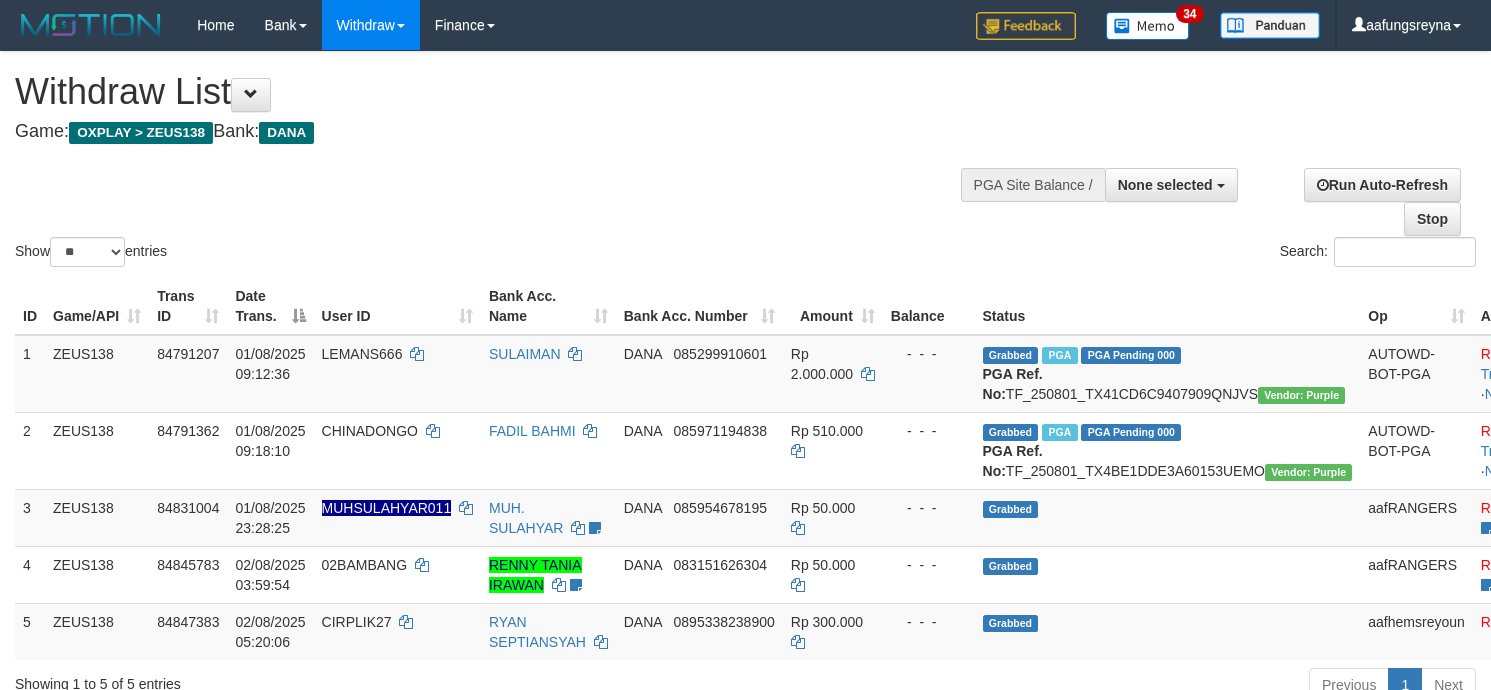 select 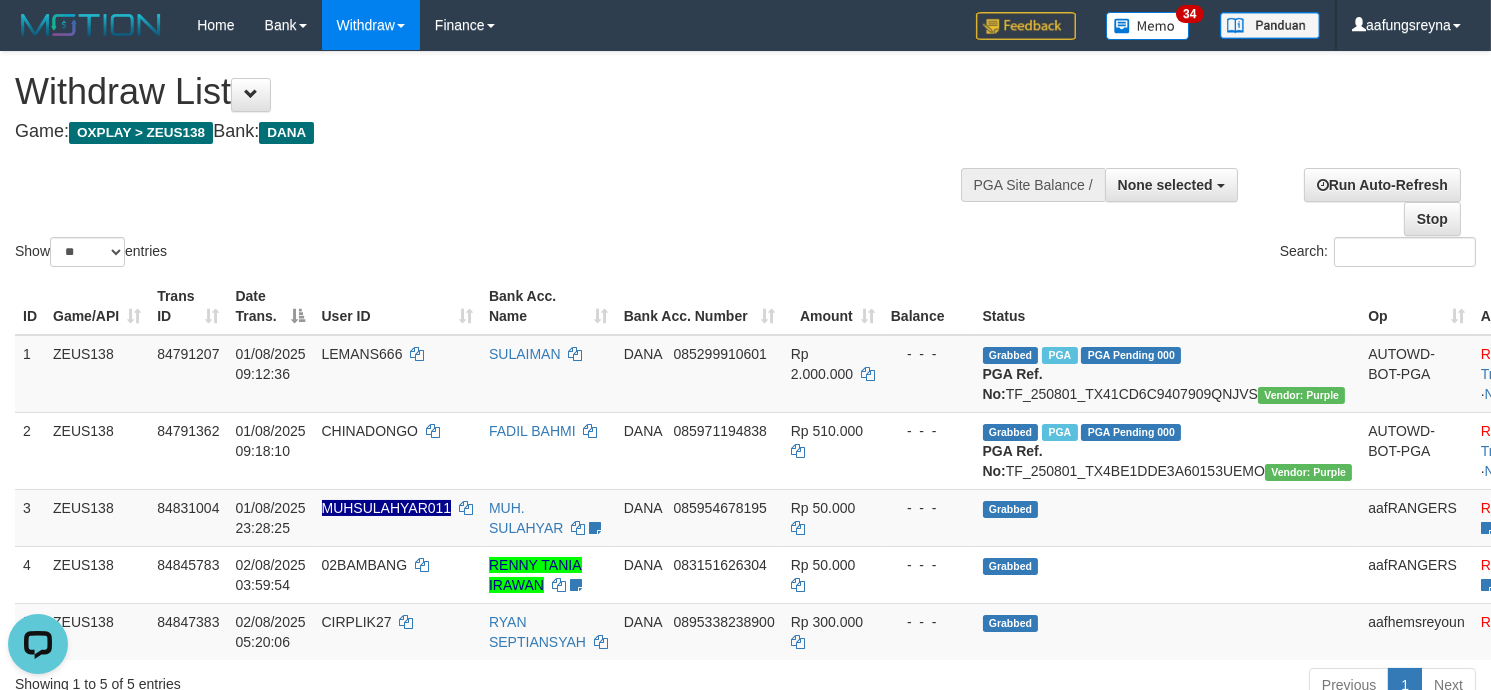 scroll, scrollTop: 0, scrollLeft: 0, axis: both 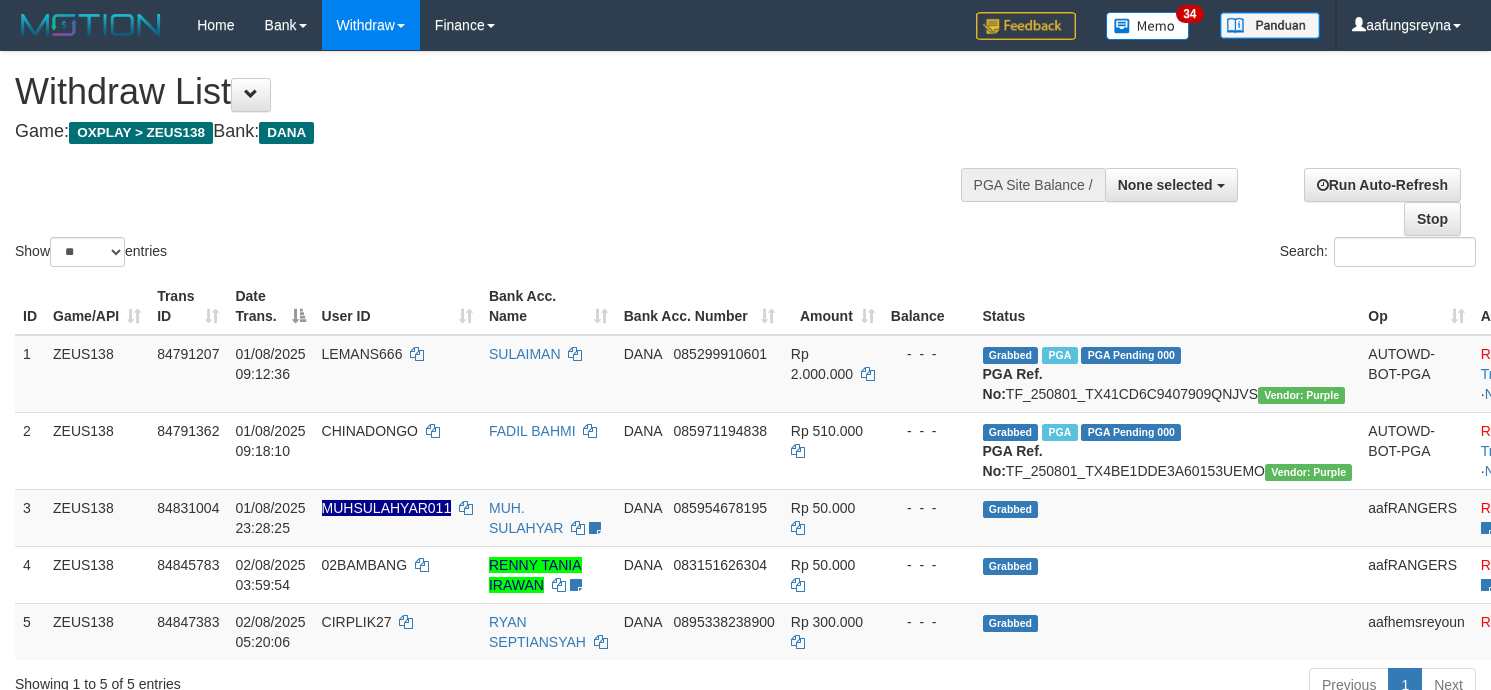 select 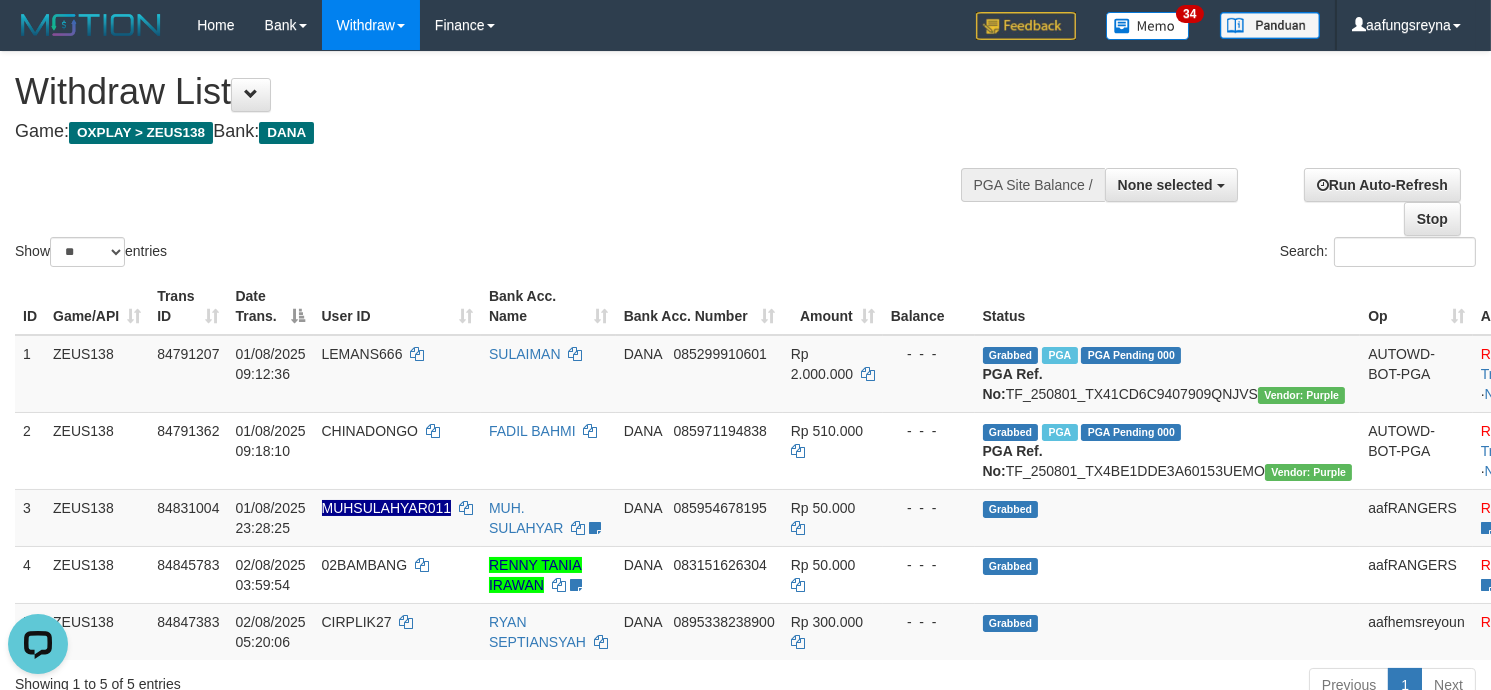 scroll, scrollTop: 0, scrollLeft: 0, axis: both 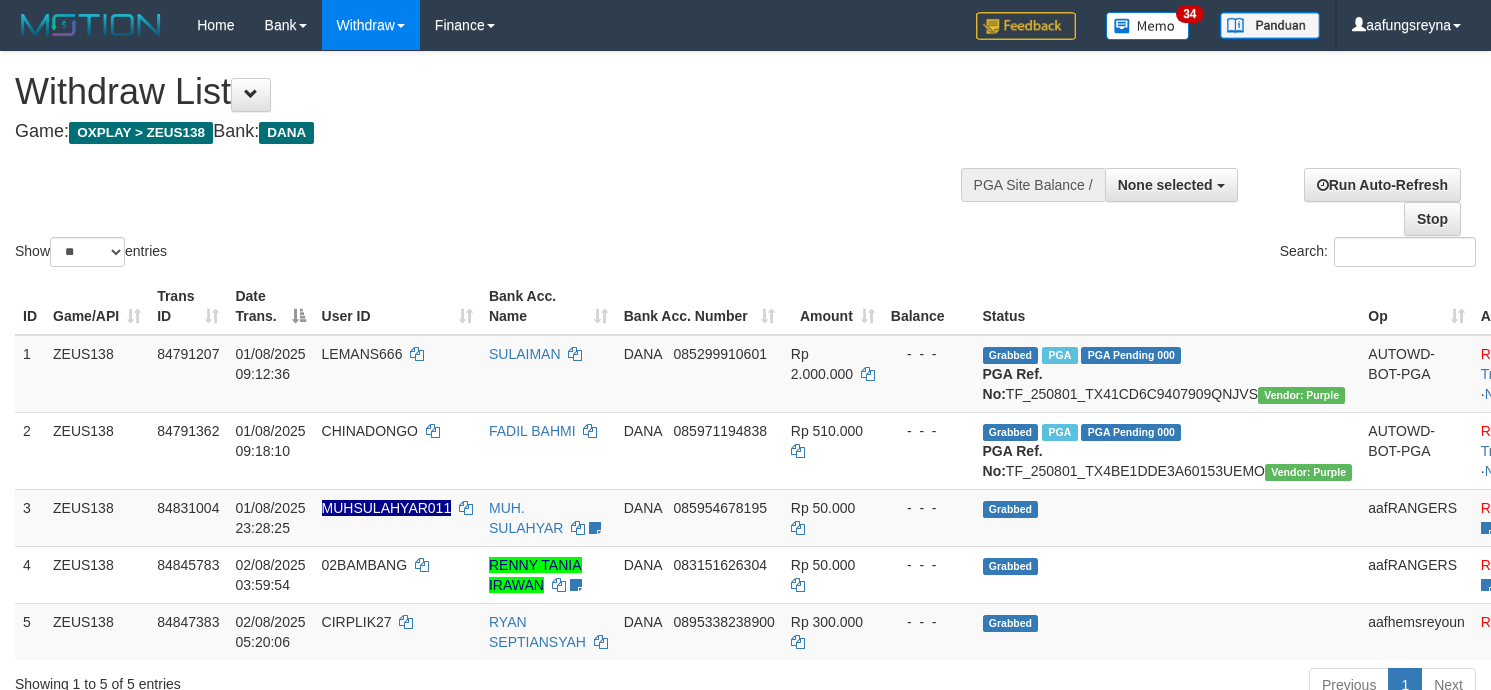 select 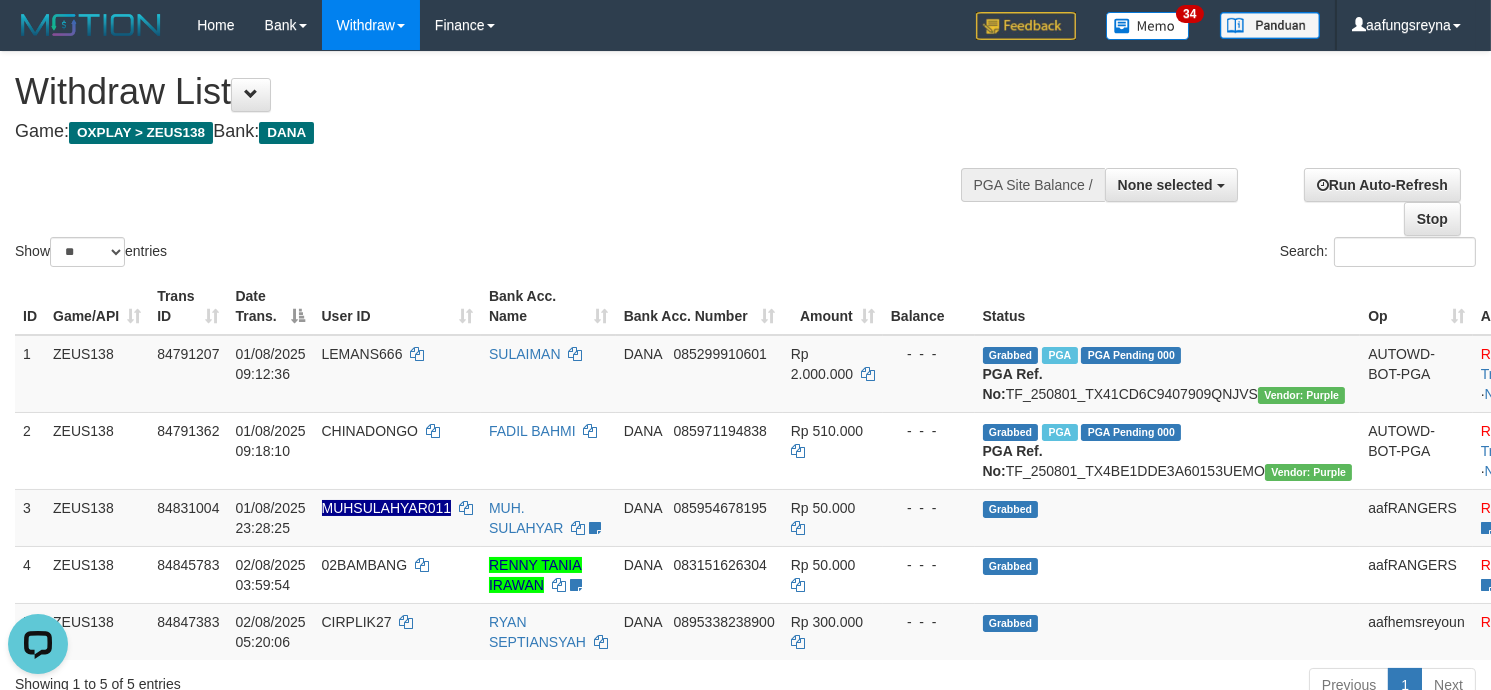 scroll, scrollTop: 0, scrollLeft: 0, axis: both 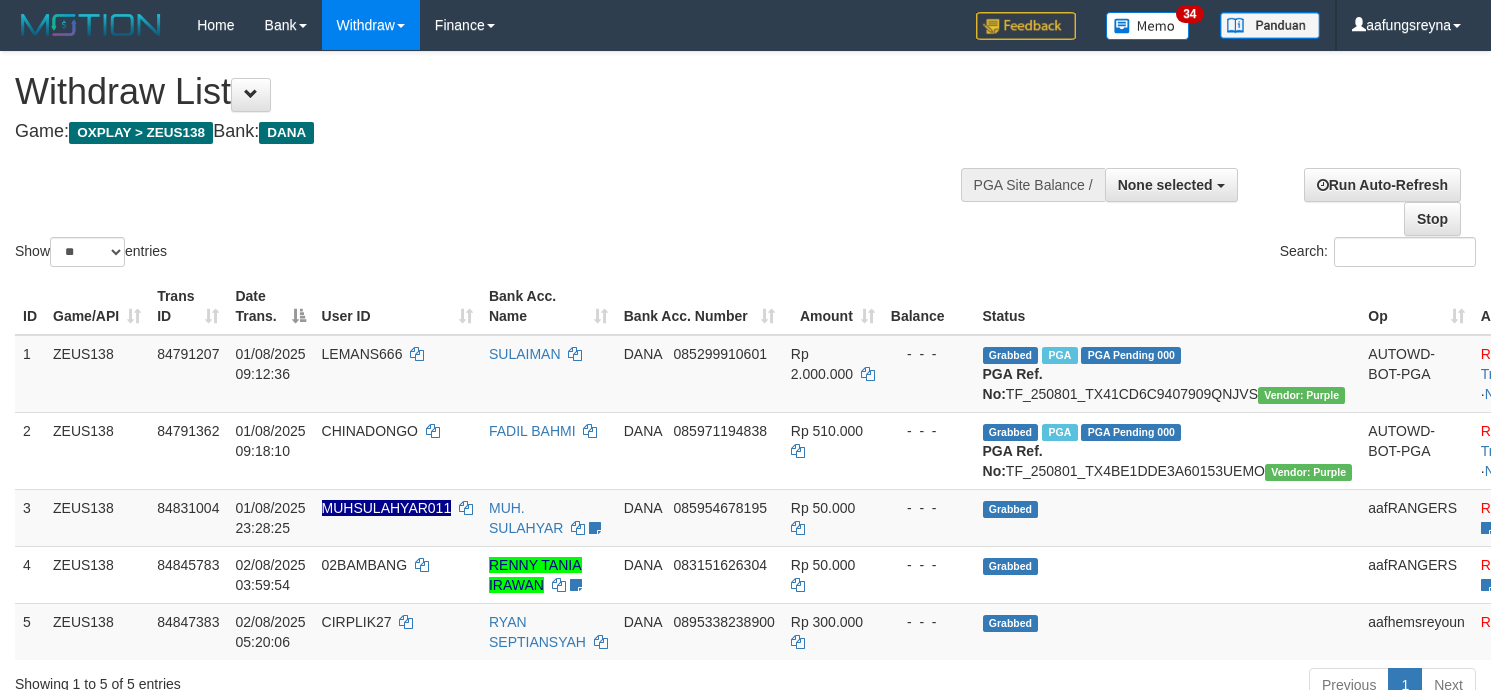 select 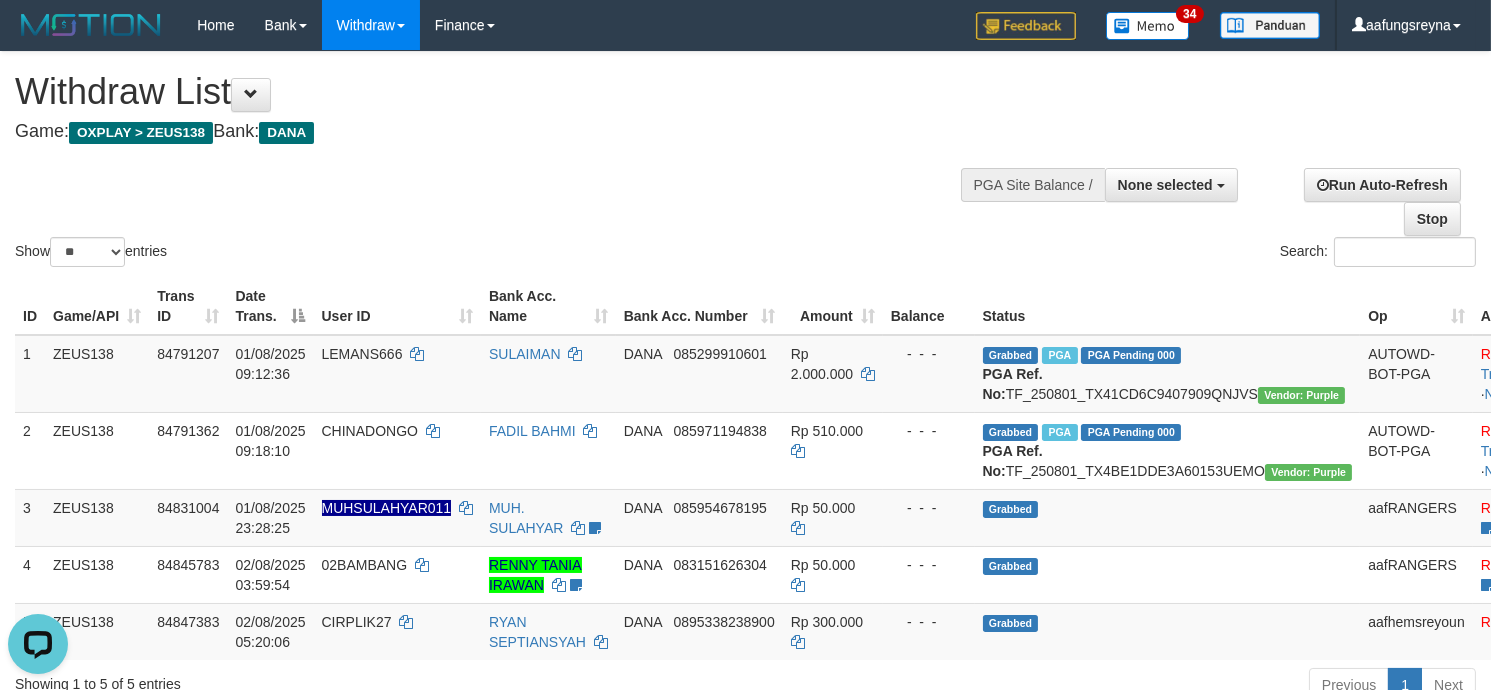 scroll, scrollTop: 0, scrollLeft: 0, axis: both 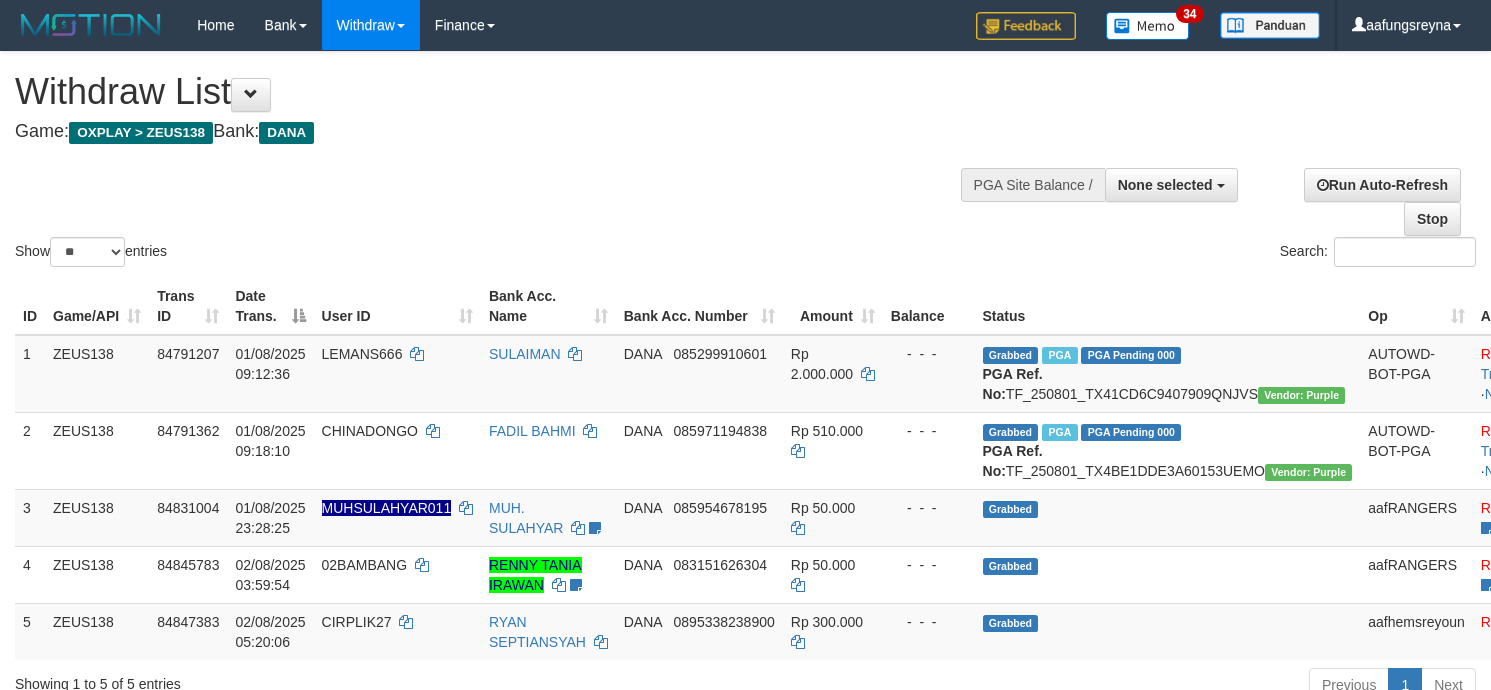 select 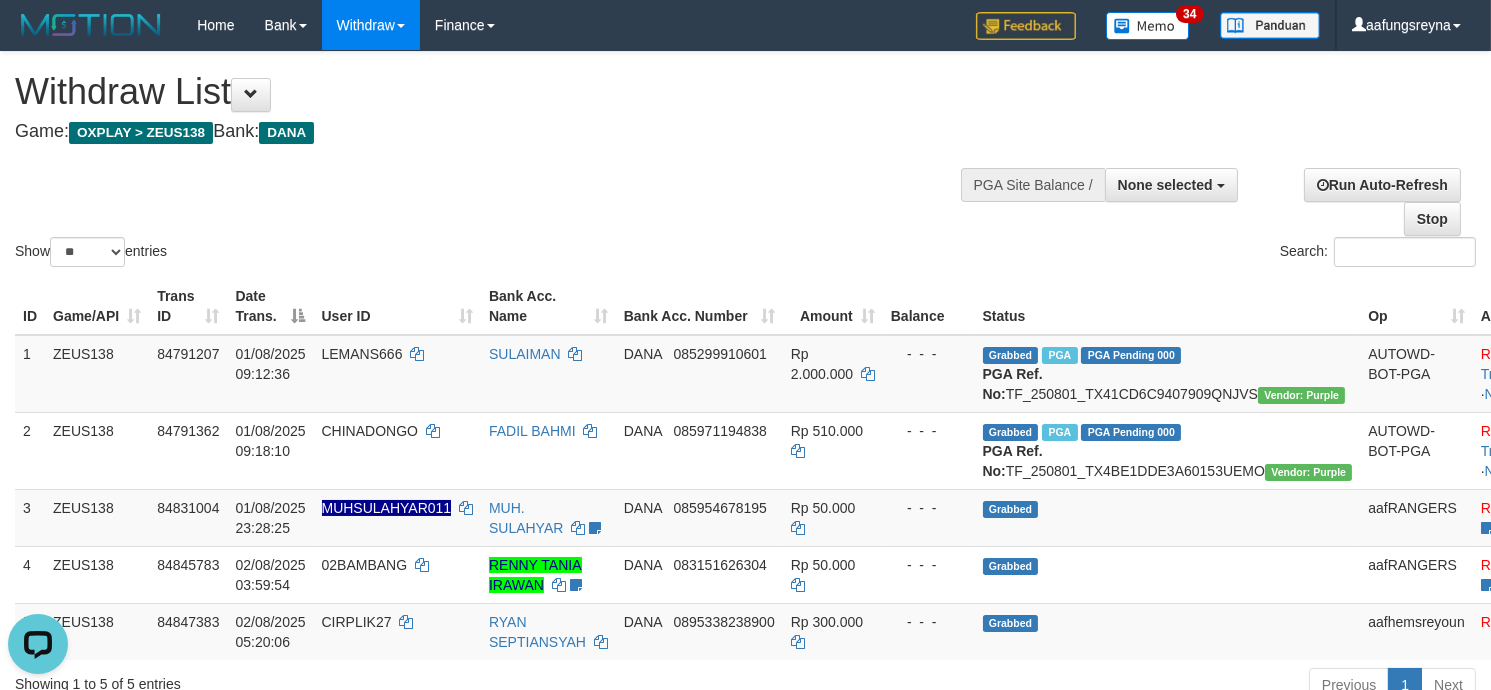 scroll, scrollTop: 0, scrollLeft: 0, axis: both 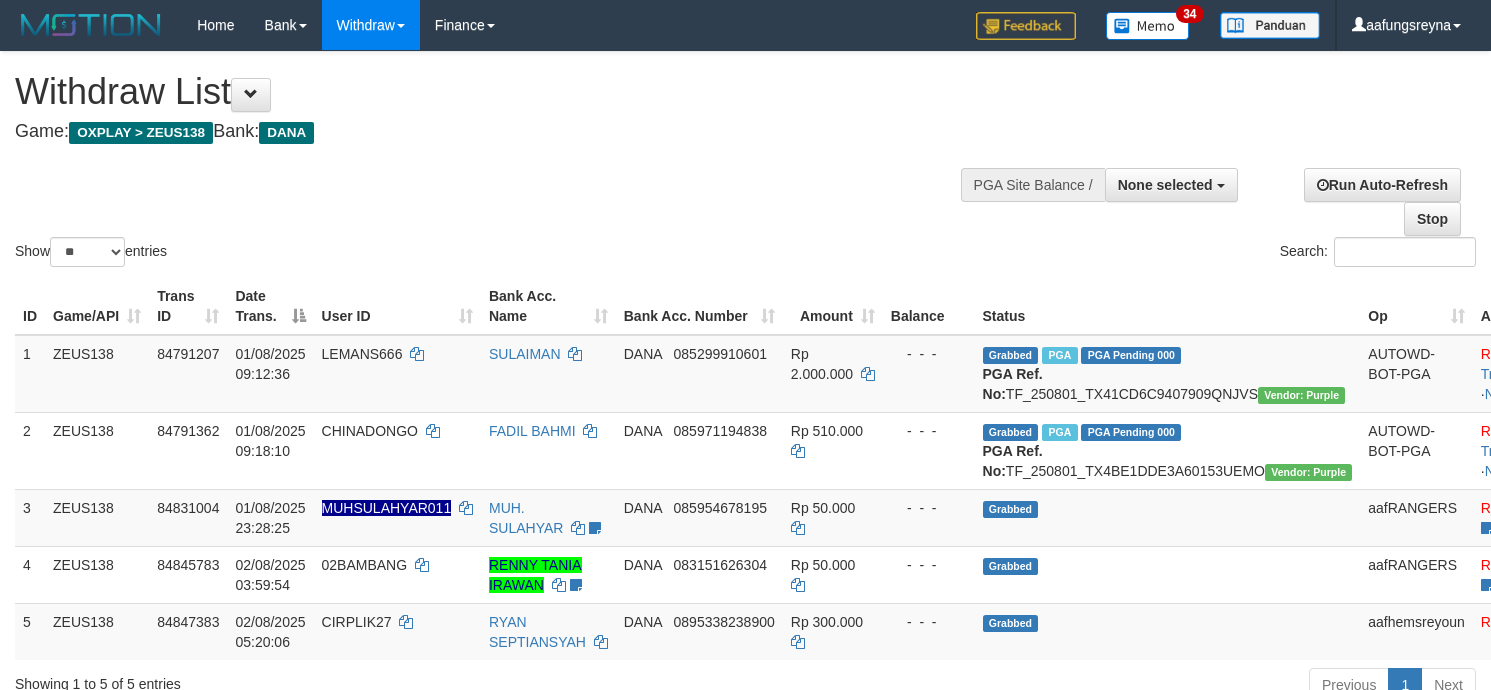 select 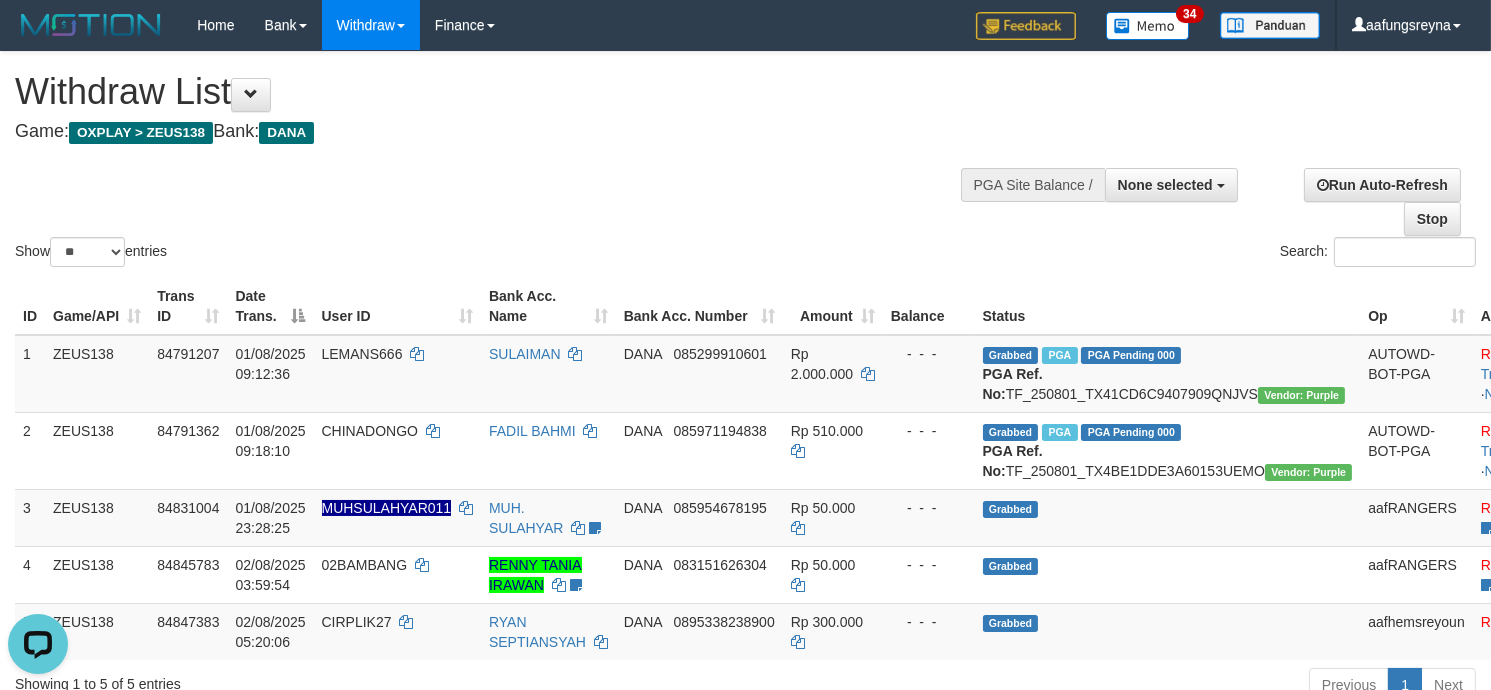 scroll, scrollTop: 0, scrollLeft: 0, axis: both 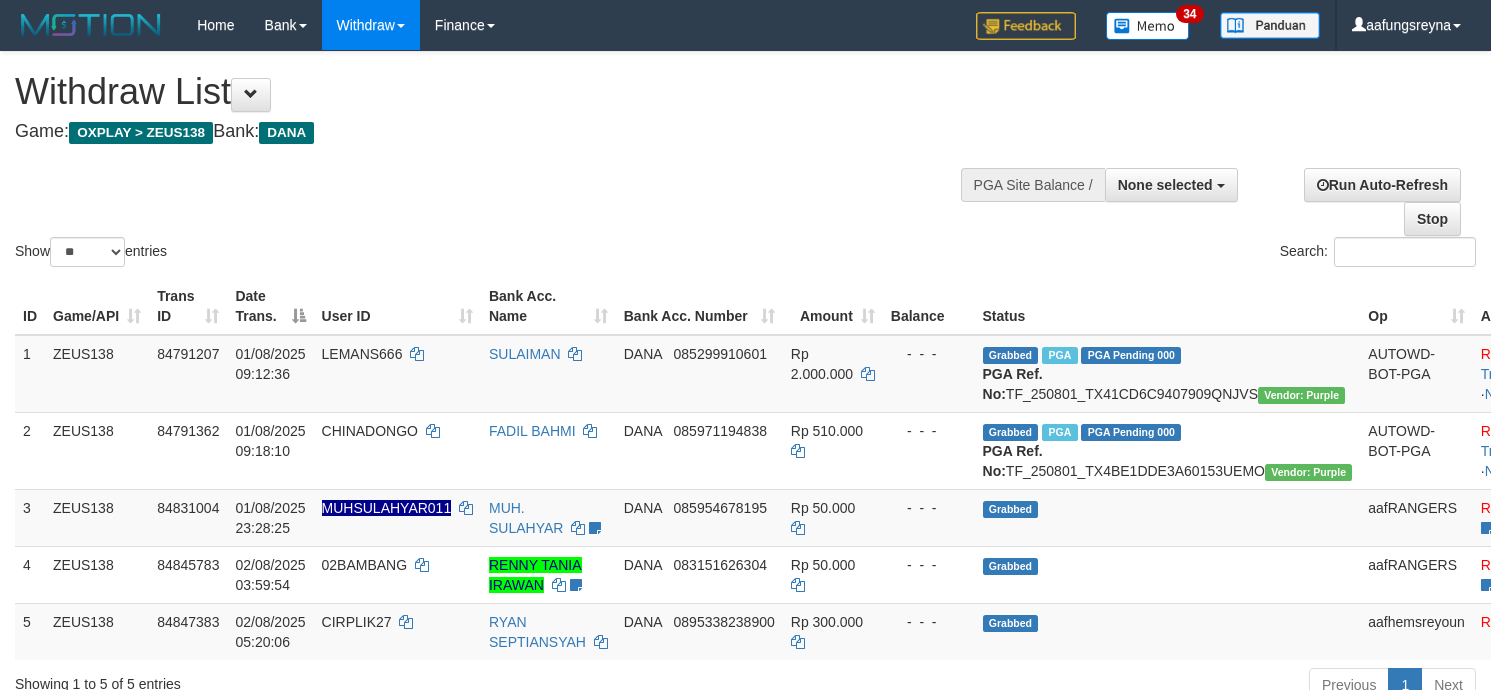 select 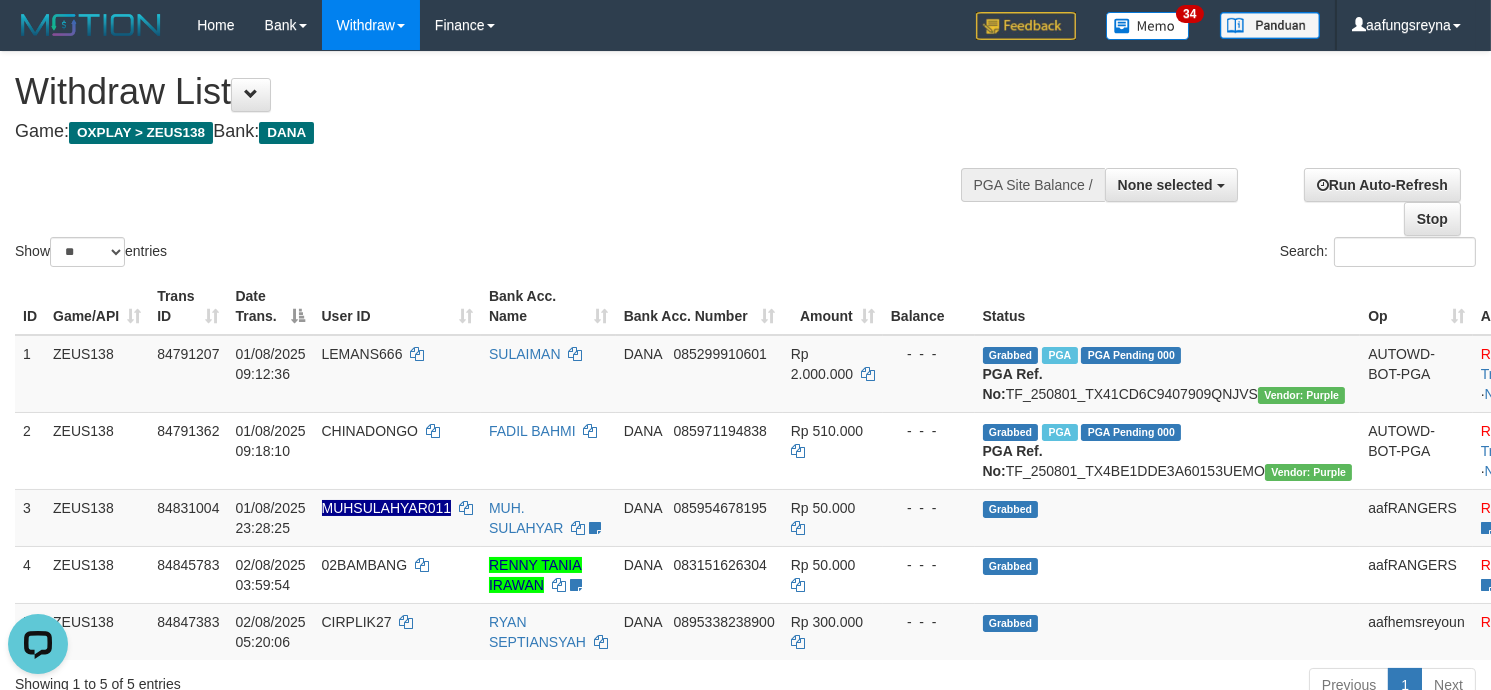 scroll, scrollTop: 0, scrollLeft: 0, axis: both 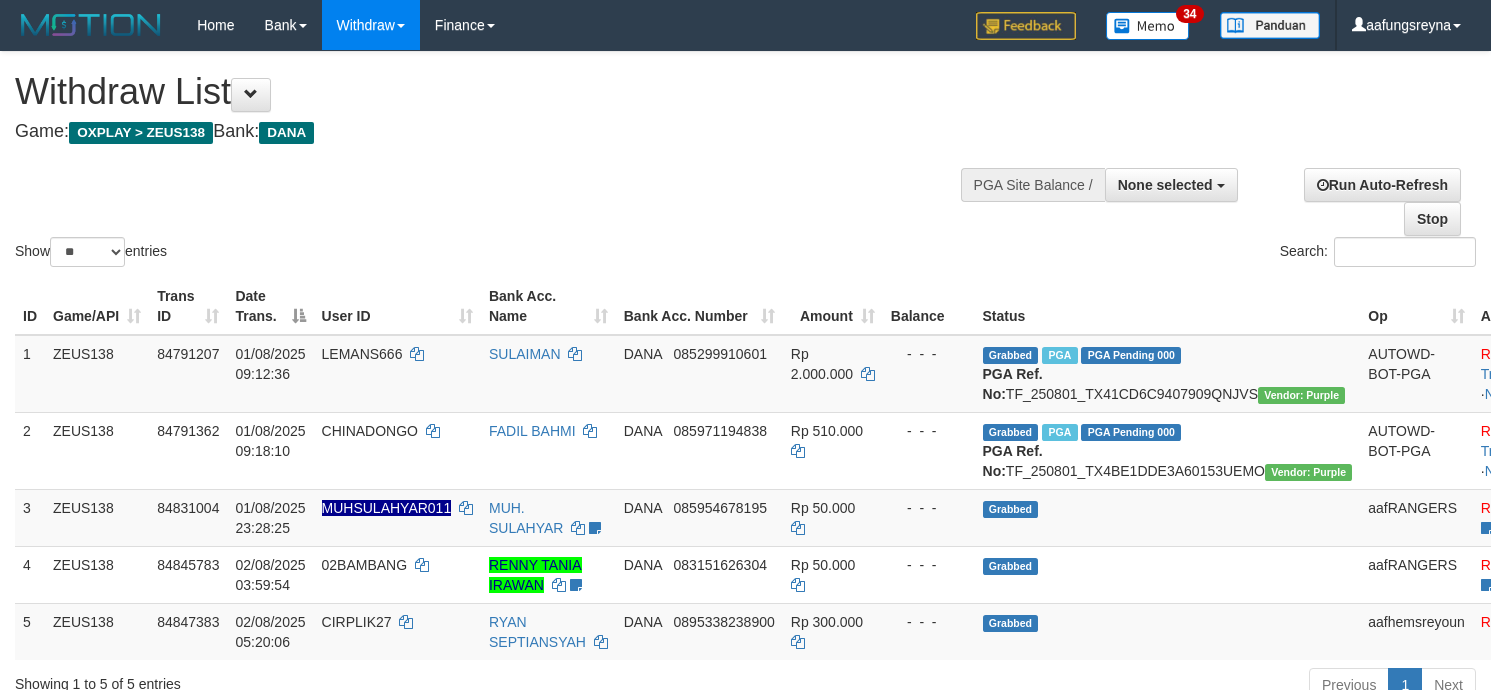 select 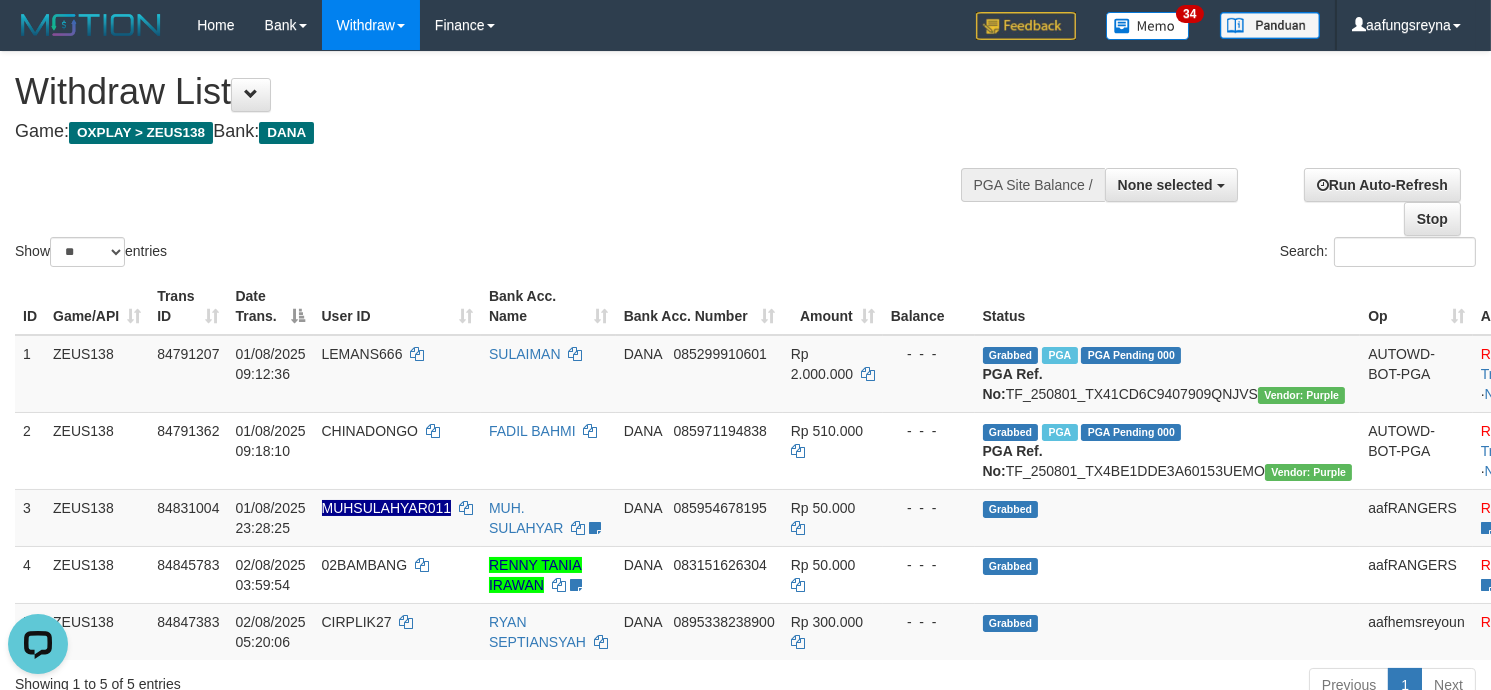 scroll, scrollTop: 0, scrollLeft: 0, axis: both 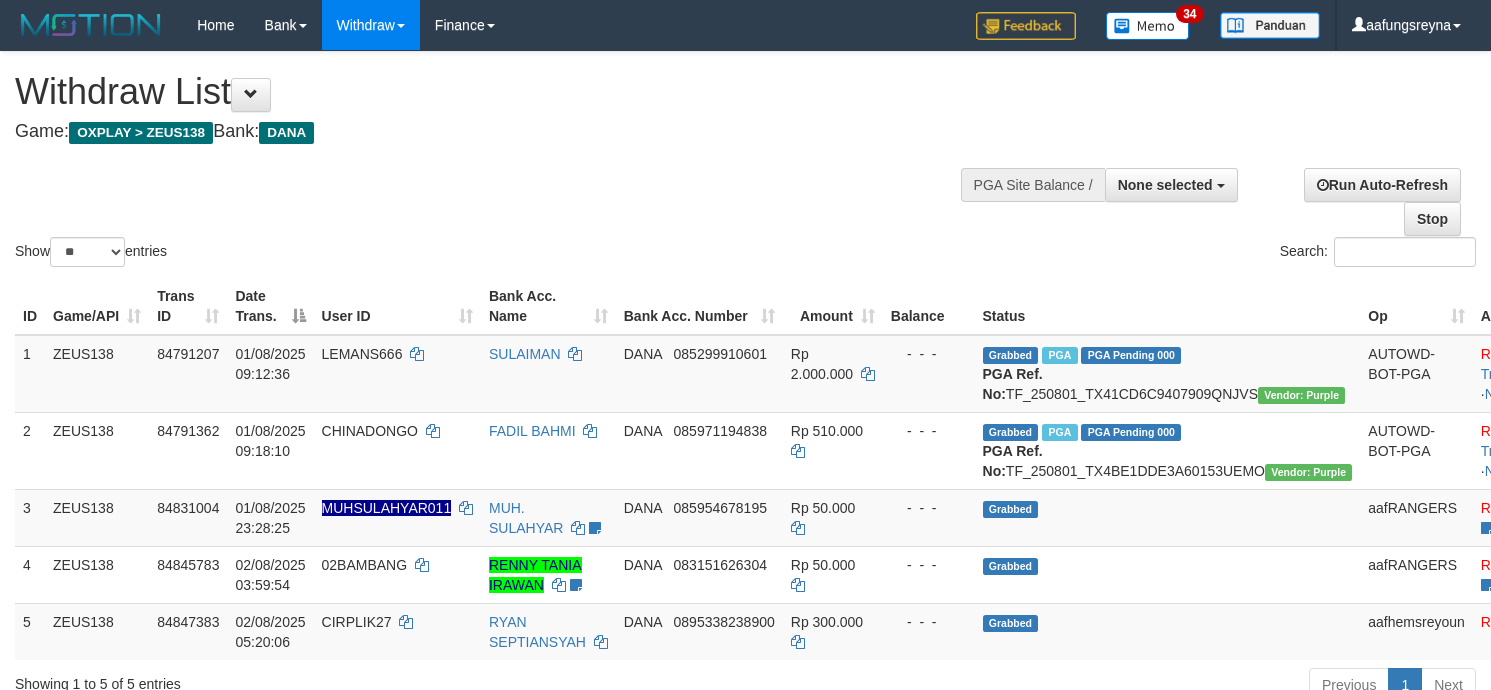 select 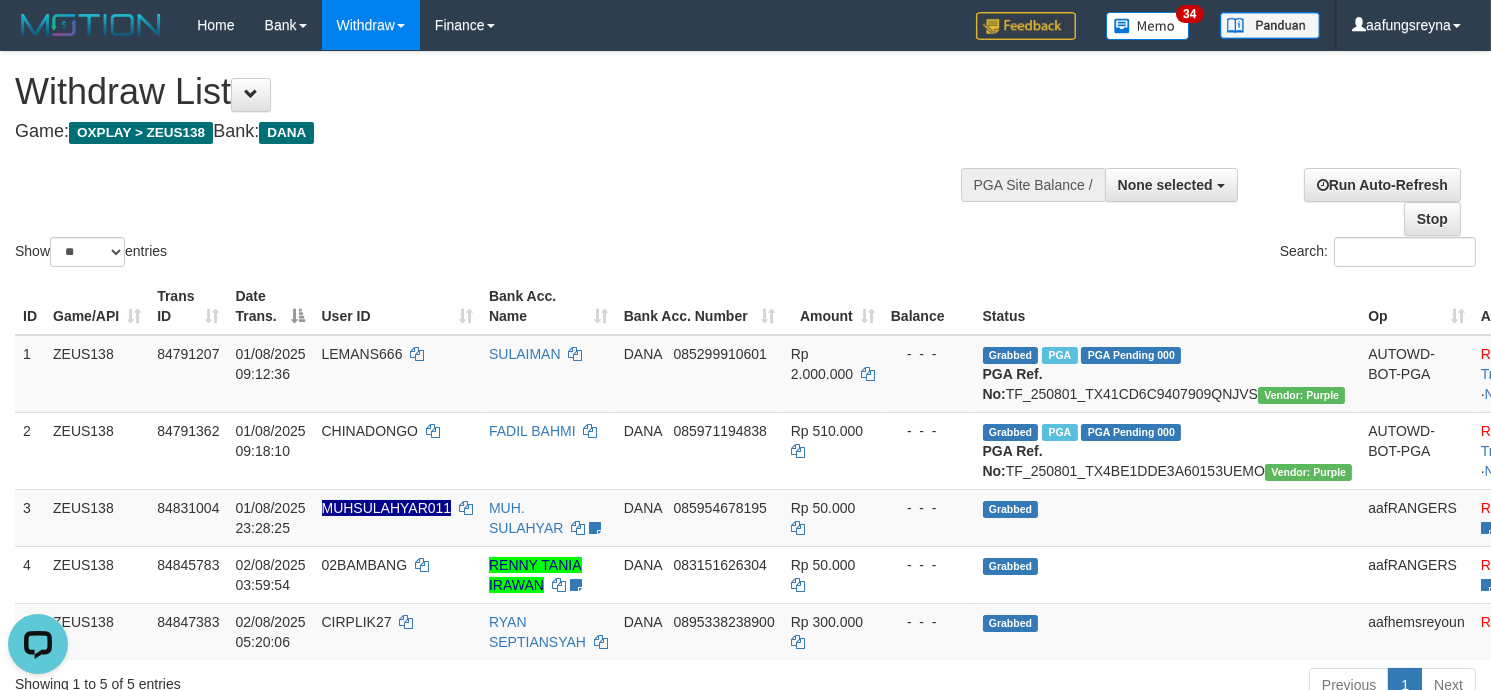 scroll, scrollTop: 0, scrollLeft: 0, axis: both 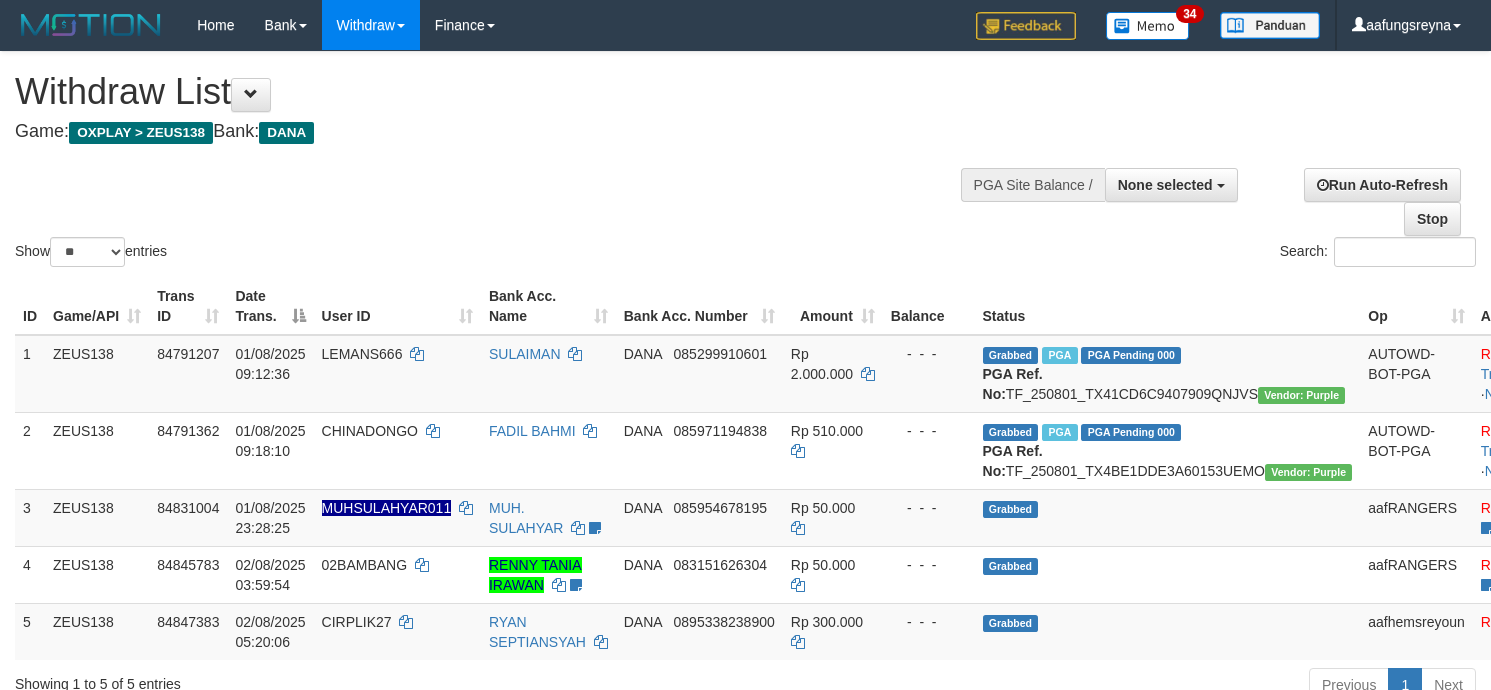 select 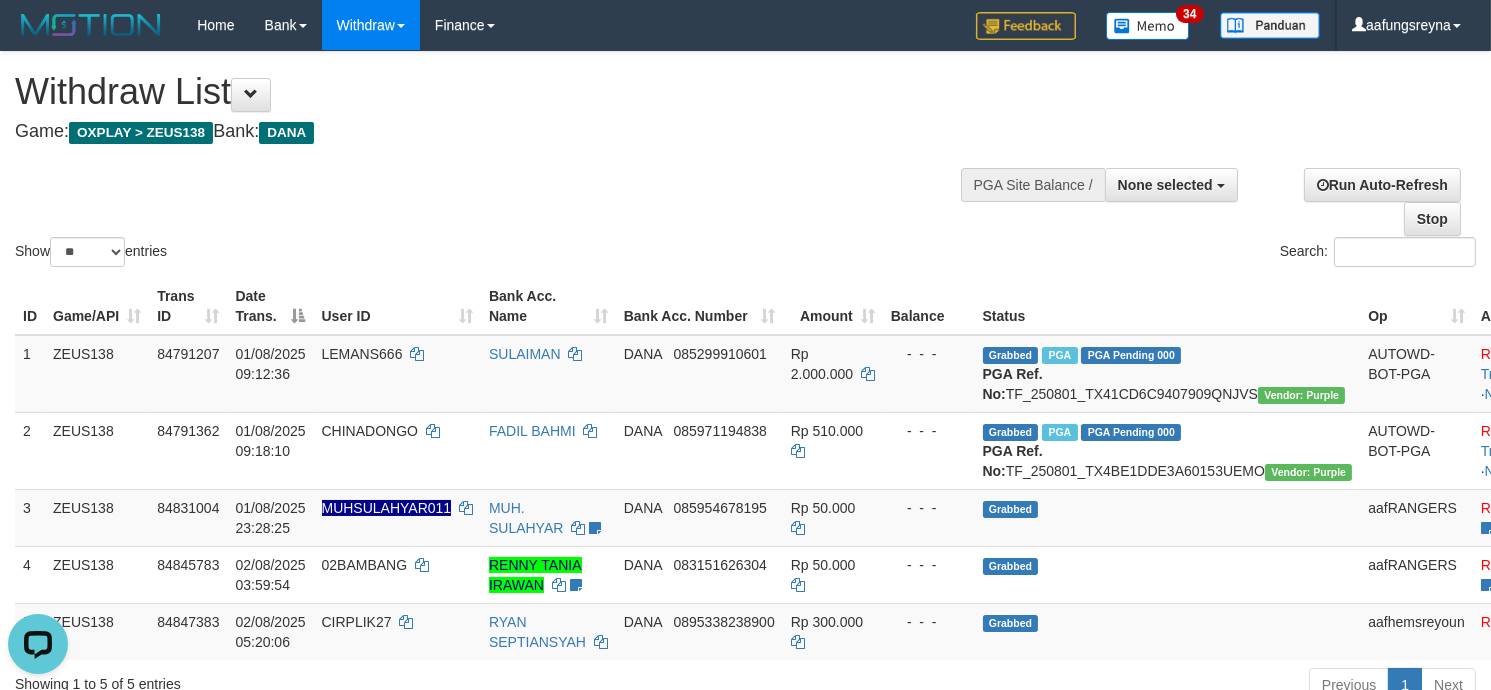 scroll, scrollTop: 0, scrollLeft: 0, axis: both 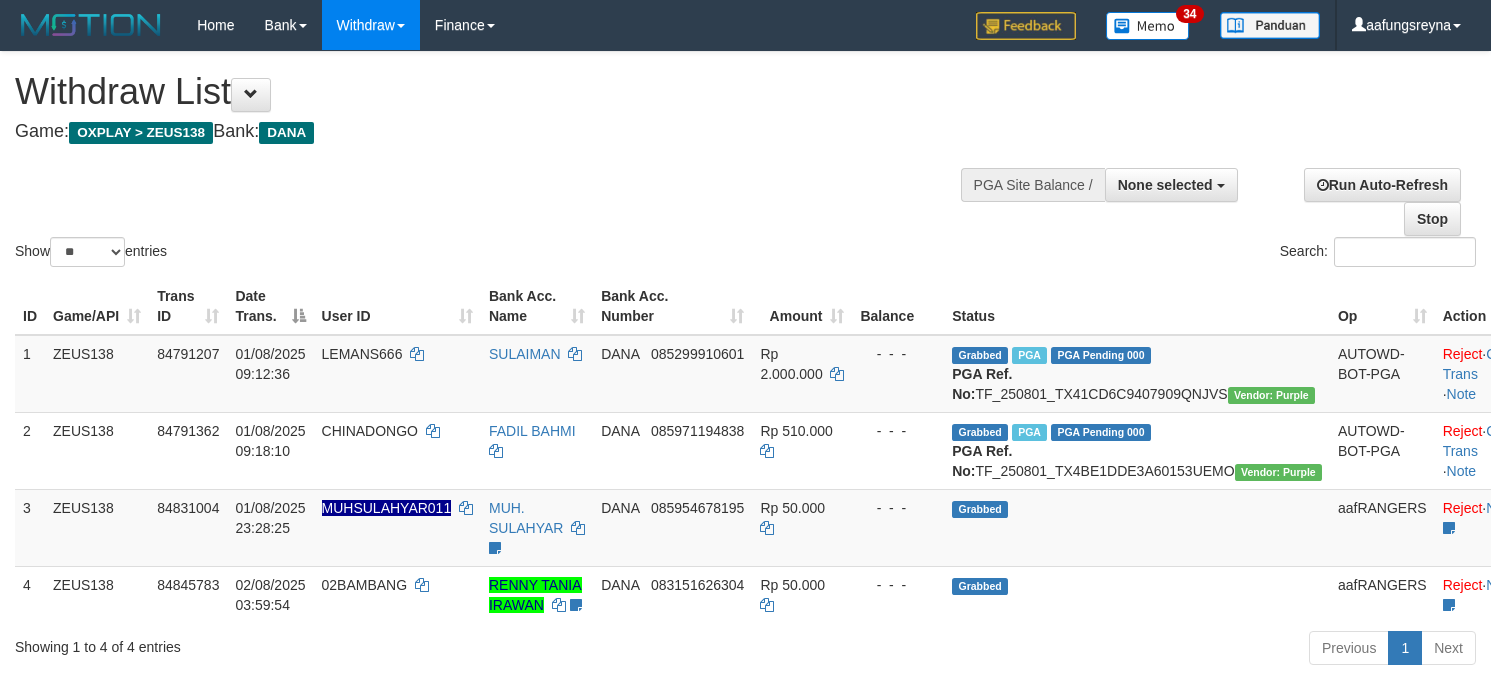 select 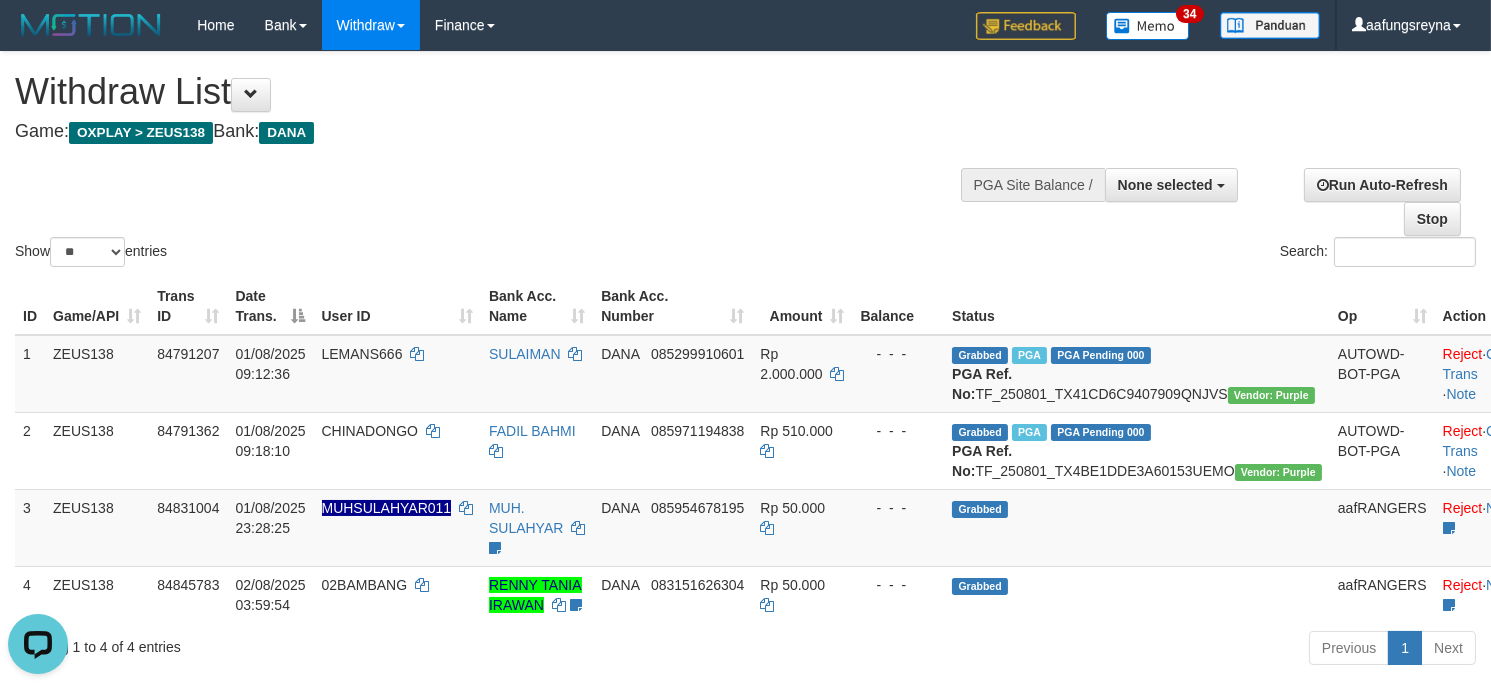 scroll, scrollTop: 0, scrollLeft: 0, axis: both 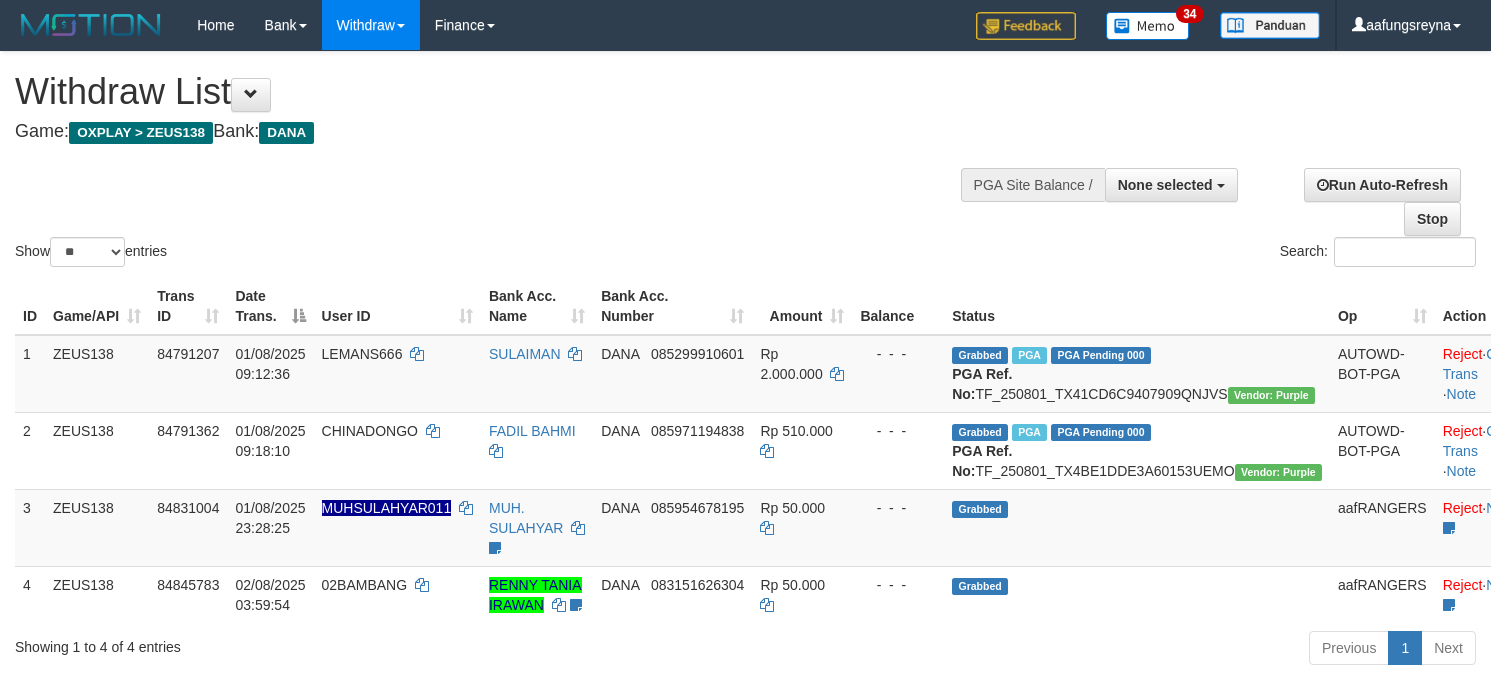 select 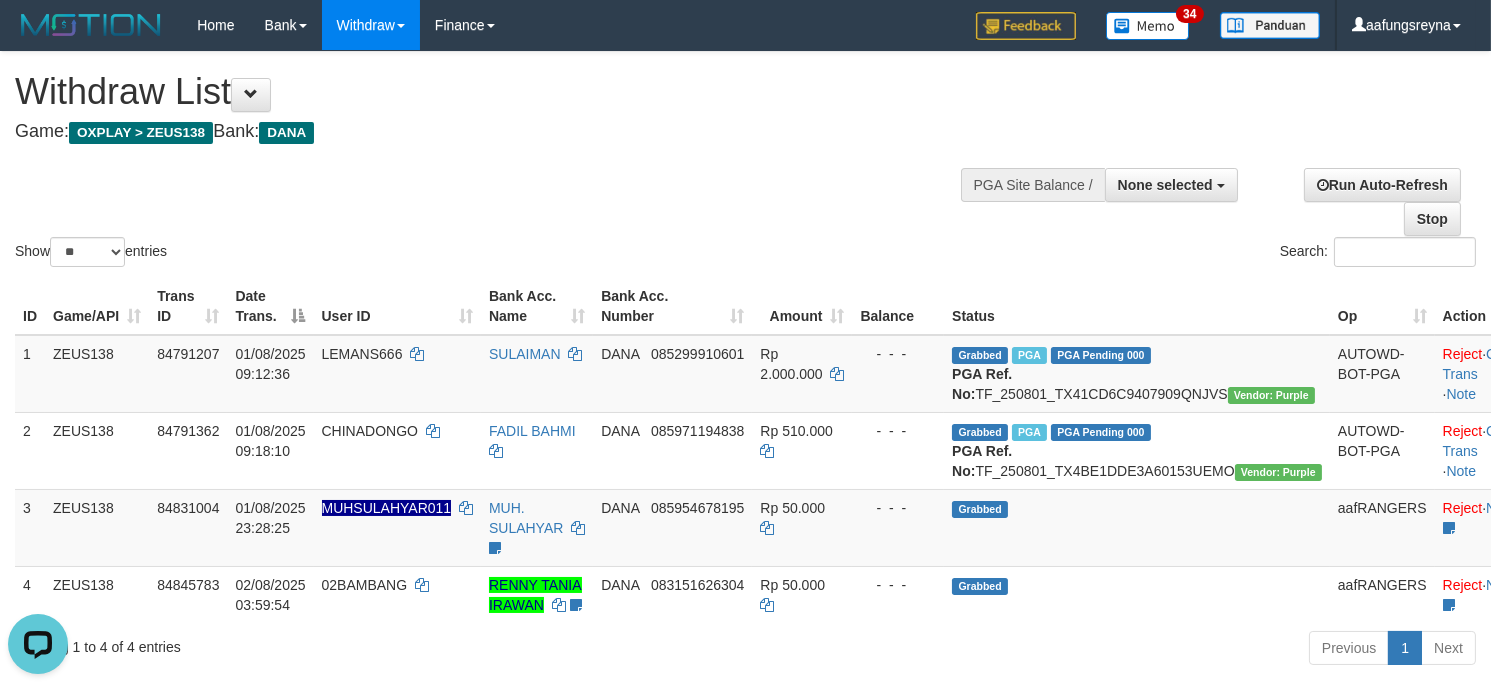 scroll, scrollTop: 0, scrollLeft: 0, axis: both 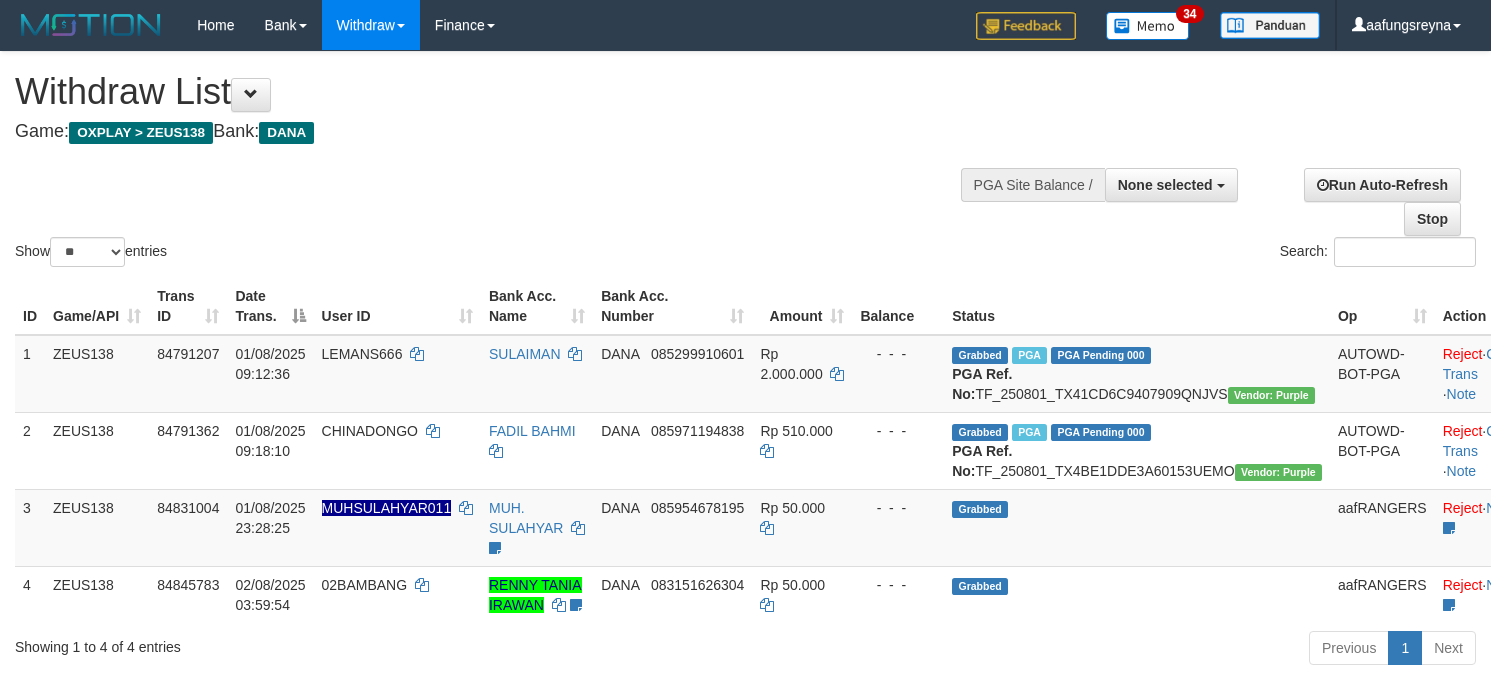 select 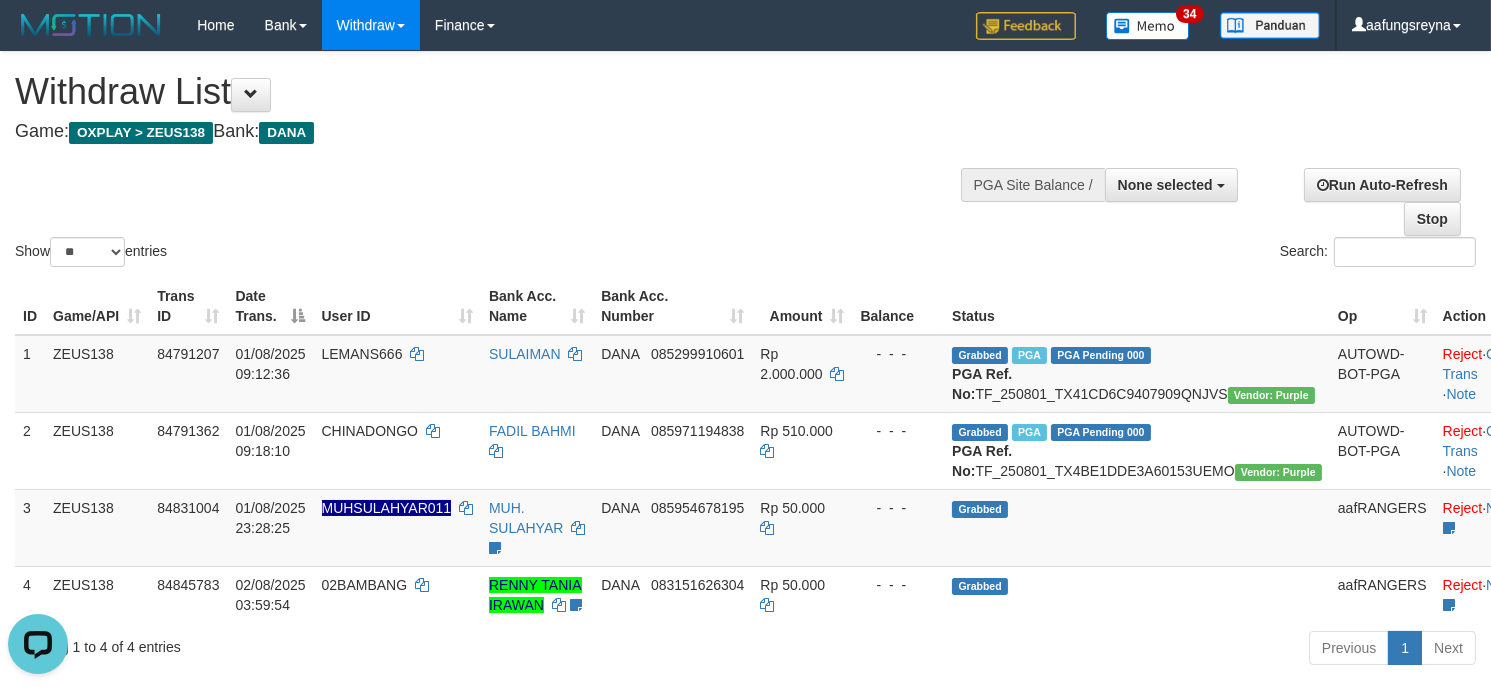 scroll, scrollTop: 0, scrollLeft: 0, axis: both 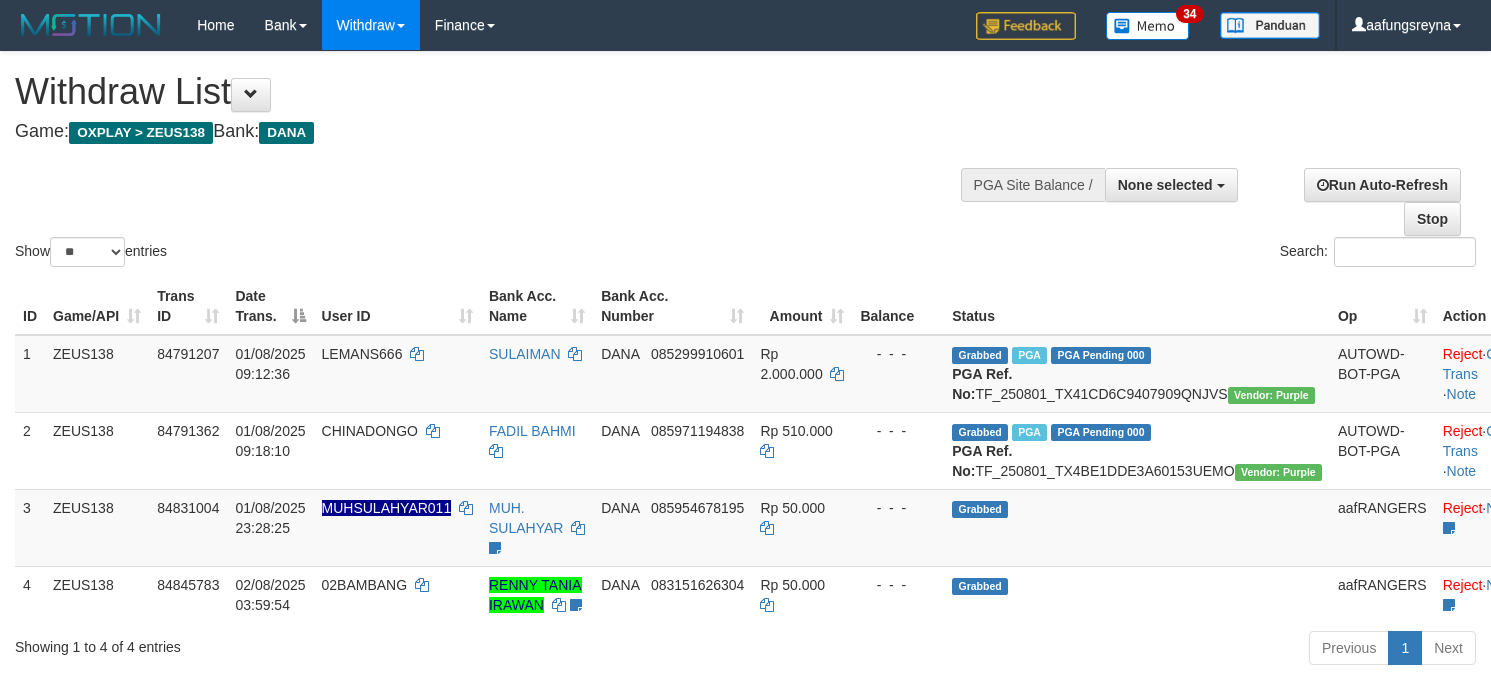 select 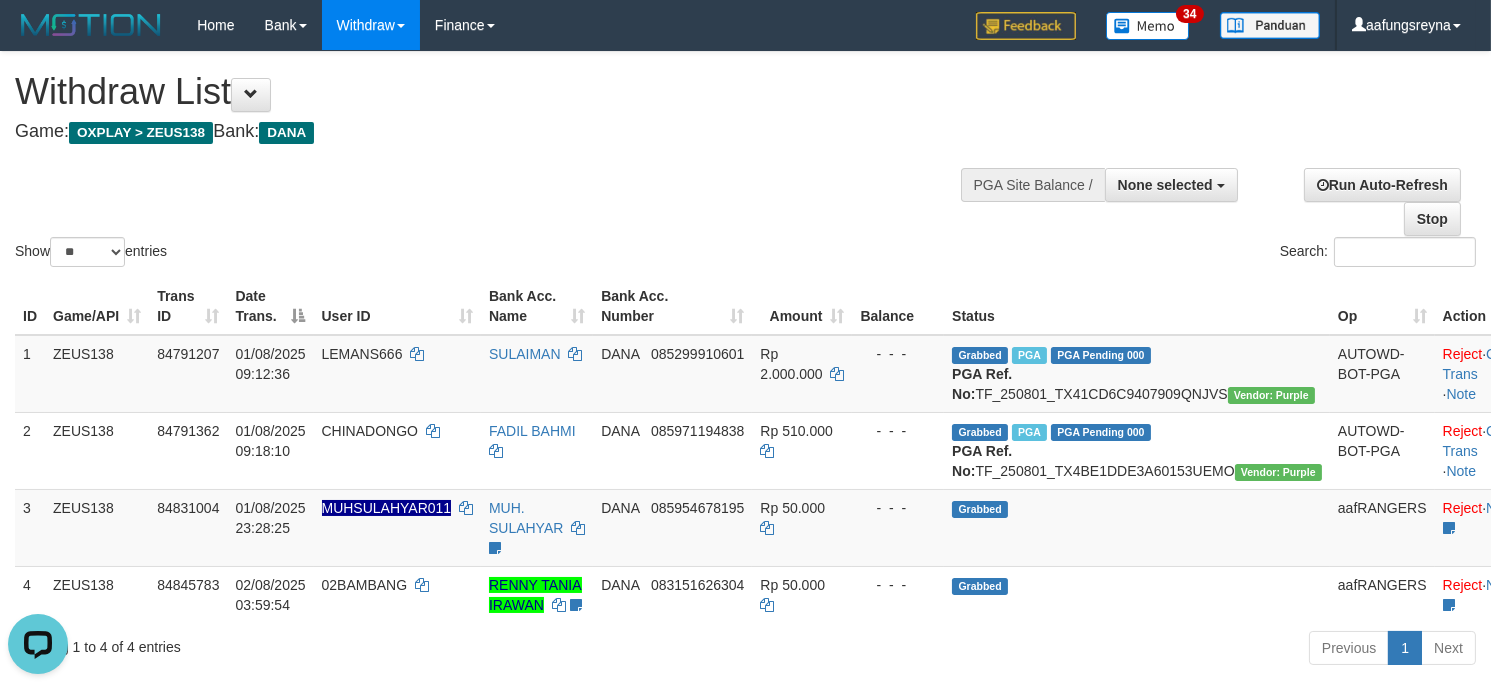 scroll, scrollTop: 0, scrollLeft: 0, axis: both 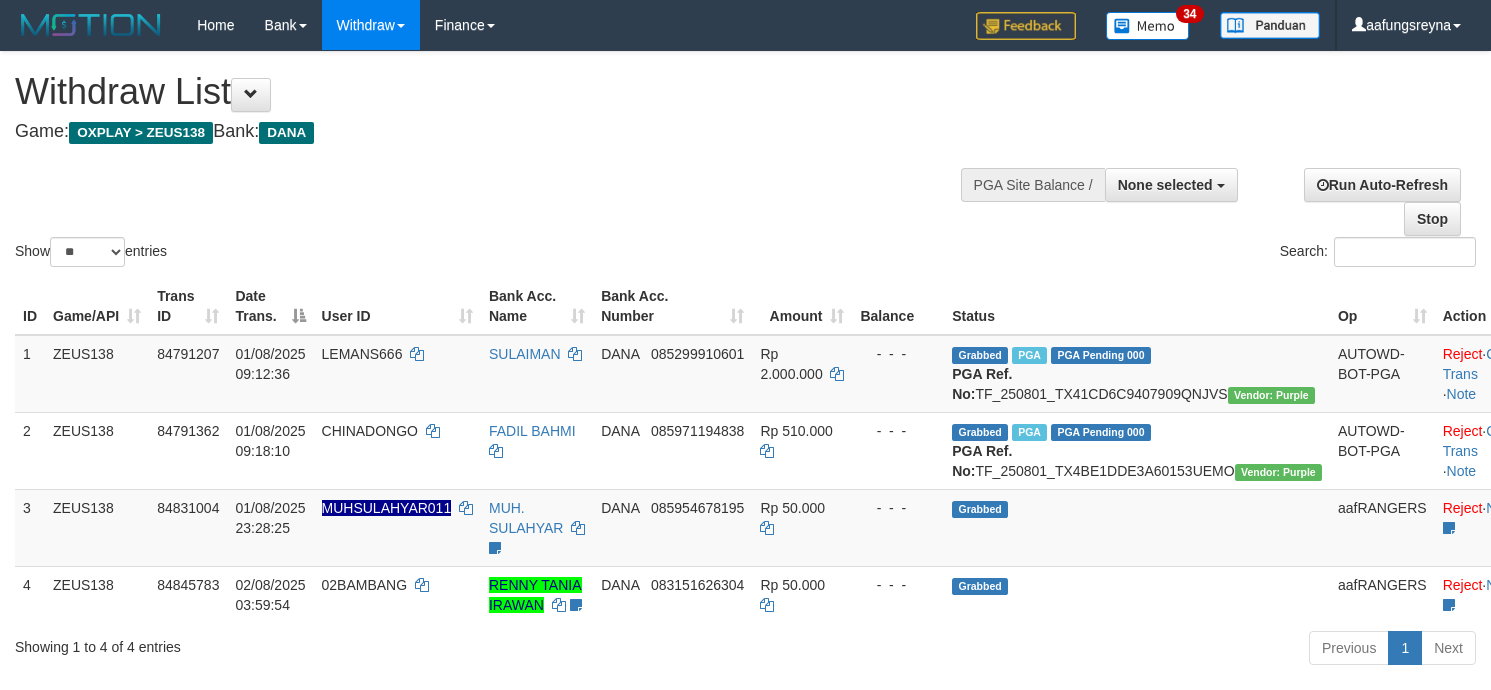select 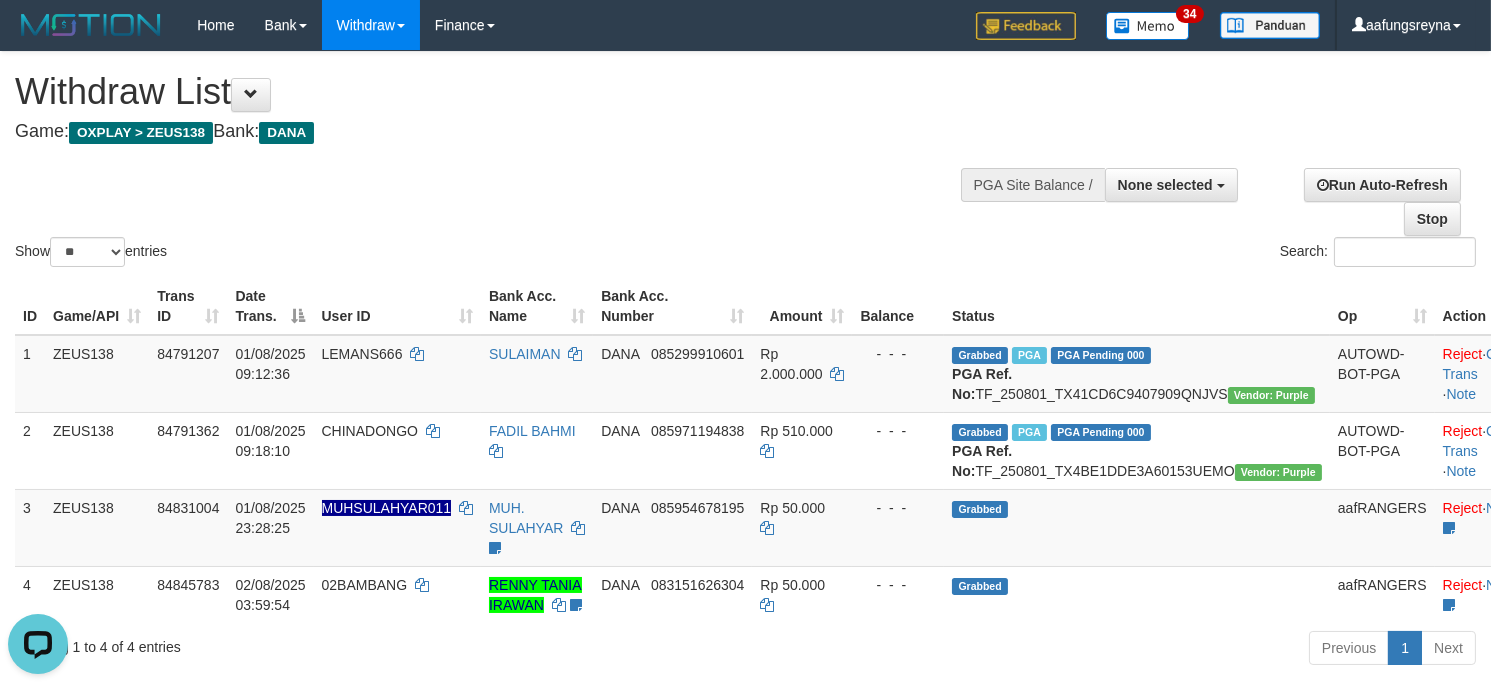 scroll, scrollTop: 0, scrollLeft: 0, axis: both 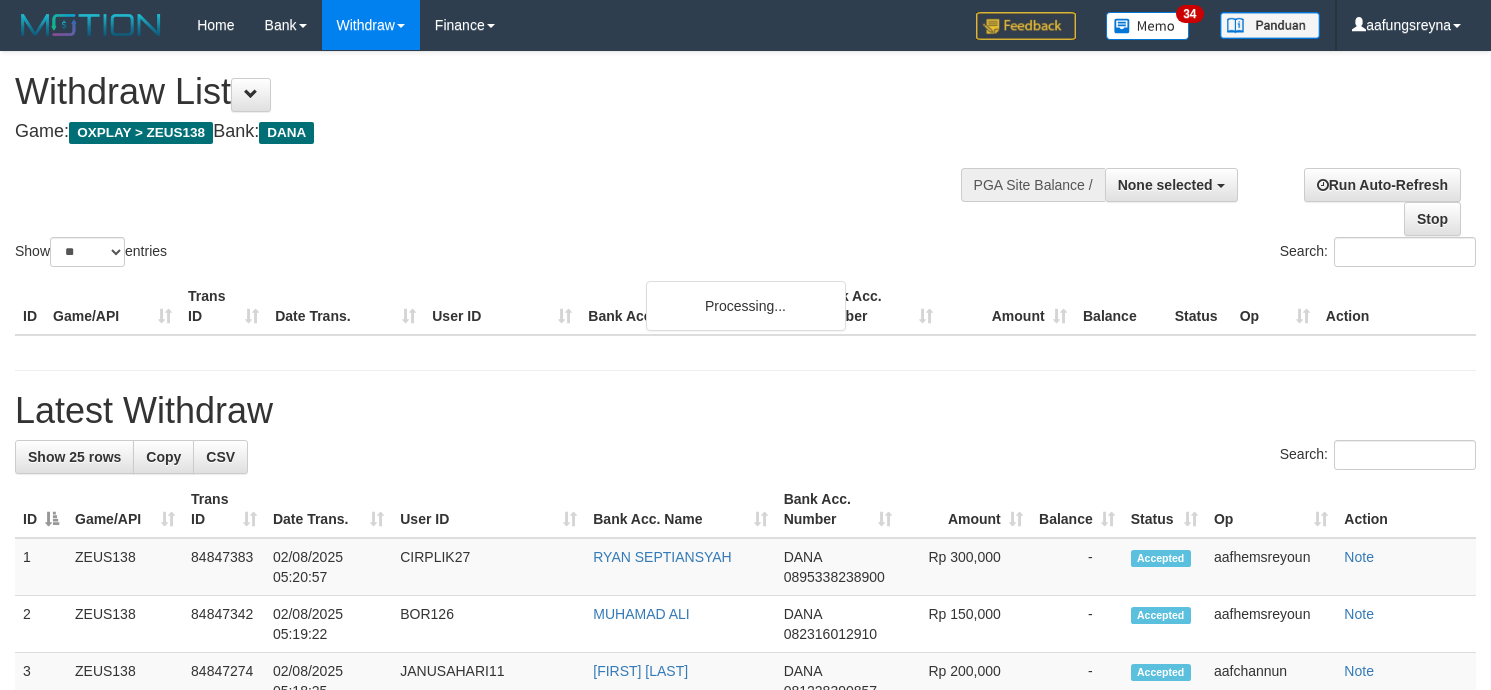 select 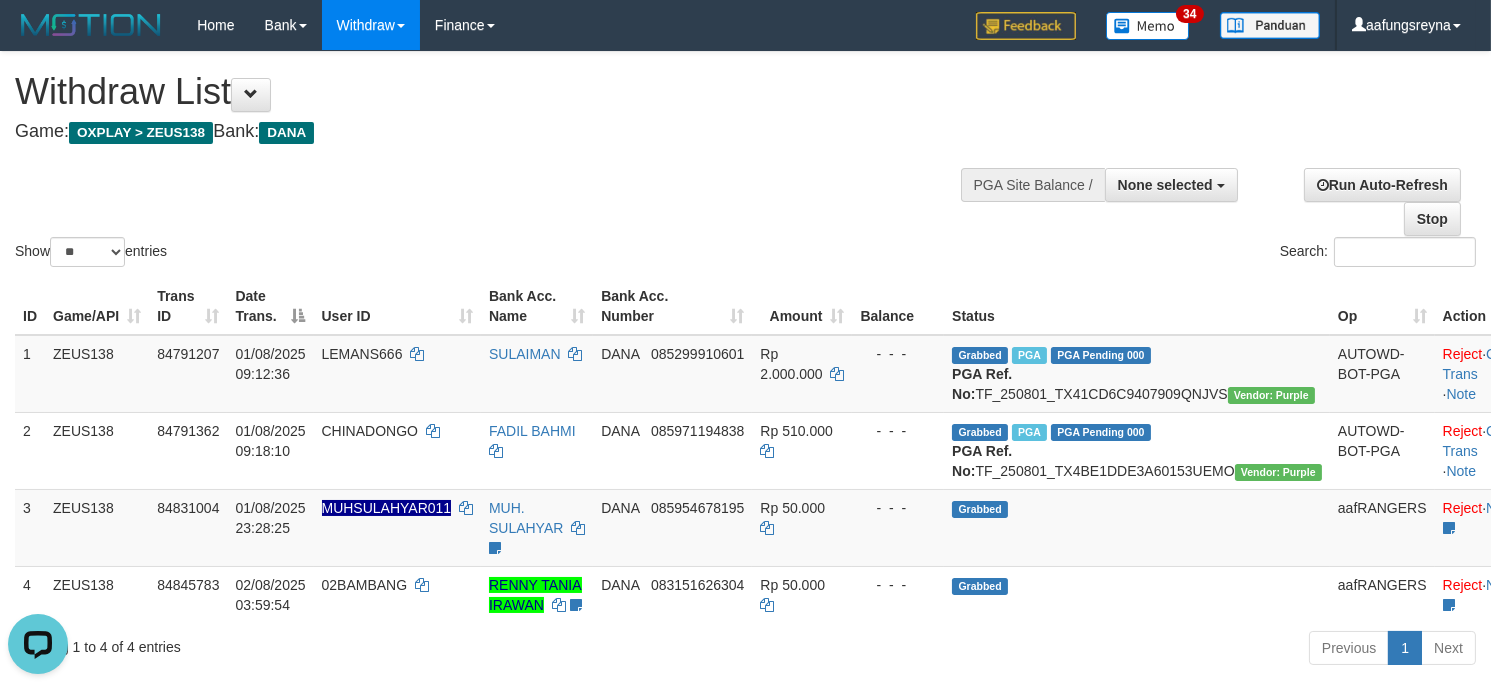scroll, scrollTop: 0, scrollLeft: 0, axis: both 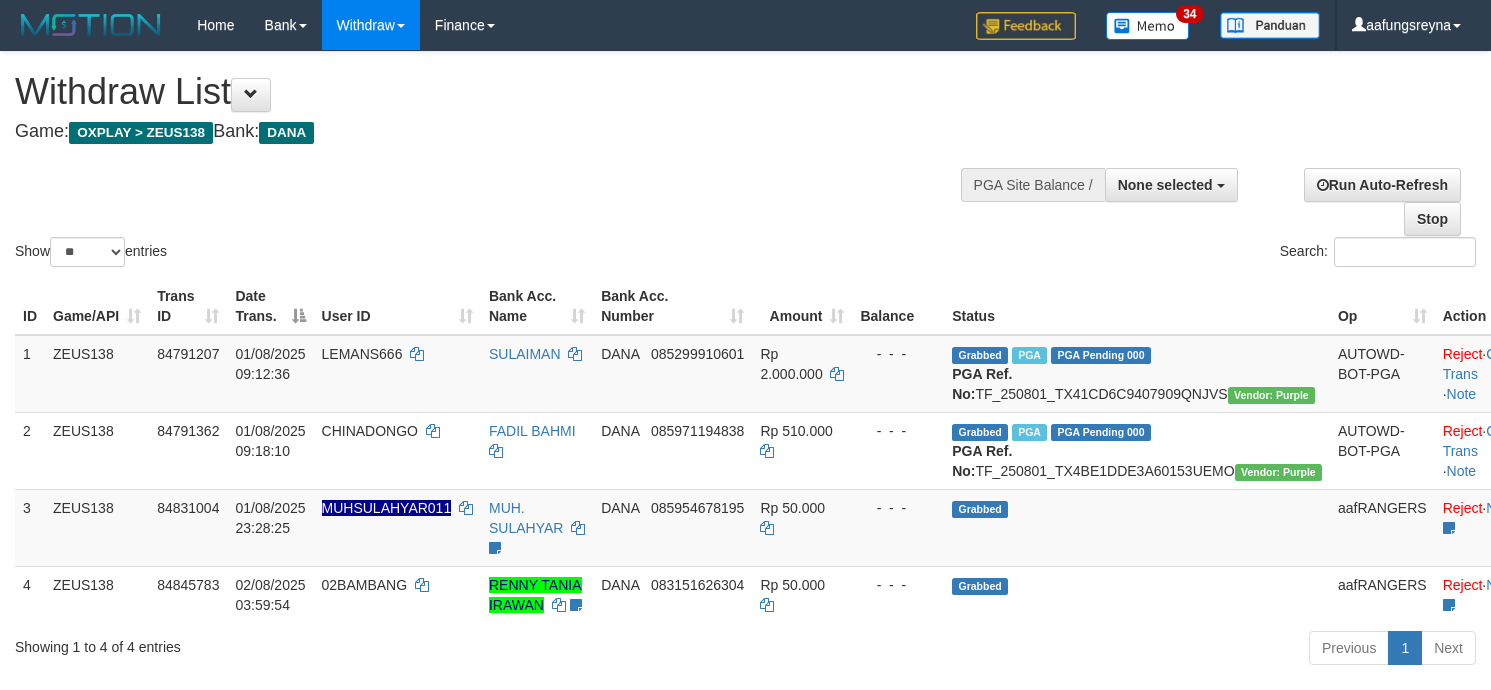 select 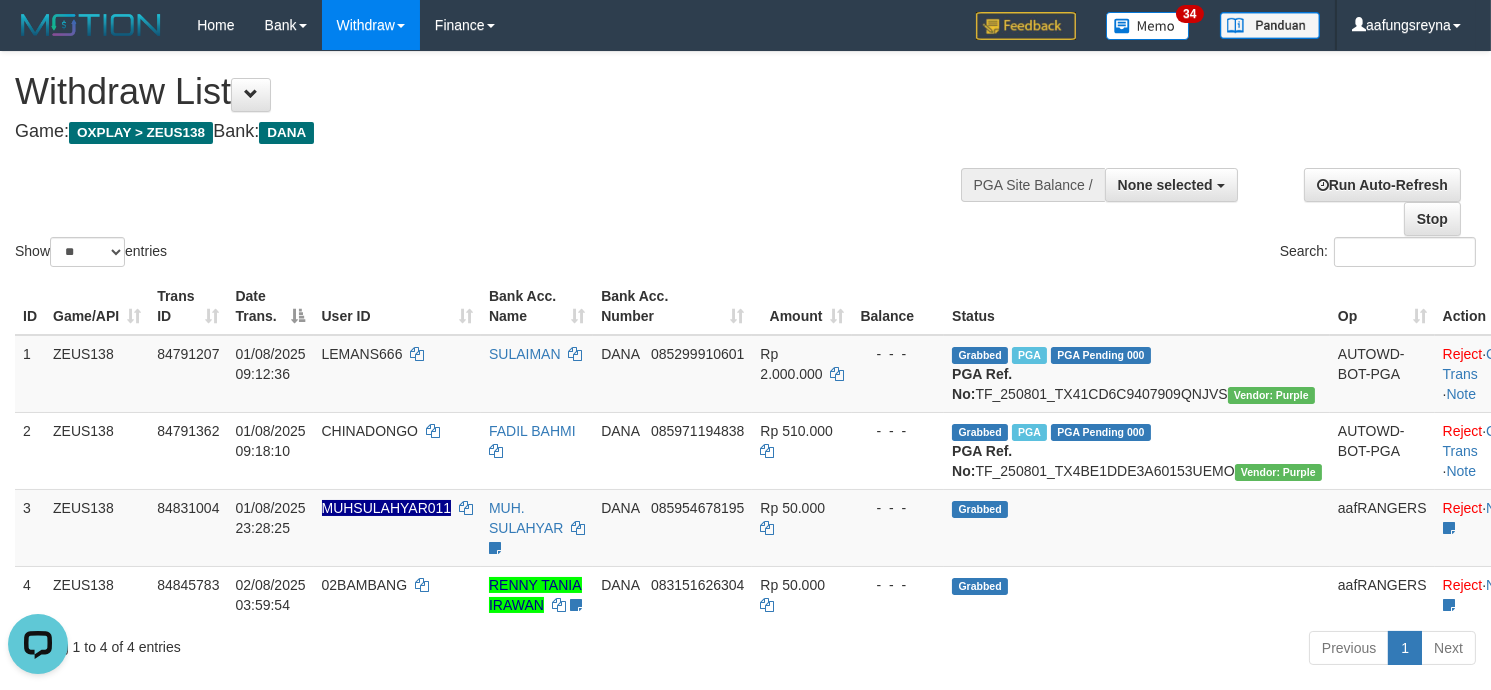 scroll, scrollTop: 0, scrollLeft: 0, axis: both 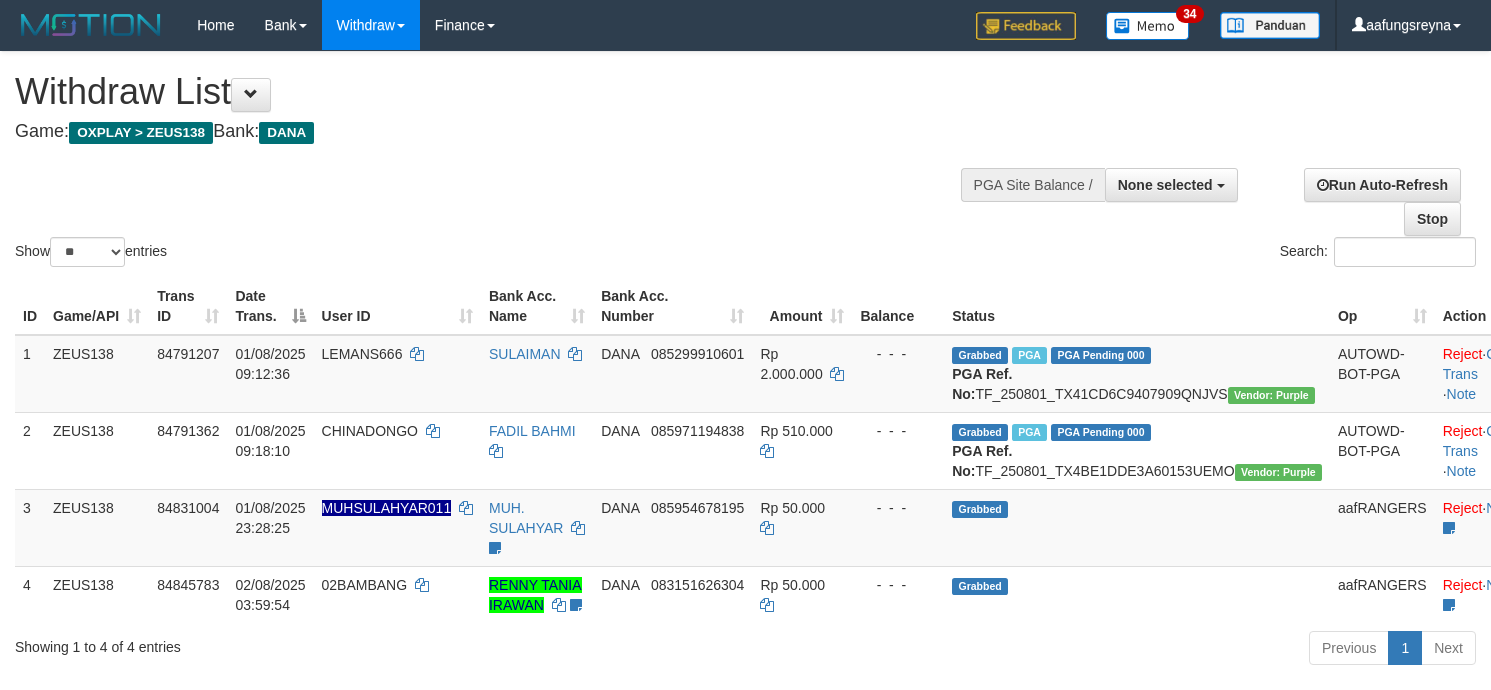 select 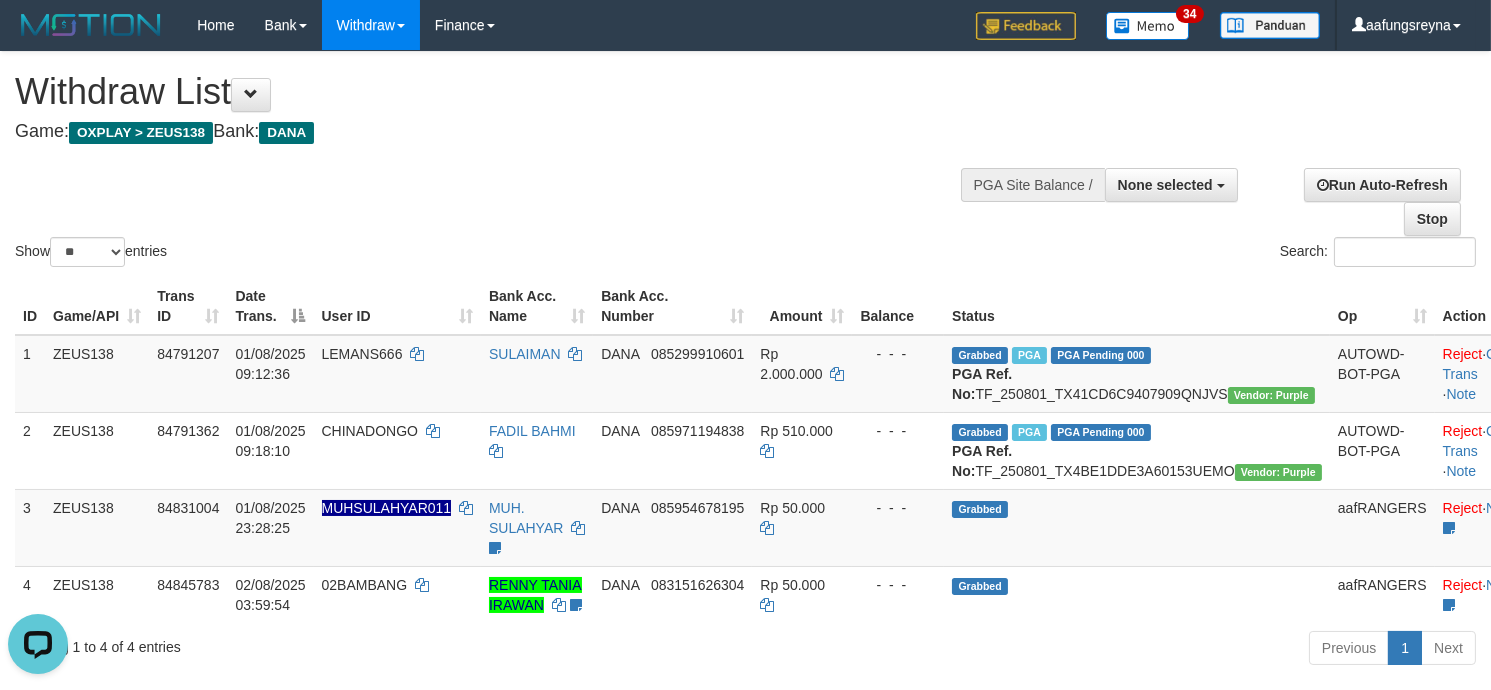 scroll, scrollTop: 0, scrollLeft: 0, axis: both 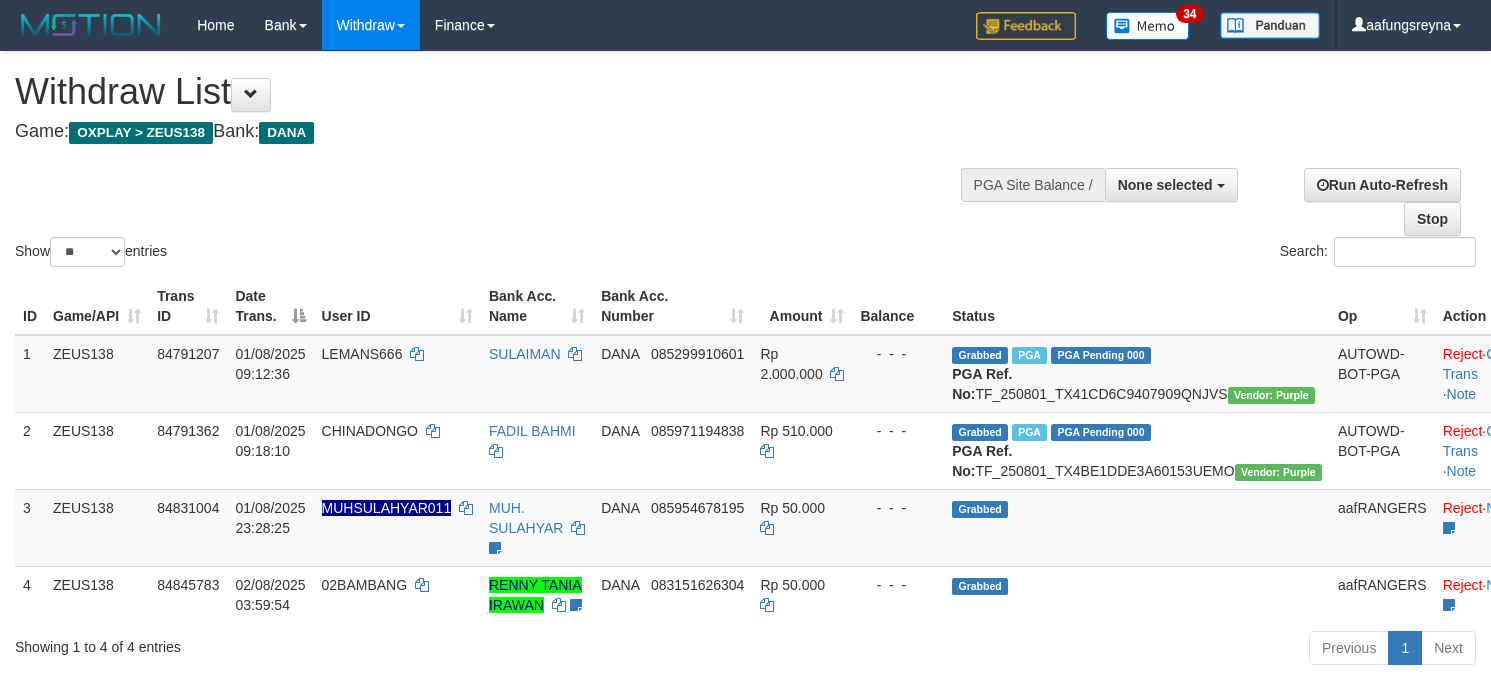 select 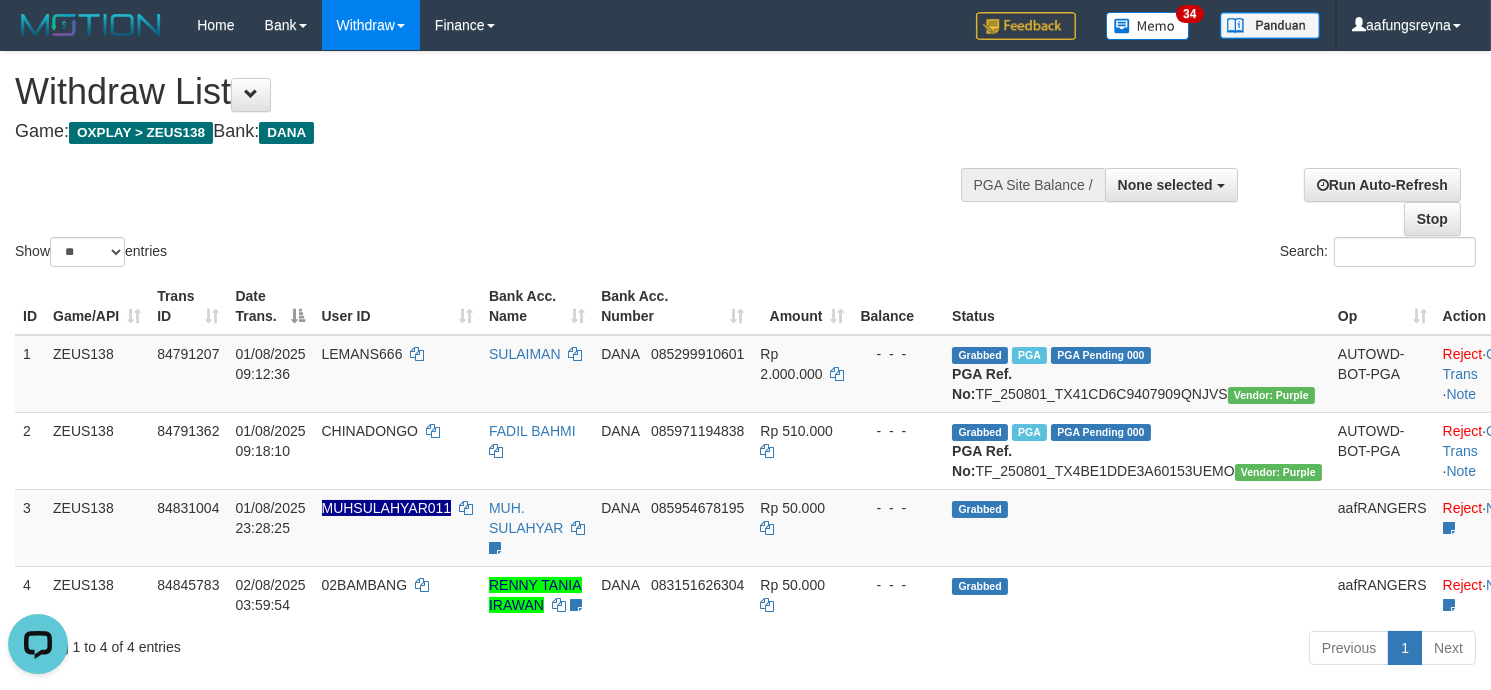 scroll, scrollTop: 0, scrollLeft: 0, axis: both 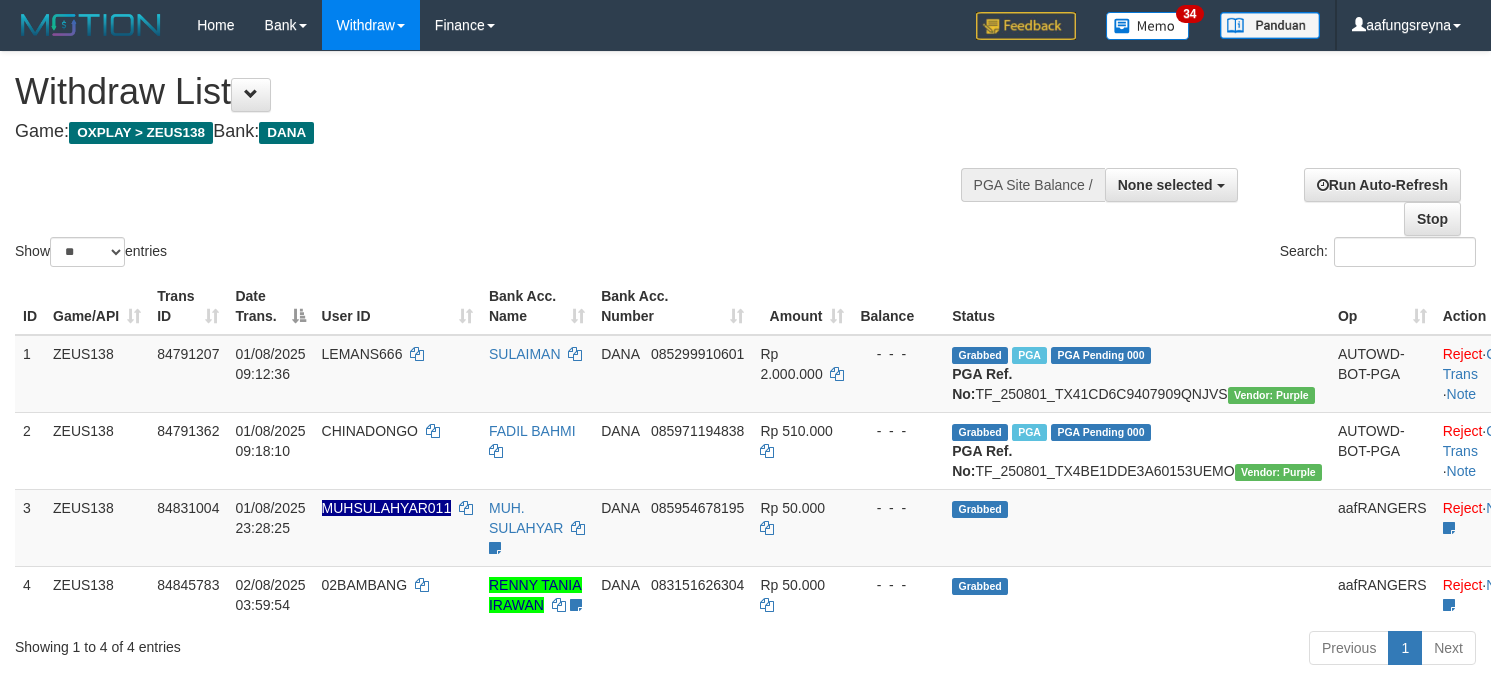 select 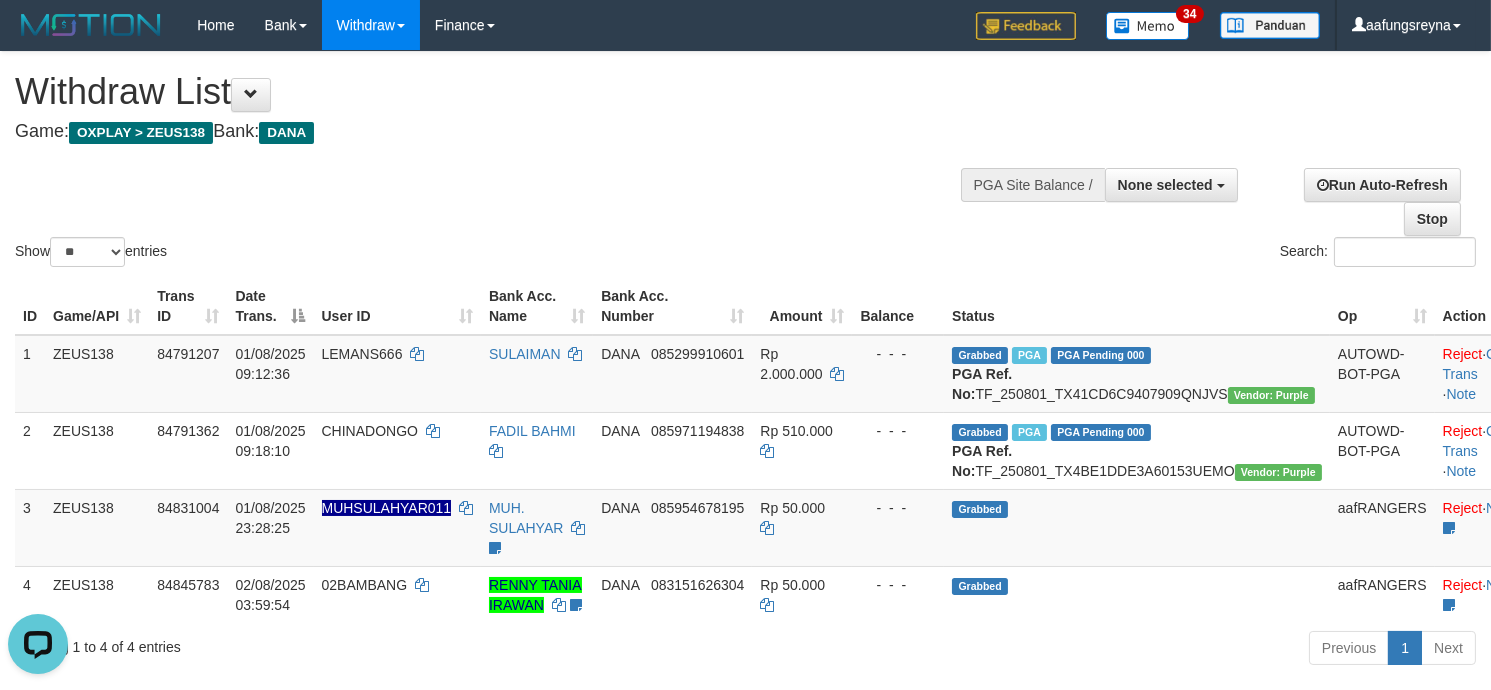 scroll, scrollTop: 0, scrollLeft: 0, axis: both 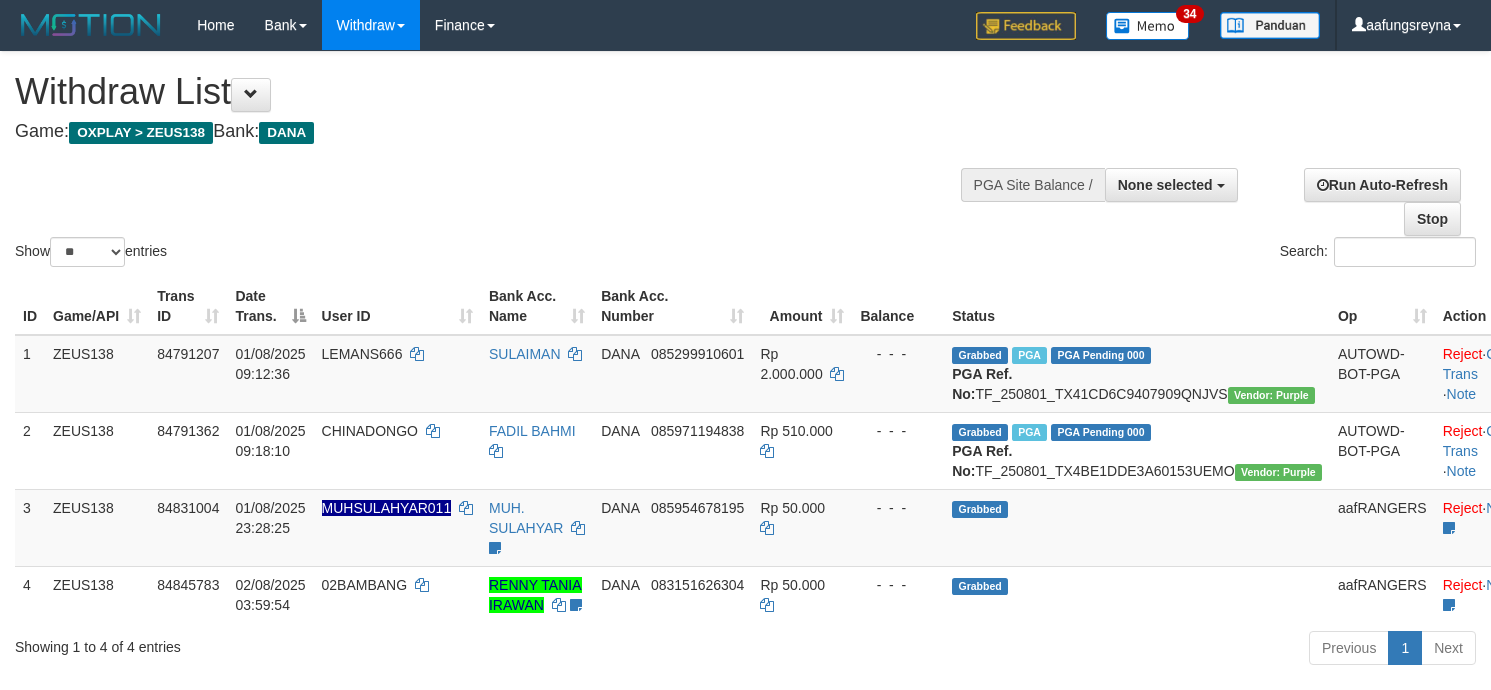 select 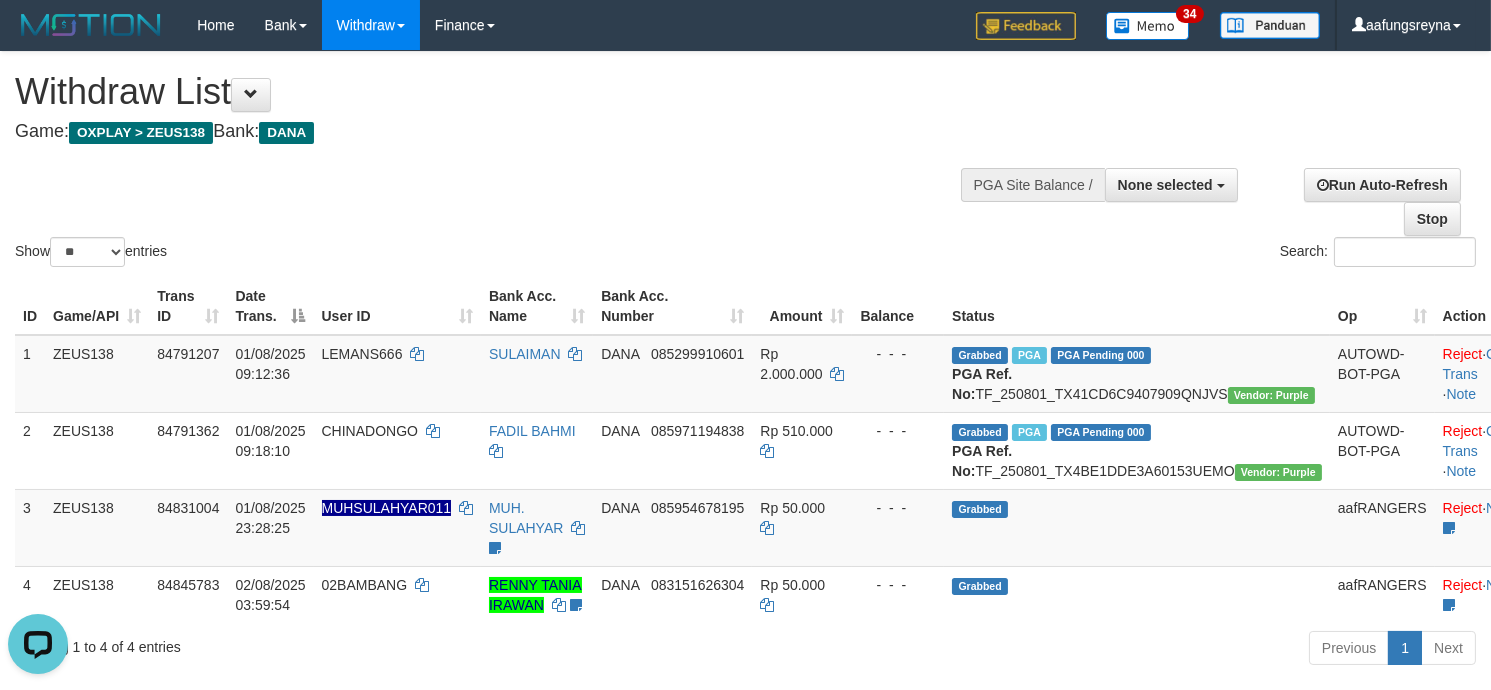 scroll, scrollTop: 0, scrollLeft: 0, axis: both 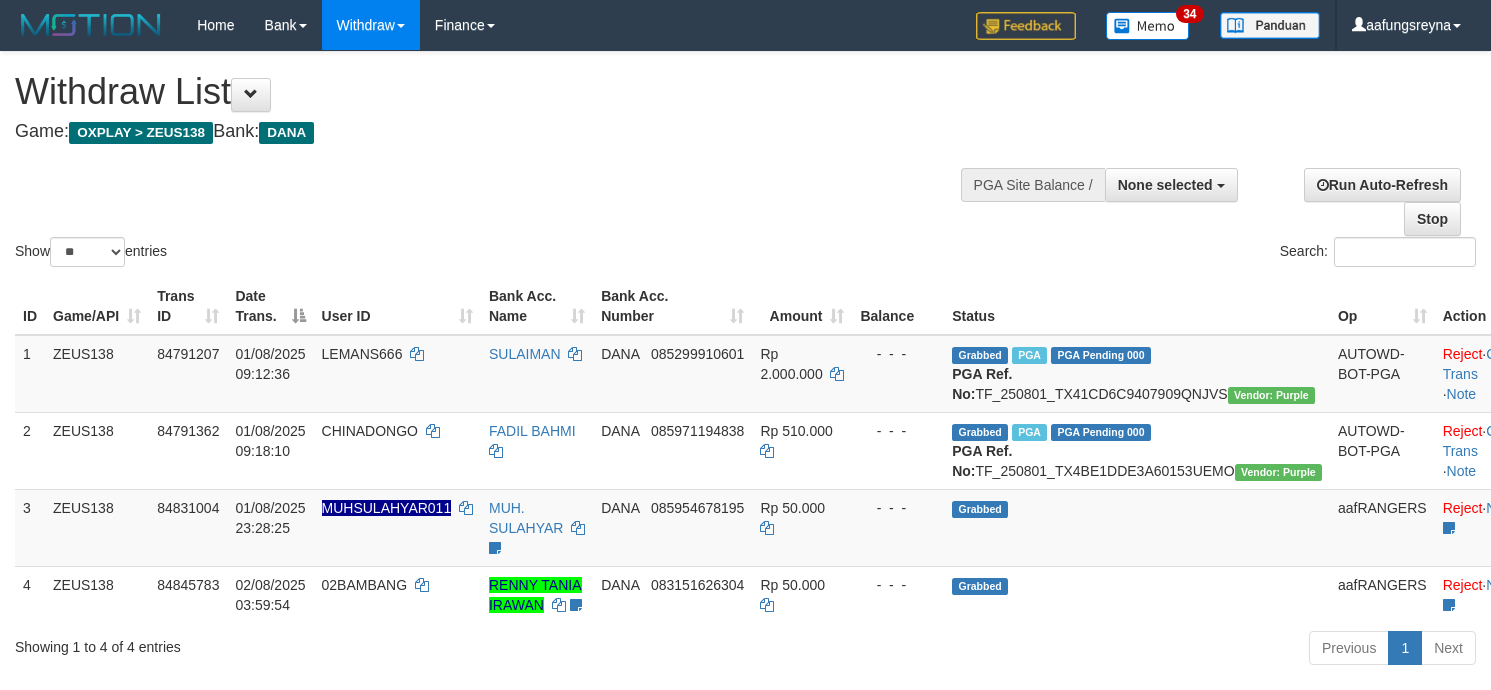 select 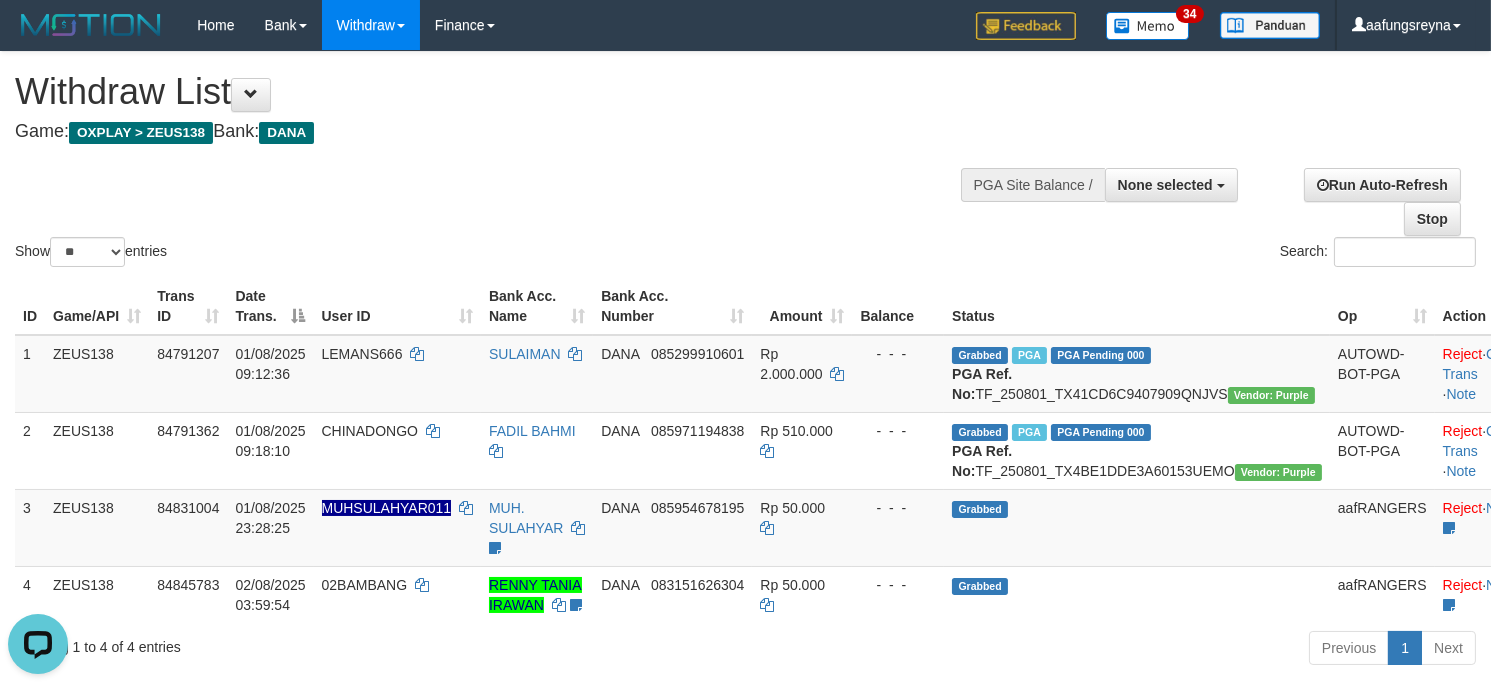 scroll, scrollTop: 0, scrollLeft: 0, axis: both 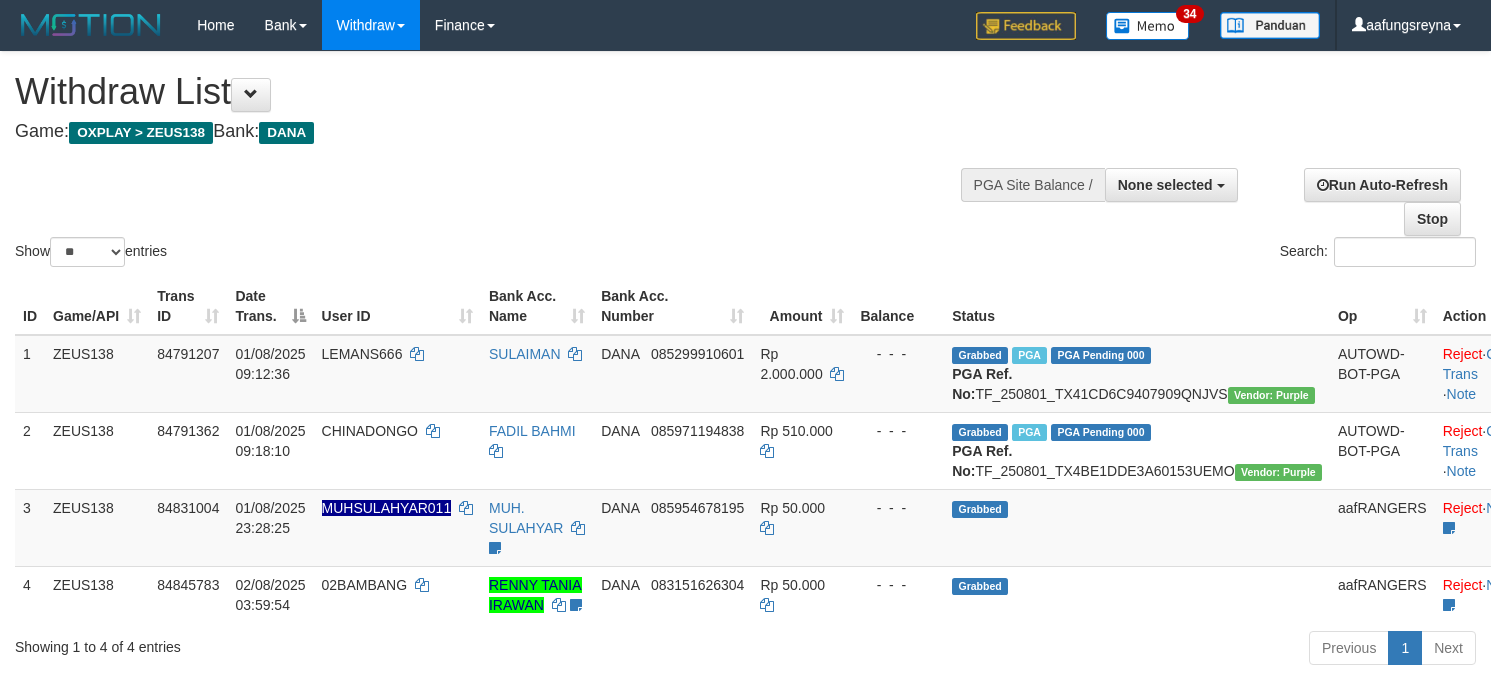 select 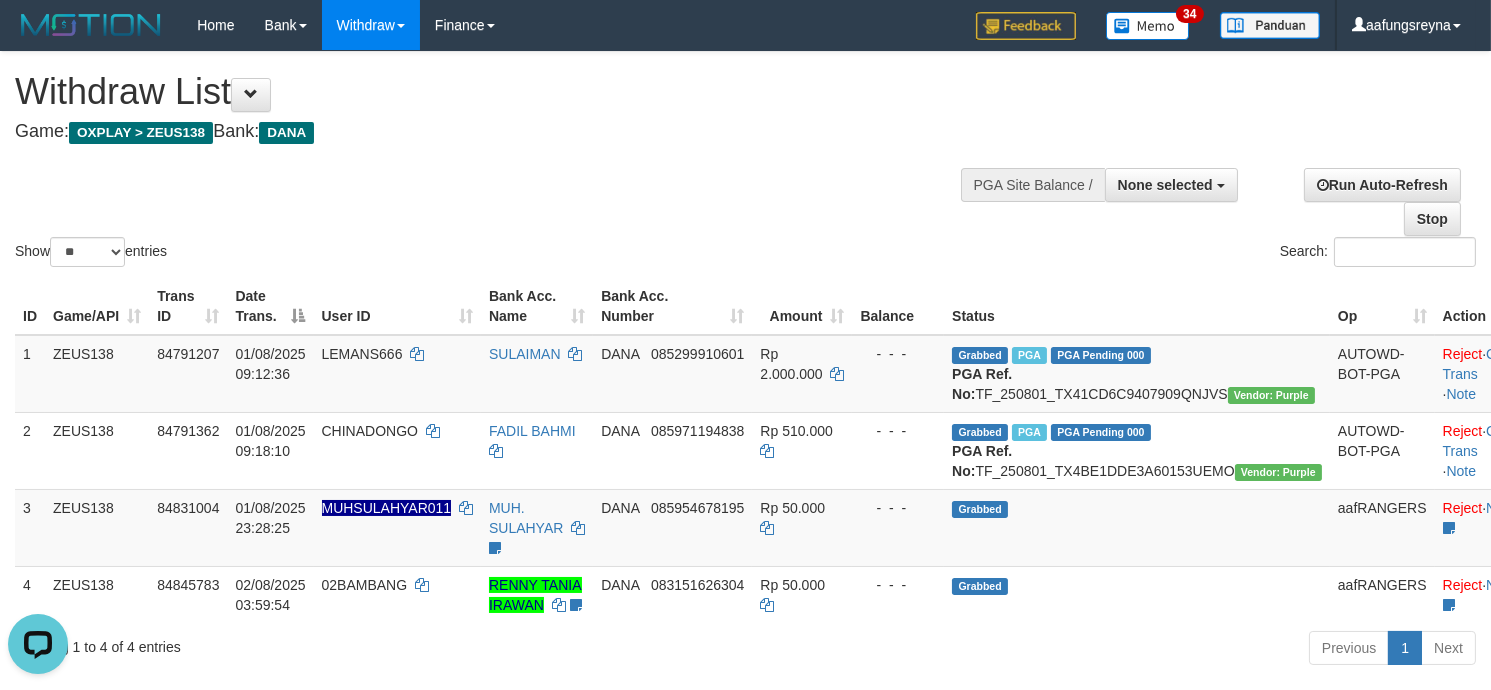 scroll, scrollTop: 0, scrollLeft: 0, axis: both 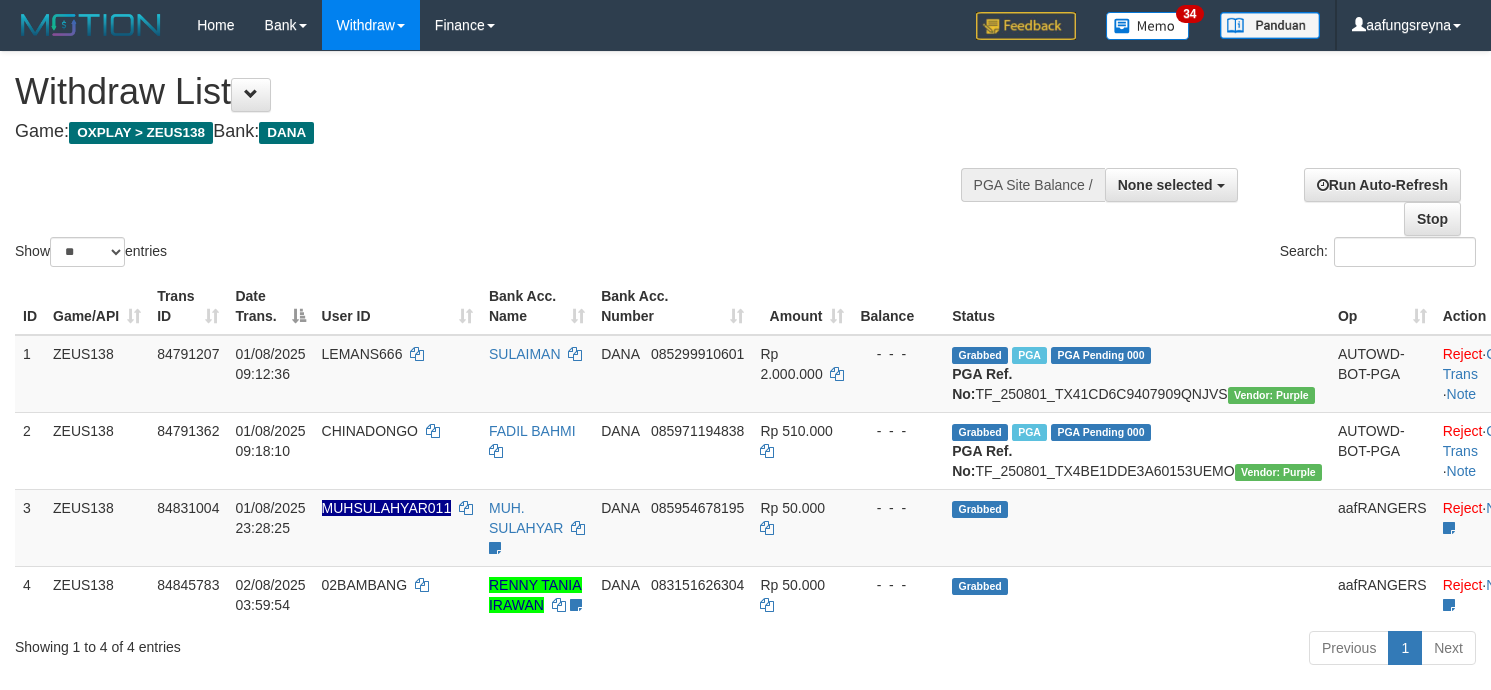 select 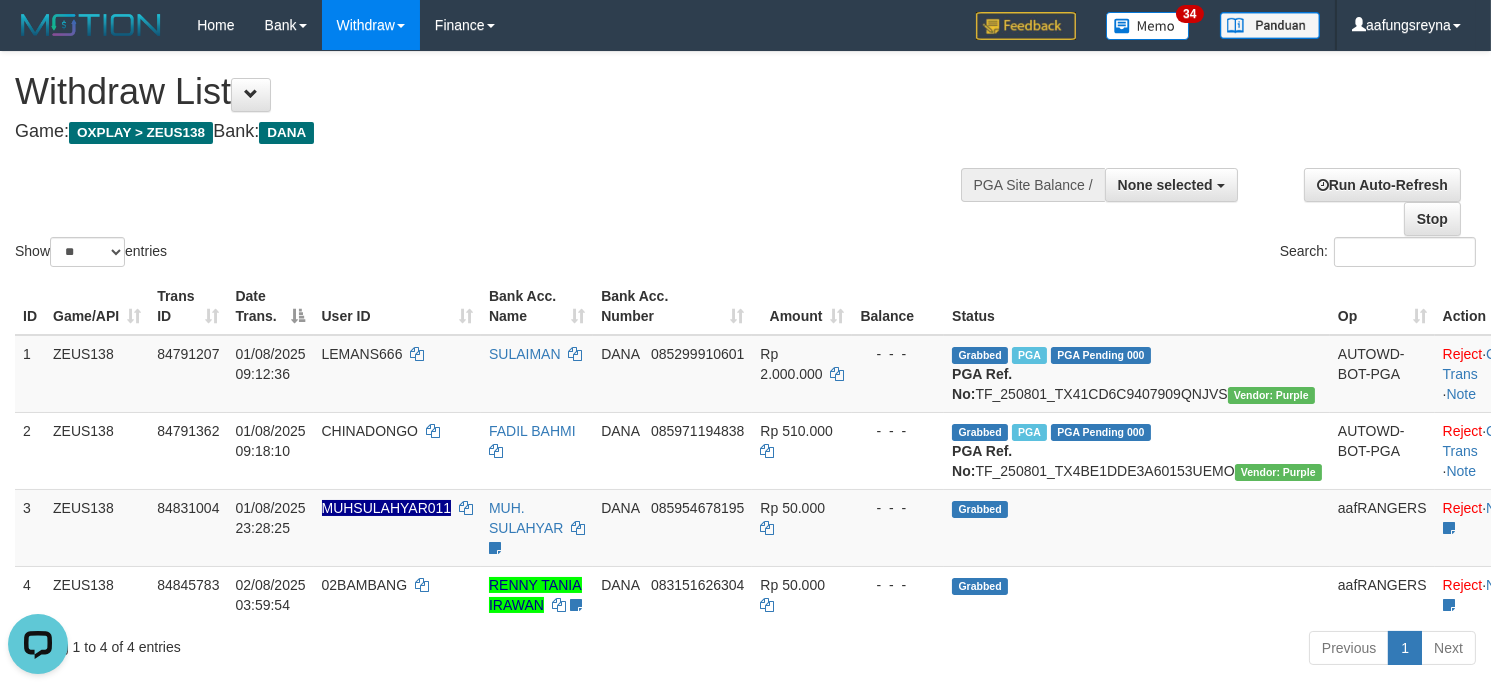 scroll, scrollTop: 0, scrollLeft: 0, axis: both 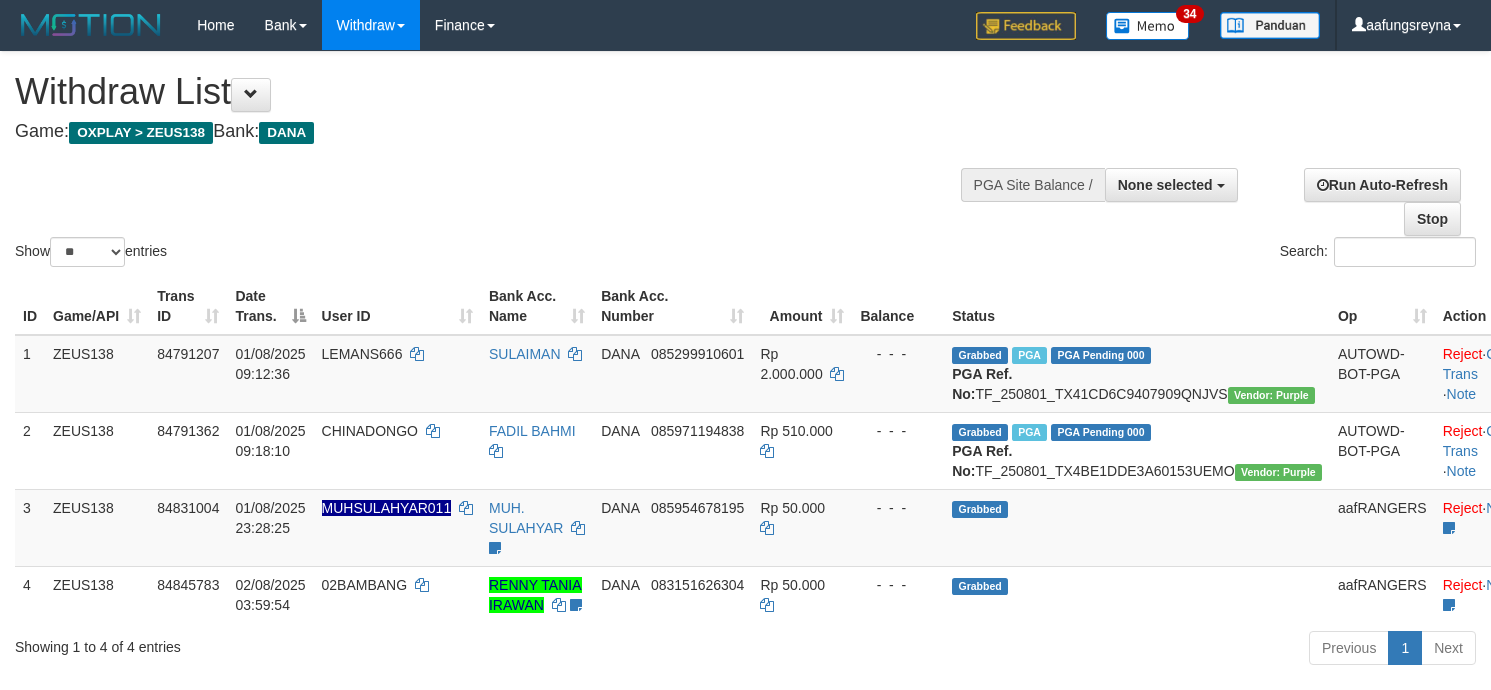 select 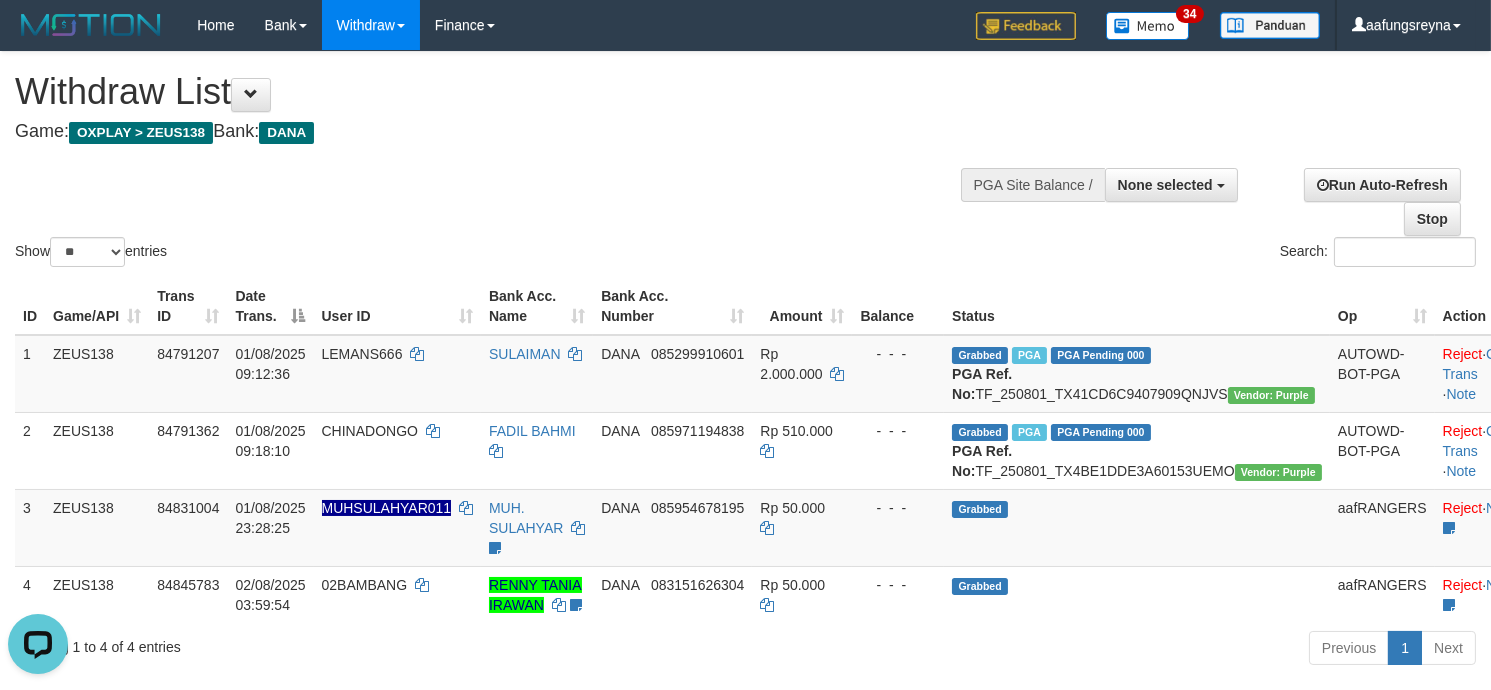 scroll, scrollTop: 0, scrollLeft: 0, axis: both 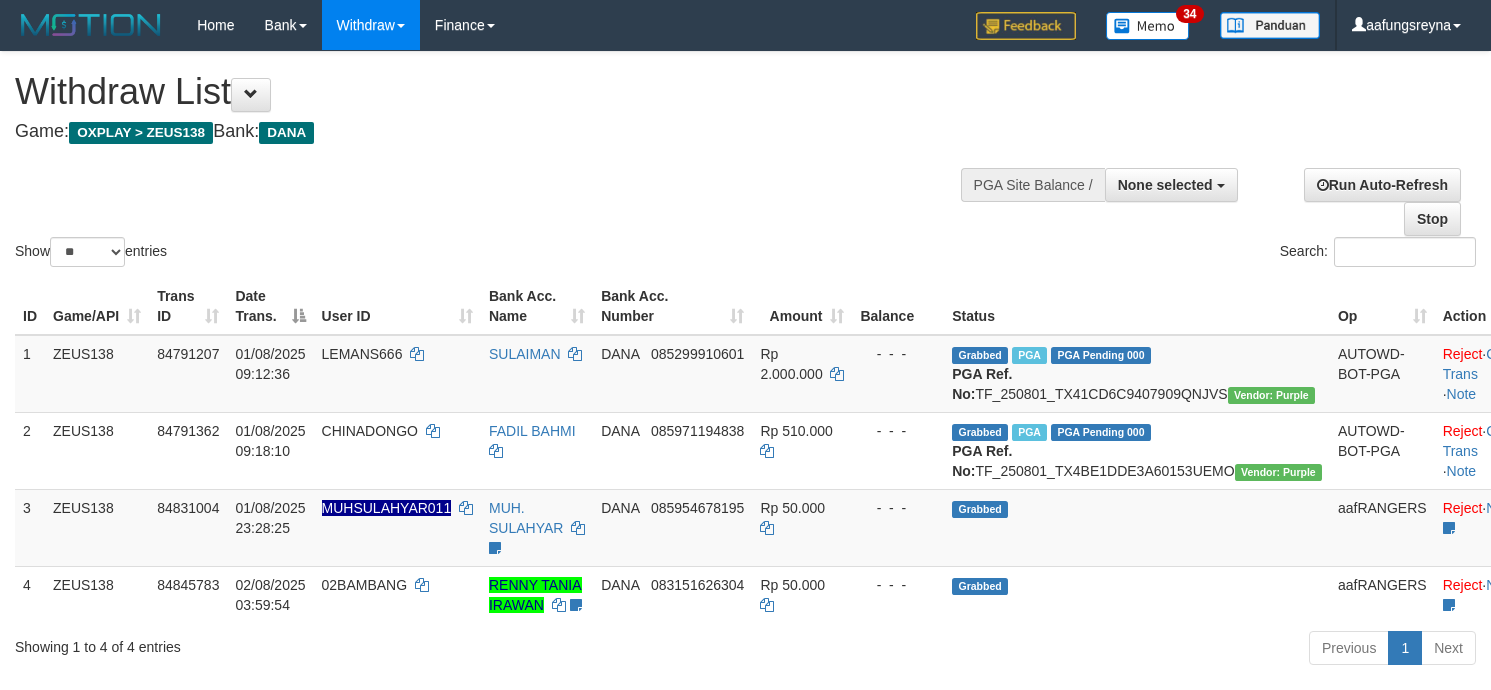 select 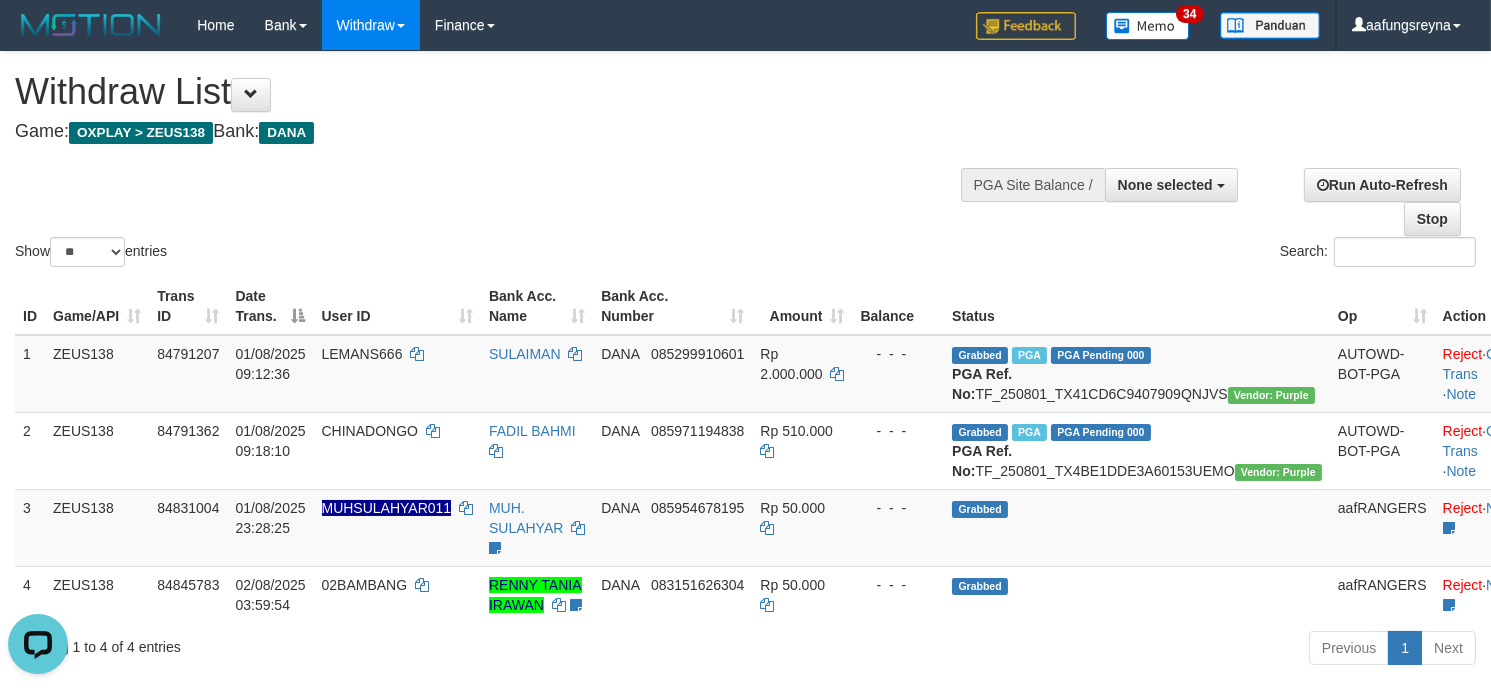 scroll, scrollTop: 0, scrollLeft: 0, axis: both 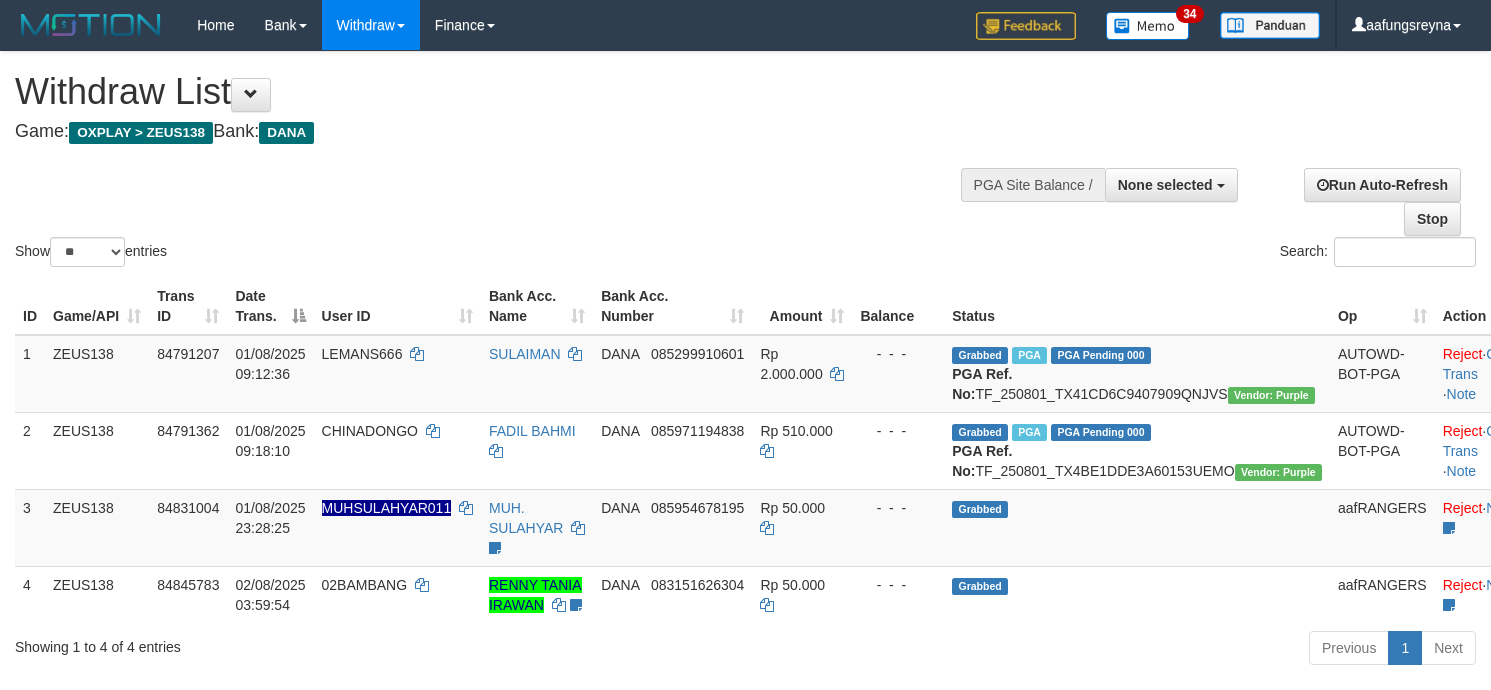 select 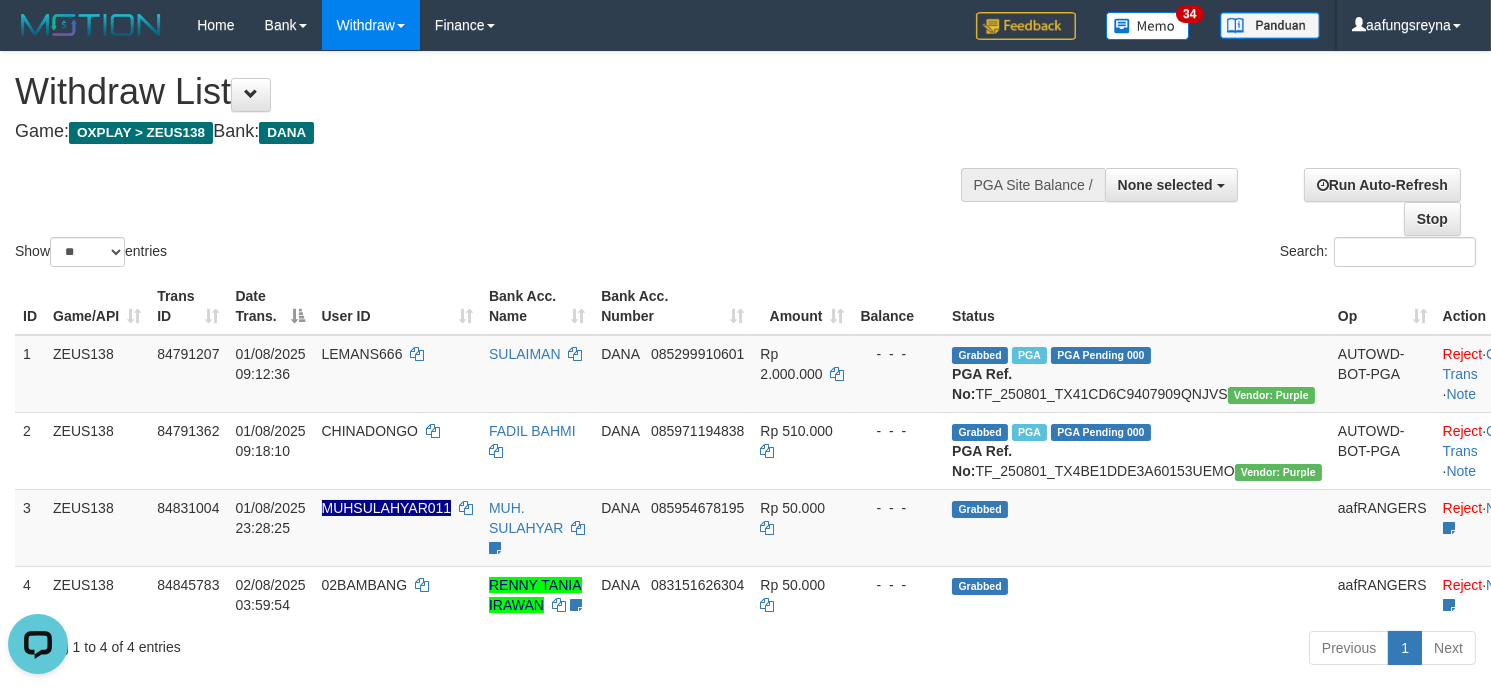 scroll, scrollTop: 0, scrollLeft: 0, axis: both 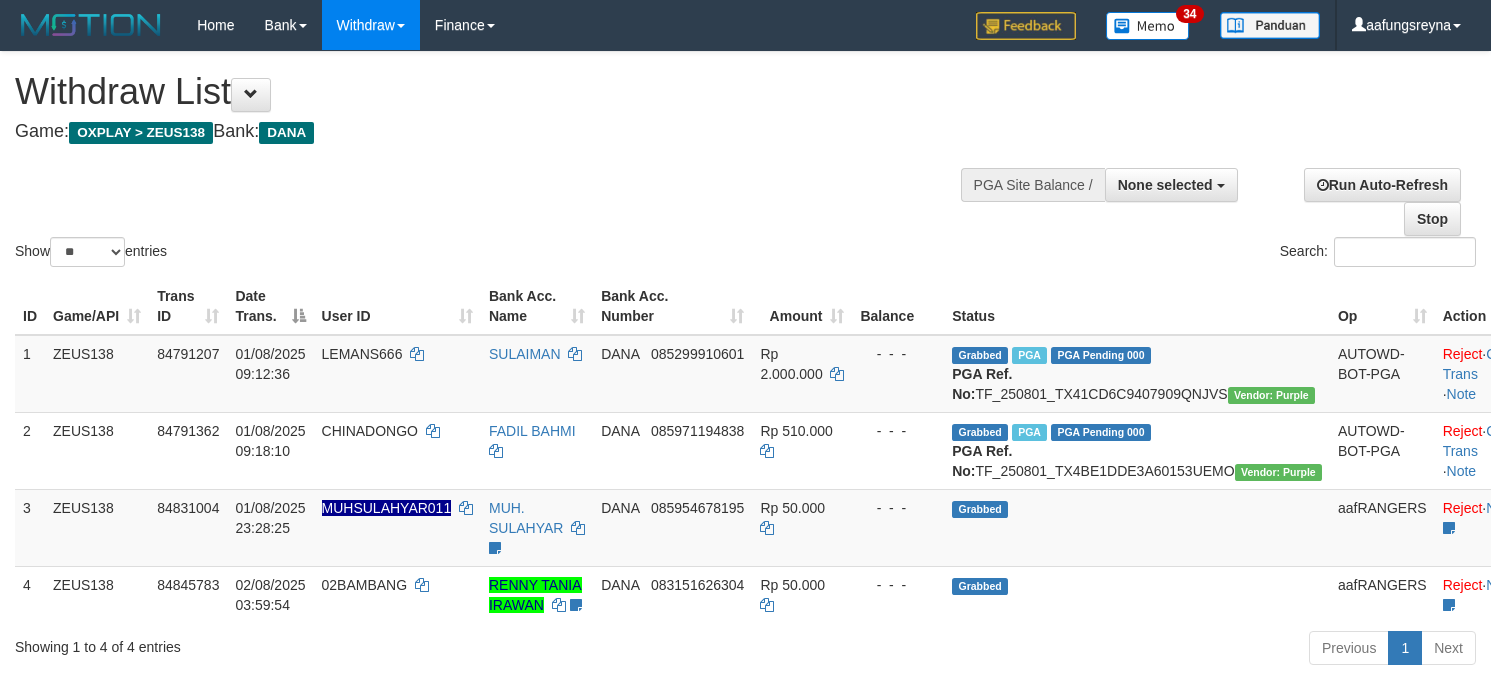 select 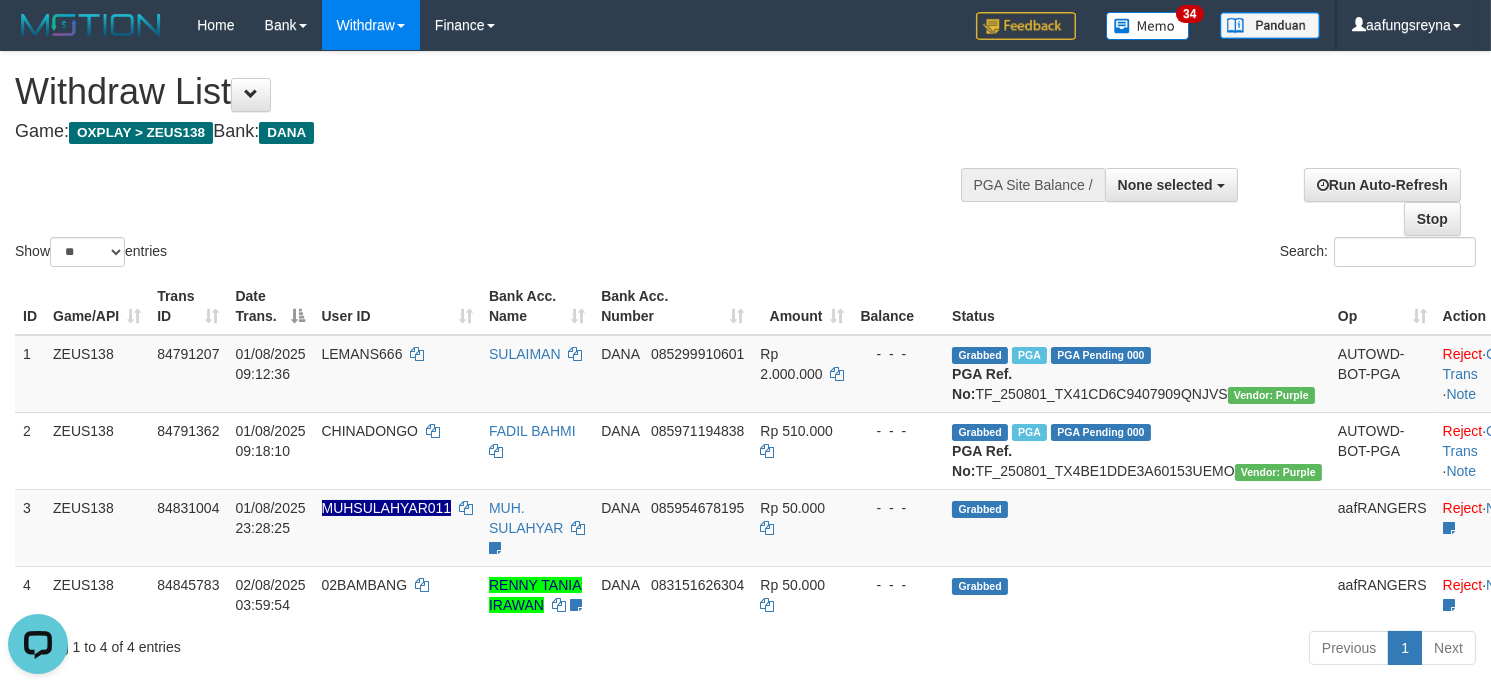 scroll, scrollTop: 0, scrollLeft: 0, axis: both 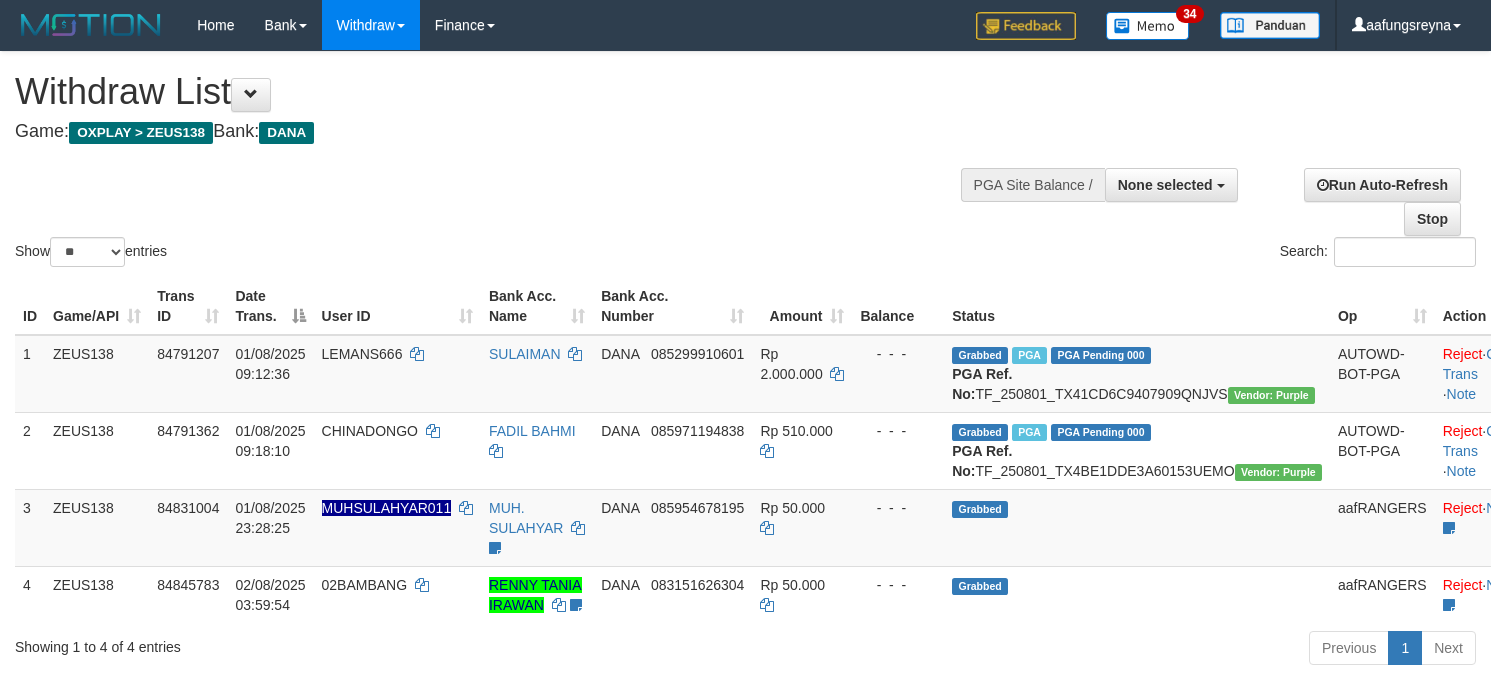 select 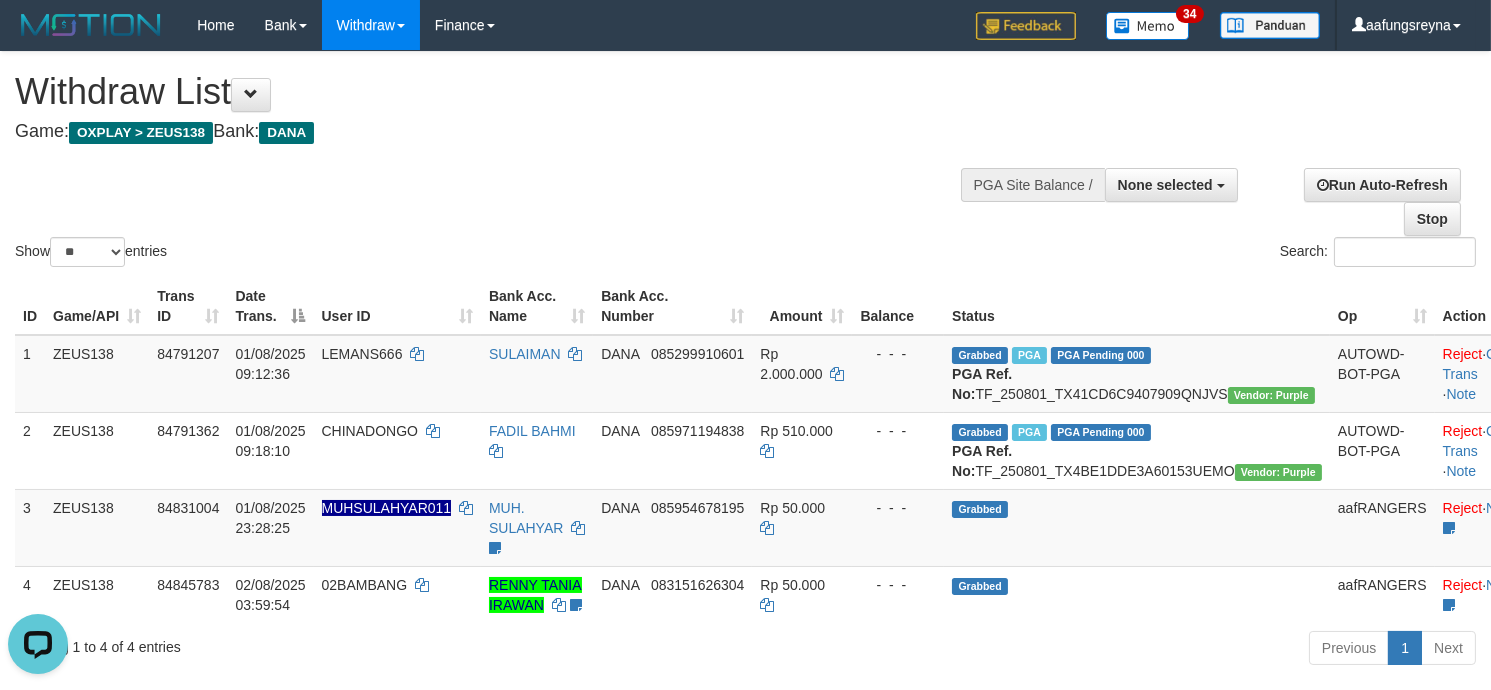 scroll, scrollTop: 0, scrollLeft: 0, axis: both 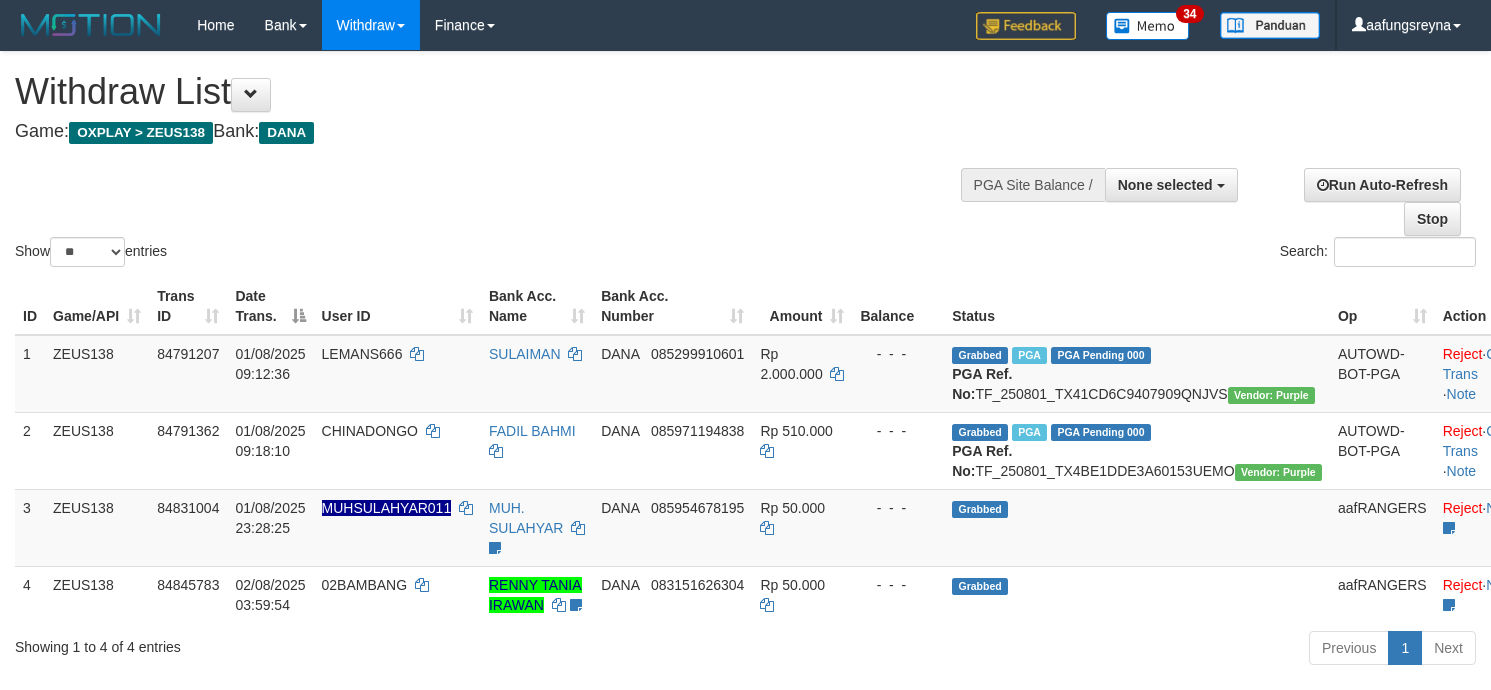 select 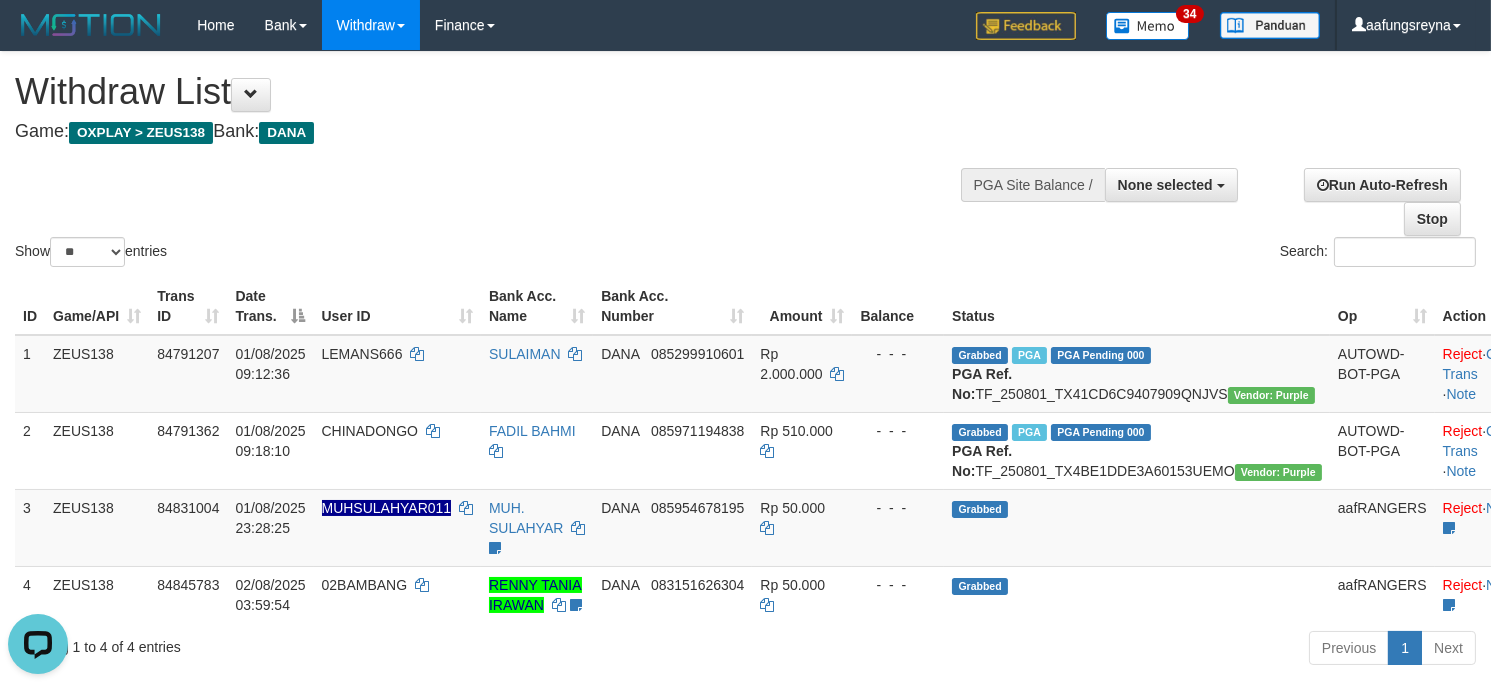 scroll, scrollTop: 0, scrollLeft: 0, axis: both 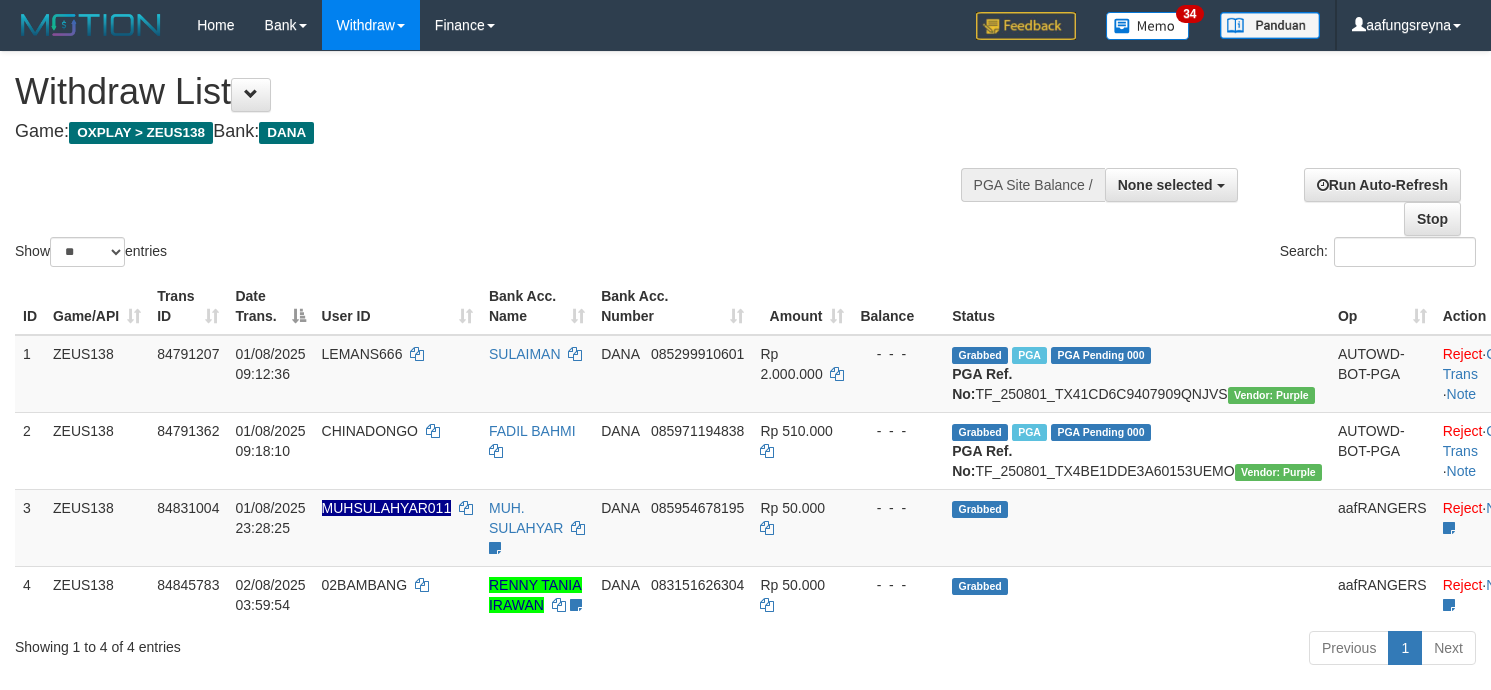 select 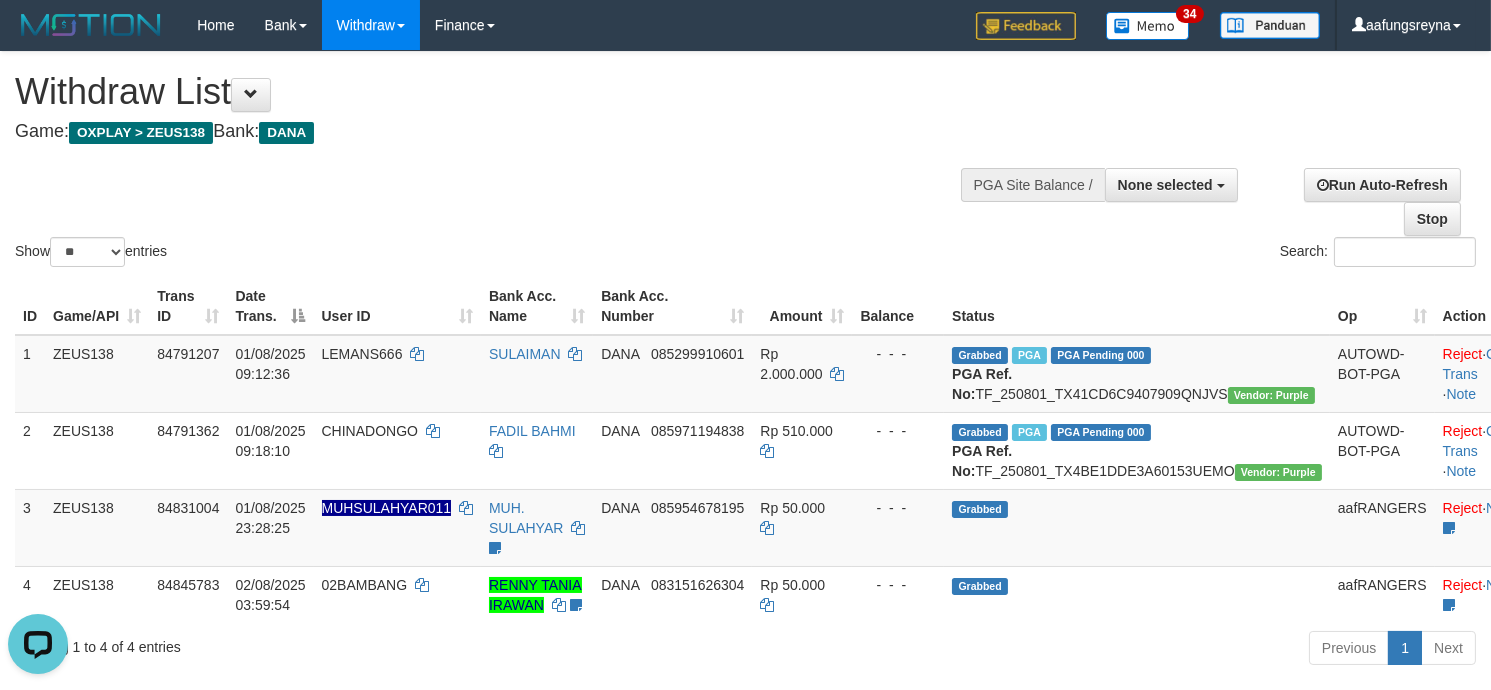 scroll, scrollTop: 0, scrollLeft: 0, axis: both 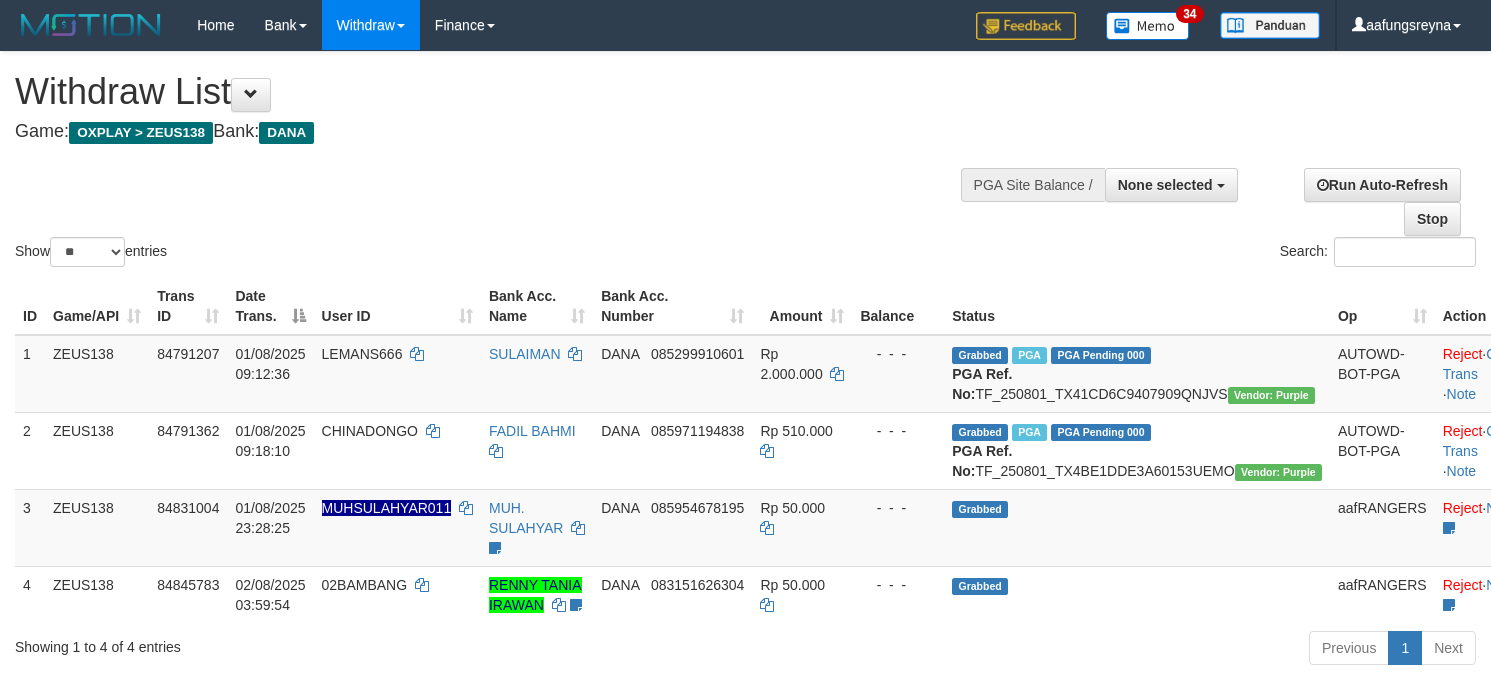select 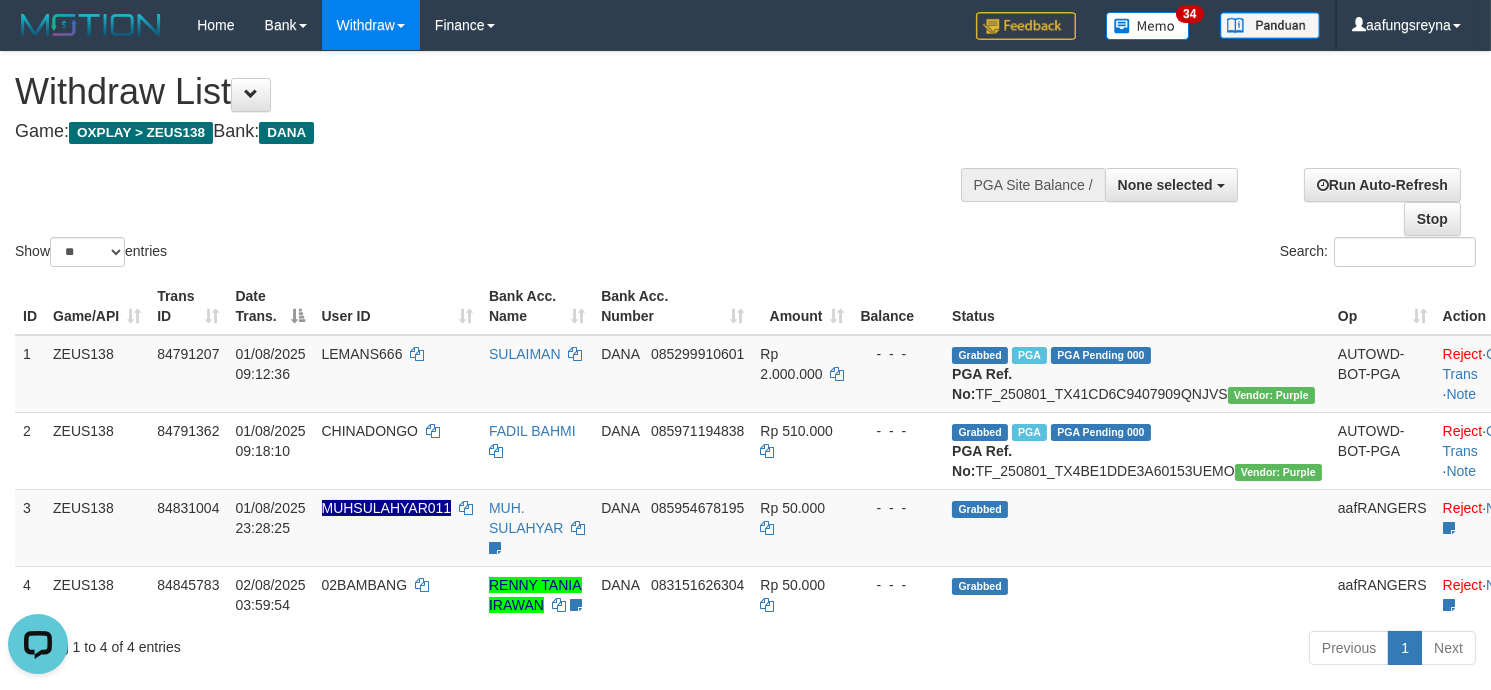 scroll, scrollTop: 0, scrollLeft: 0, axis: both 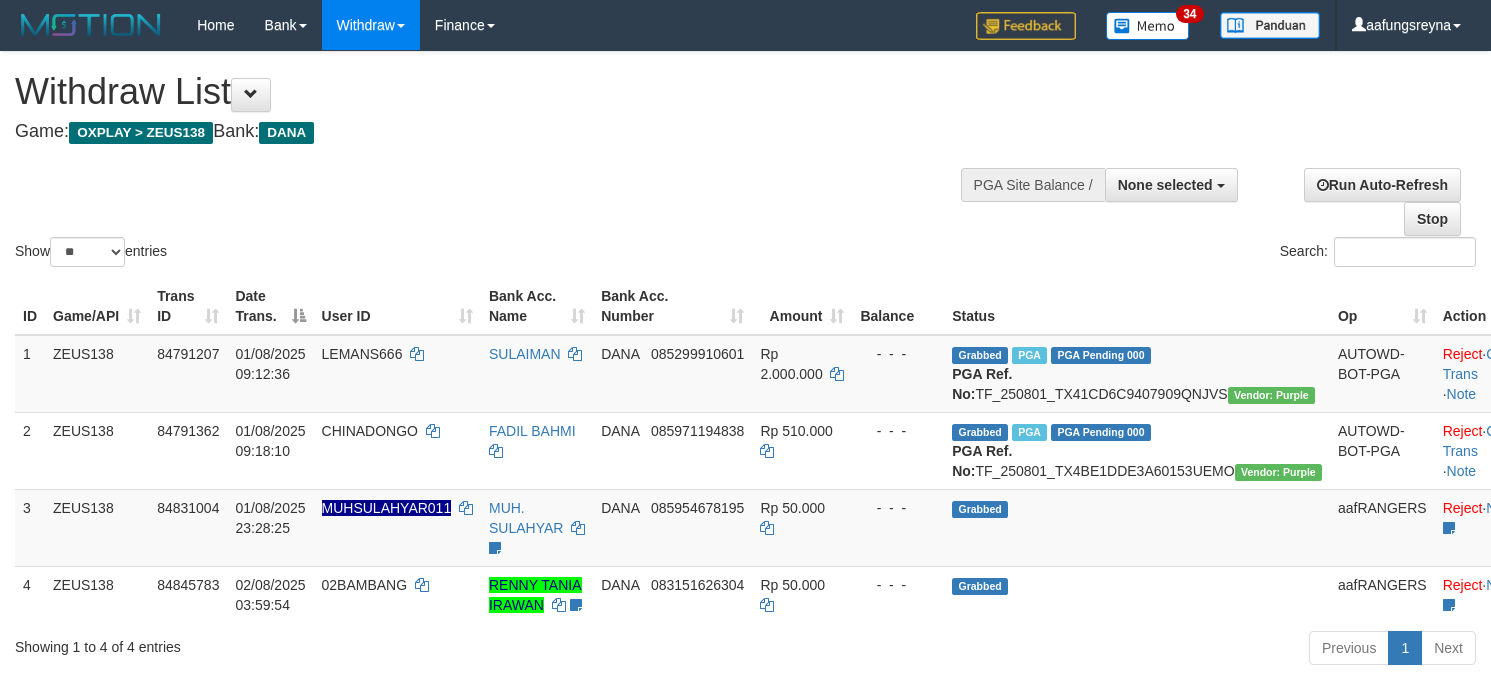 select 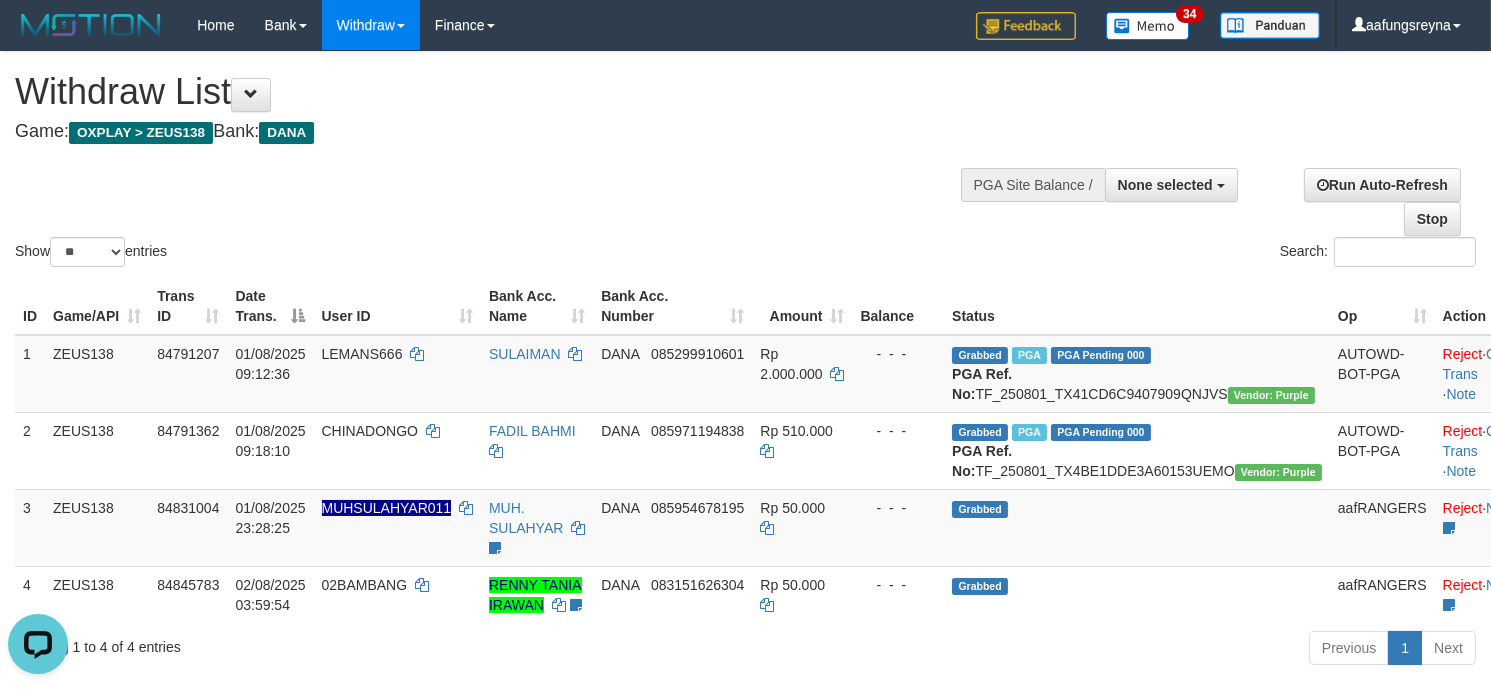 scroll, scrollTop: 0, scrollLeft: 0, axis: both 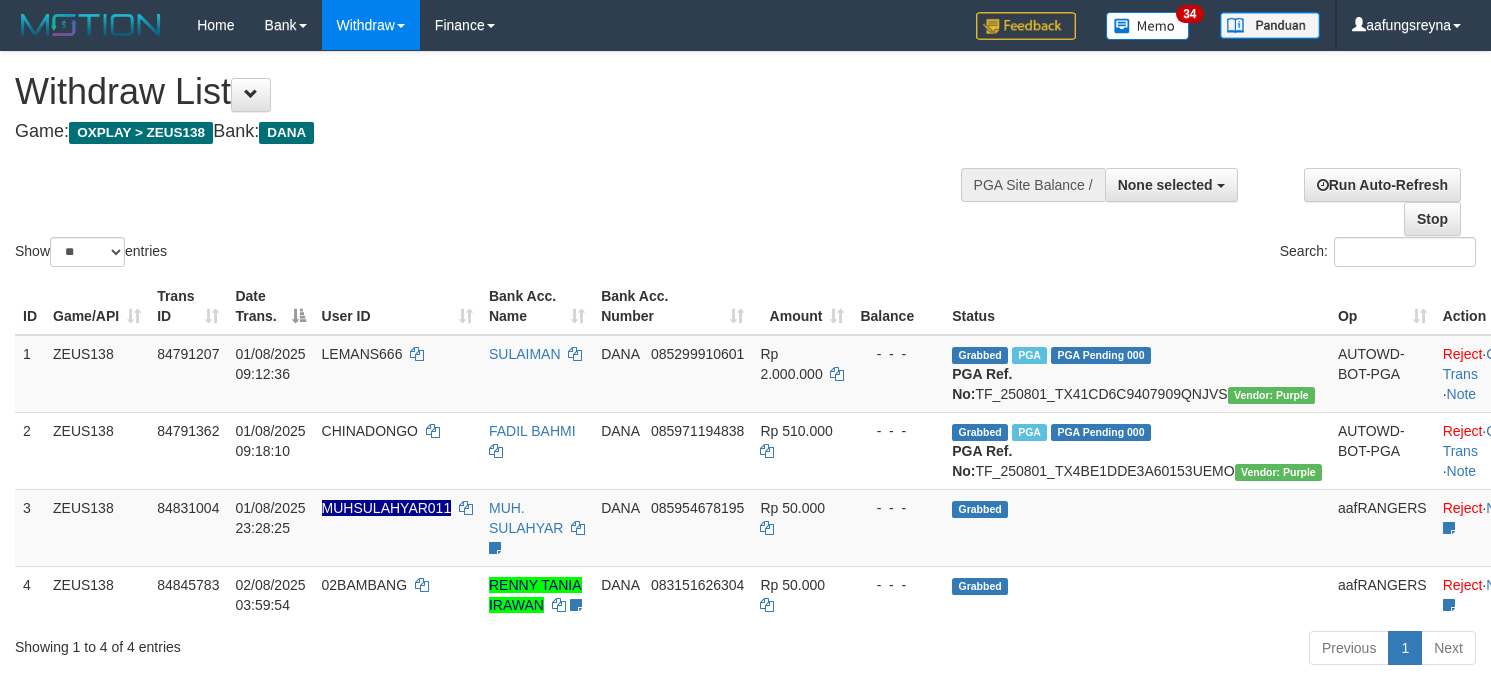 select 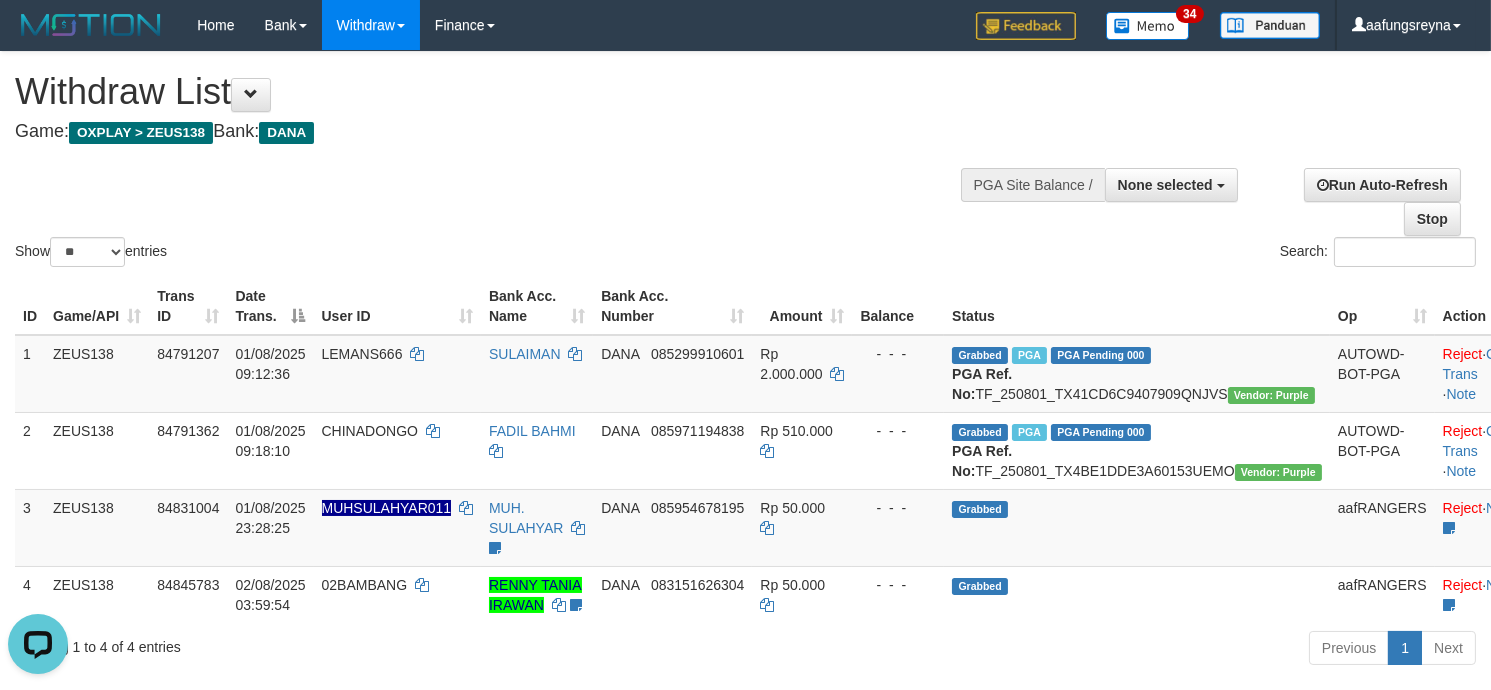 scroll, scrollTop: 0, scrollLeft: 0, axis: both 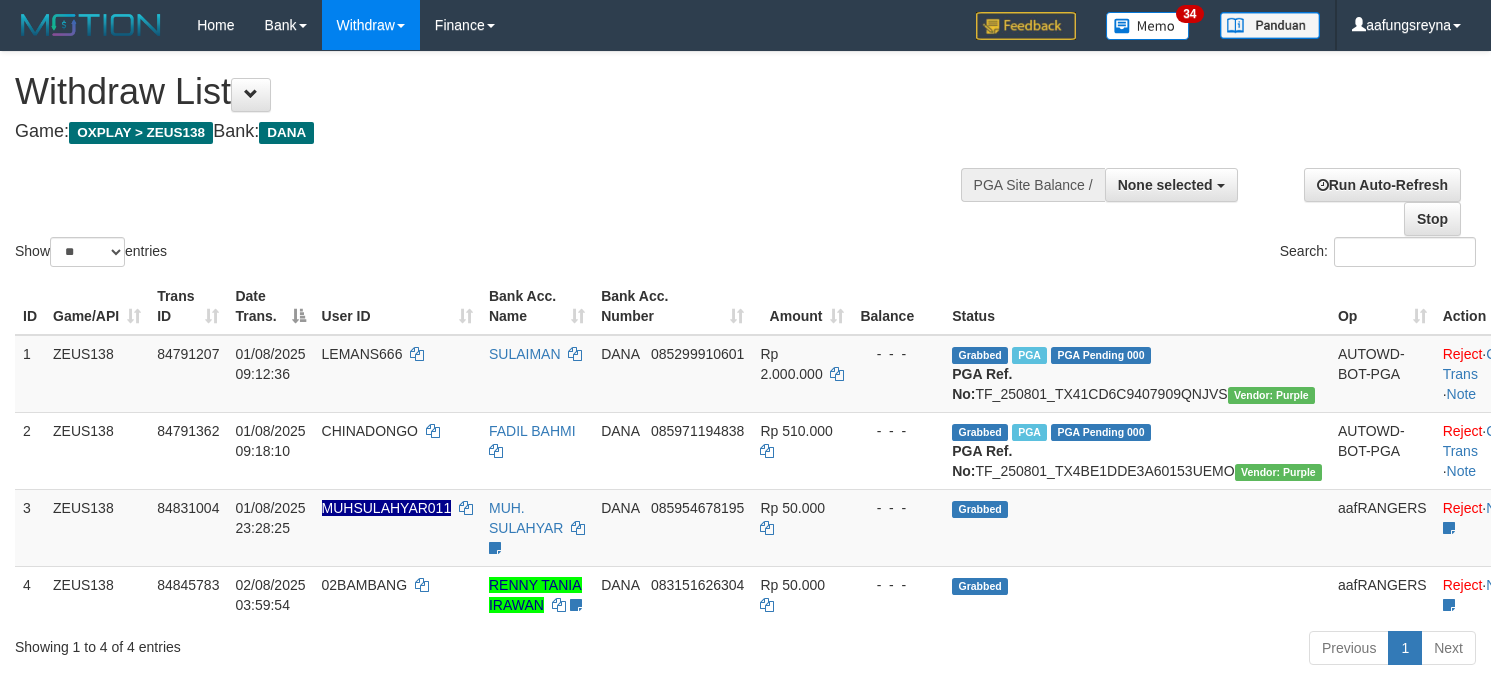 select 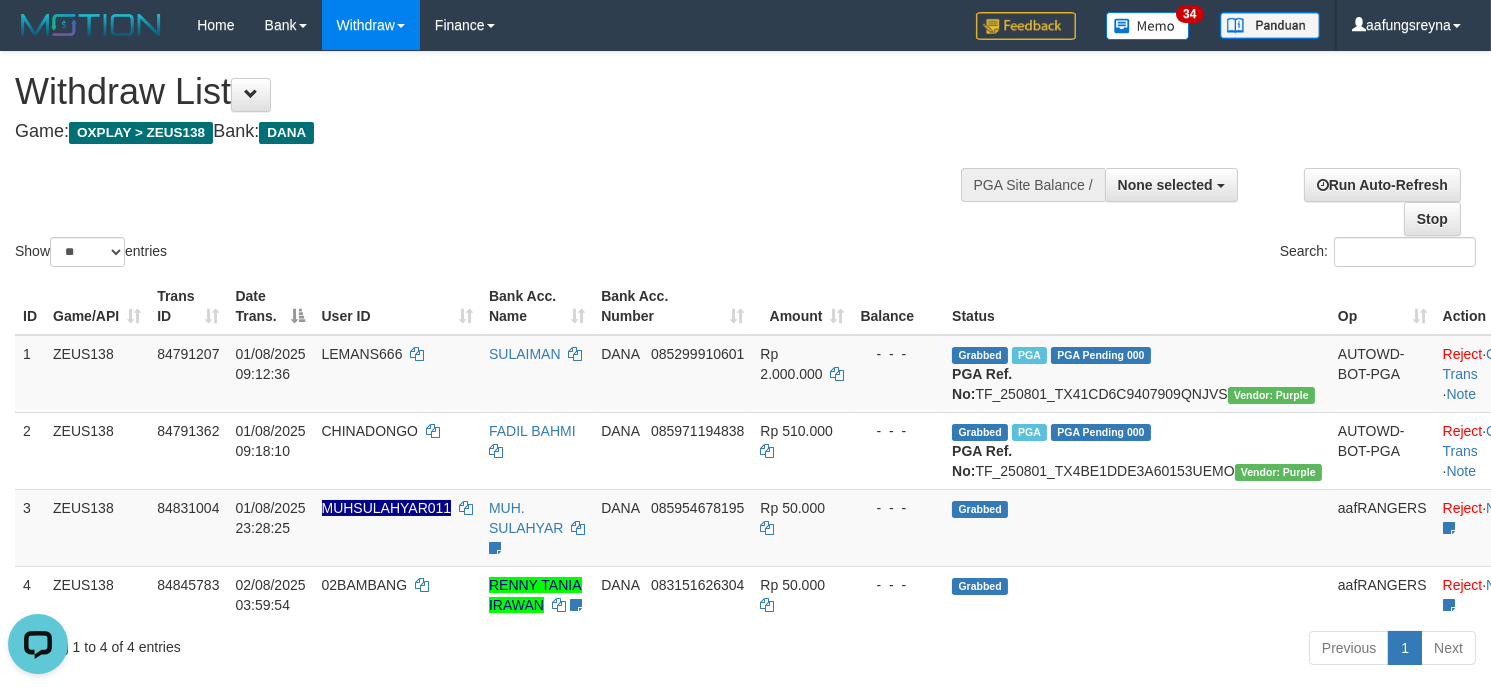 scroll, scrollTop: 0, scrollLeft: 0, axis: both 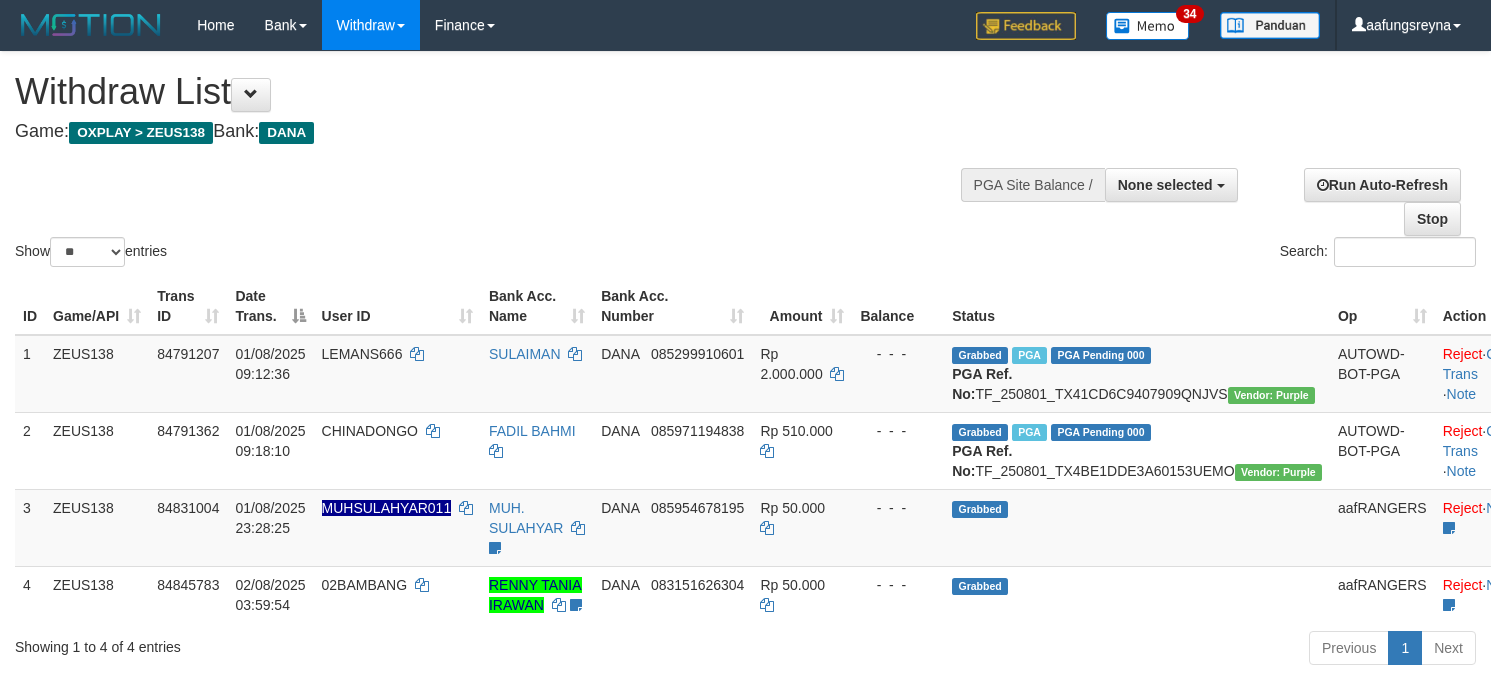 select 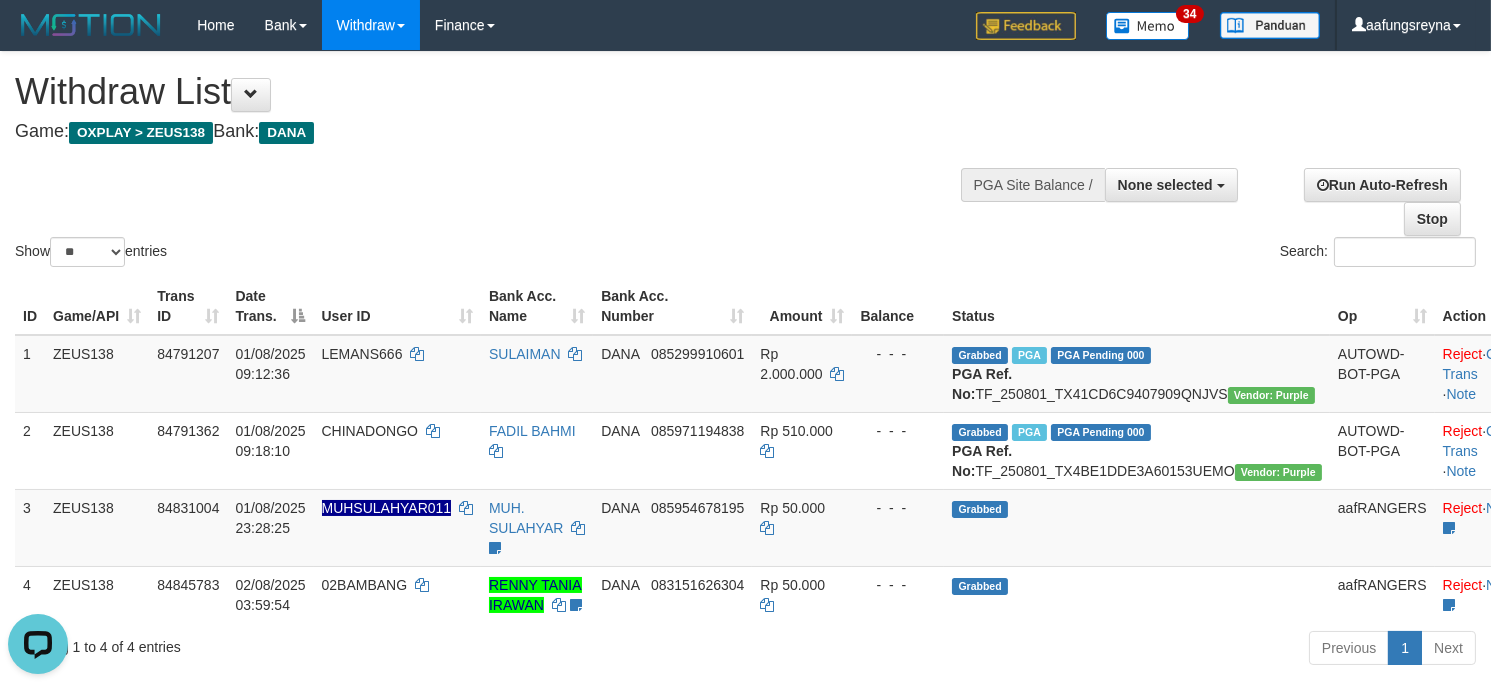 scroll, scrollTop: 0, scrollLeft: 0, axis: both 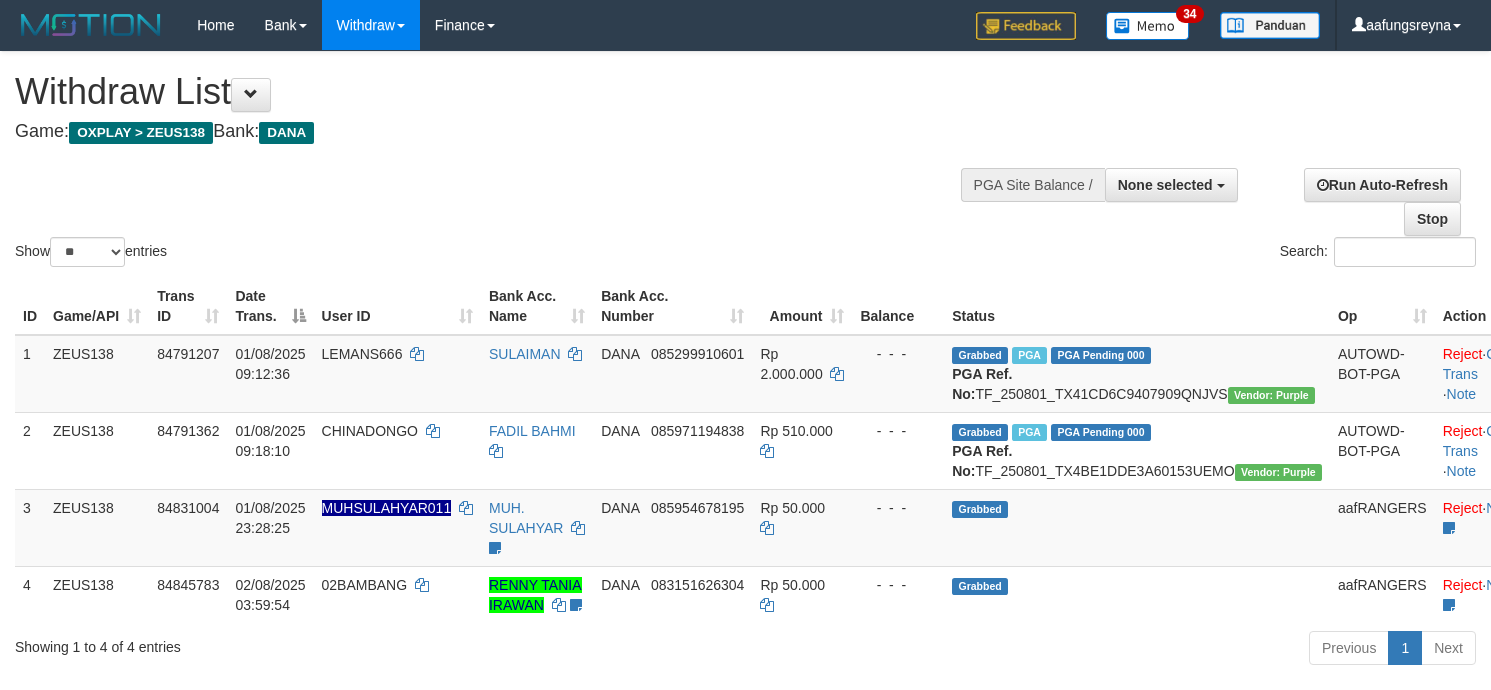 select 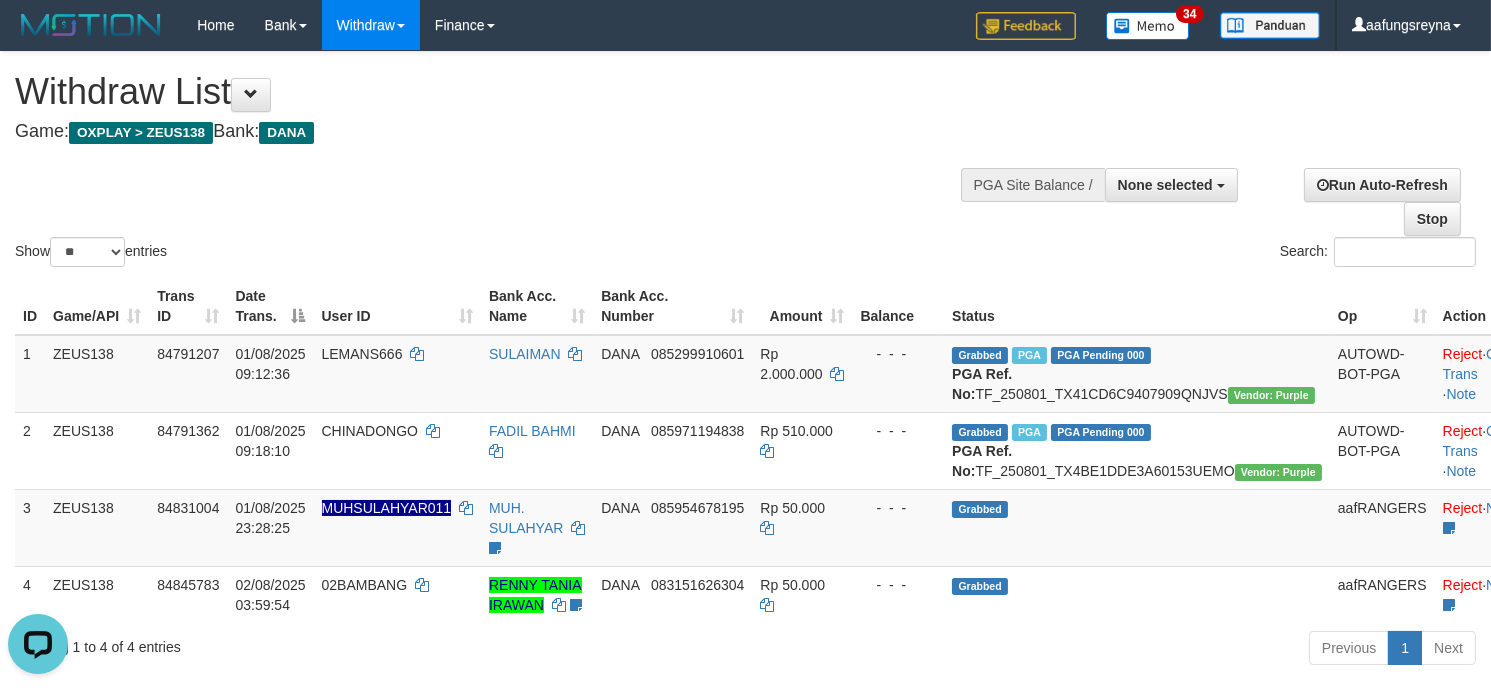 scroll, scrollTop: 0, scrollLeft: 0, axis: both 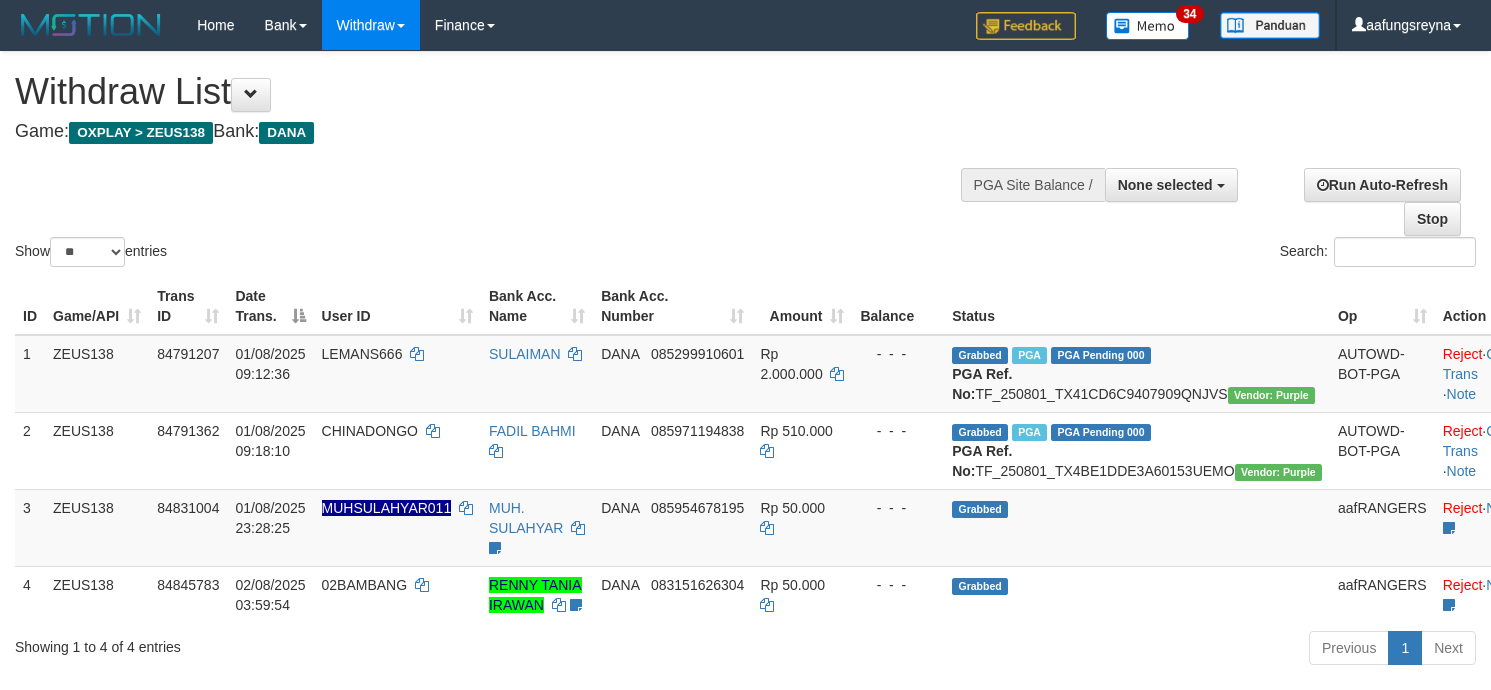 select 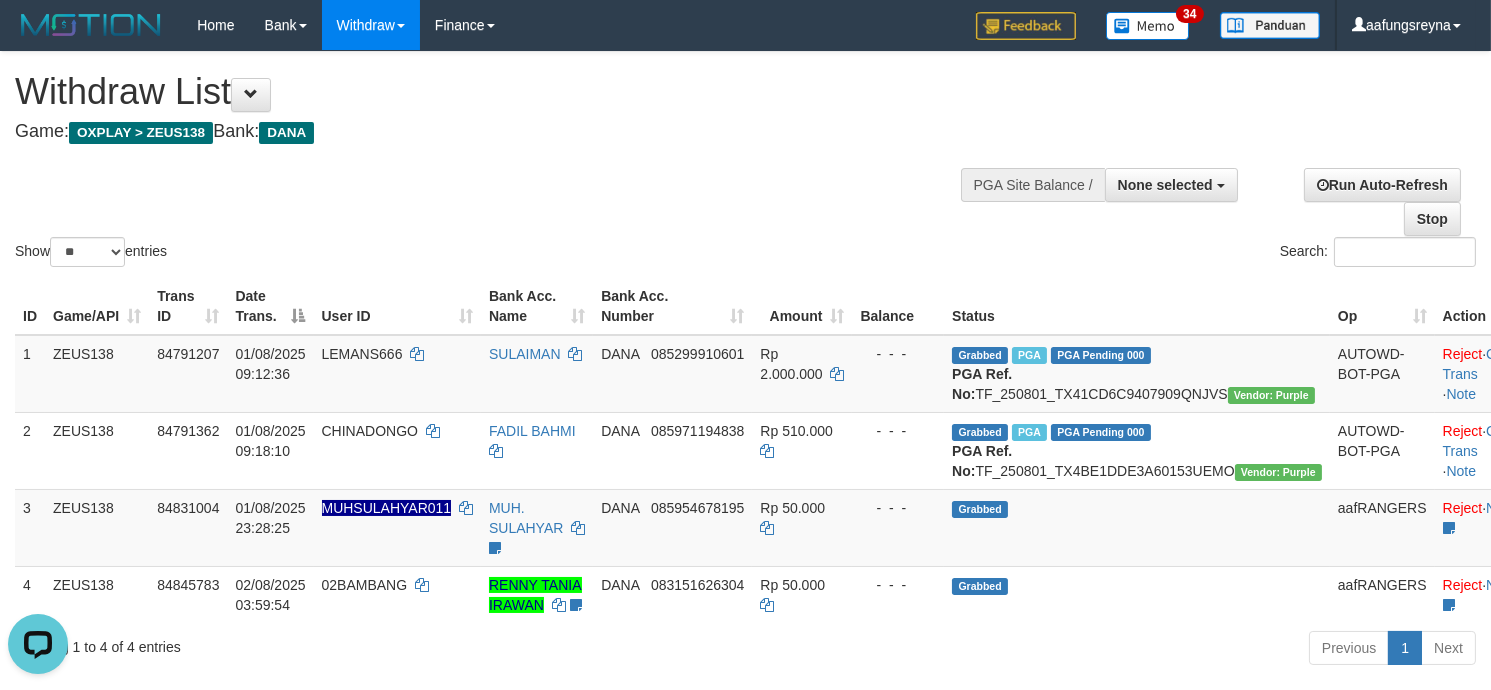 scroll, scrollTop: 0, scrollLeft: 0, axis: both 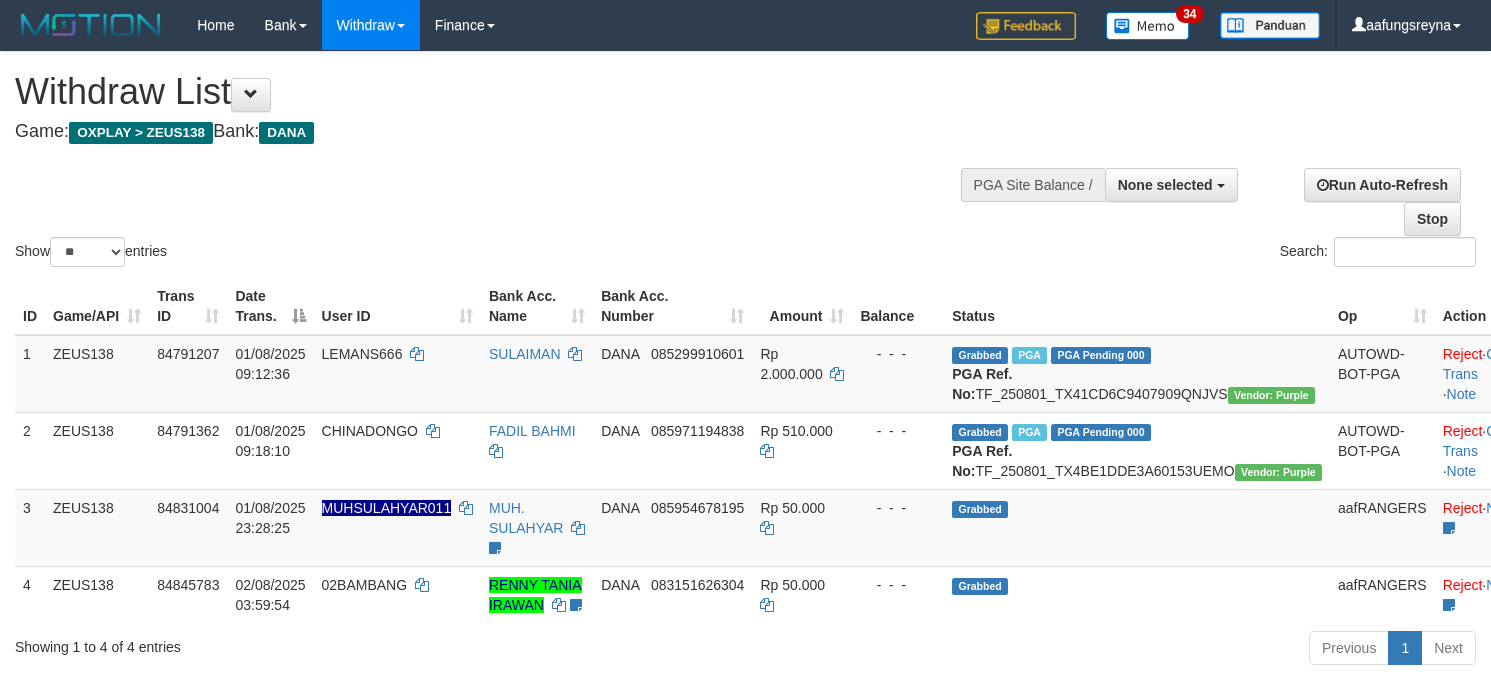 select 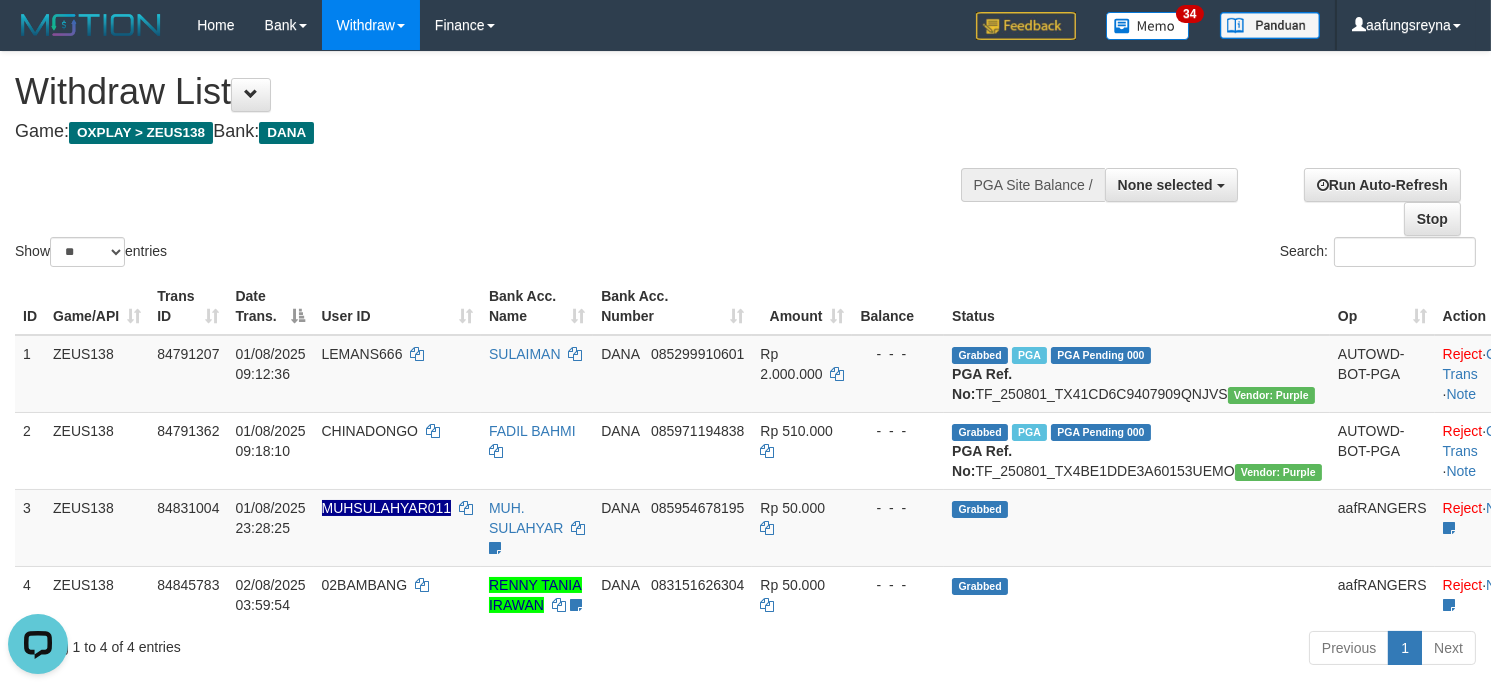 scroll, scrollTop: 0, scrollLeft: 0, axis: both 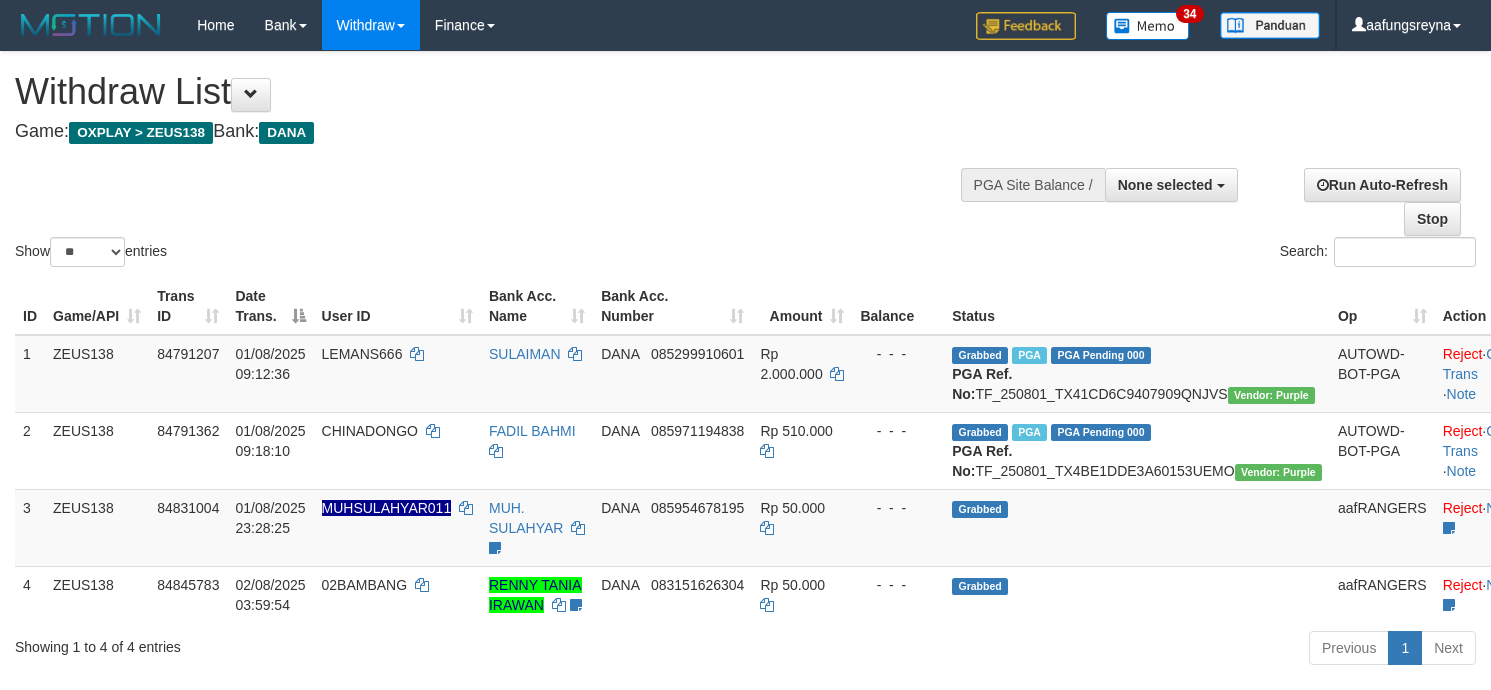 select 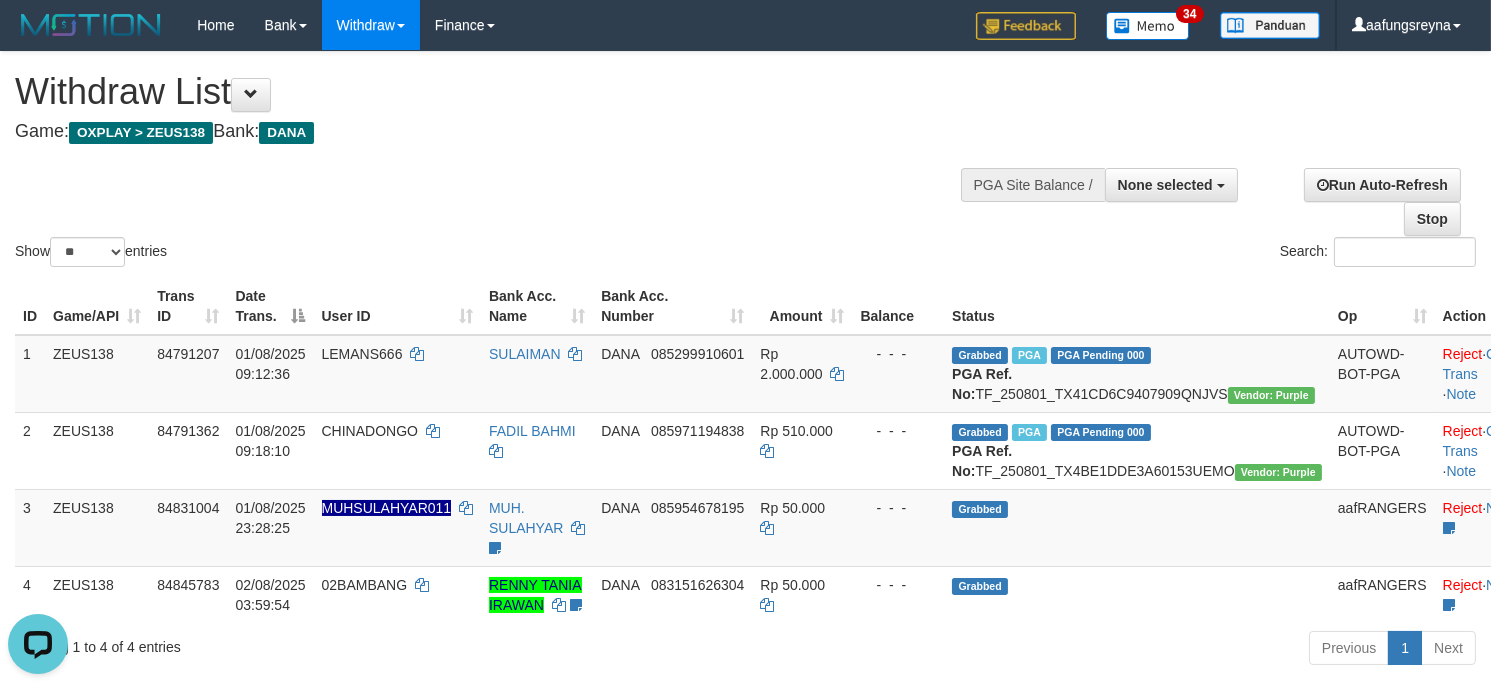 scroll, scrollTop: 0, scrollLeft: 0, axis: both 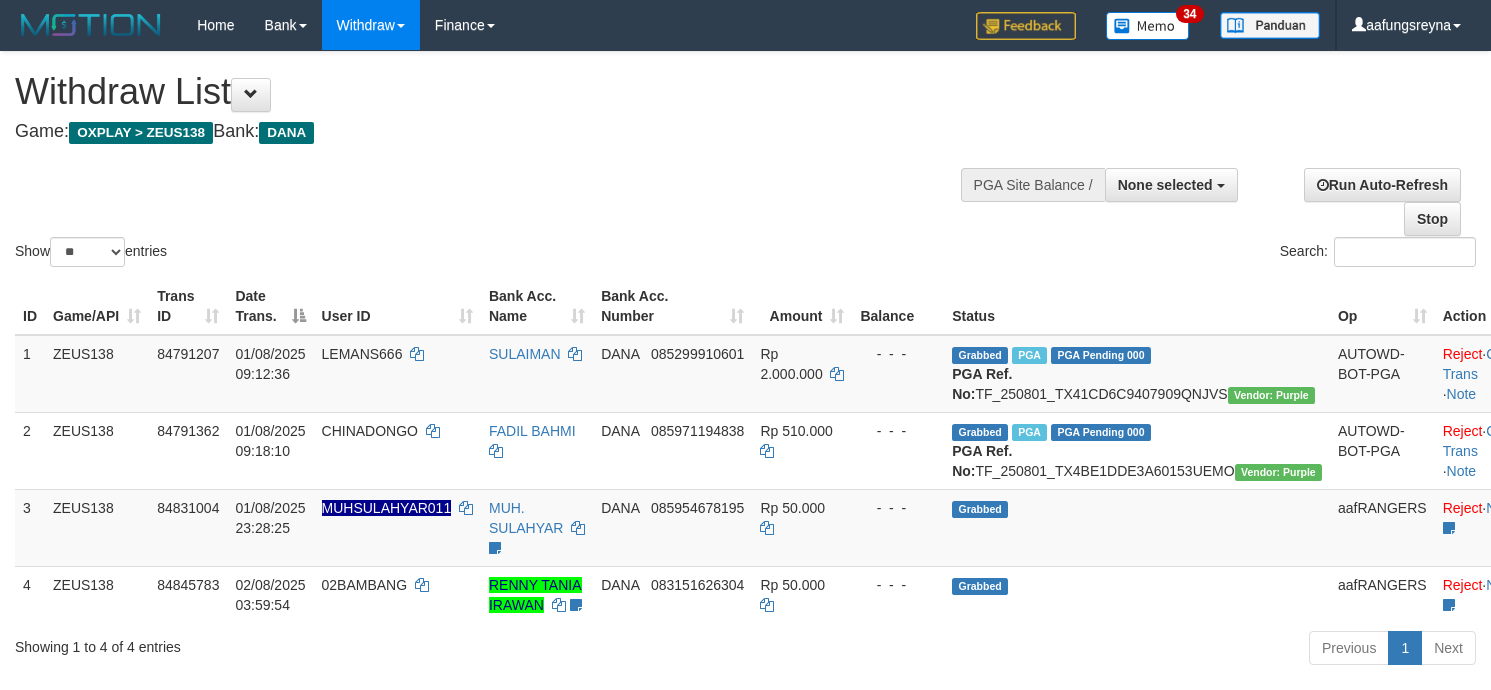 select 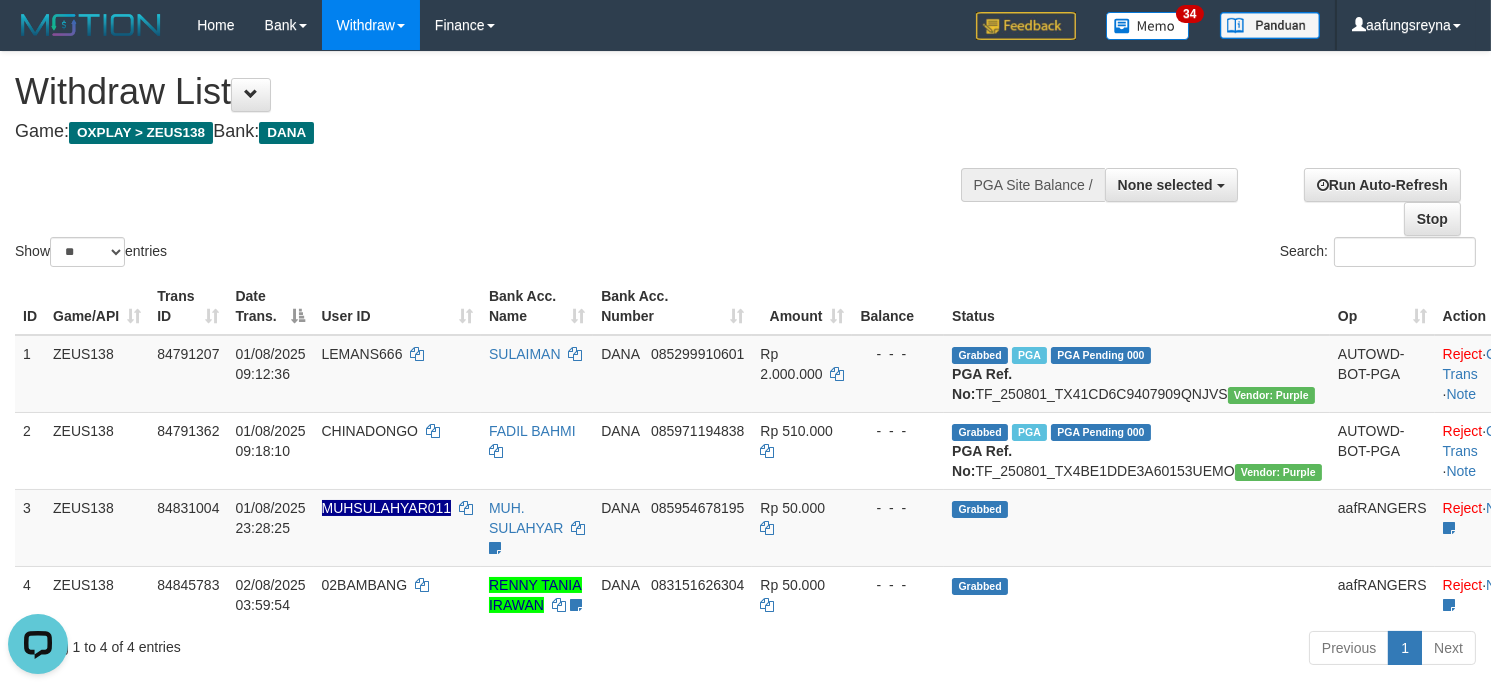 scroll, scrollTop: 0, scrollLeft: 0, axis: both 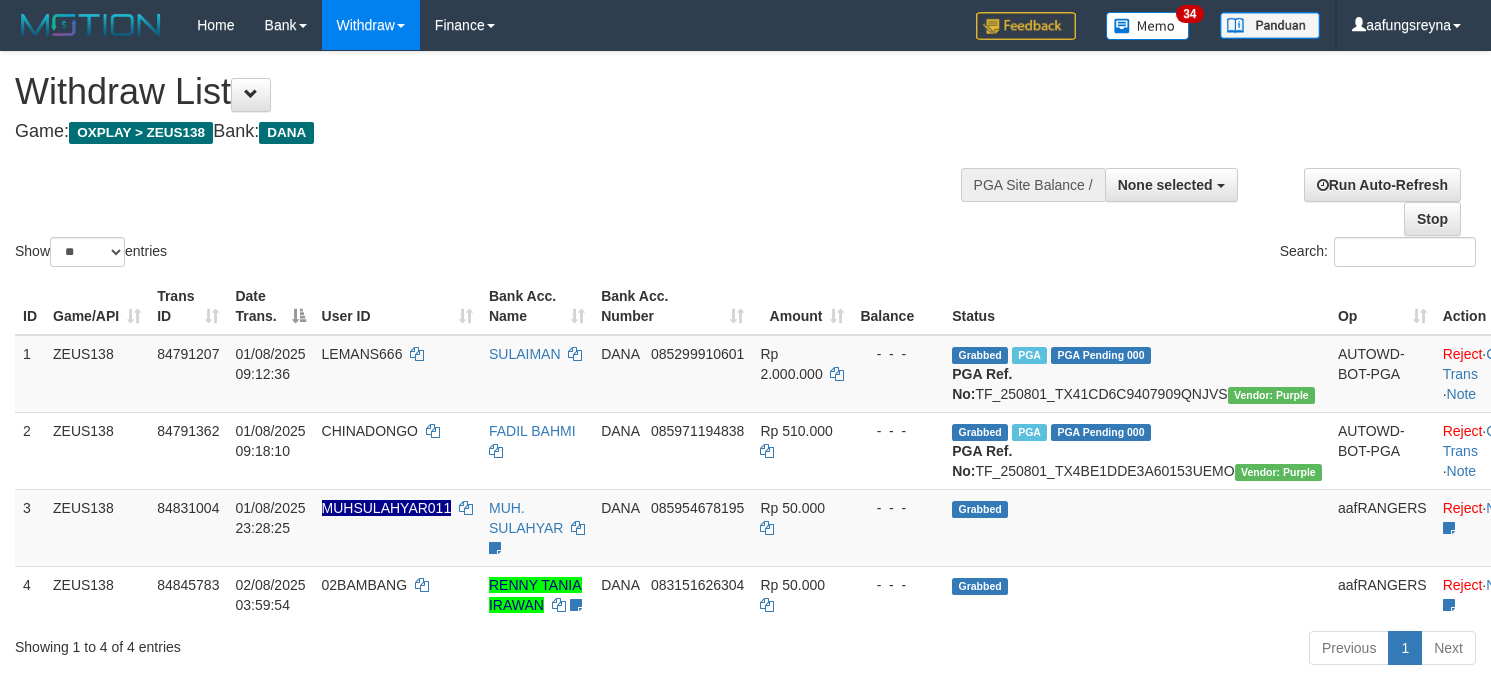 select 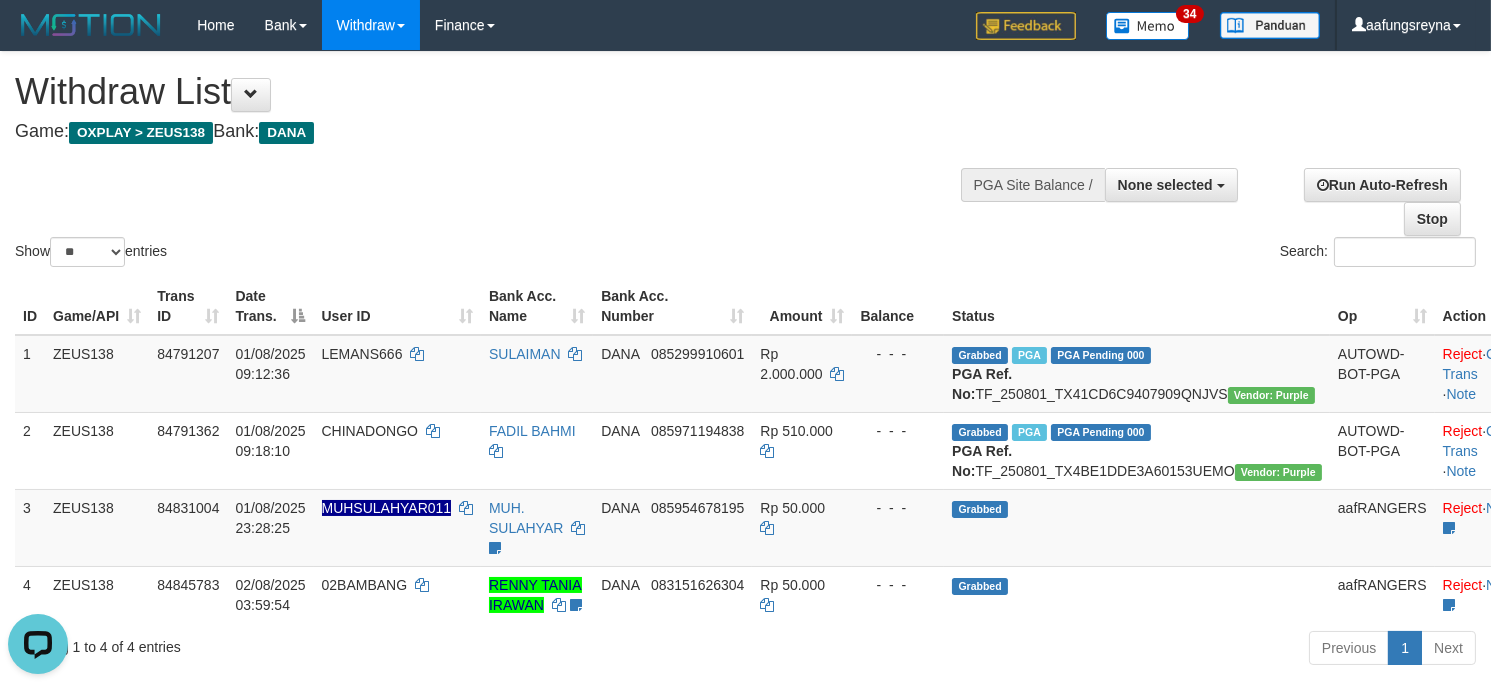 scroll, scrollTop: 0, scrollLeft: 0, axis: both 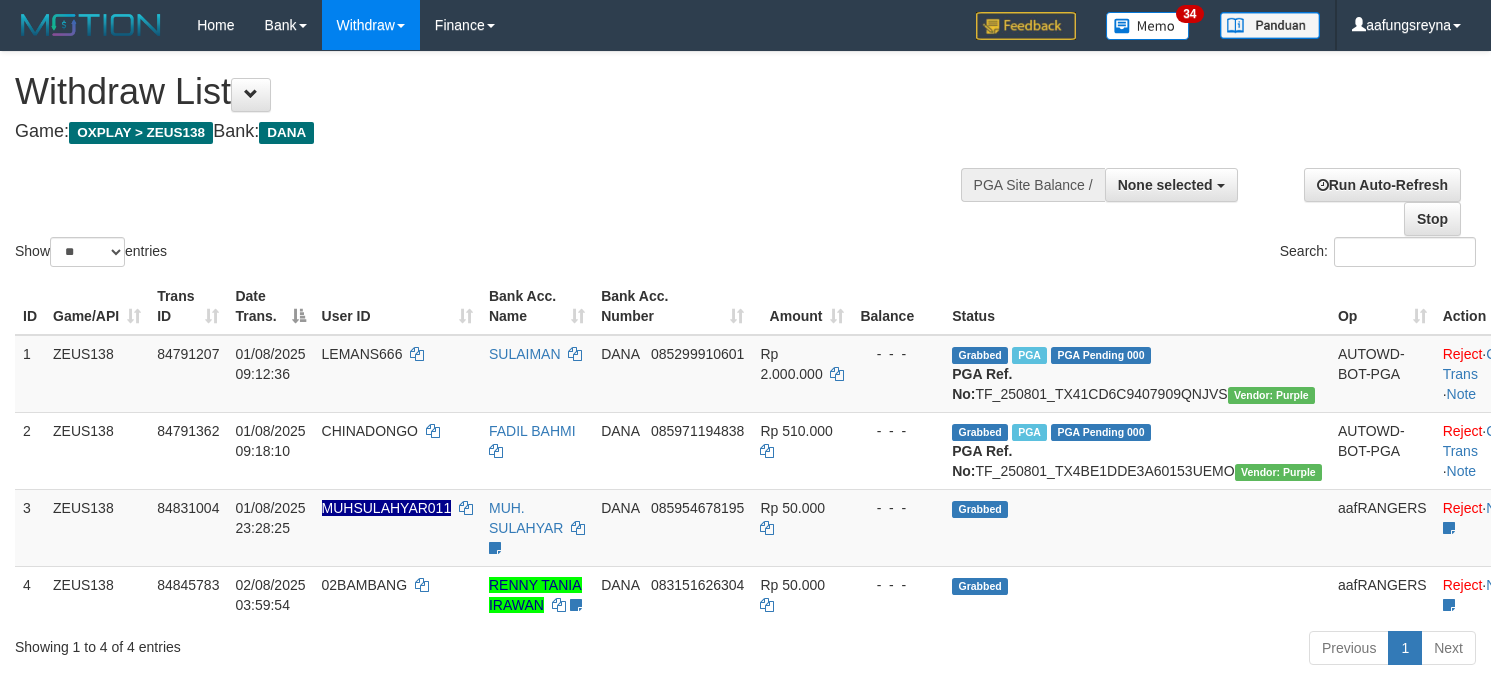 select 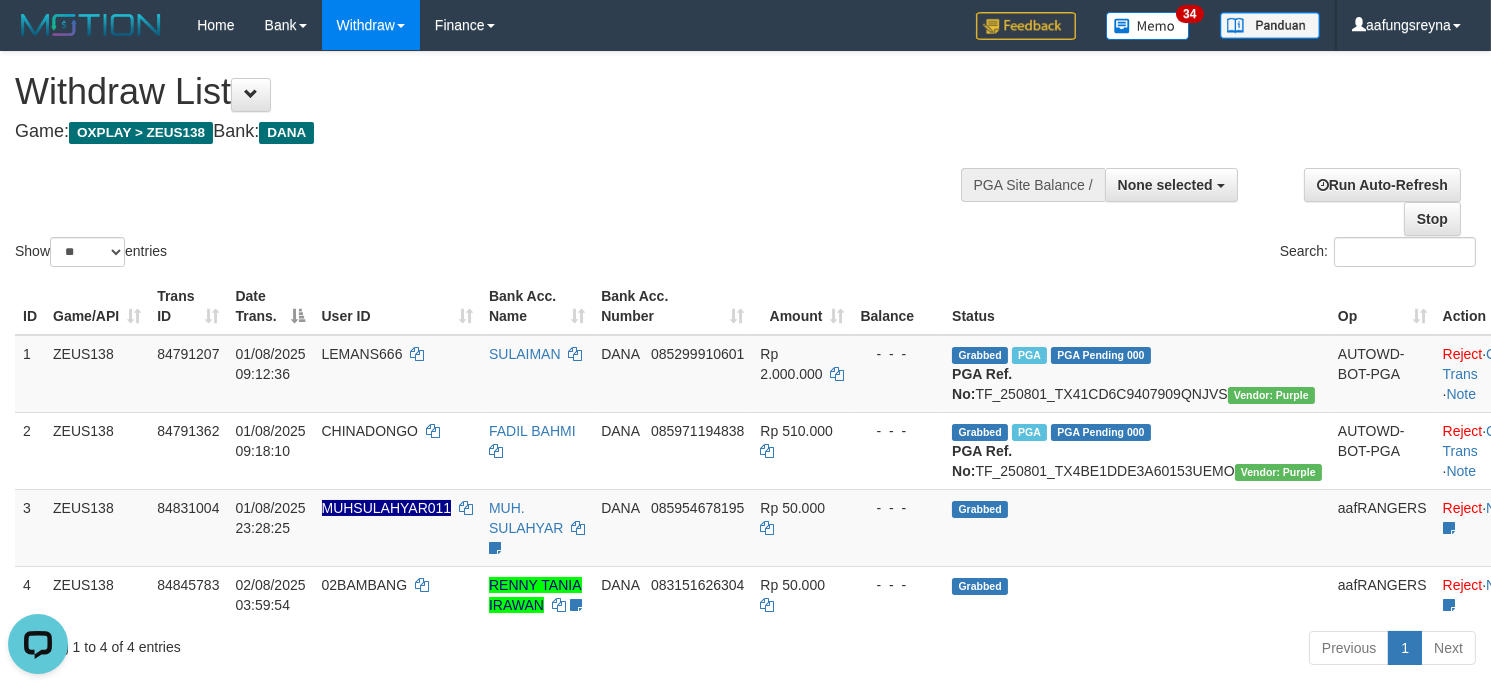 scroll, scrollTop: 0, scrollLeft: 0, axis: both 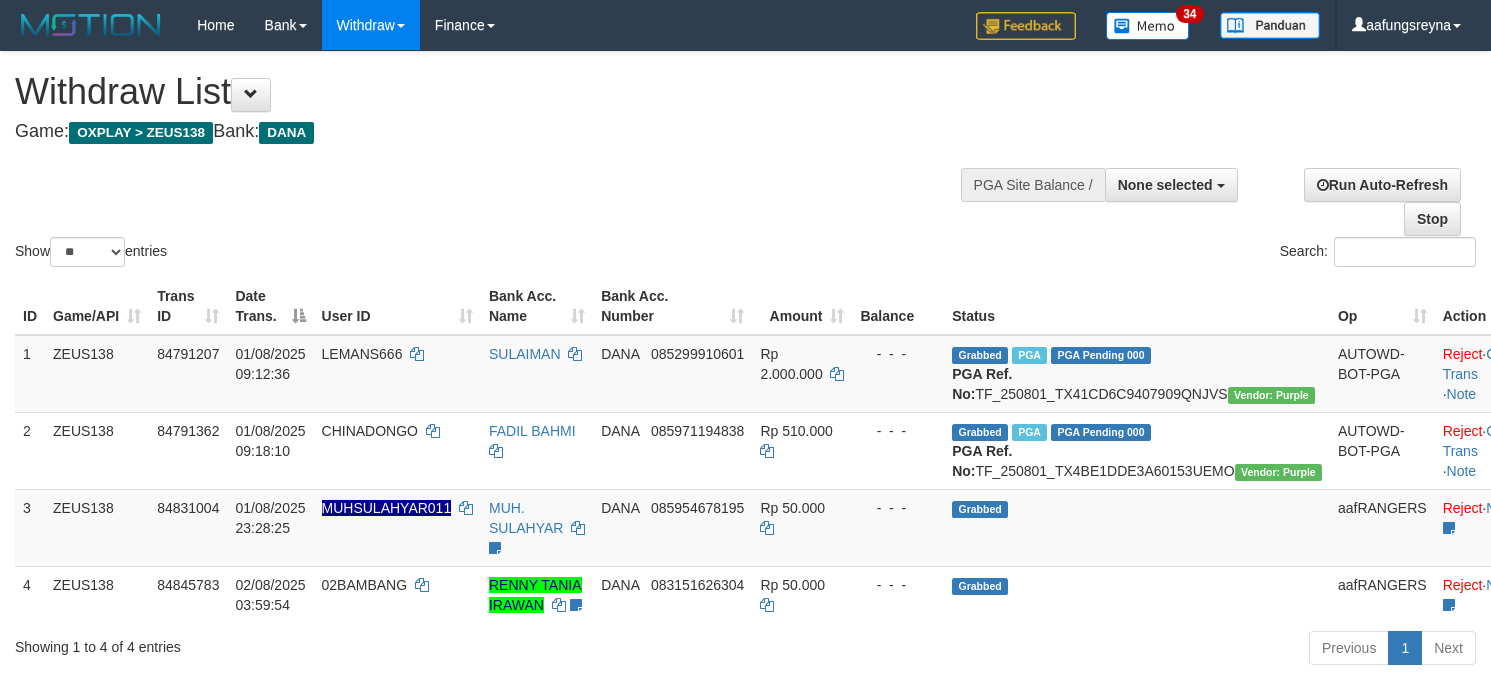 select 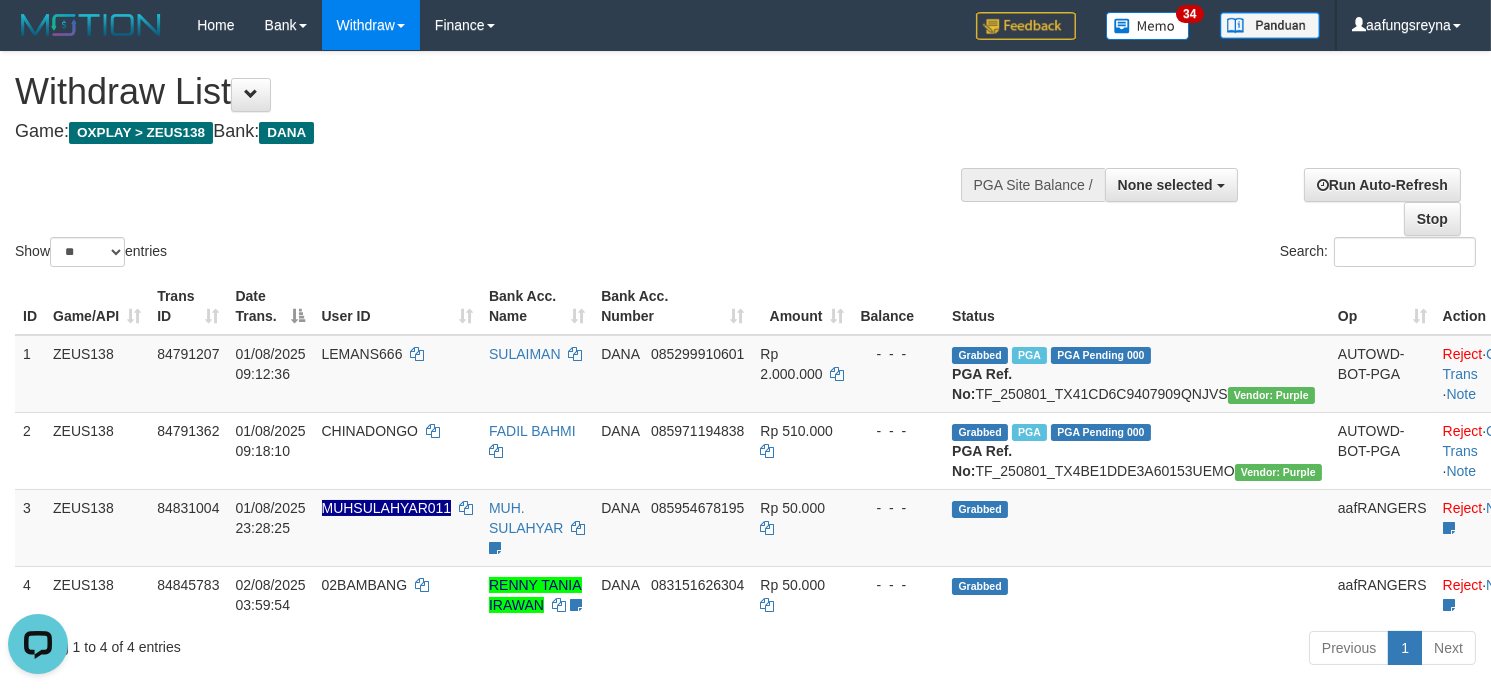 scroll, scrollTop: 0, scrollLeft: 0, axis: both 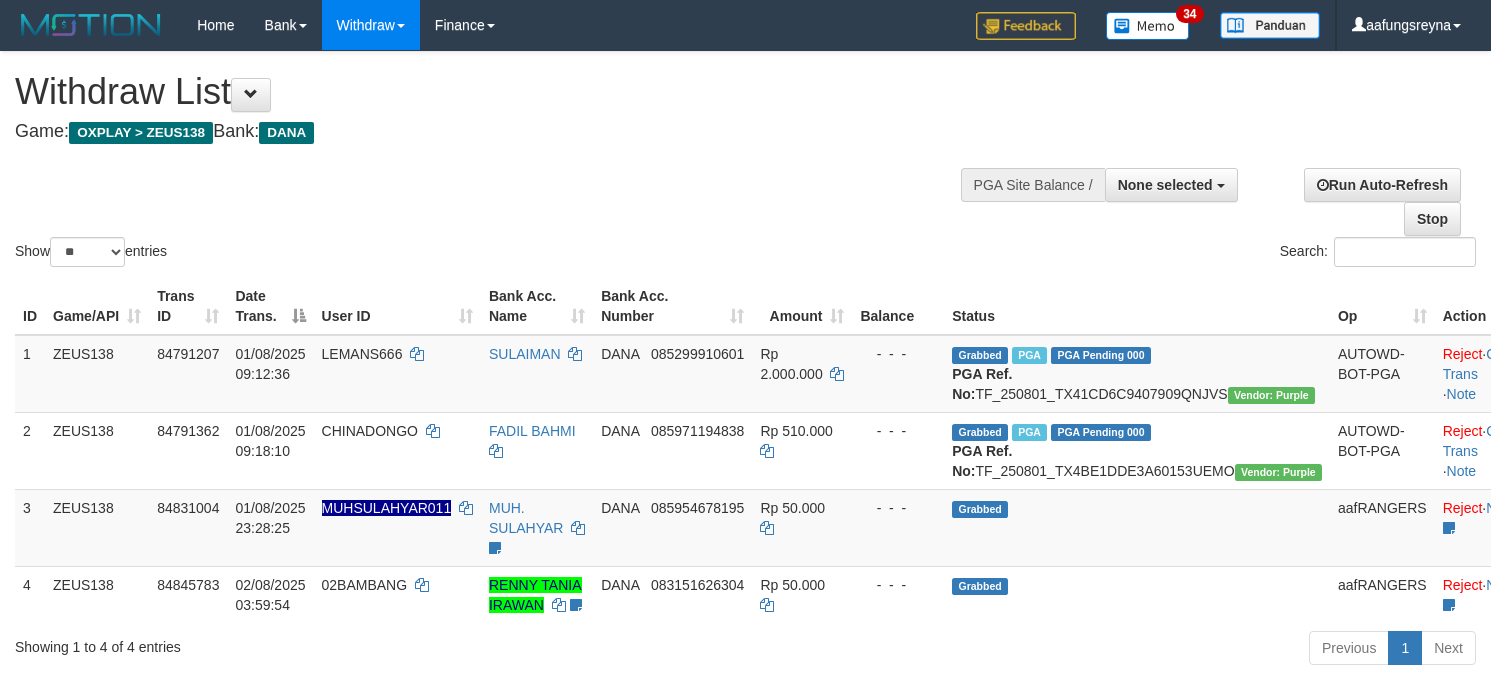 select 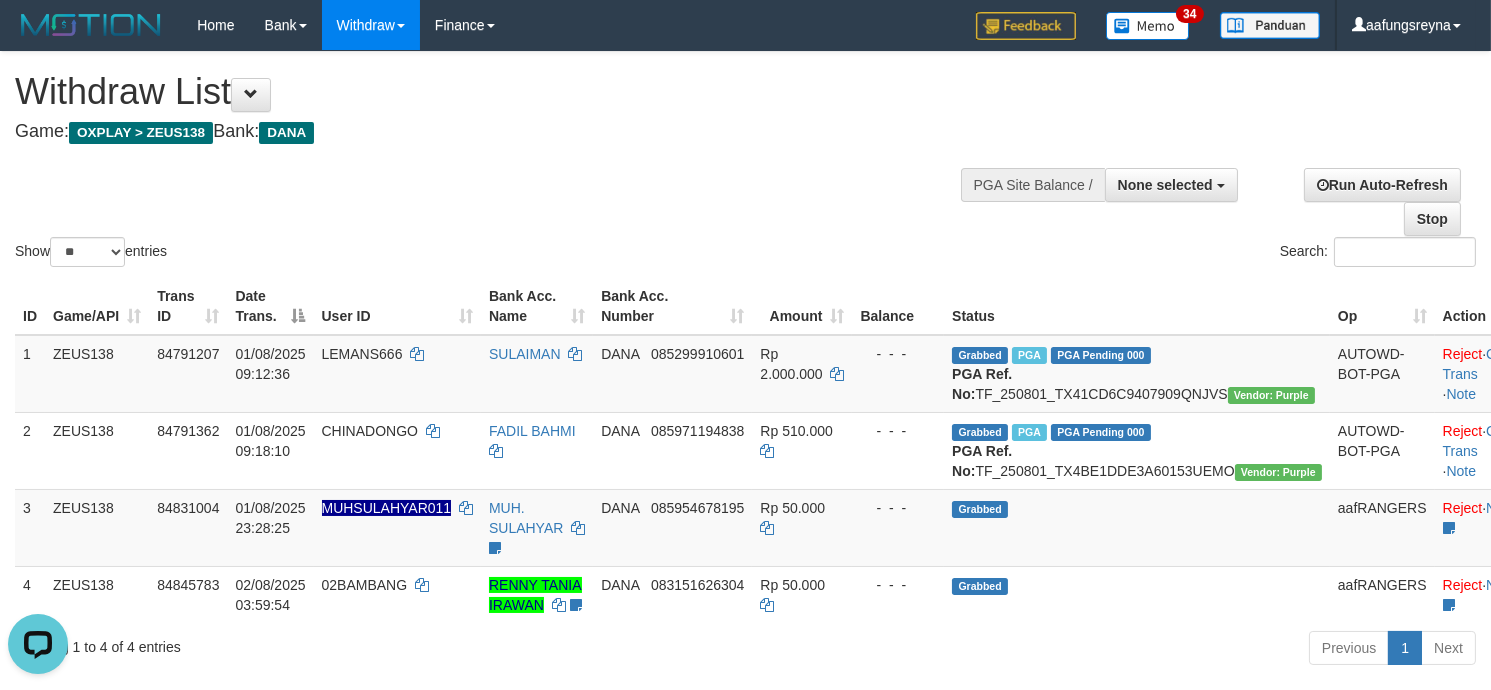 scroll, scrollTop: 0, scrollLeft: 0, axis: both 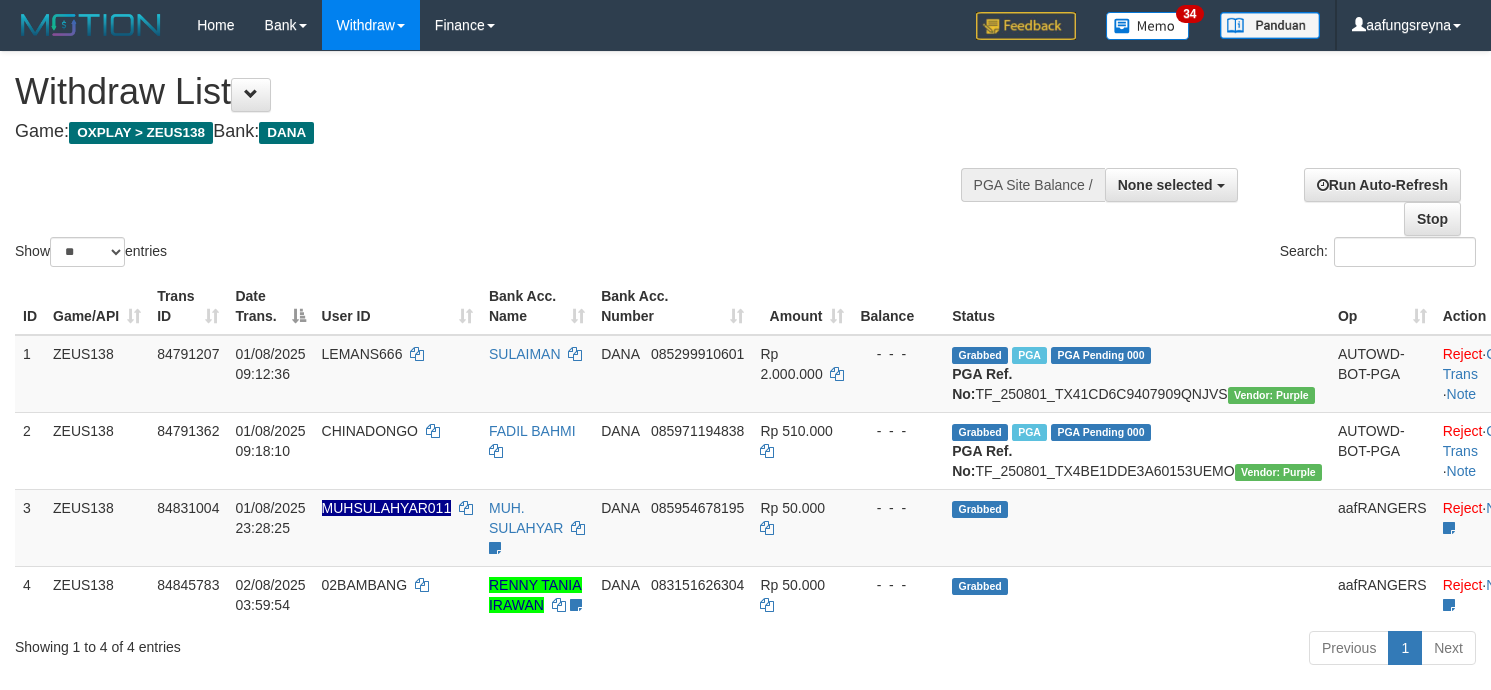 select 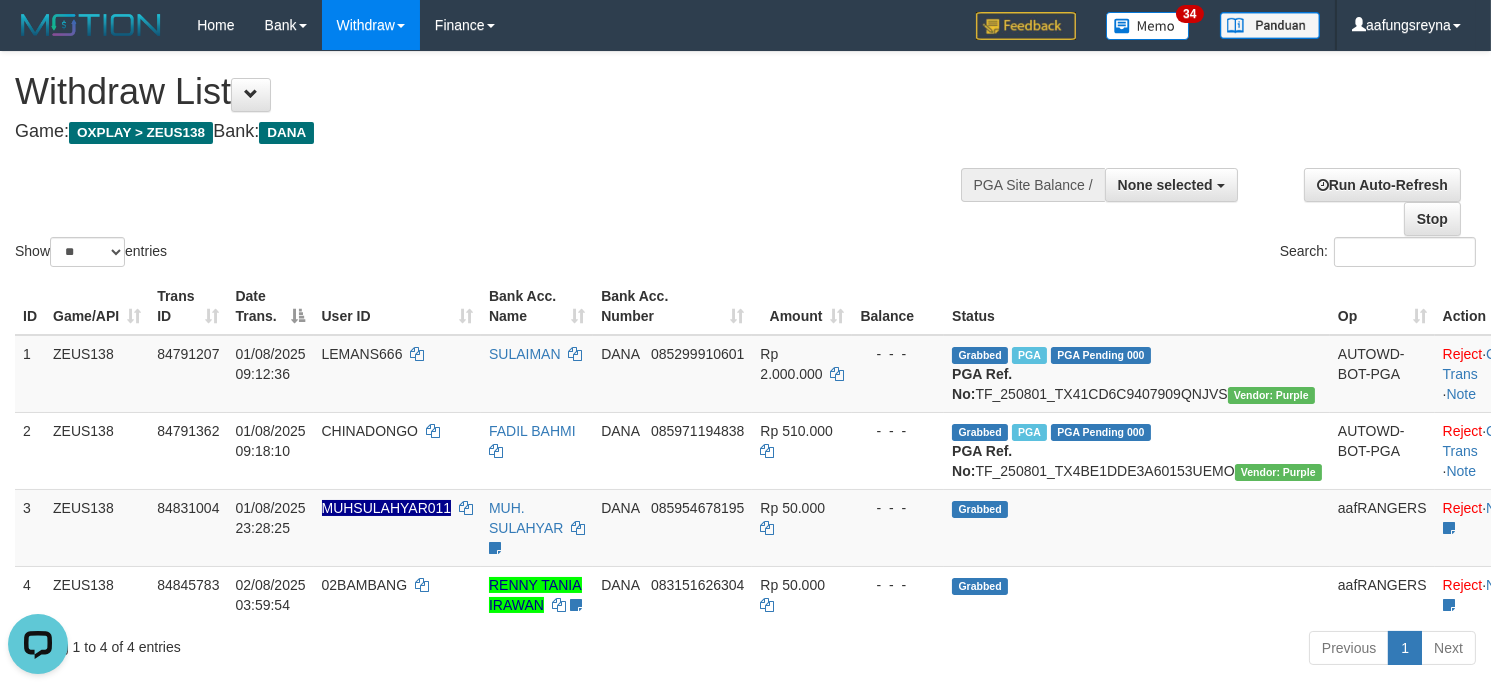 scroll, scrollTop: 0, scrollLeft: 0, axis: both 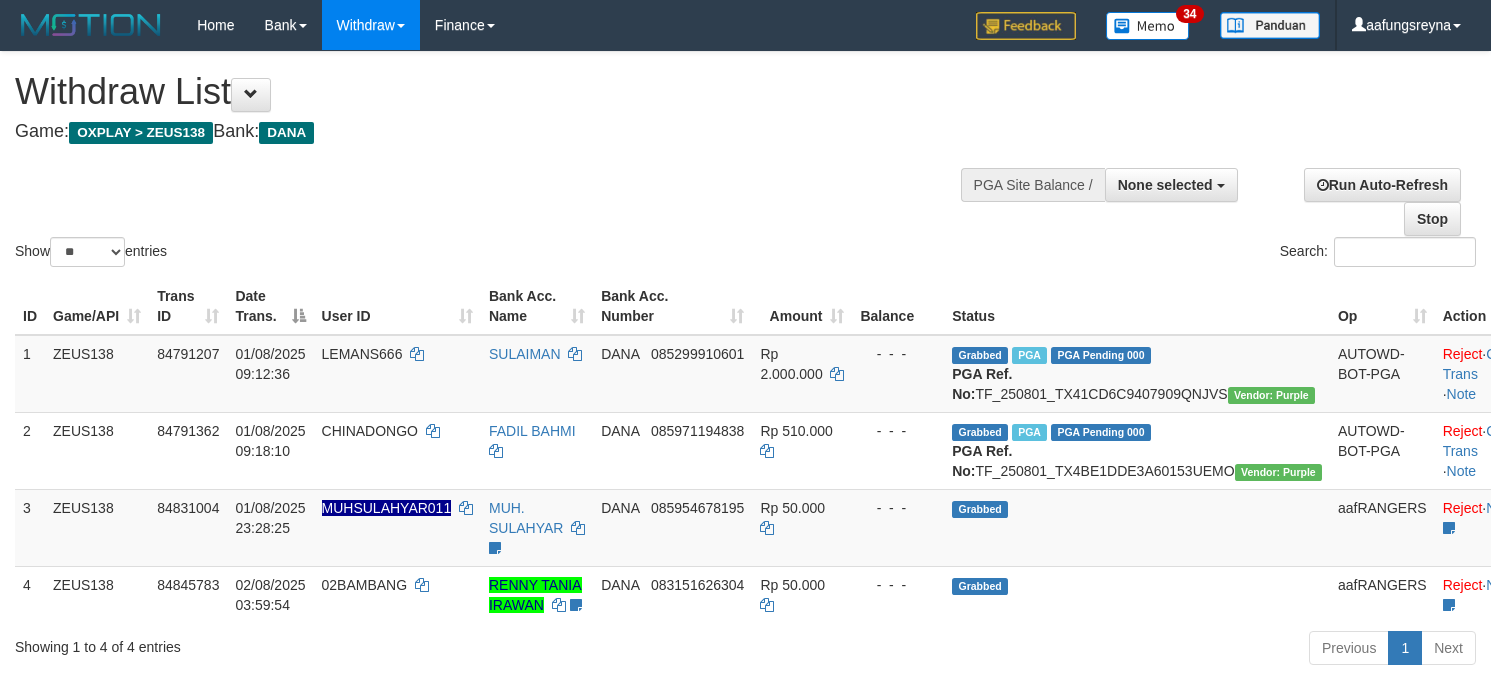 select 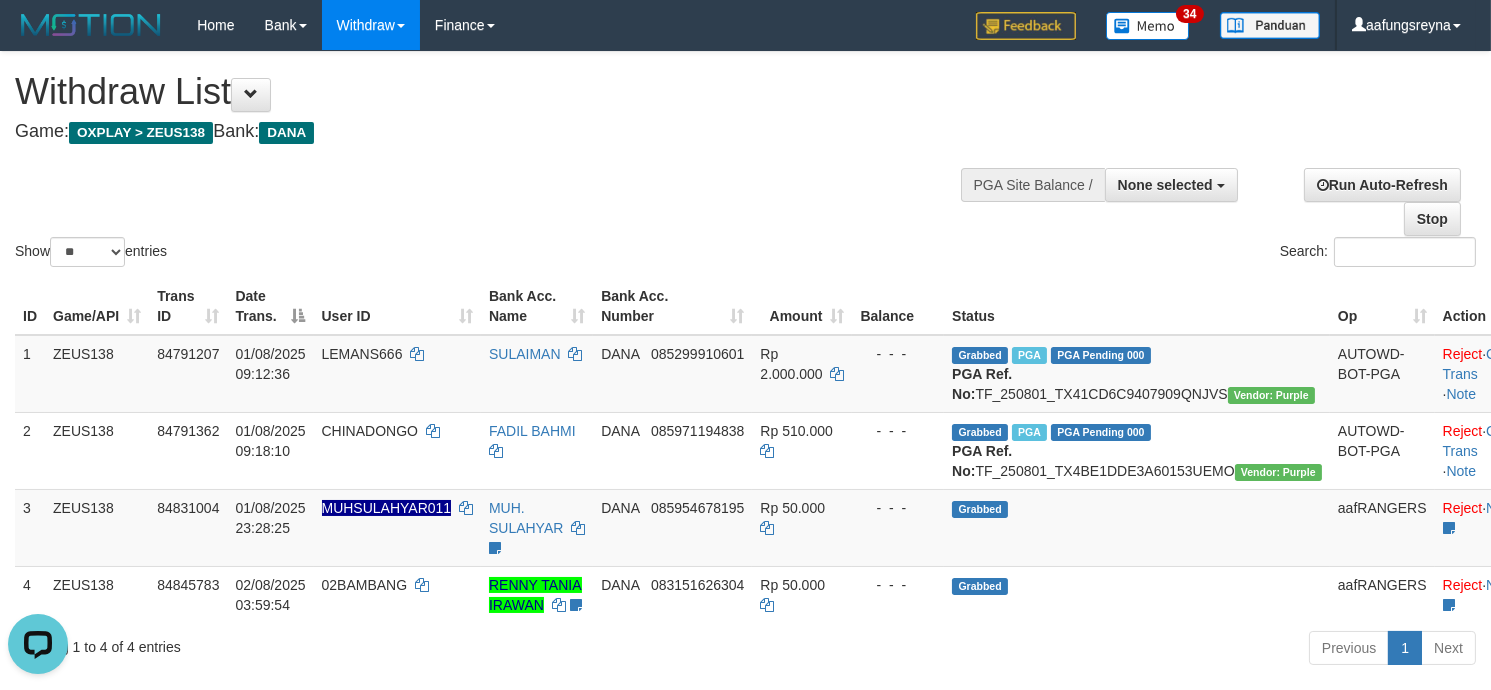 scroll, scrollTop: 0, scrollLeft: 0, axis: both 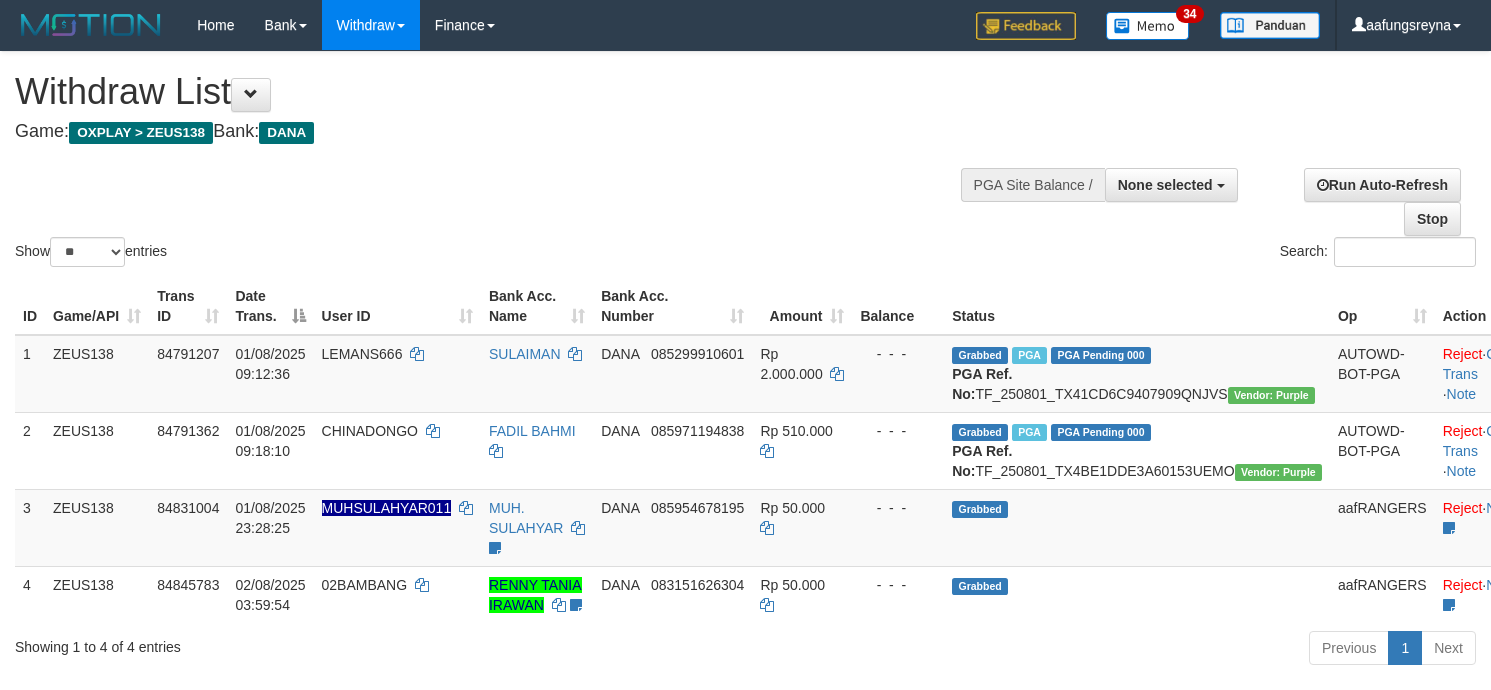 select 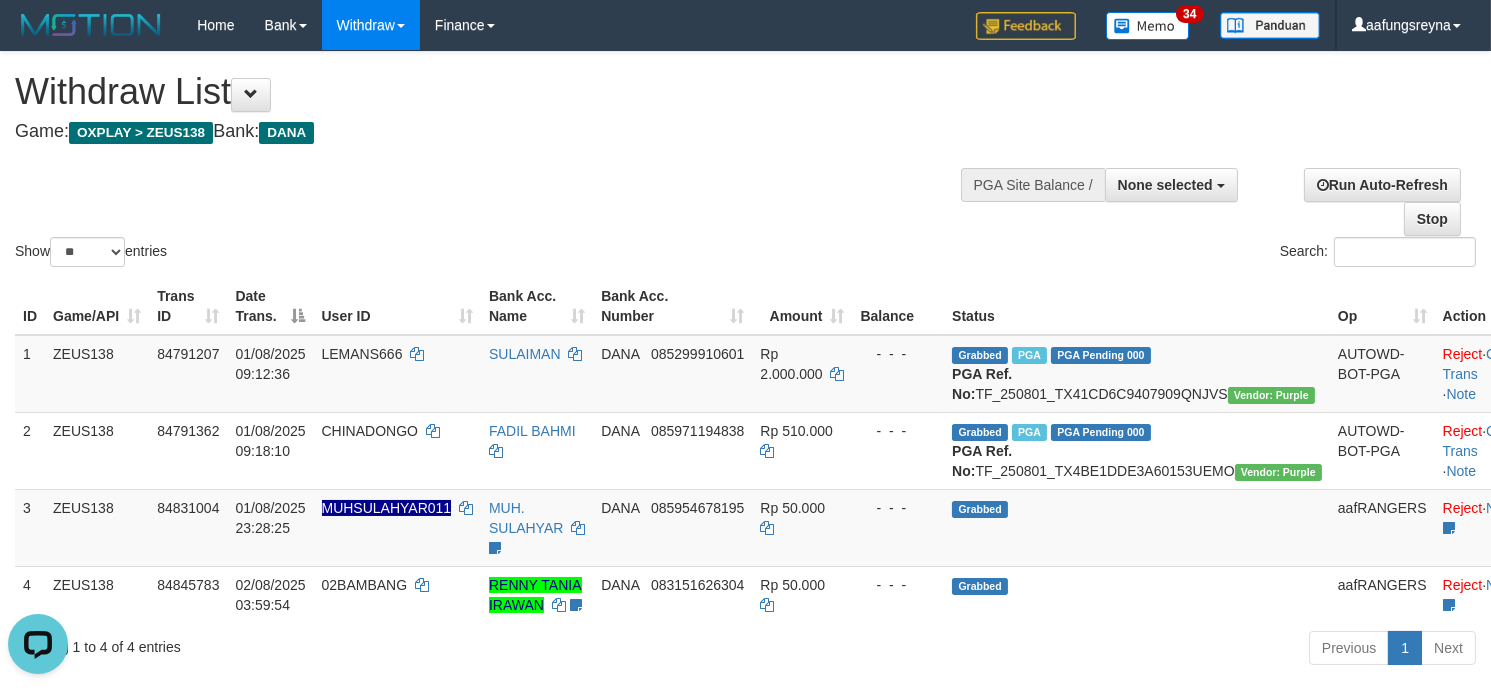 scroll, scrollTop: 0, scrollLeft: 0, axis: both 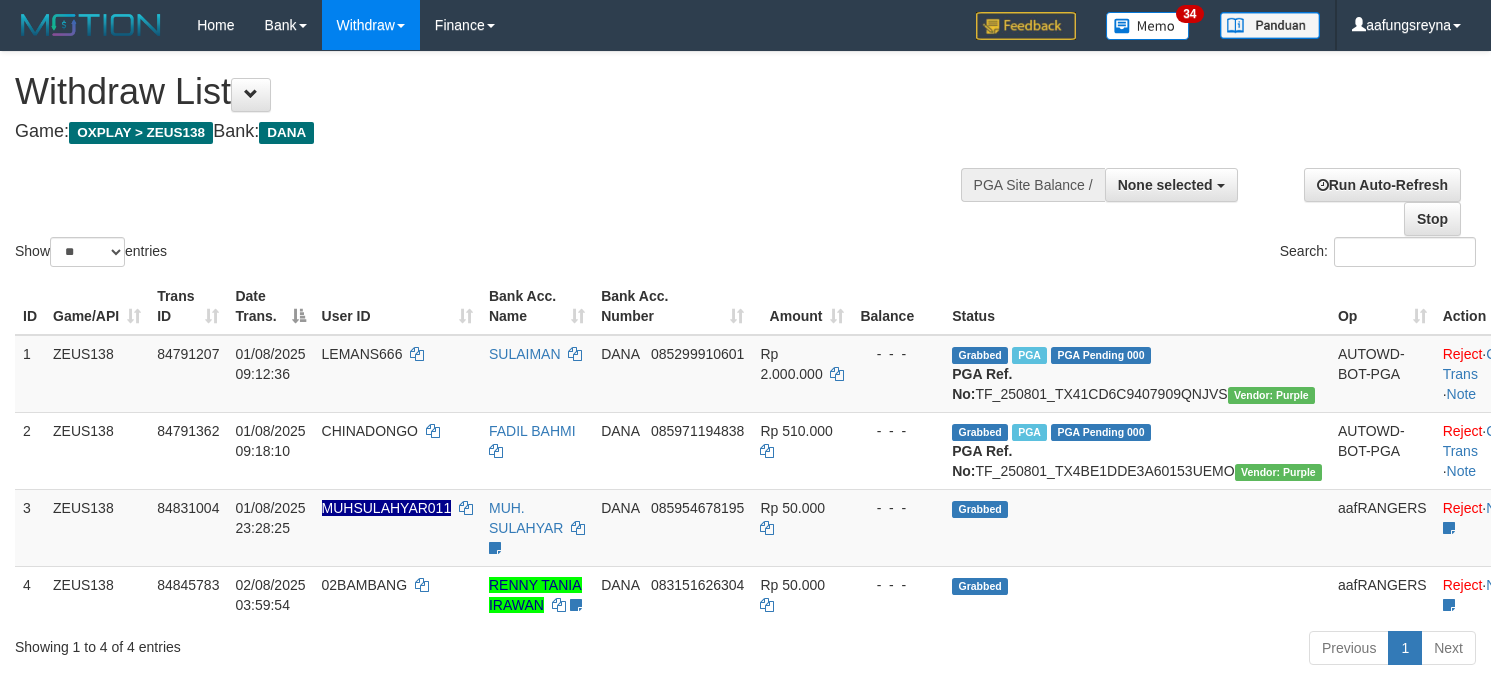 select 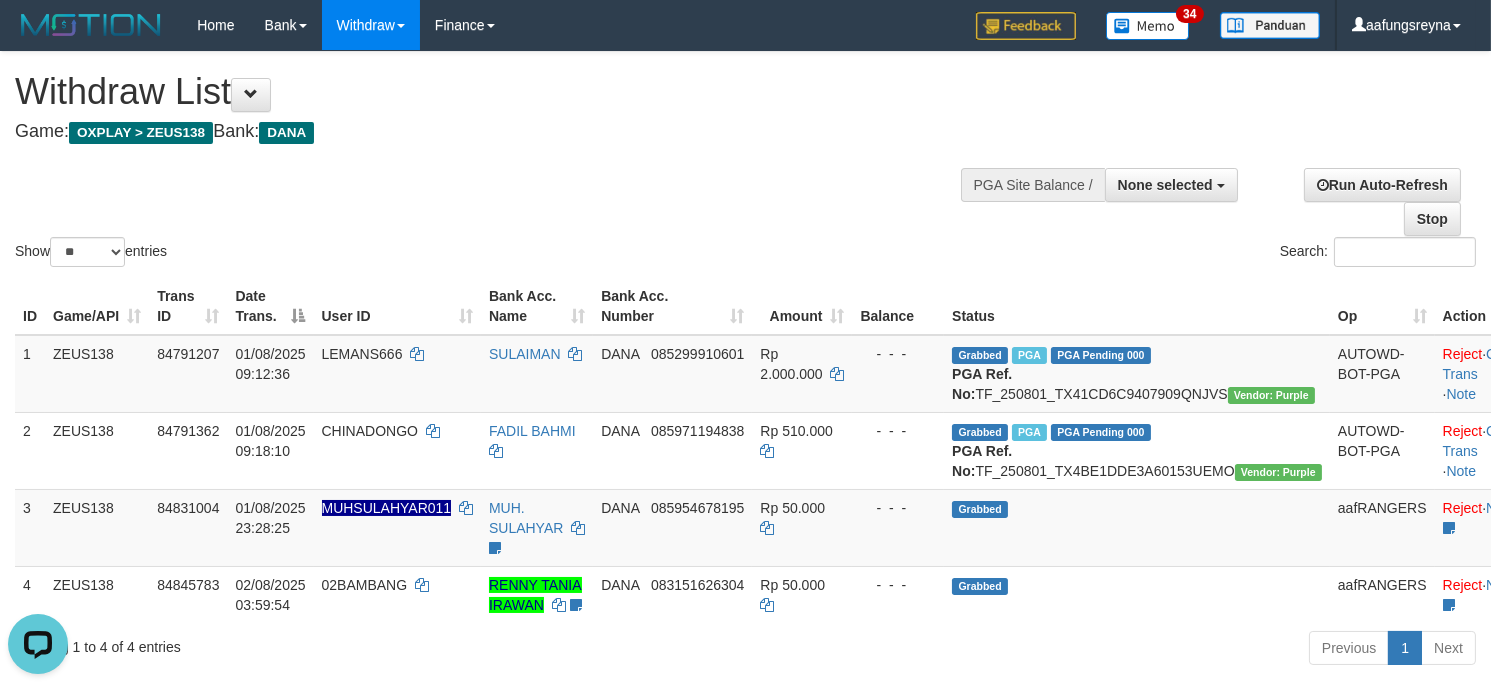 scroll, scrollTop: 0, scrollLeft: 0, axis: both 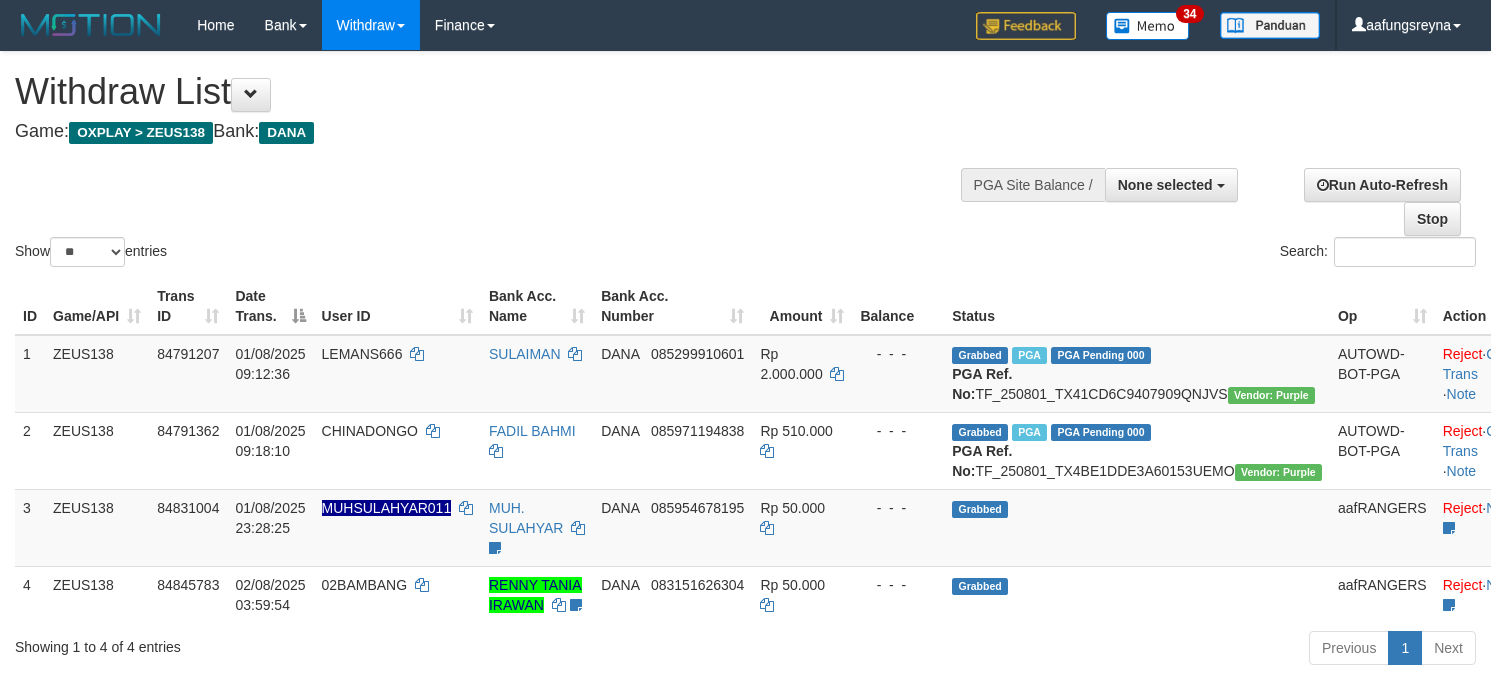 select 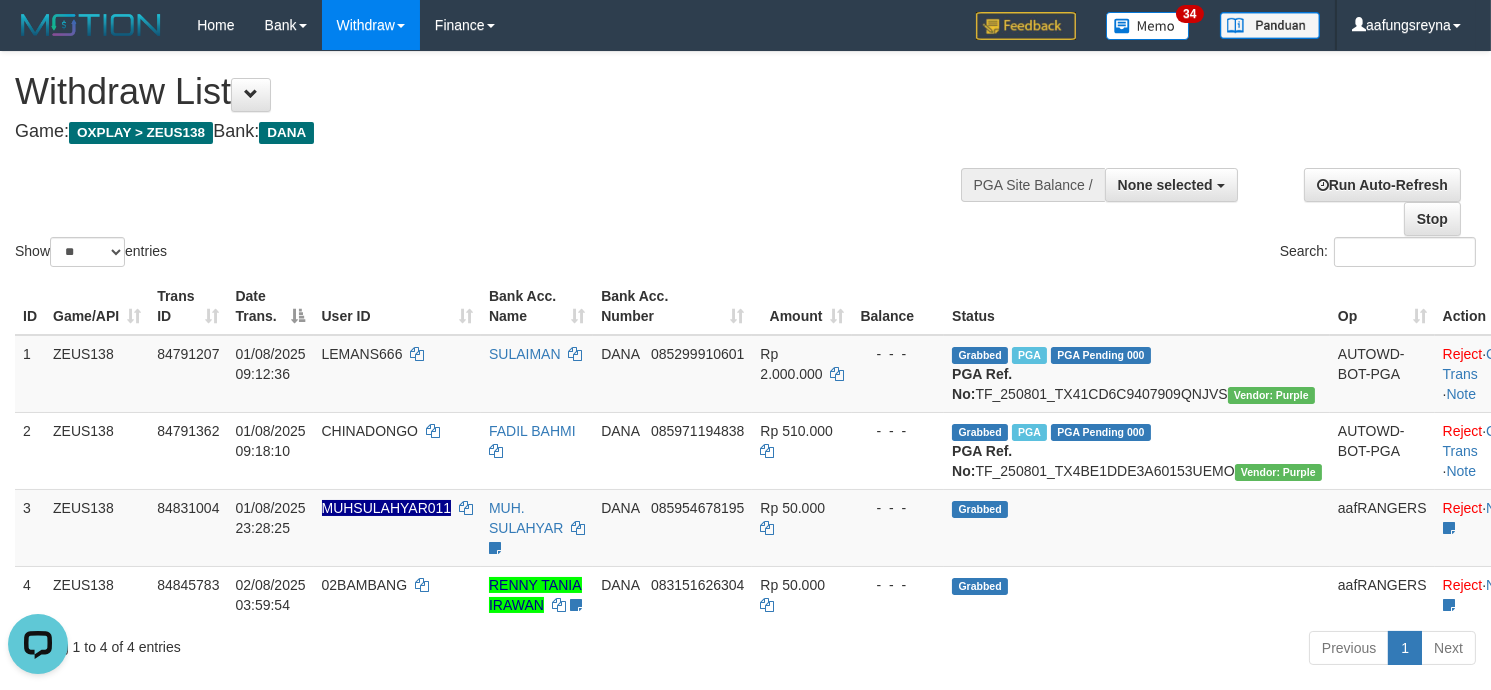 scroll, scrollTop: 0, scrollLeft: 0, axis: both 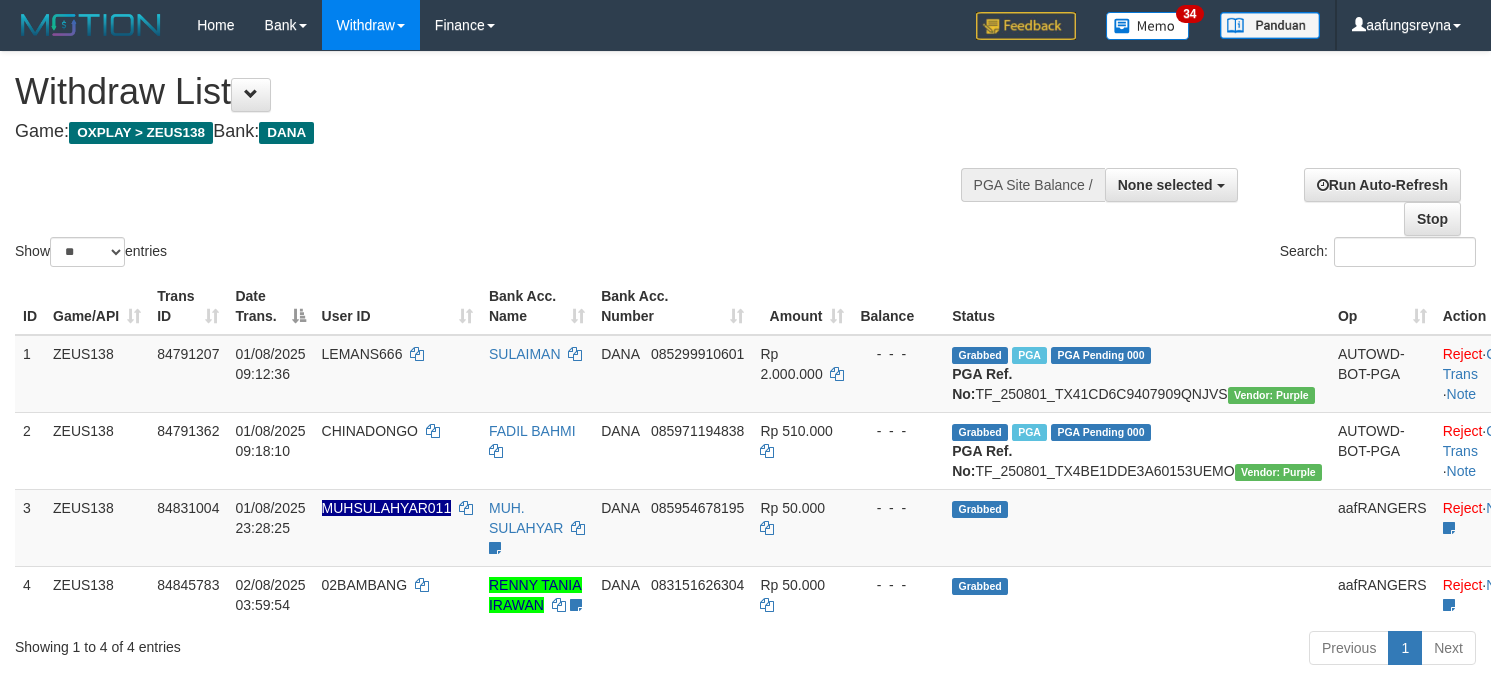 select 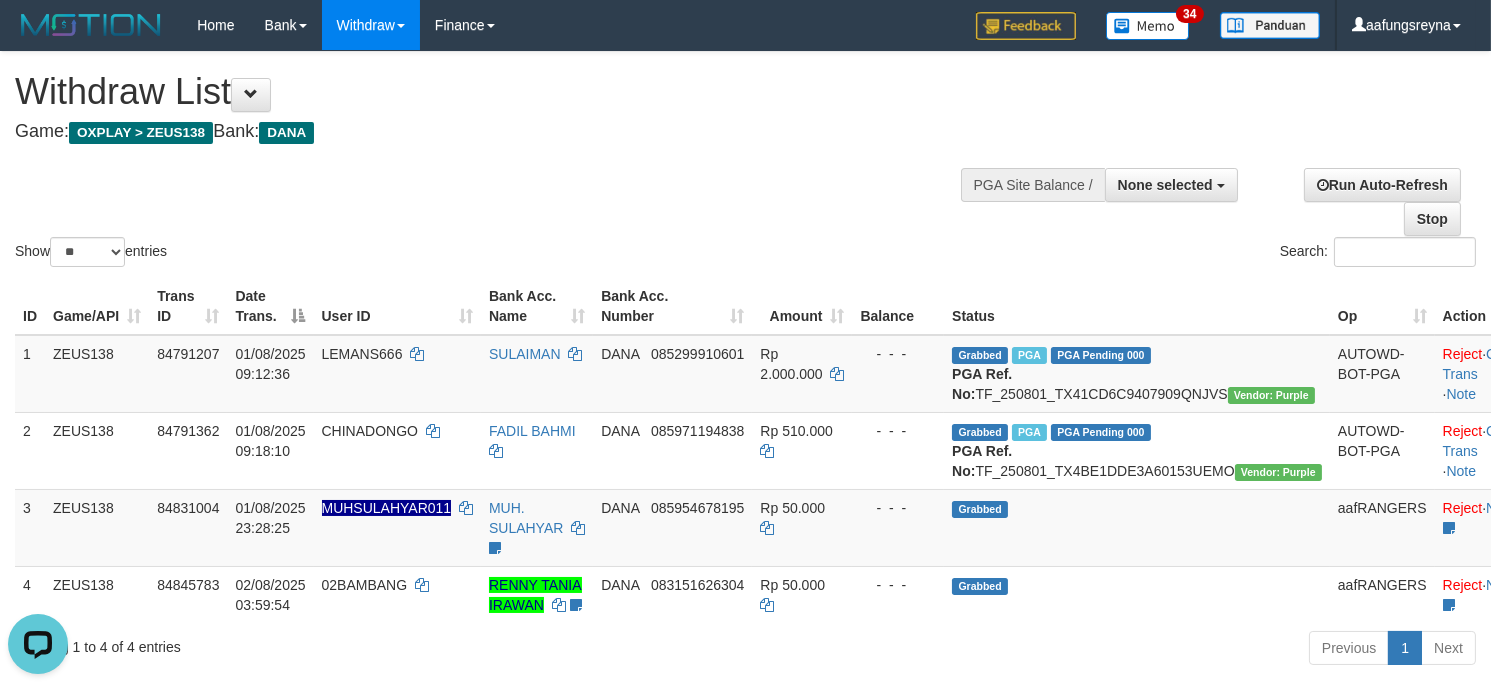 scroll, scrollTop: 0, scrollLeft: 0, axis: both 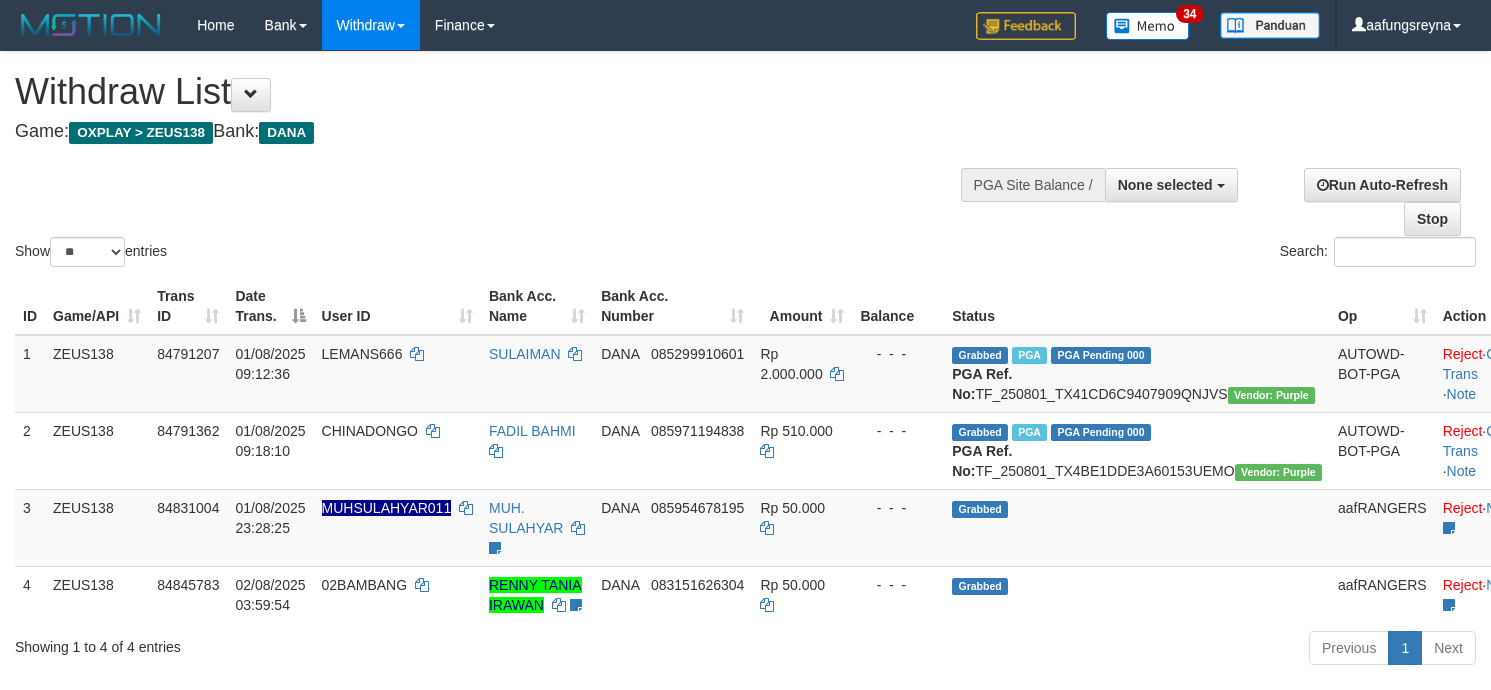 select 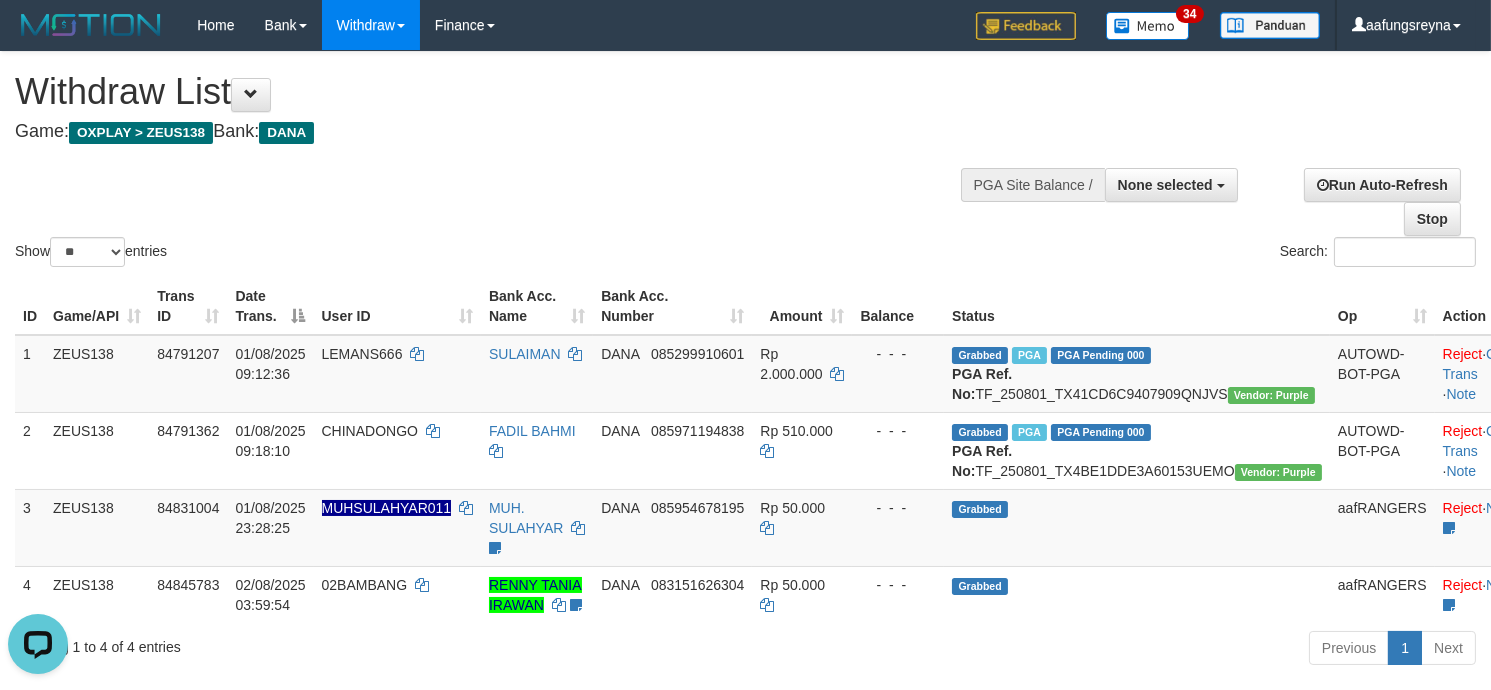 scroll, scrollTop: 0, scrollLeft: 0, axis: both 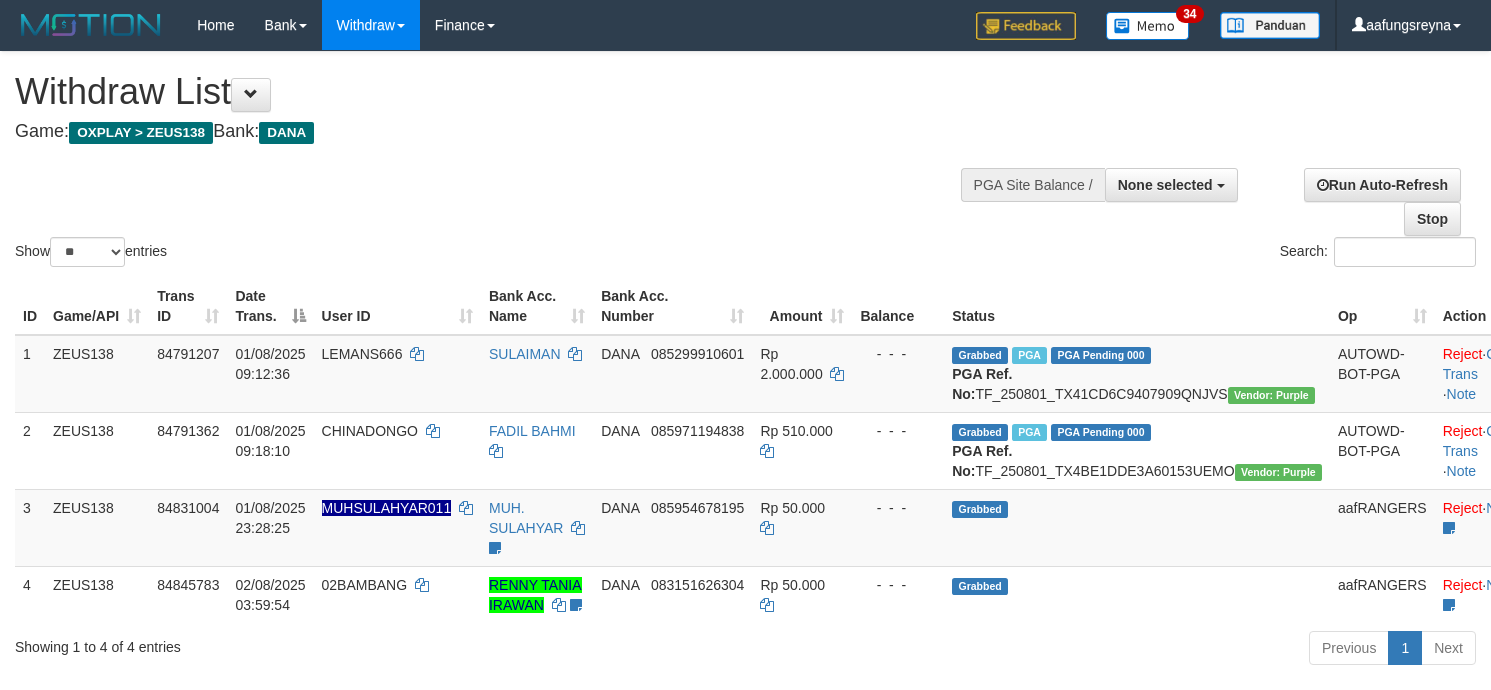 select 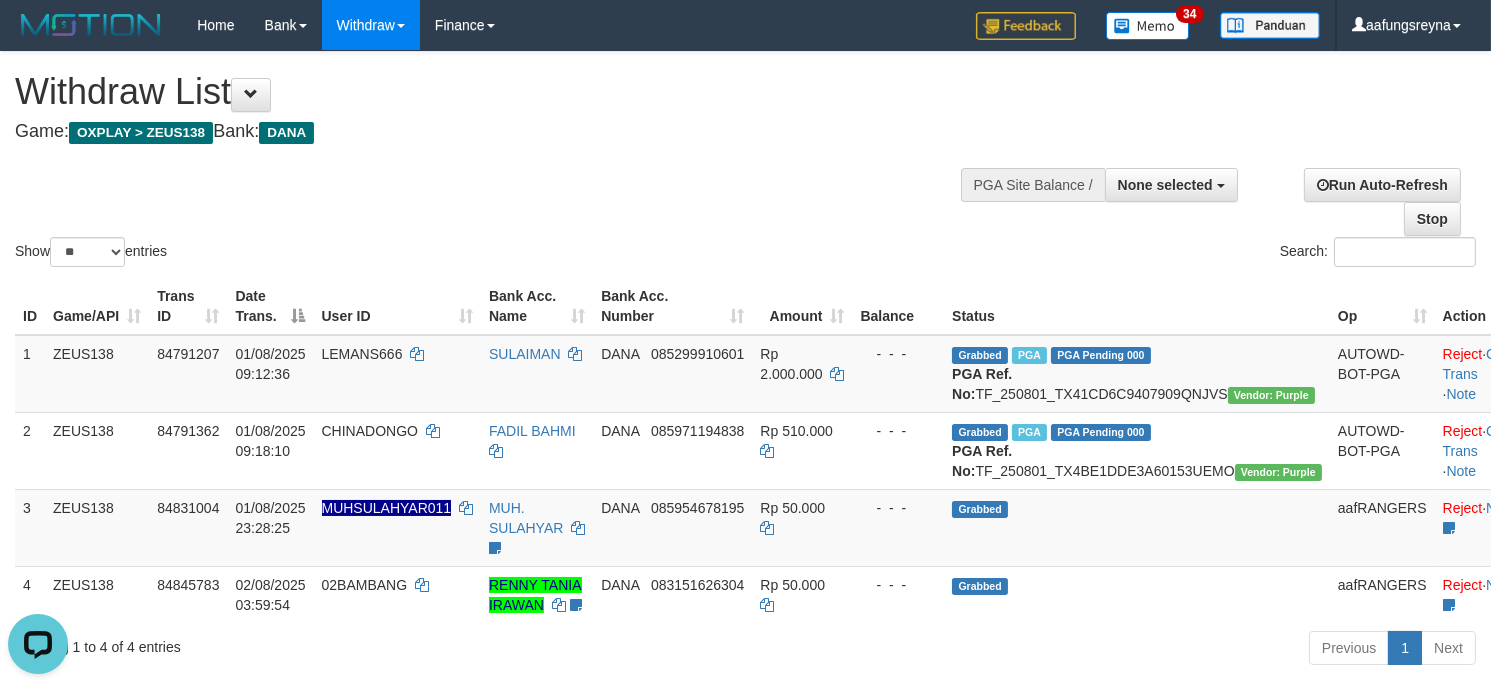 scroll, scrollTop: 0, scrollLeft: 0, axis: both 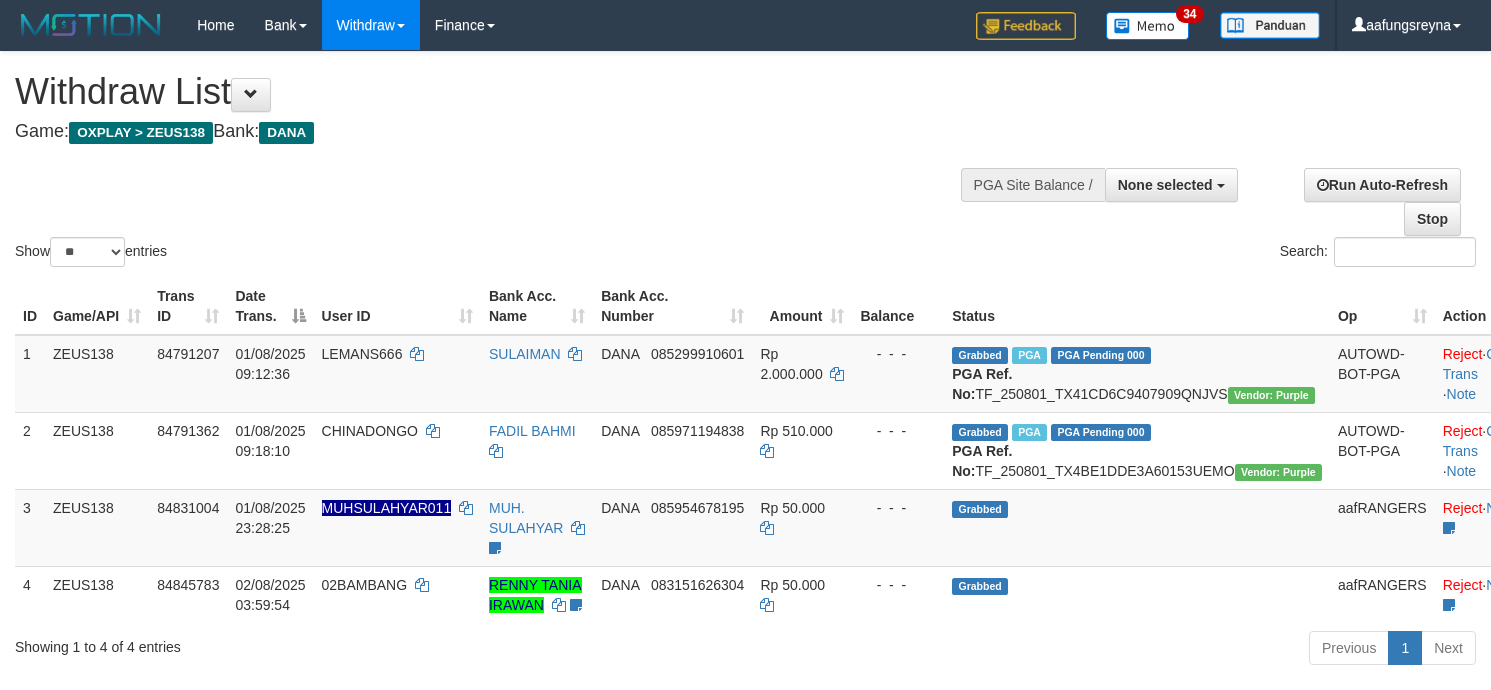 select 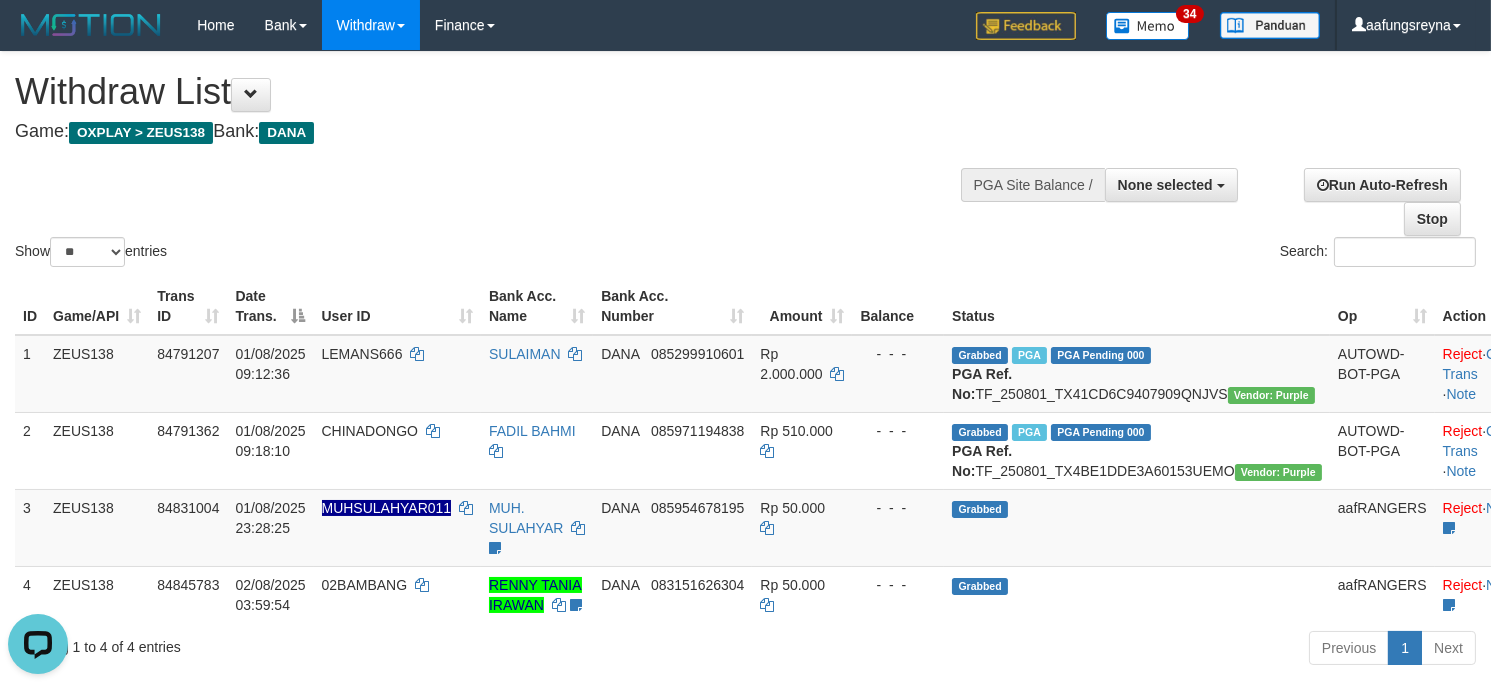 scroll, scrollTop: 0, scrollLeft: 0, axis: both 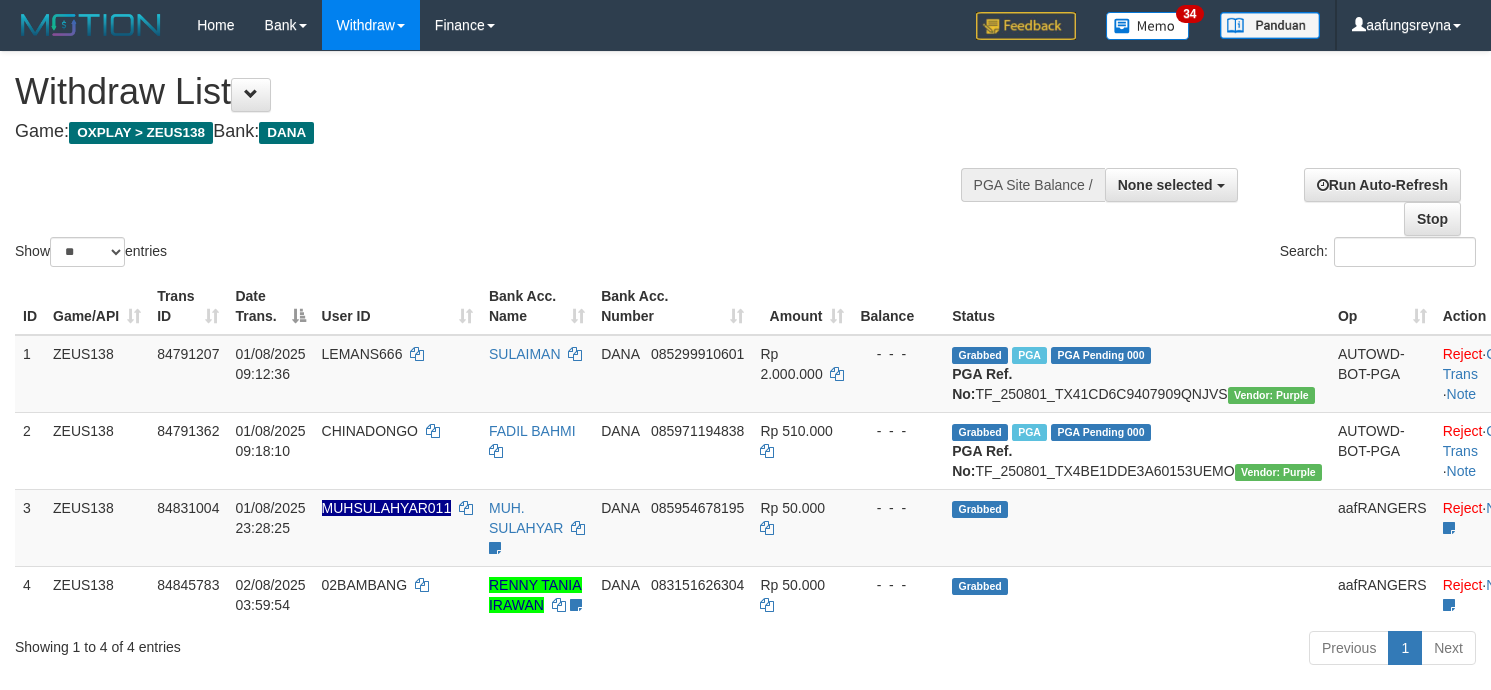 select 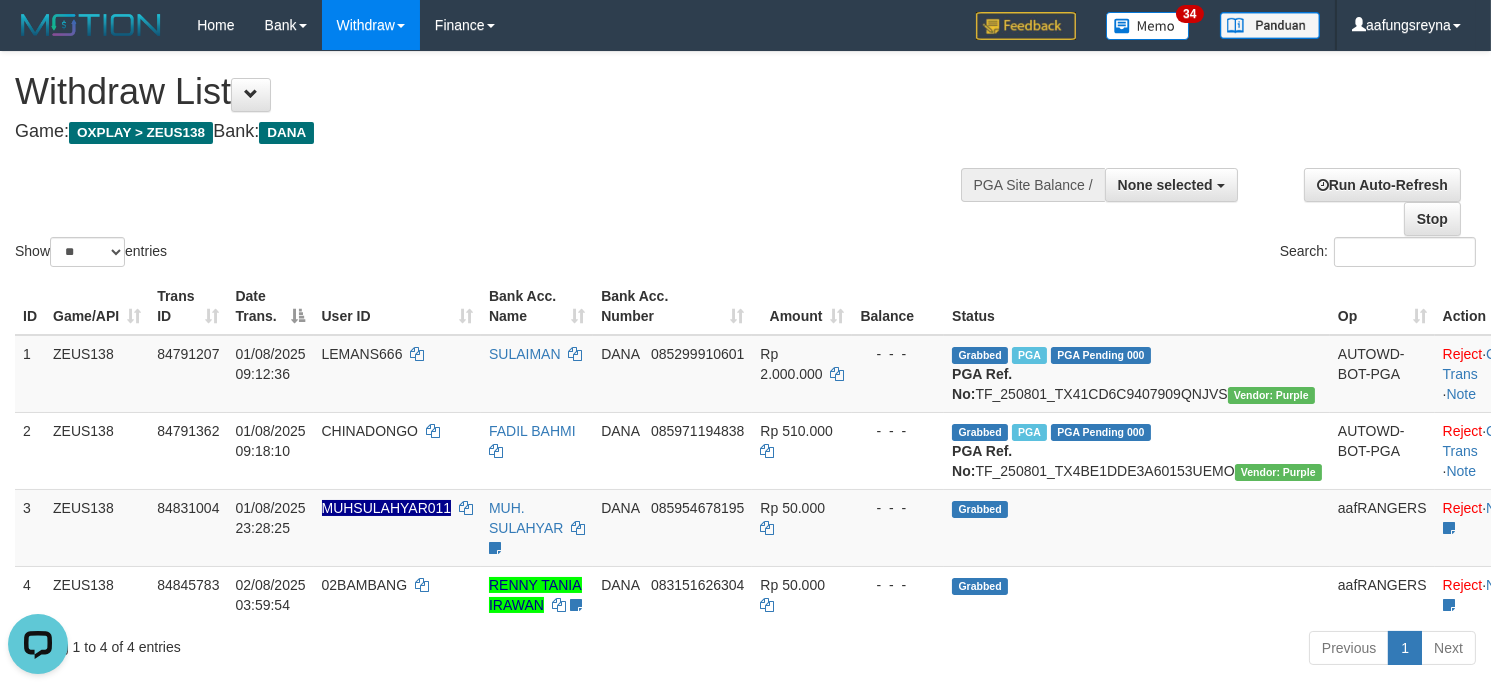 scroll, scrollTop: 0, scrollLeft: 0, axis: both 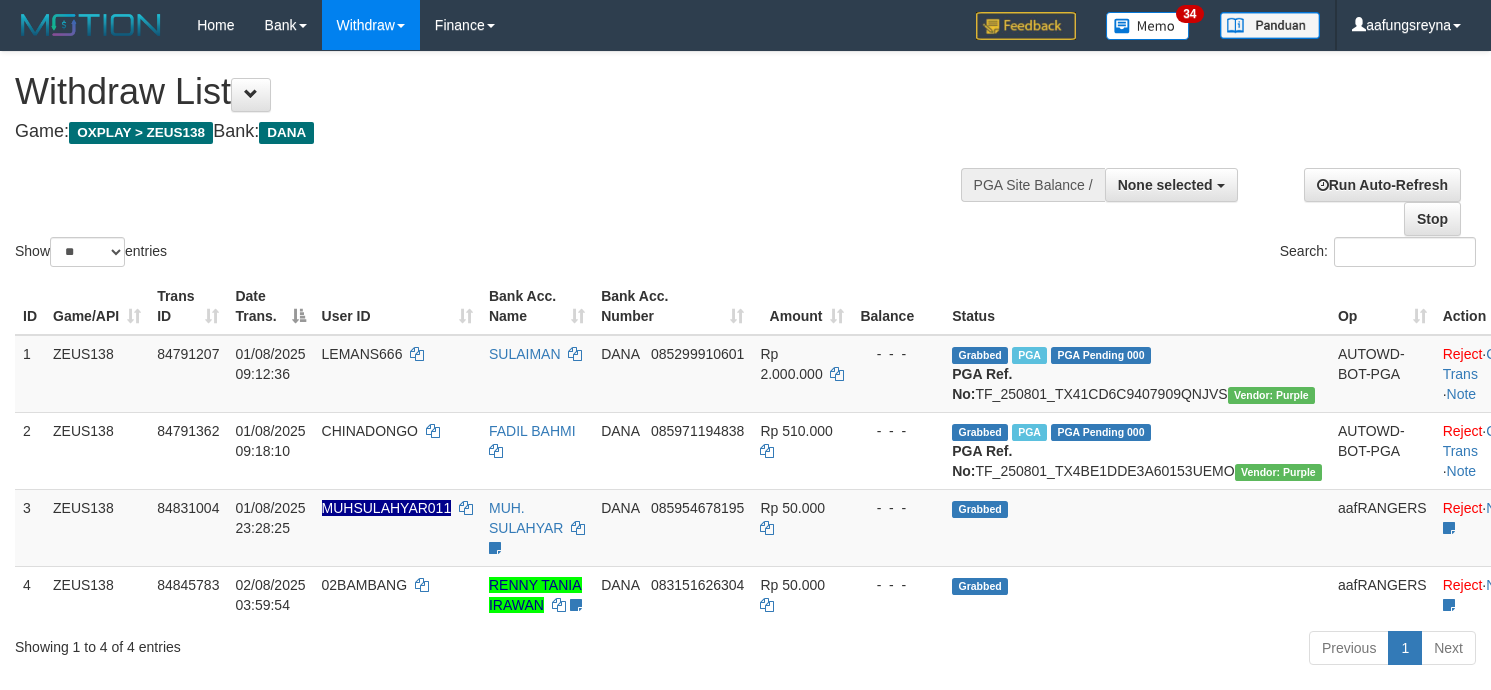 select 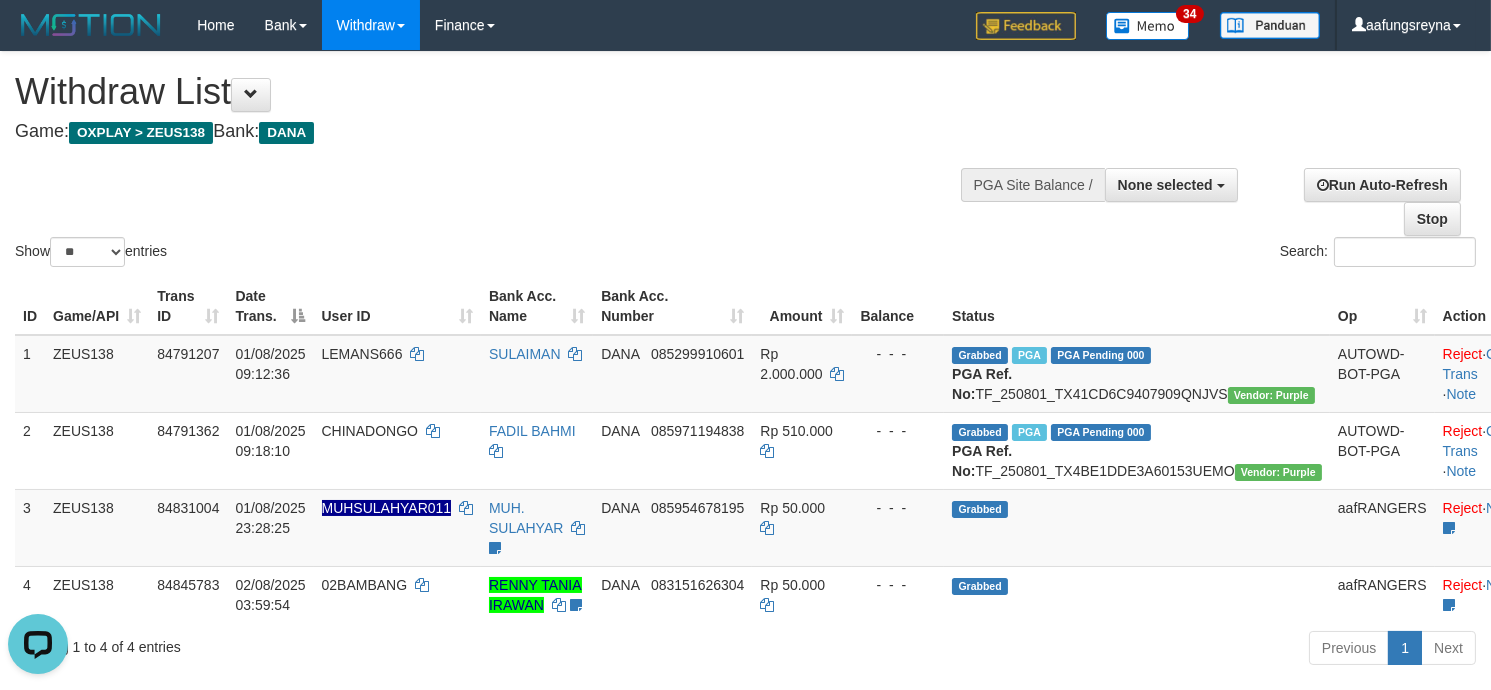 scroll, scrollTop: 0, scrollLeft: 0, axis: both 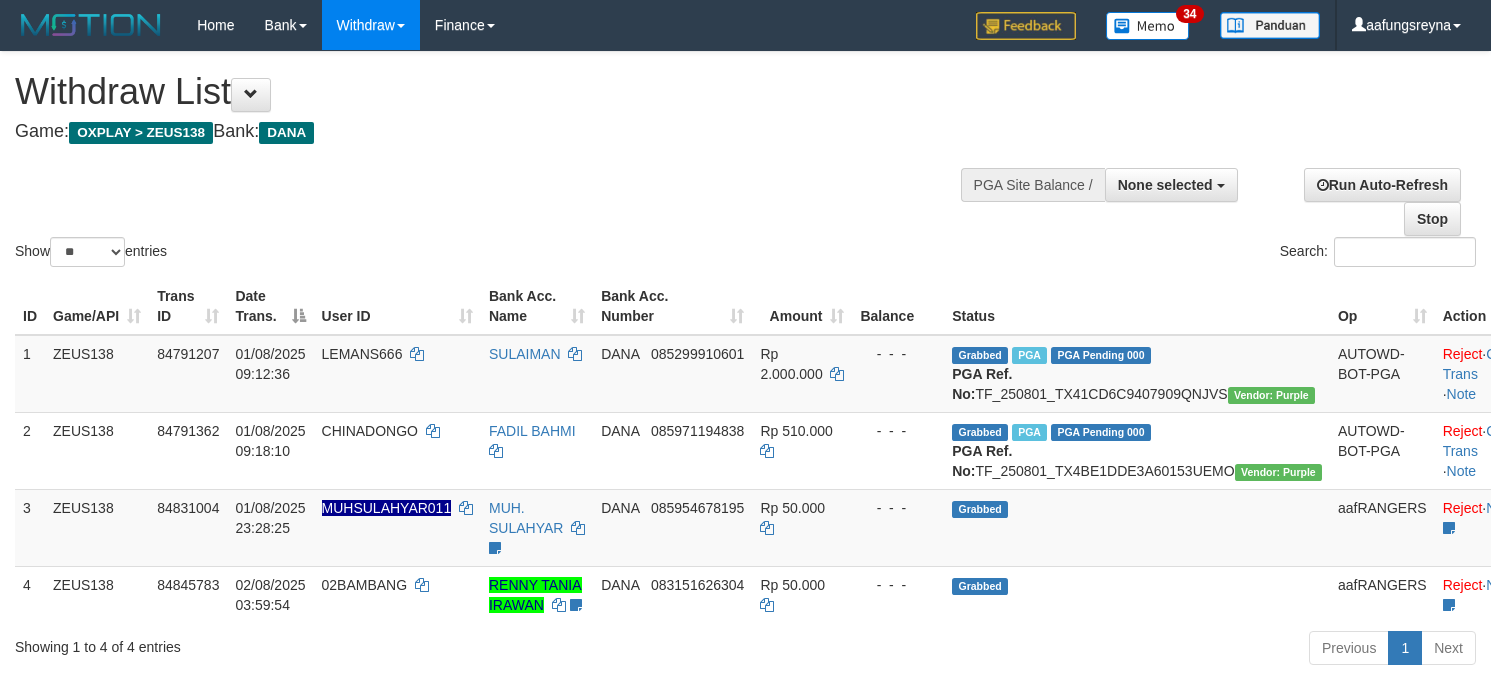 select 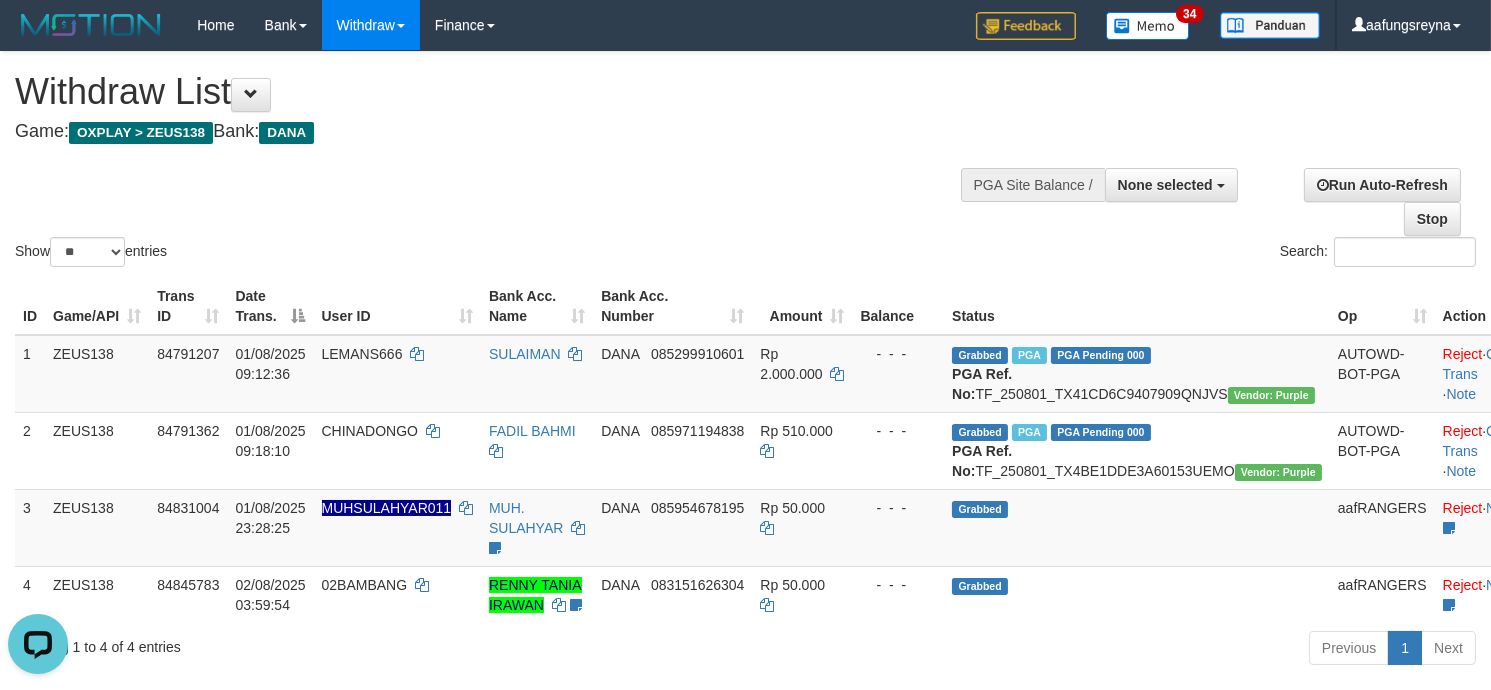 scroll, scrollTop: 0, scrollLeft: 0, axis: both 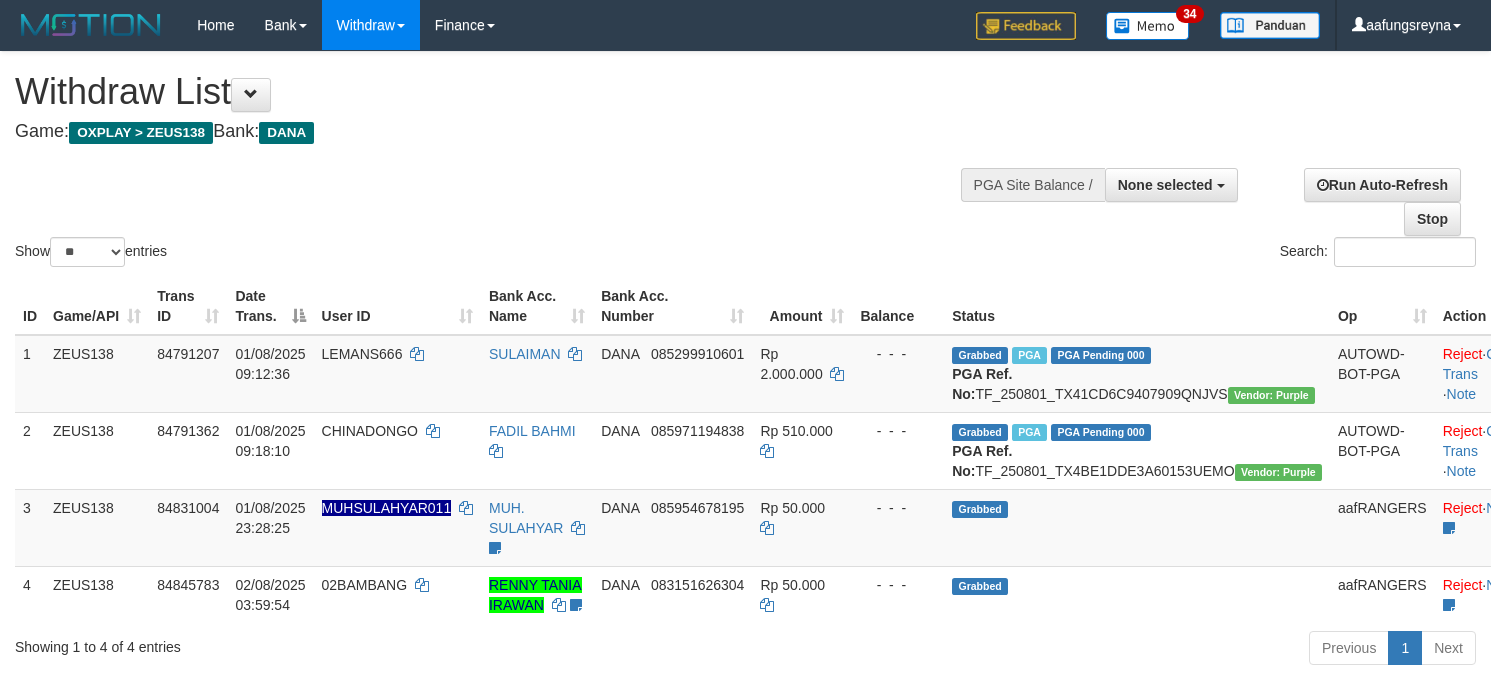 select 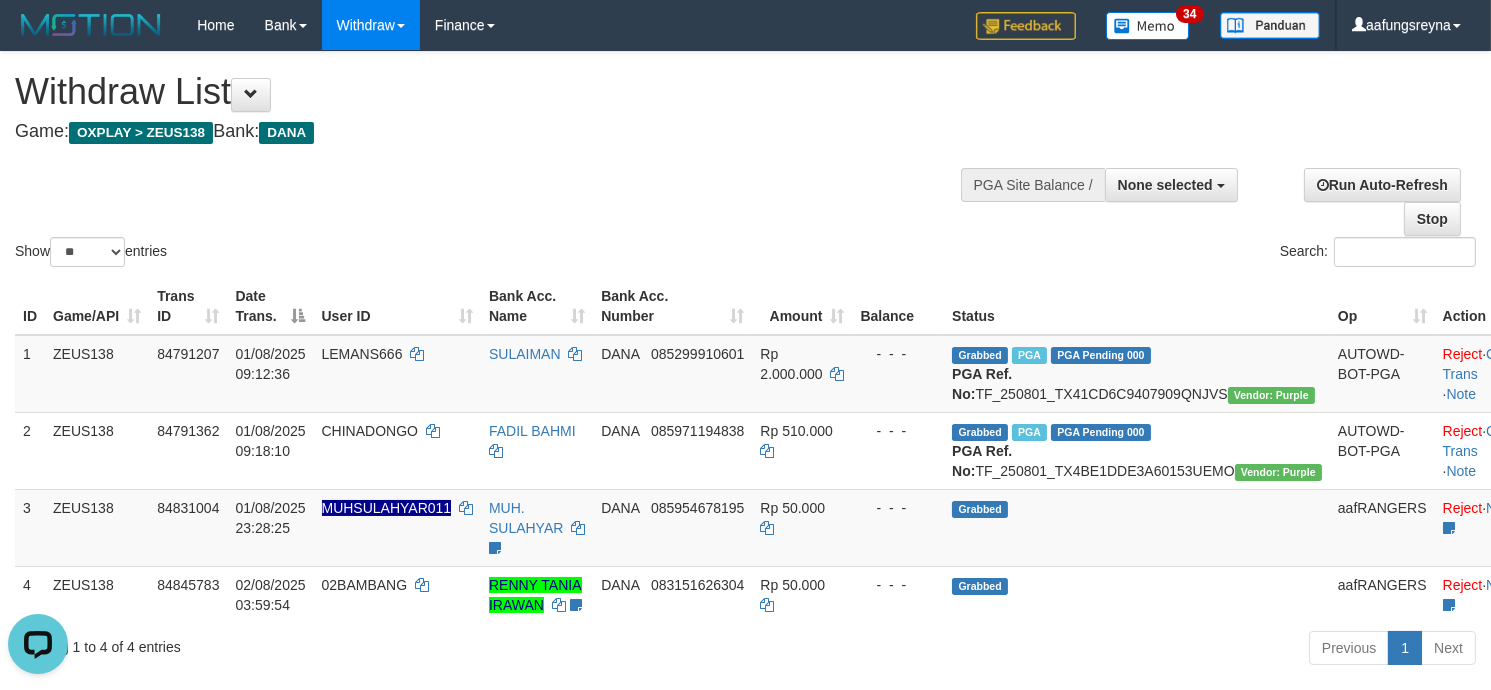 scroll, scrollTop: 0, scrollLeft: 0, axis: both 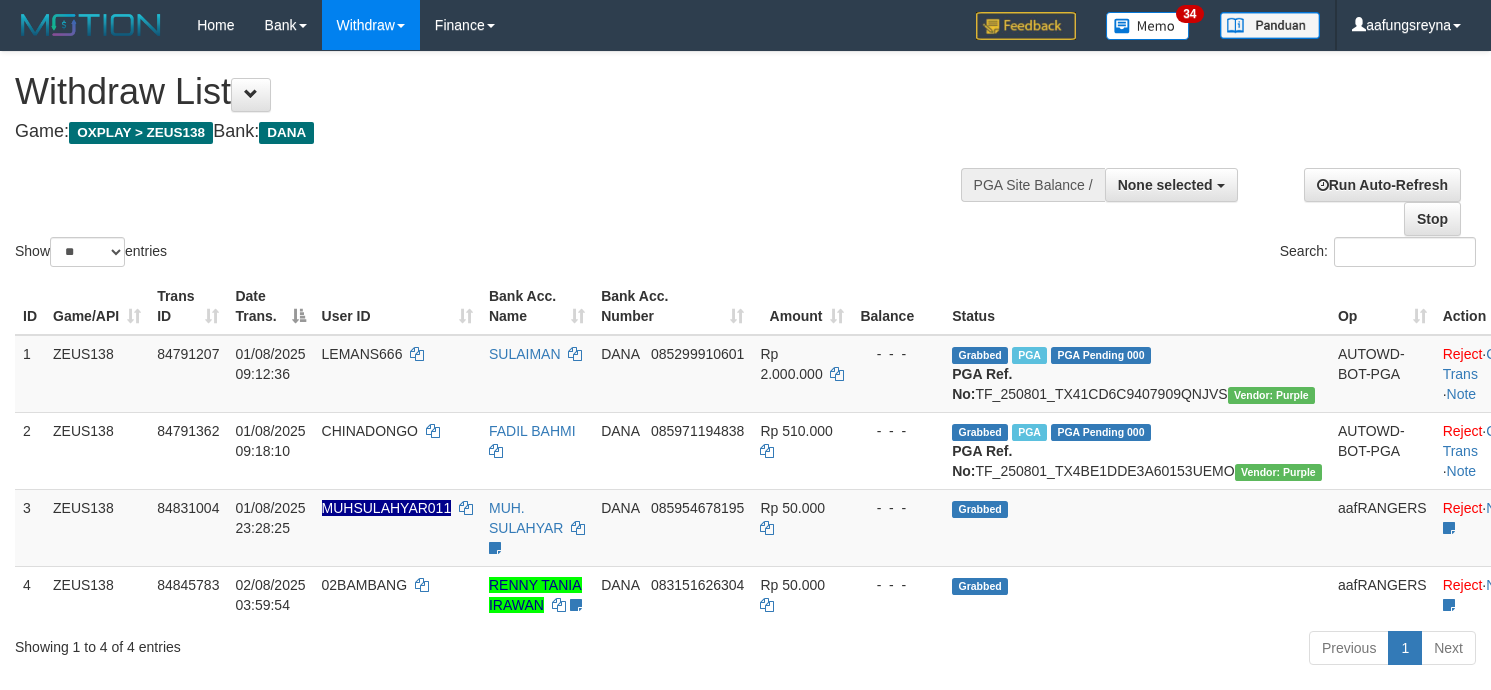 select 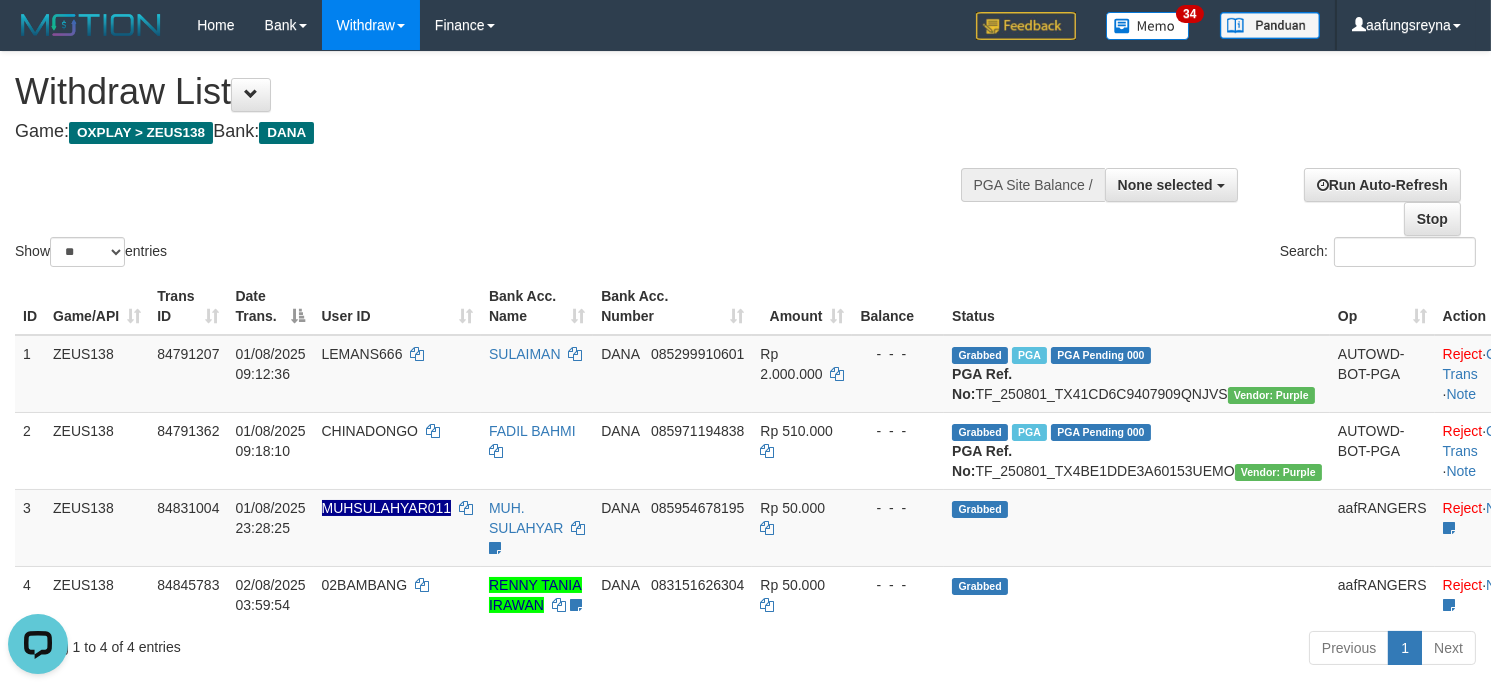 scroll, scrollTop: 0, scrollLeft: 0, axis: both 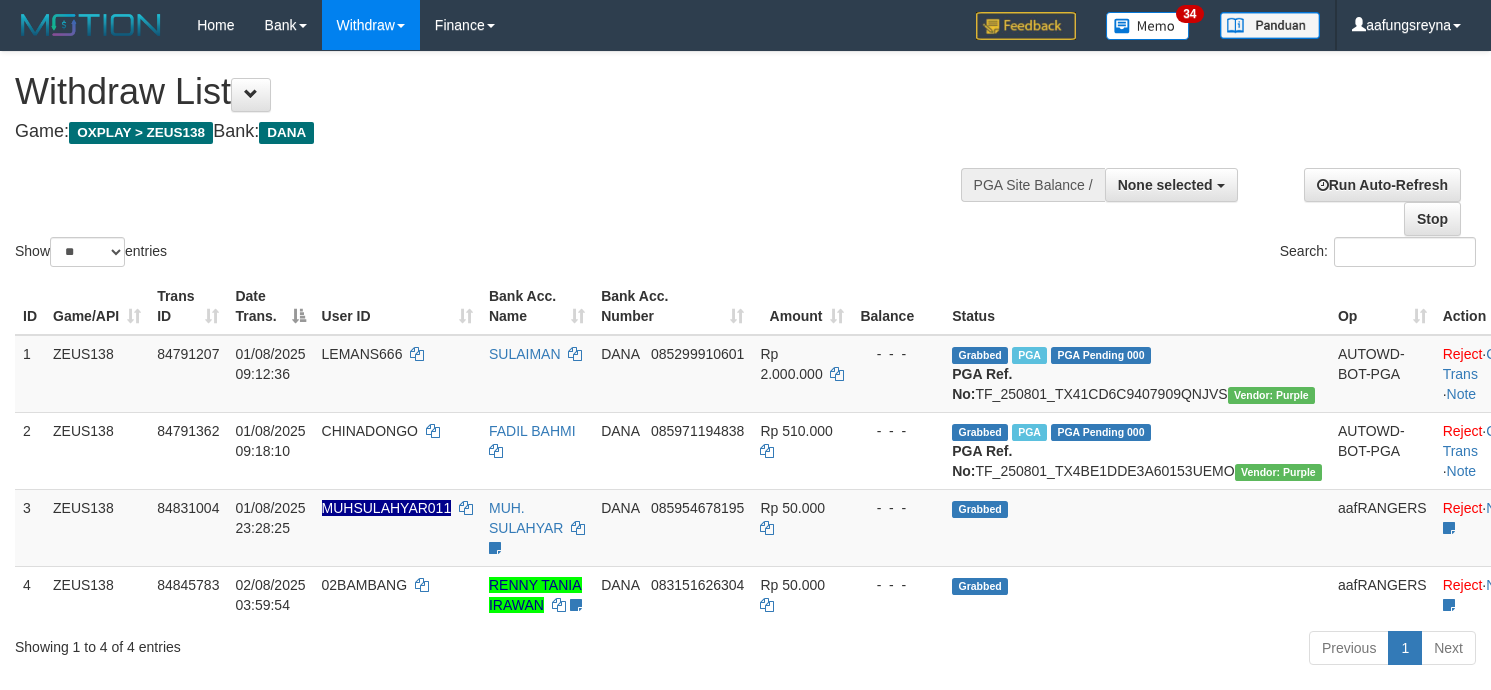 select 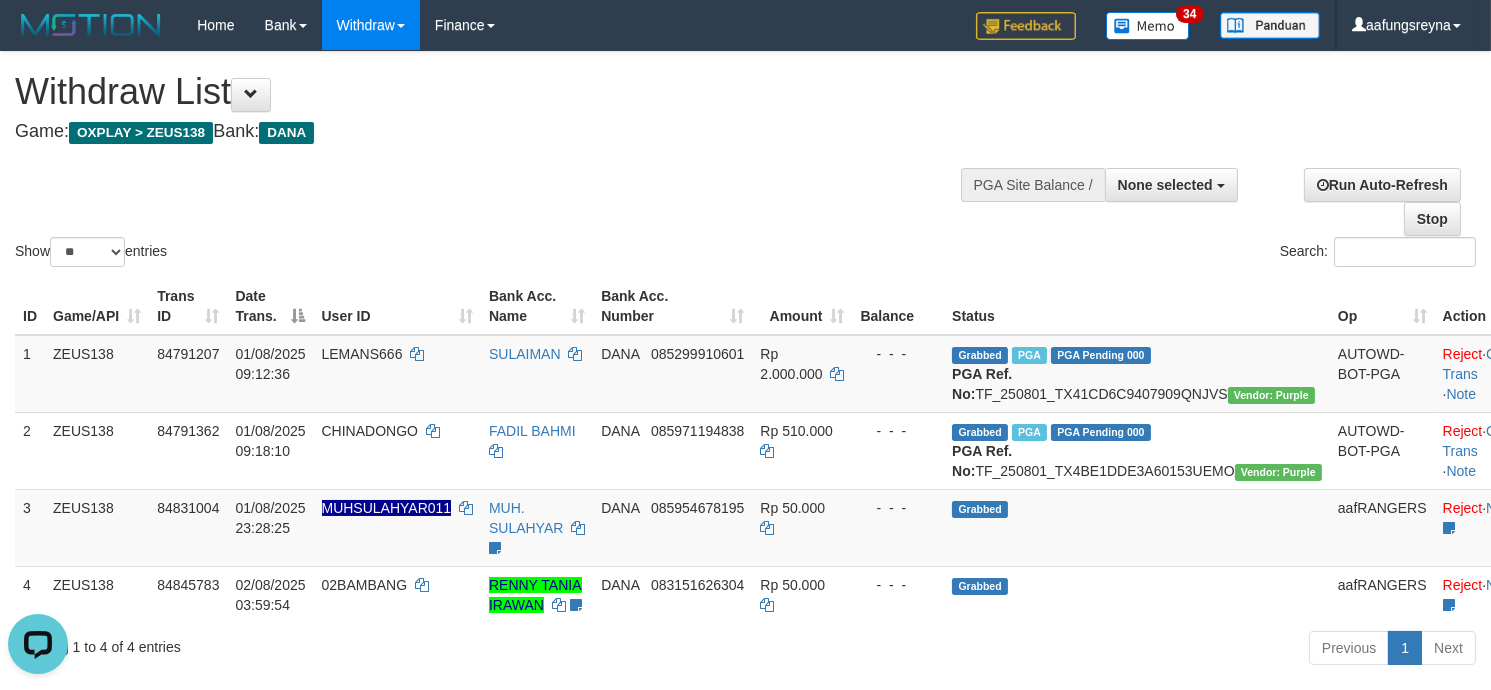 scroll, scrollTop: 0, scrollLeft: 0, axis: both 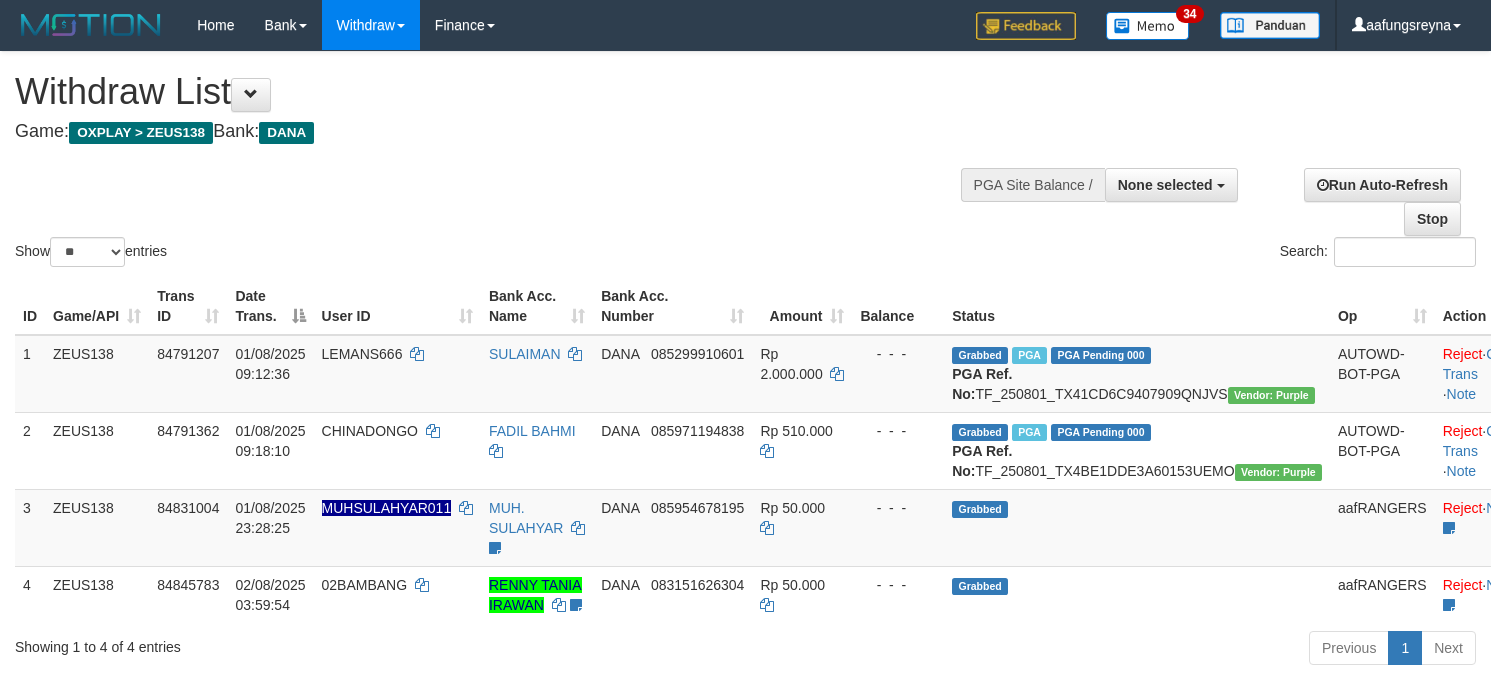 select 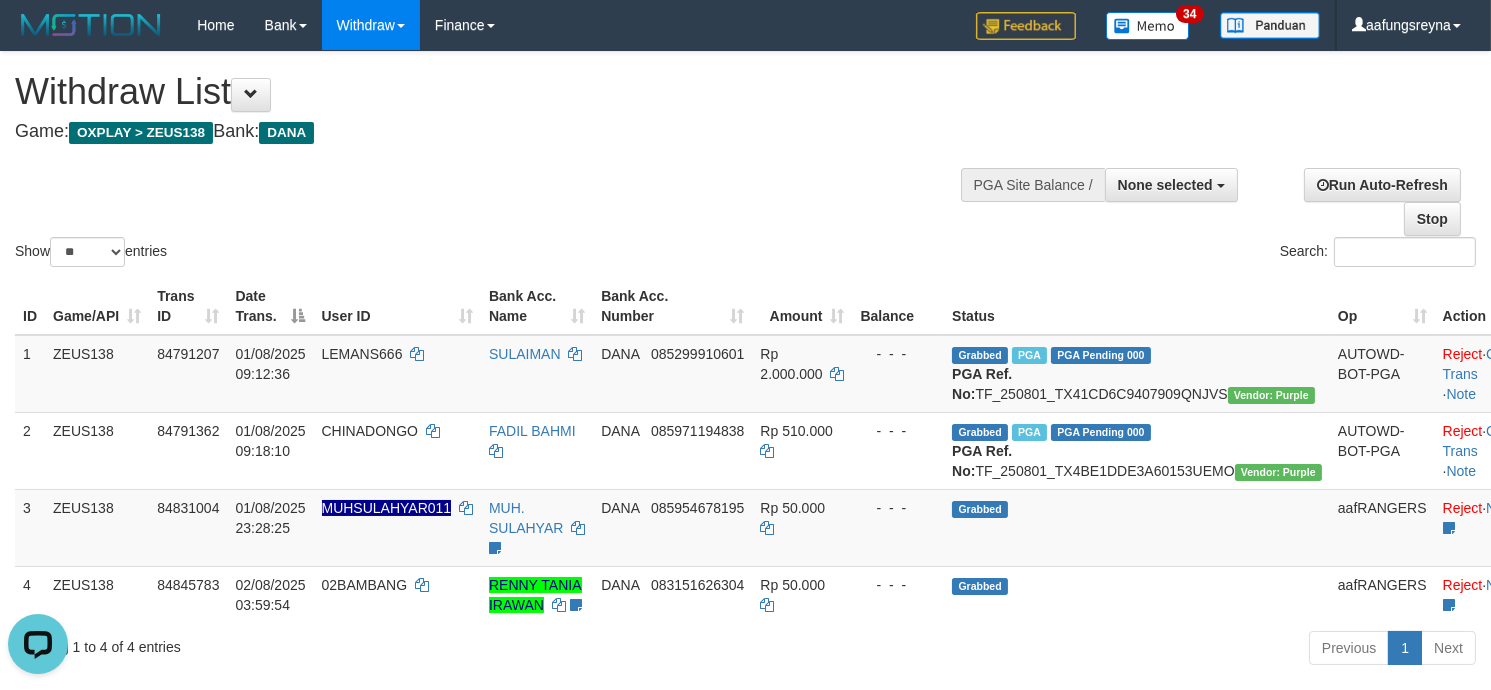 scroll, scrollTop: 0, scrollLeft: 0, axis: both 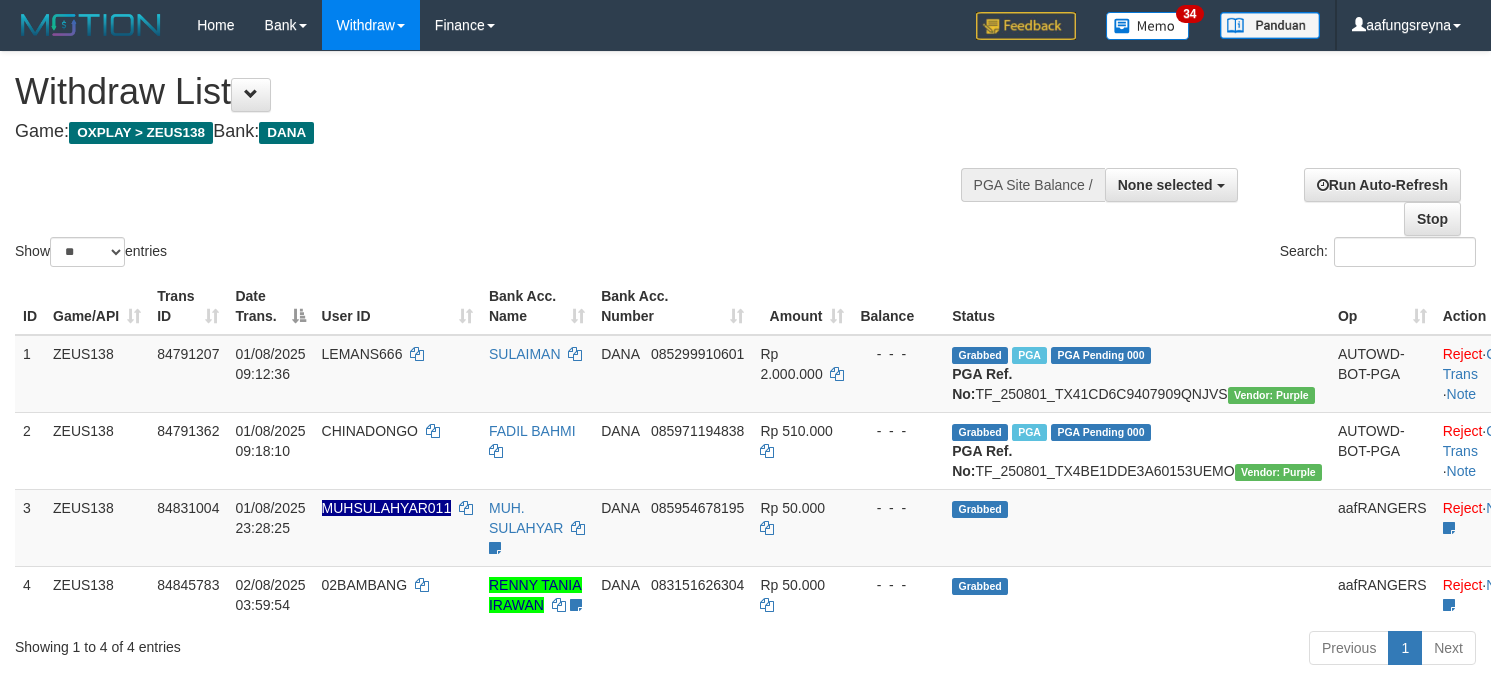 select 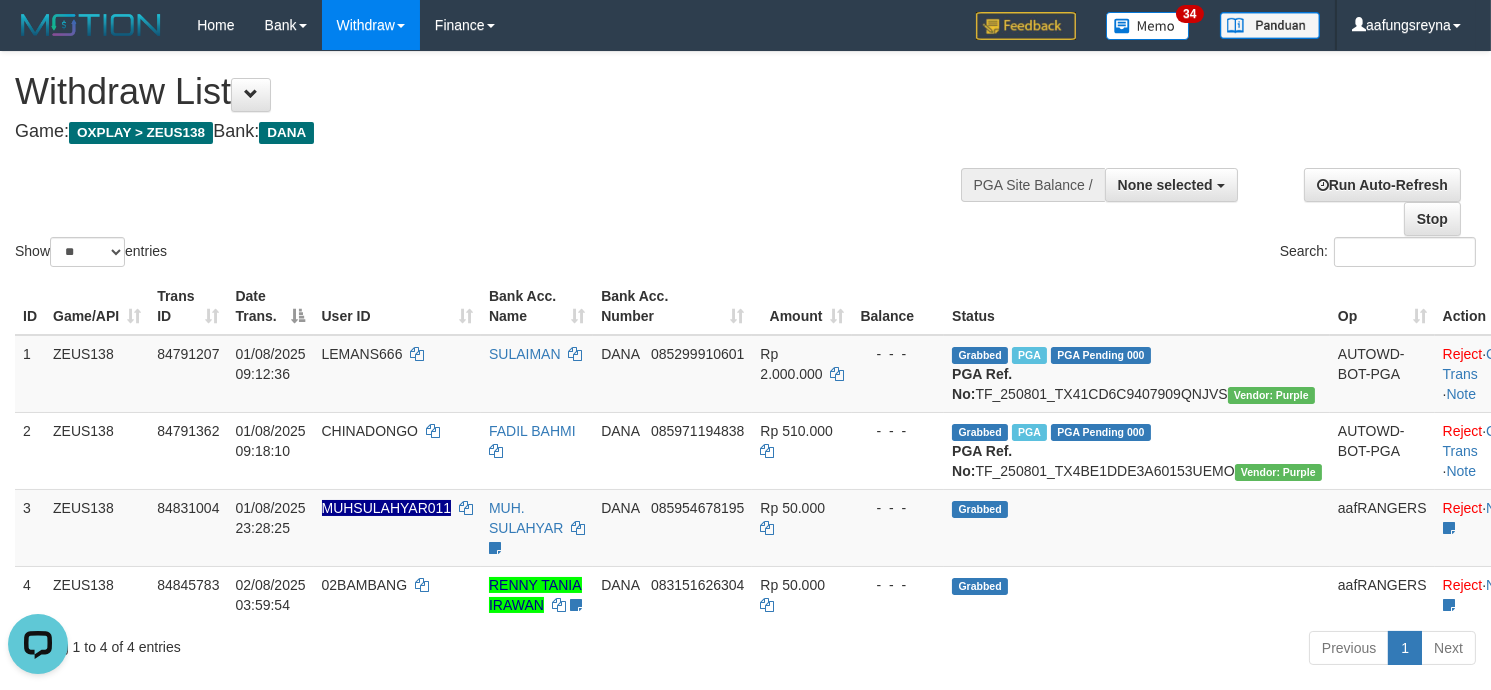 scroll, scrollTop: 0, scrollLeft: 0, axis: both 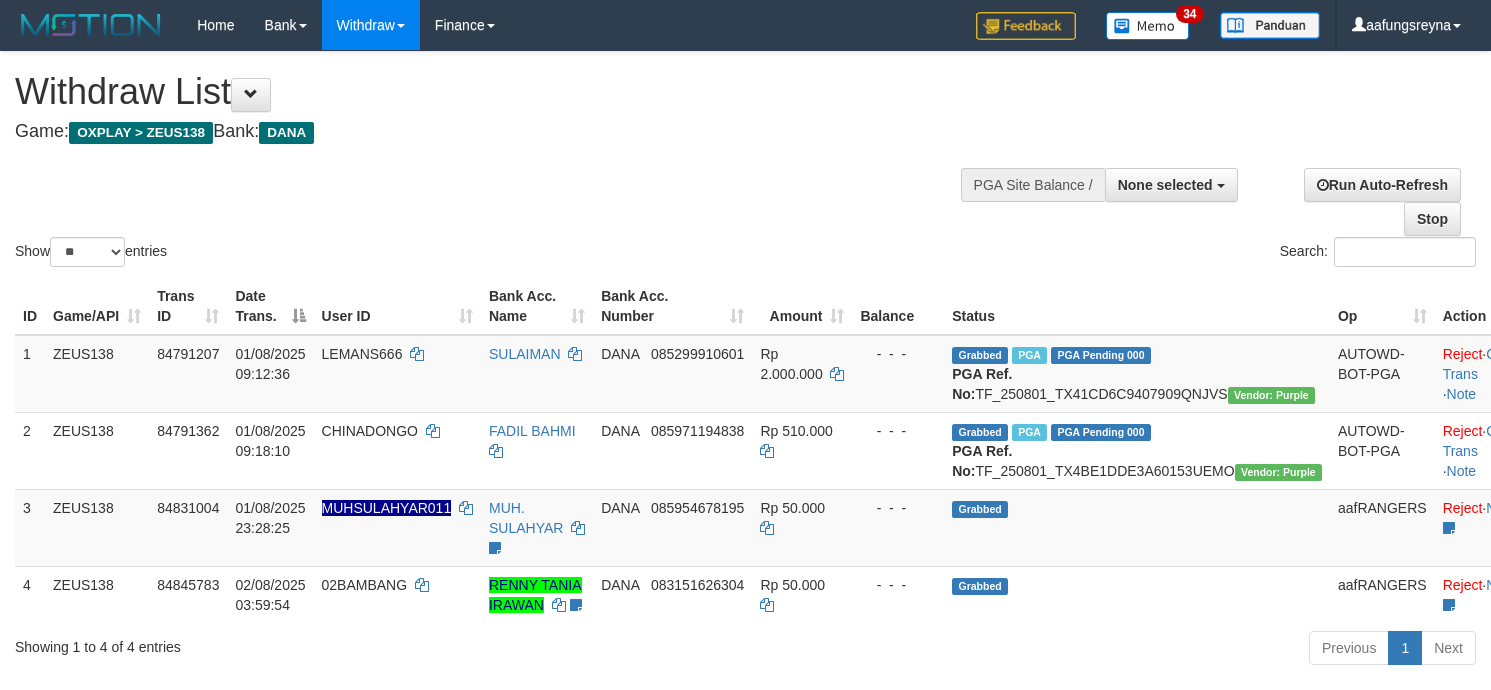 select 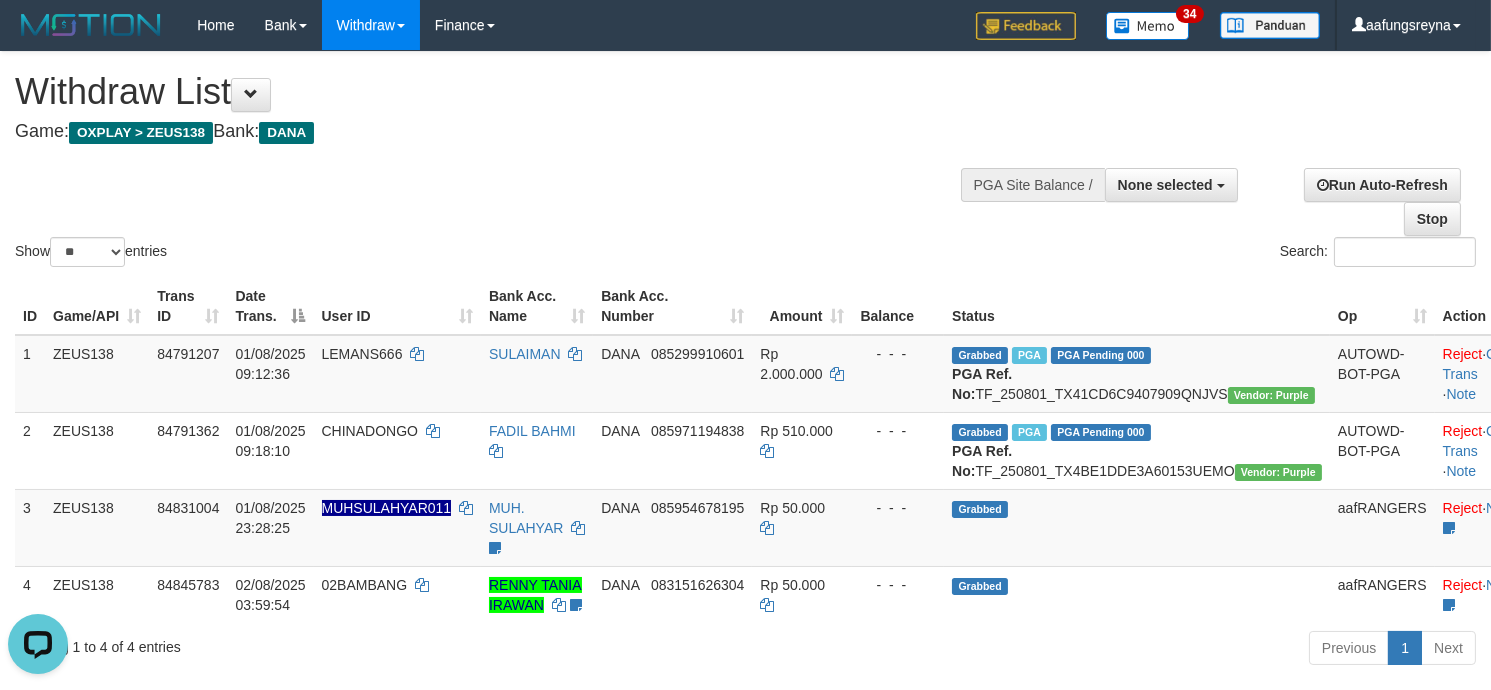 scroll, scrollTop: 0, scrollLeft: 0, axis: both 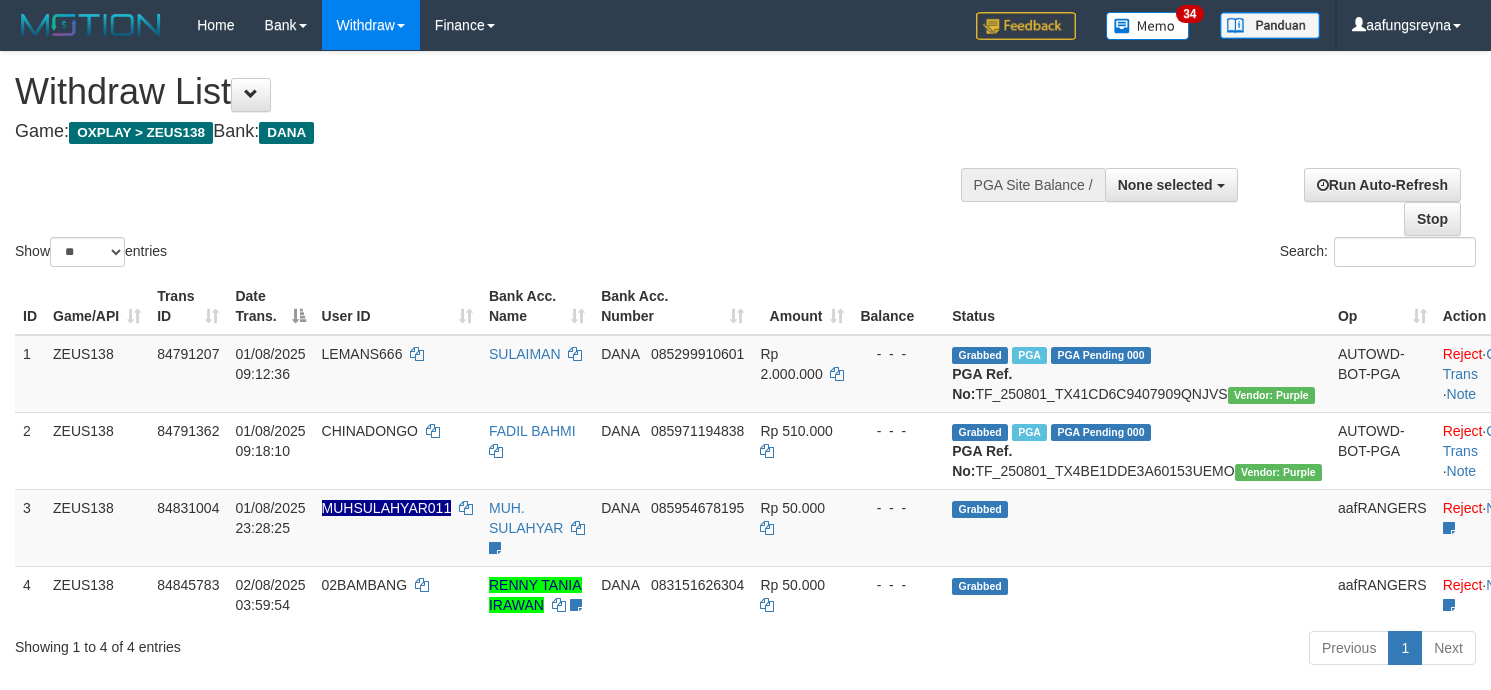 select 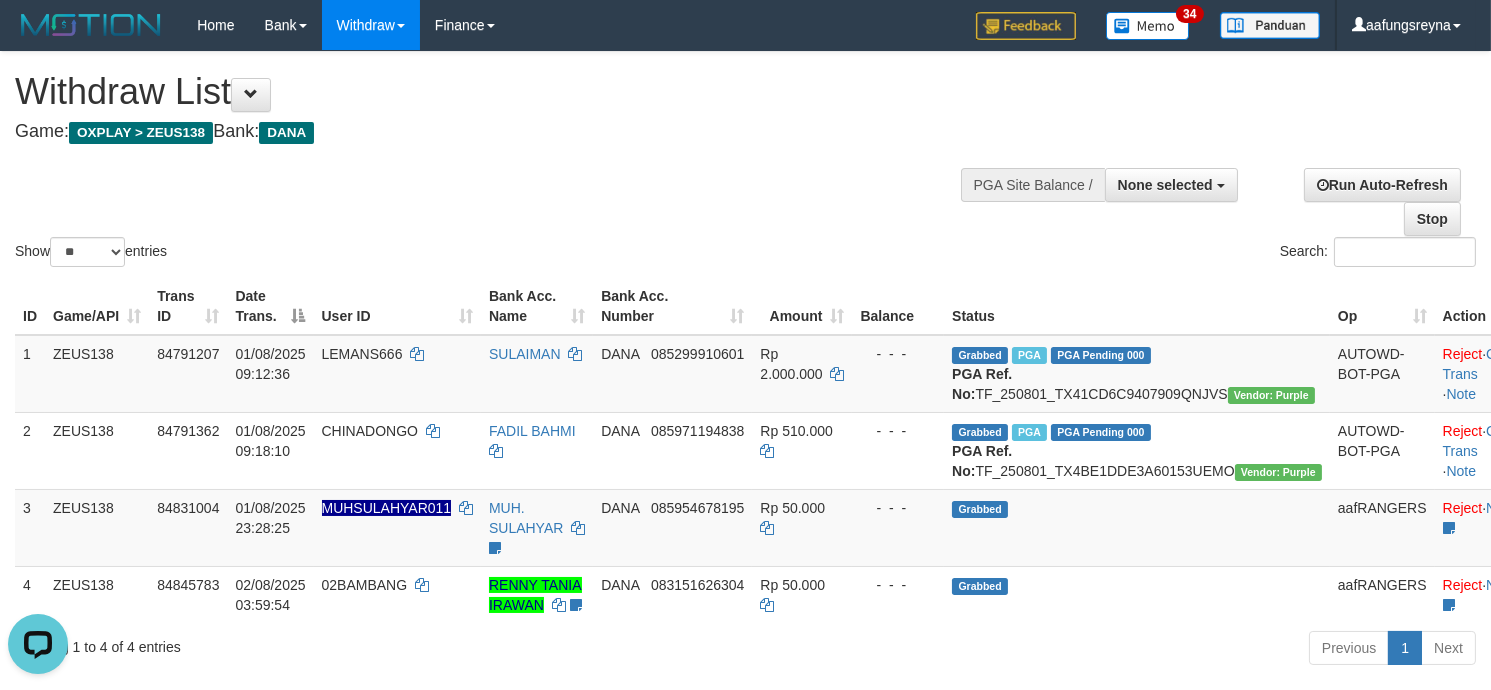 scroll, scrollTop: 0, scrollLeft: 0, axis: both 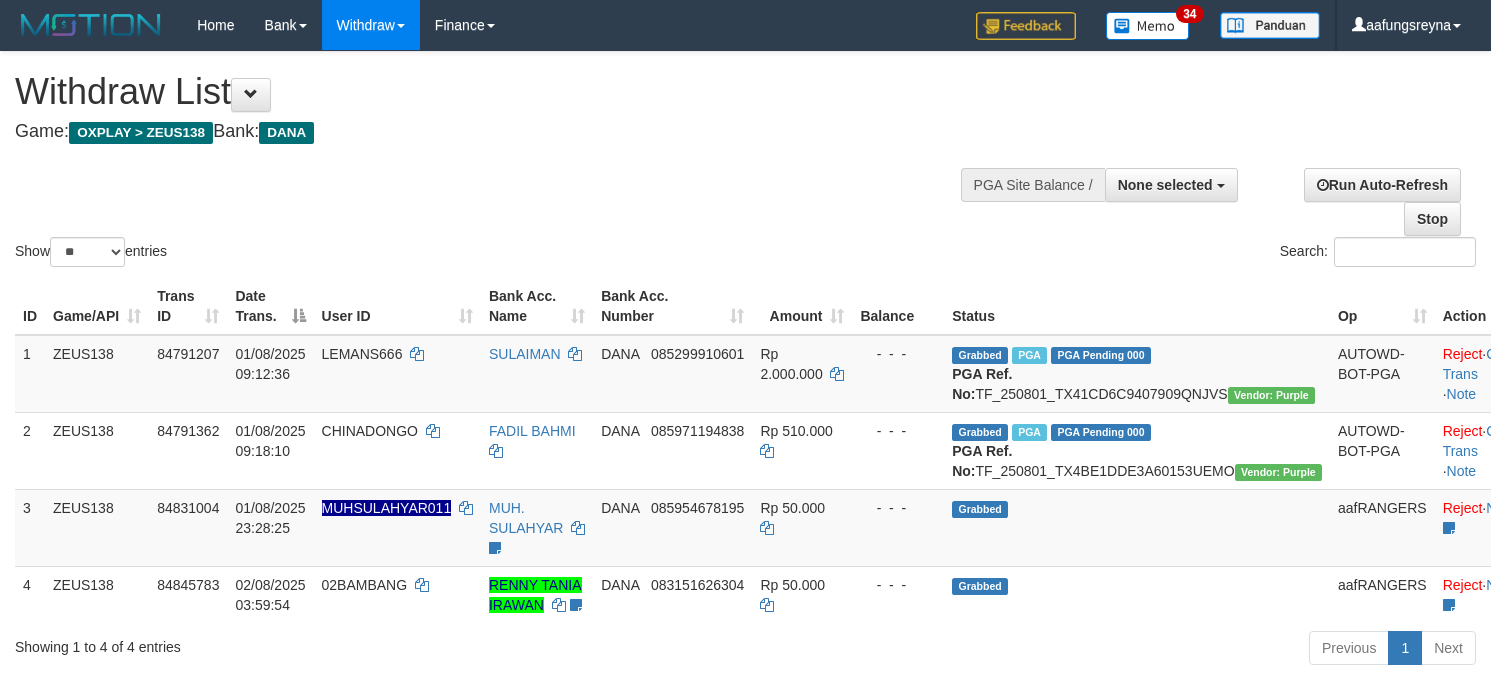 select 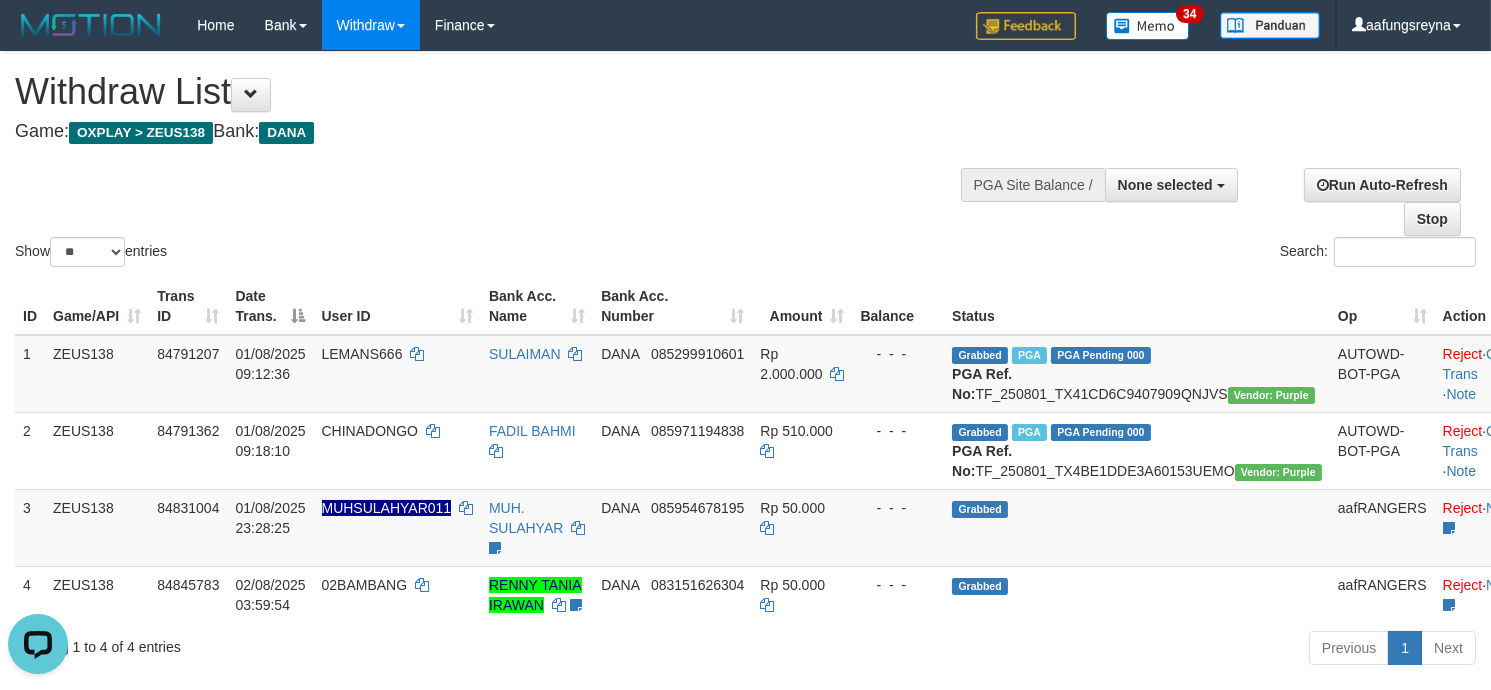 scroll, scrollTop: 0, scrollLeft: 0, axis: both 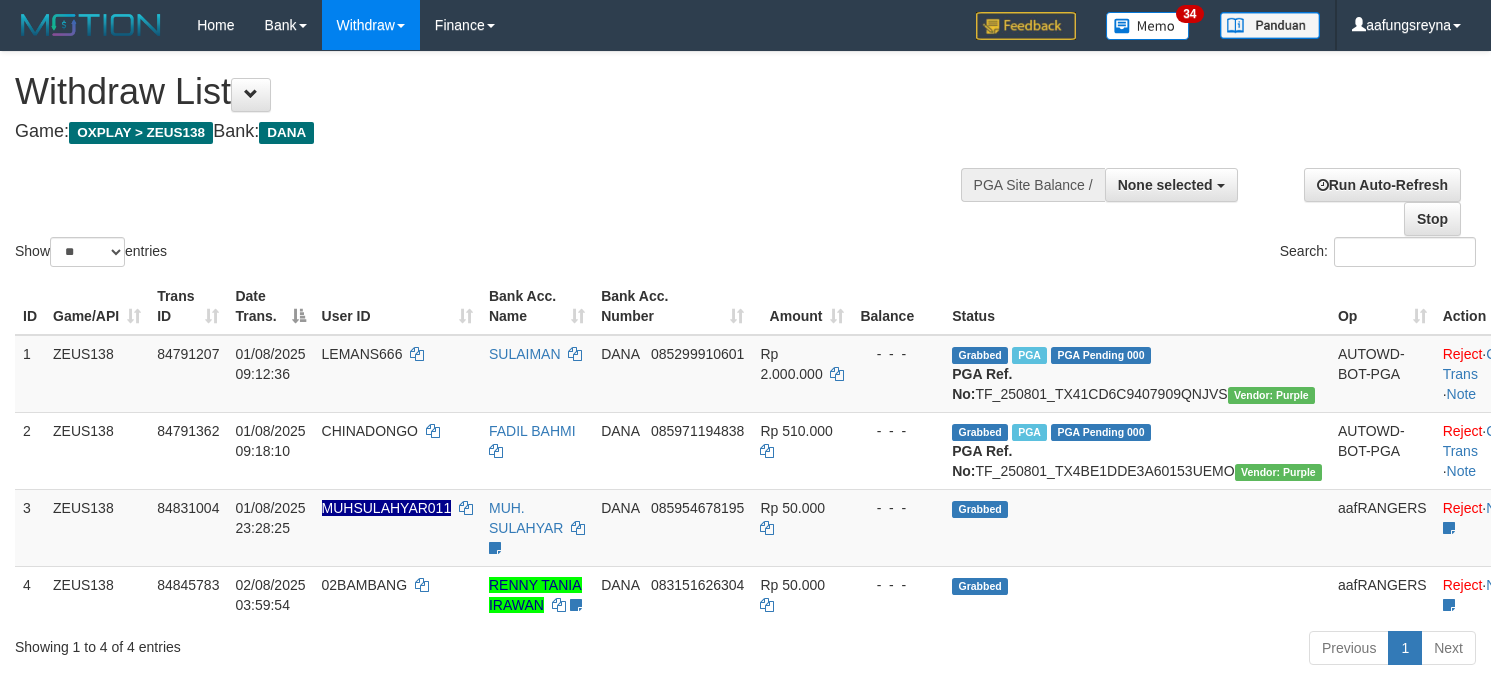 select 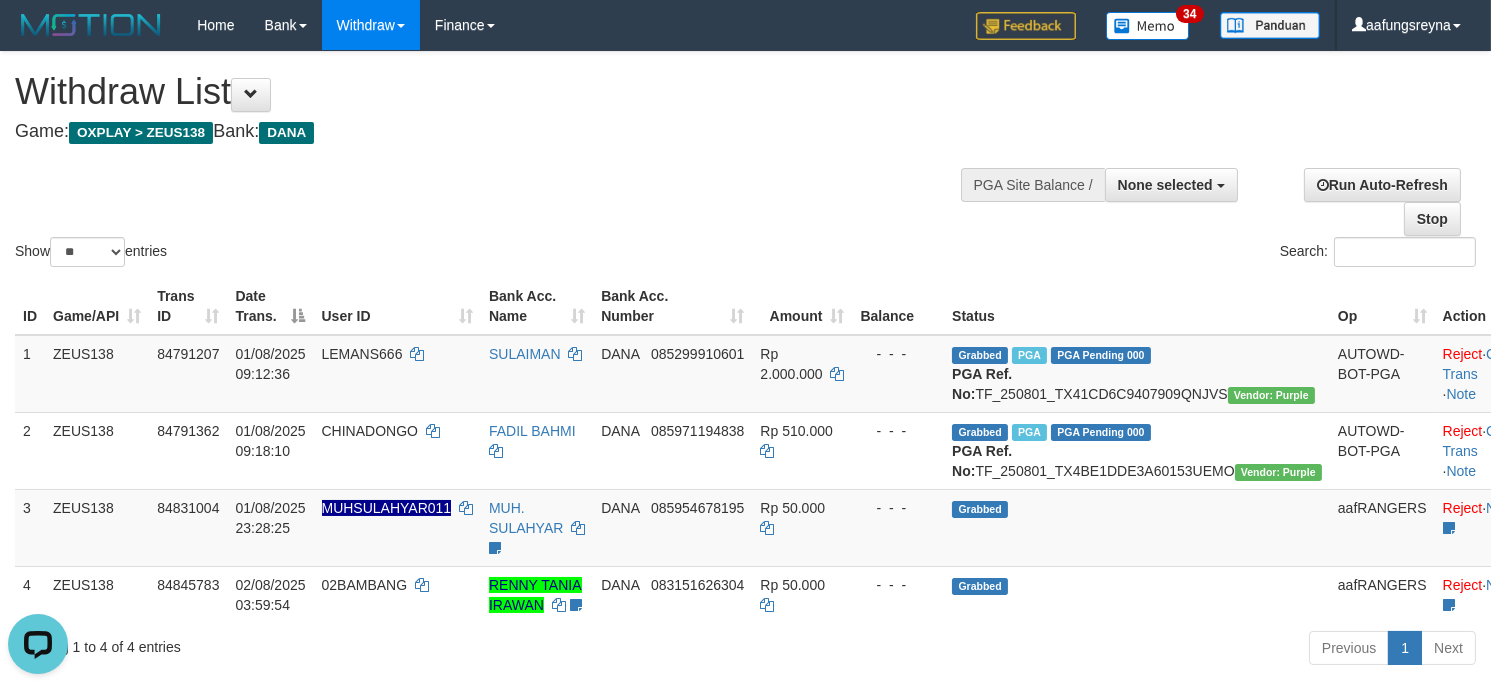 scroll, scrollTop: 0, scrollLeft: 0, axis: both 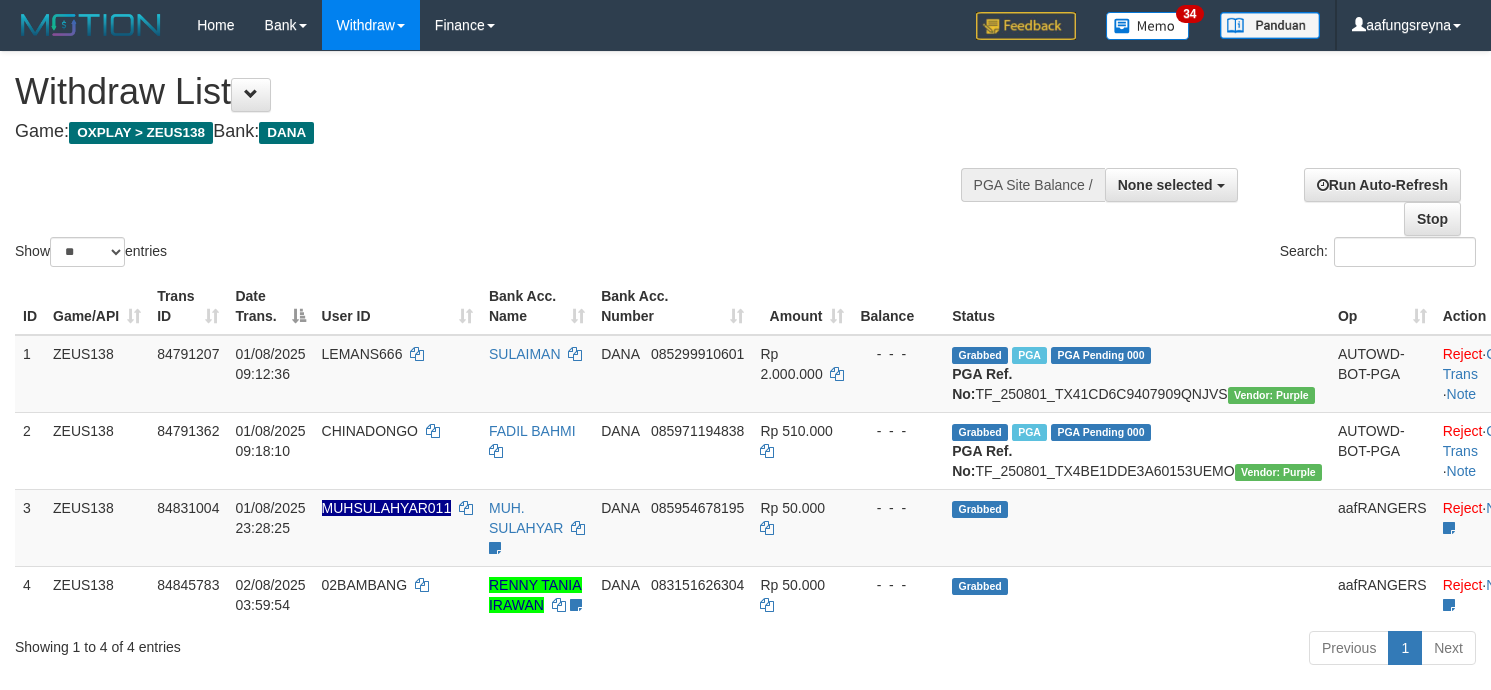 select 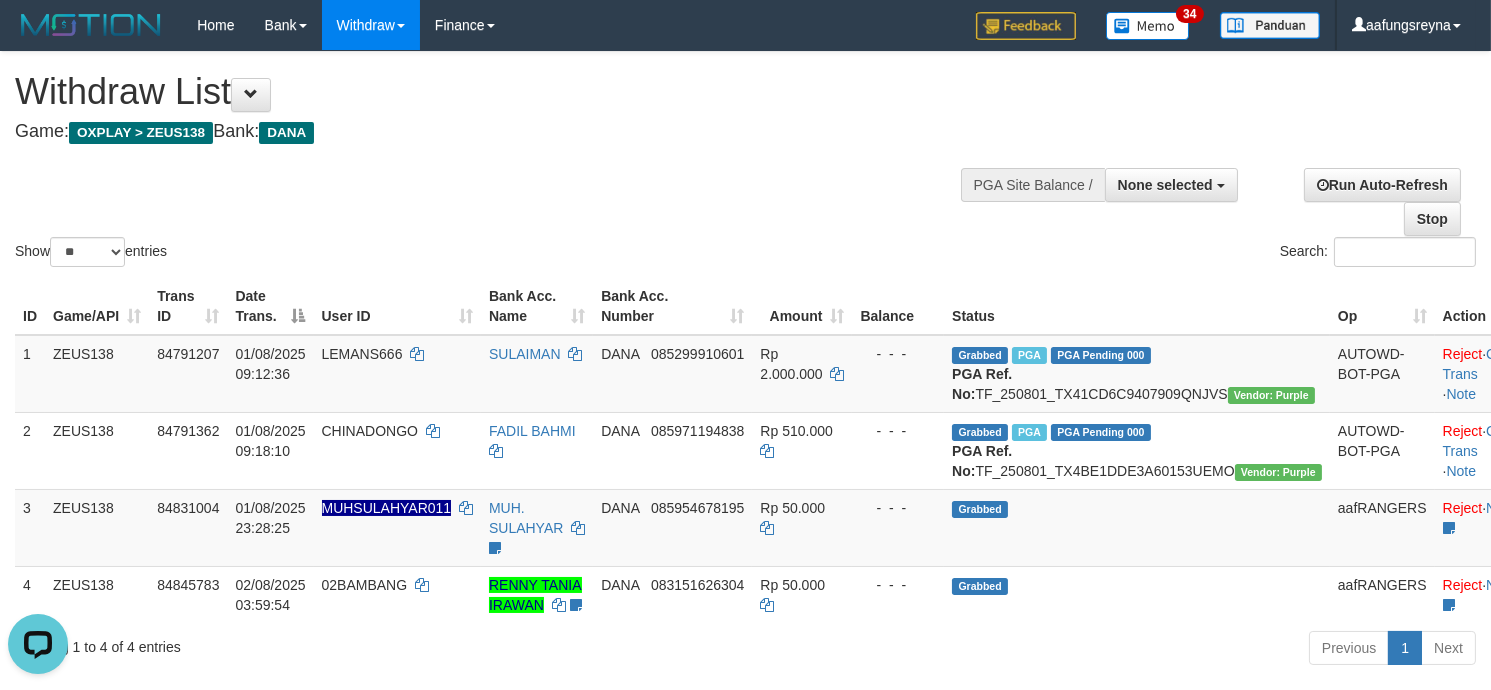 scroll, scrollTop: 0, scrollLeft: 0, axis: both 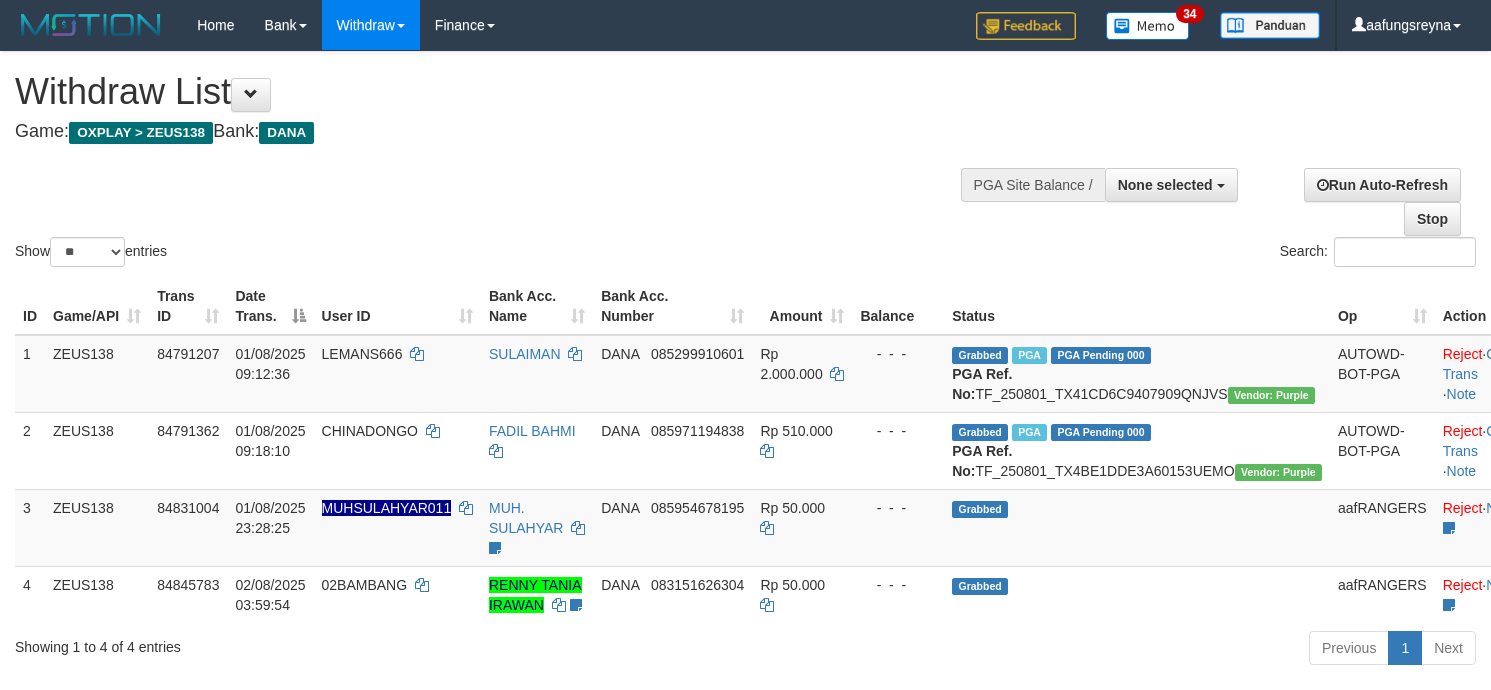 select 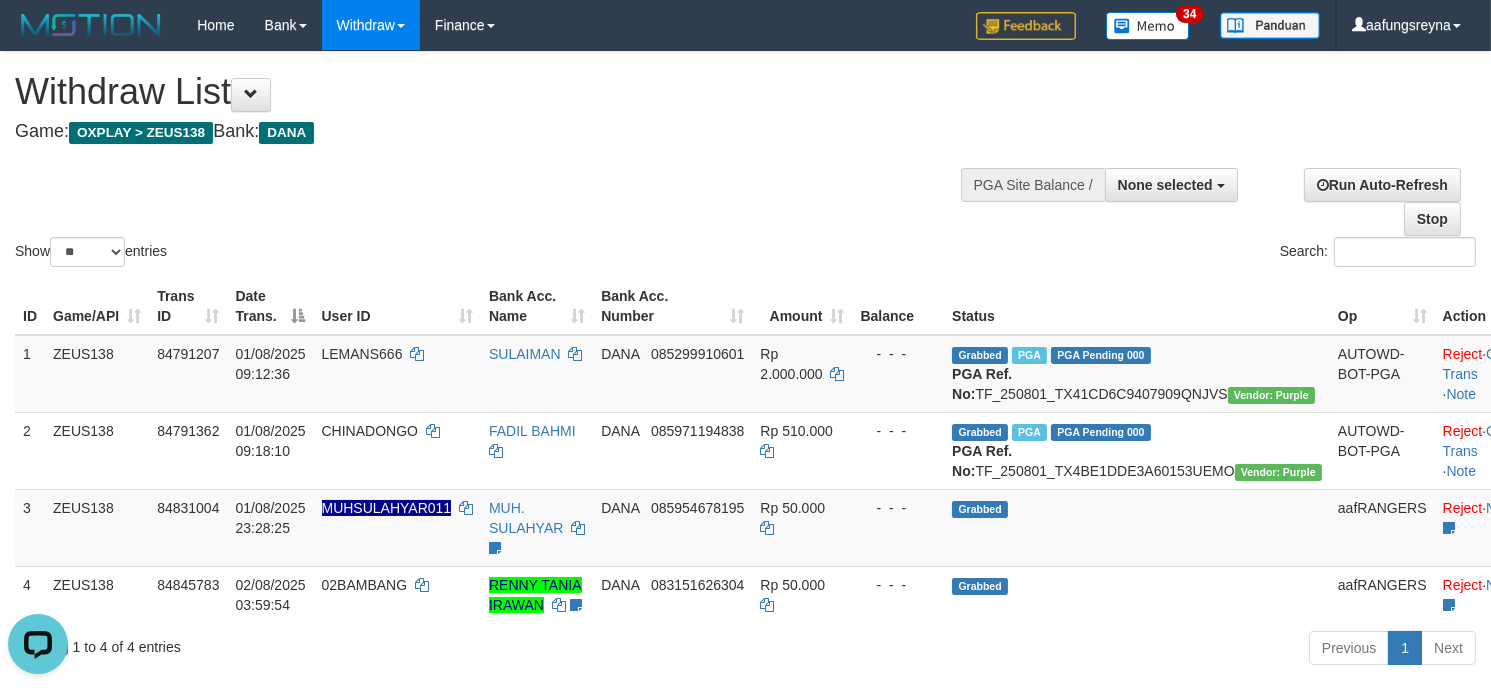 scroll, scrollTop: 0, scrollLeft: 0, axis: both 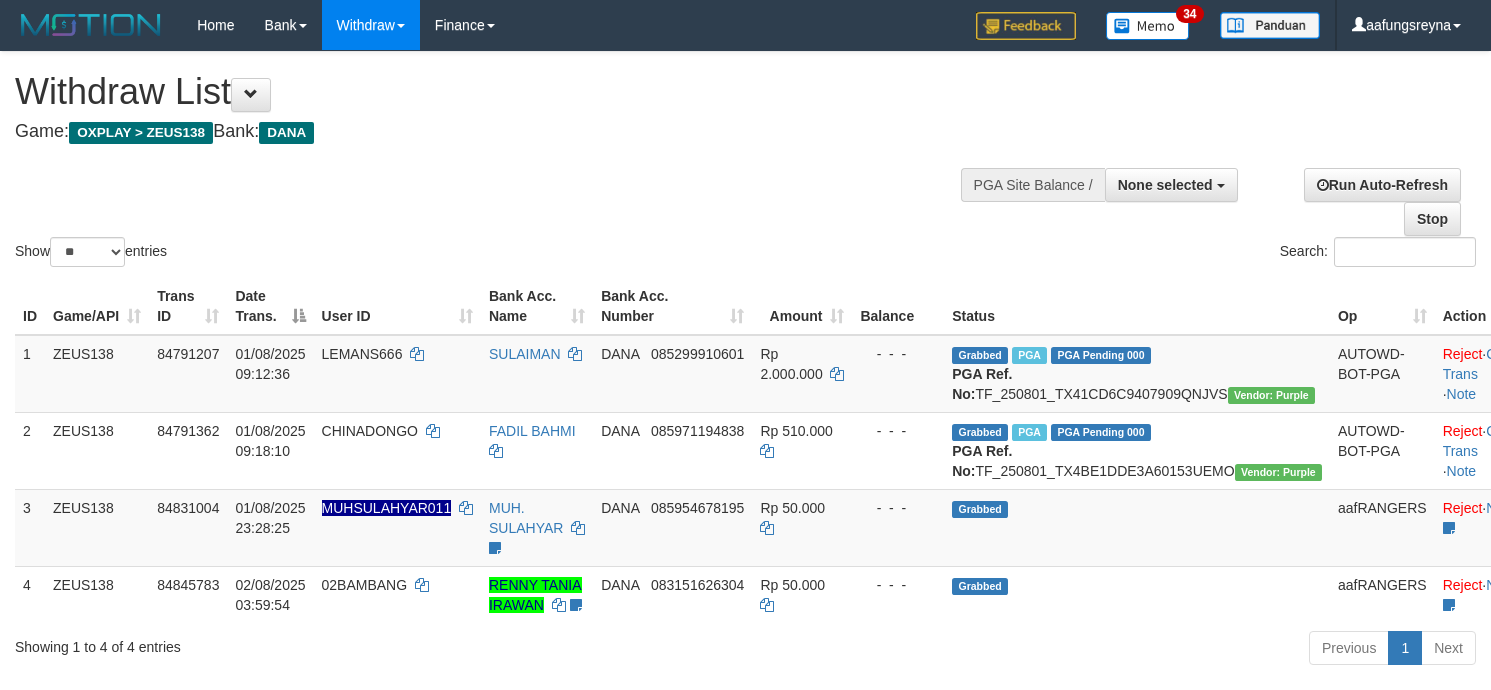 select 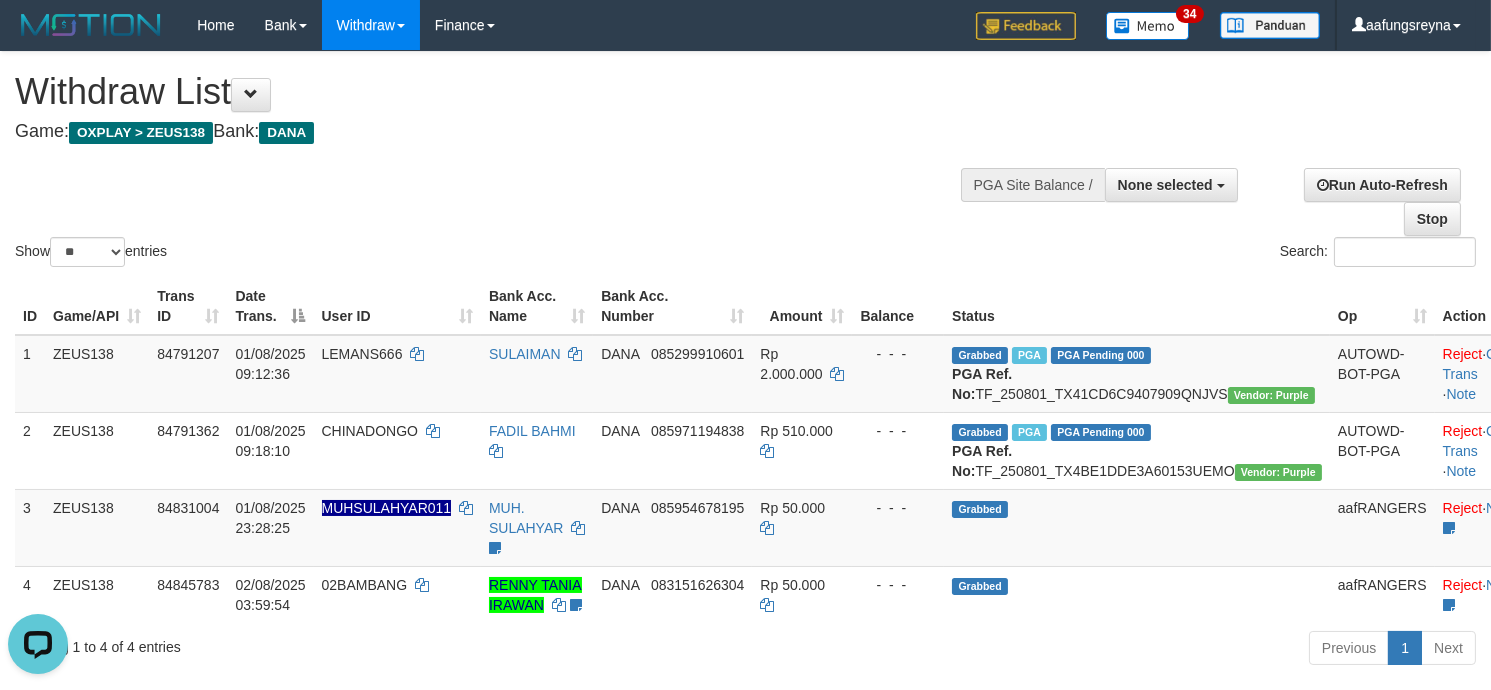 scroll, scrollTop: 0, scrollLeft: 0, axis: both 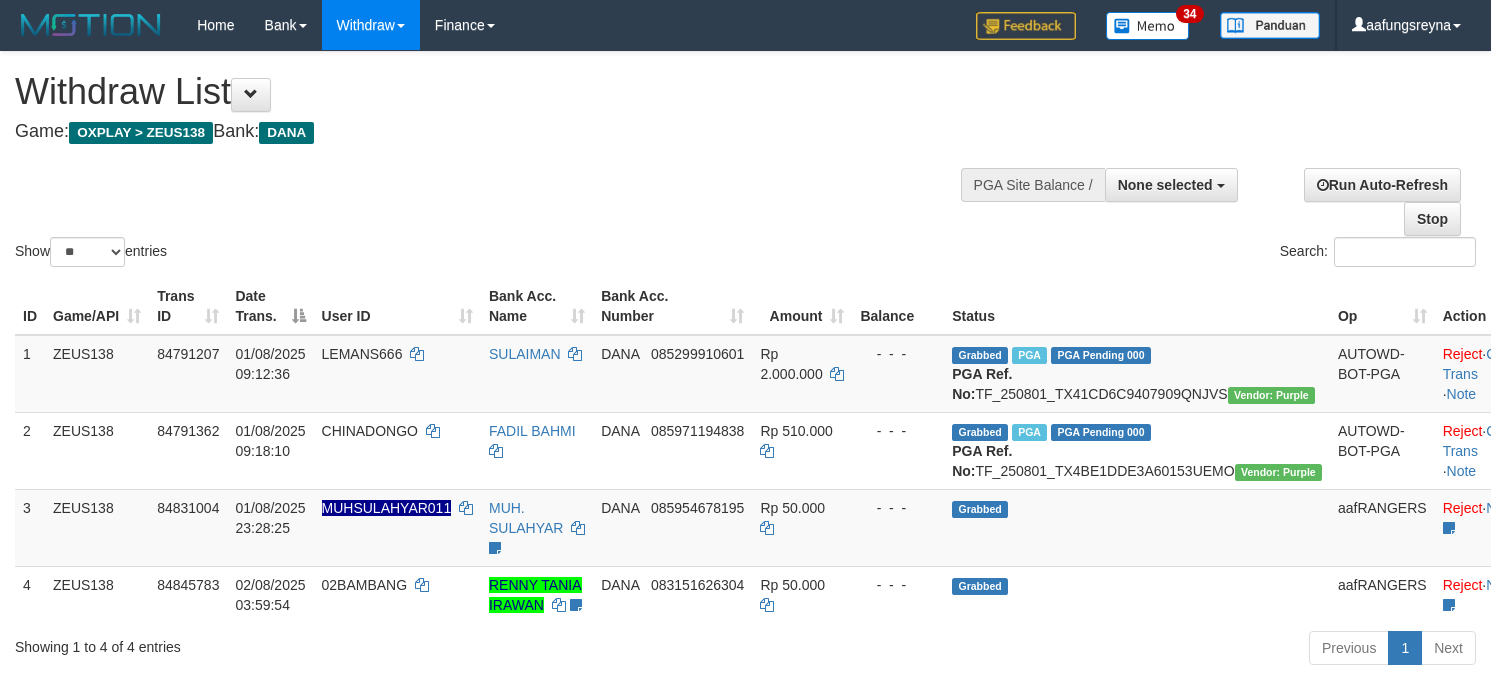 select 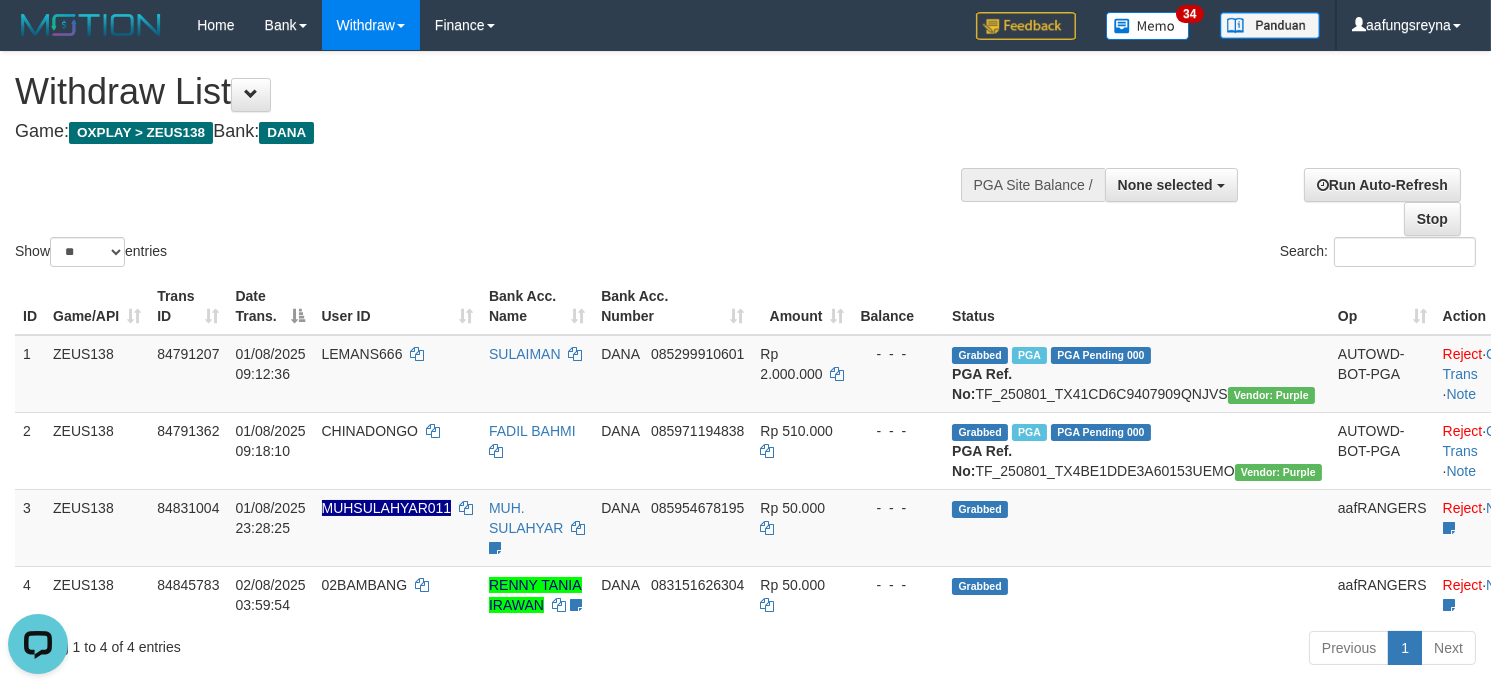 scroll, scrollTop: 0, scrollLeft: 0, axis: both 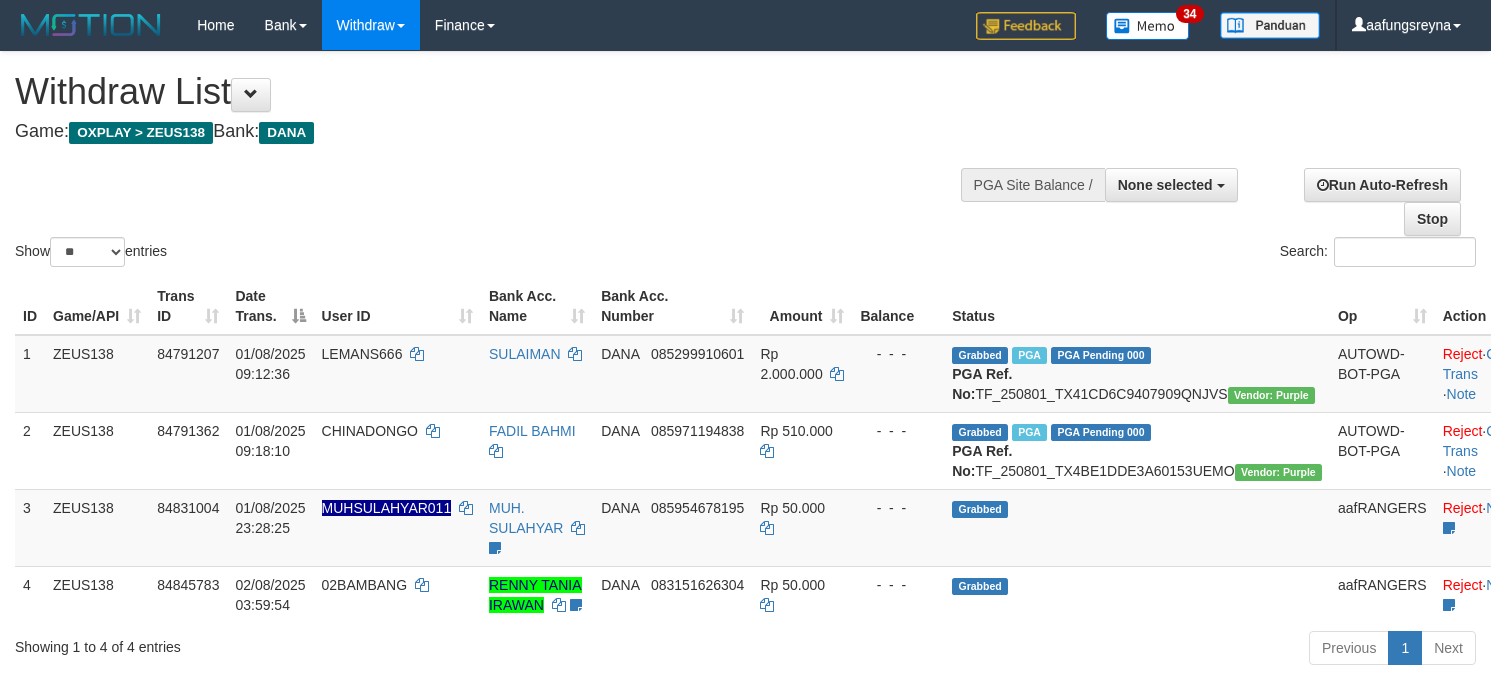 select 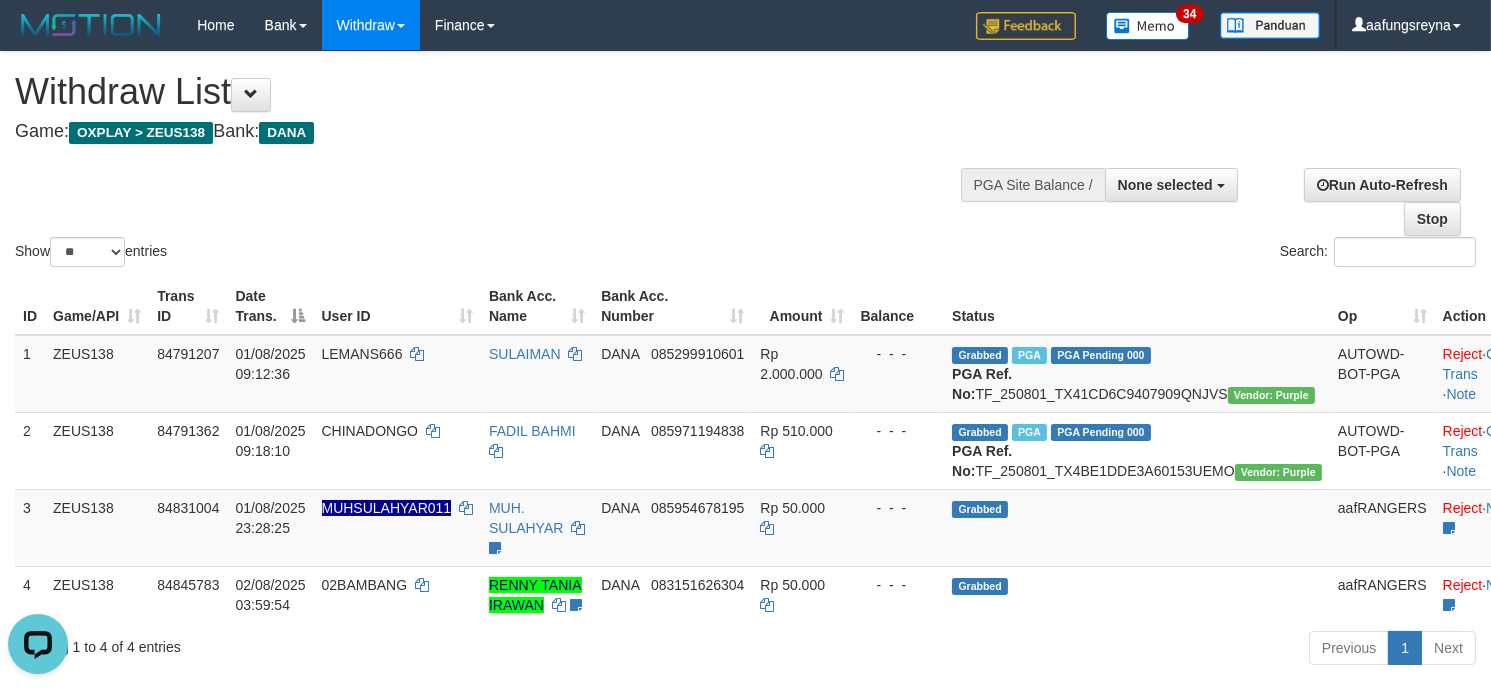 scroll, scrollTop: 0, scrollLeft: 0, axis: both 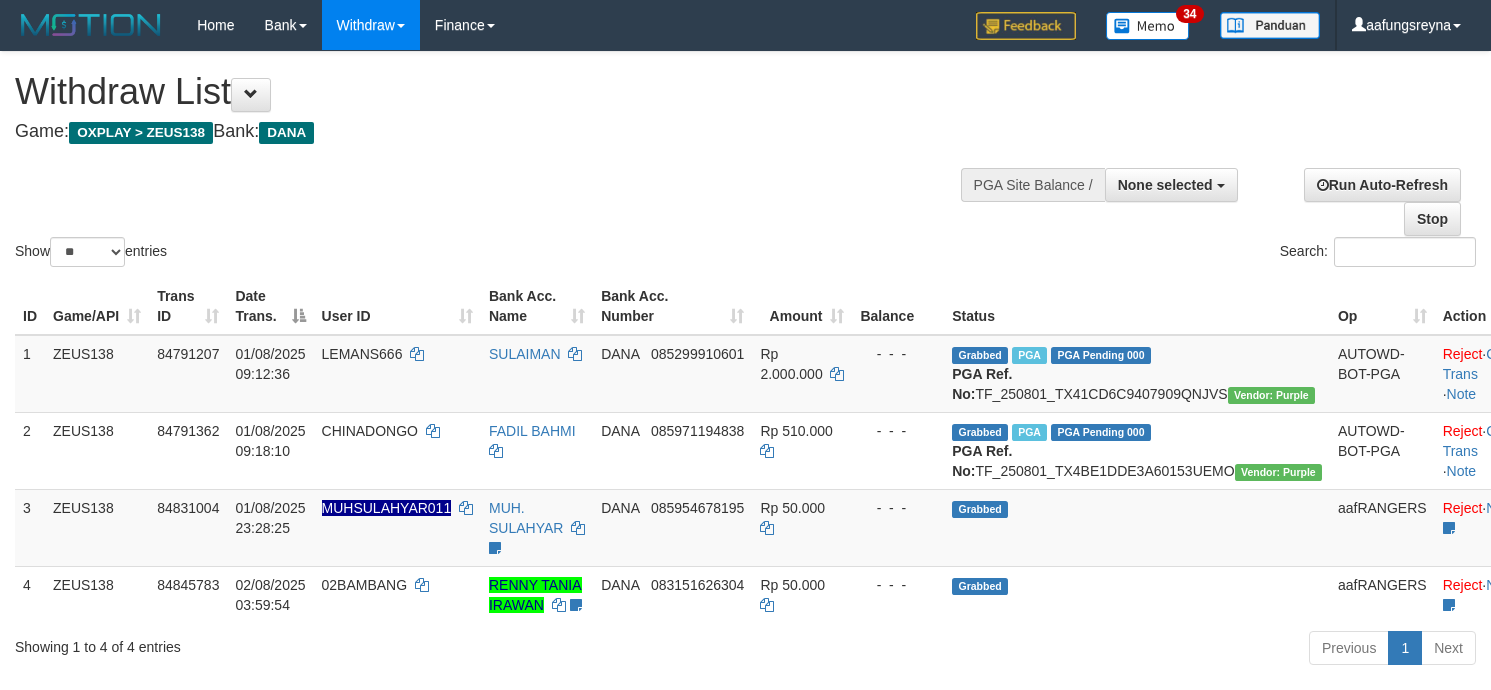 select 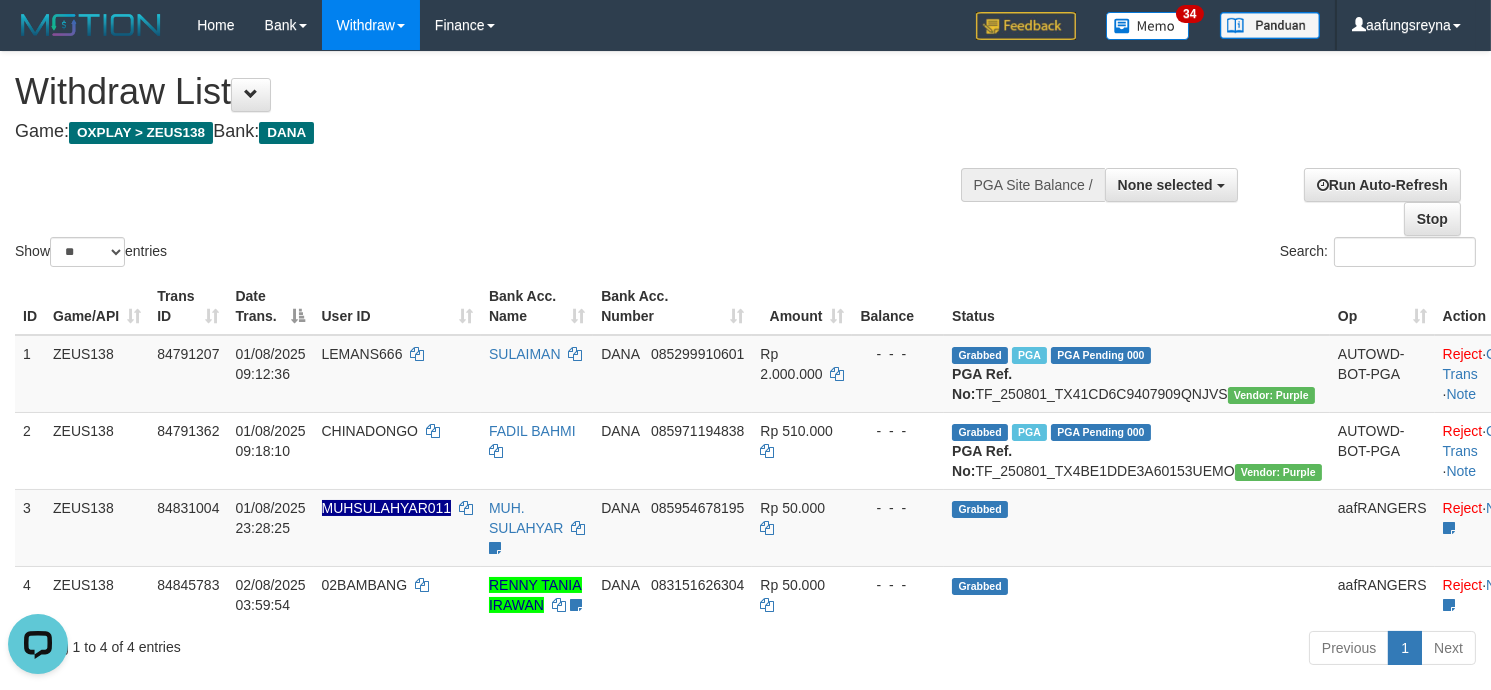 scroll, scrollTop: 0, scrollLeft: 0, axis: both 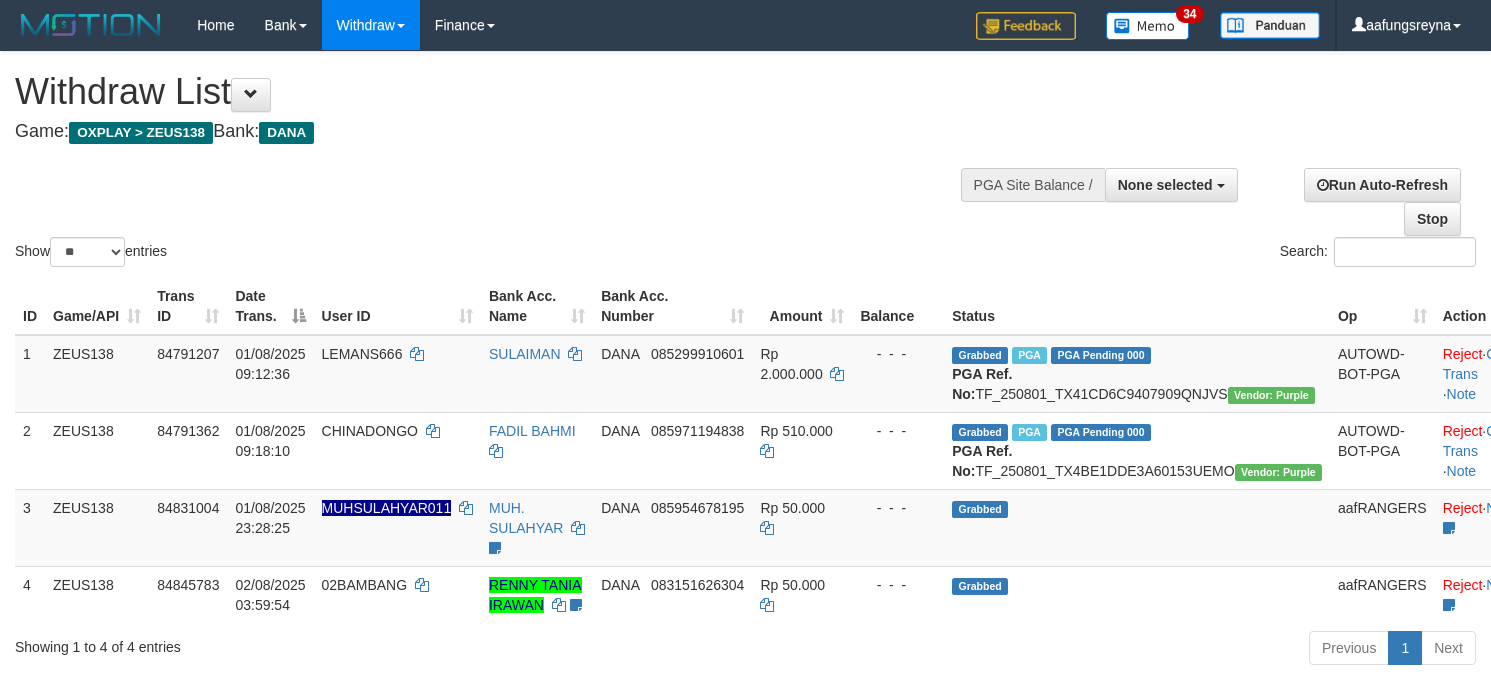 select 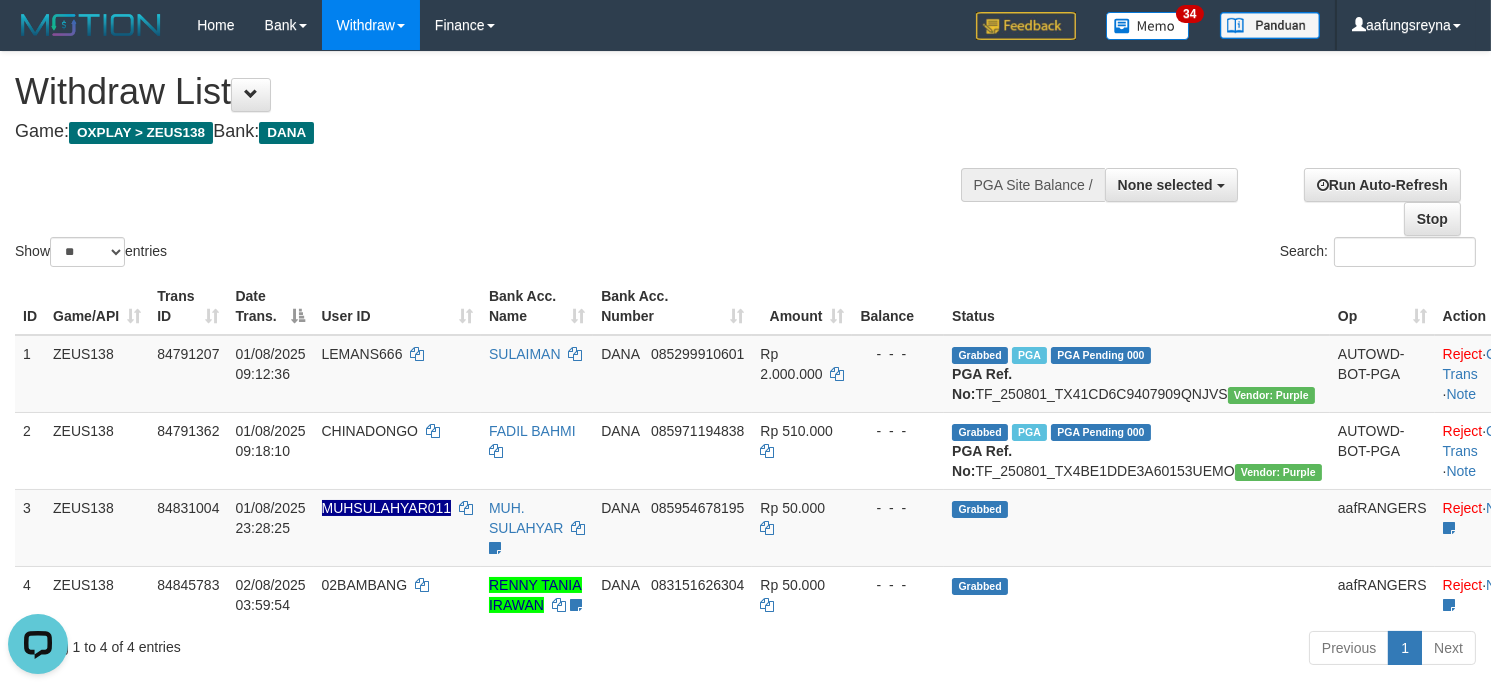 scroll, scrollTop: 0, scrollLeft: 0, axis: both 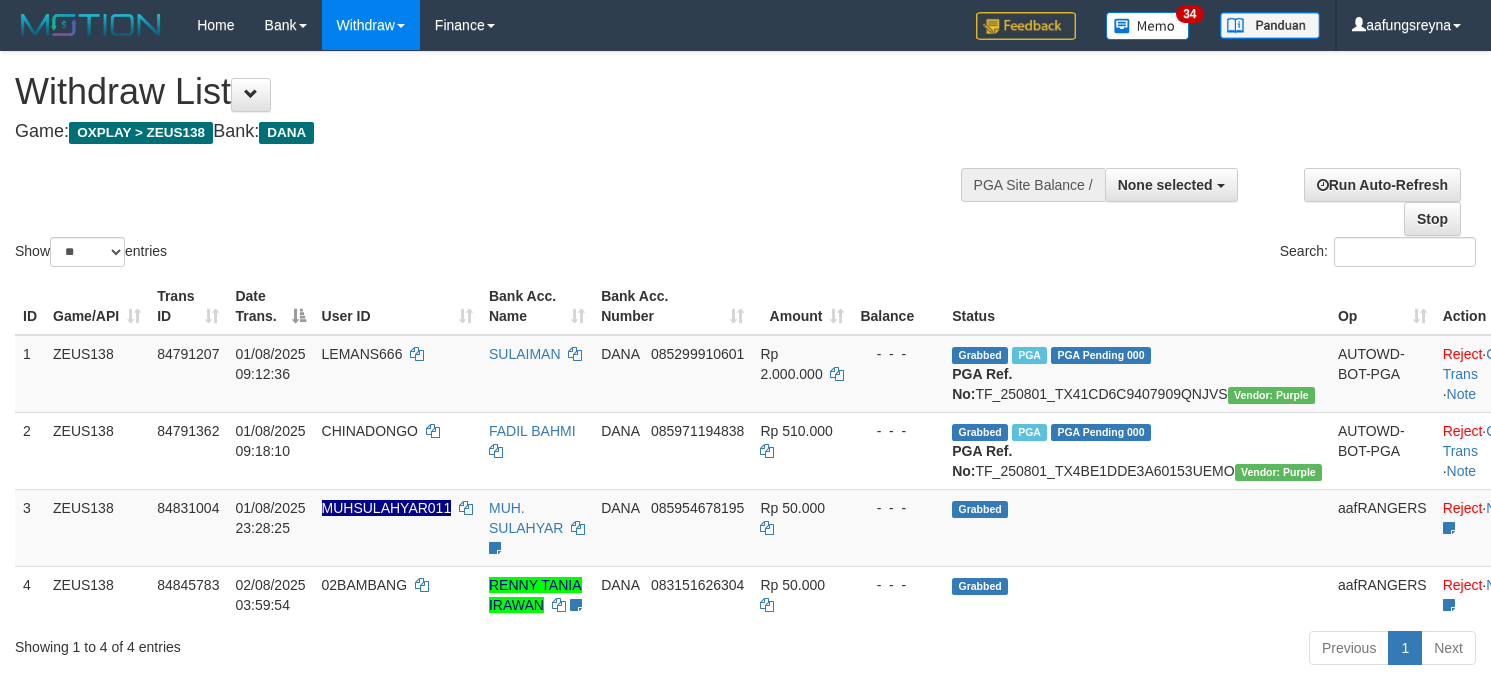 select 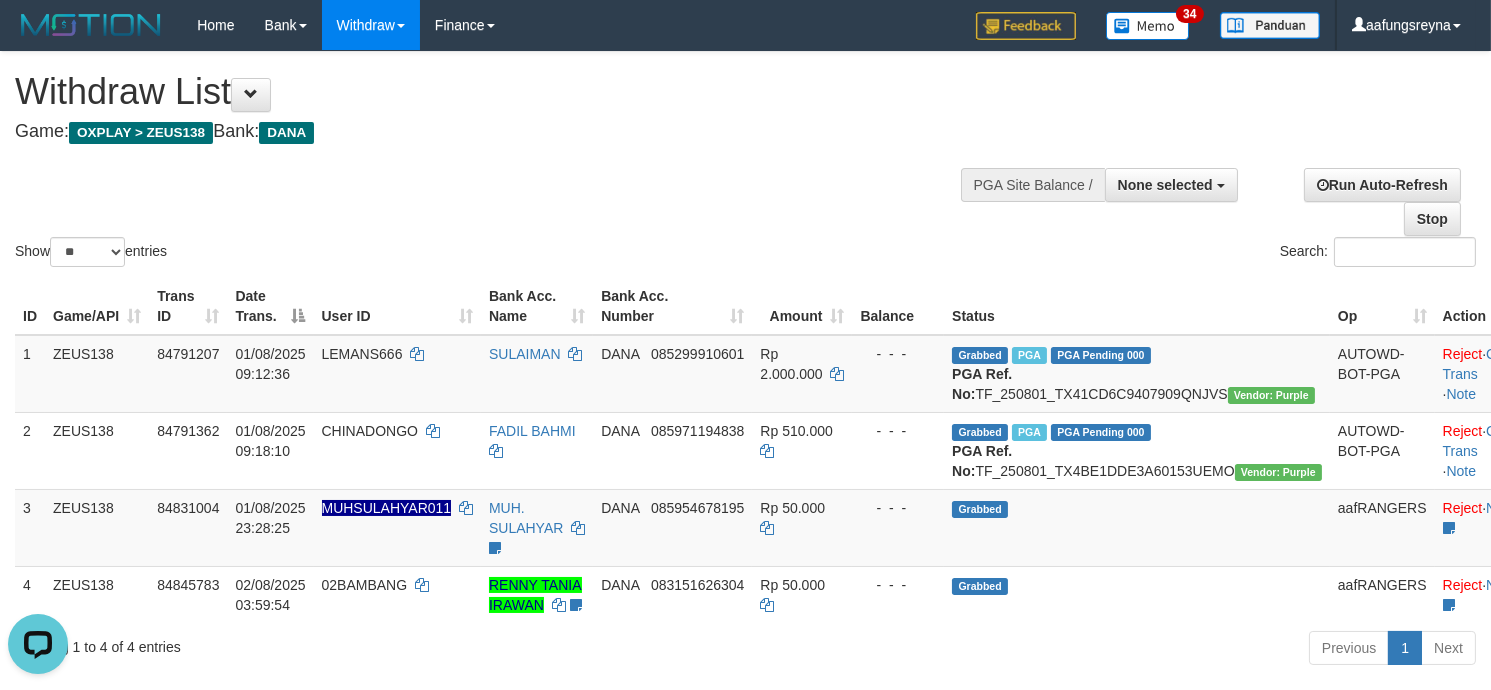 scroll, scrollTop: 0, scrollLeft: 0, axis: both 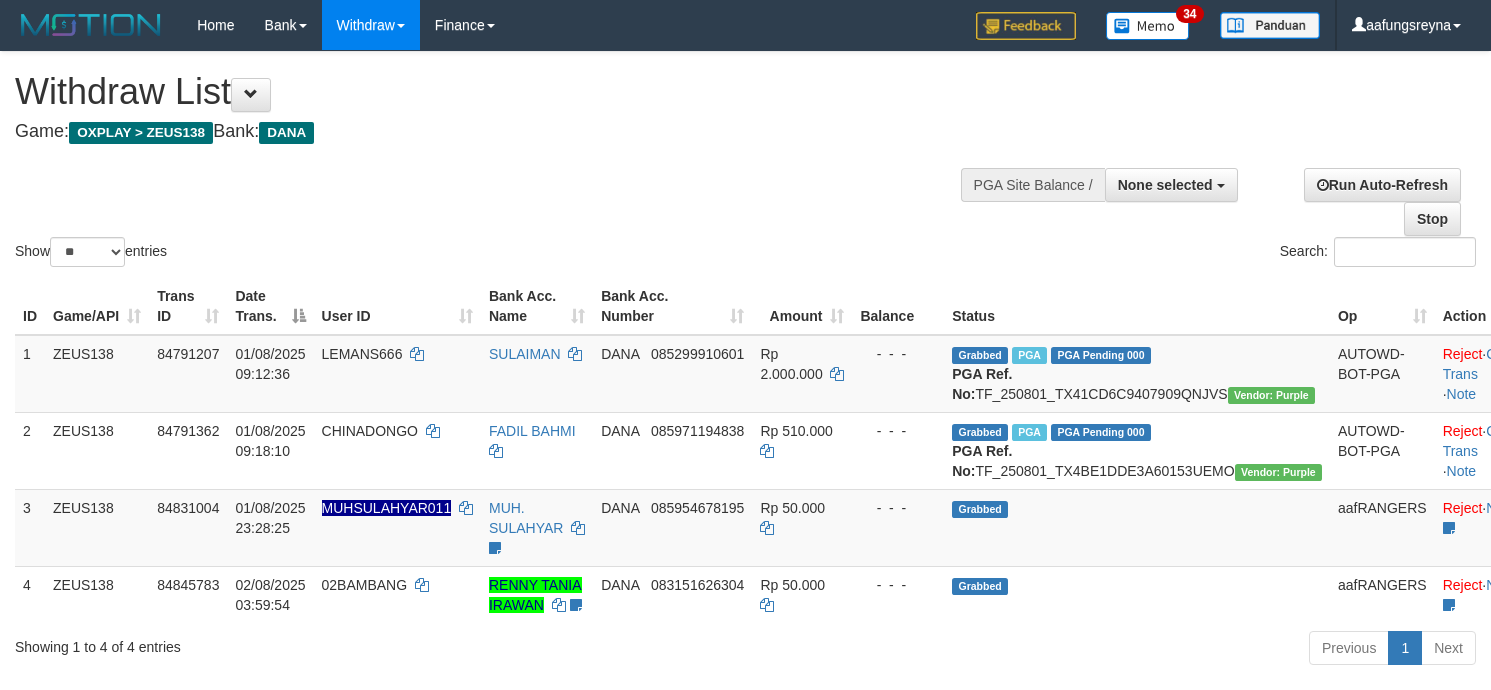 select 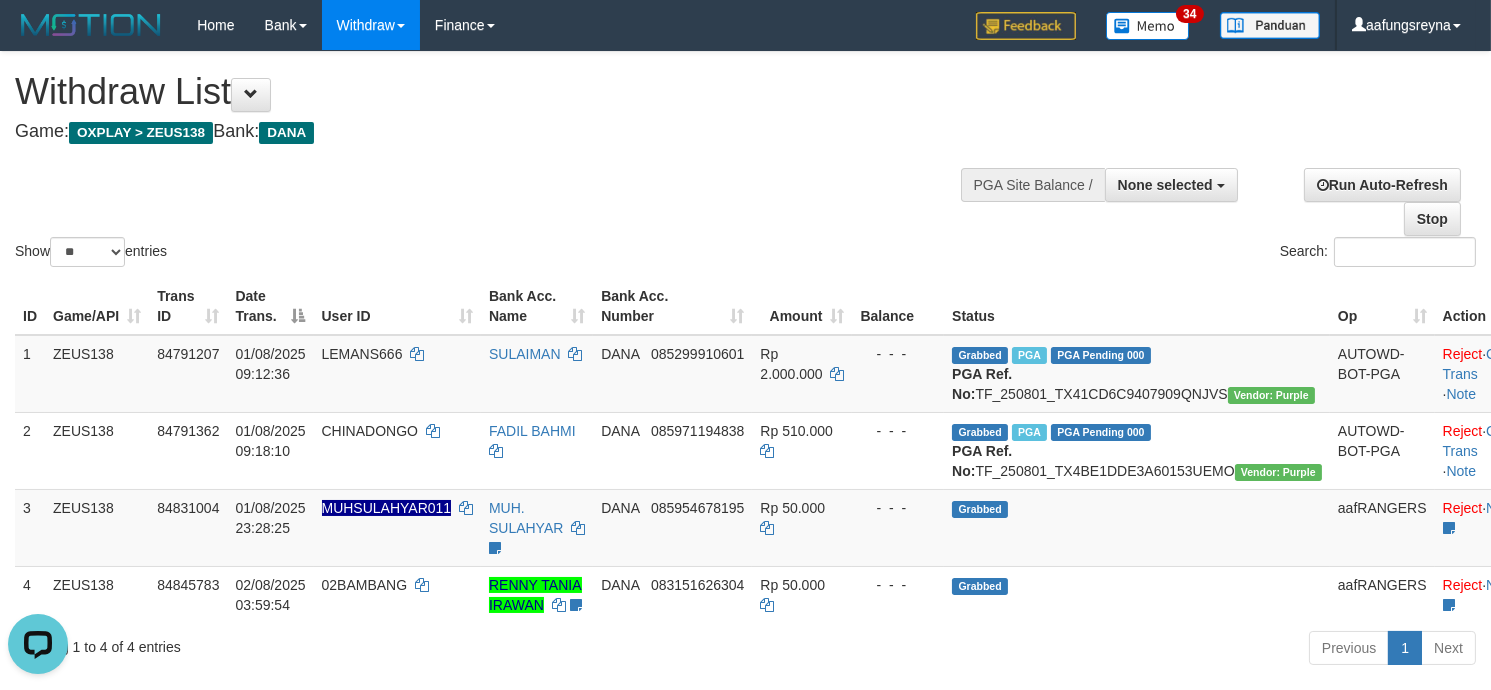 scroll, scrollTop: 0, scrollLeft: 0, axis: both 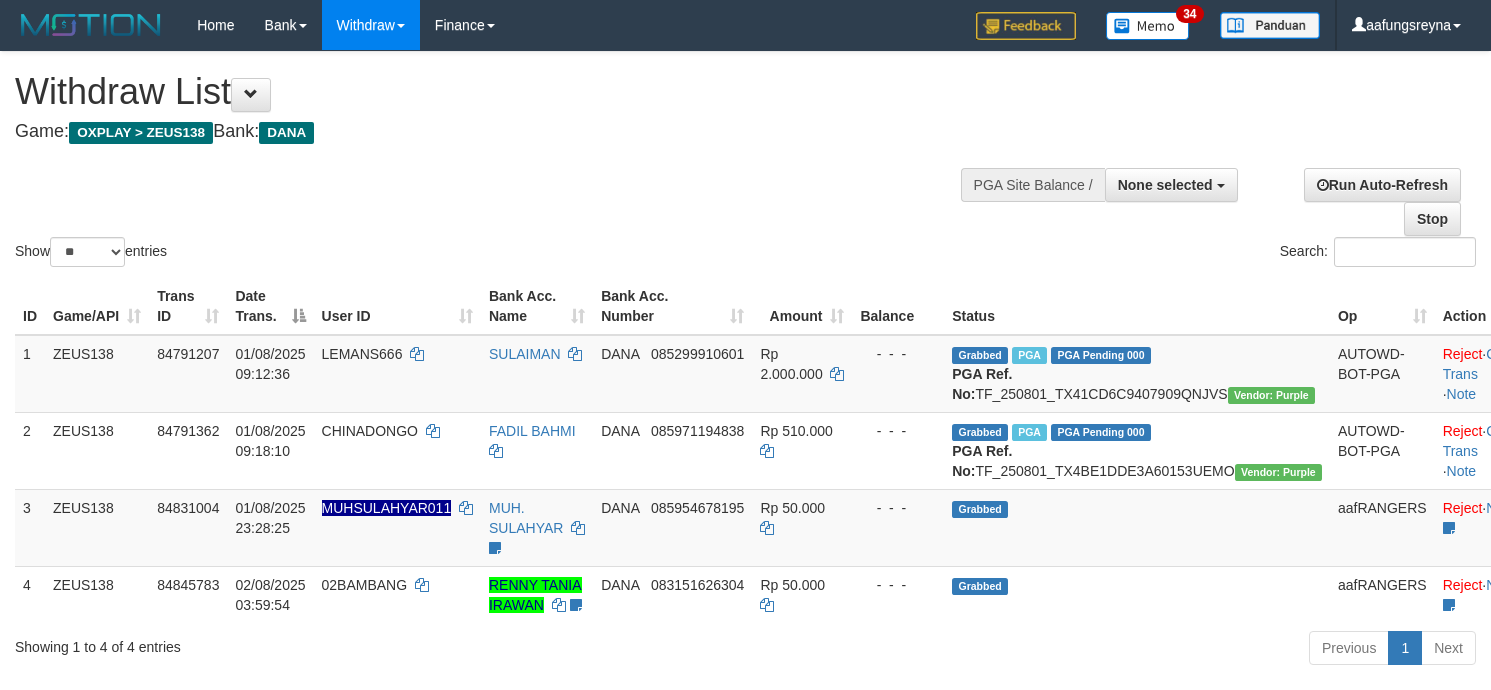 select 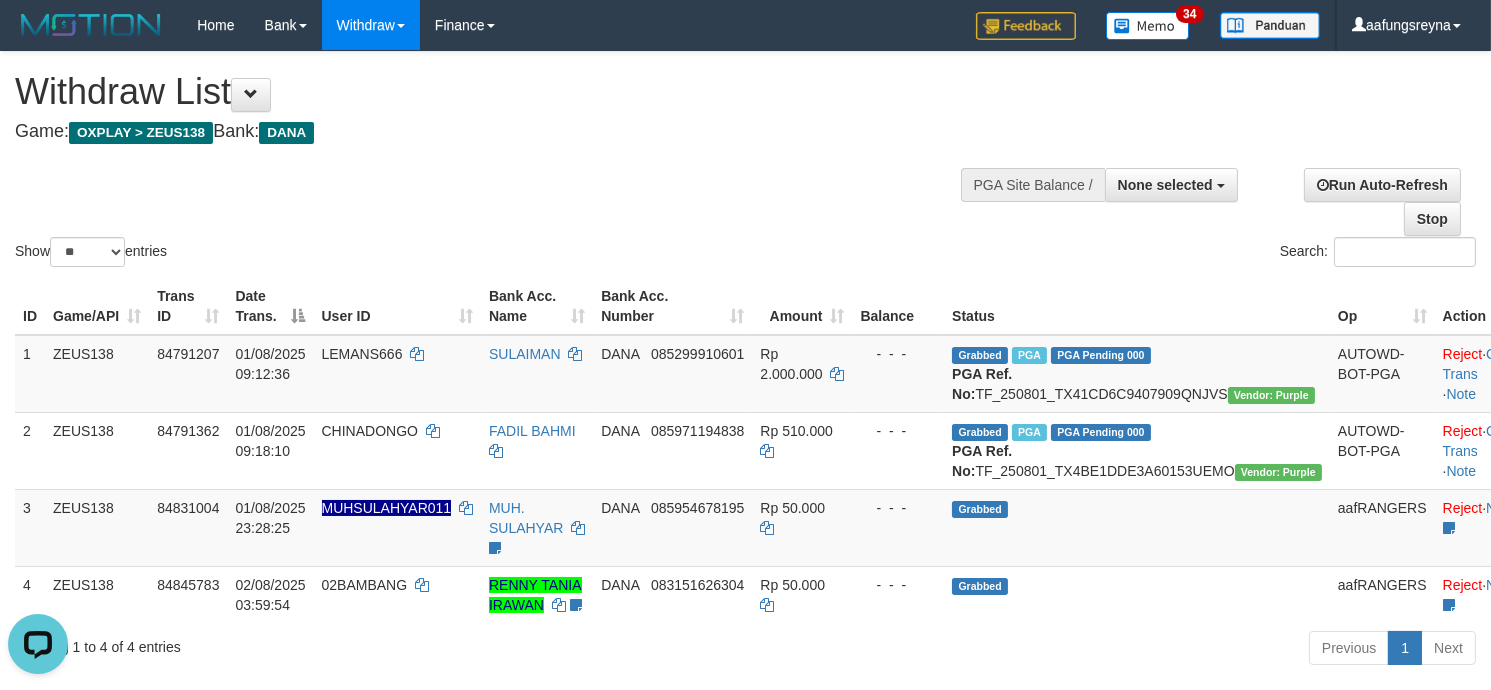 scroll, scrollTop: 0, scrollLeft: 0, axis: both 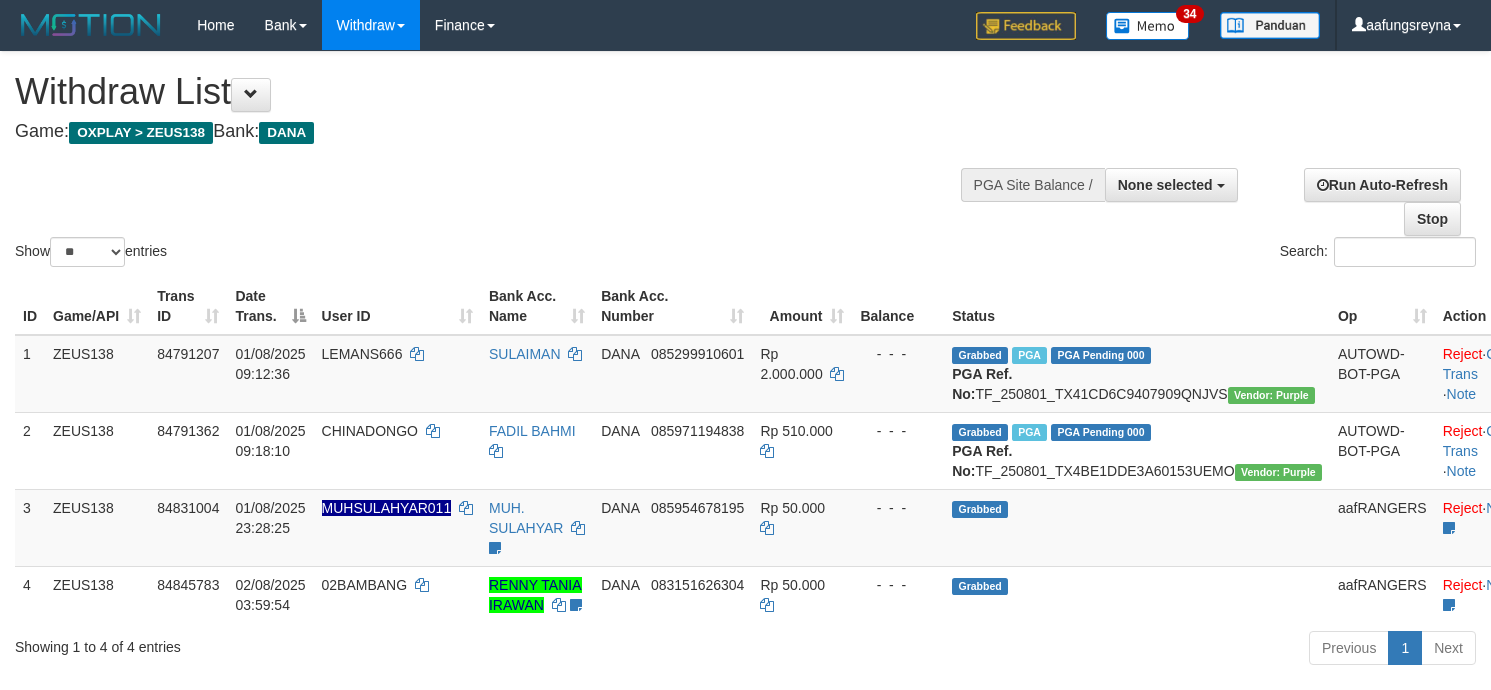 select 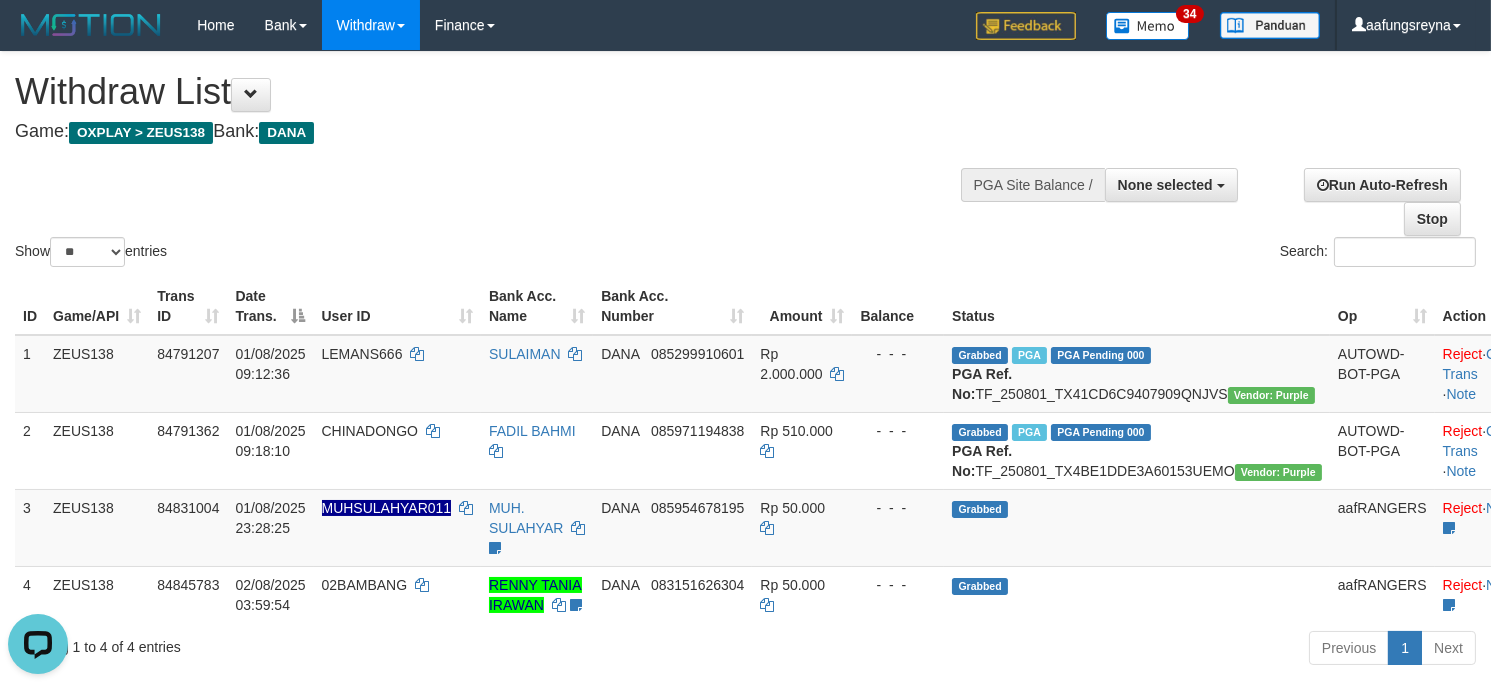 scroll, scrollTop: 0, scrollLeft: 0, axis: both 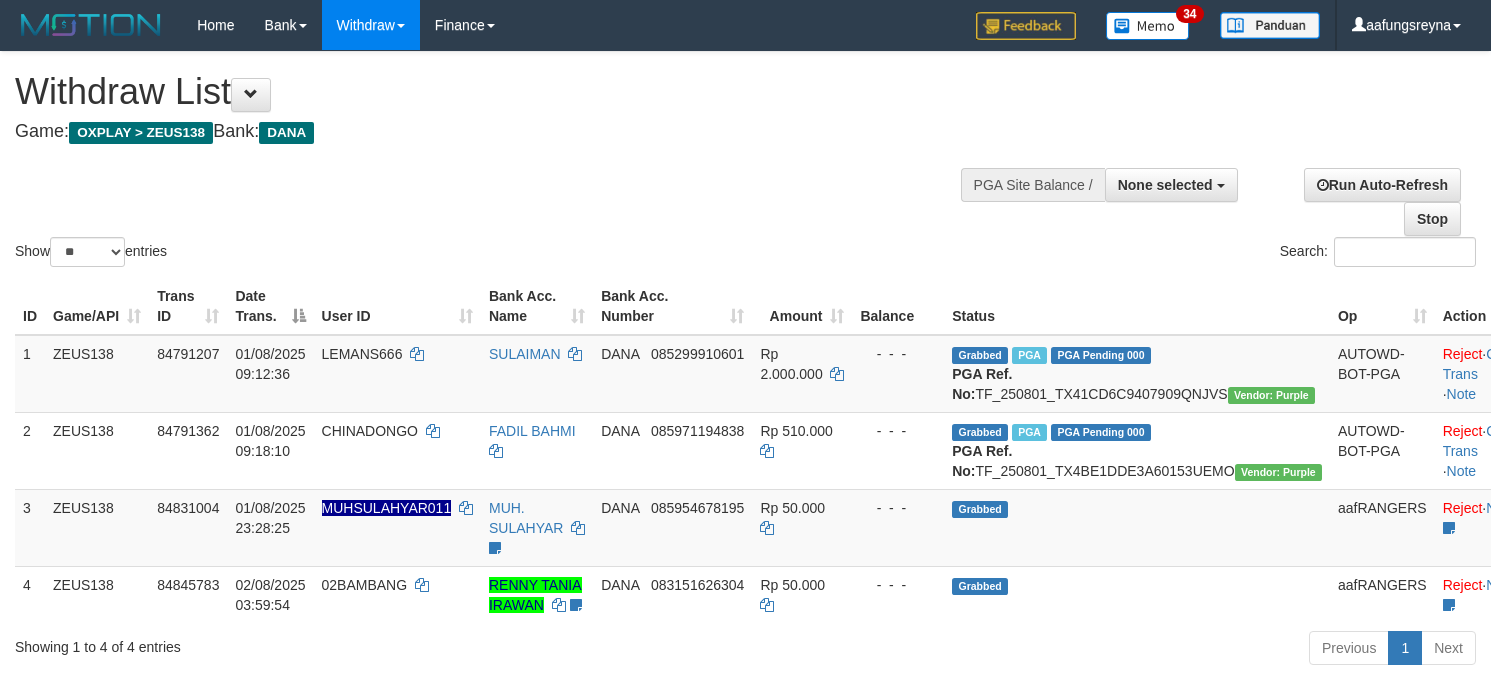 select 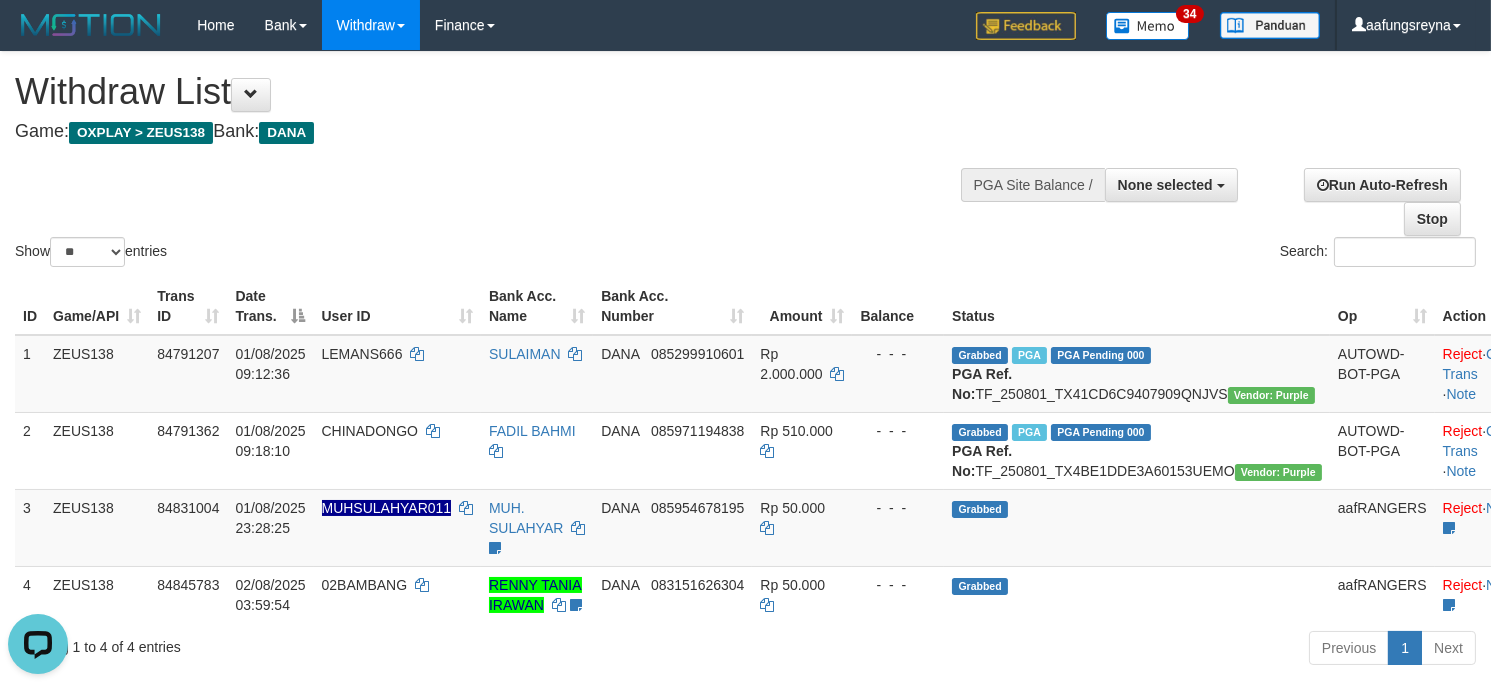 scroll, scrollTop: 0, scrollLeft: 0, axis: both 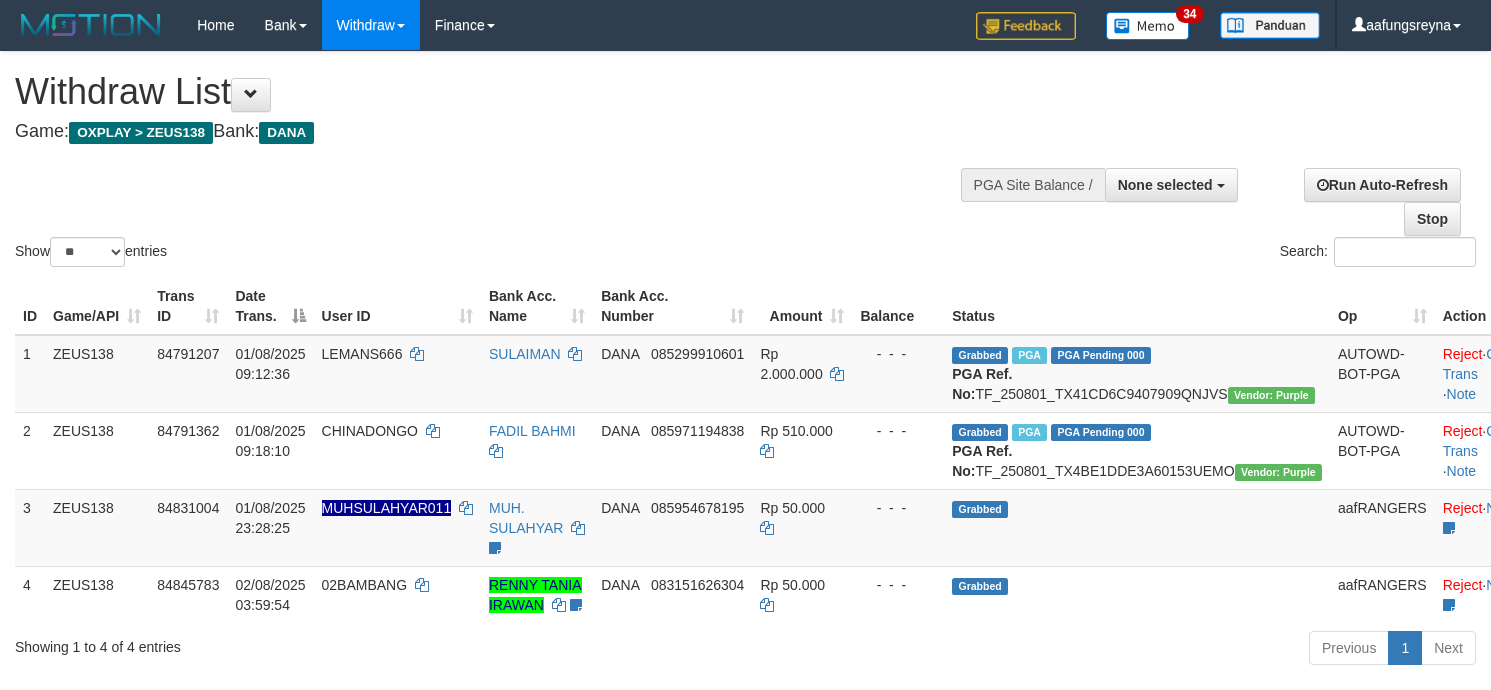 select 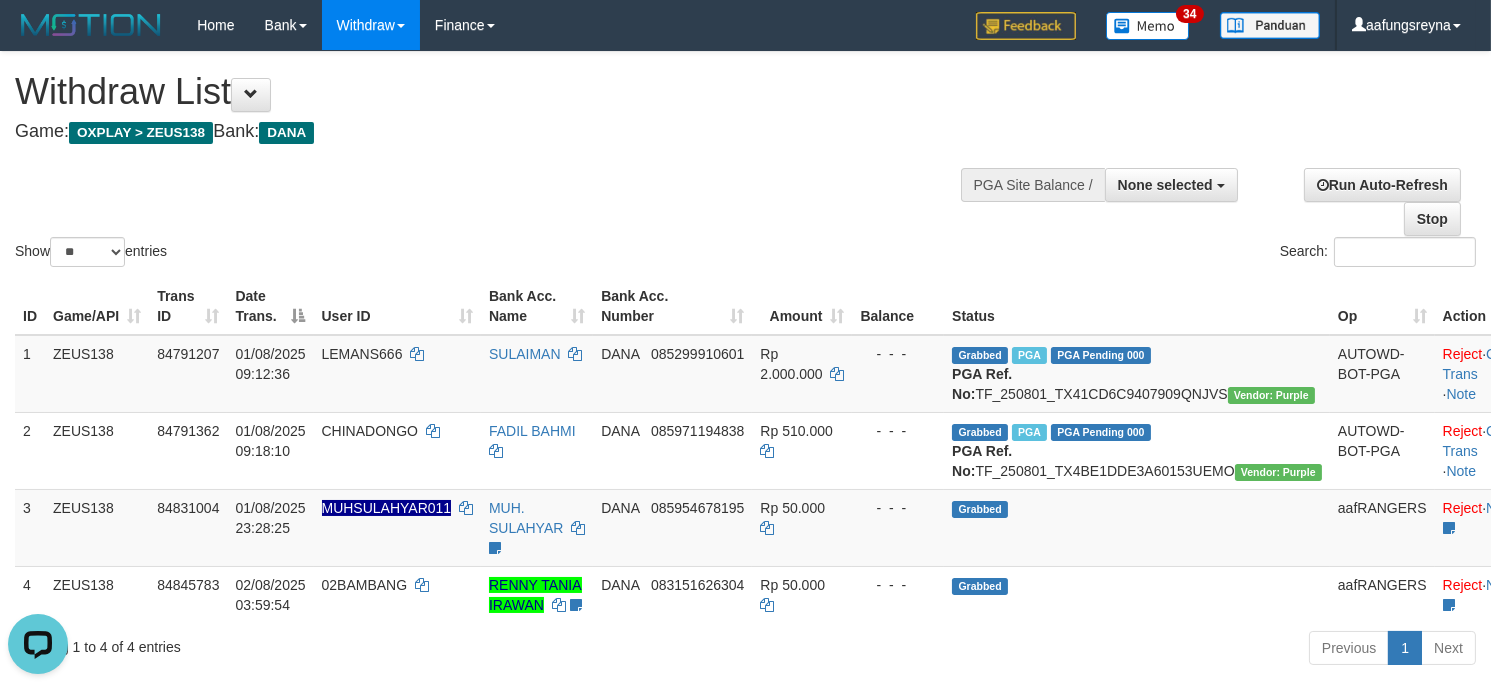 scroll, scrollTop: 0, scrollLeft: 0, axis: both 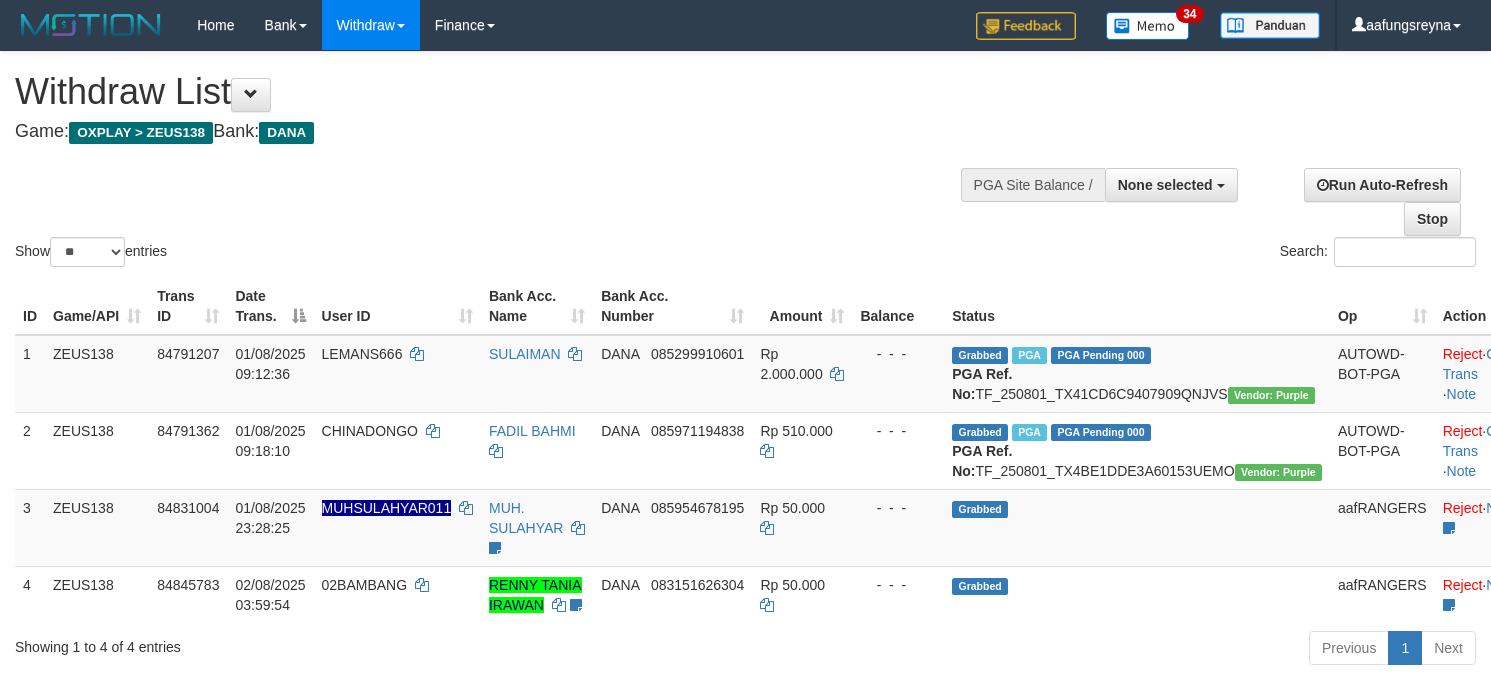 select 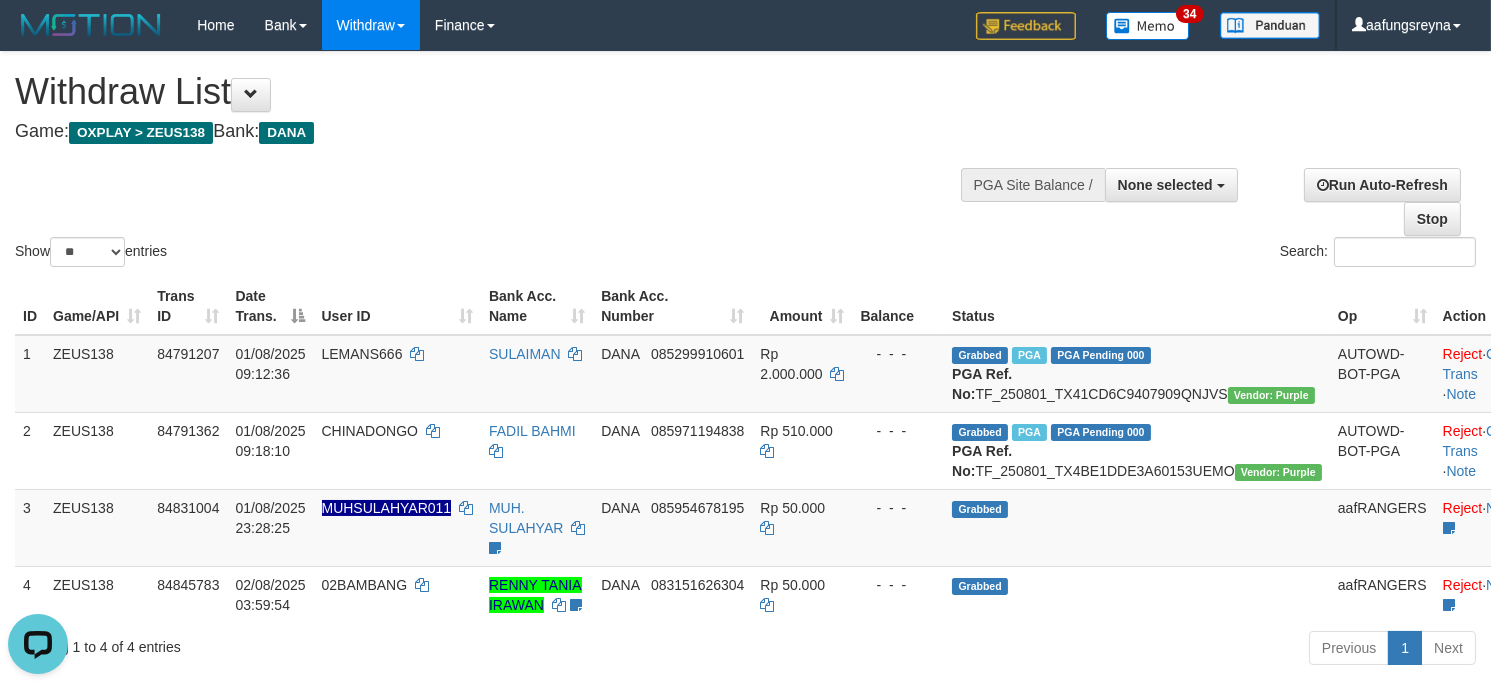 scroll, scrollTop: 0, scrollLeft: 0, axis: both 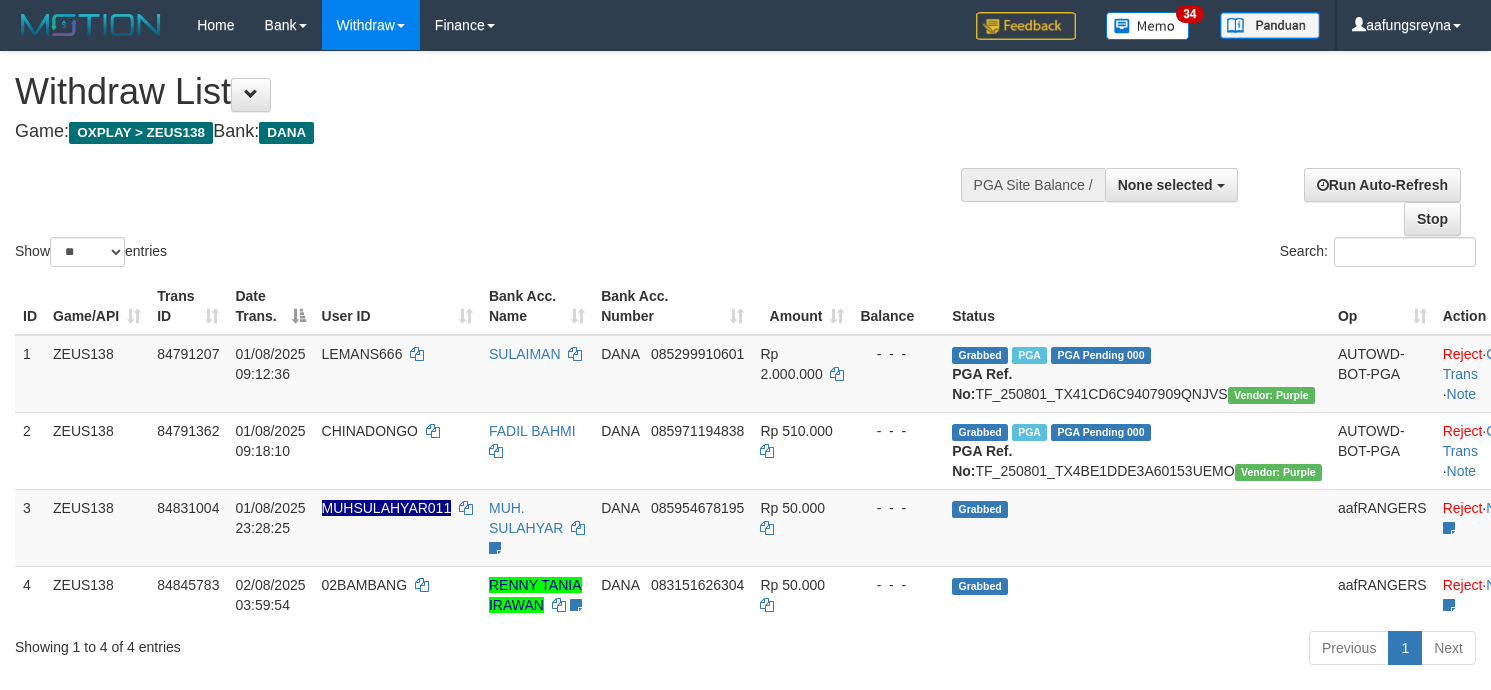 select 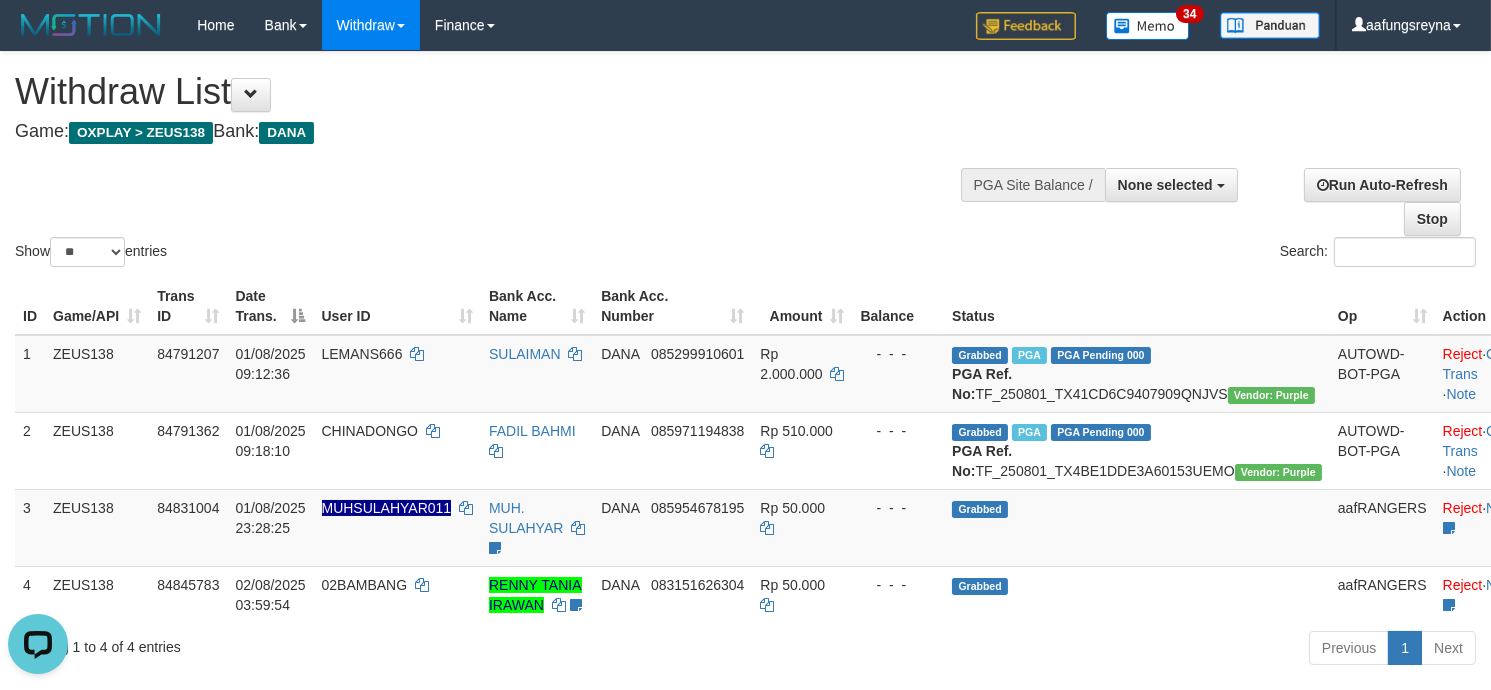 scroll, scrollTop: 0, scrollLeft: 0, axis: both 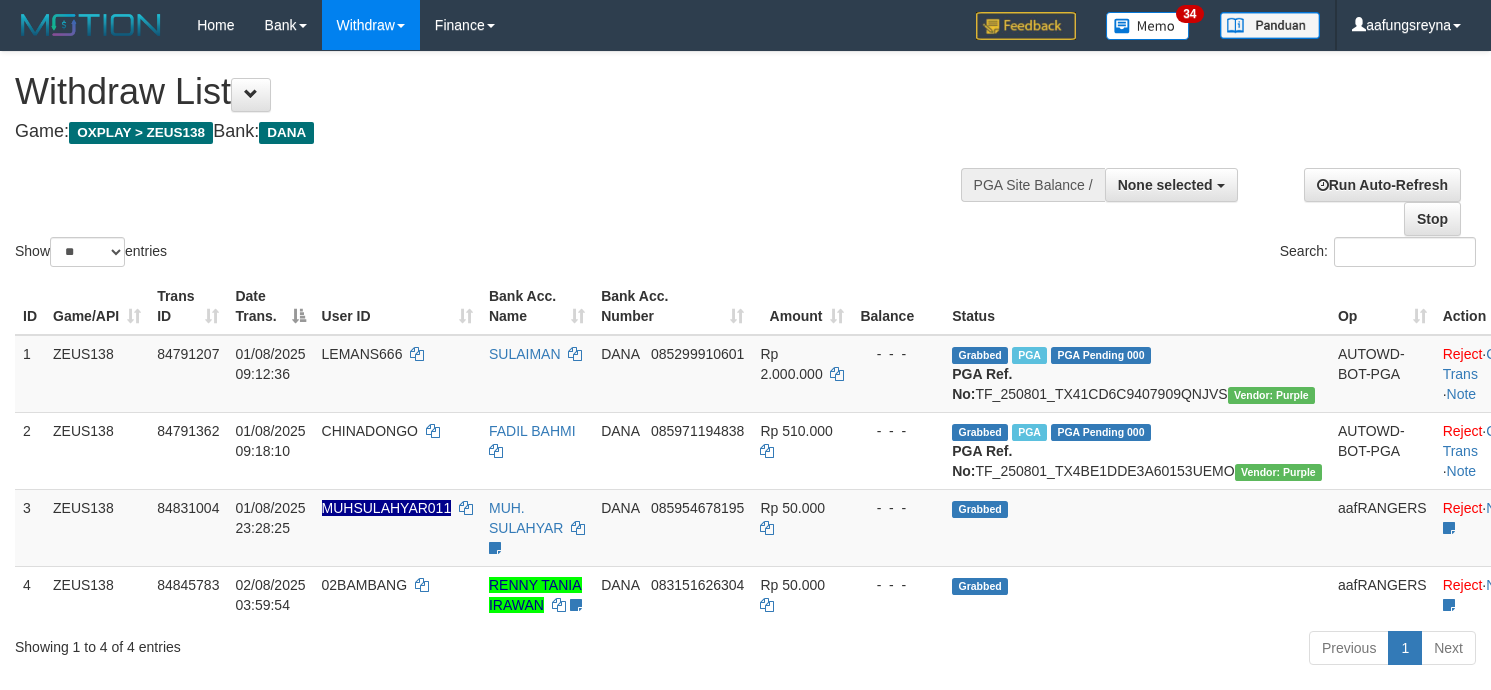 select 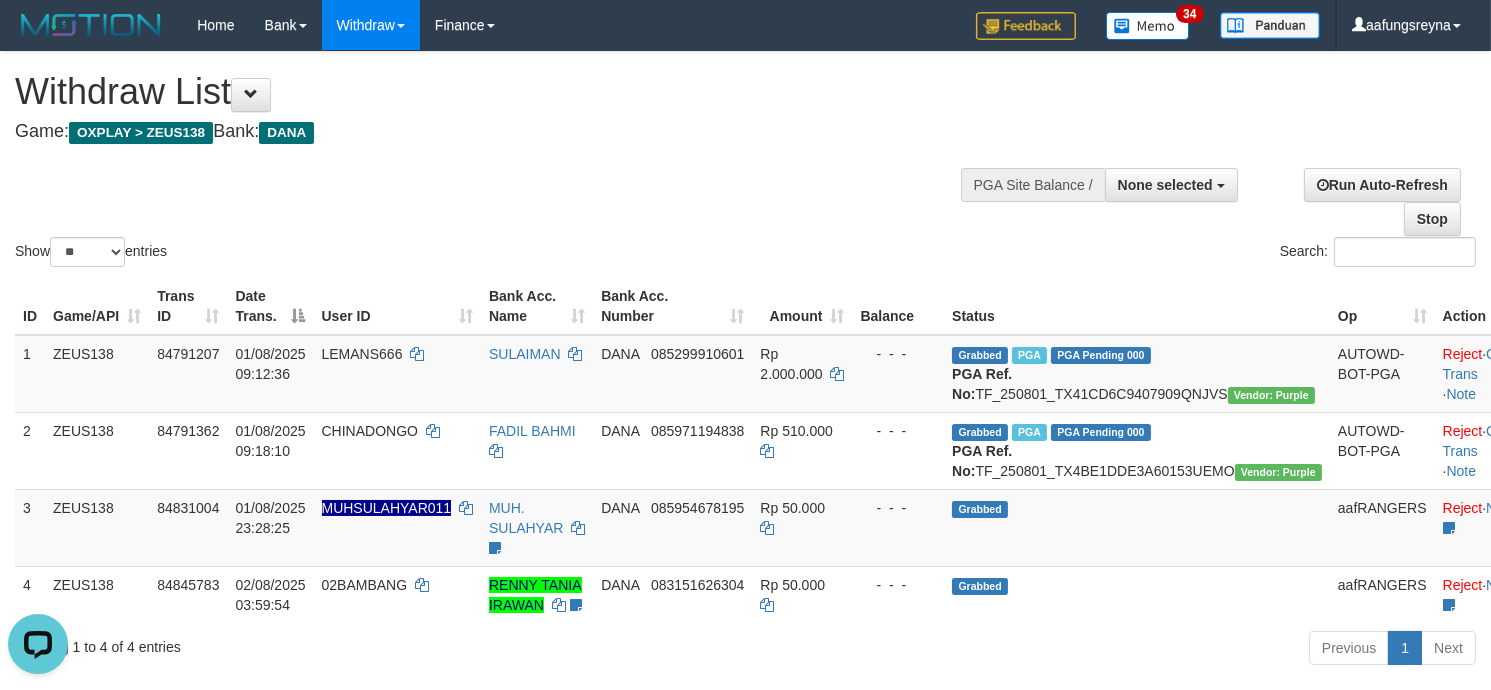 scroll, scrollTop: 0, scrollLeft: 0, axis: both 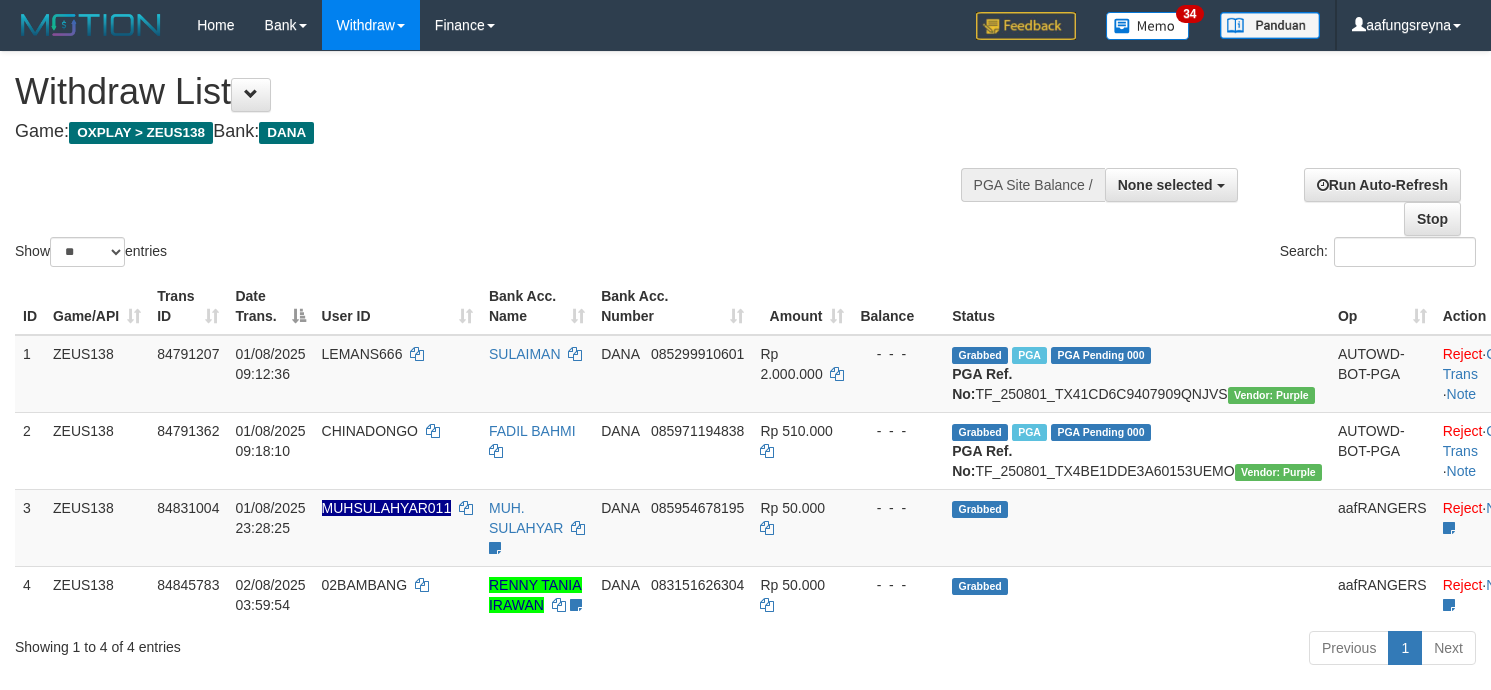 select 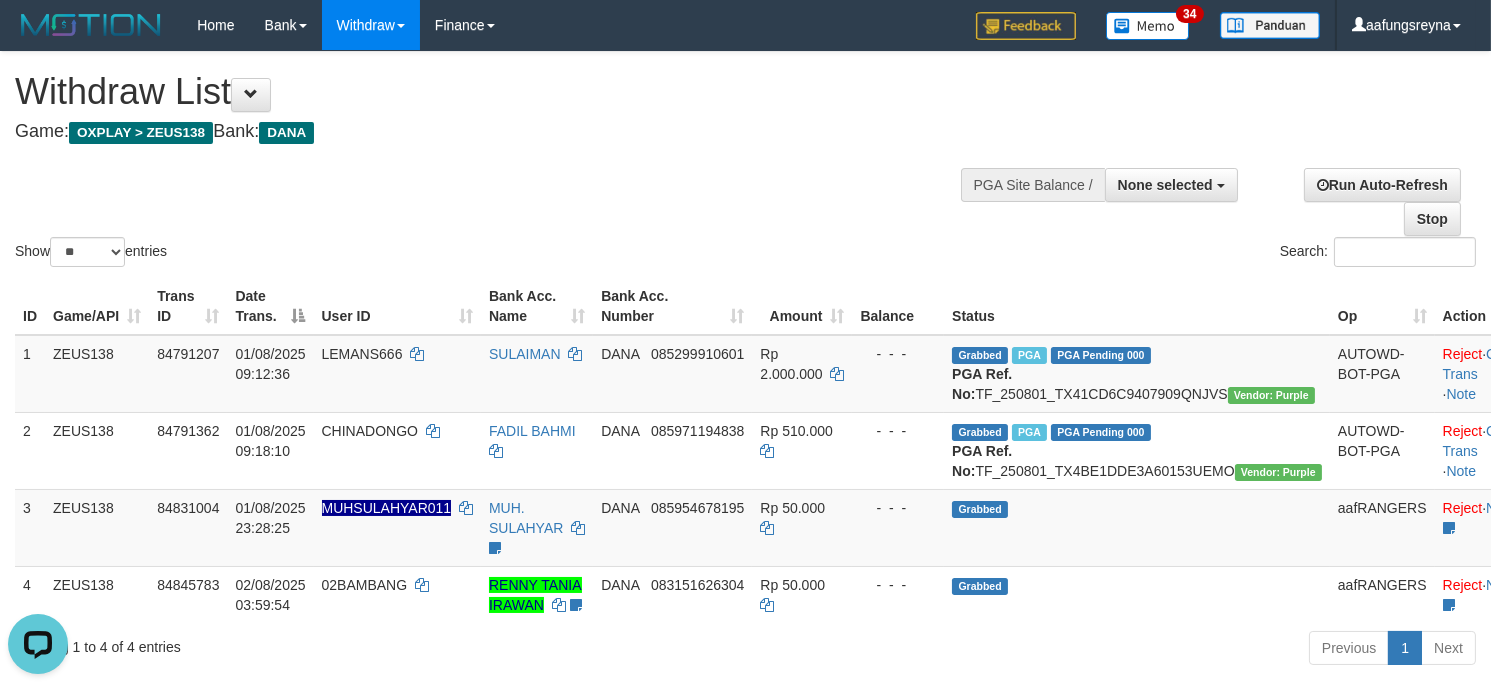 scroll, scrollTop: 0, scrollLeft: 0, axis: both 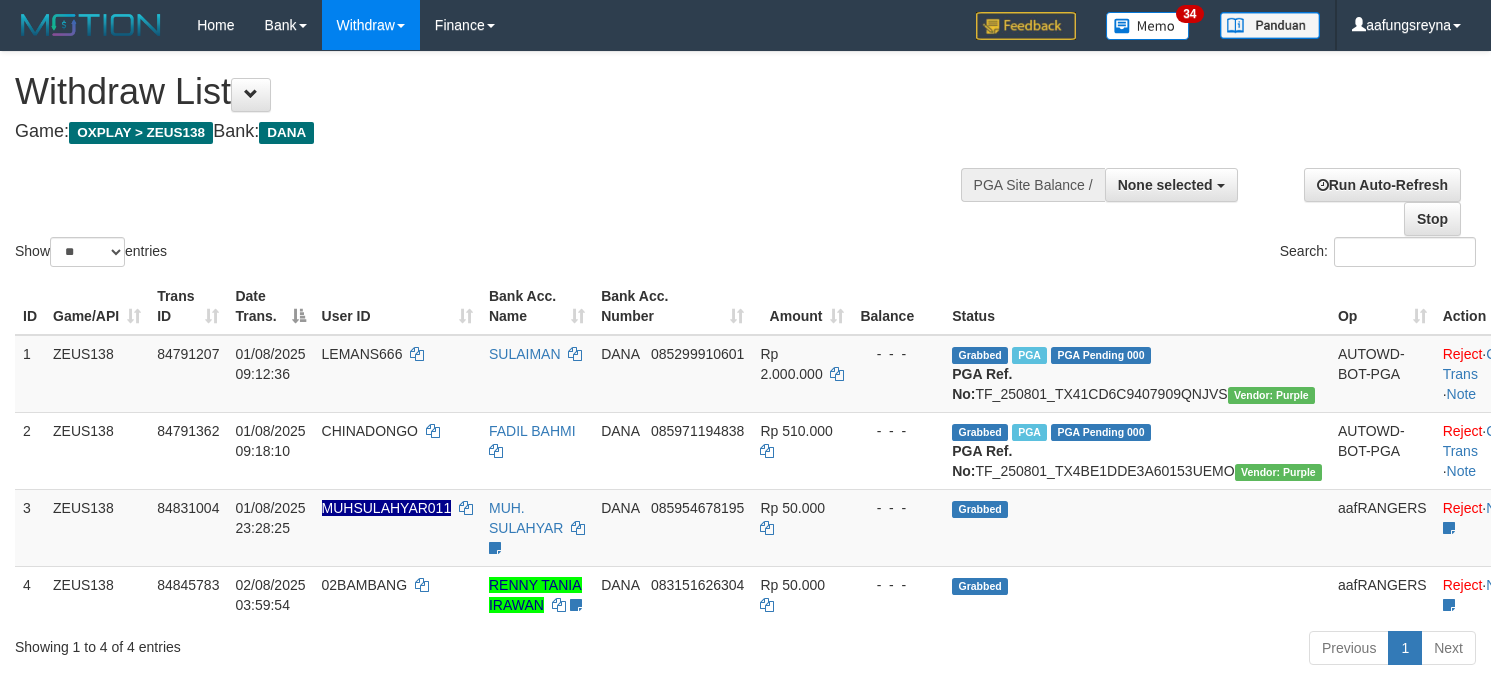 select 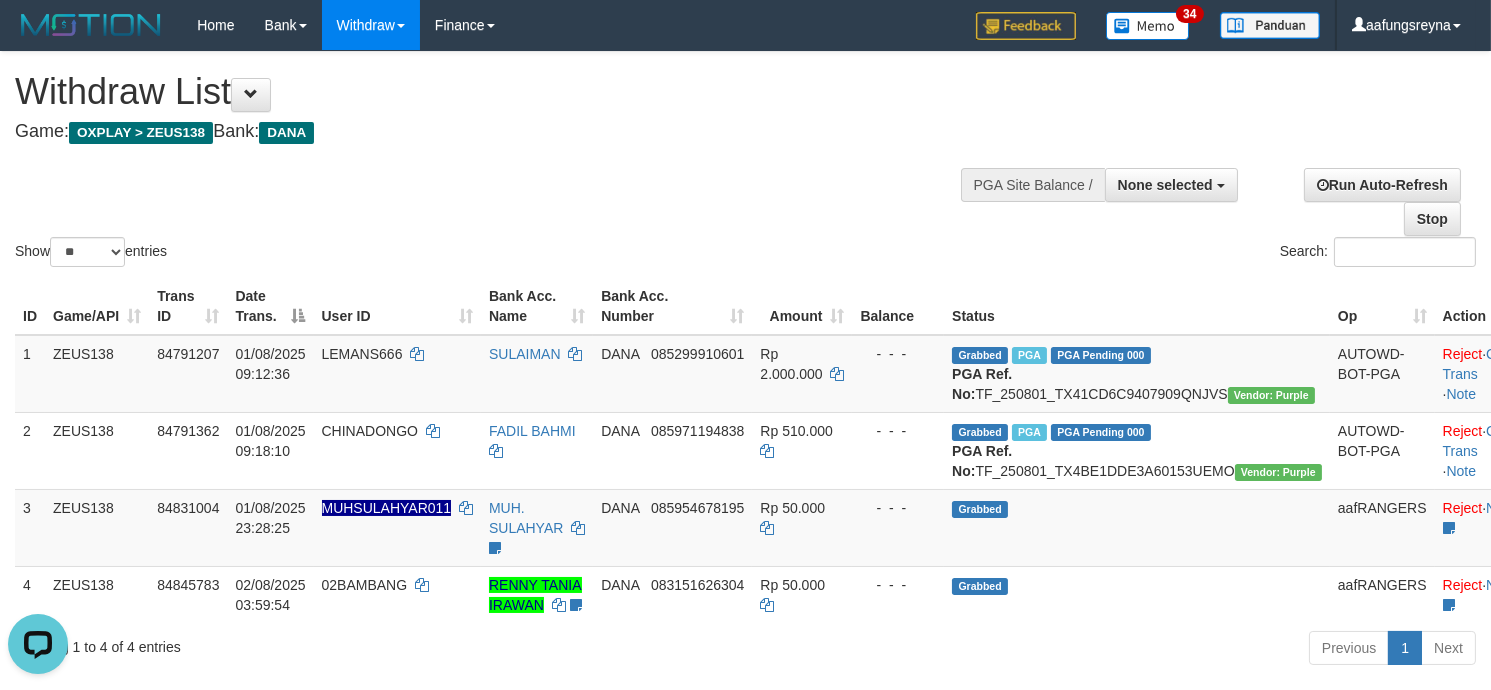 scroll, scrollTop: 0, scrollLeft: 0, axis: both 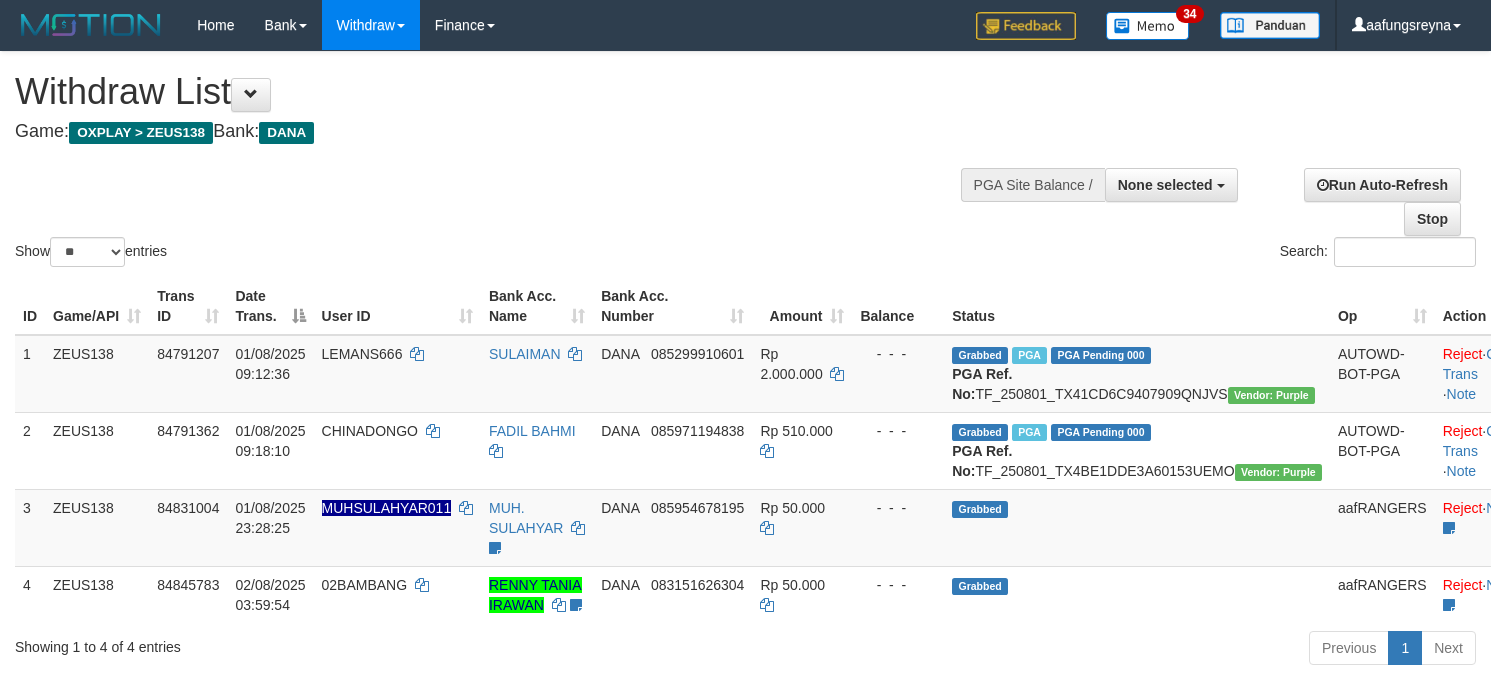 select 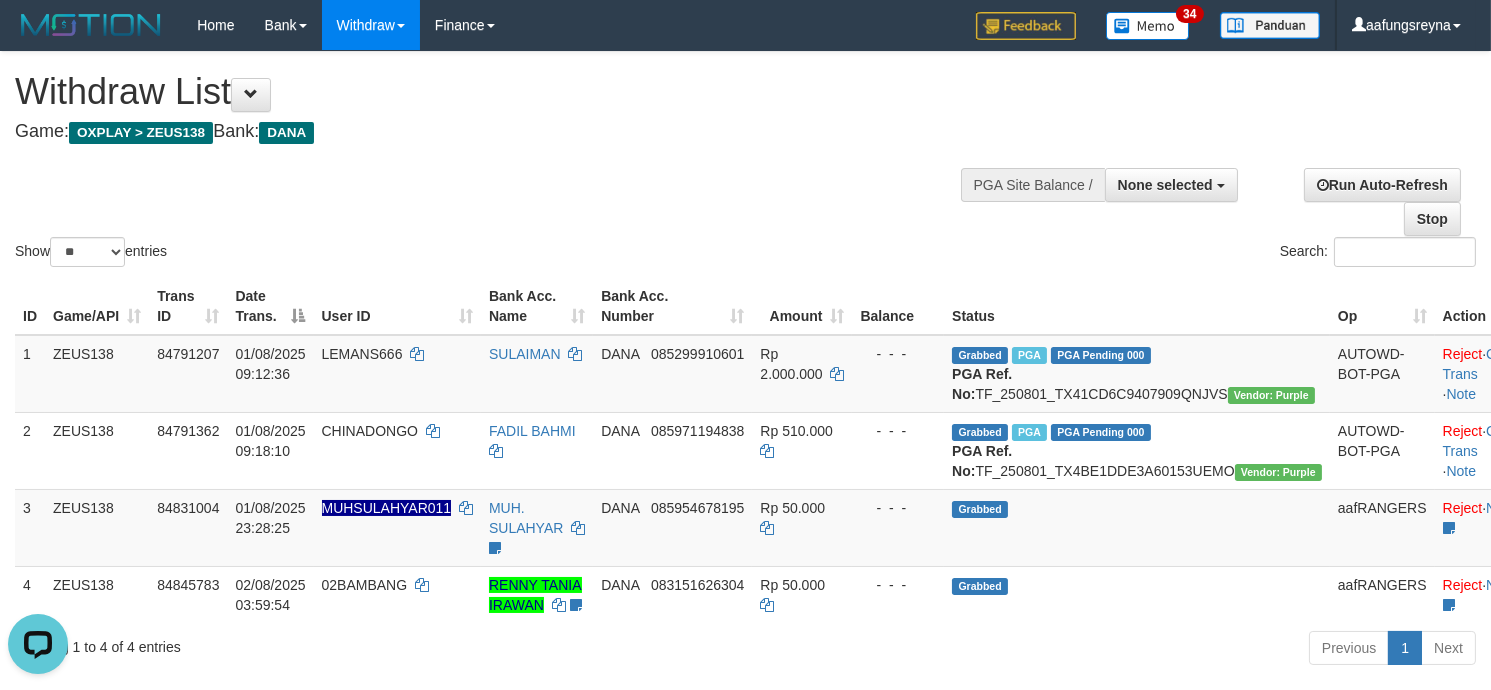 scroll, scrollTop: 0, scrollLeft: 0, axis: both 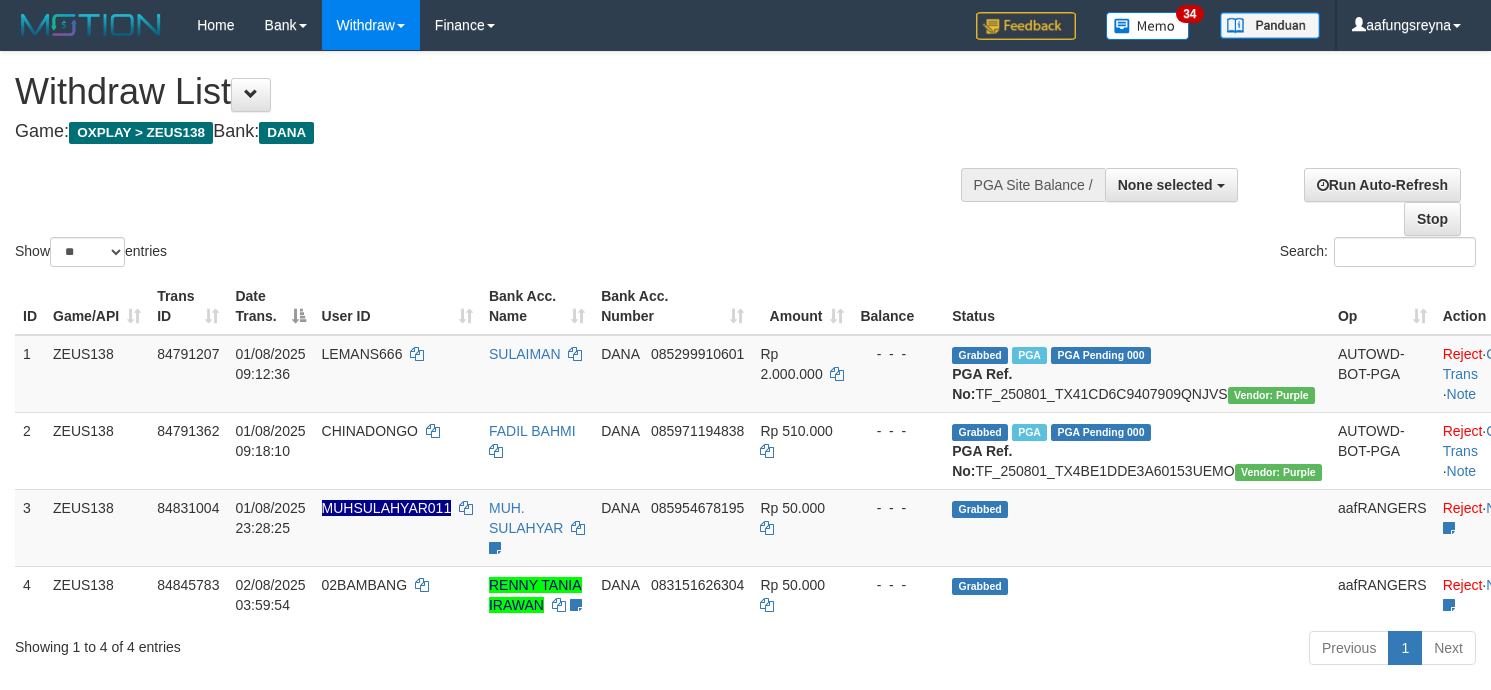 select 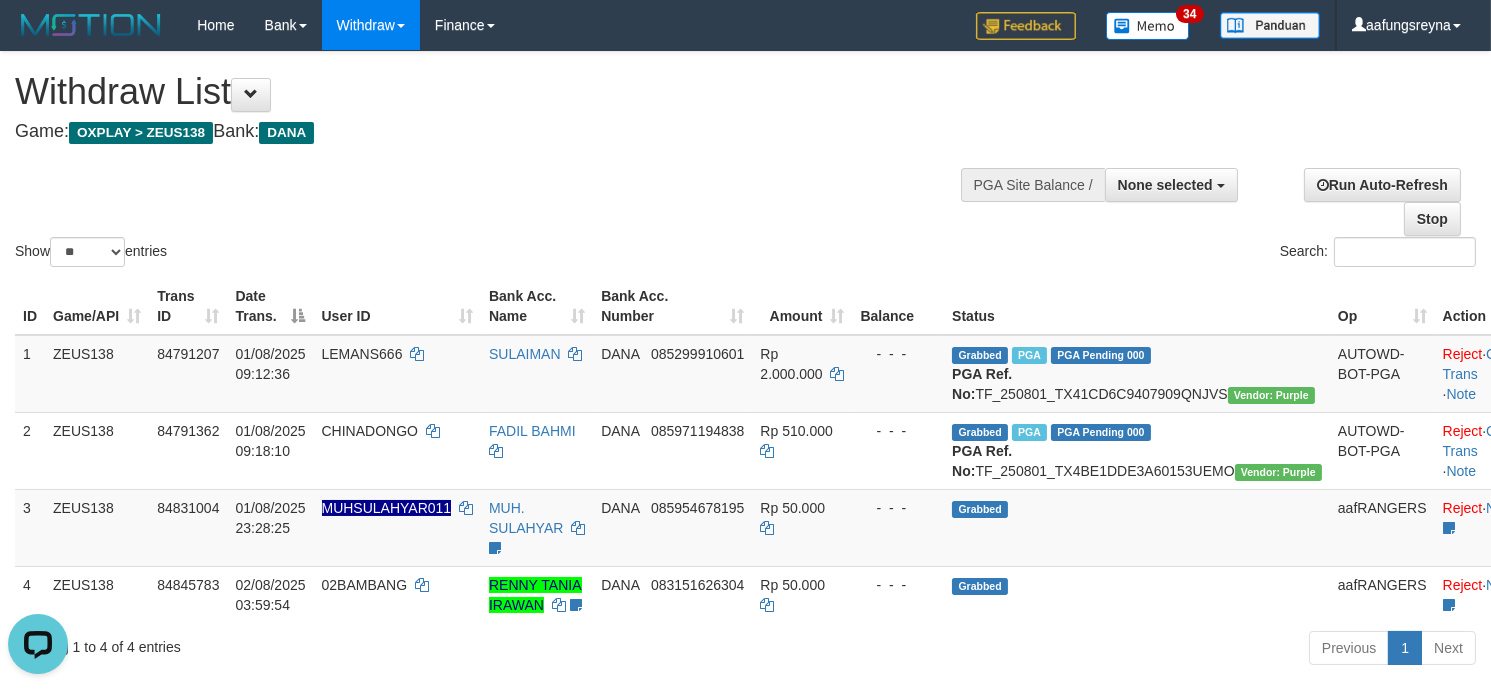 scroll, scrollTop: 0, scrollLeft: 0, axis: both 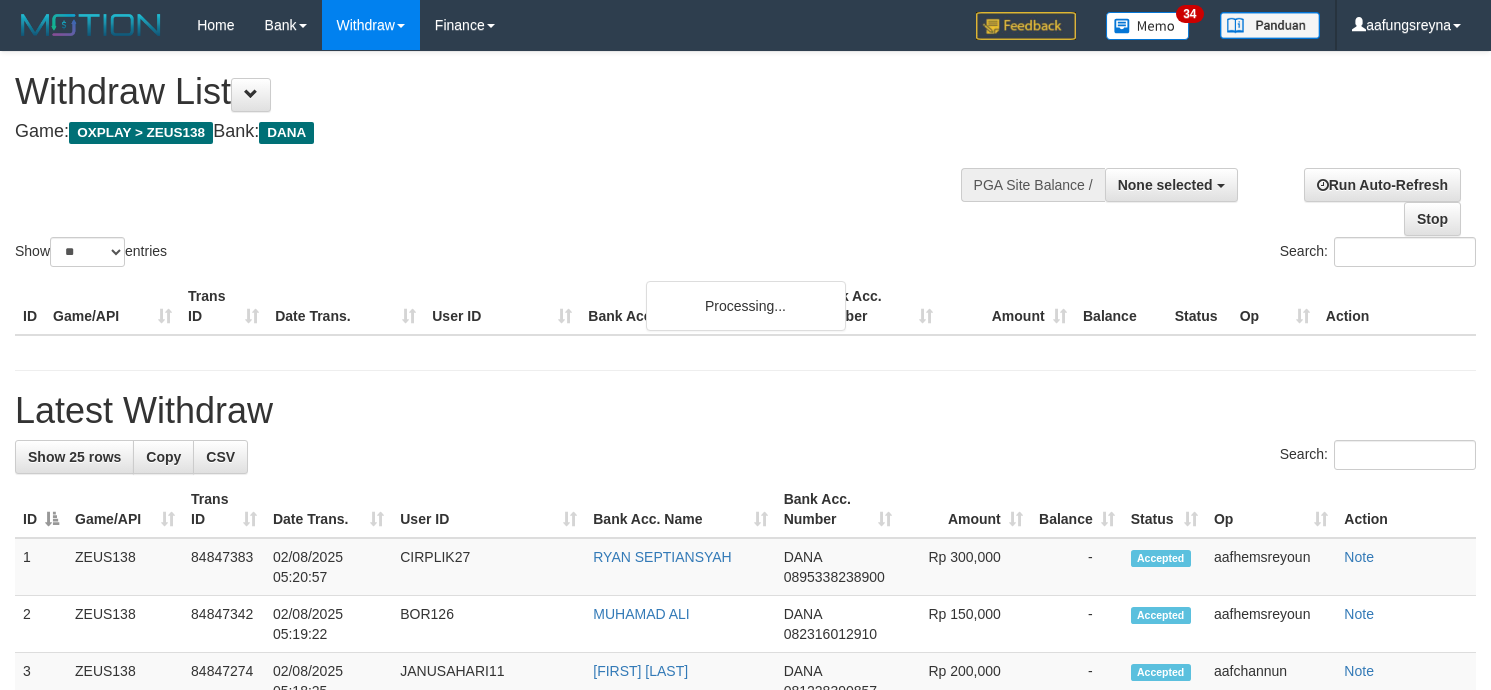 select 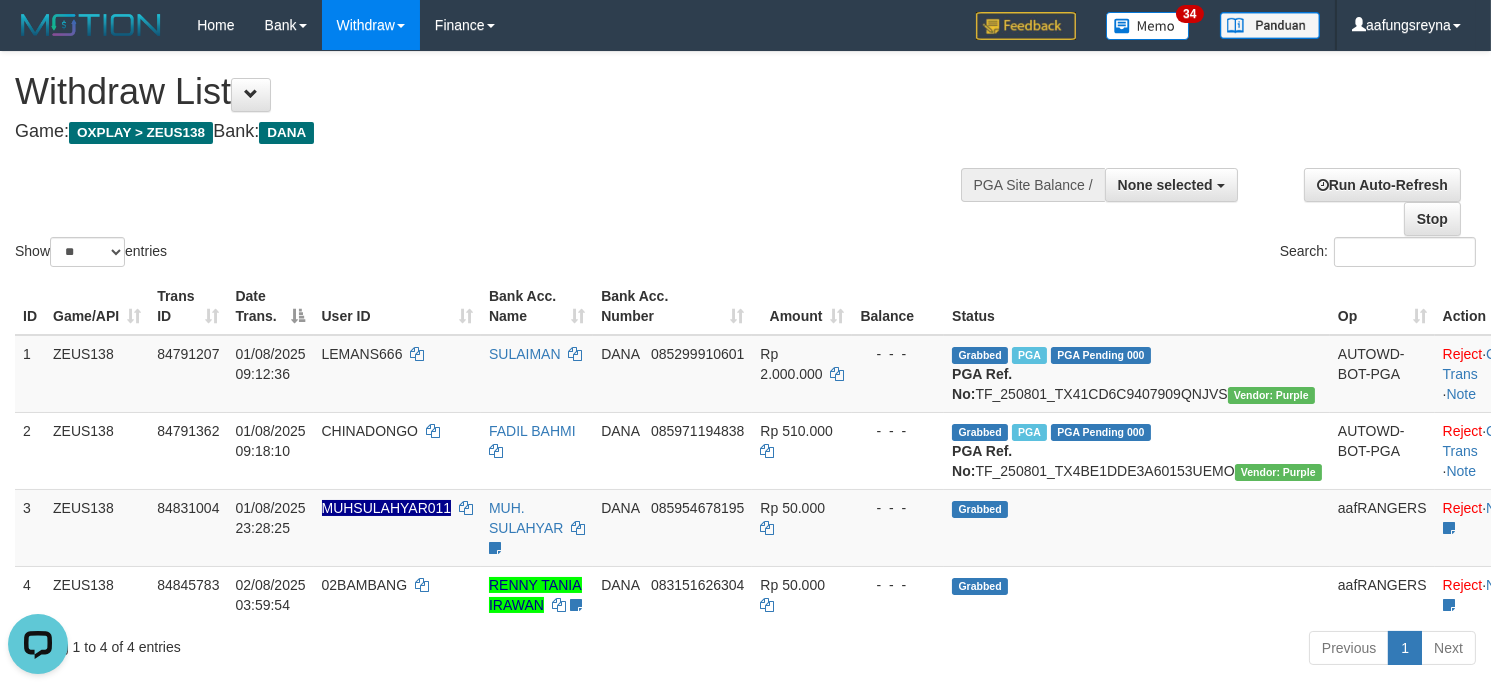 scroll, scrollTop: 0, scrollLeft: 0, axis: both 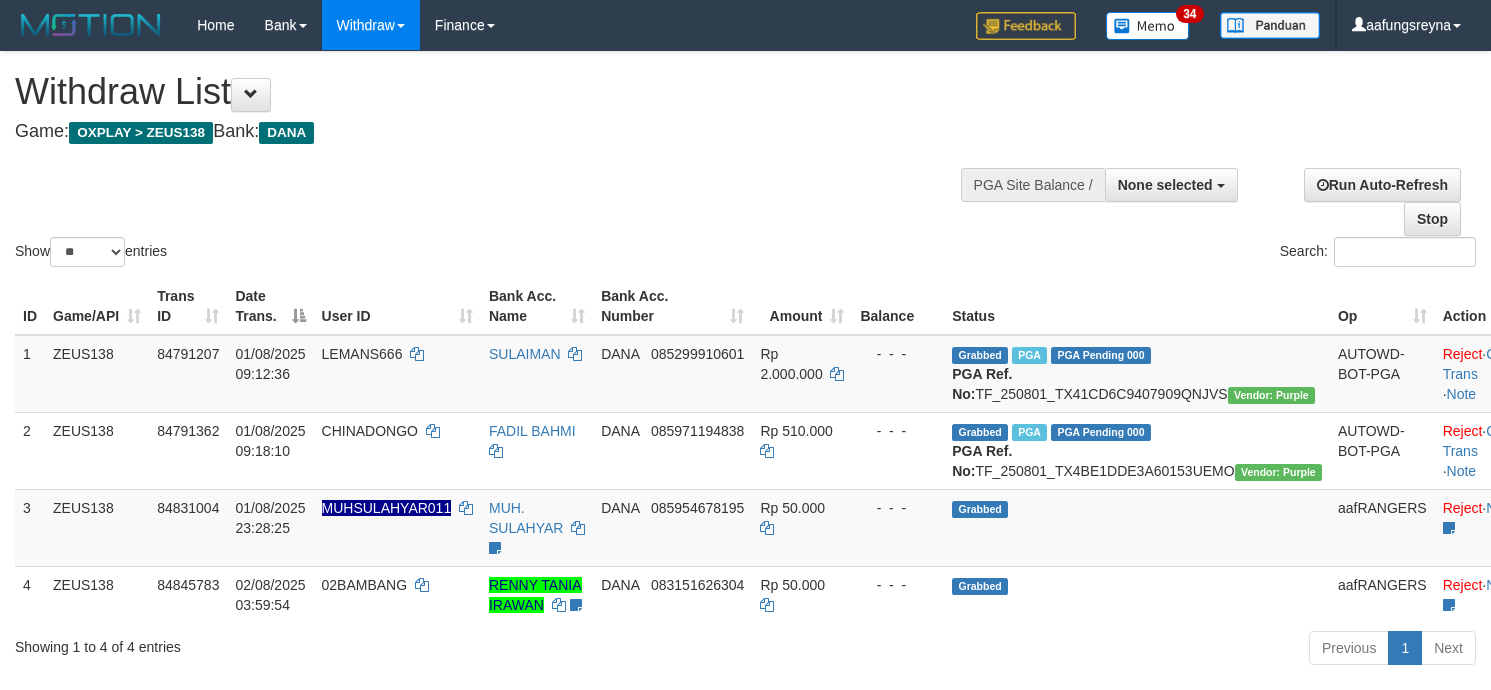 select 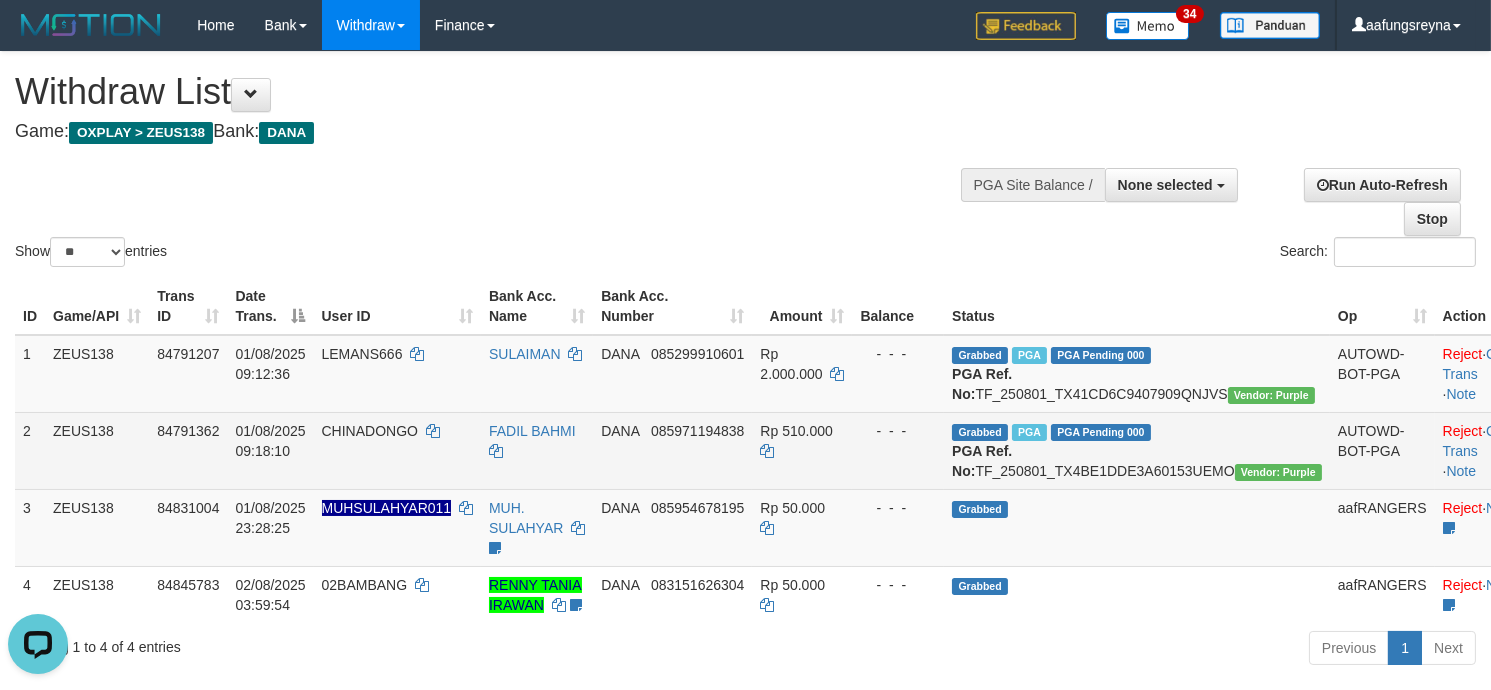 scroll, scrollTop: 0, scrollLeft: 0, axis: both 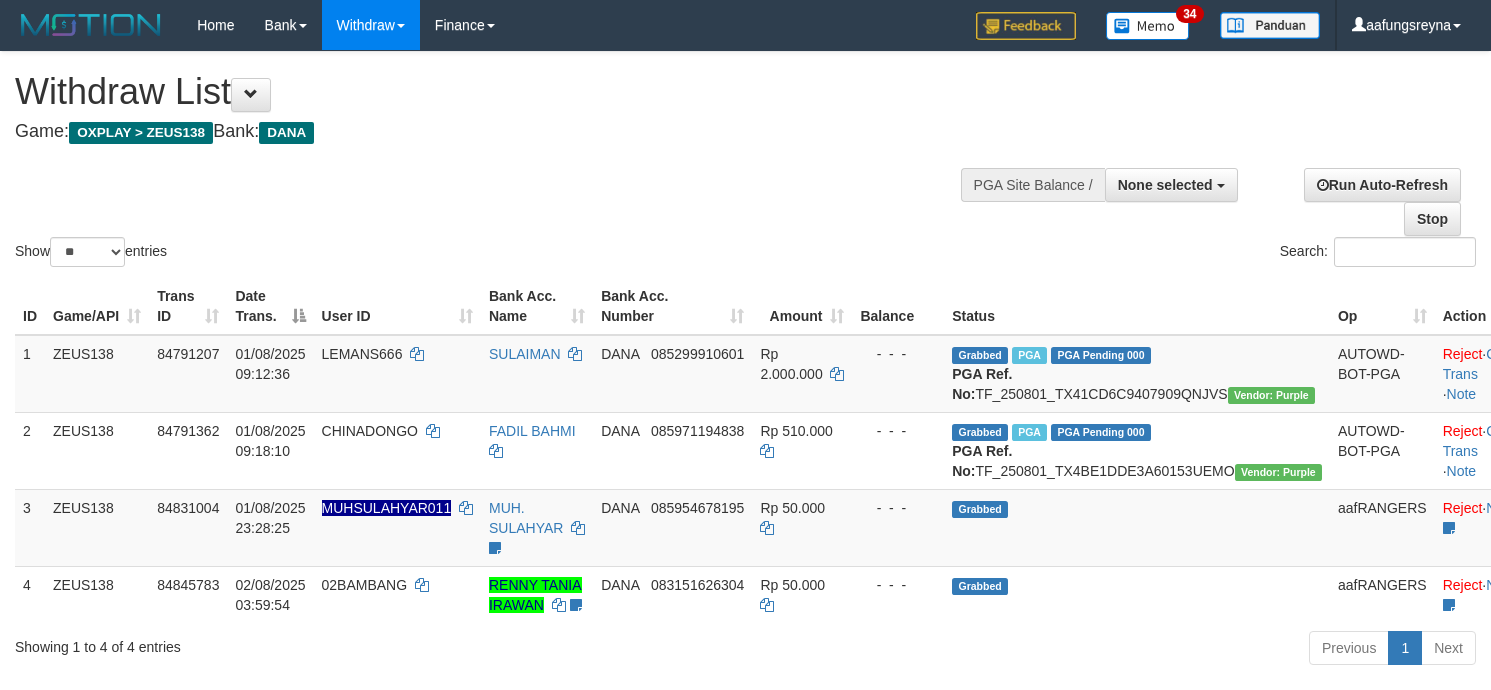 select 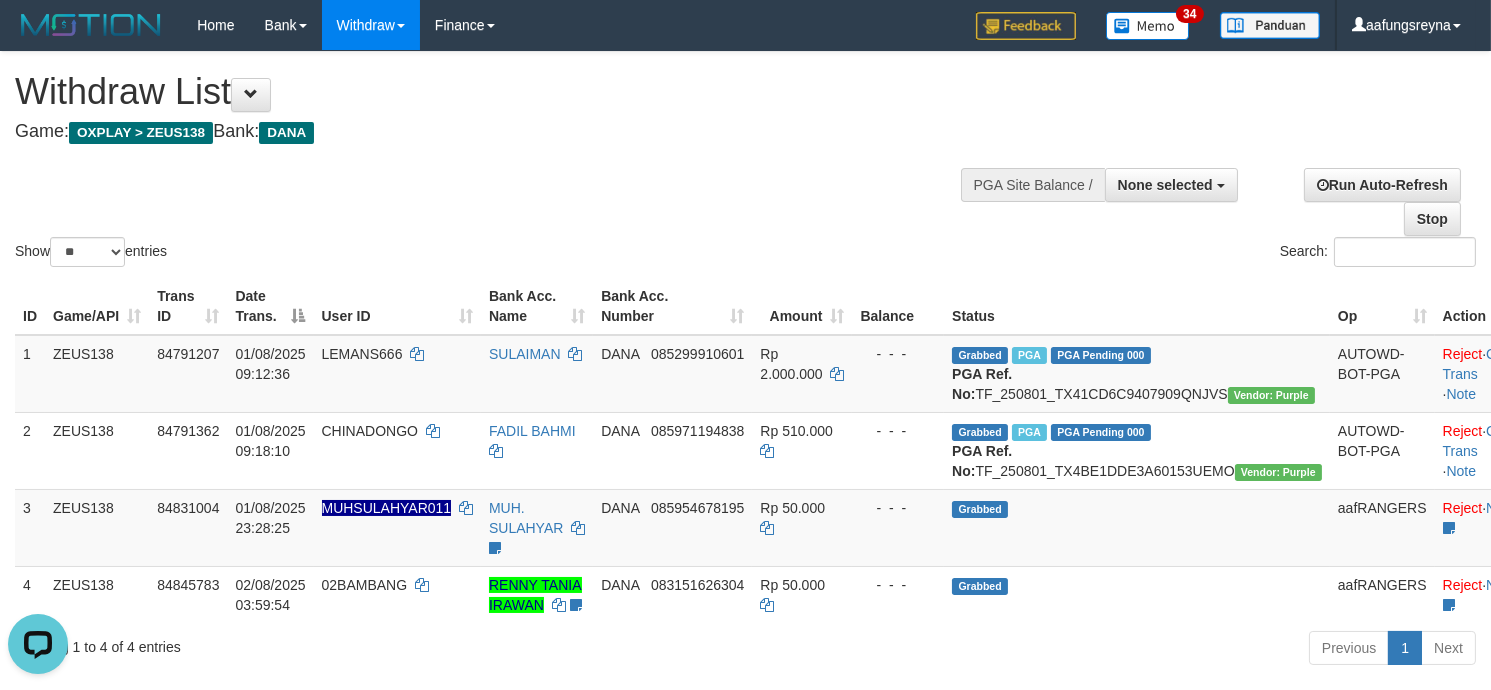 scroll, scrollTop: 0, scrollLeft: 0, axis: both 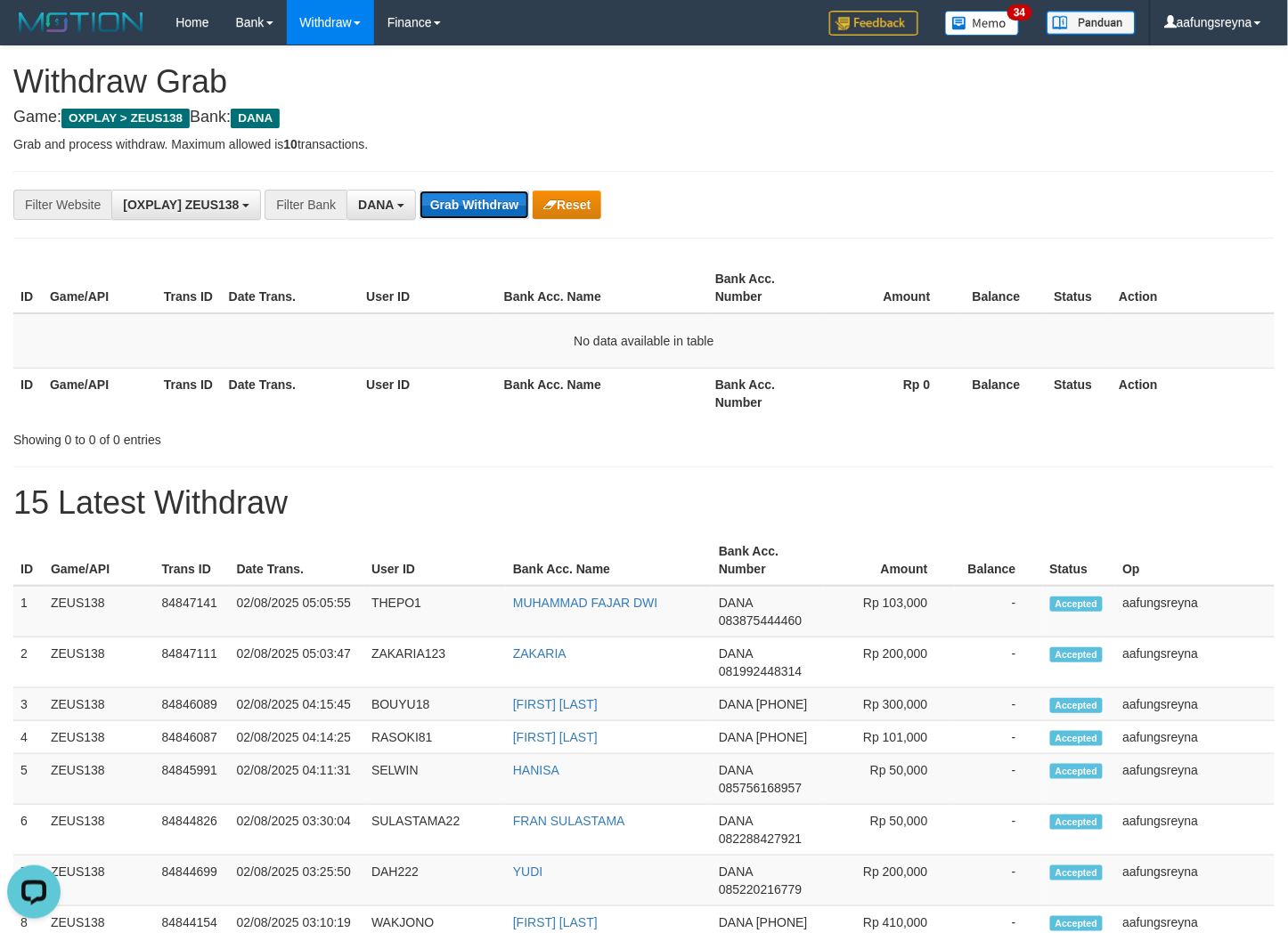 click on "Grab Withdraw" at bounding box center [474, 205] 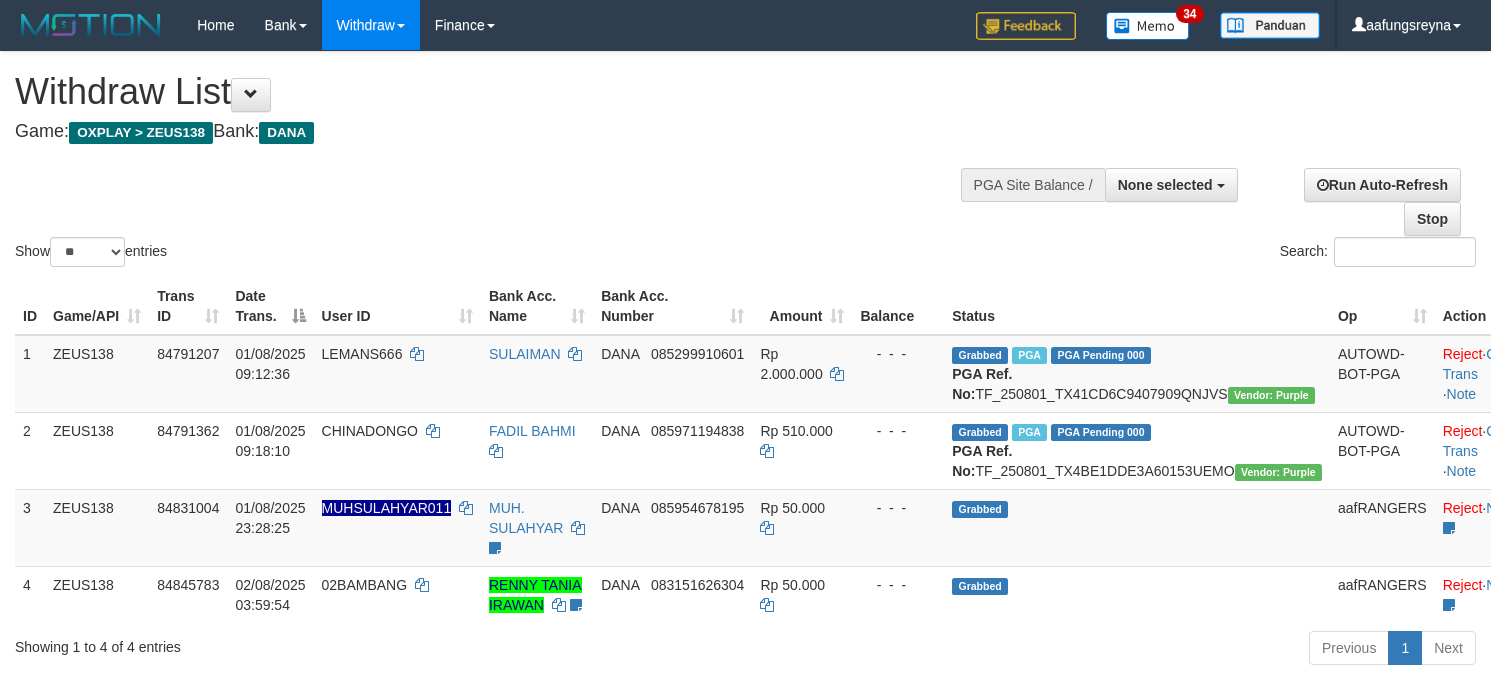 select 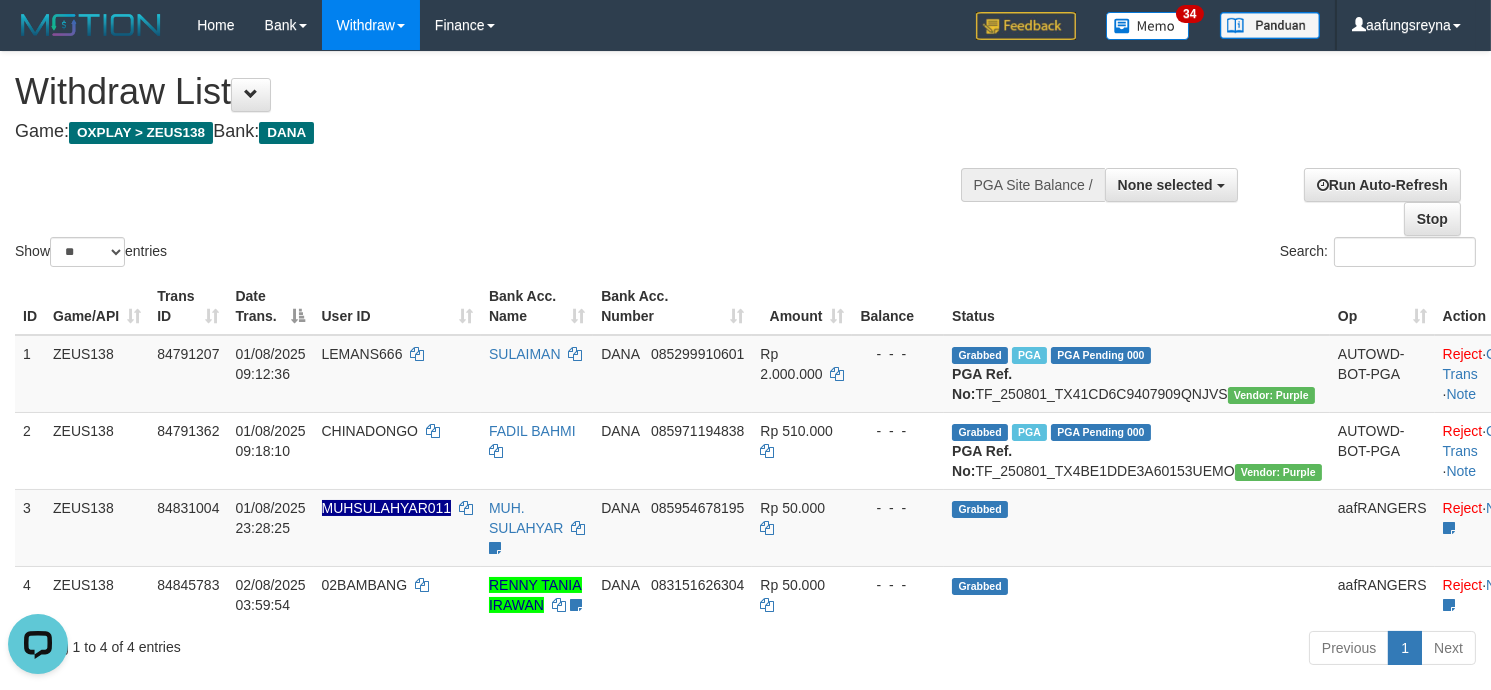 scroll, scrollTop: 0, scrollLeft: 0, axis: both 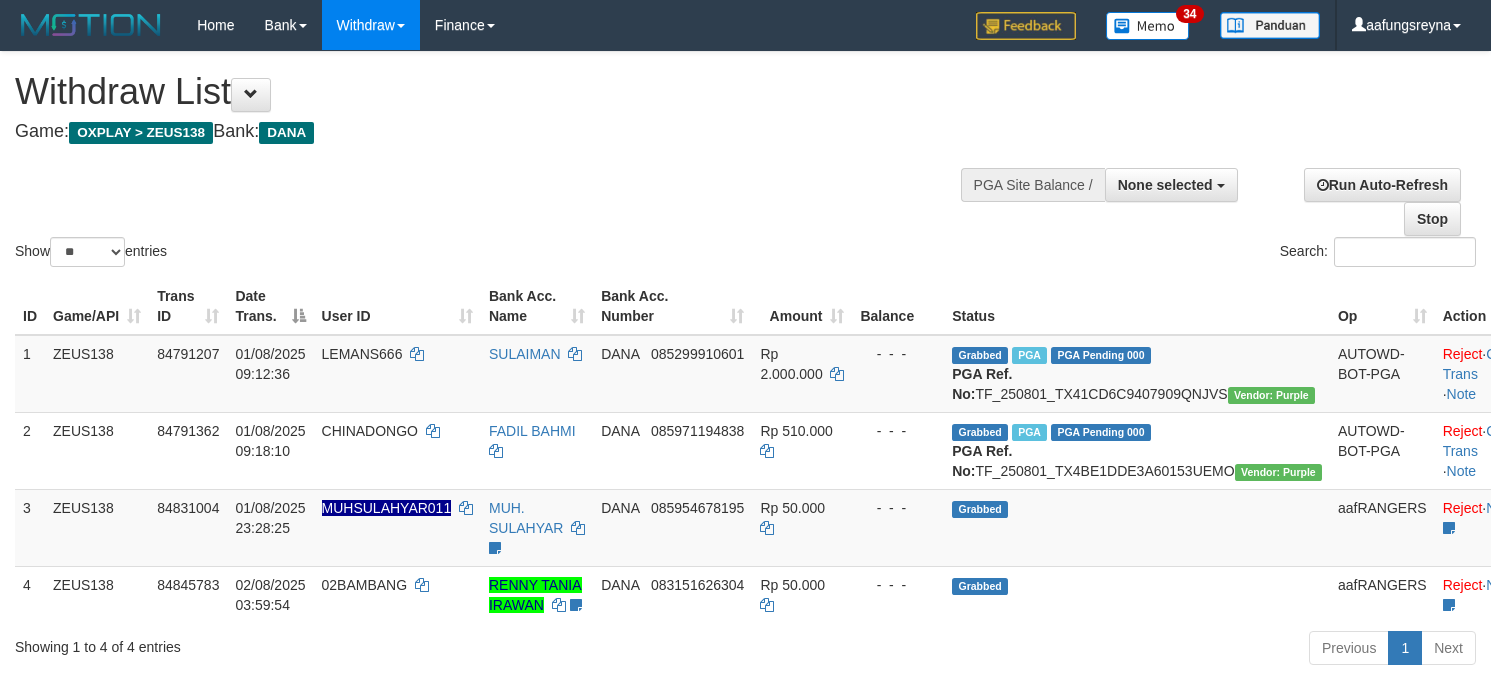 select 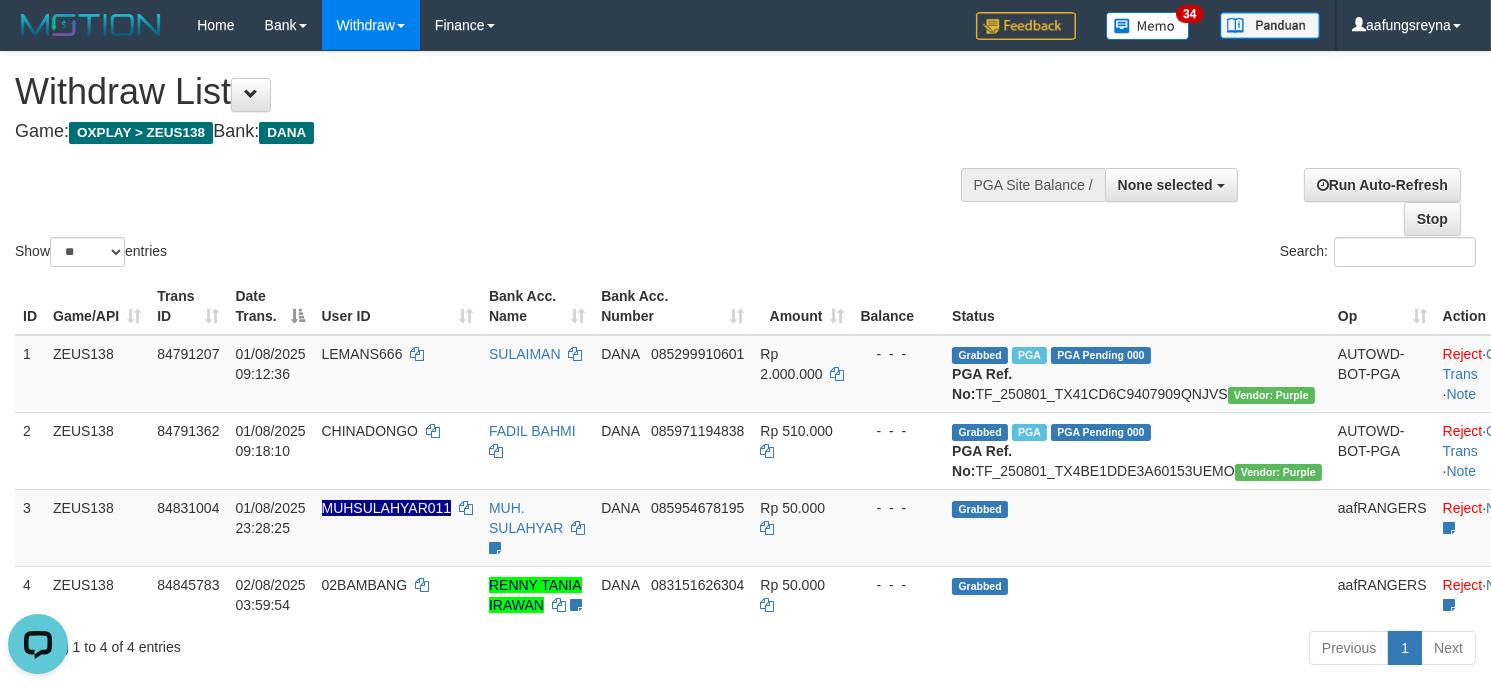 scroll, scrollTop: 0, scrollLeft: 0, axis: both 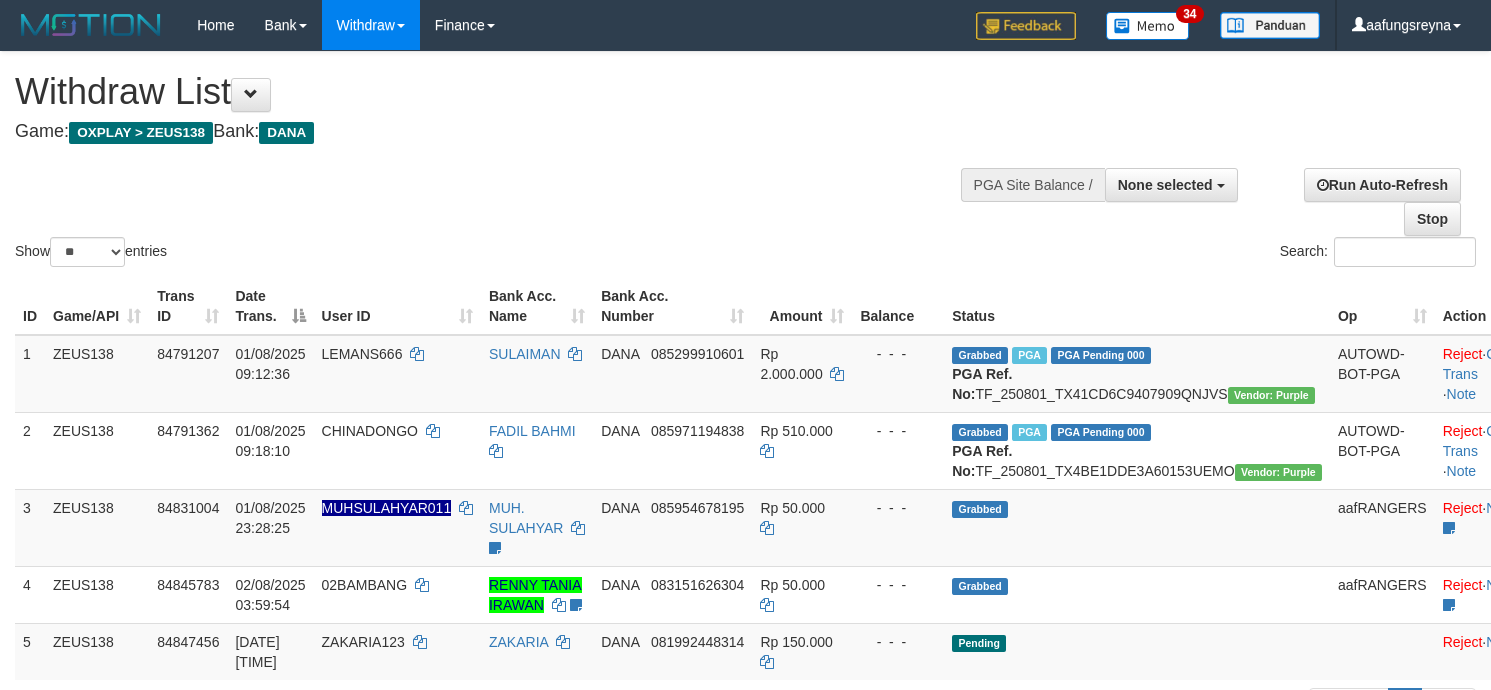 select 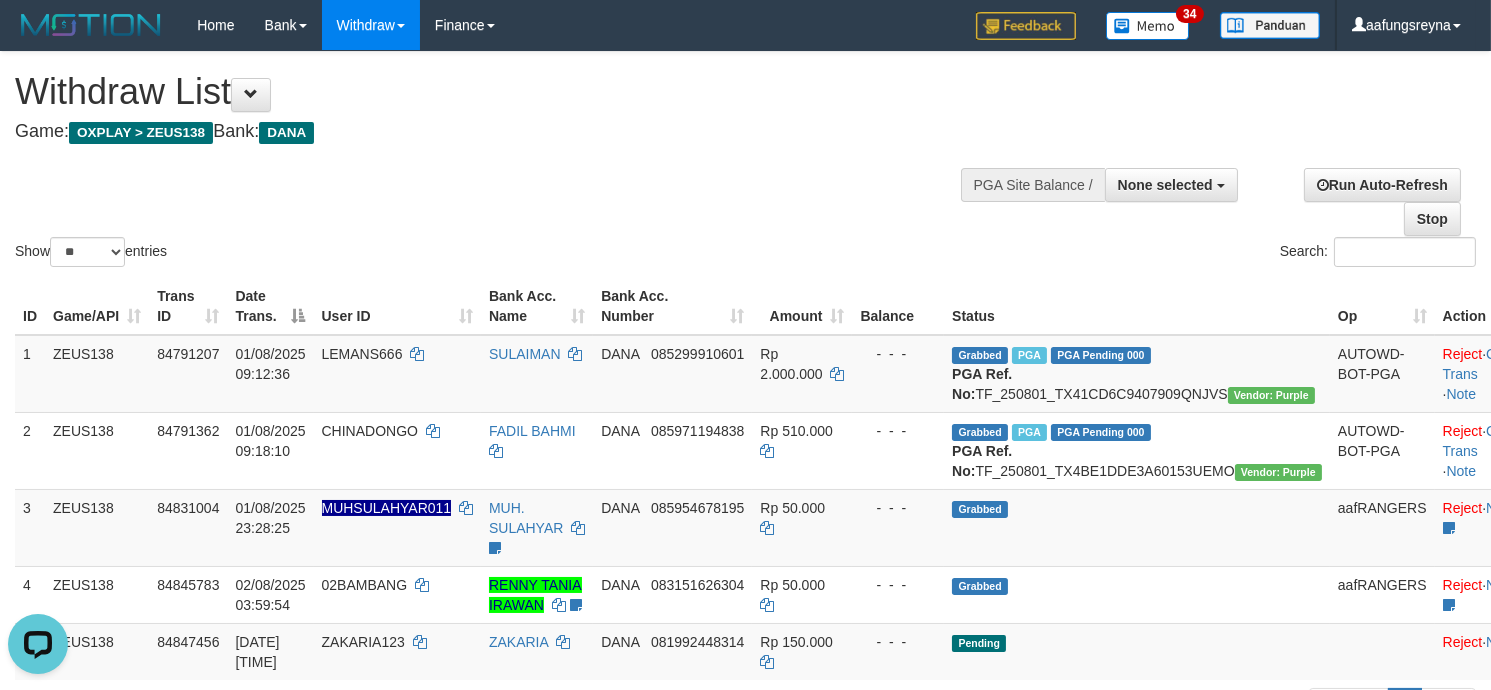 scroll, scrollTop: 0, scrollLeft: 0, axis: both 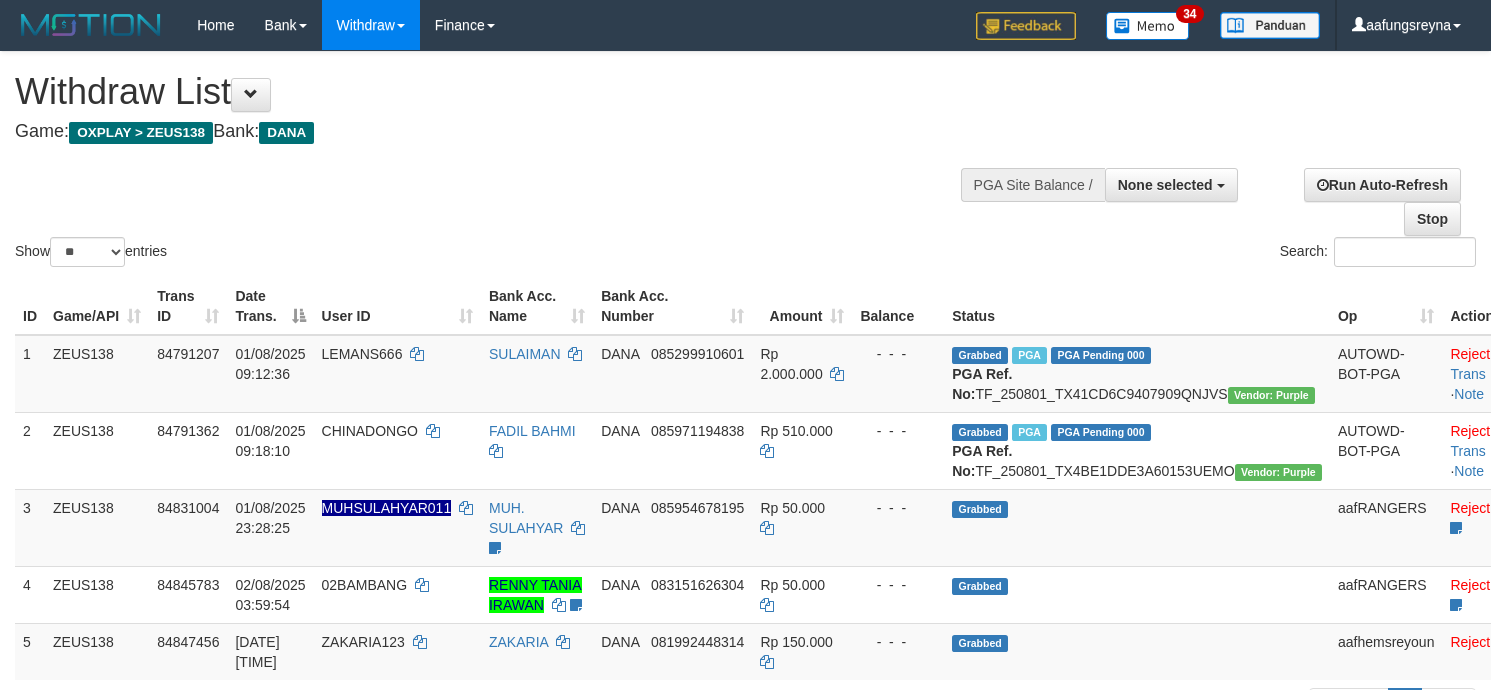 select 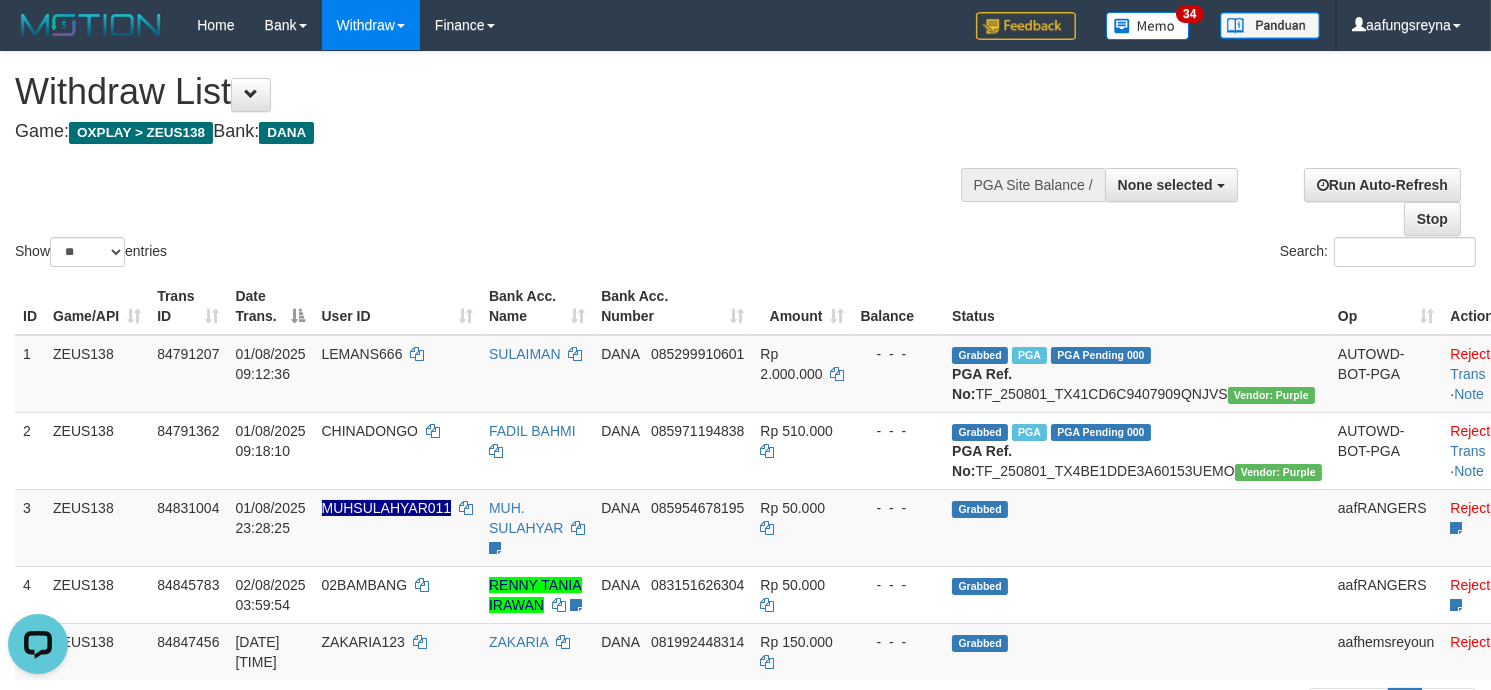 scroll, scrollTop: 0, scrollLeft: 0, axis: both 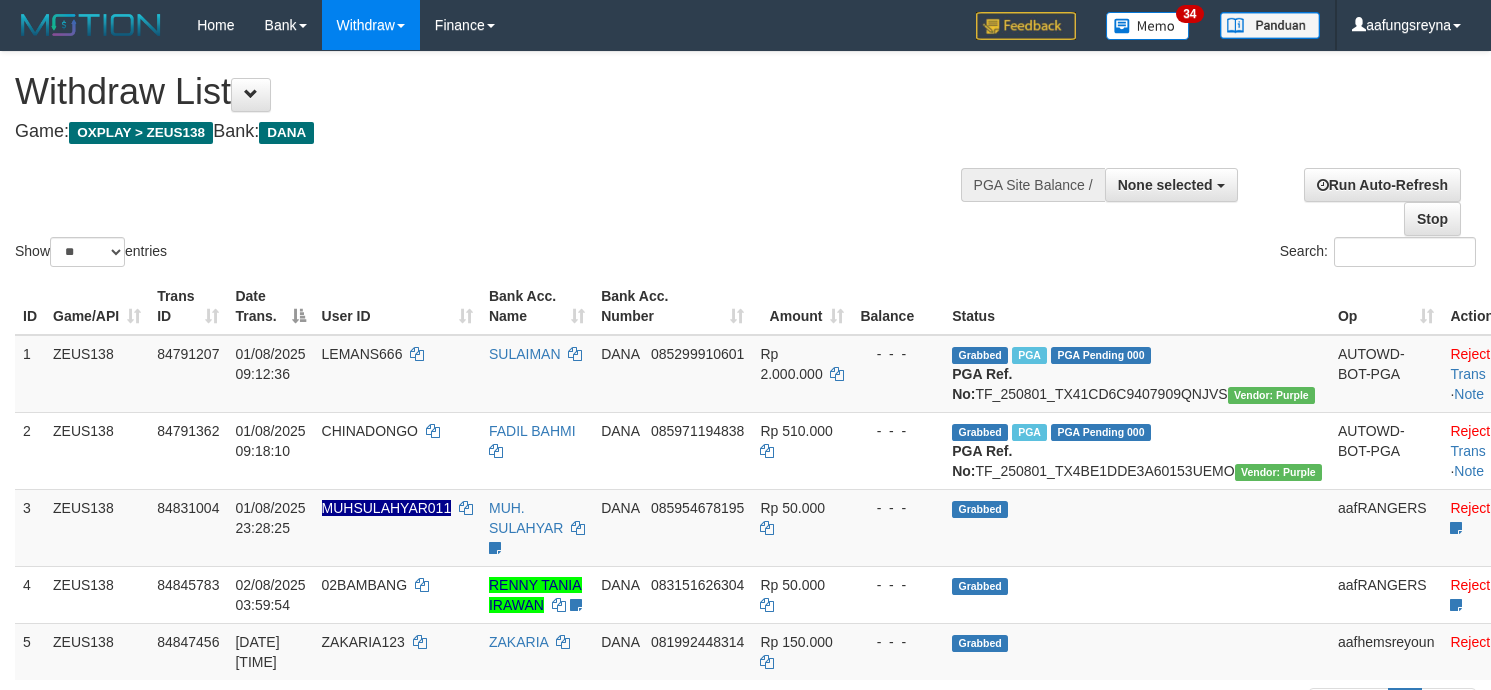 select 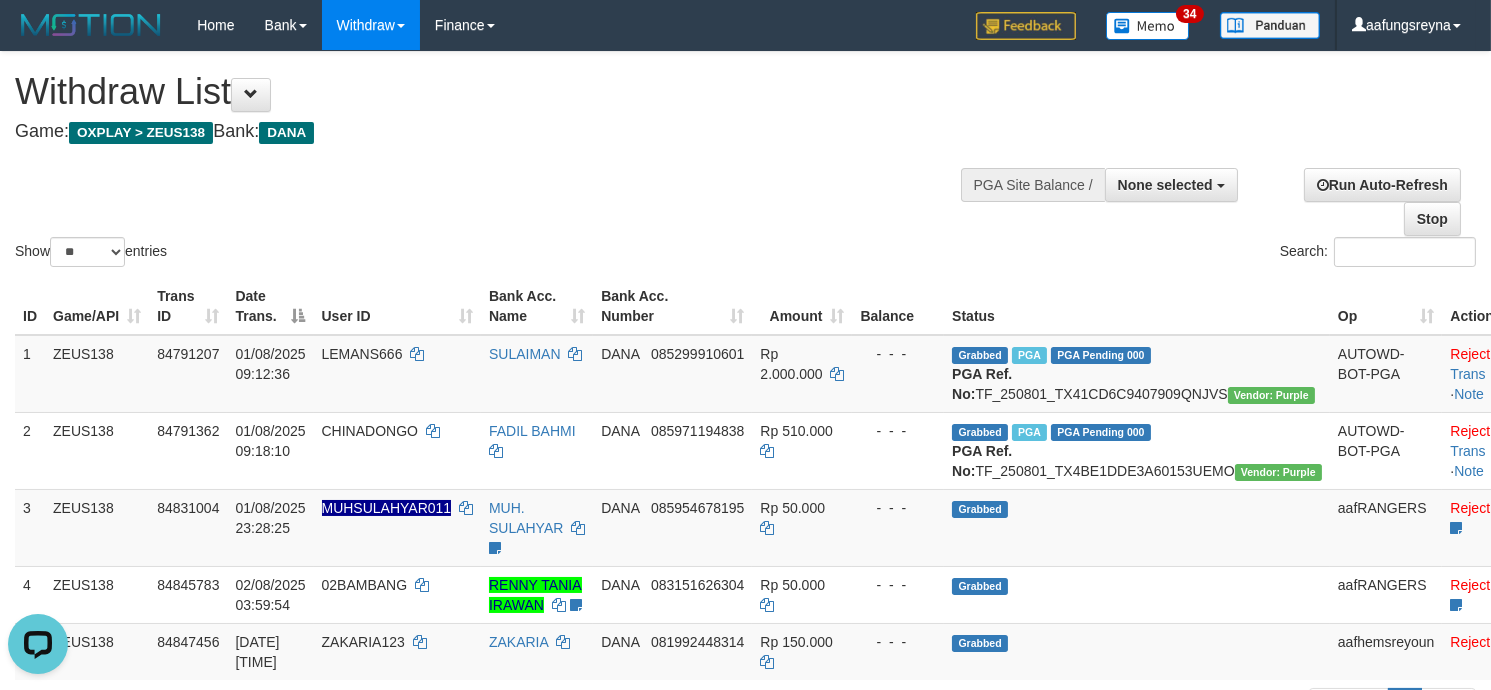 scroll, scrollTop: 0, scrollLeft: 0, axis: both 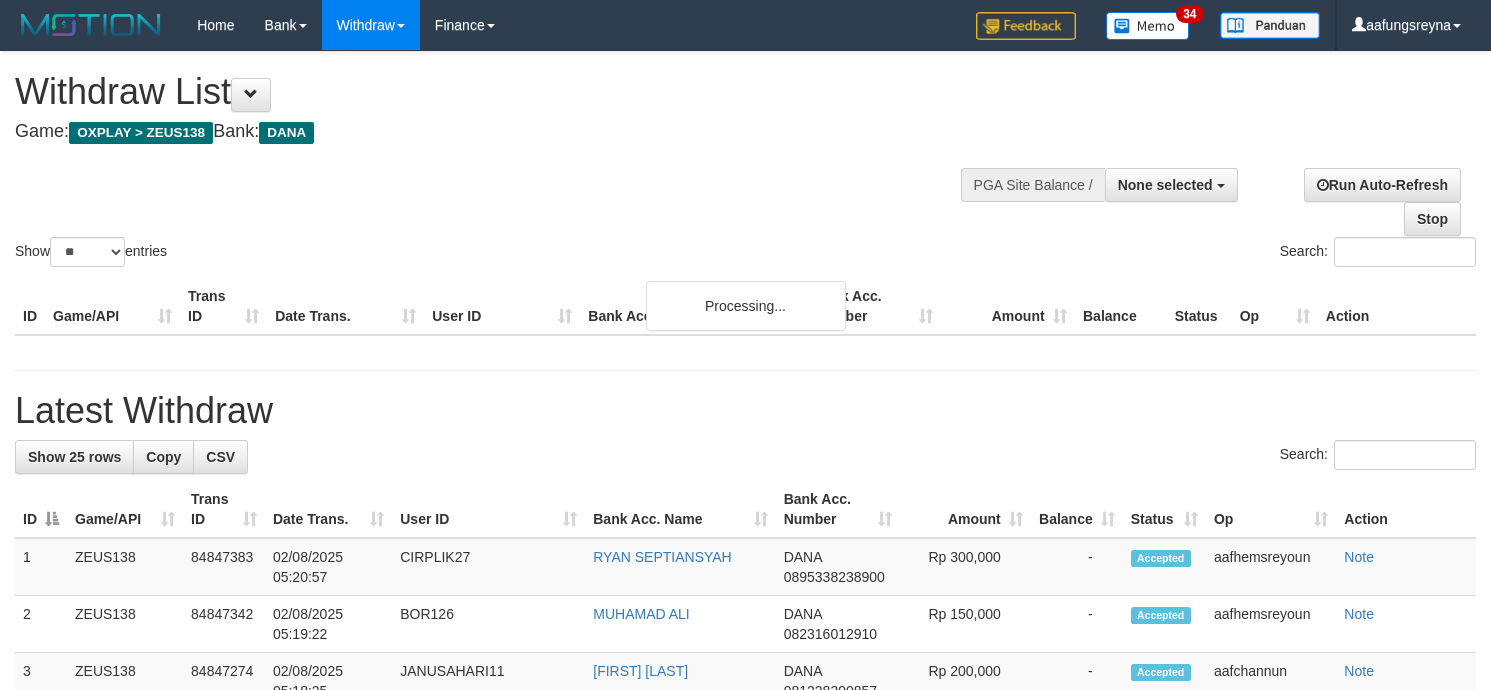 select 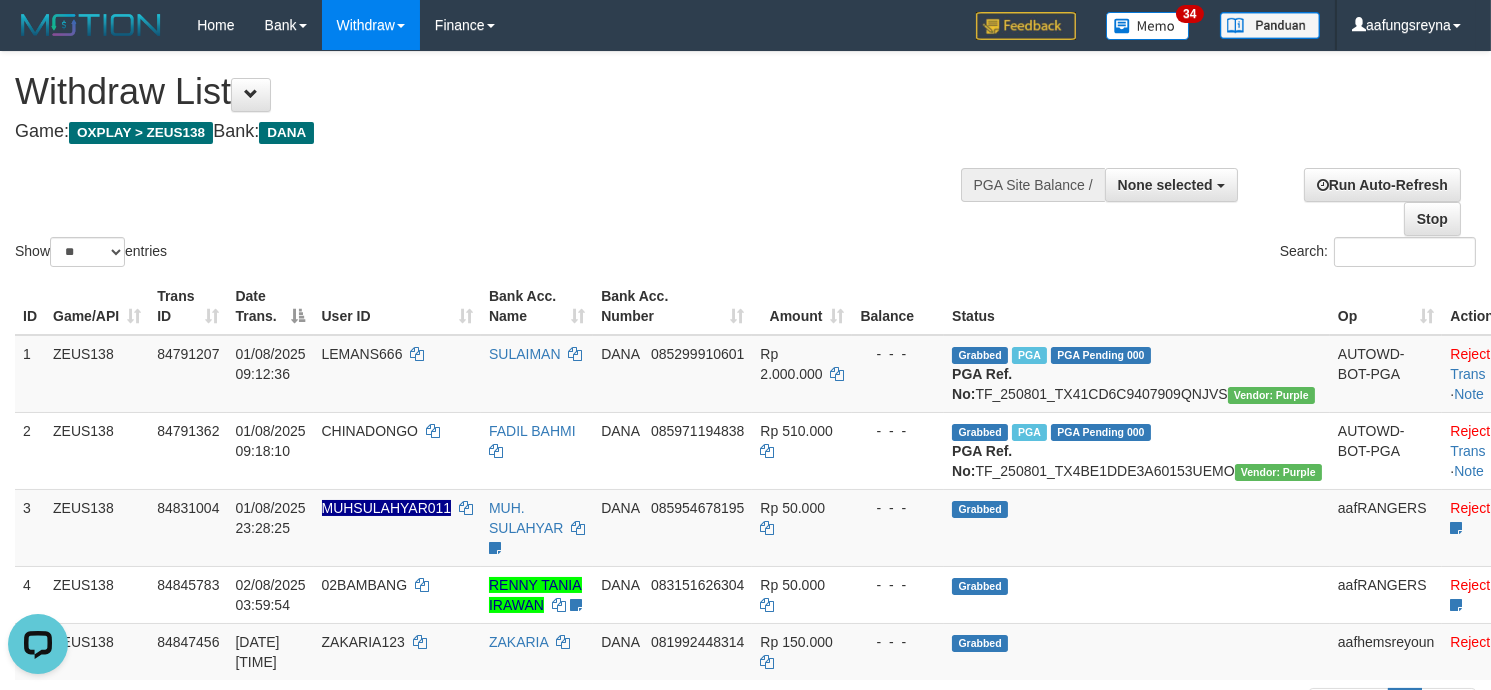 scroll, scrollTop: 0, scrollLeft: 0, axis: both 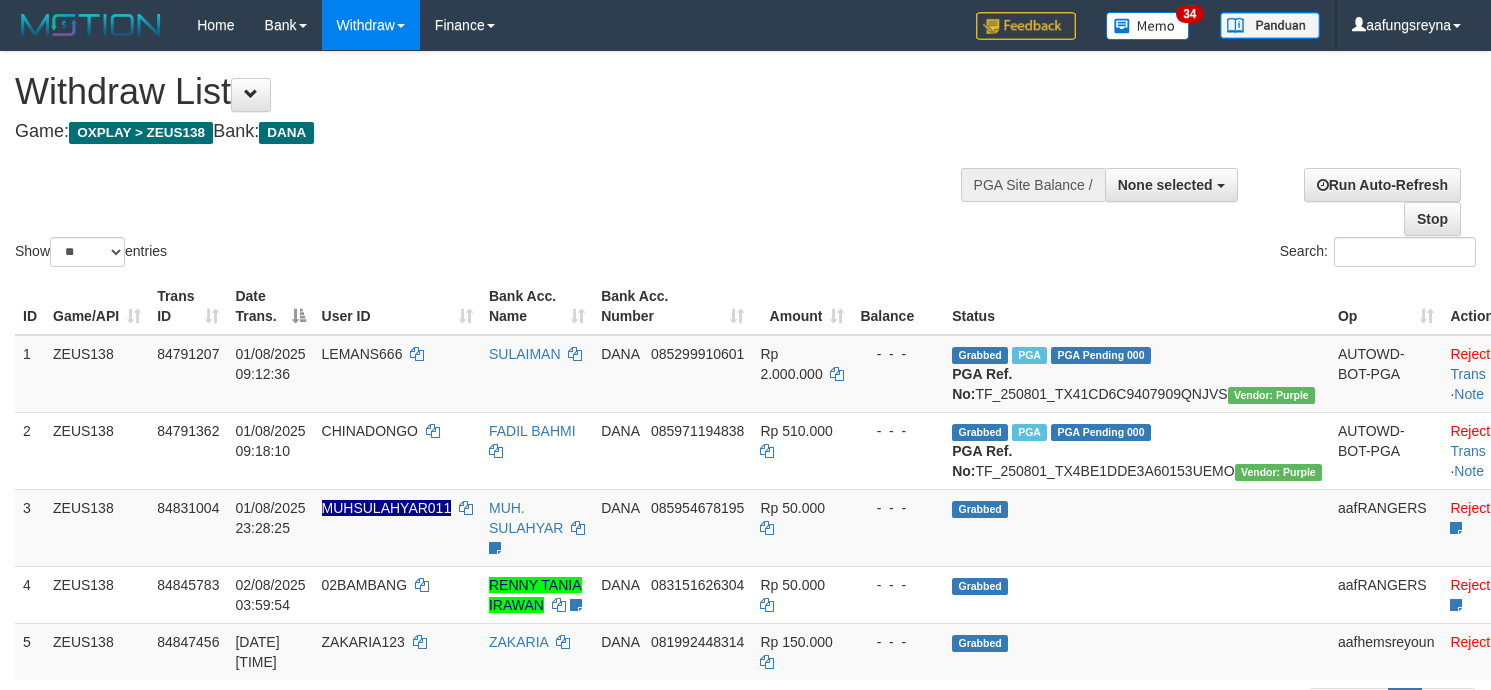select 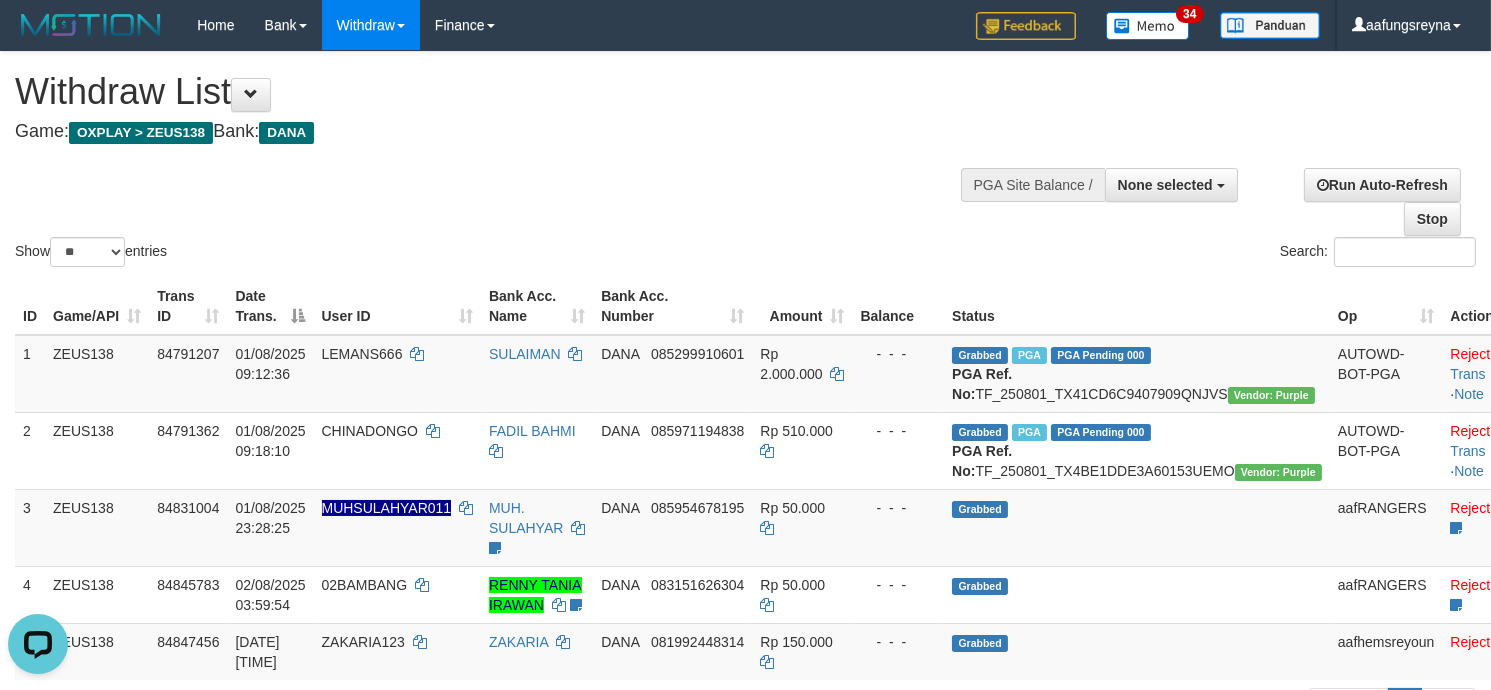 scroll, scrollTop: 0, scrollLeft: 0, axis: both 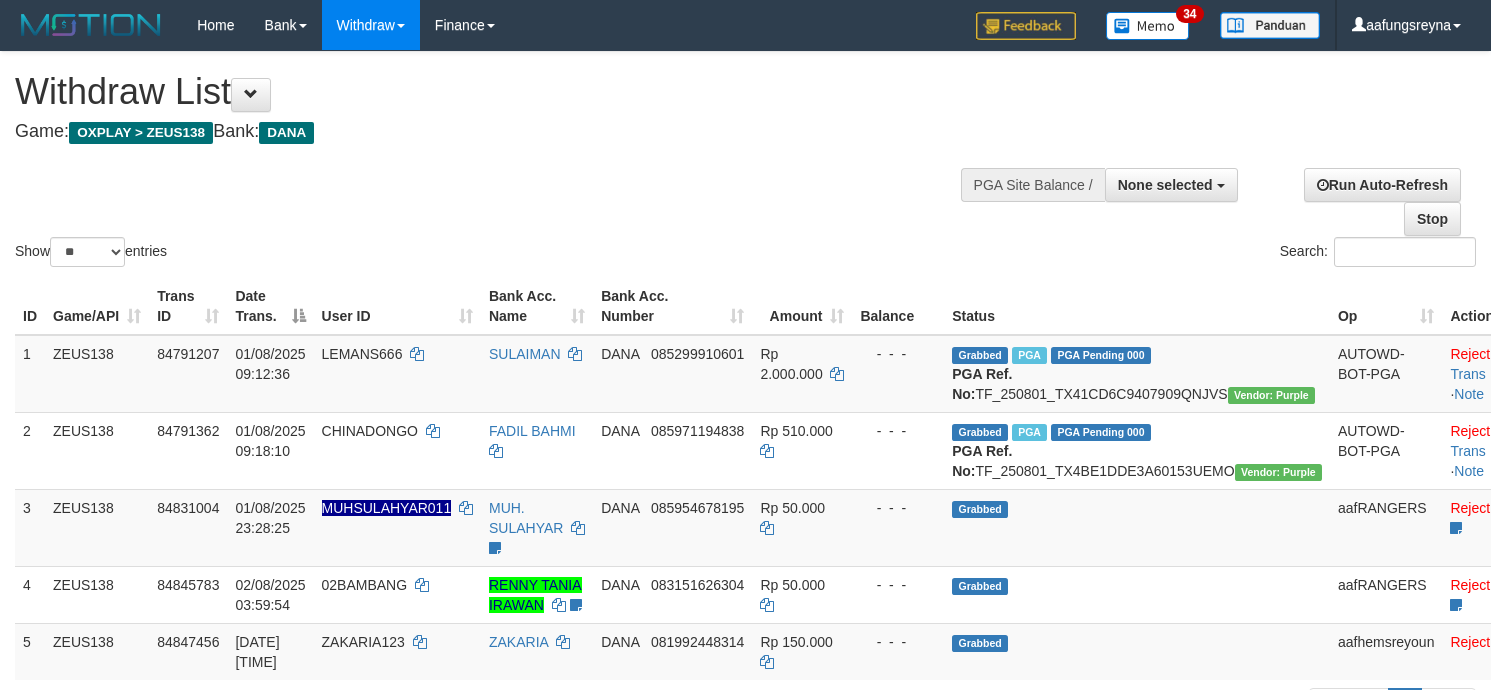 select 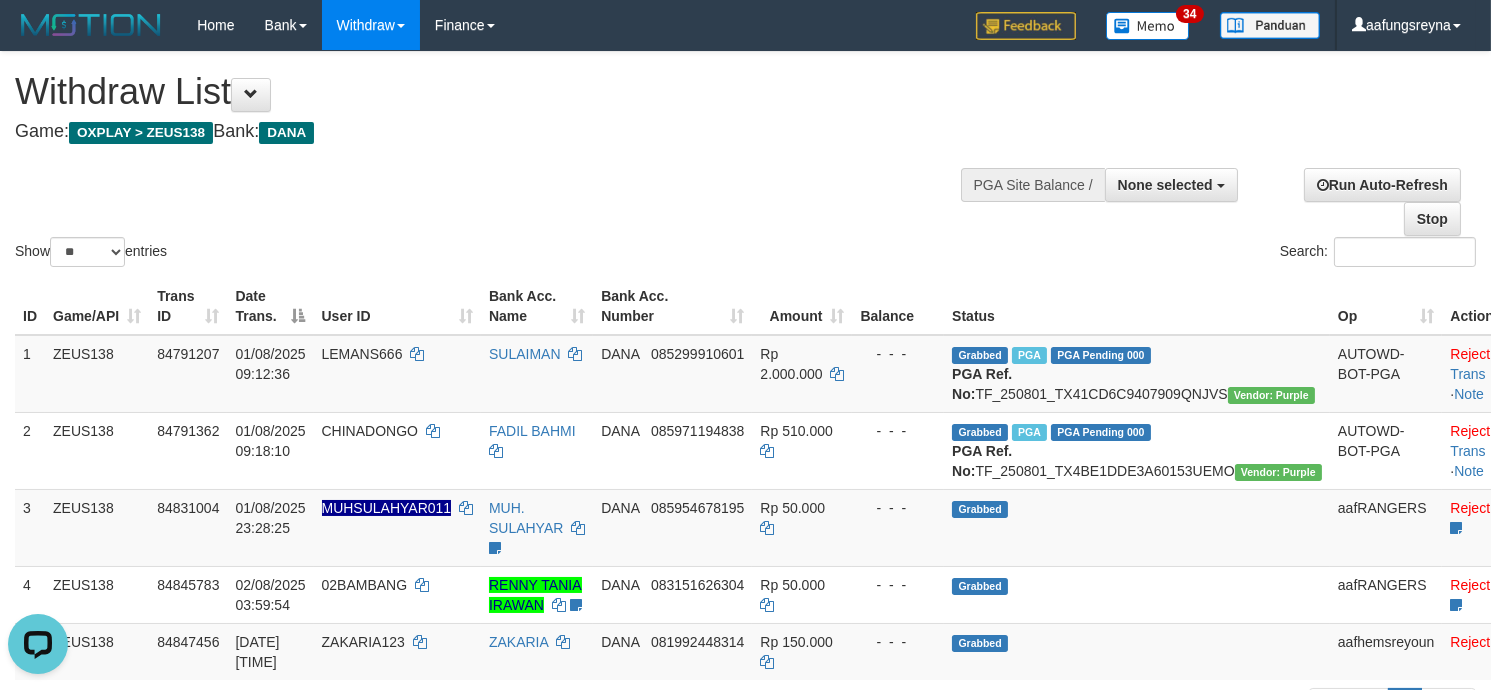 scroll, scrollTop: 0, scrollLeft: 0, axis: both 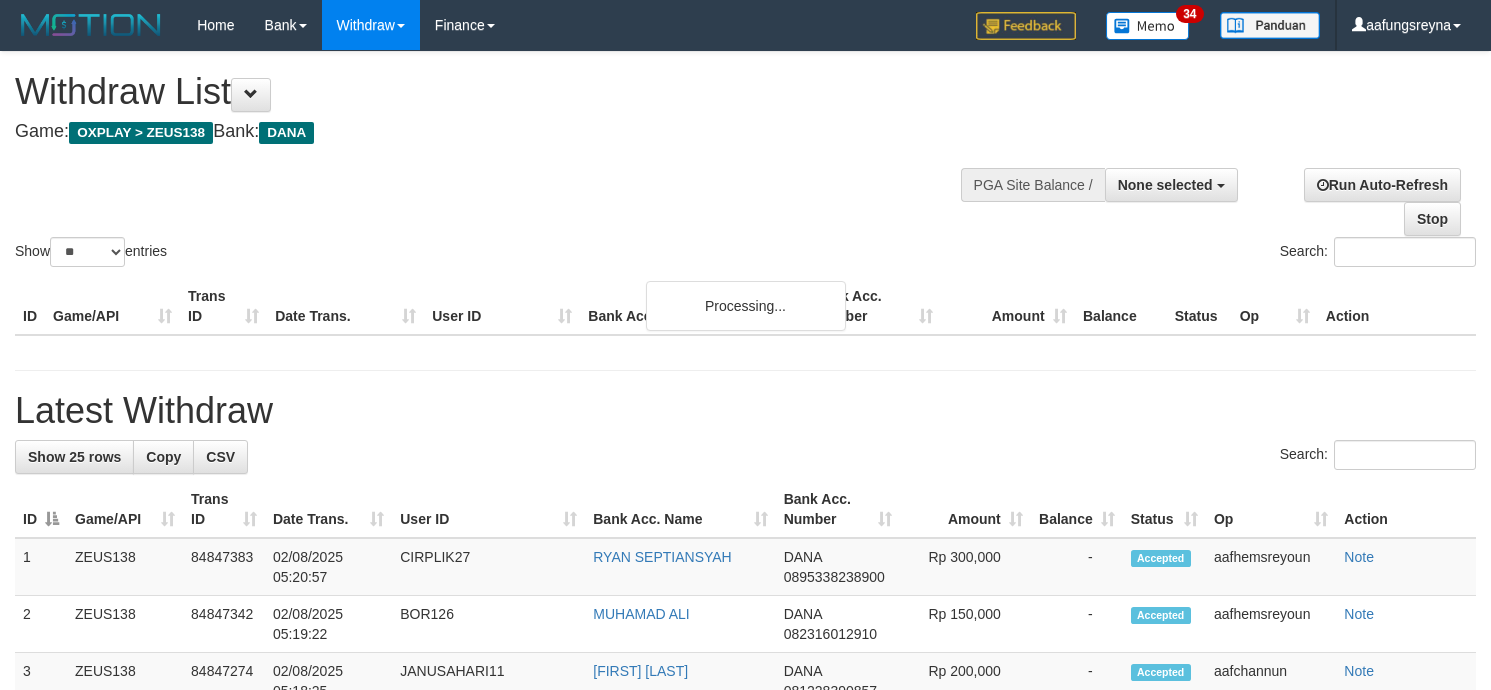 select 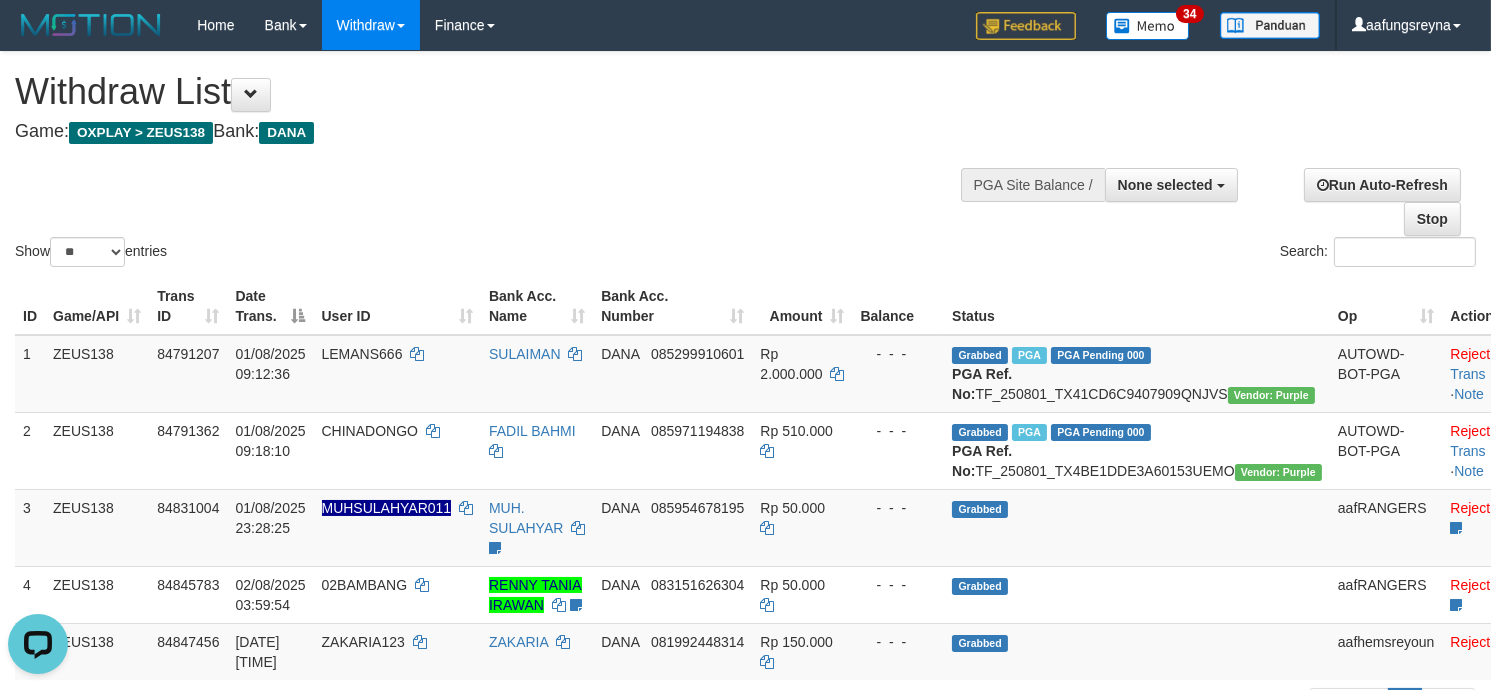 scroll, scrollTop: 0, scrollLeft: 0, axis: both 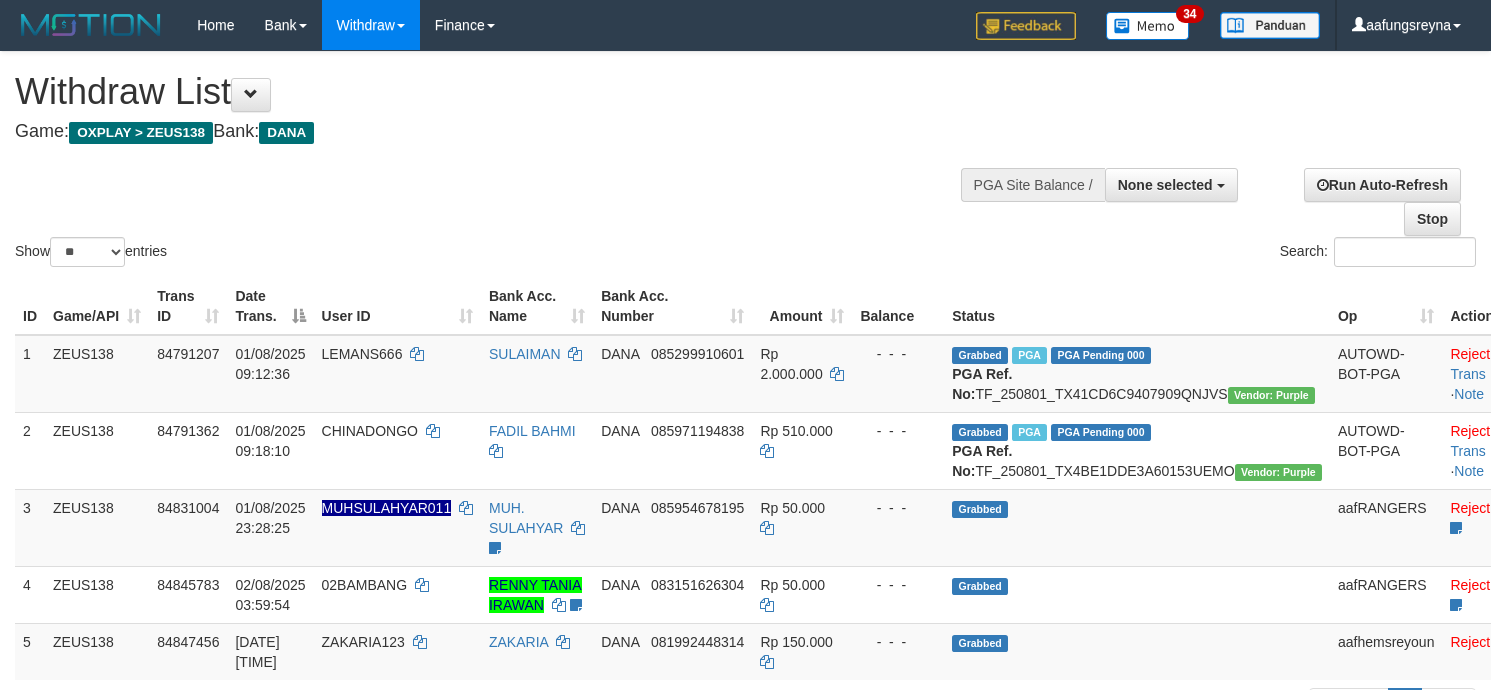 select 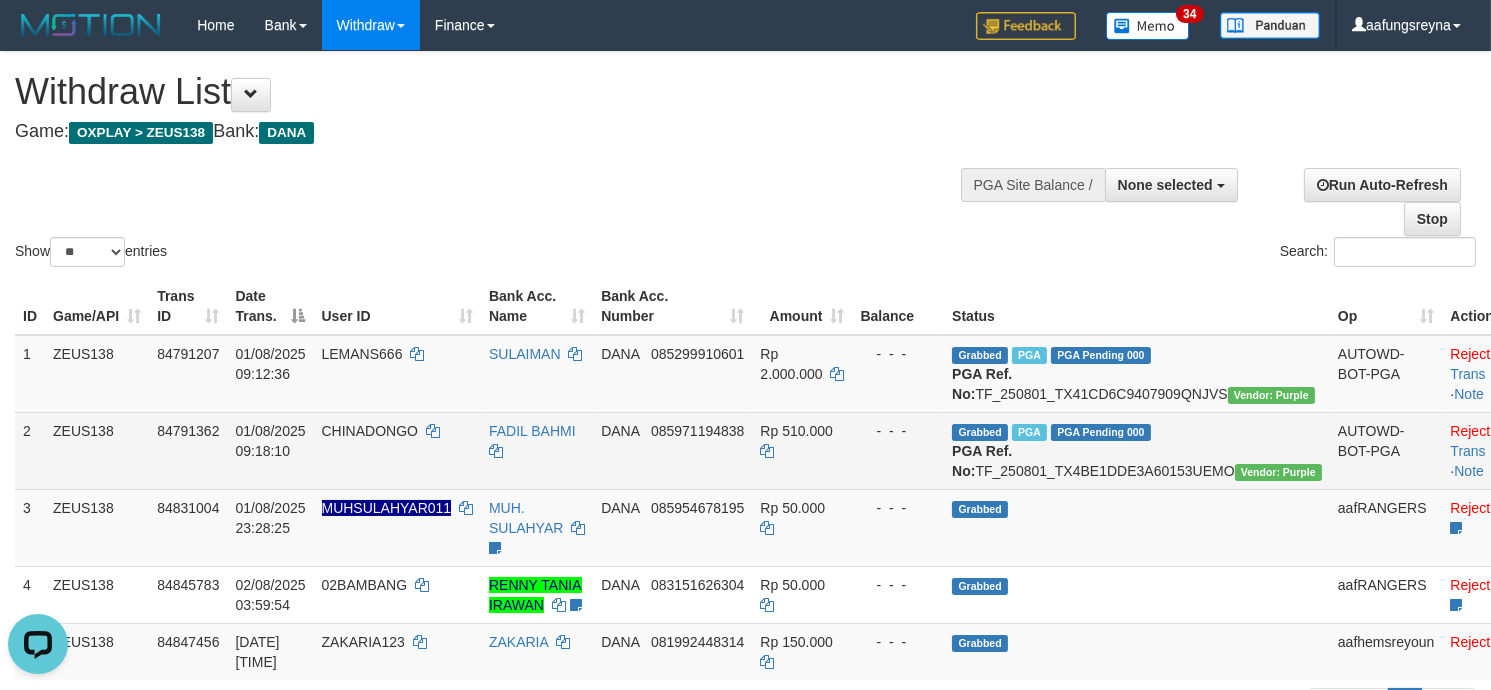 scroll, scrollTop: 0, scrollLeft: 0, axis: both 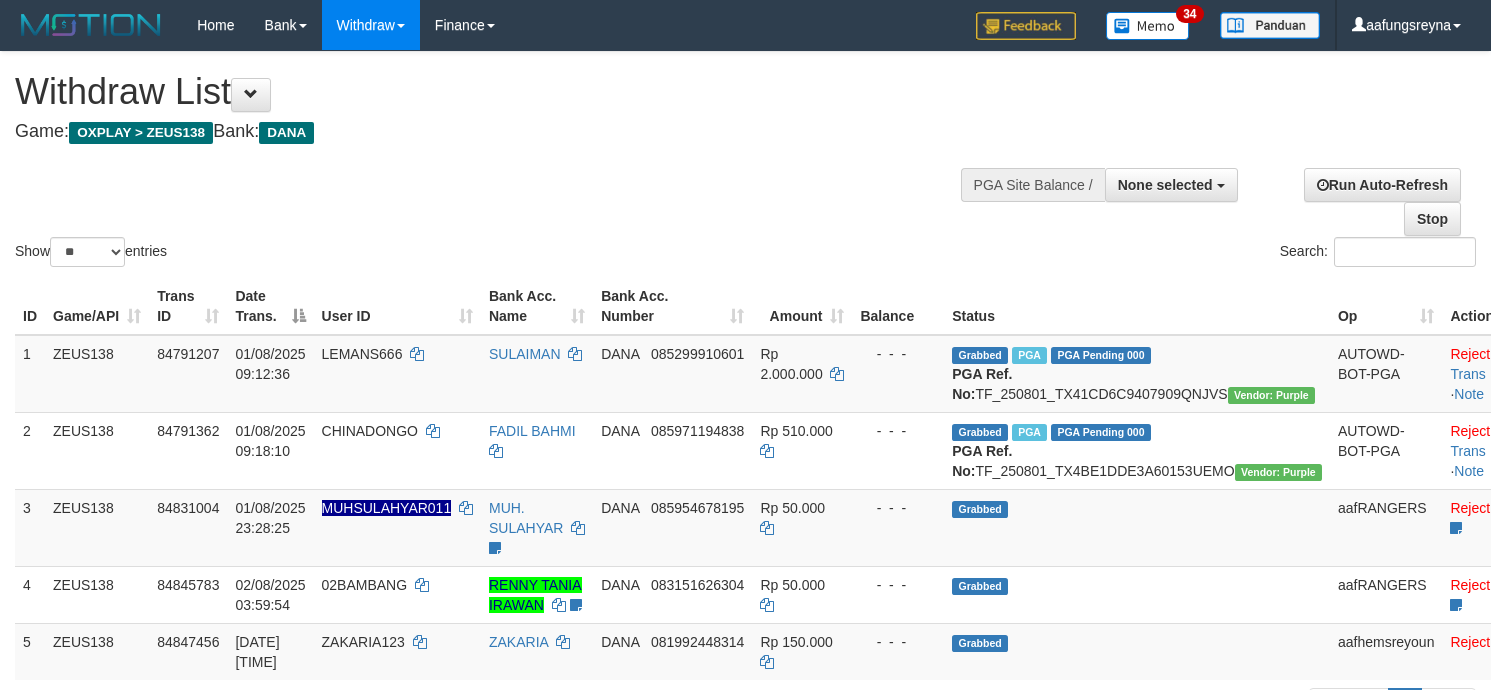 select 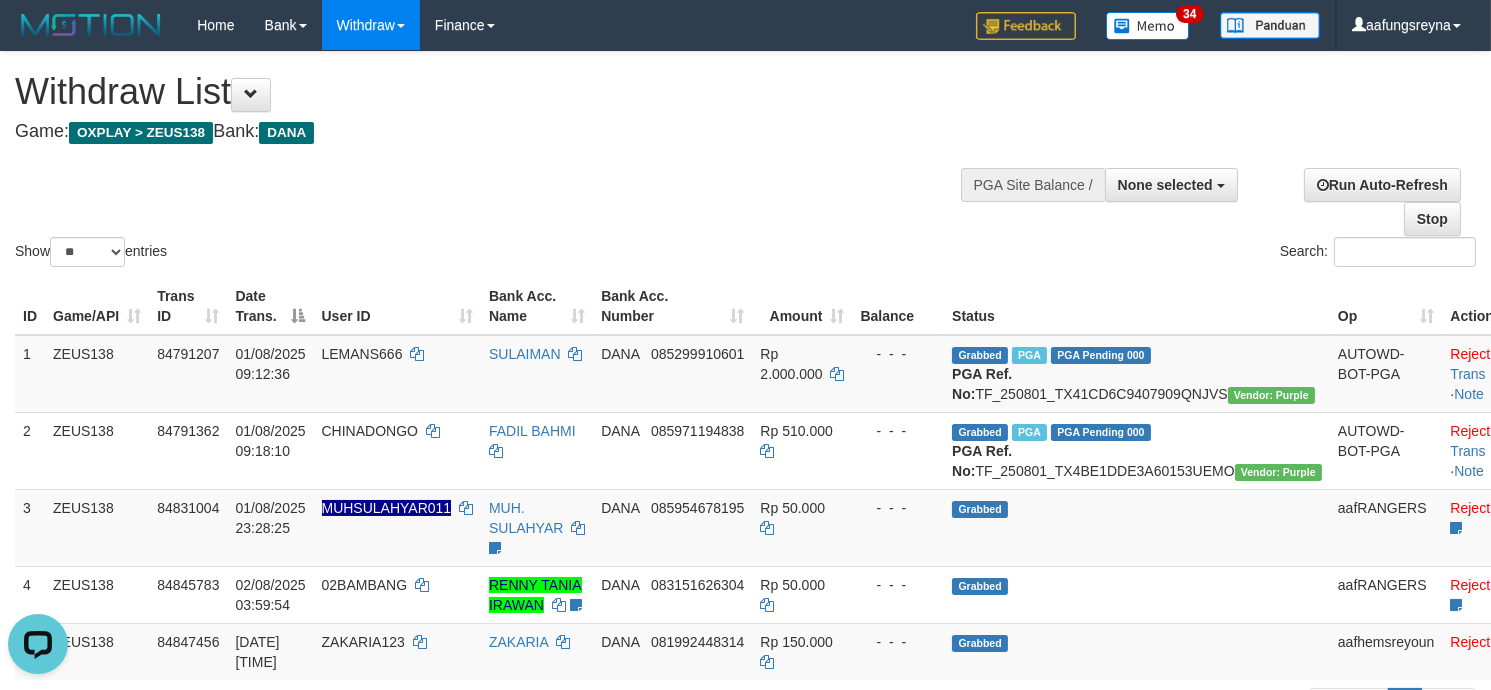 scroll, scrollTop: 0, scrollLeft: 0, axis: both 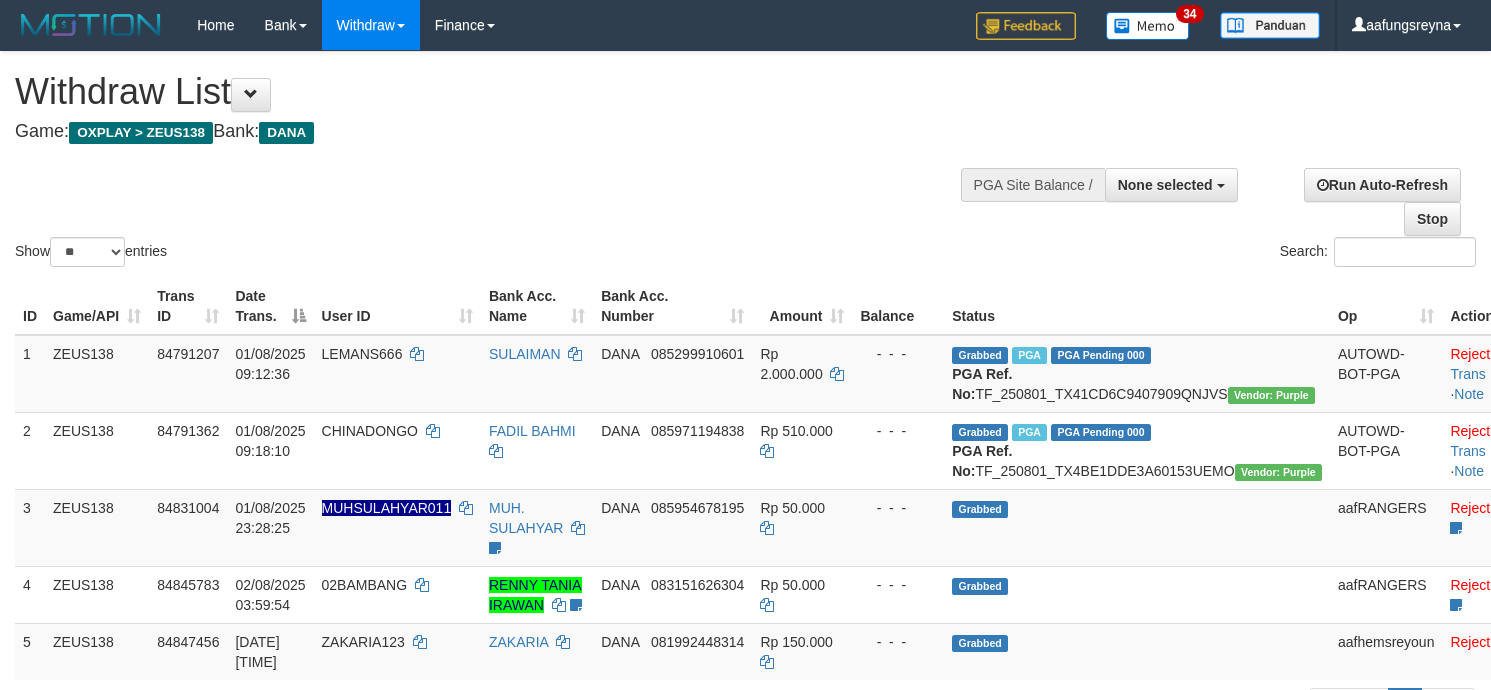 select 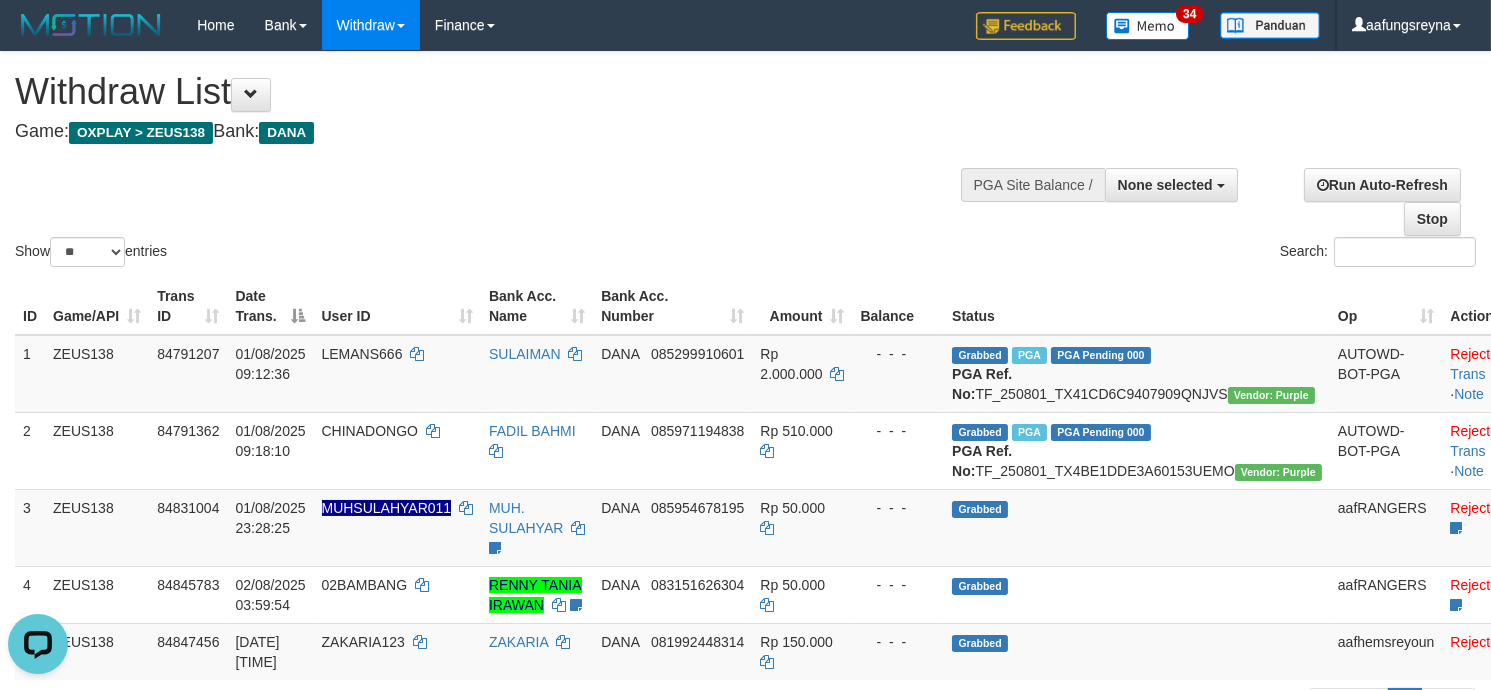 scroll, scrollTop: 0, scrollLeft: 0, axis: both 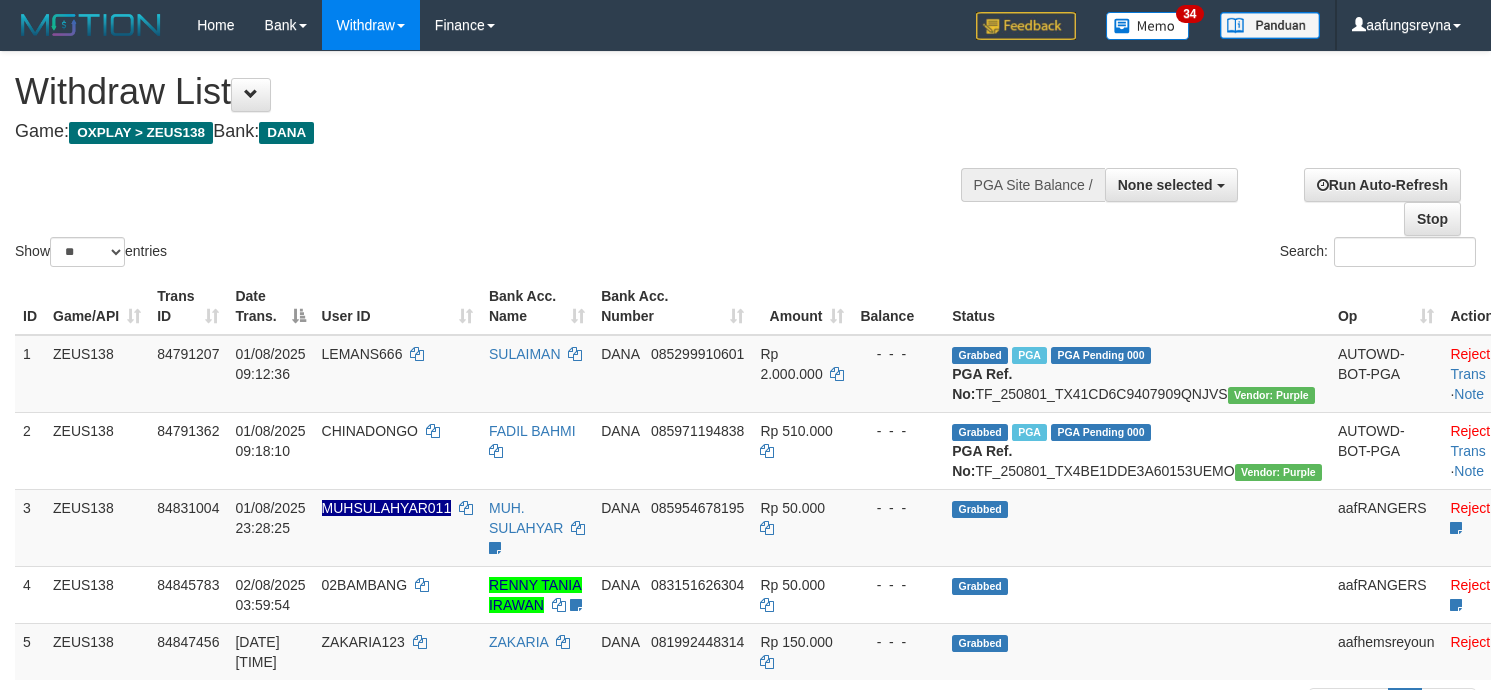 select 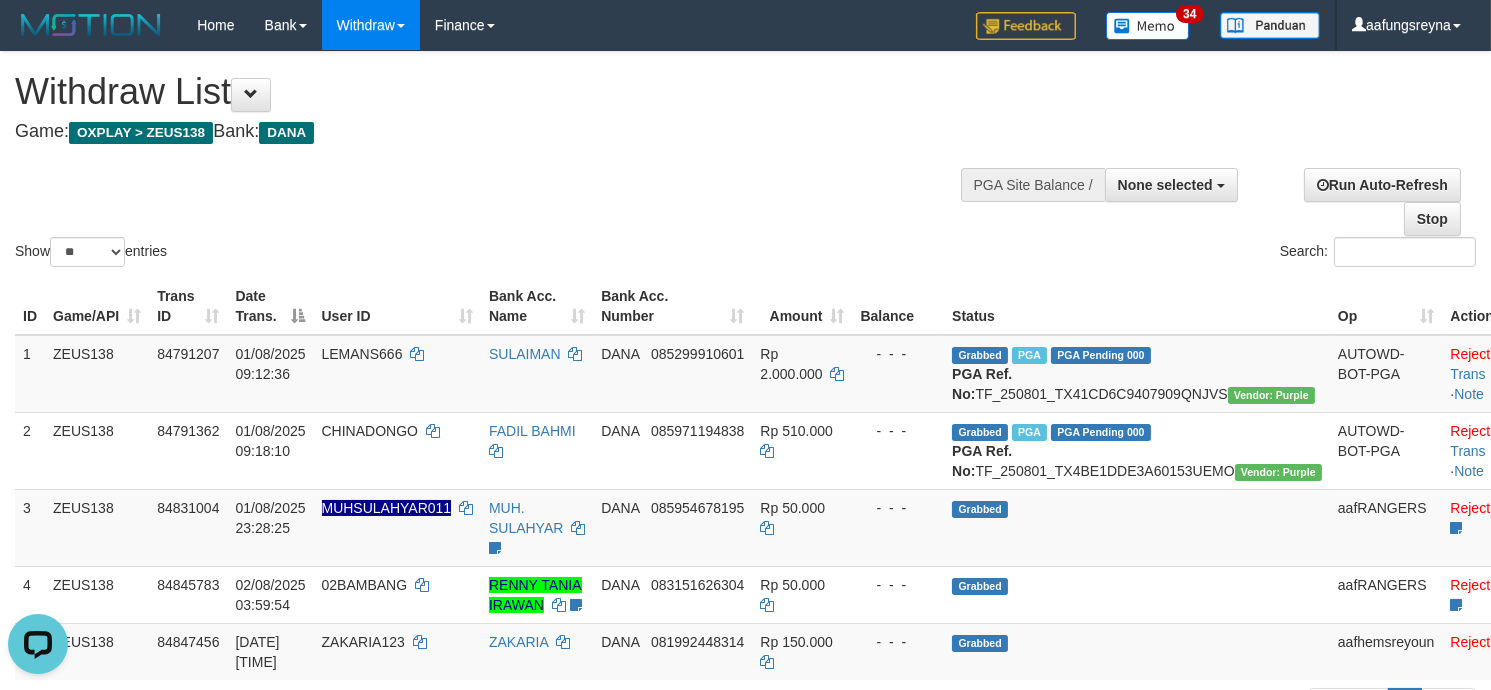 scroll, scrollTop: 0, scrollLeft: 0, axis: both 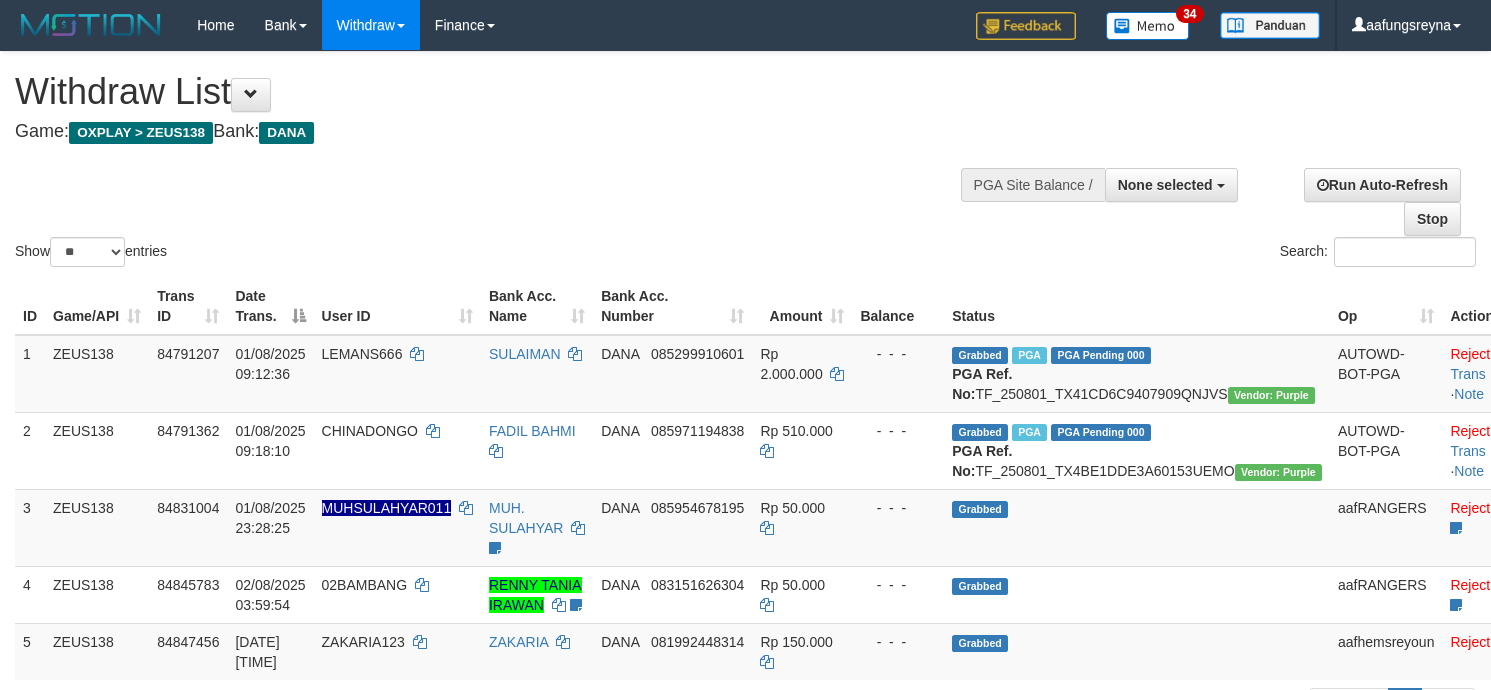 select 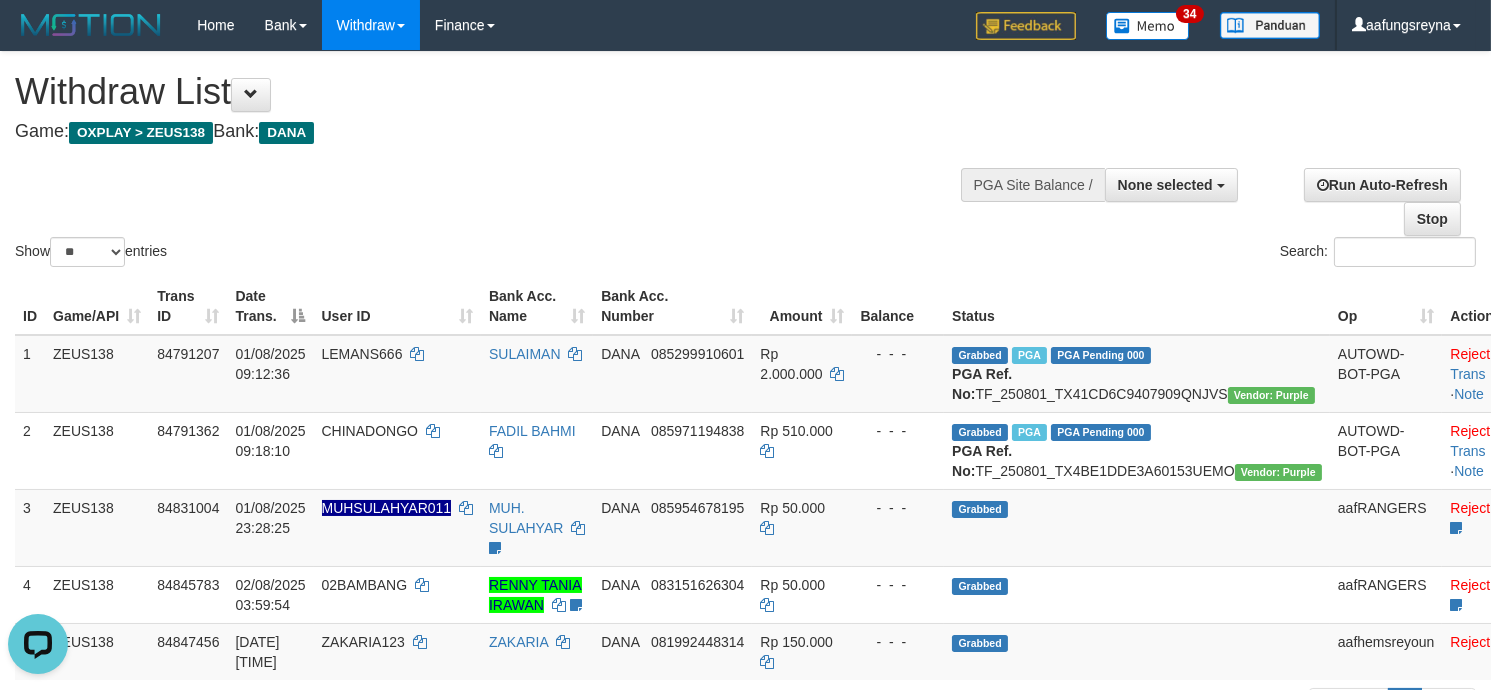 scroll, scrollTop: 0, scrollLeft: 0, axis: both 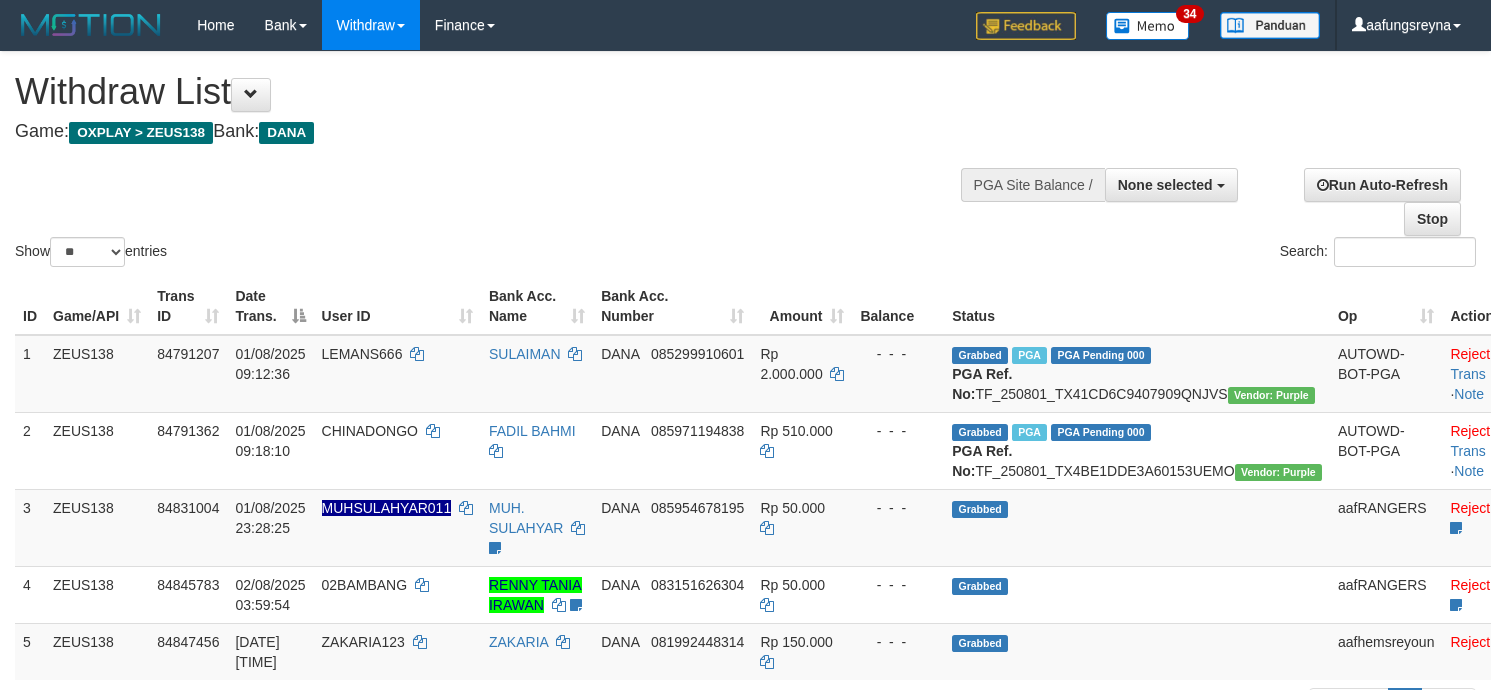 select 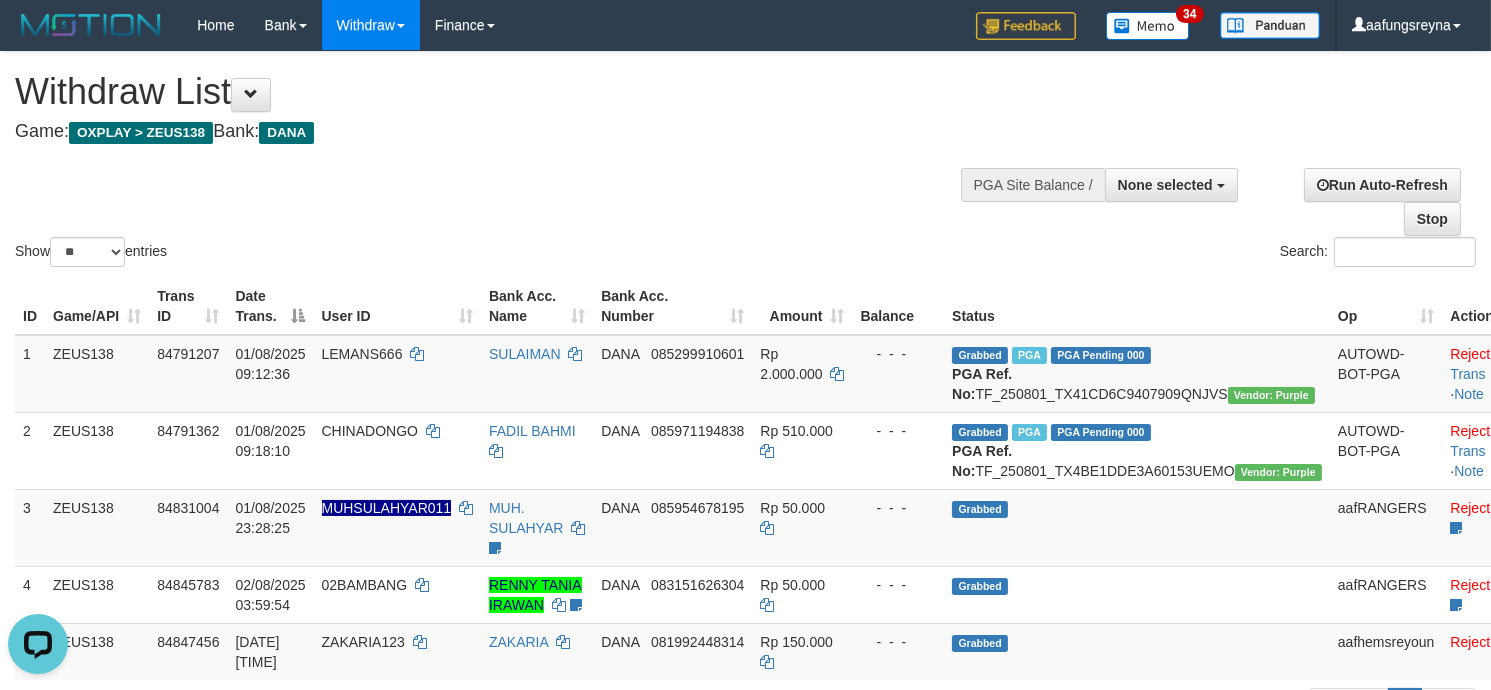 scroll, scrollTop: 0, scrollLeft: 0, axis: both 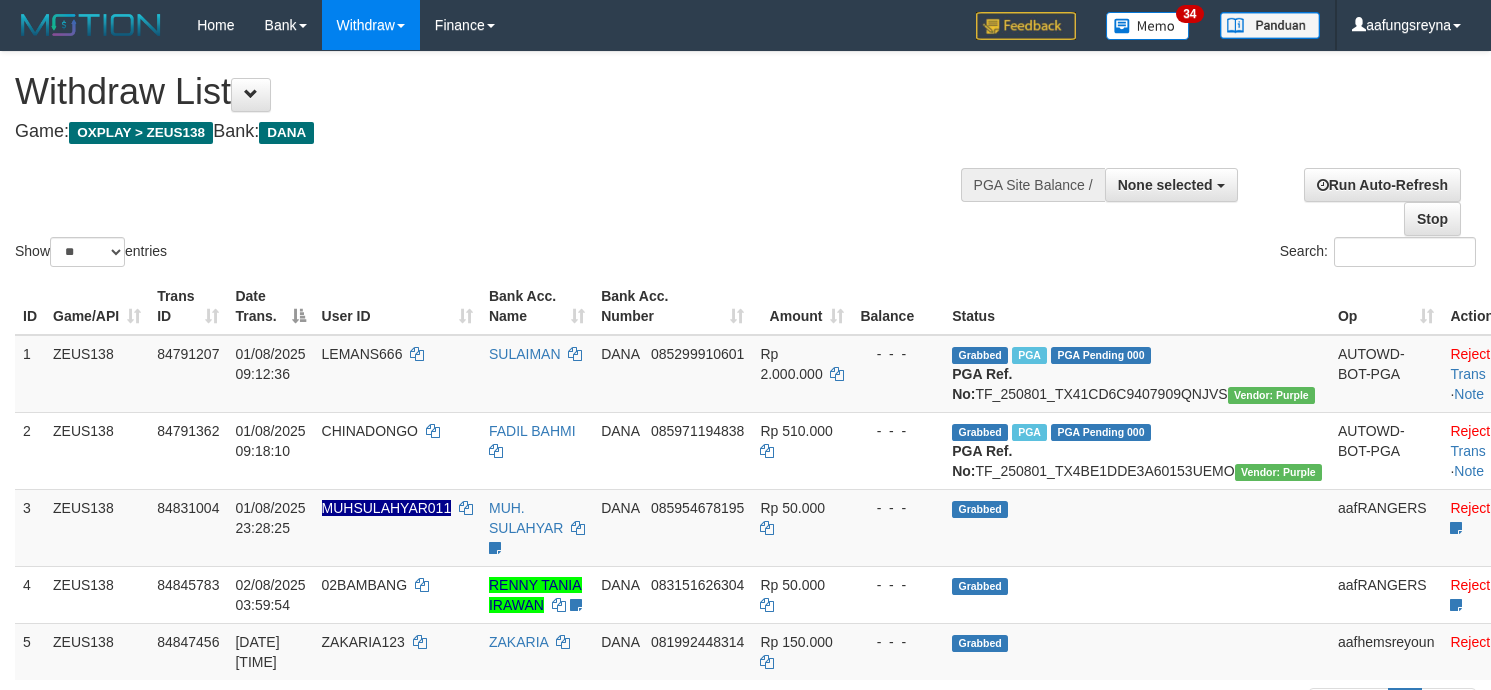 select 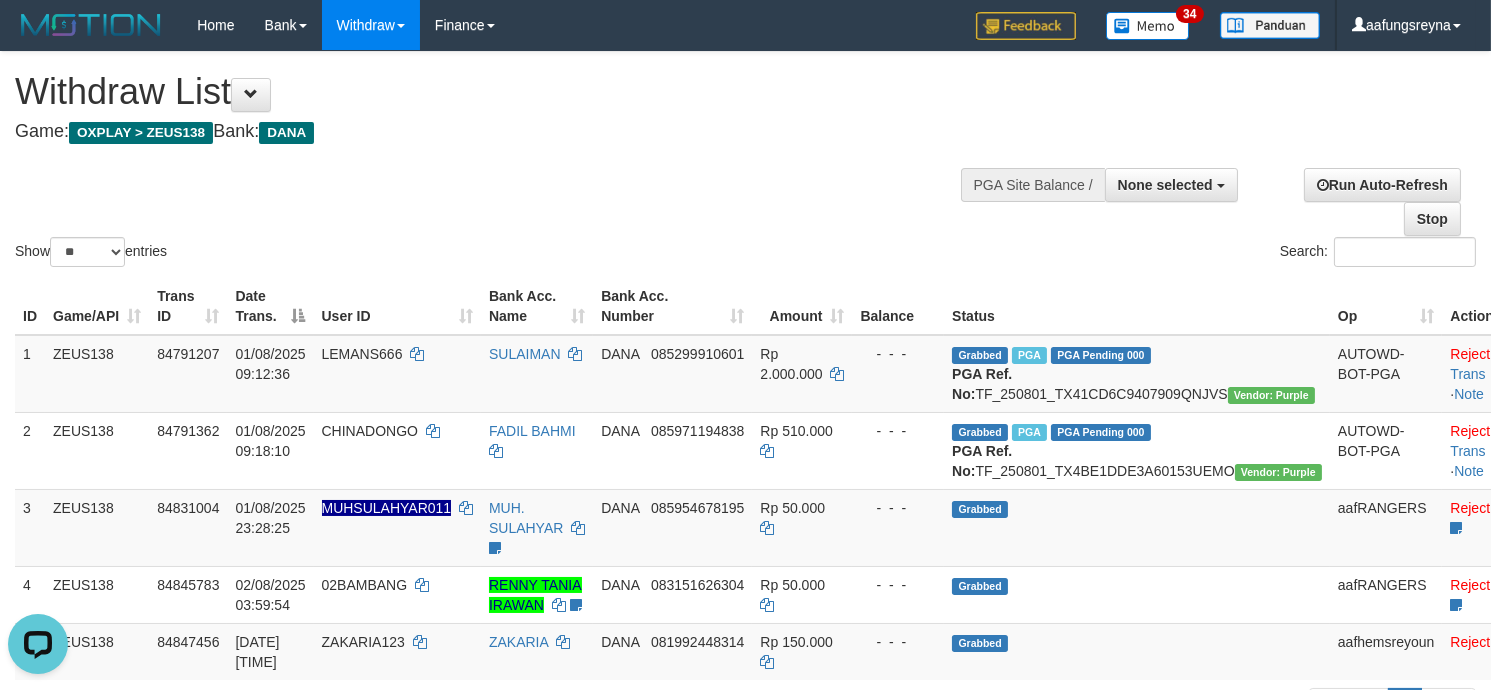 scroll, scrollTop: 0, scrollLeft: 0, axis: both 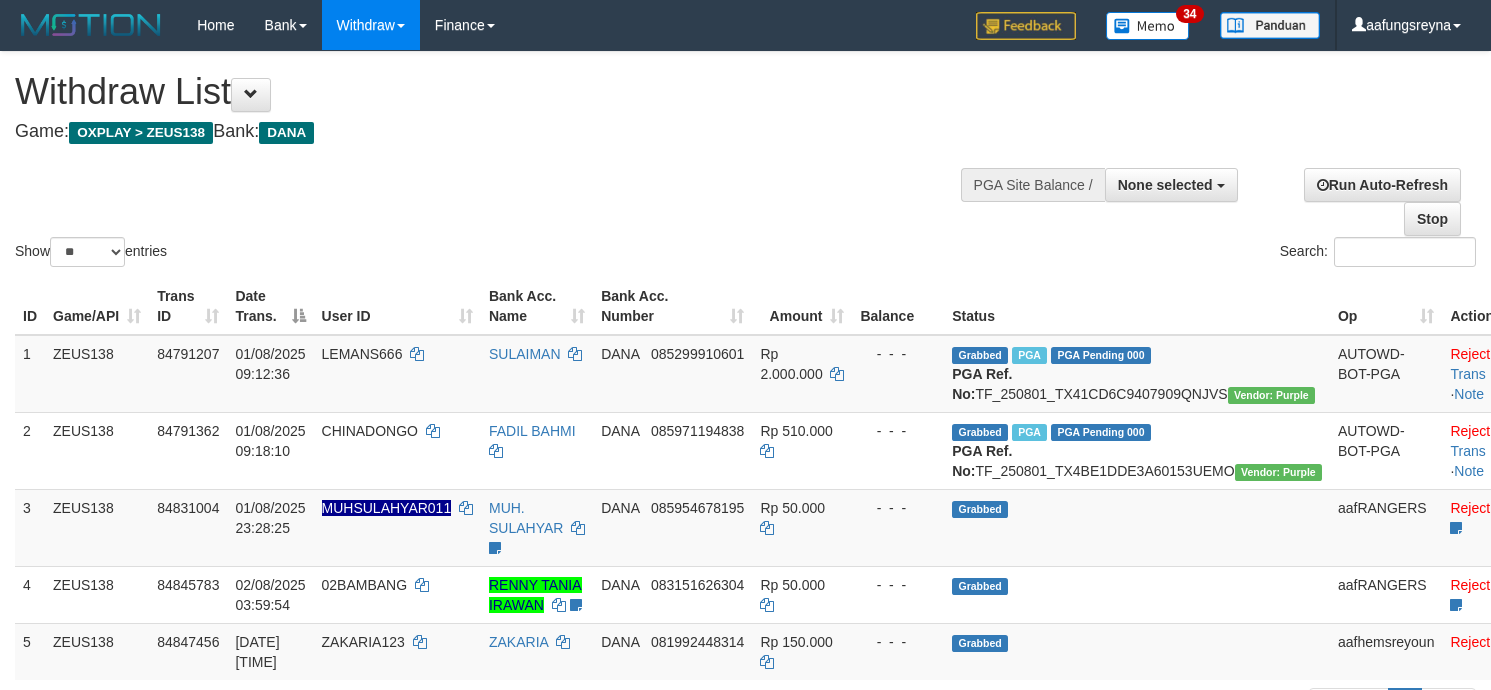 select 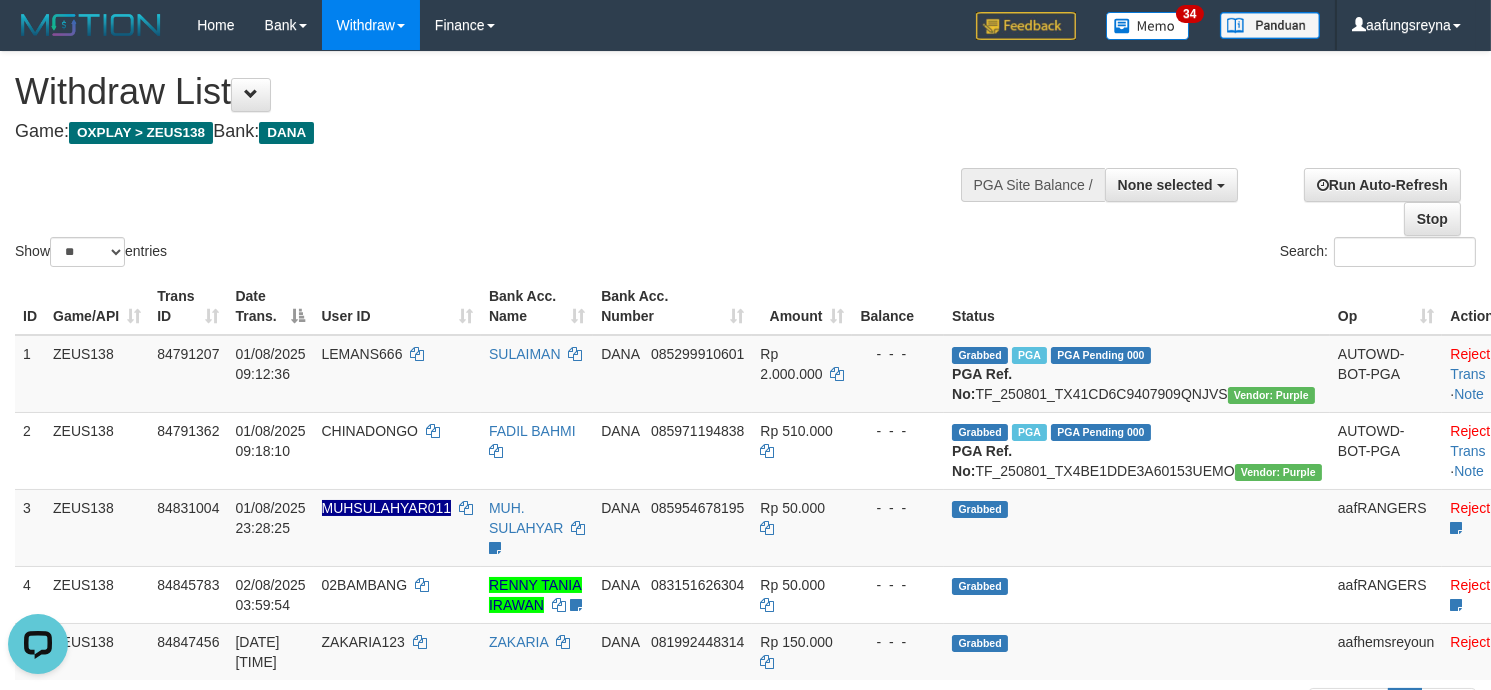 scroll, scrollTop: 0, scrollLeft: 0, axis: both 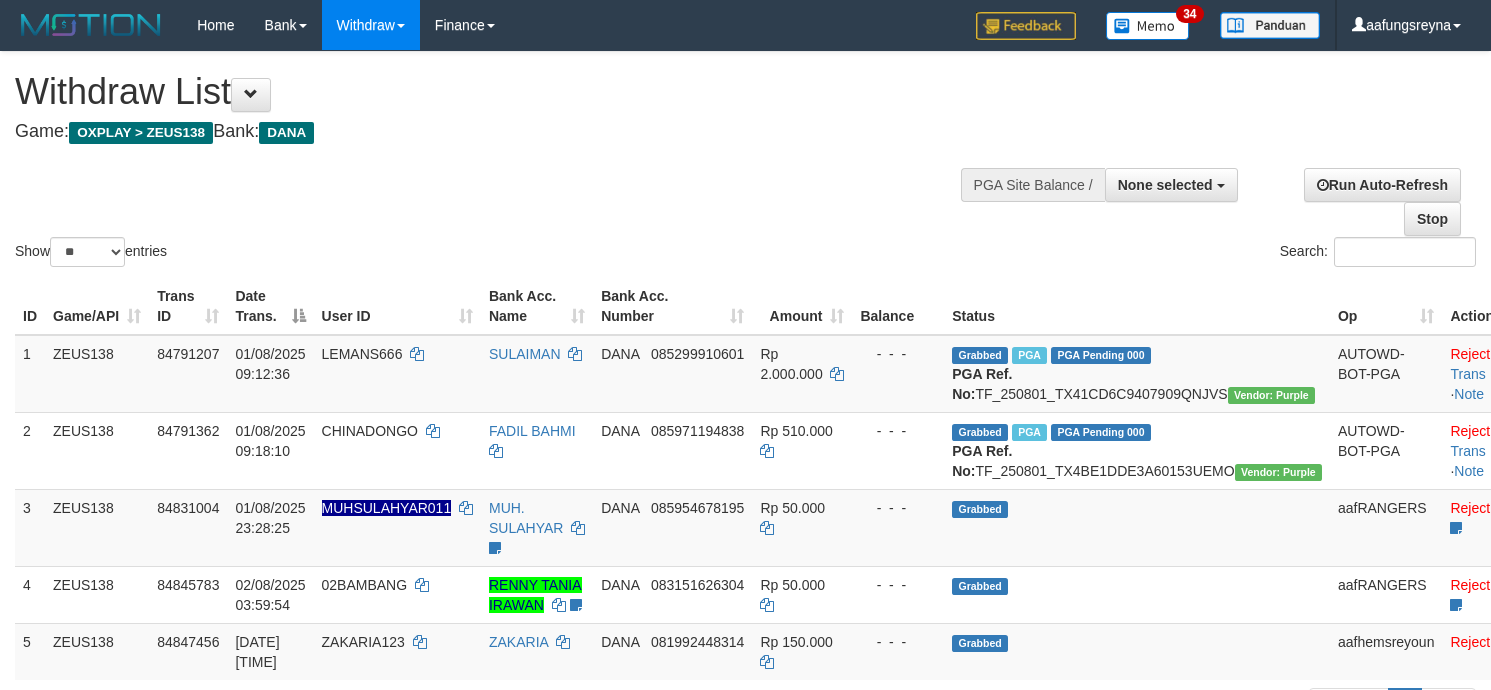 select 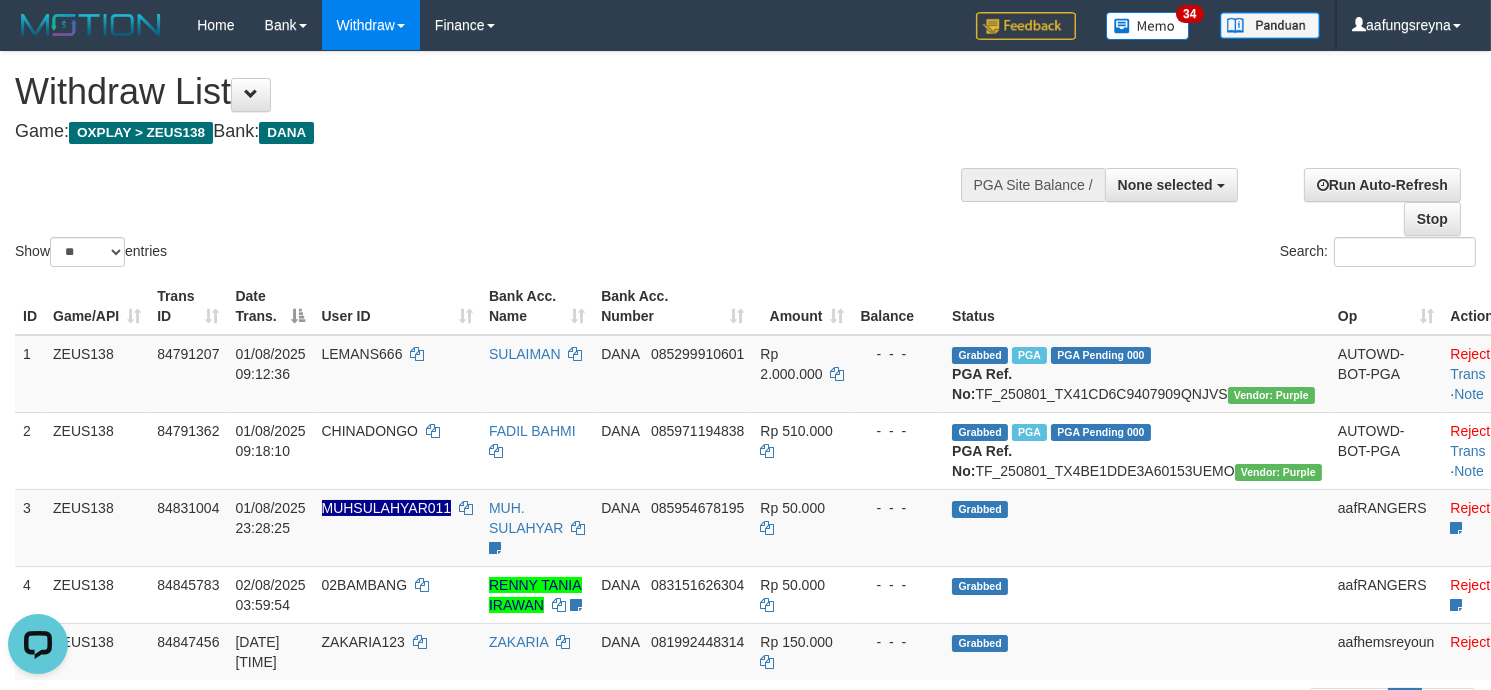 scroll, scrollTop: 0, scrollLeft: 0, axis: both 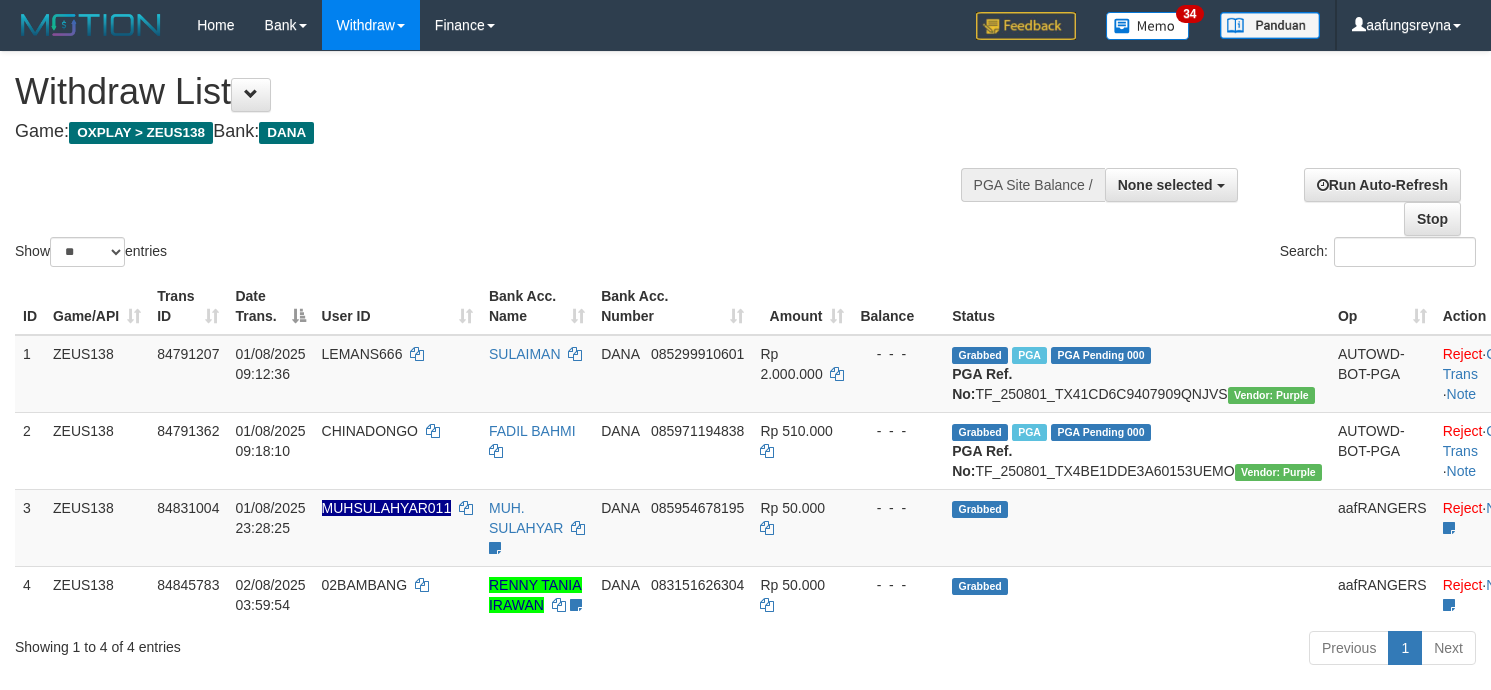select 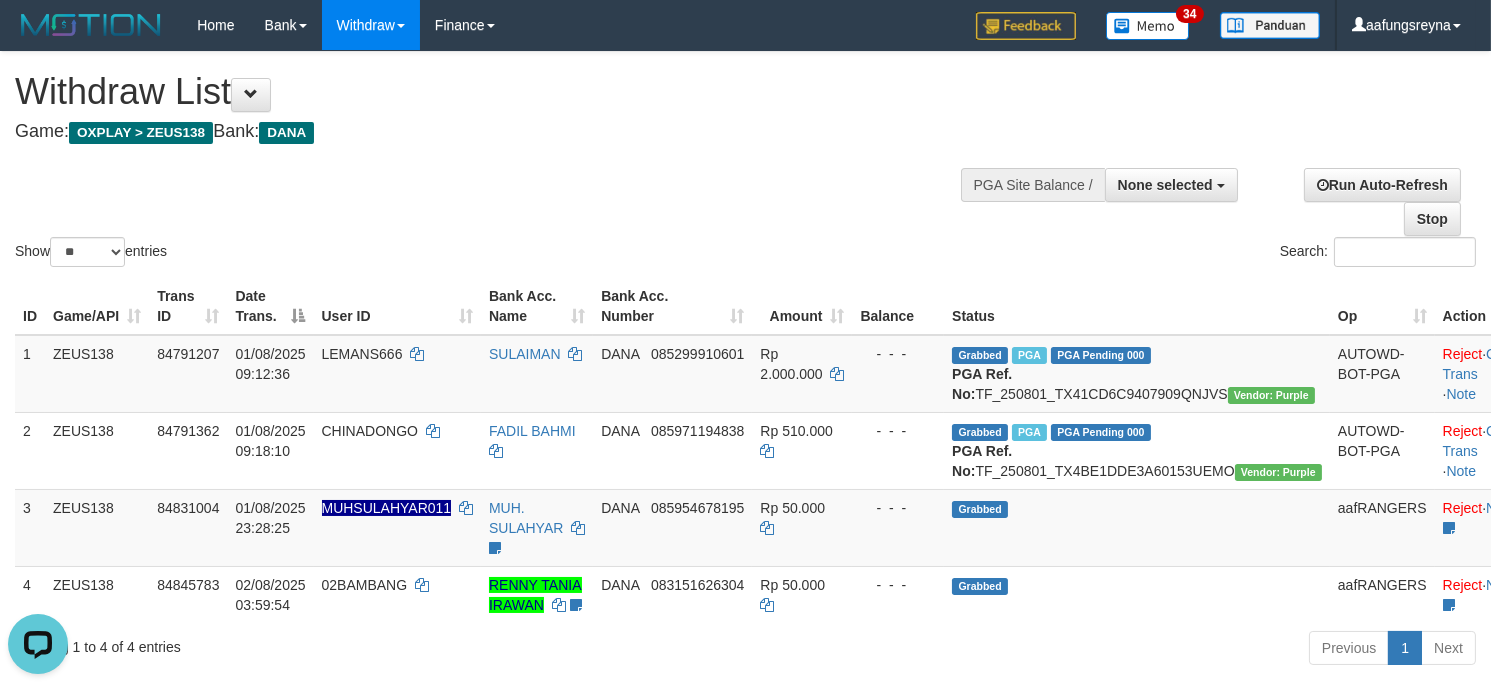 scroll, scrollTop: 0, scrollLeft: 0, axis: both 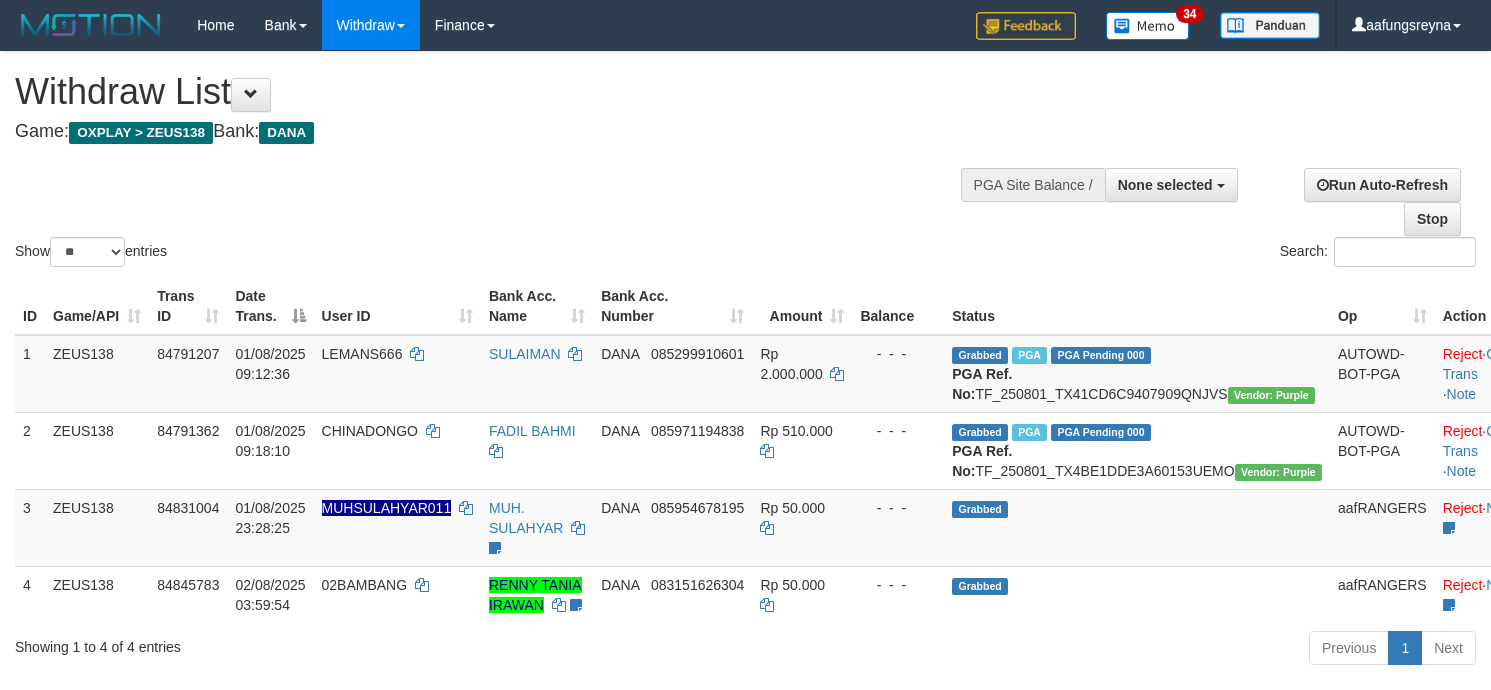 select 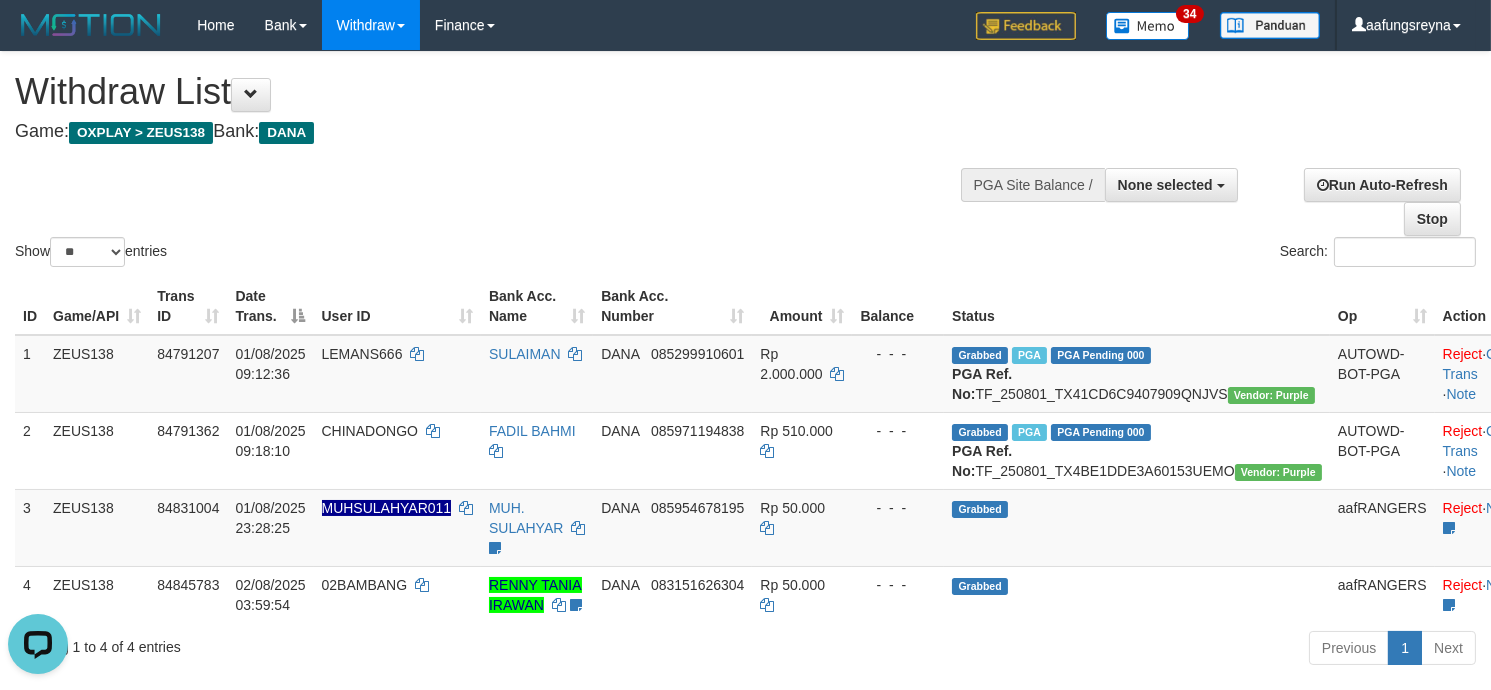 scroll, scrollTop: 0, scrollLeft: 0, axis: both 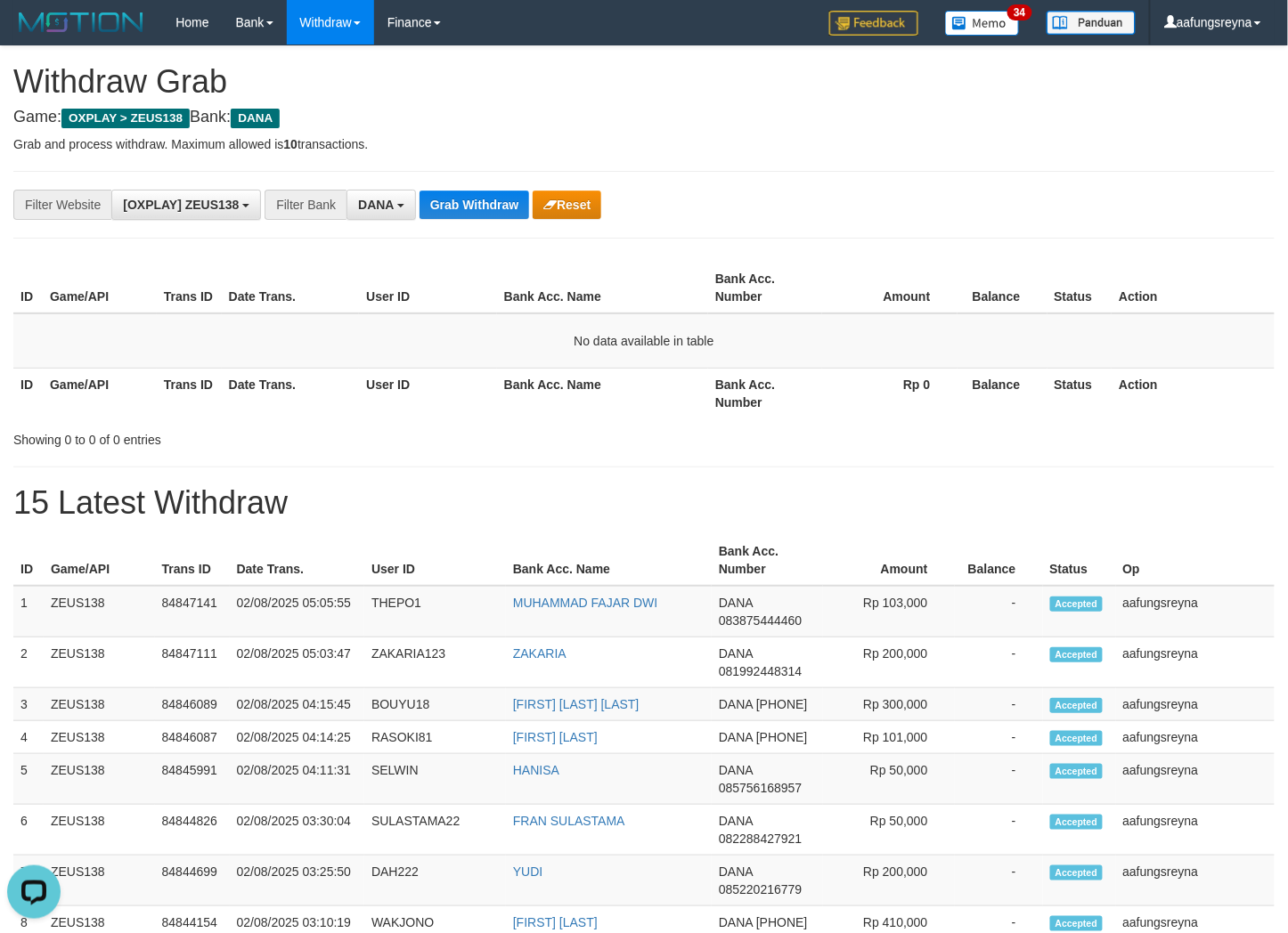 click on "**********" at bounding box center (536, 205) 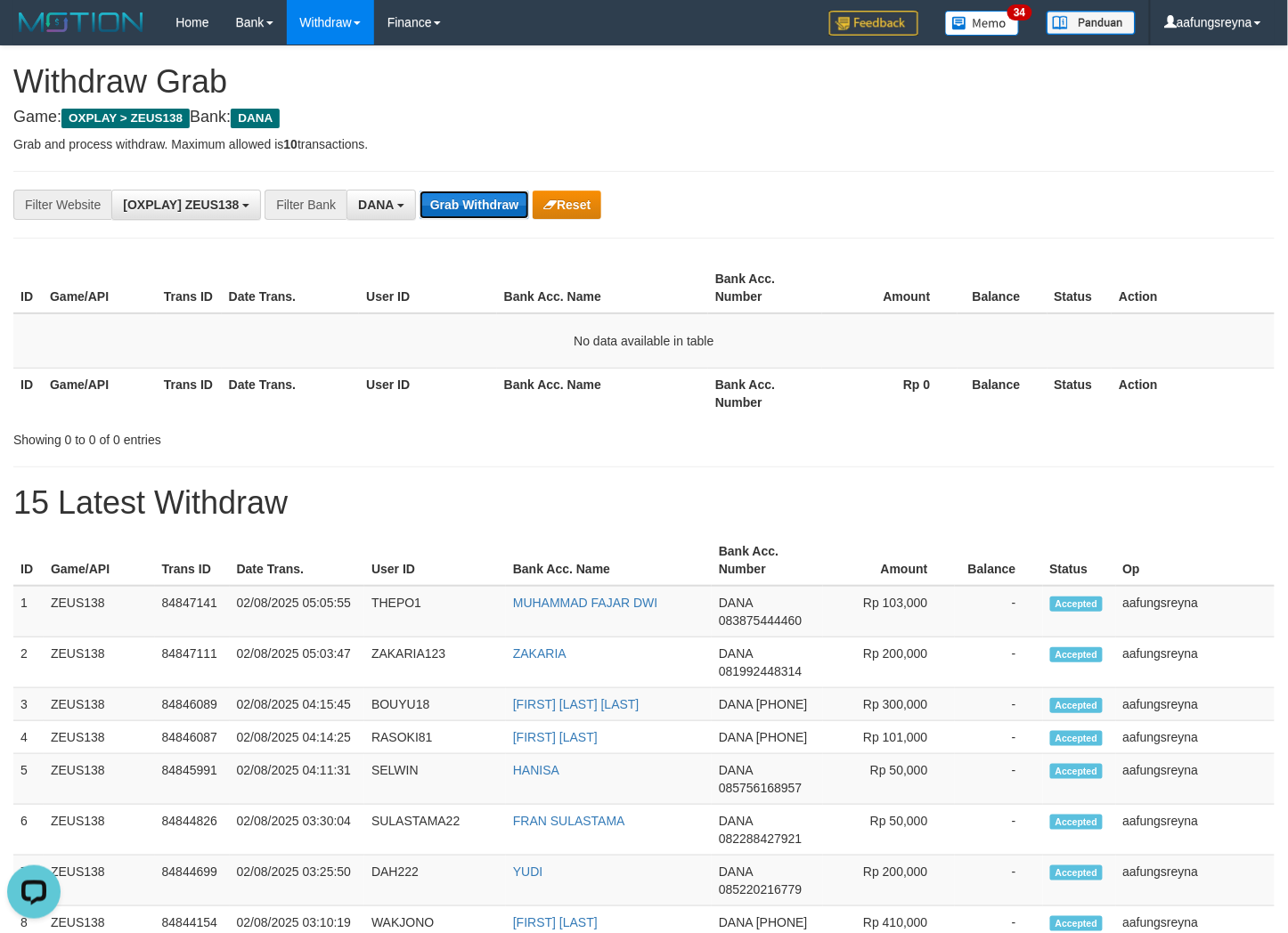 click on "Grab Withdraw" at bounding box center [474, 205] 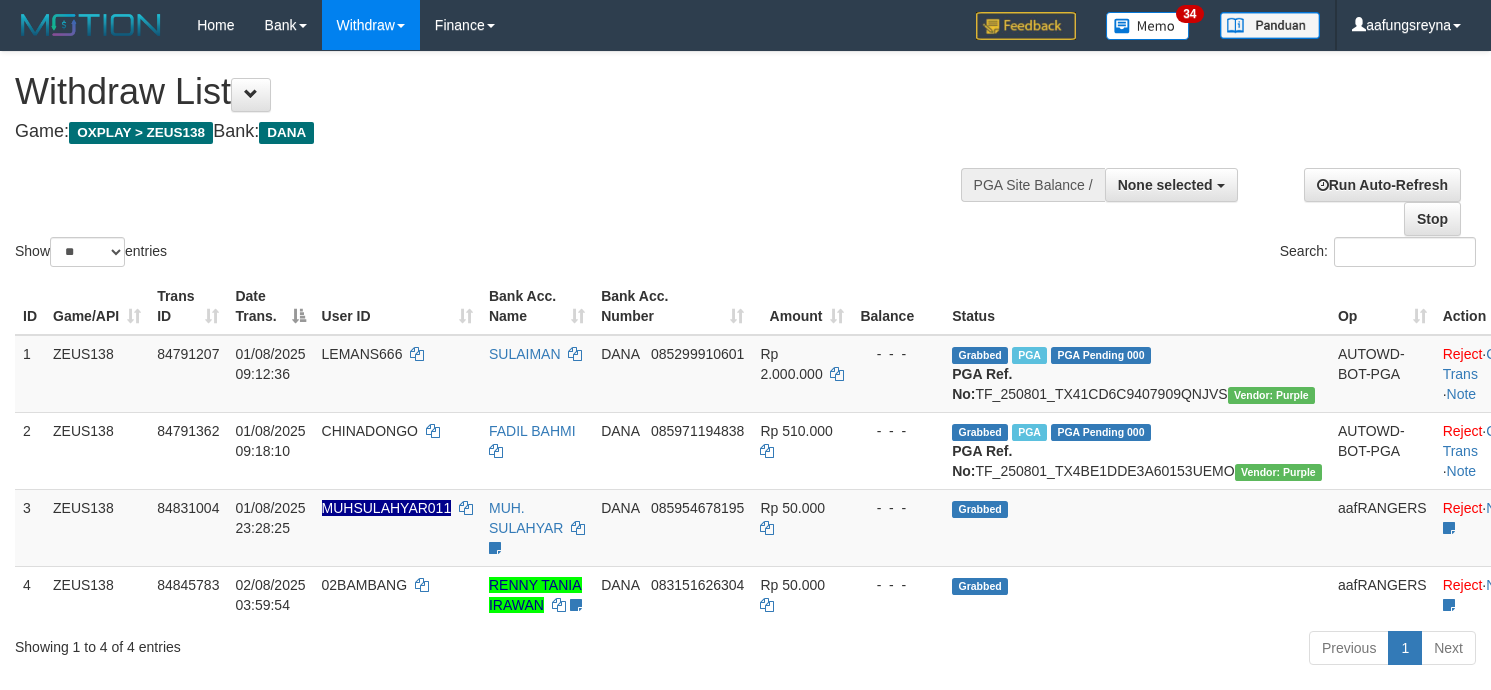 select 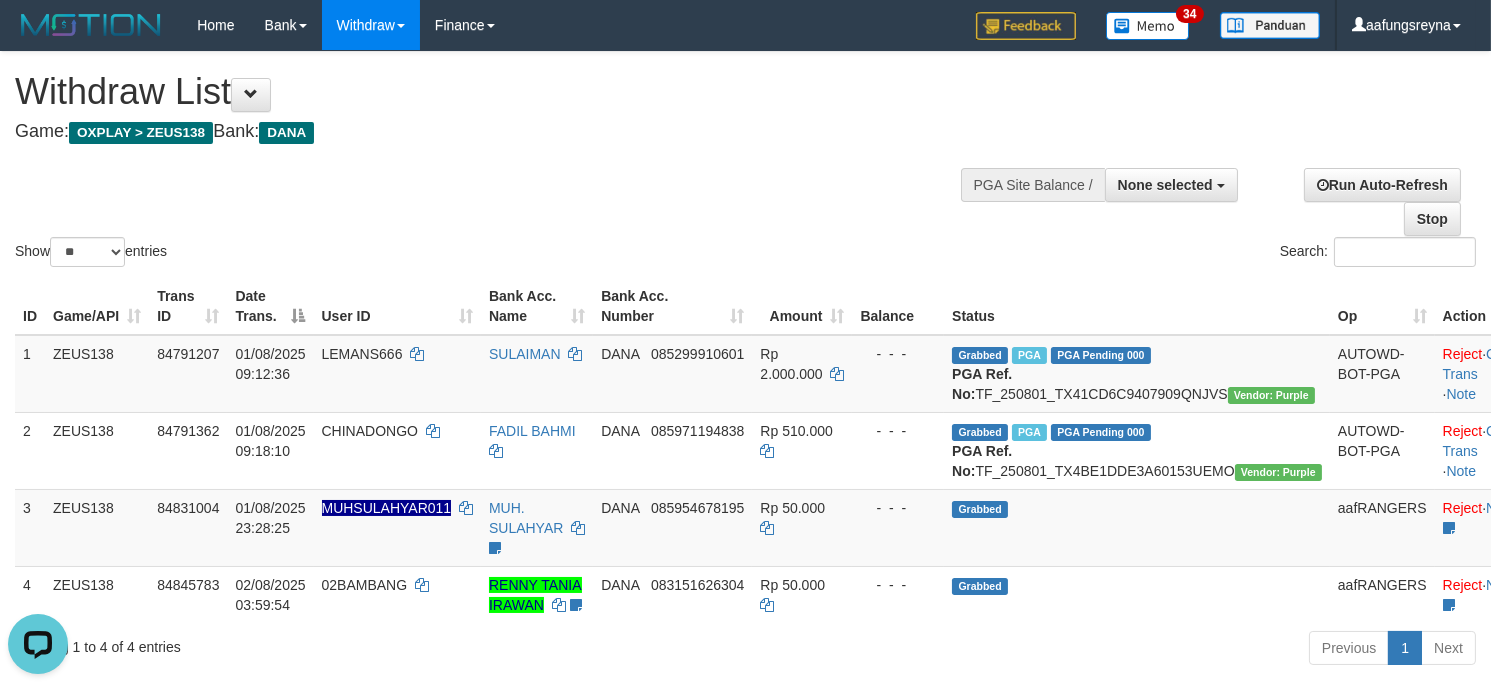 scroll, scrollTop: 0, scrollLeft: 0, axis: both 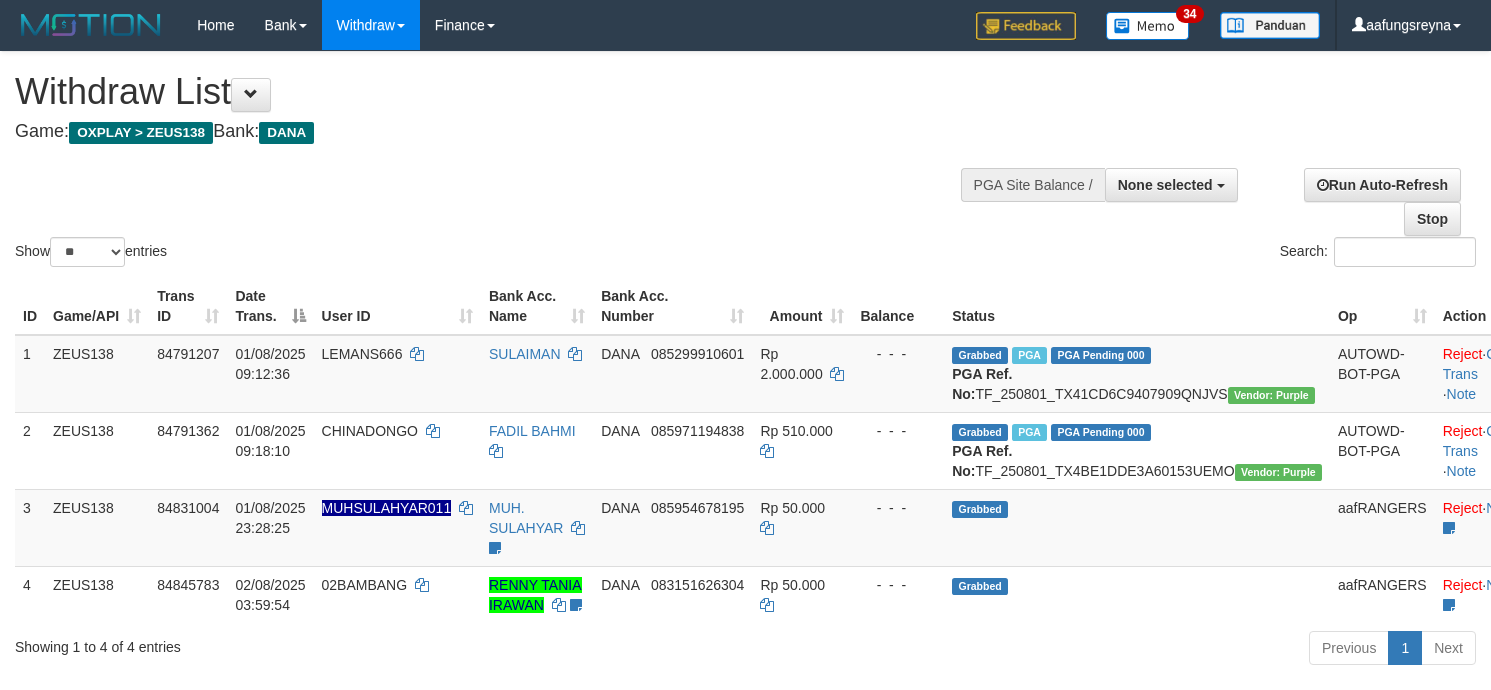 select 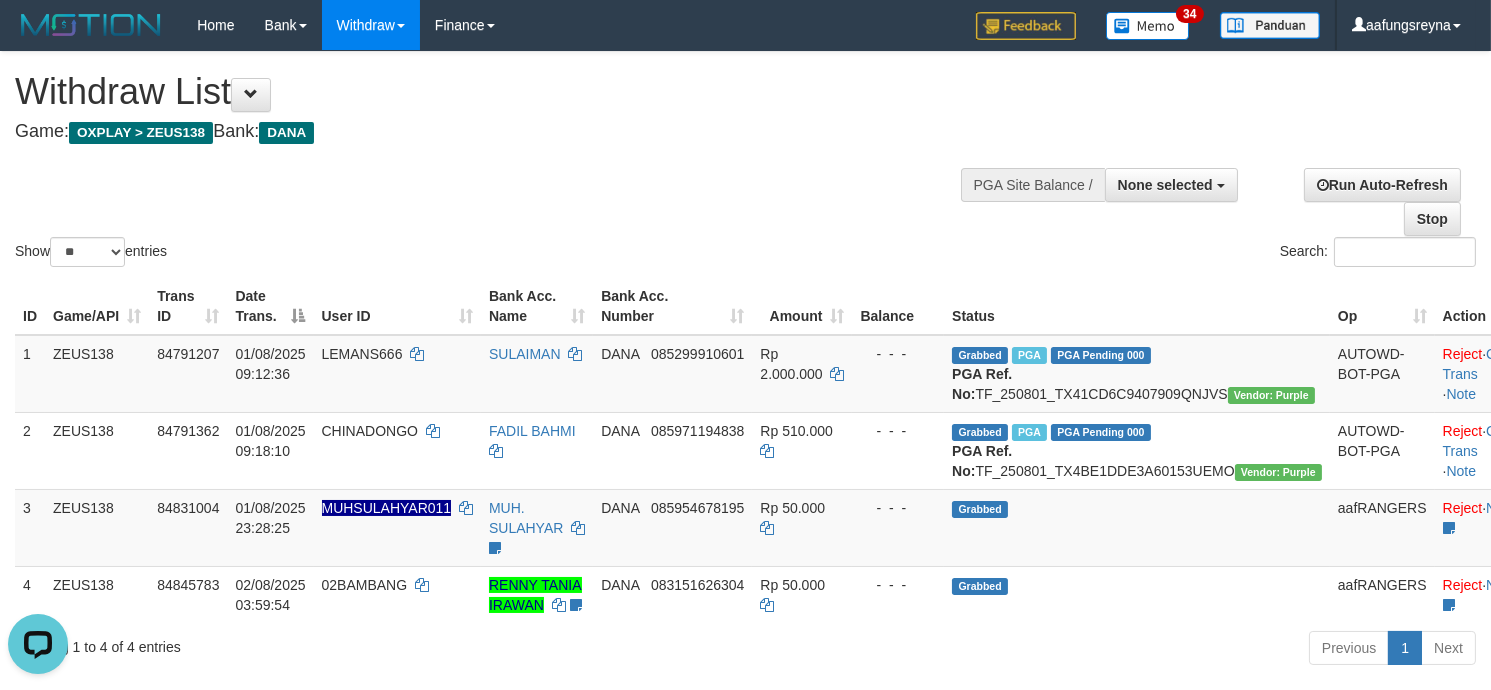 scroll, scrollTop: 0, scrollLeft: 0, axis: both 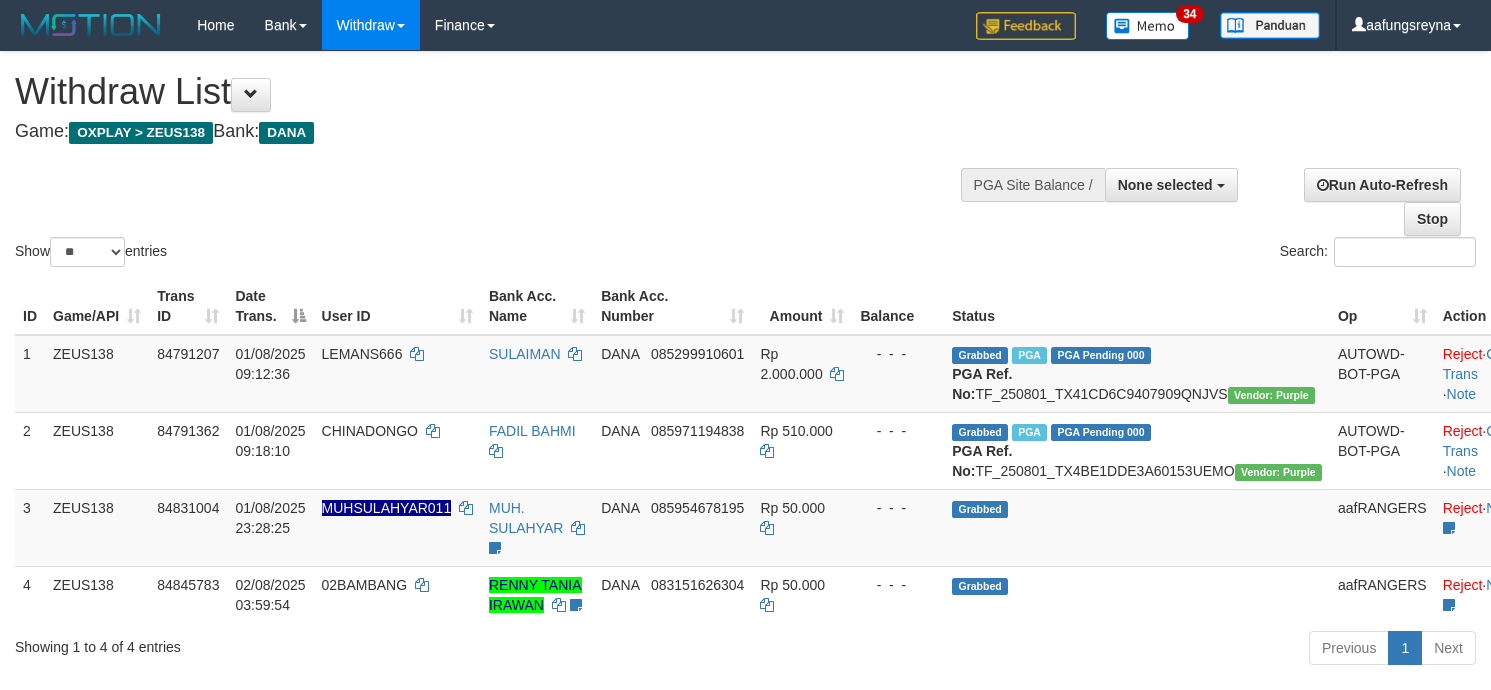 select 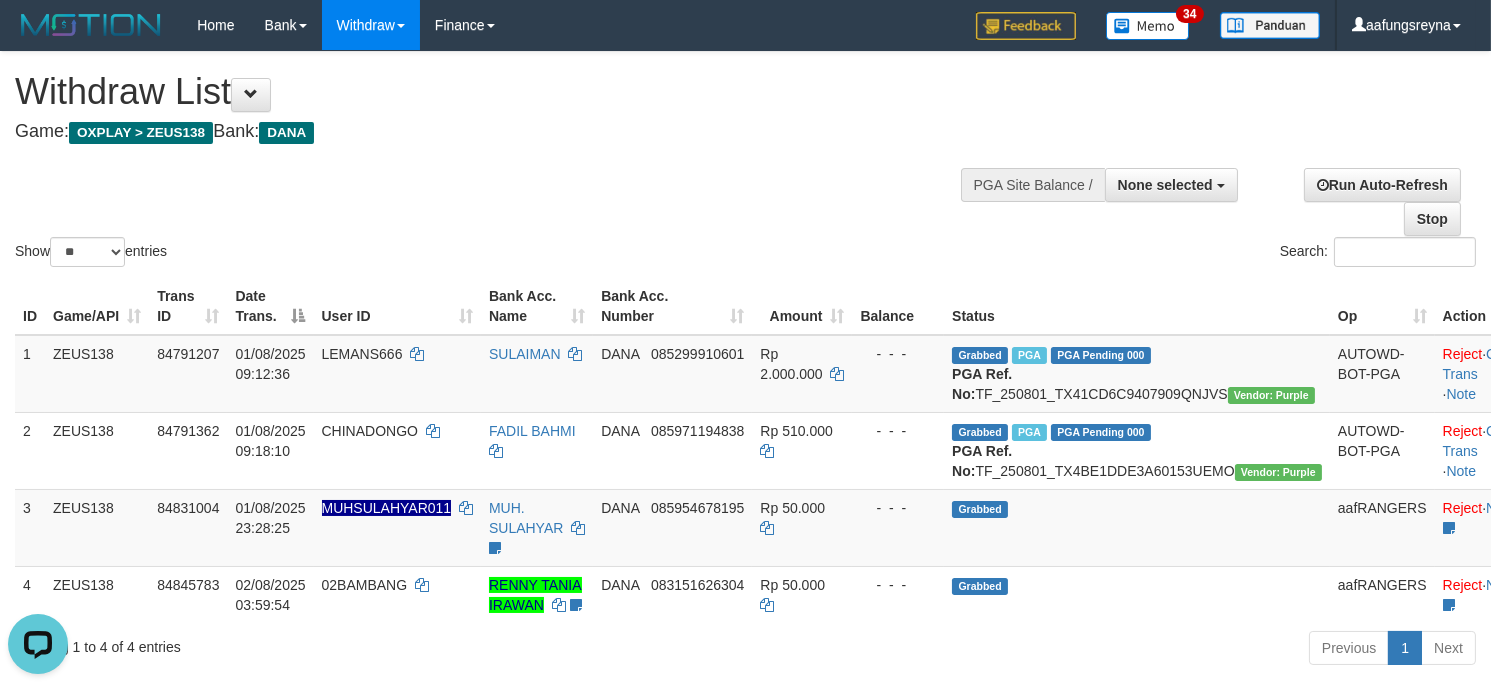 scroll, scrollTop: 0, scrollLeft: 0, axis: both 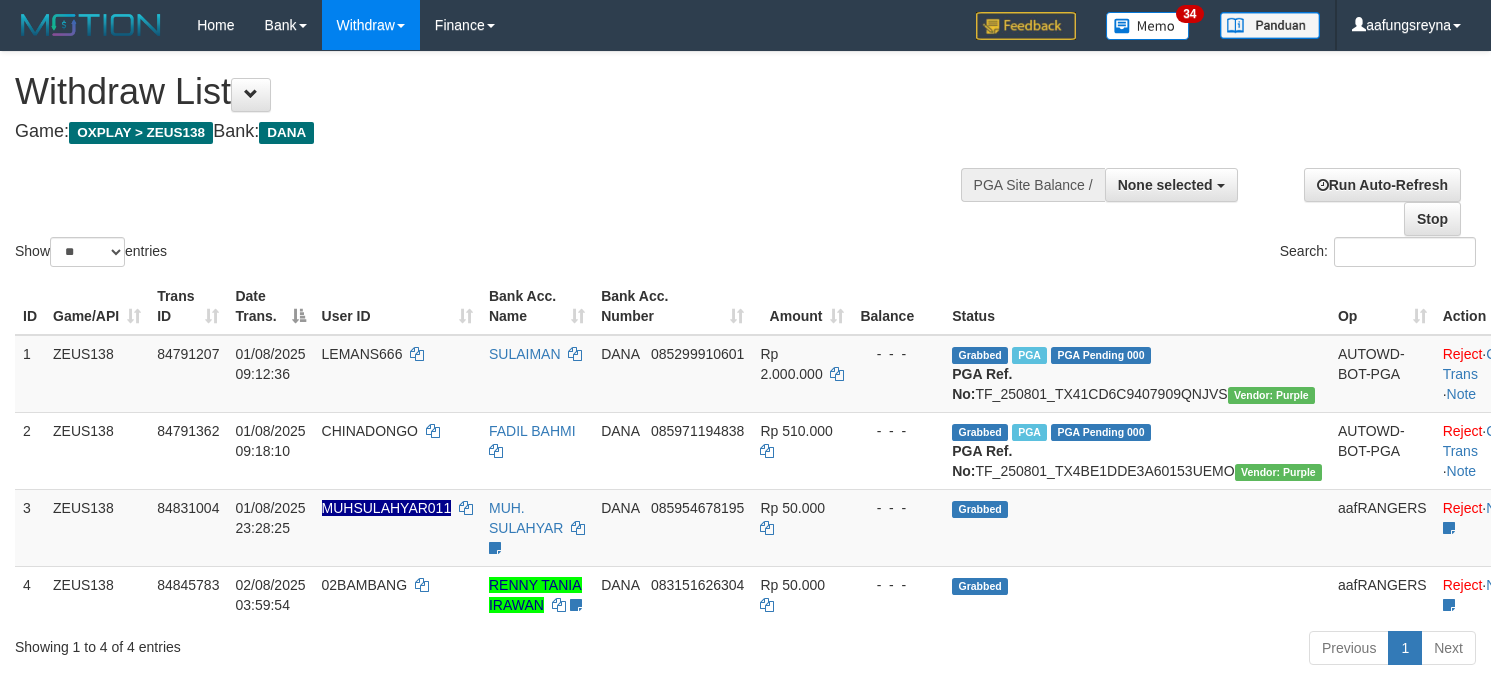 select 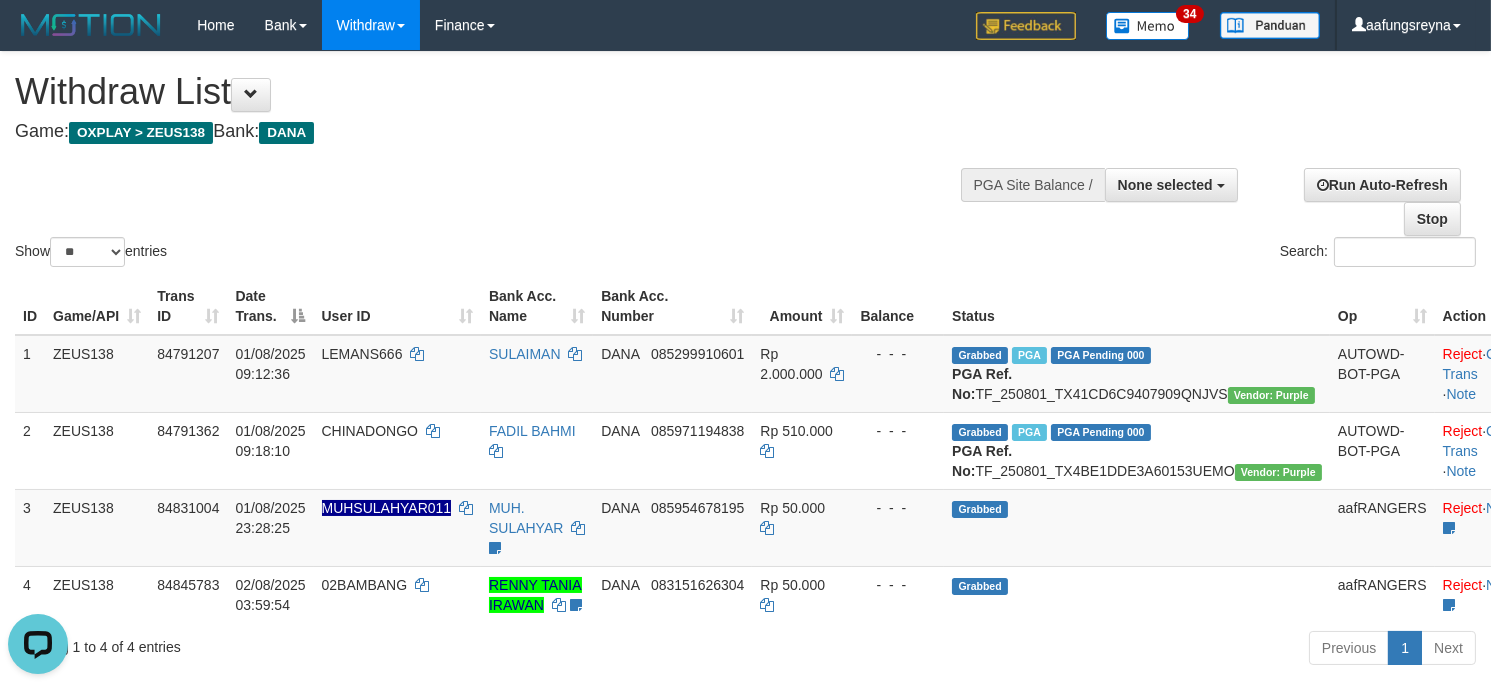 scroll, scrollTop: 0, scrollLeft: 0, axis: both 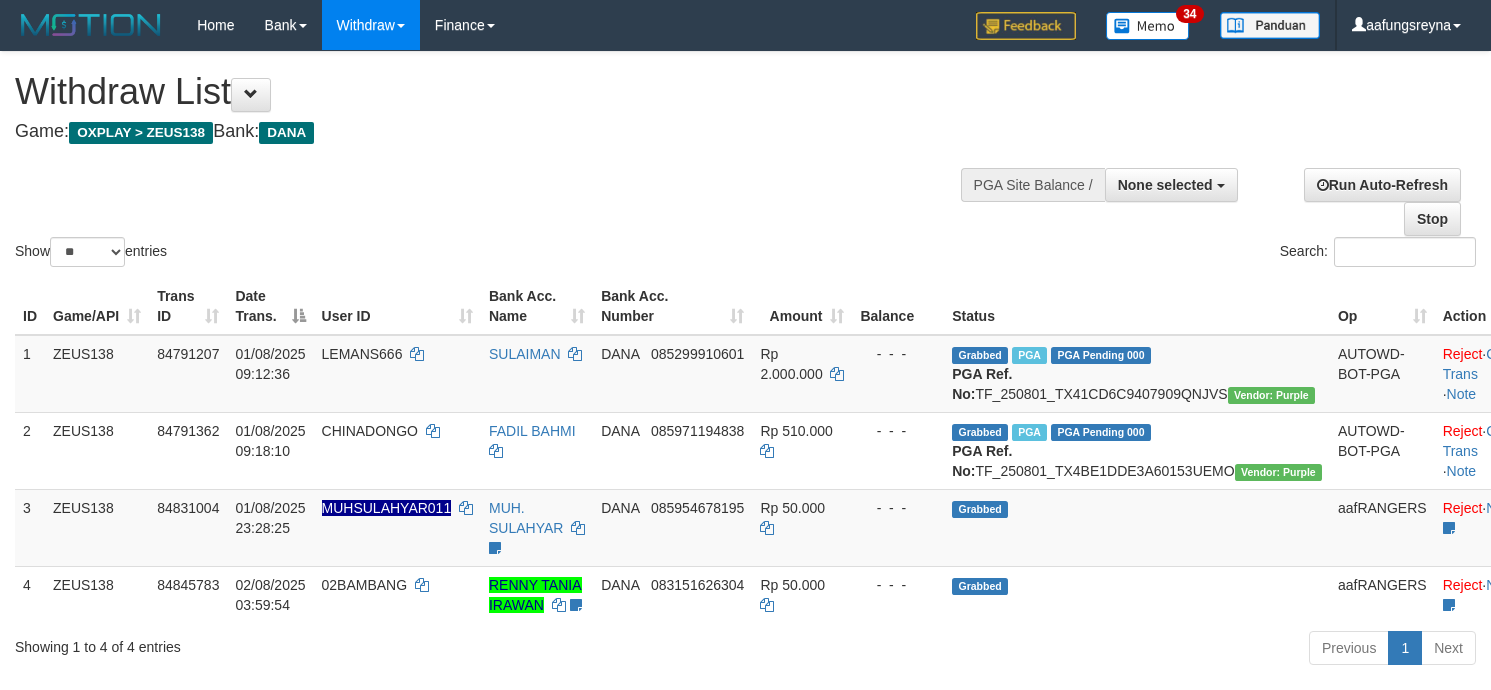 select 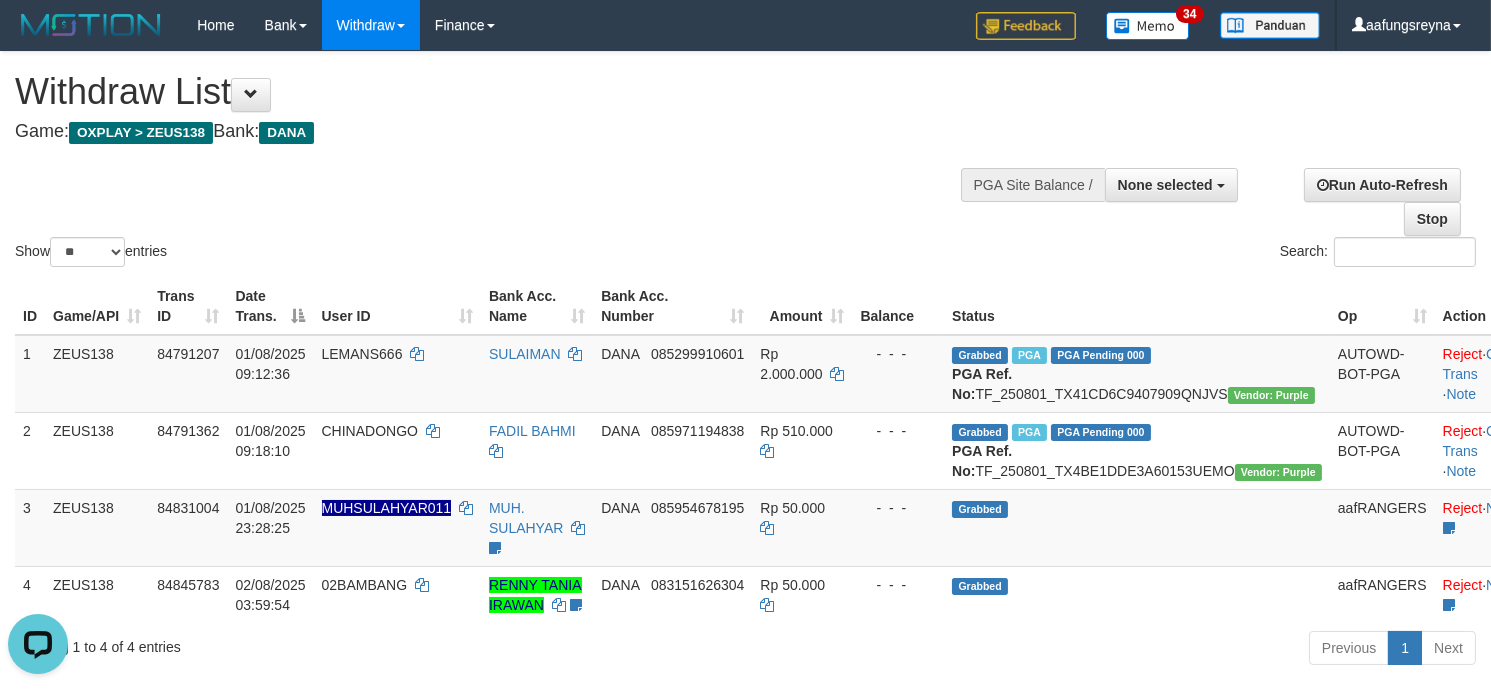 scroll, scrollTop: 0, scrollLeft: 0, axis: both 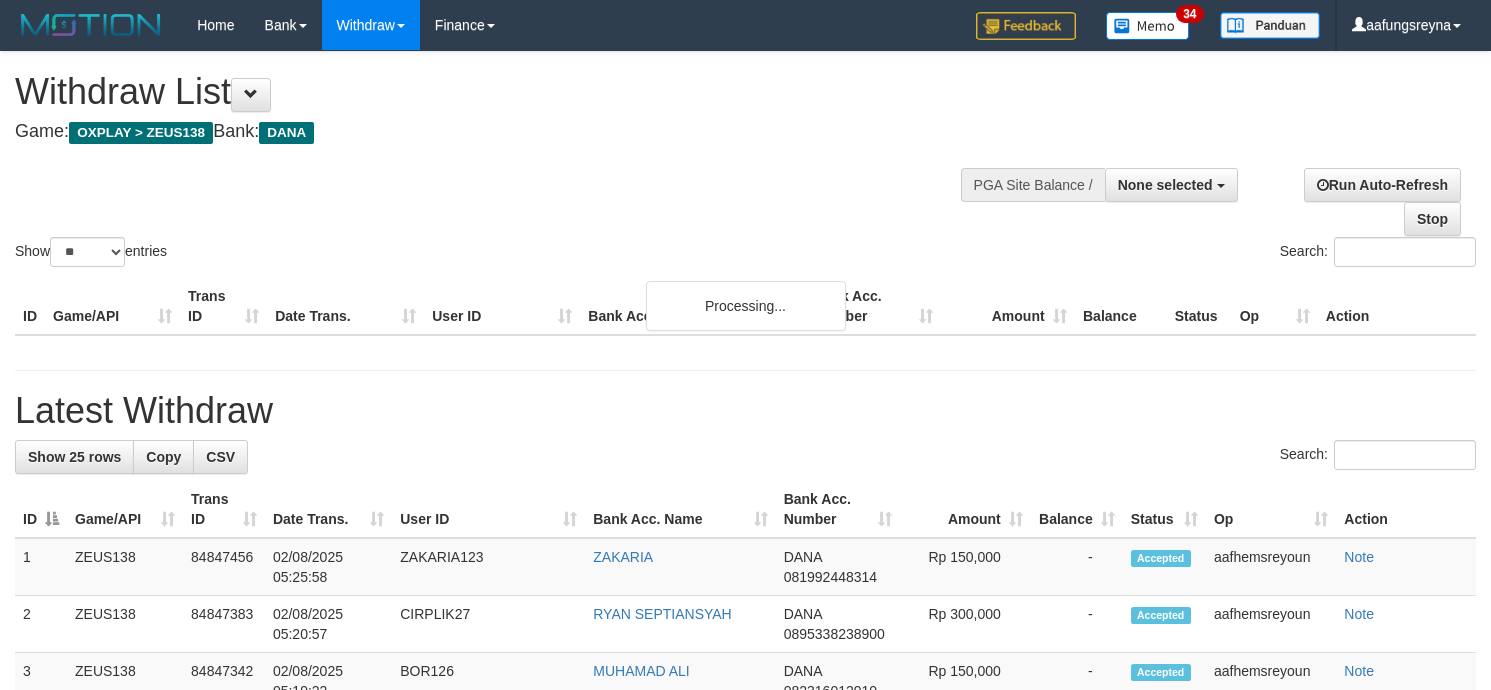 select 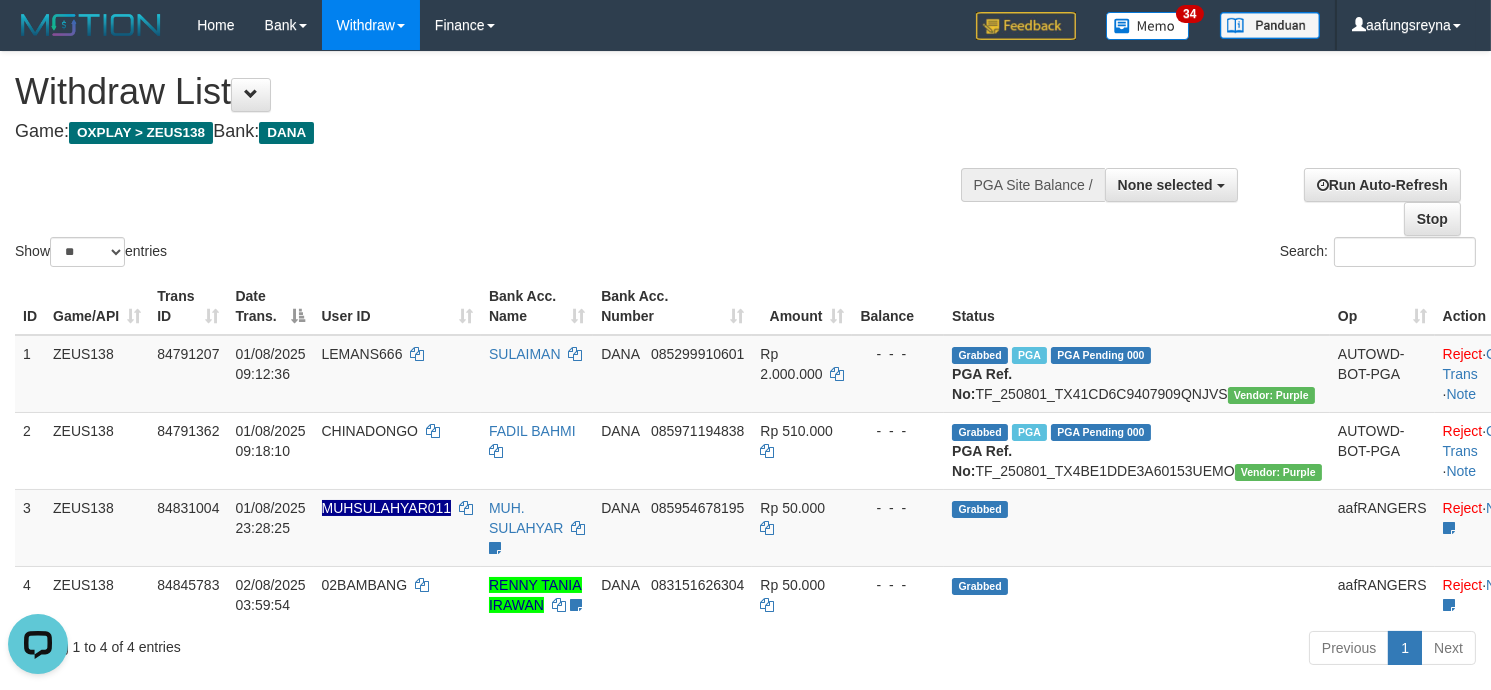 scroll, scrollTop: 0, scrollLeft: 0, axis: both 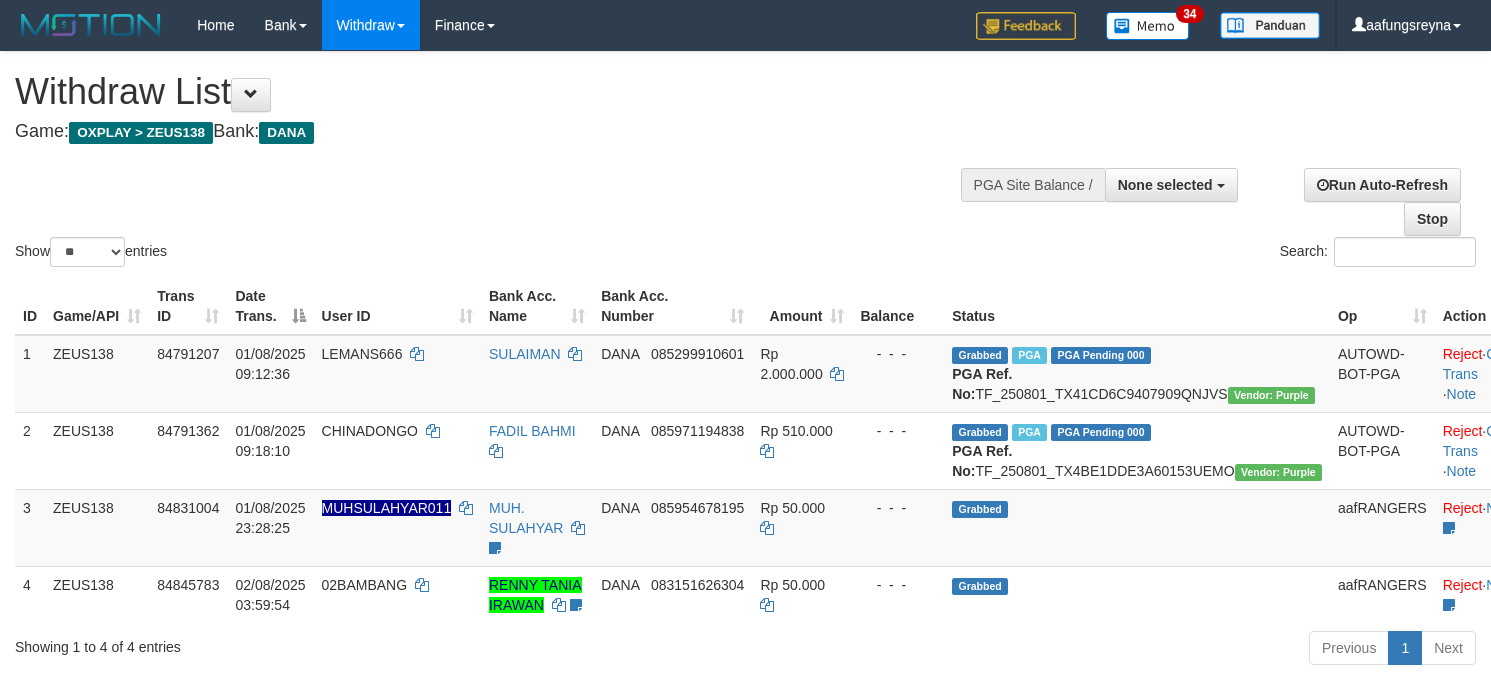 select 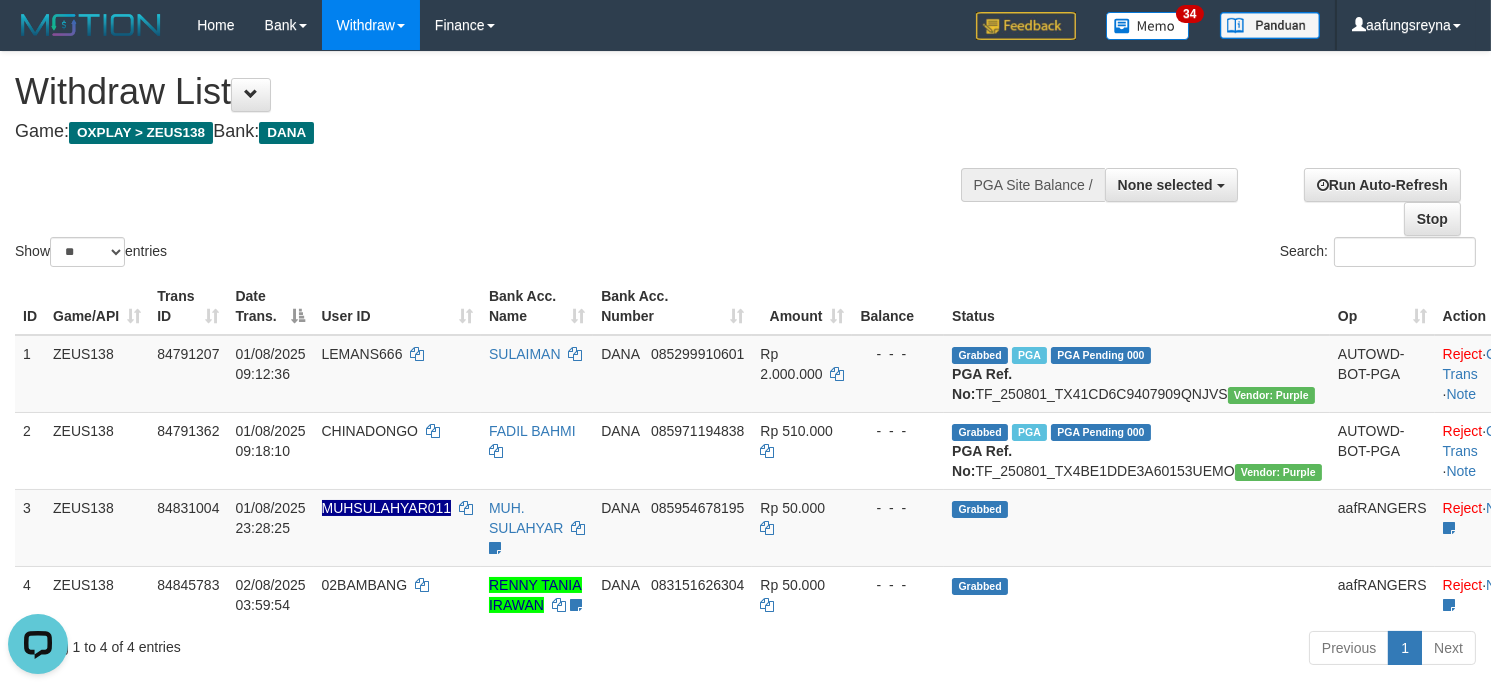 scroll, scrollTop: 0, scrollLeft: 0, axis: both 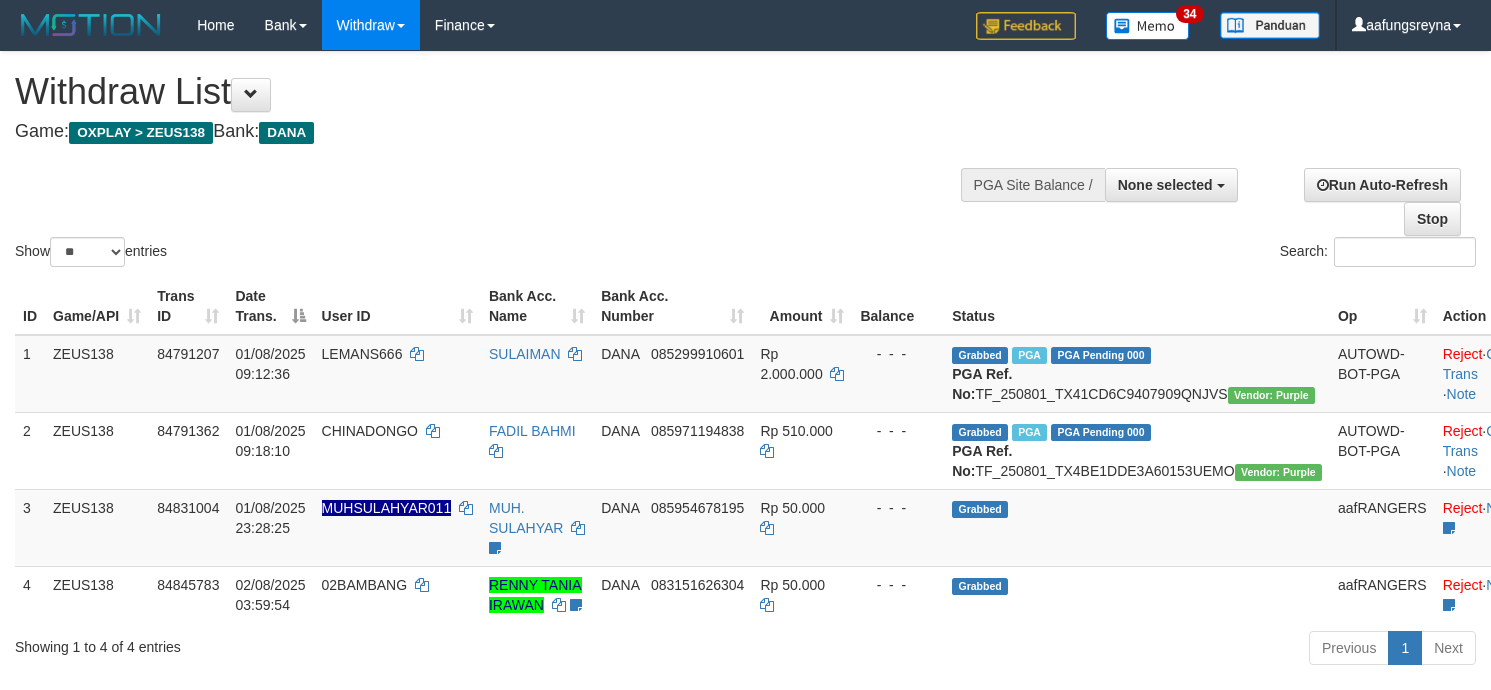 select 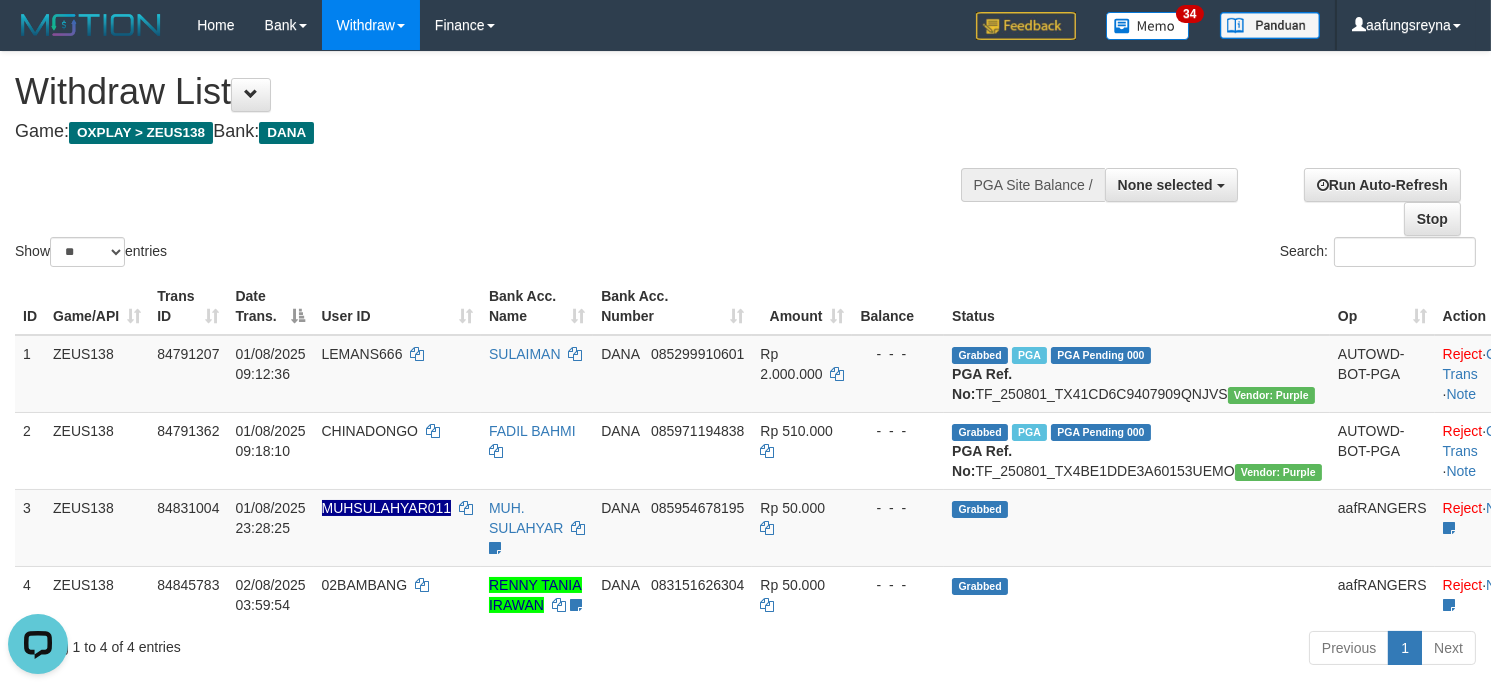 scroll, scrollTop: 0, scrollLeft: 0, axis: both 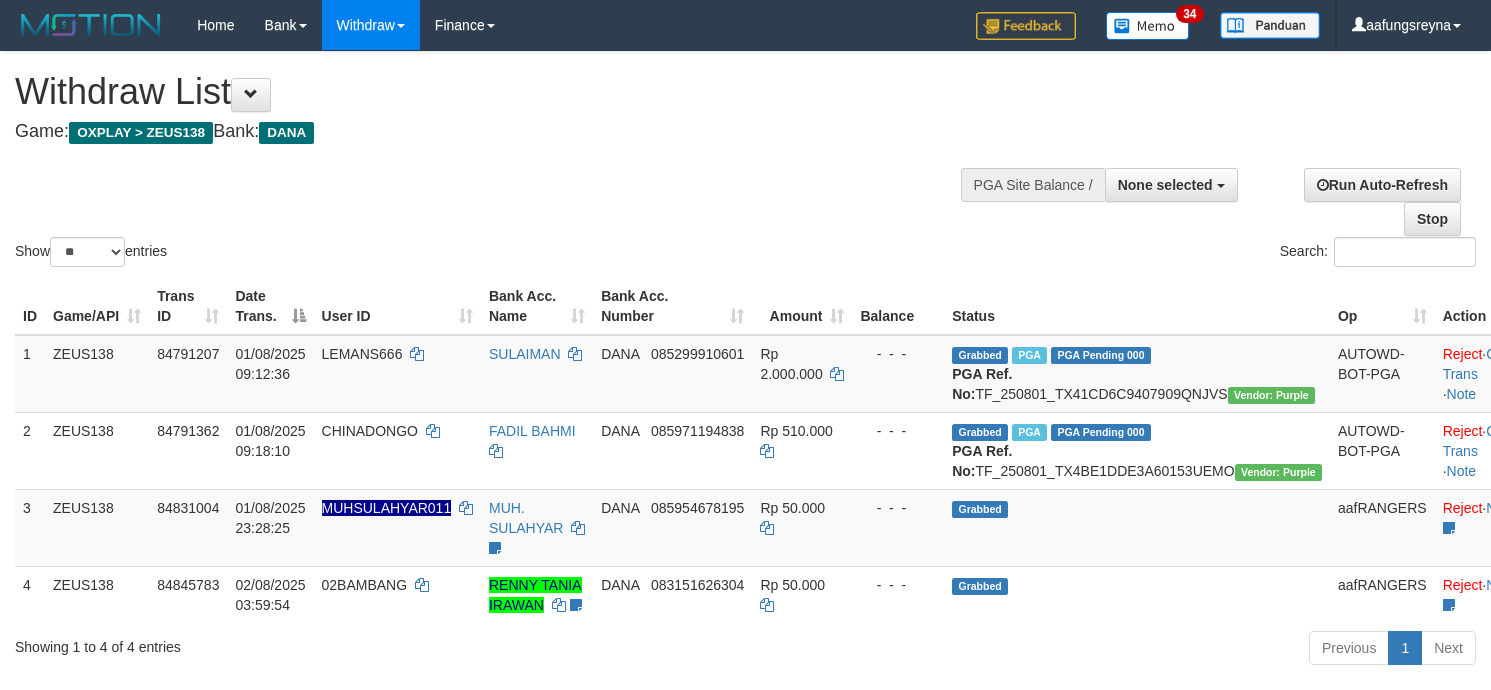 select 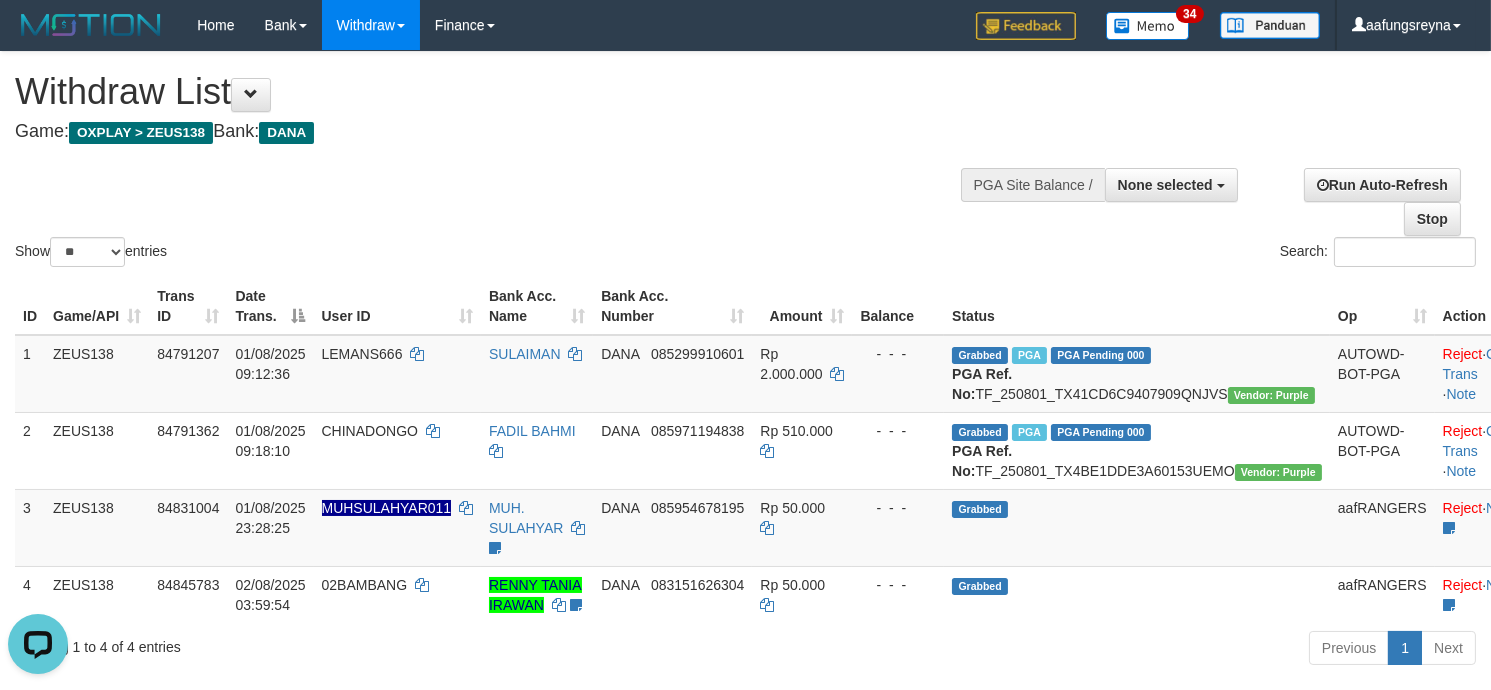 scroll, scrollTop: 0, scrollLeft: 0, axis: both 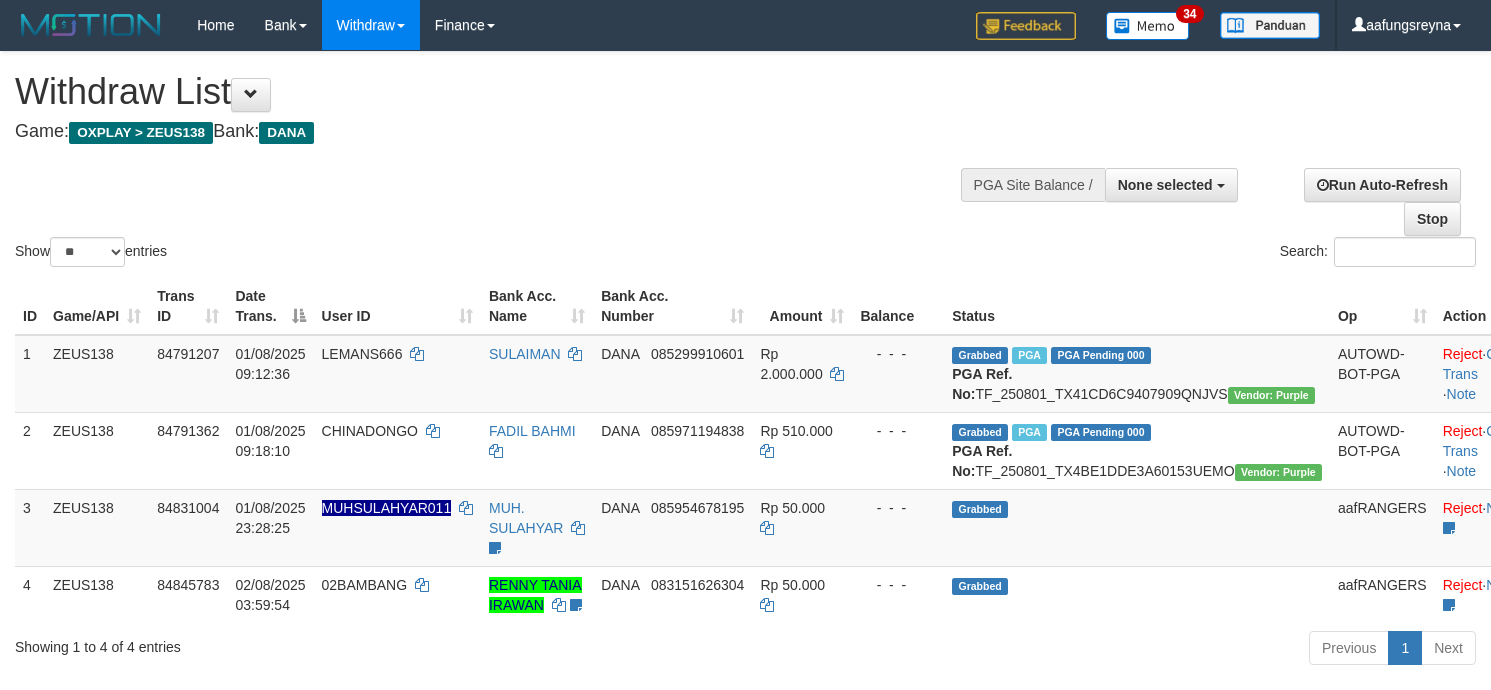 select 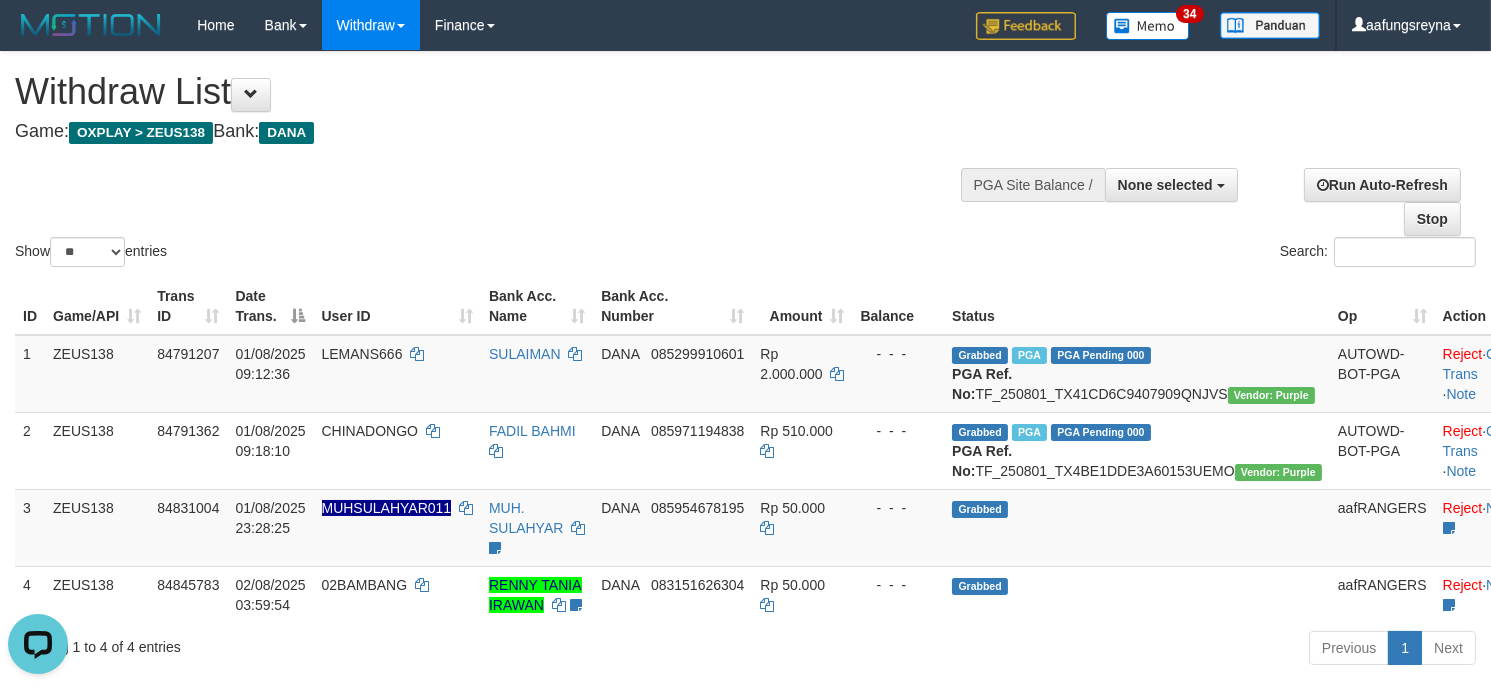 scroll, scrollTop: 0, scrollLeft: 0, axis: both 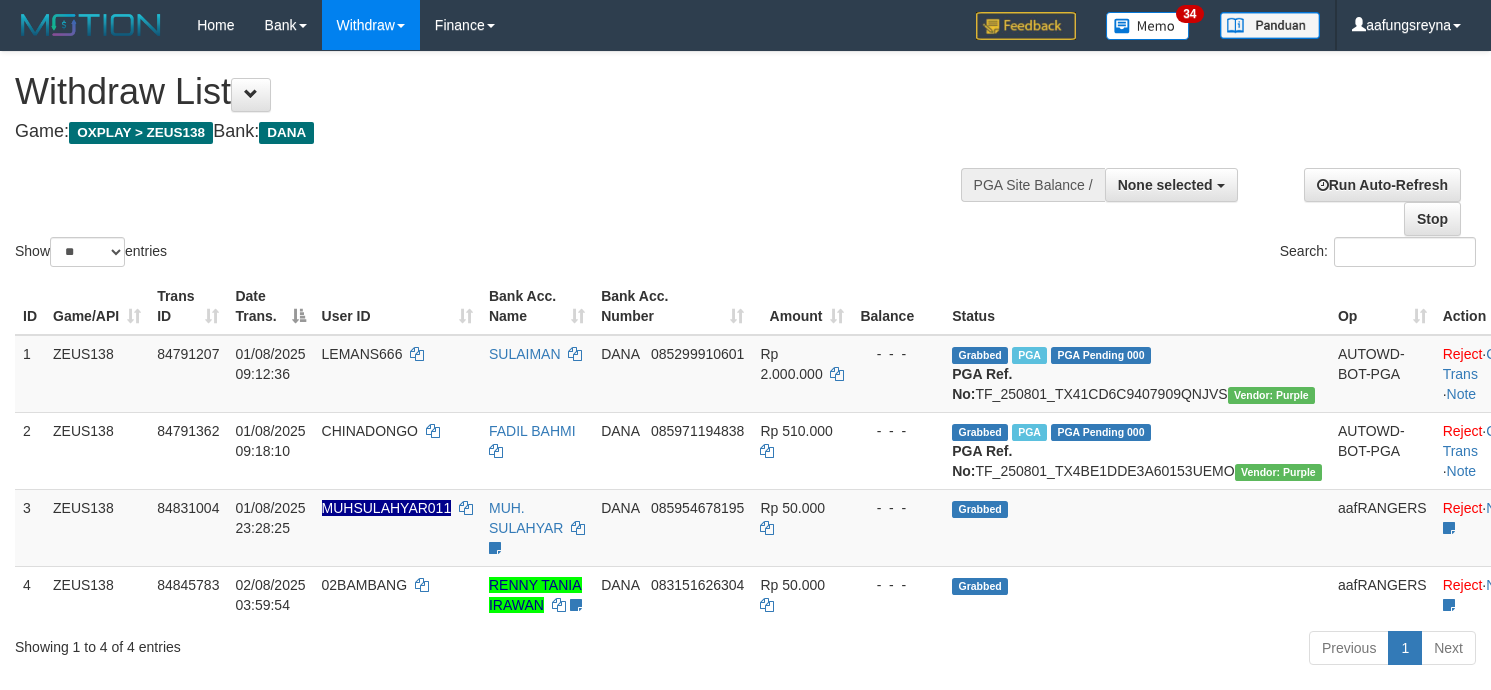 select 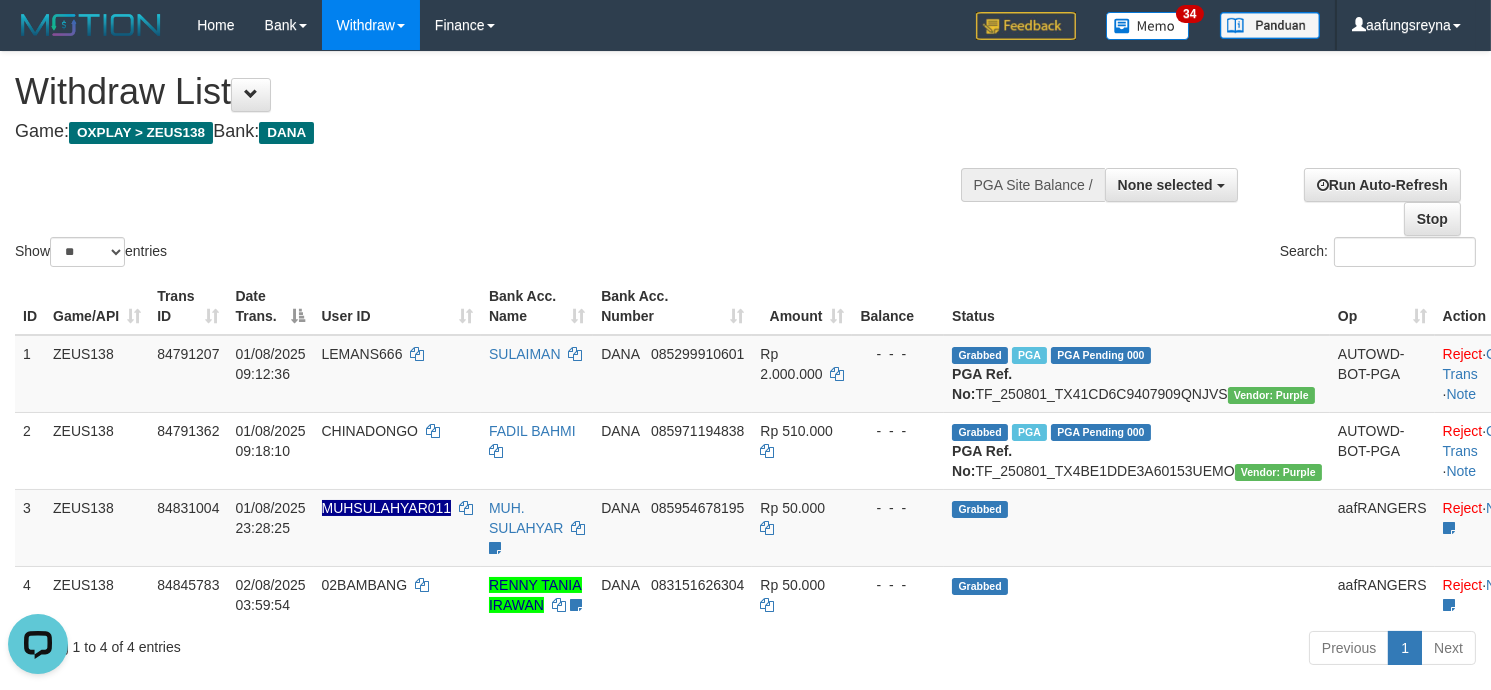 scroll, scrollTop: 0, scrollLeft: 0, axis: both 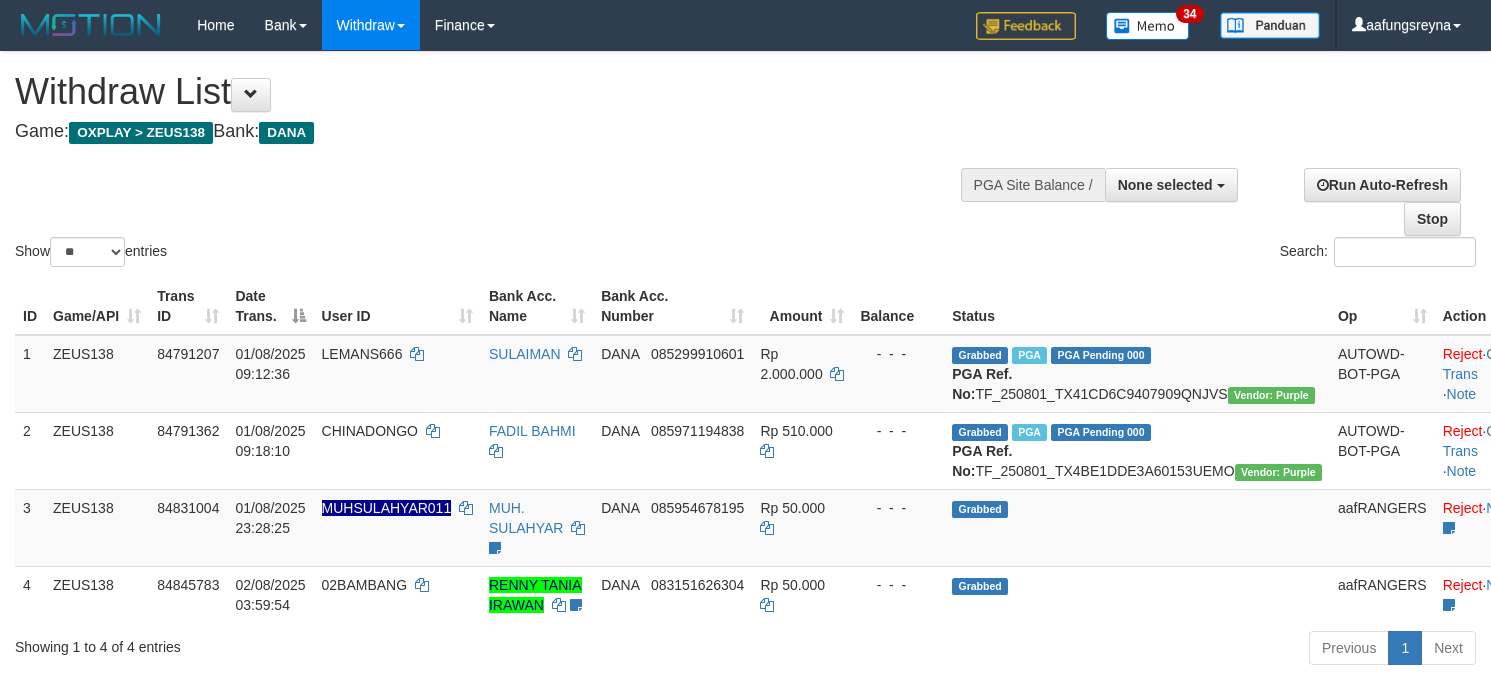 select 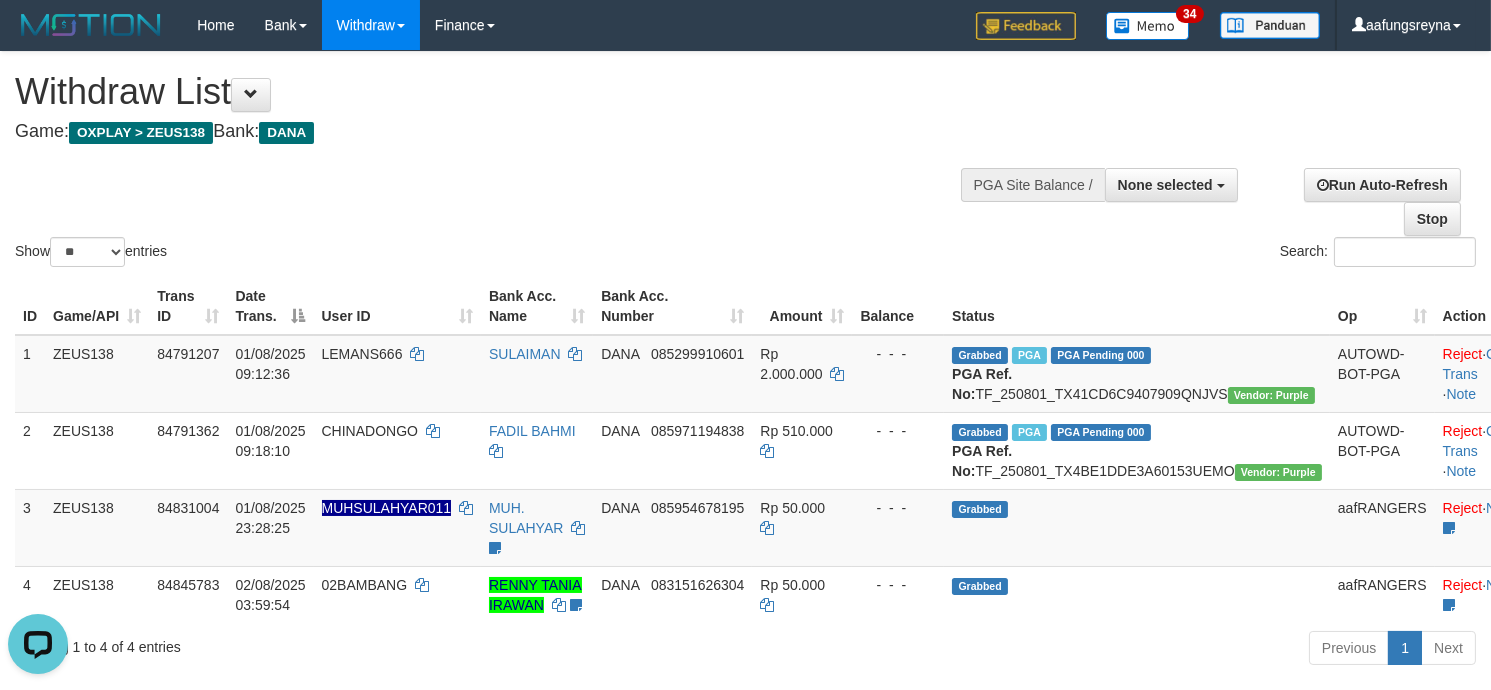 scroll, scrollTop: 0, scrollLeft: 0, axis: both 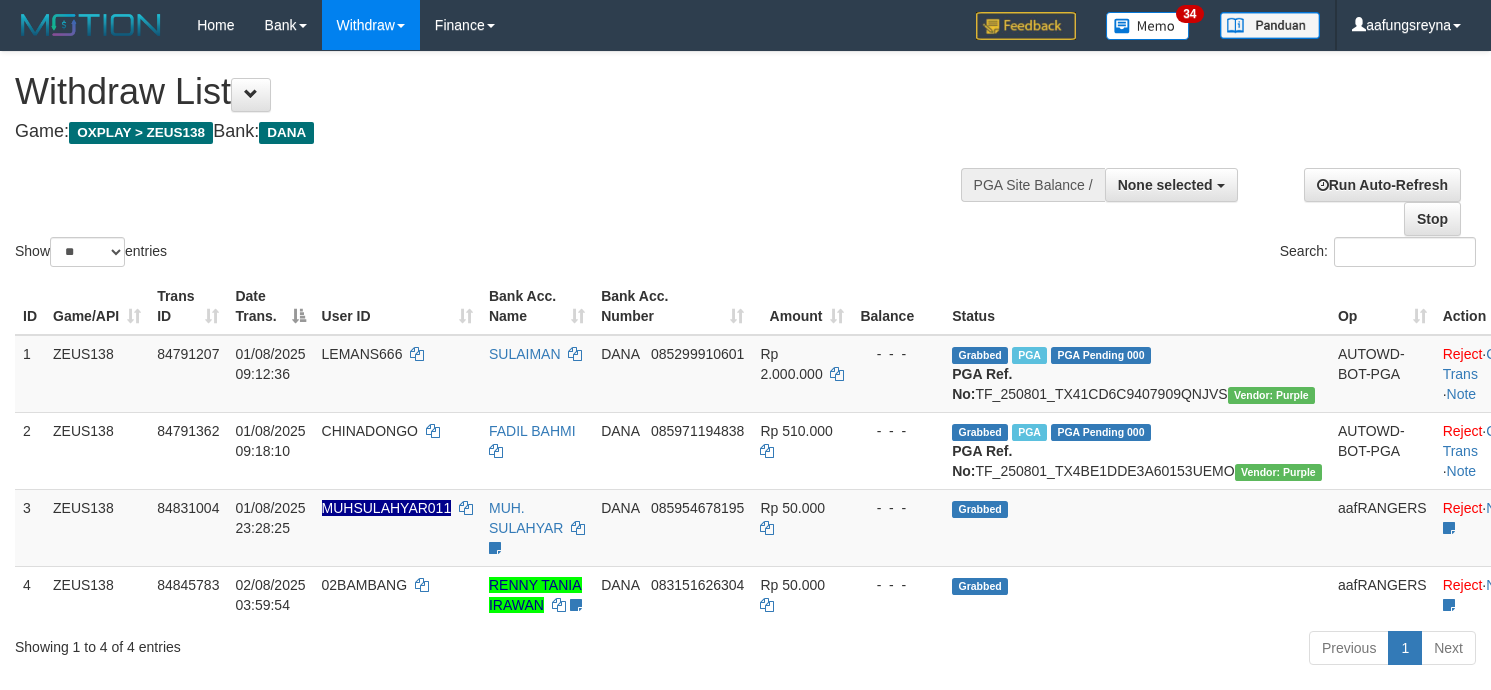 select 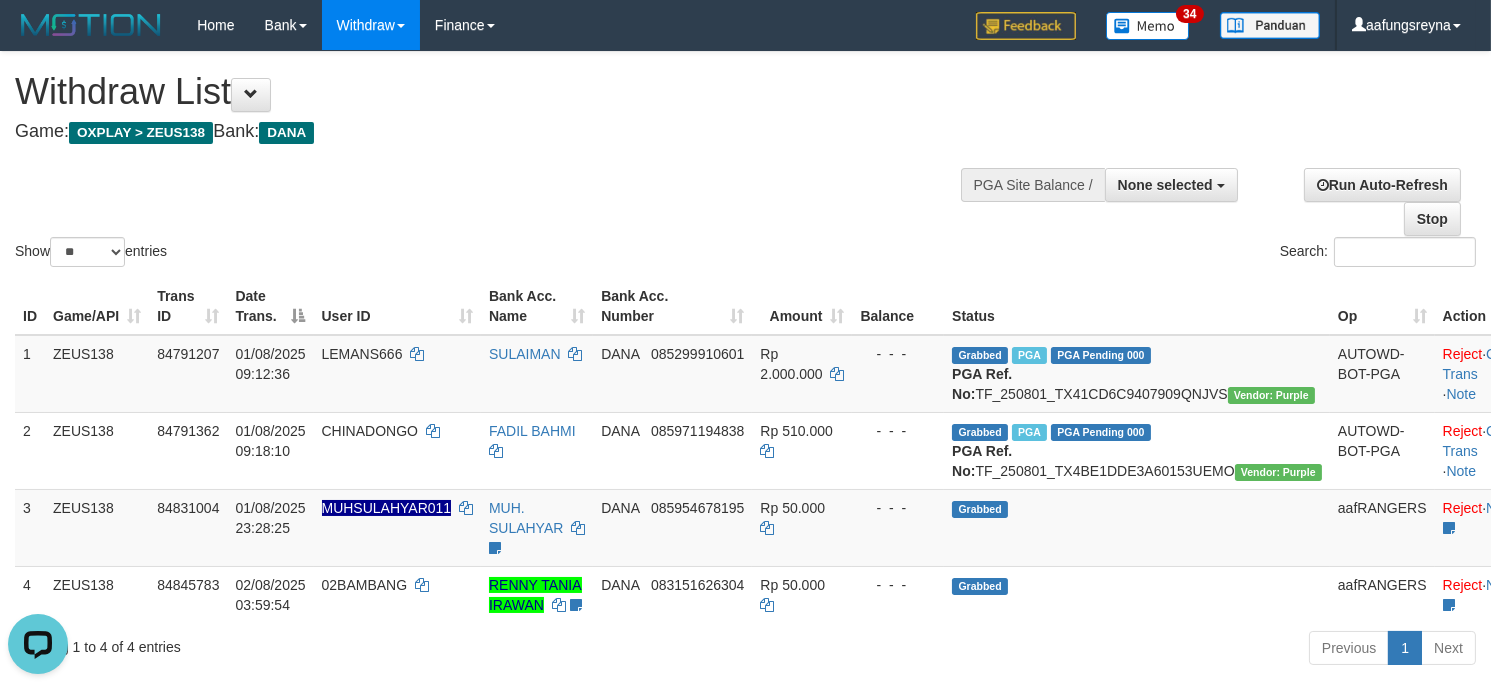 scroll, scrollTop: 0, scrollLeft: 0, axis: both 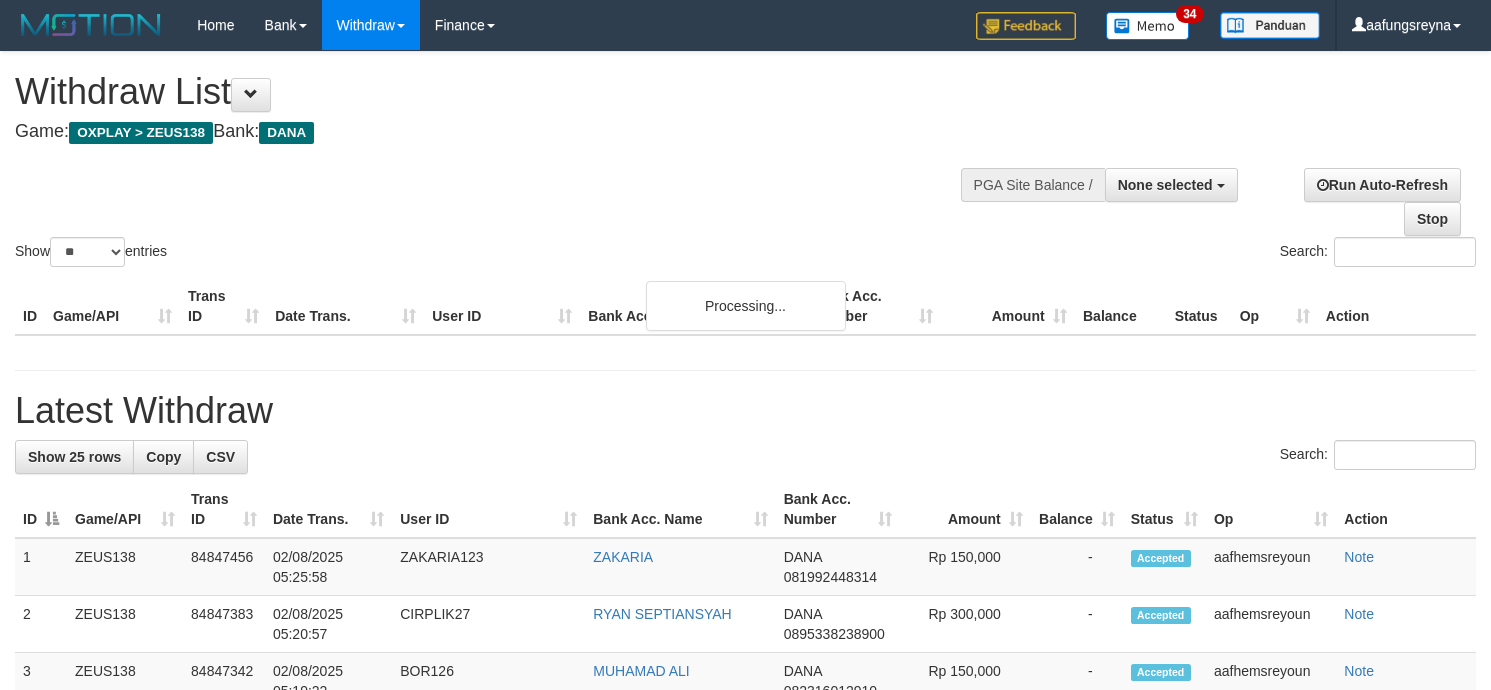 select 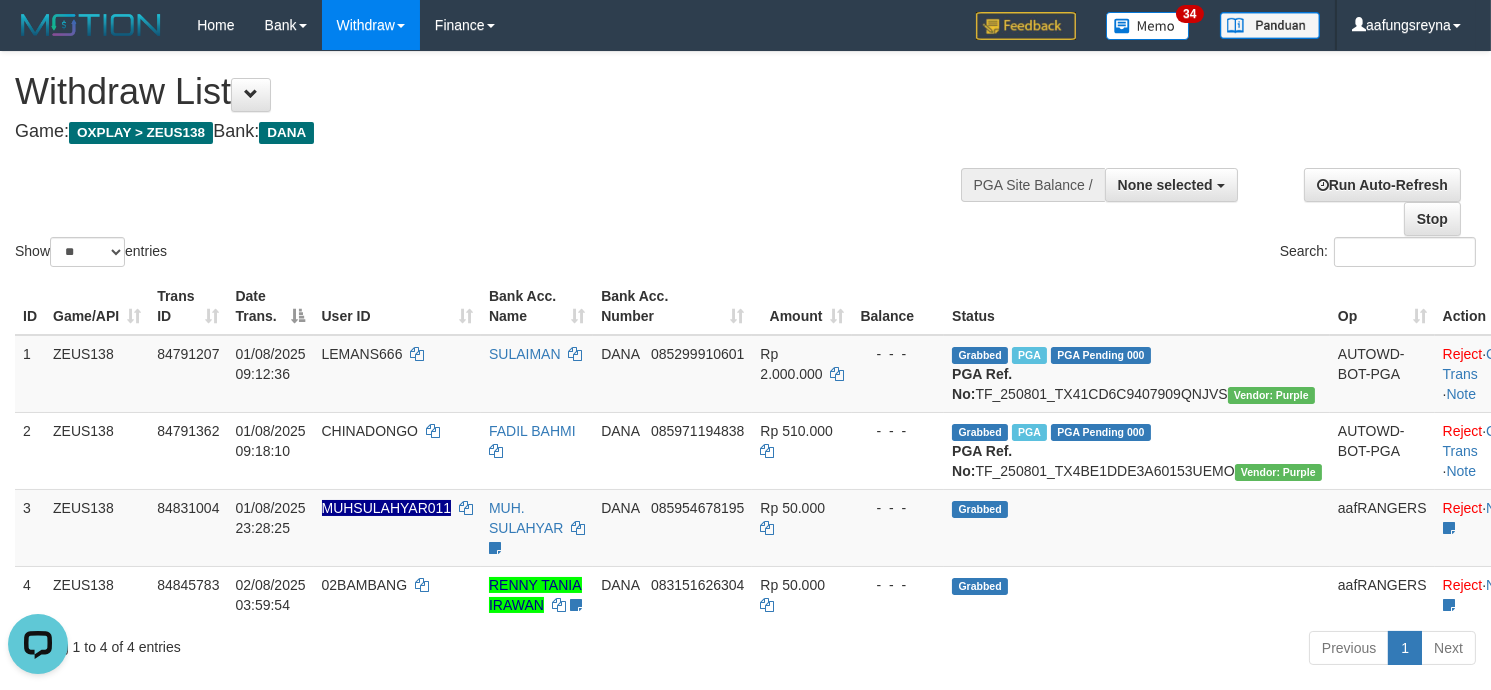 scroll, scrollTop: 0, scrollLeft: 0, axis: both 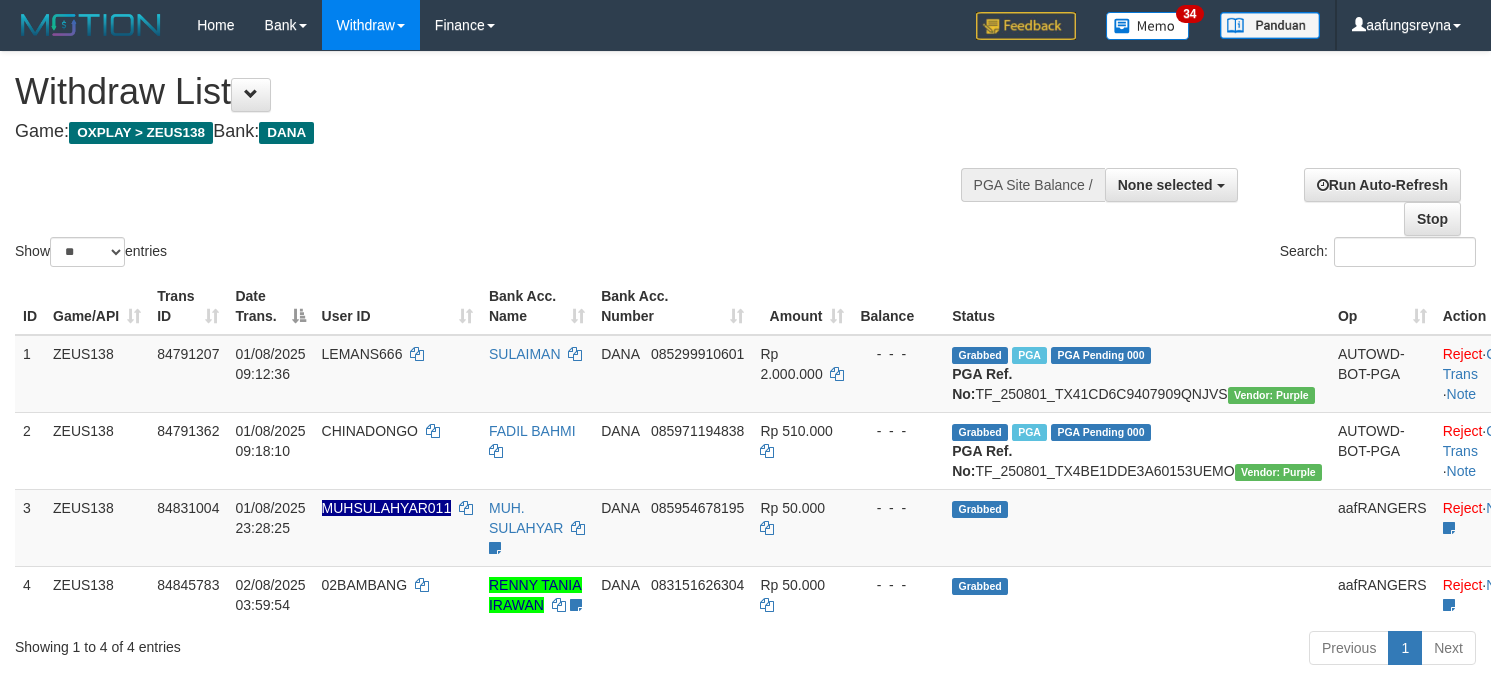 select 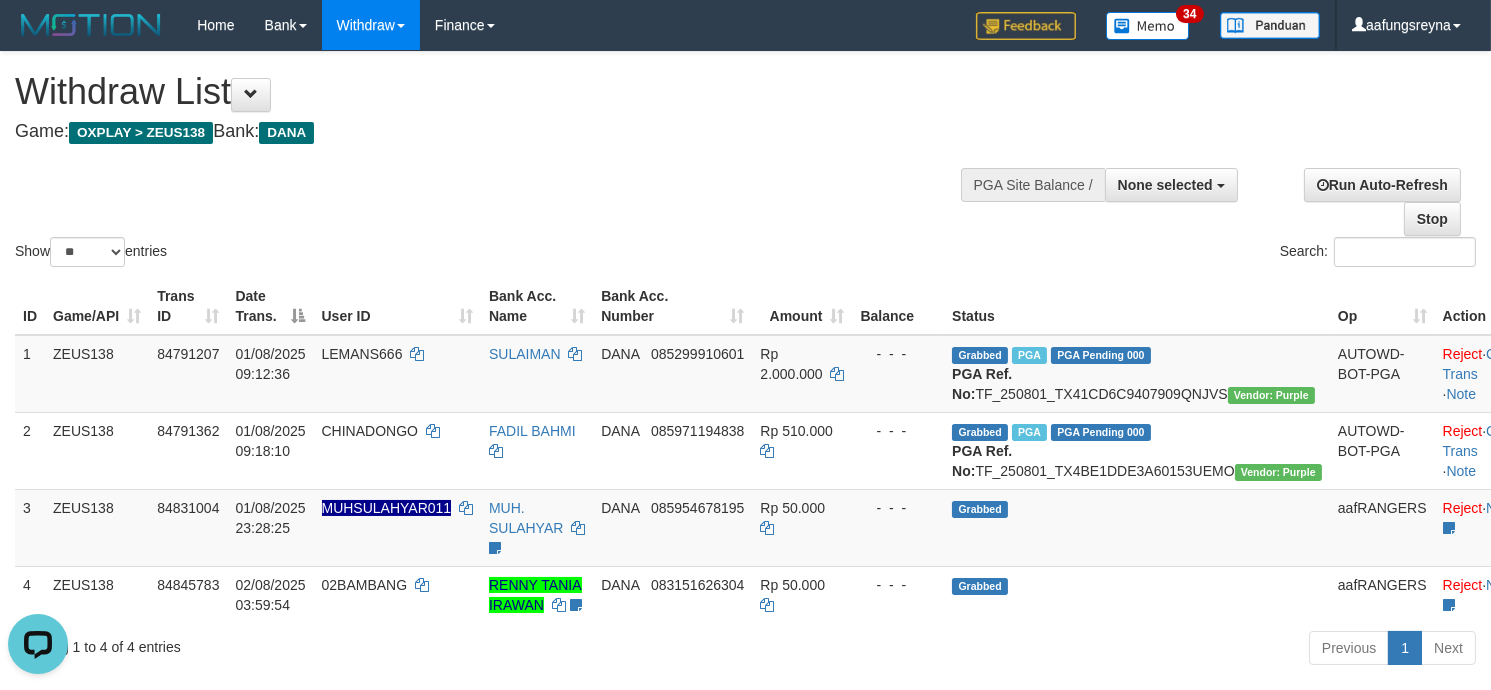 scroll, scrollTop: 0, scrollLeft: 0, axis: both 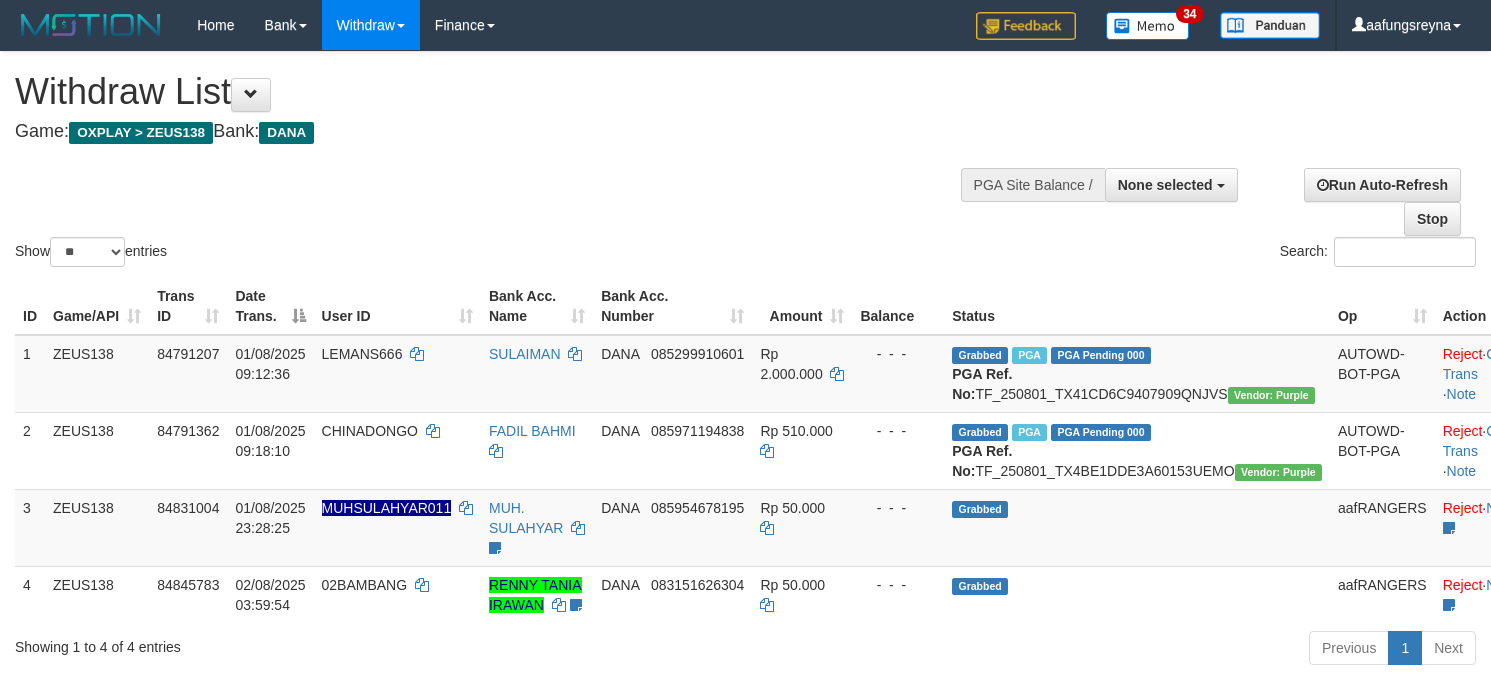 select 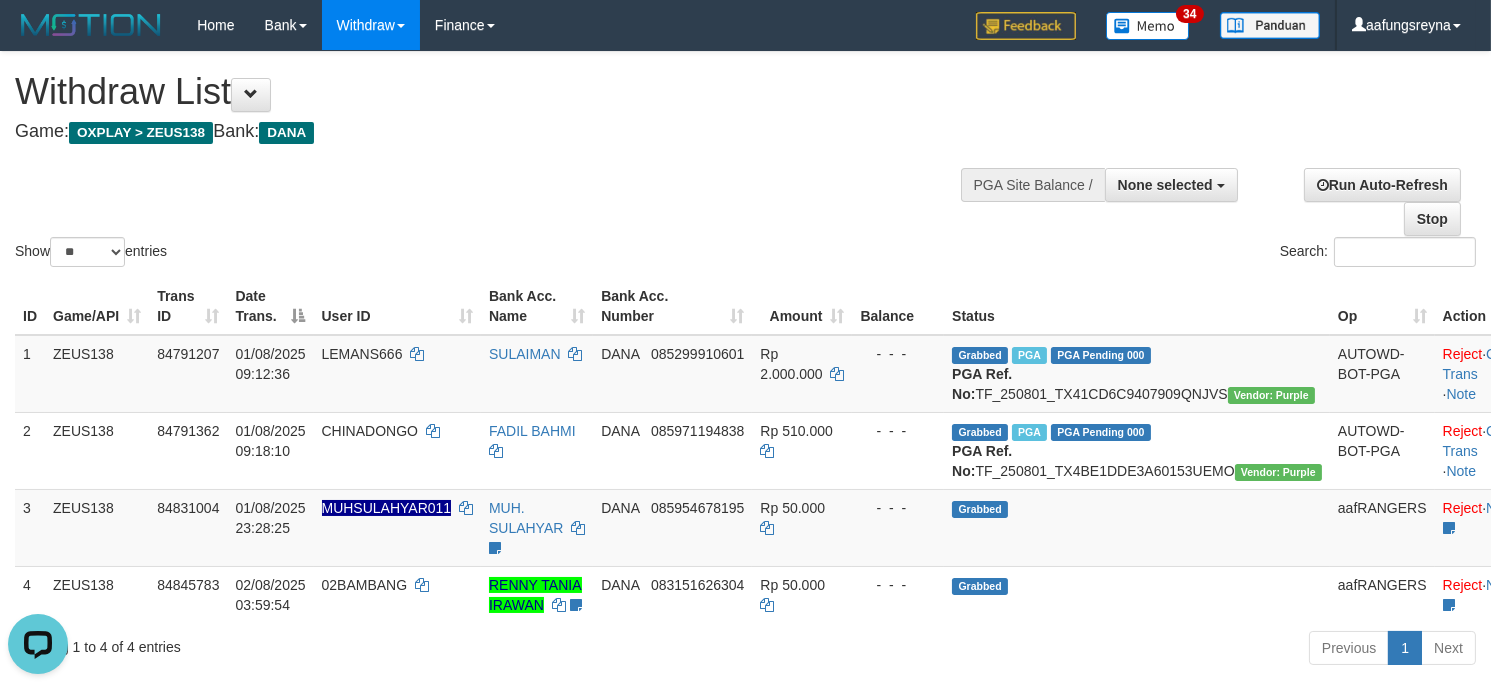 scroll, scrollTop: 0, scrollLeft: 0, axis: both 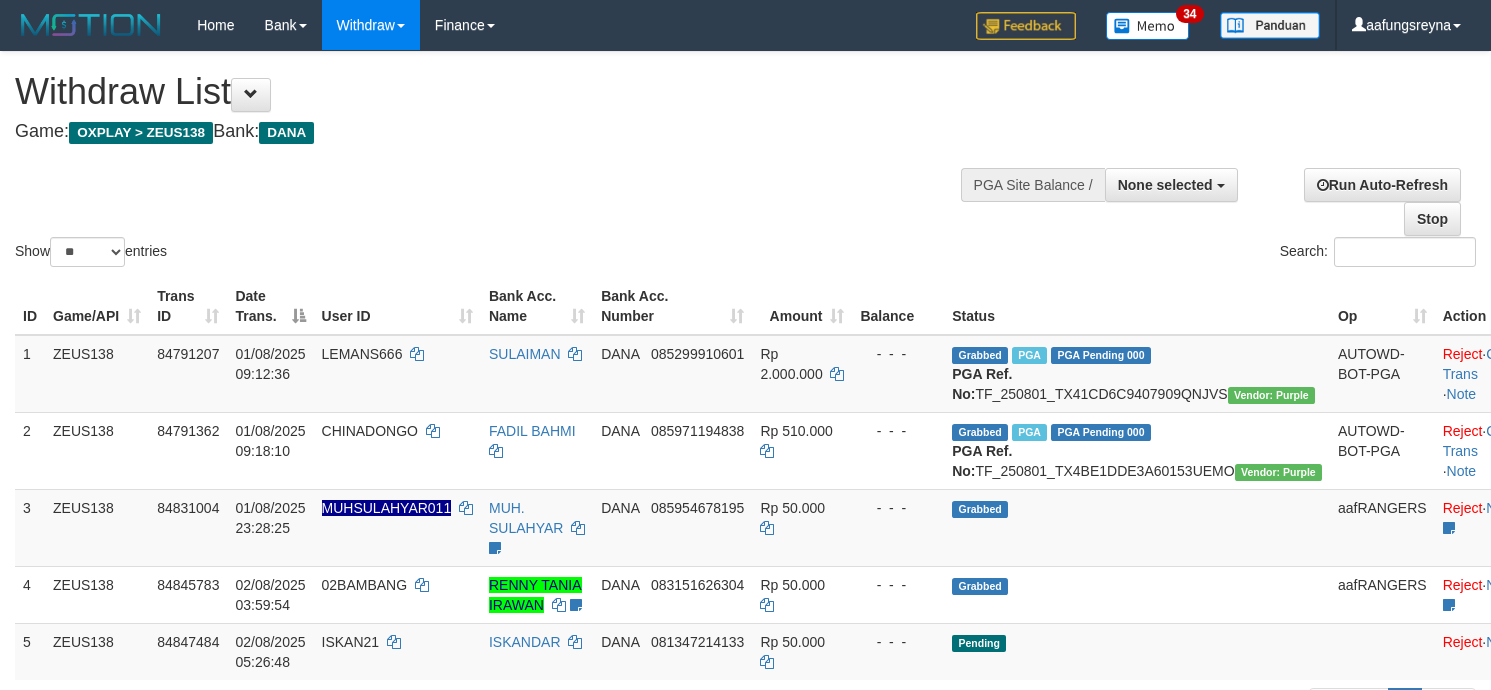 select 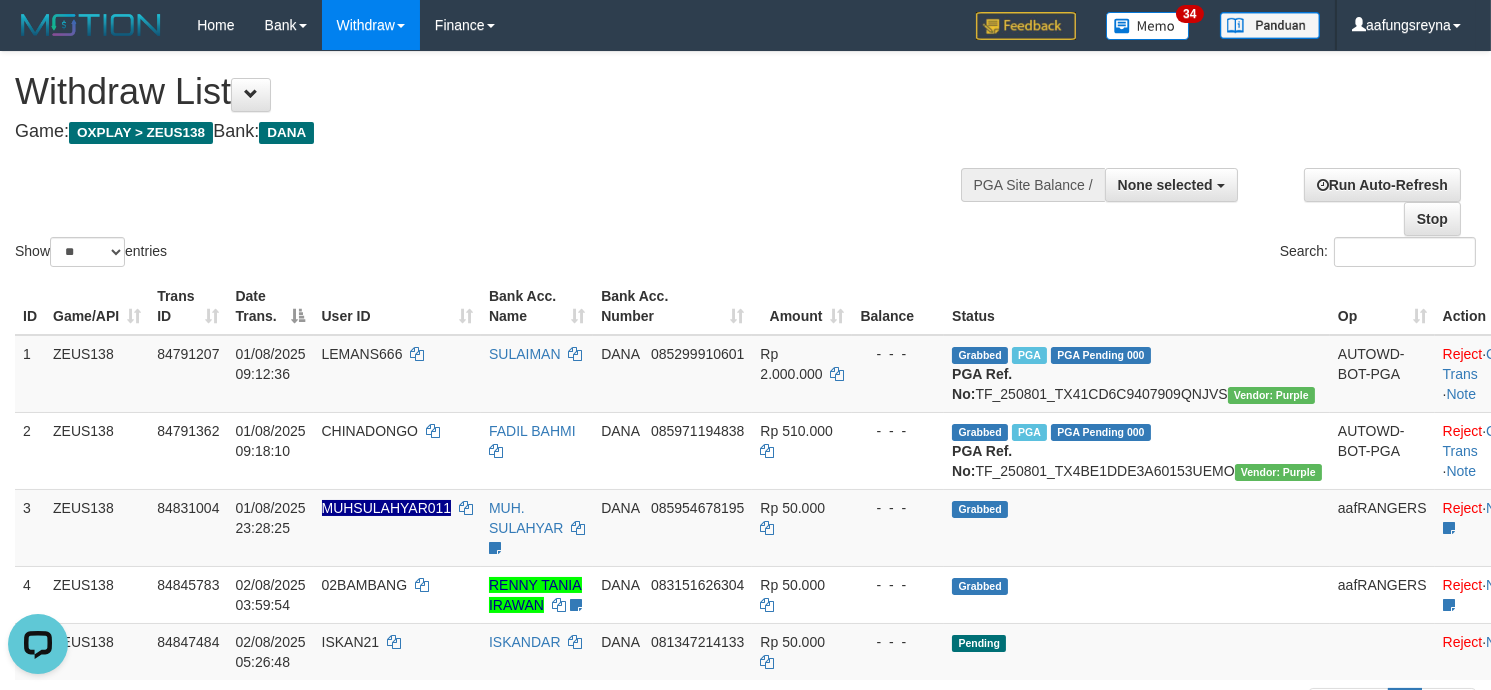 scroll, scrollTop: 0, scrollLeft: 0, axis: both 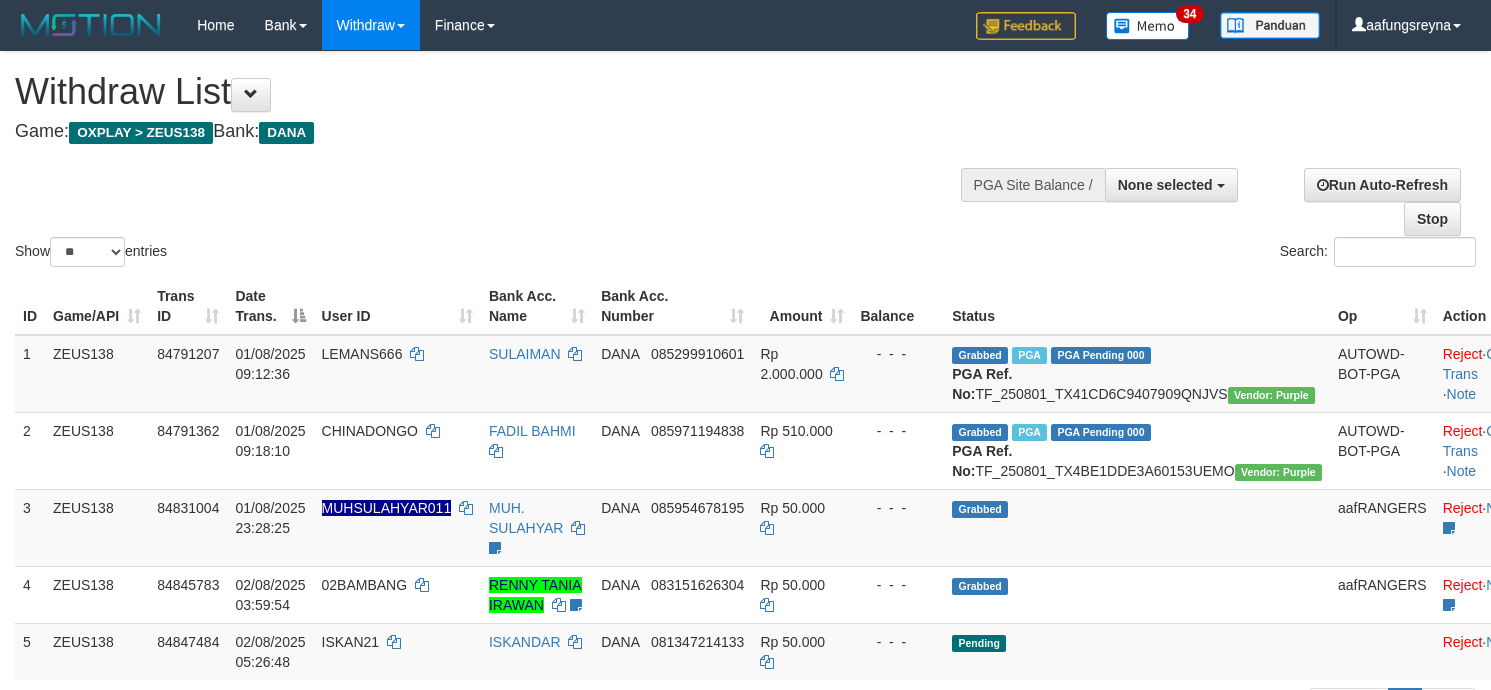 select 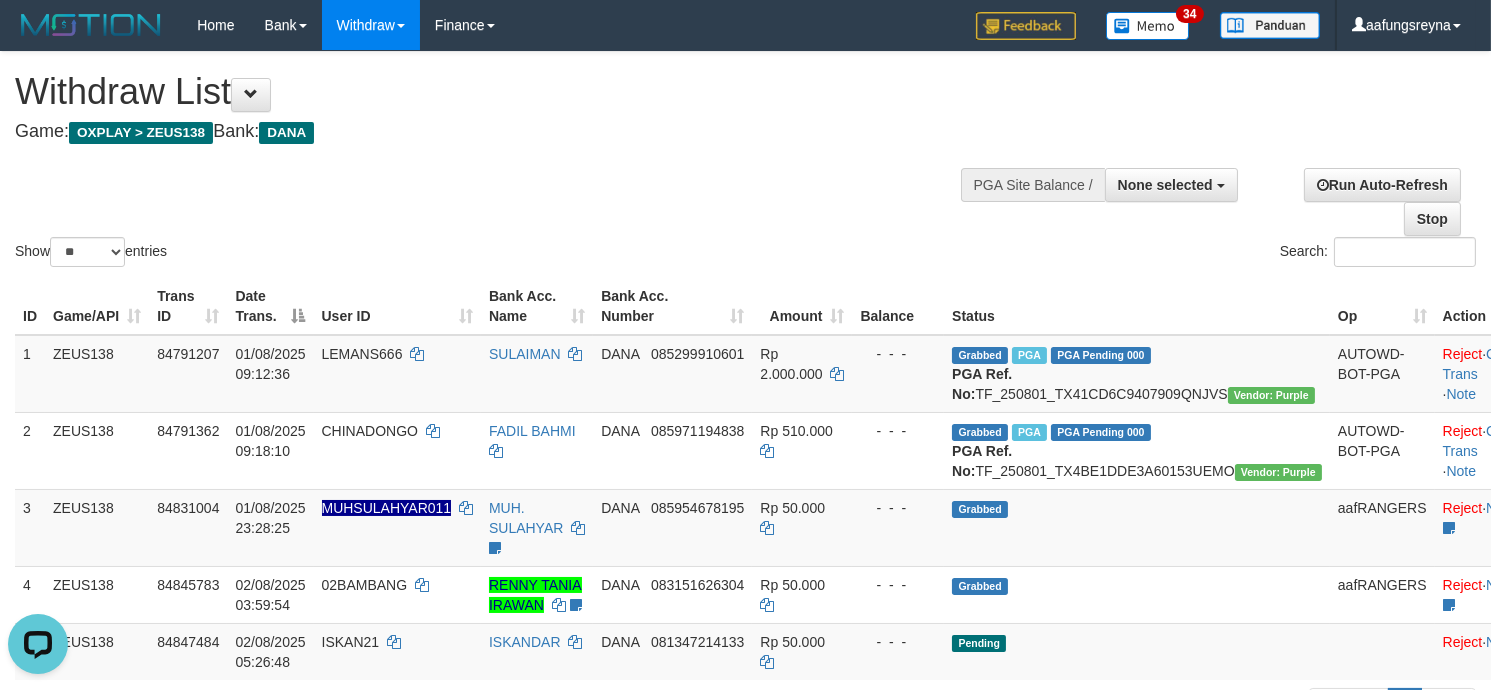 scroll, scrollTop: 0, scrollLeft: 0, axis: both 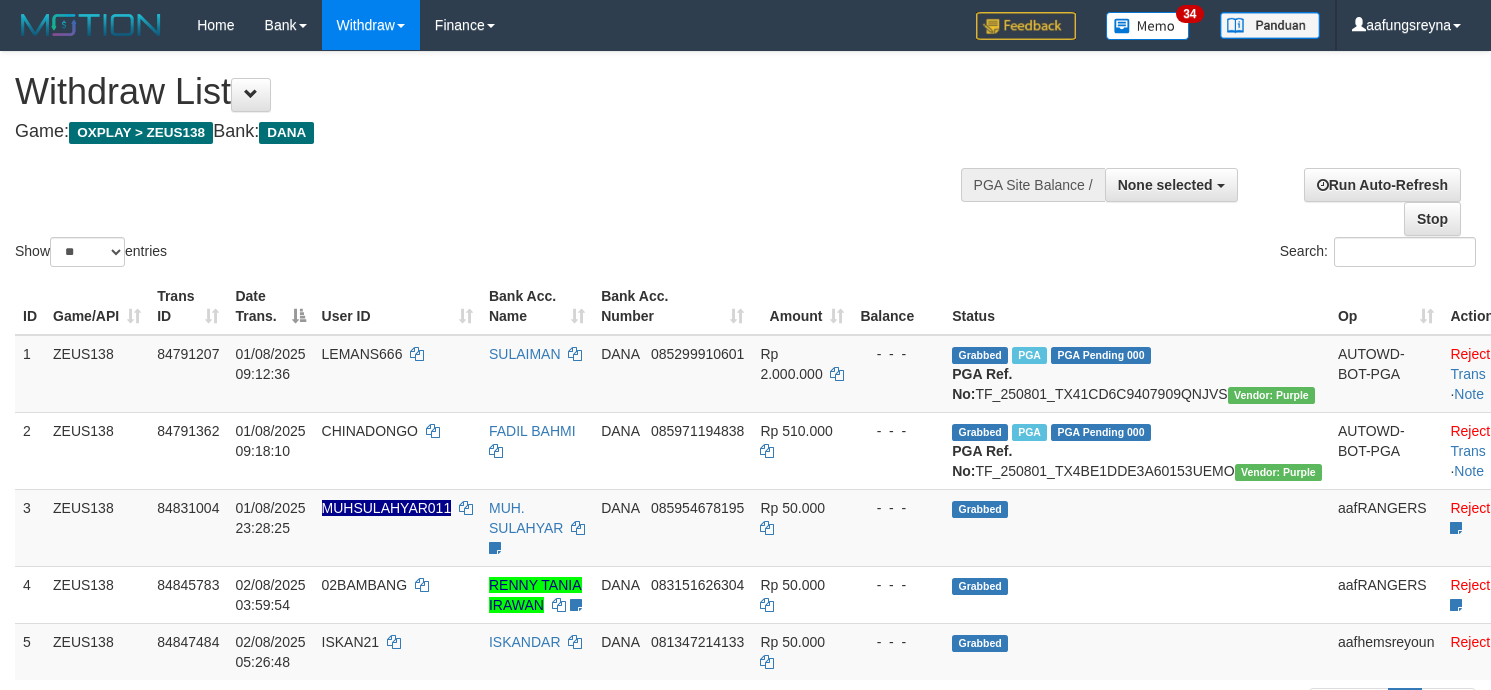 select 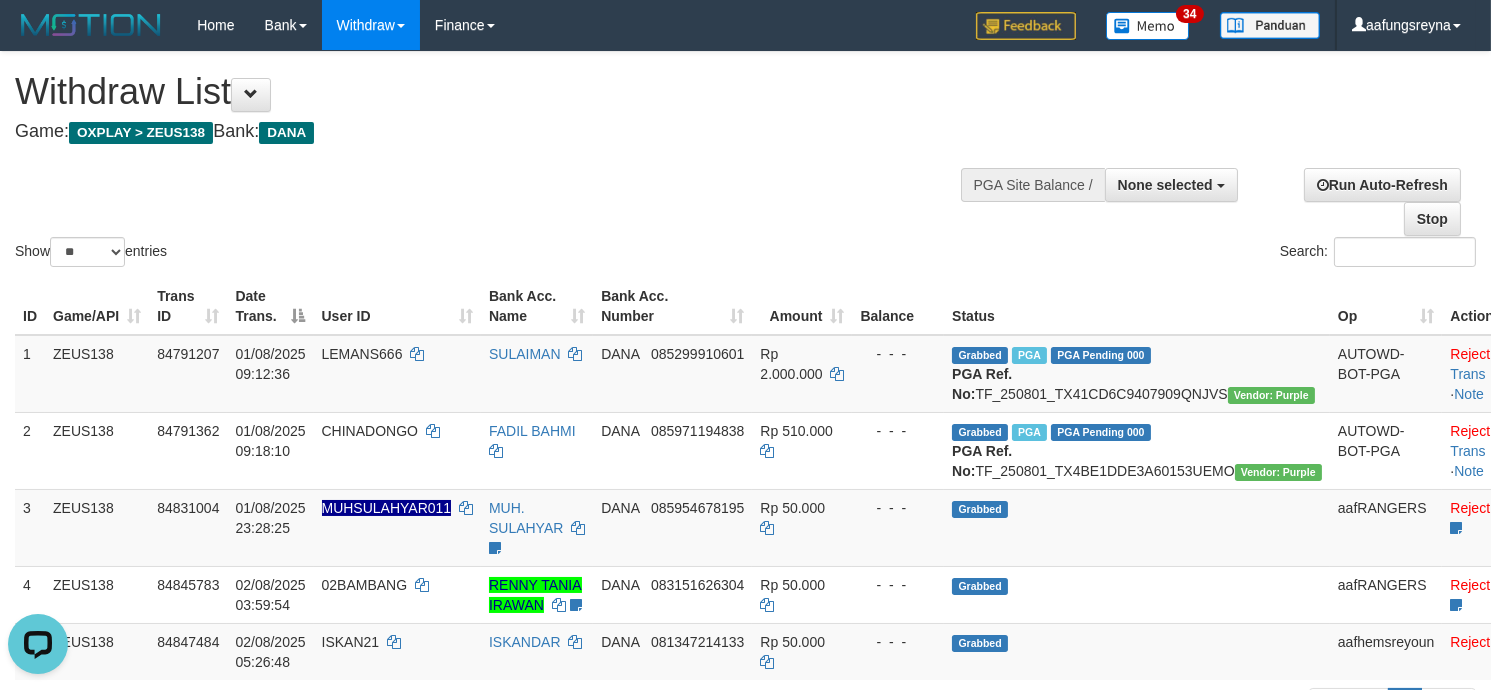 scroll, scrollTop: 0, scrollLeft: 0, axis: both 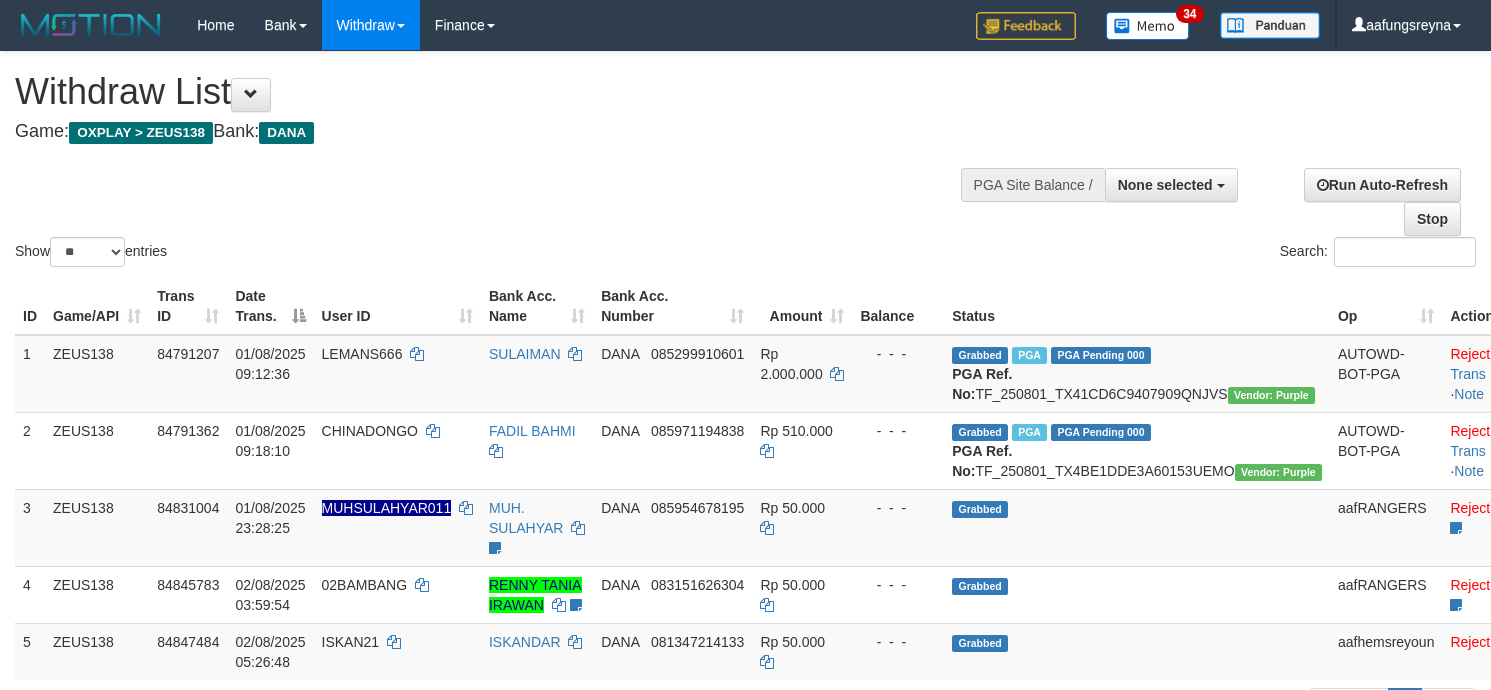 select 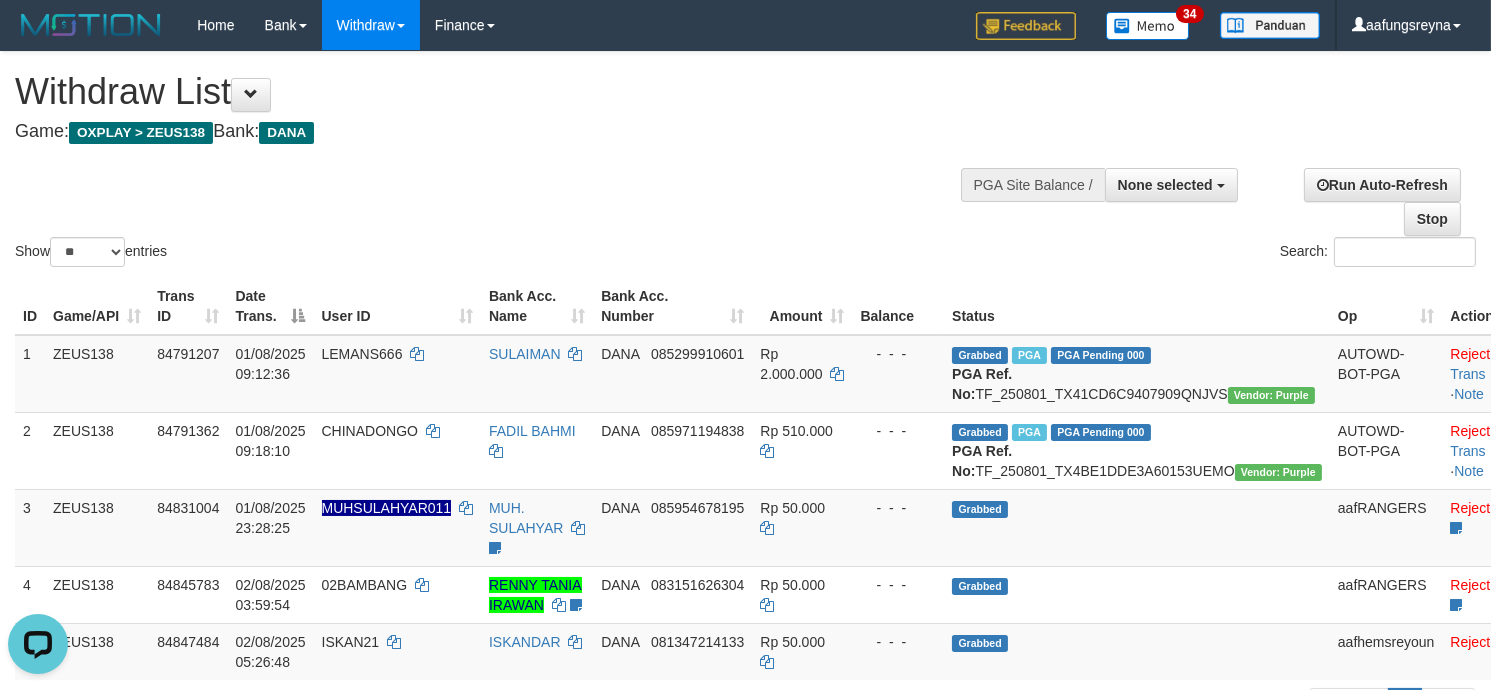 scroll, scrollTop: 0, scrollLeft: 0, axis: both 